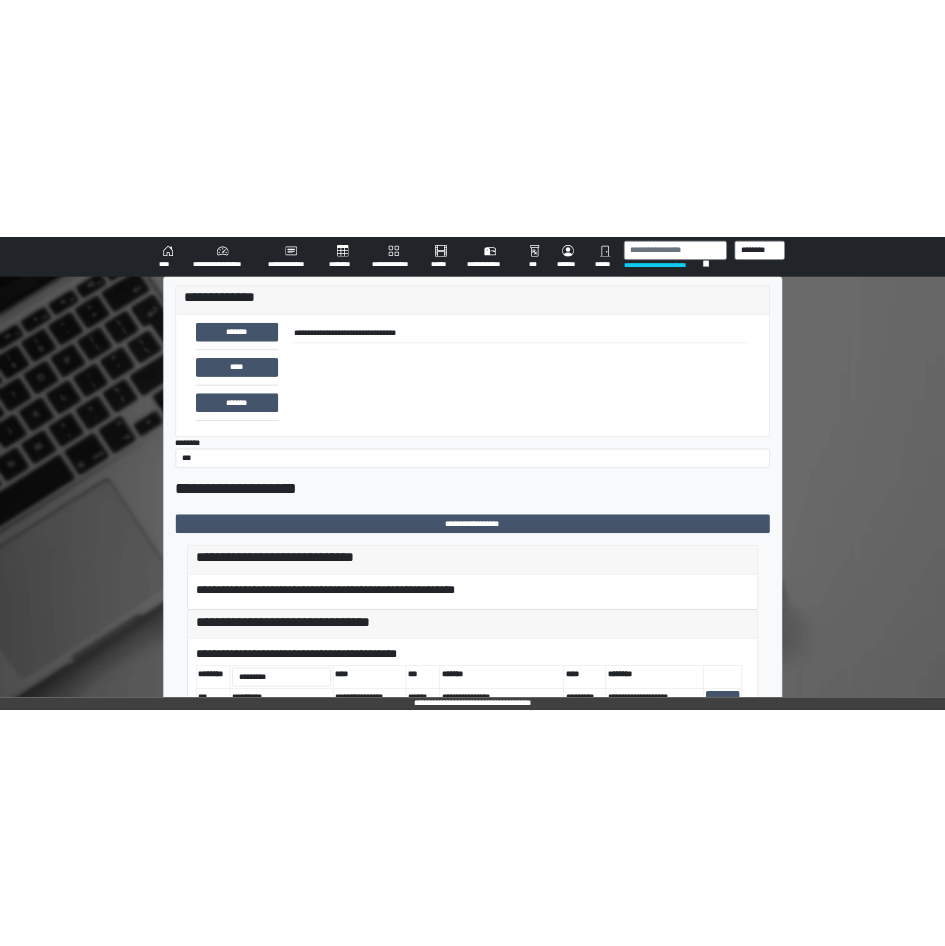 scroll, scrollTop: 0, scrollLeft: 0, axis: both 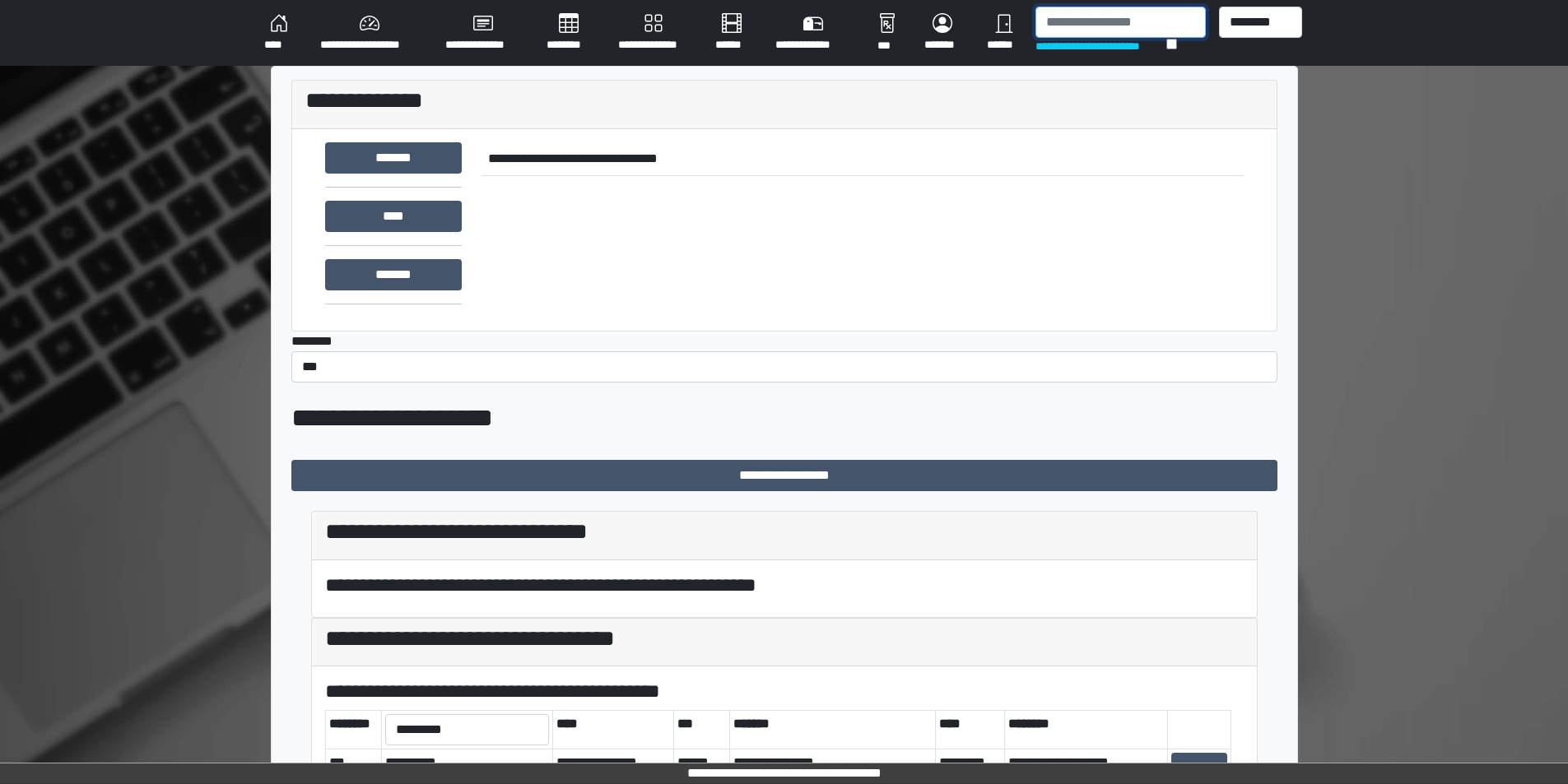 click at bounding box center [1120, 22] 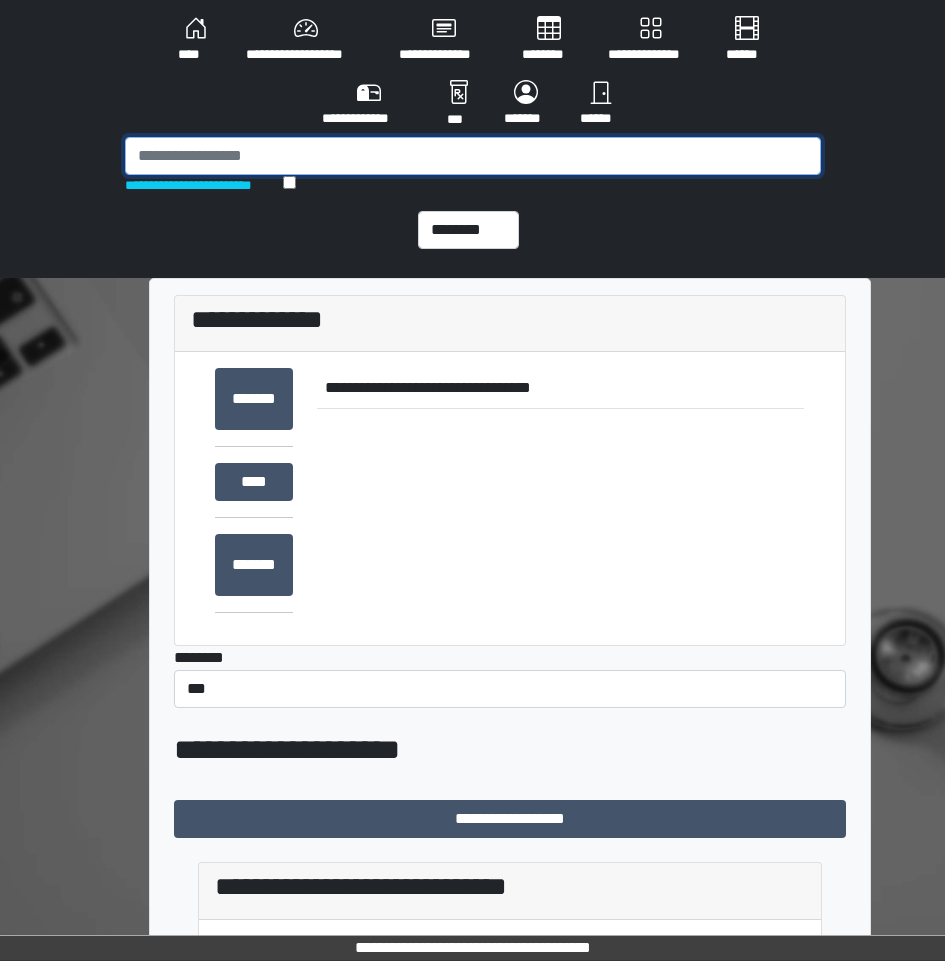 click at bounding box center (473, 156) 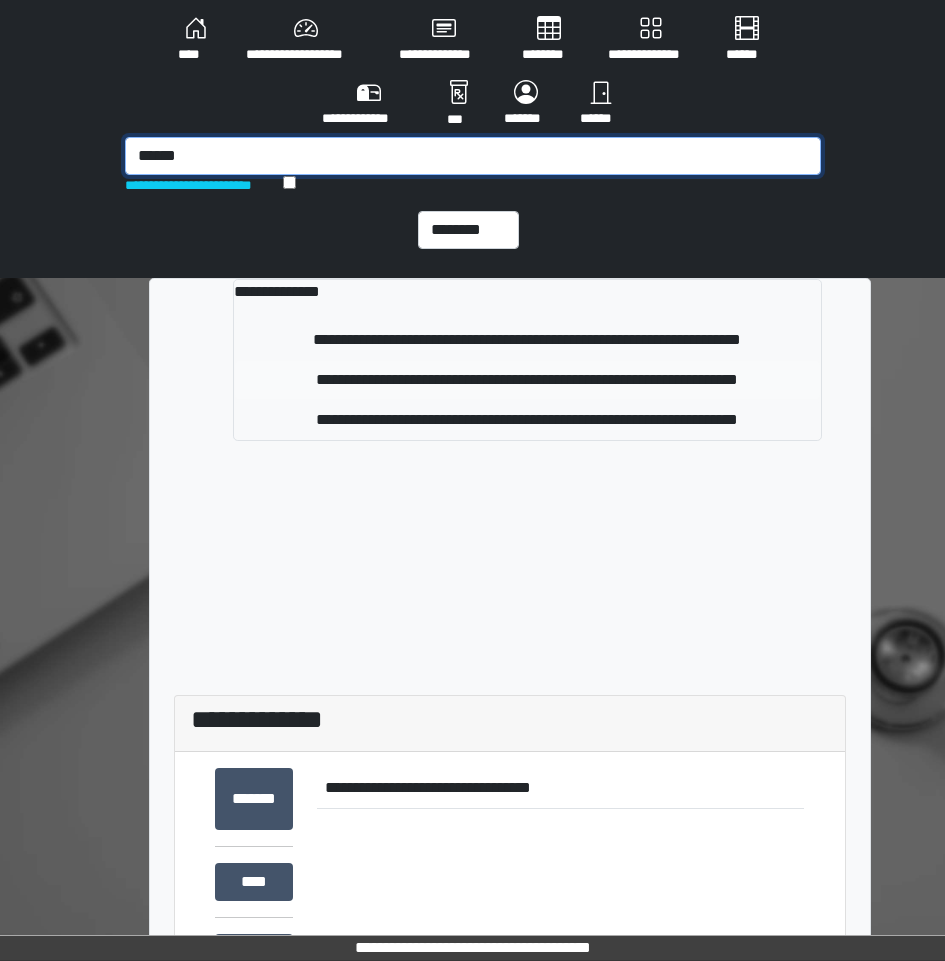 type on "******" 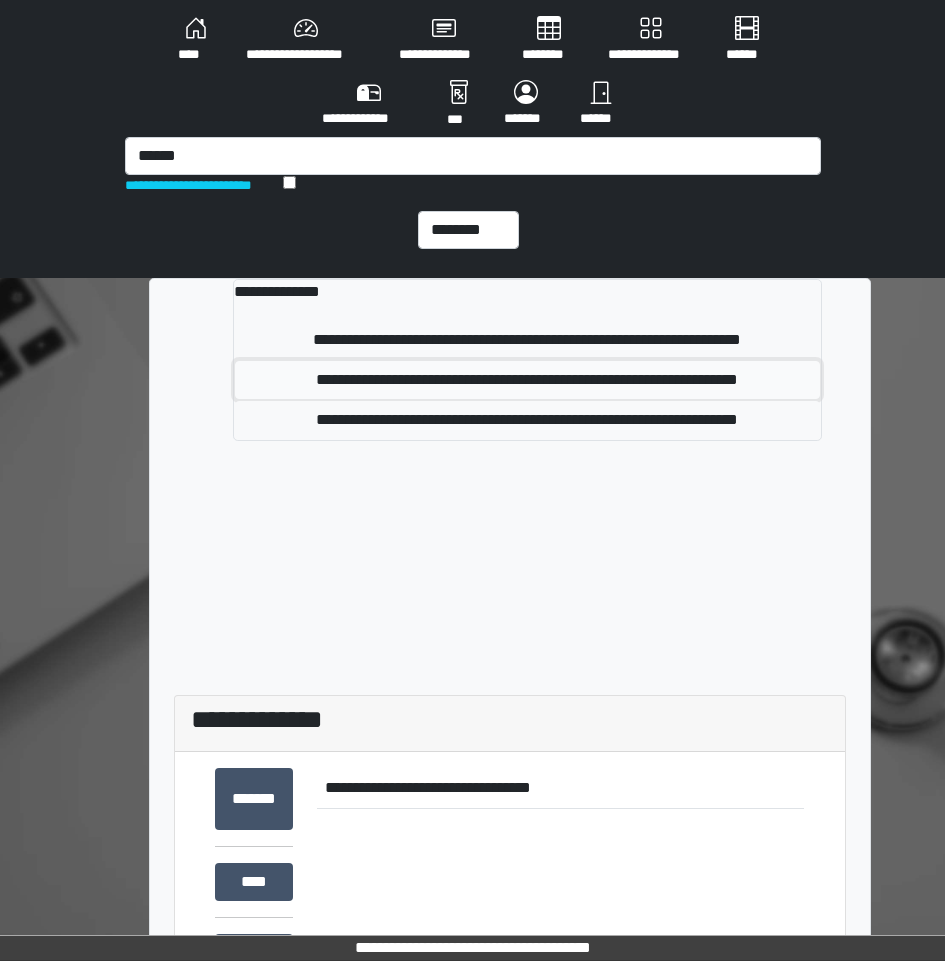 click on "**********" at bounding box center [527, 380] 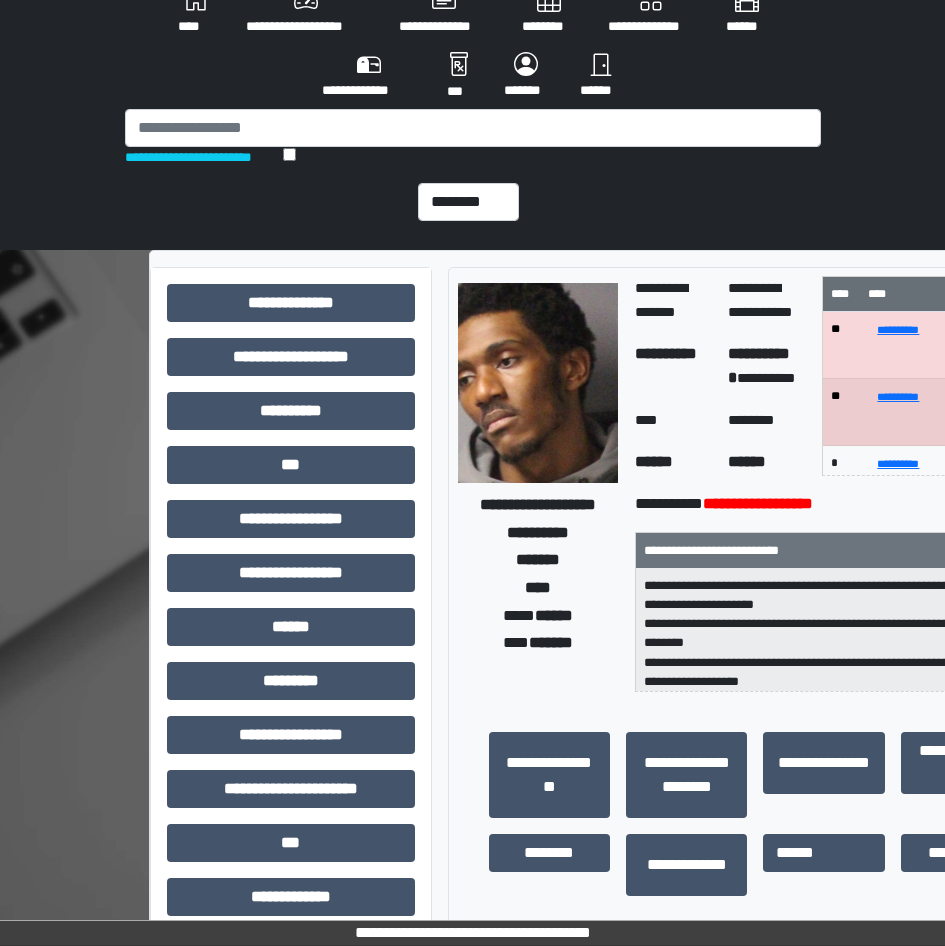 scroll, scrollTop: 0, scrollLeft: 0, axis: both 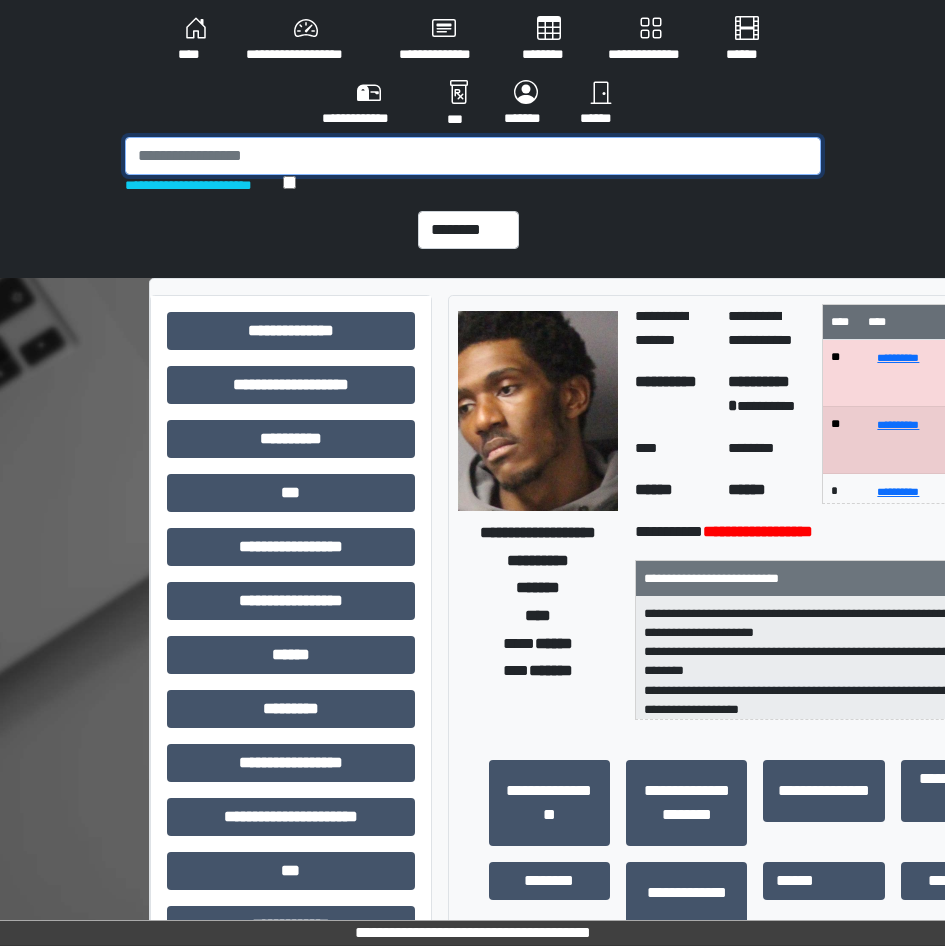 click at bounding box center [473, 156] 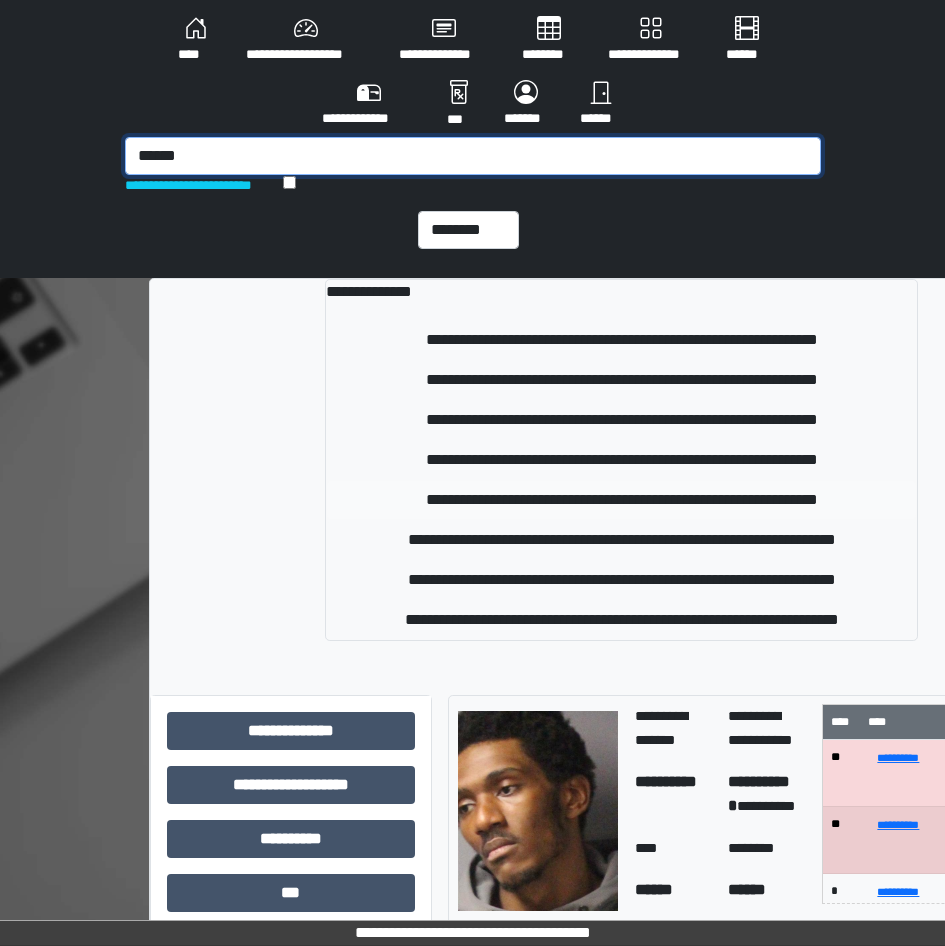 type on "******" 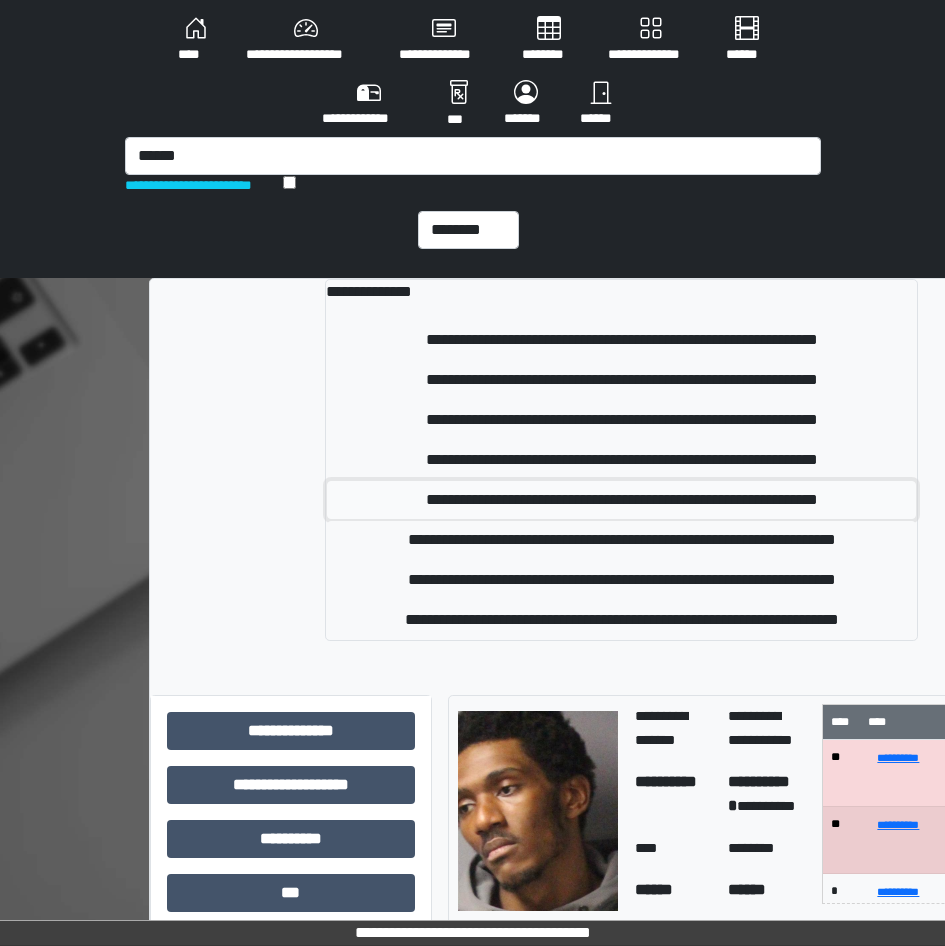 click on "**********" at bounding box center [621, 500] 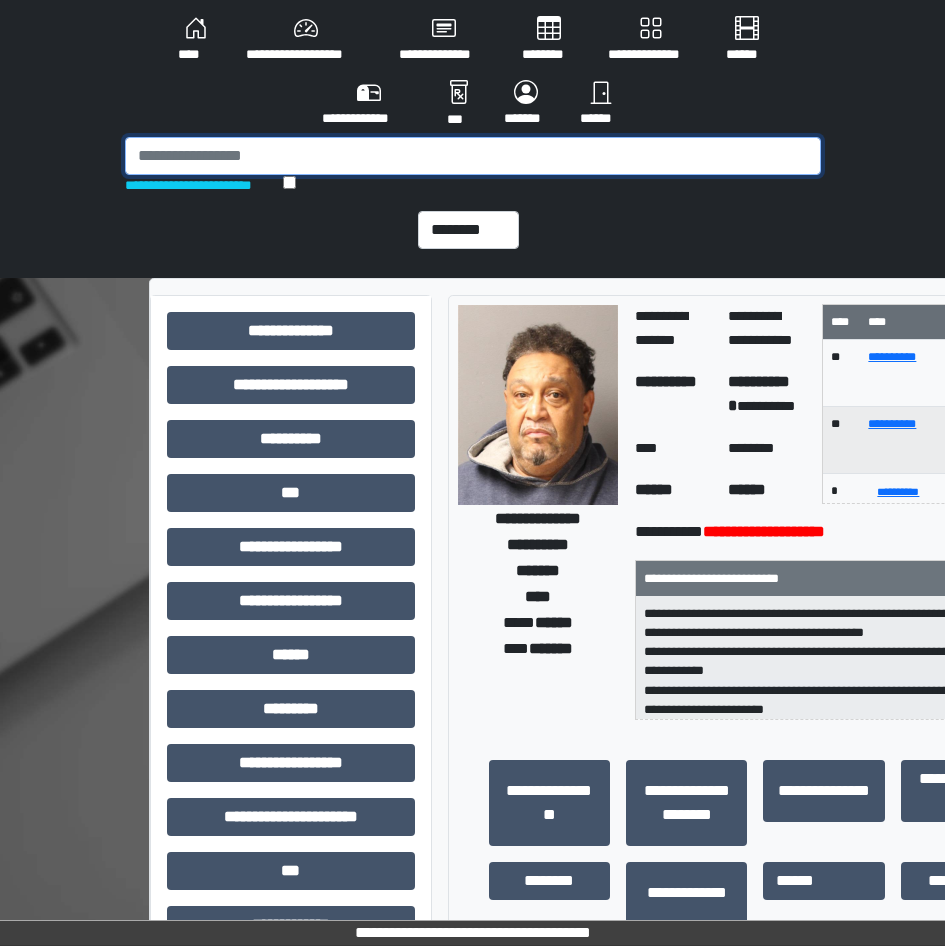 click at bounding box center (473, 156) 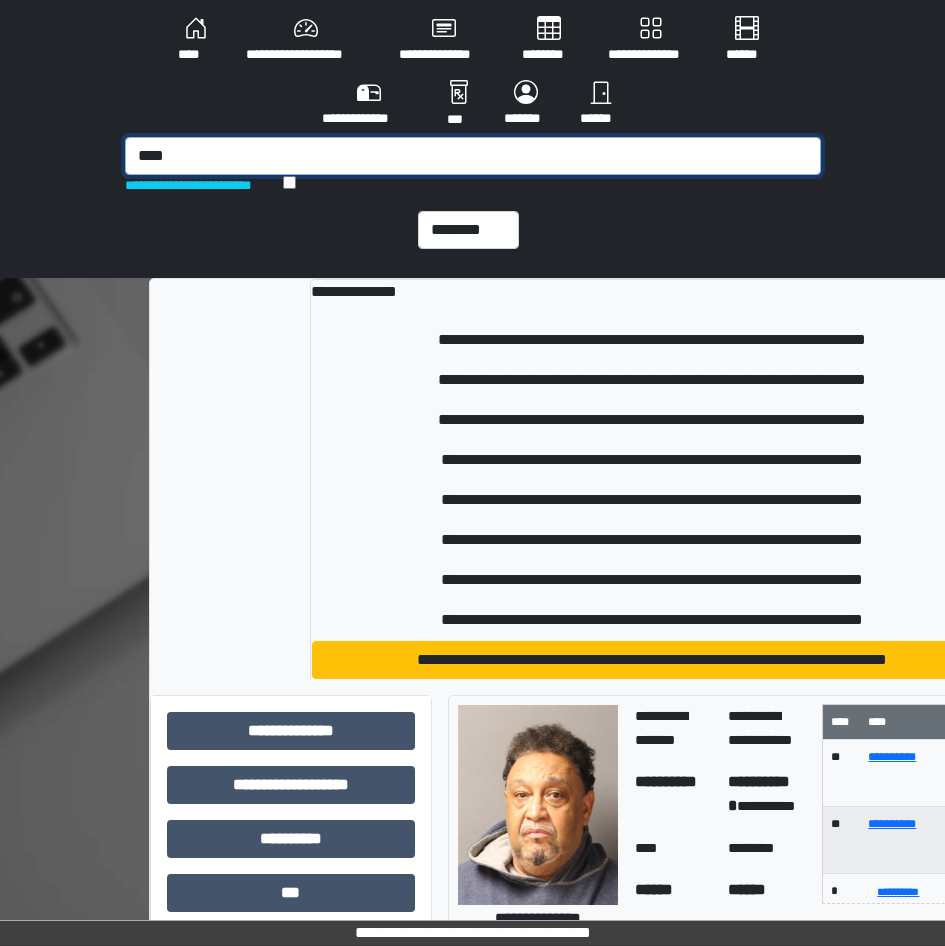 type on "****" 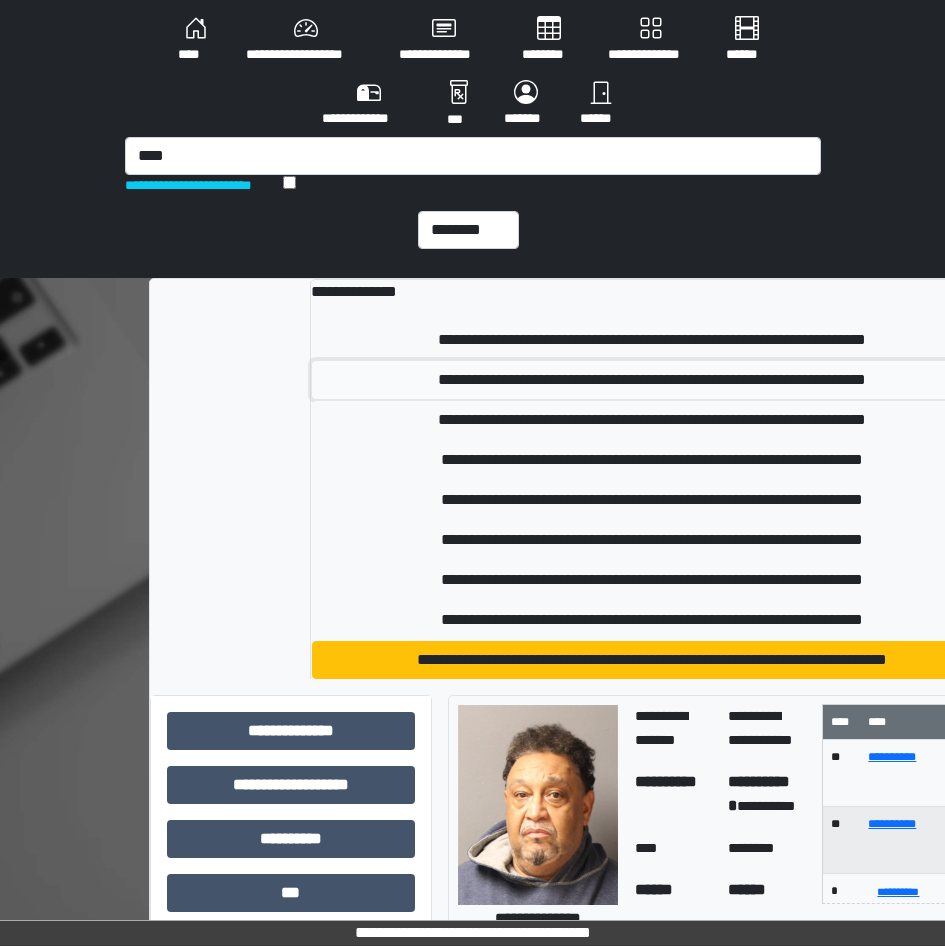 click on "**********" at bounding box center [652, 380] 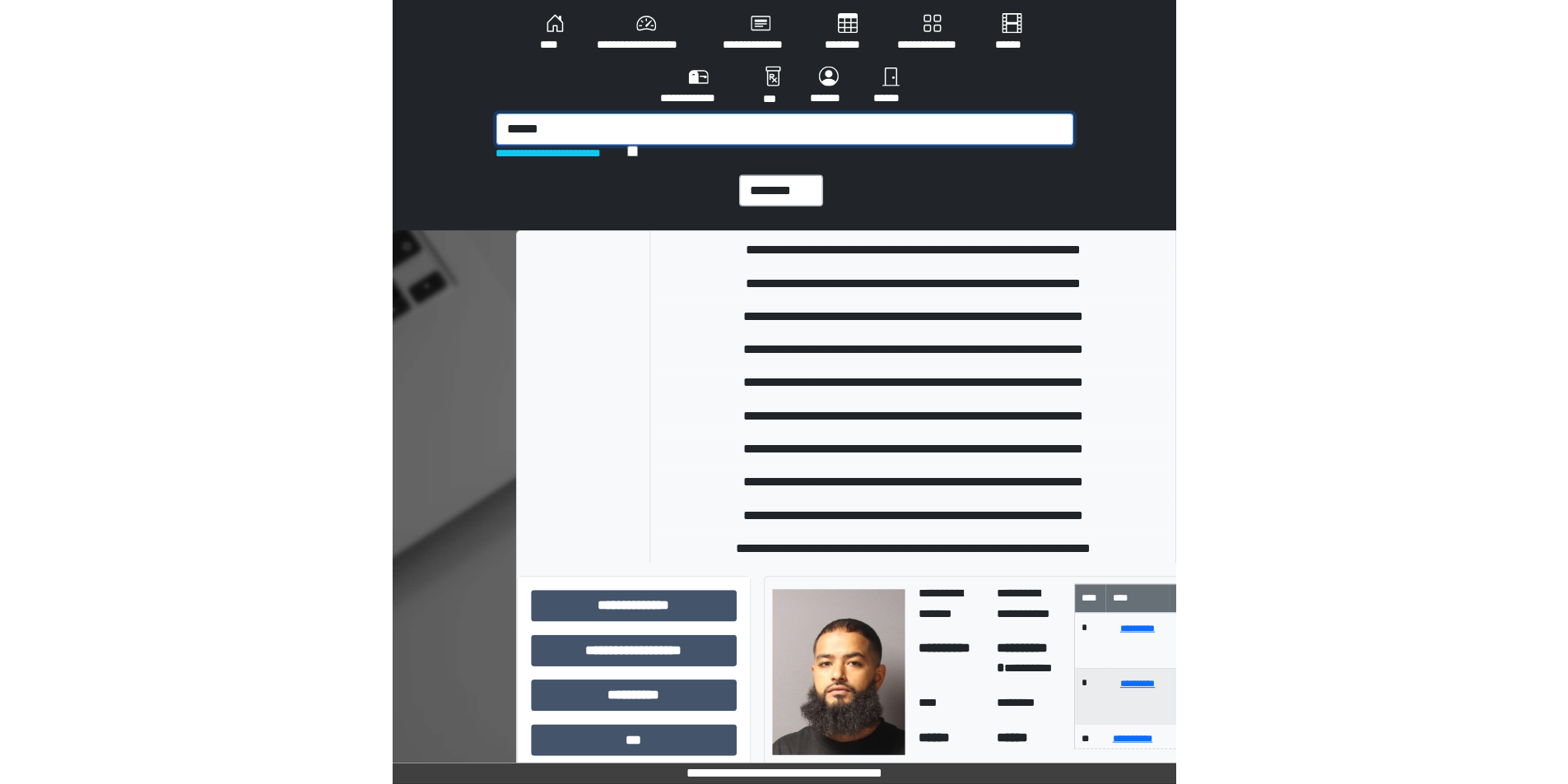 scroll, scrollTop: 658, scrollLeft: 0, axis: vertical 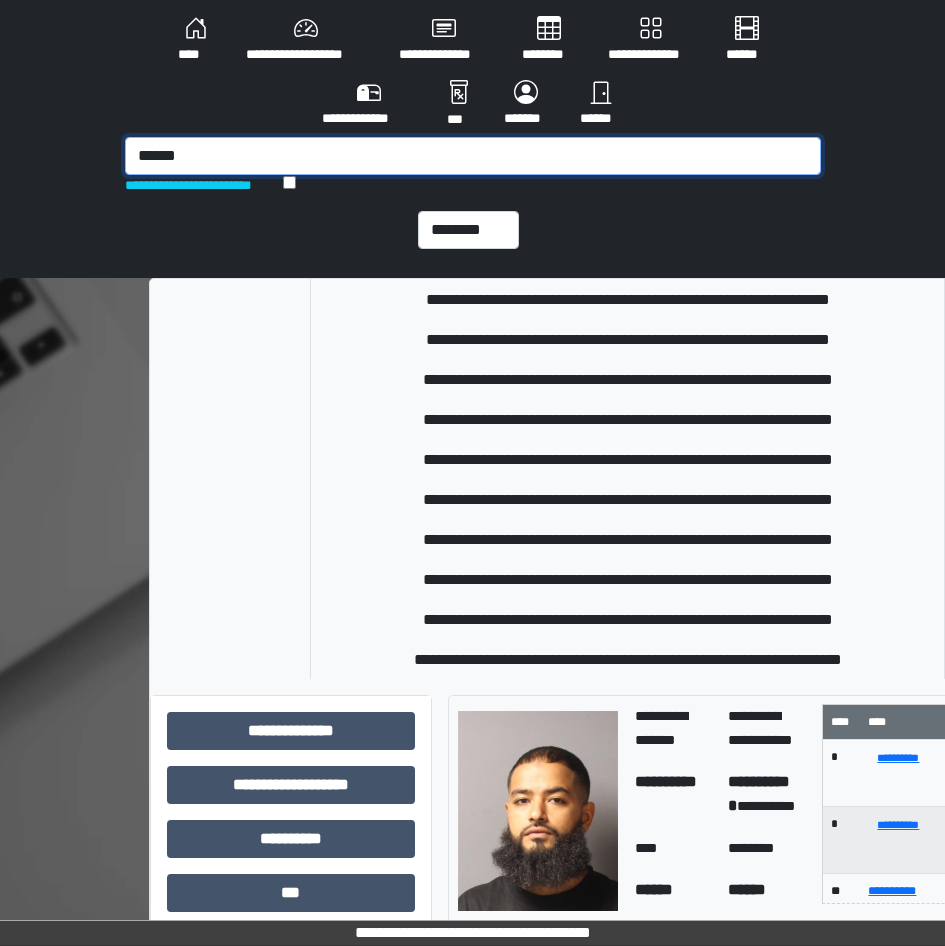 type on "******" 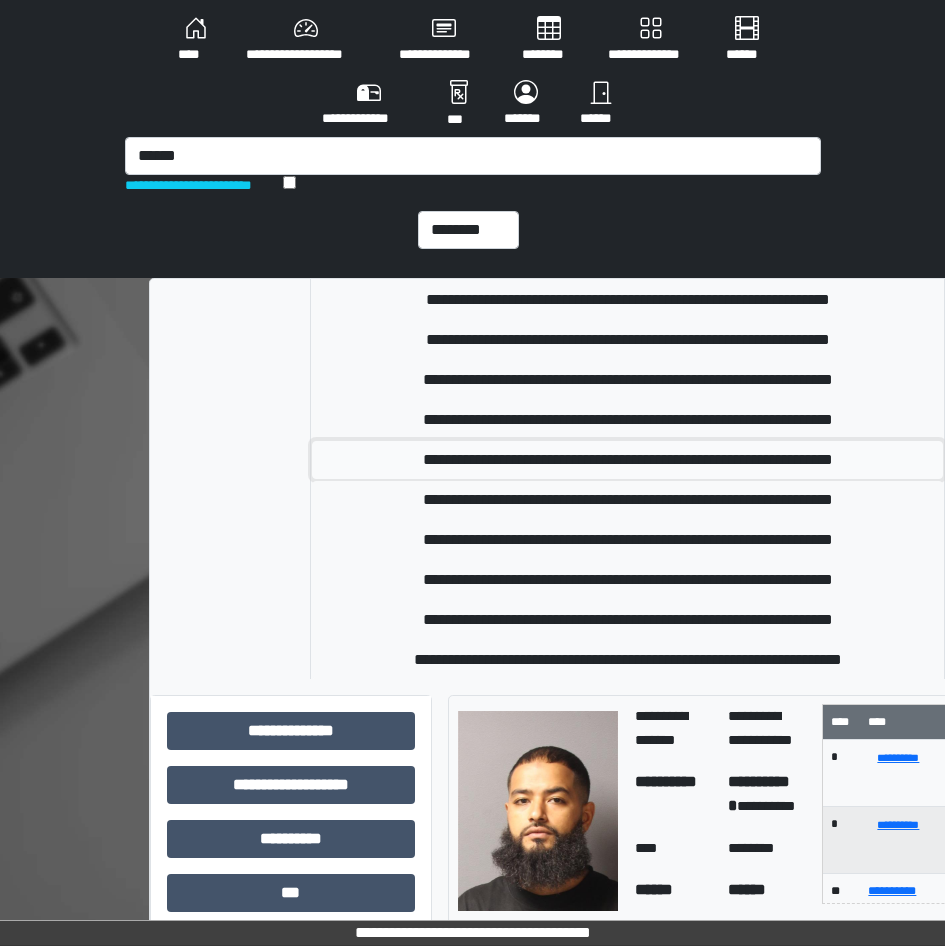 click on "**********" at bounding box center (627, 460) 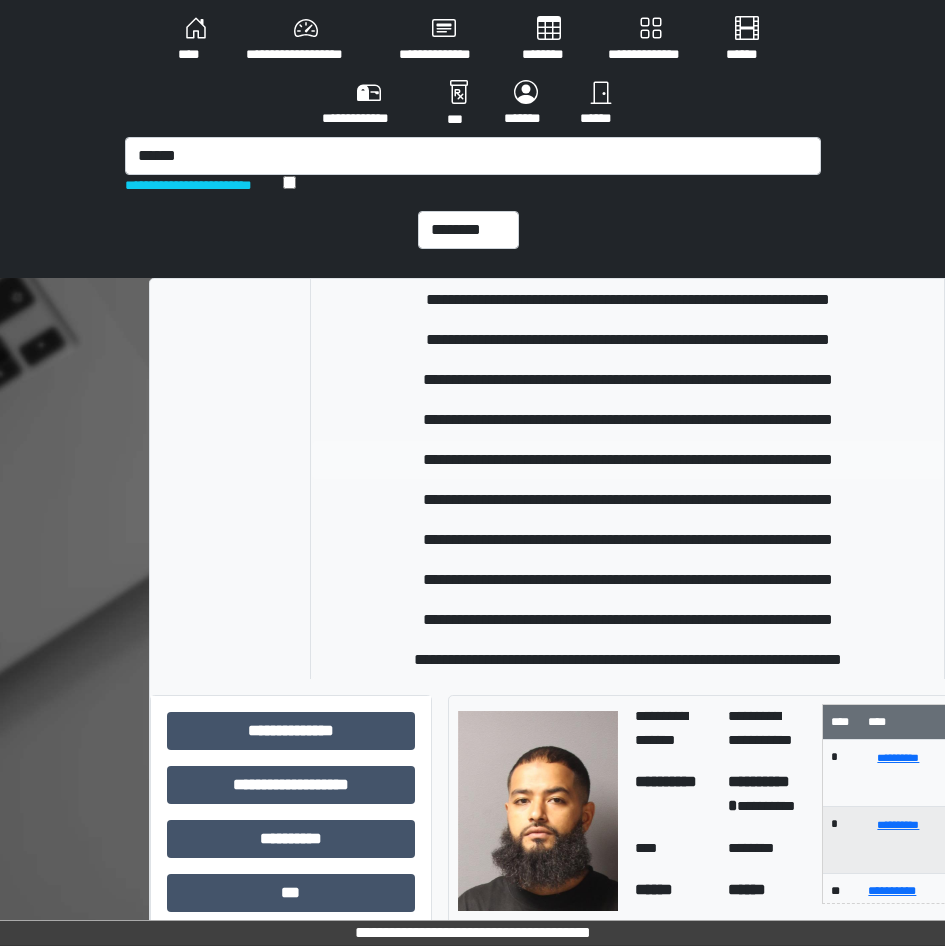 type 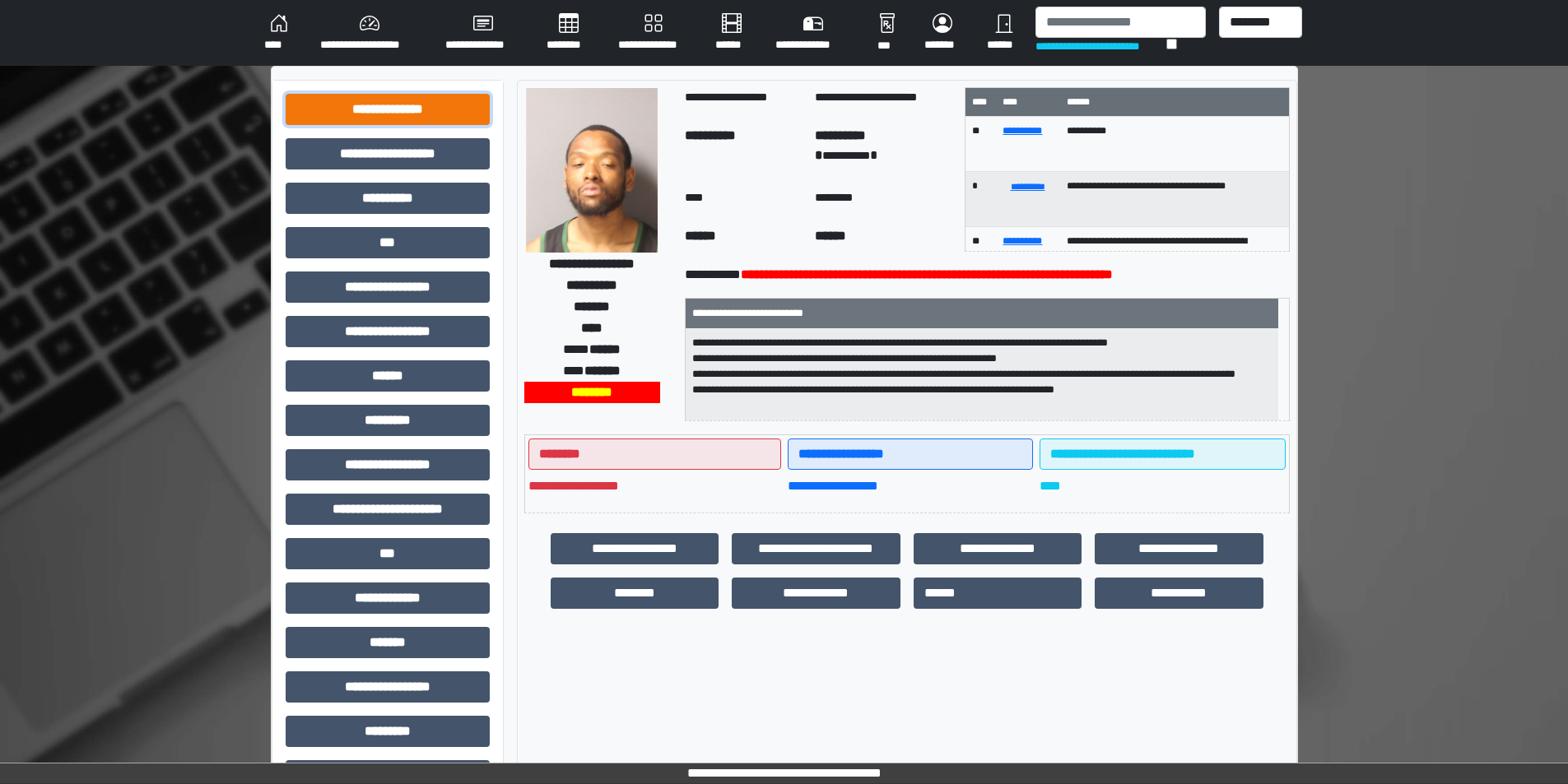 click on "**********" at bounding box center [388, 109] 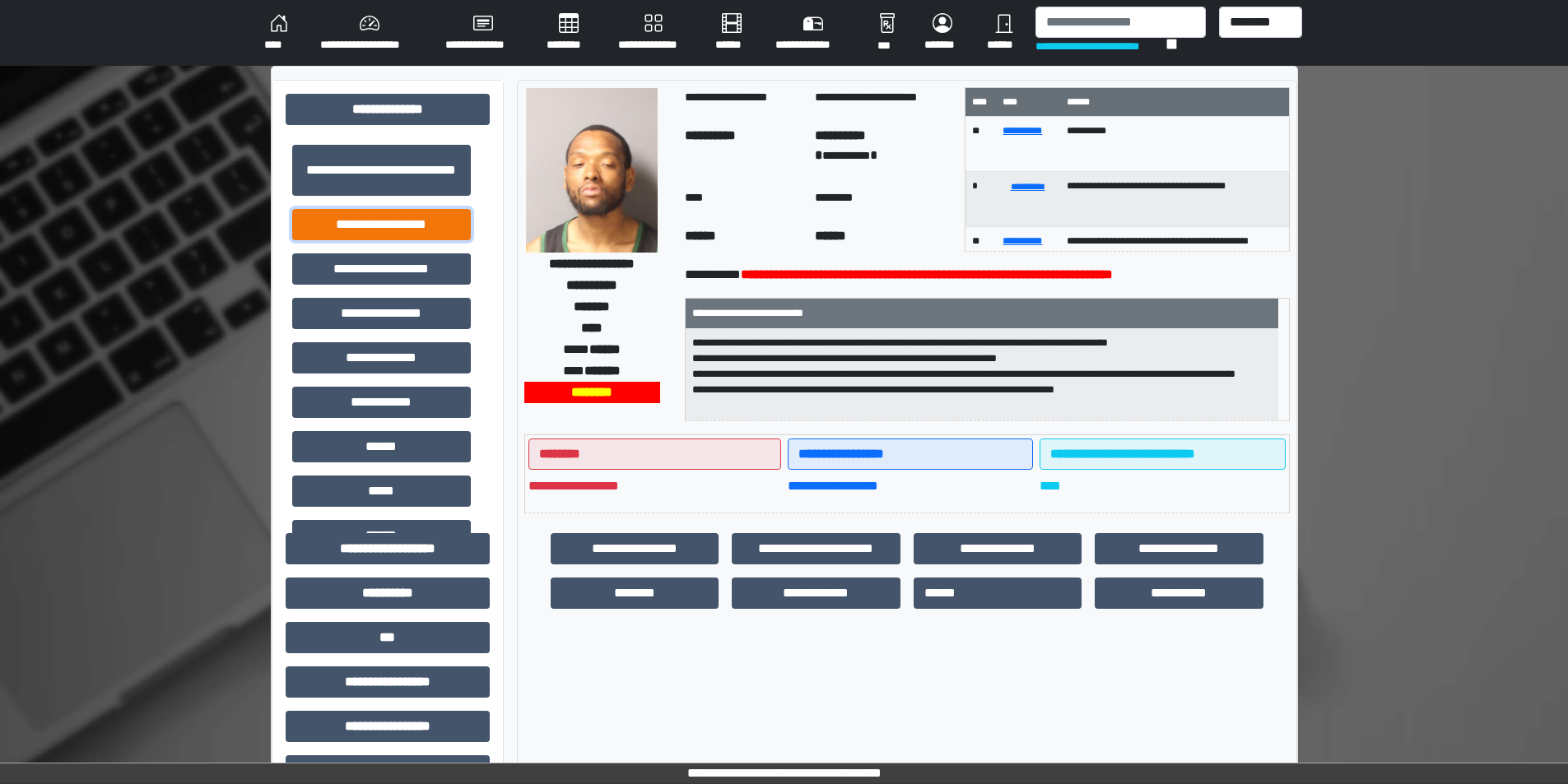 click on "**********" at bounding box center (381, 225) 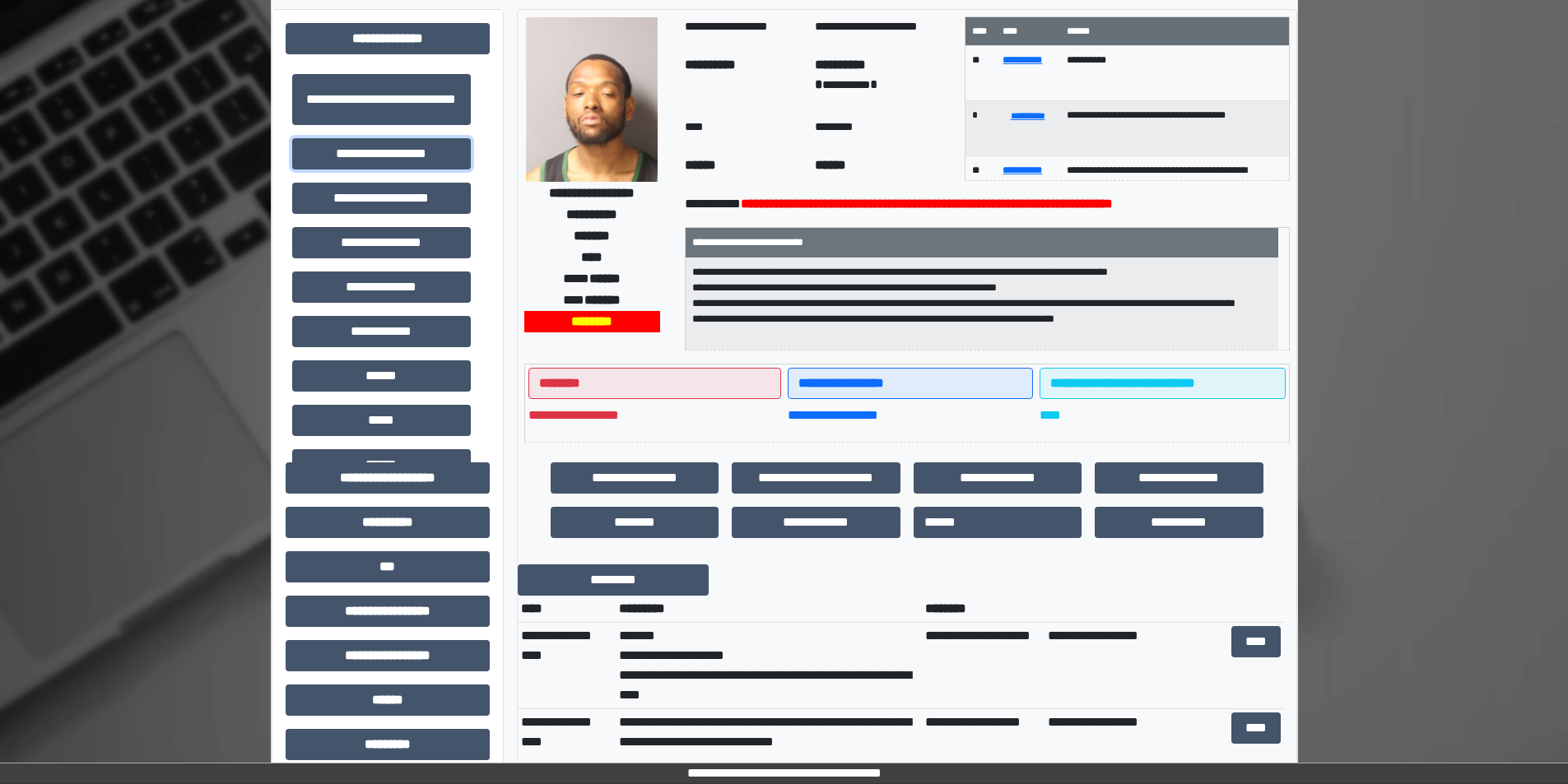 scroll, scrollTop: 165, scrollLeft: 0, axis: vertical 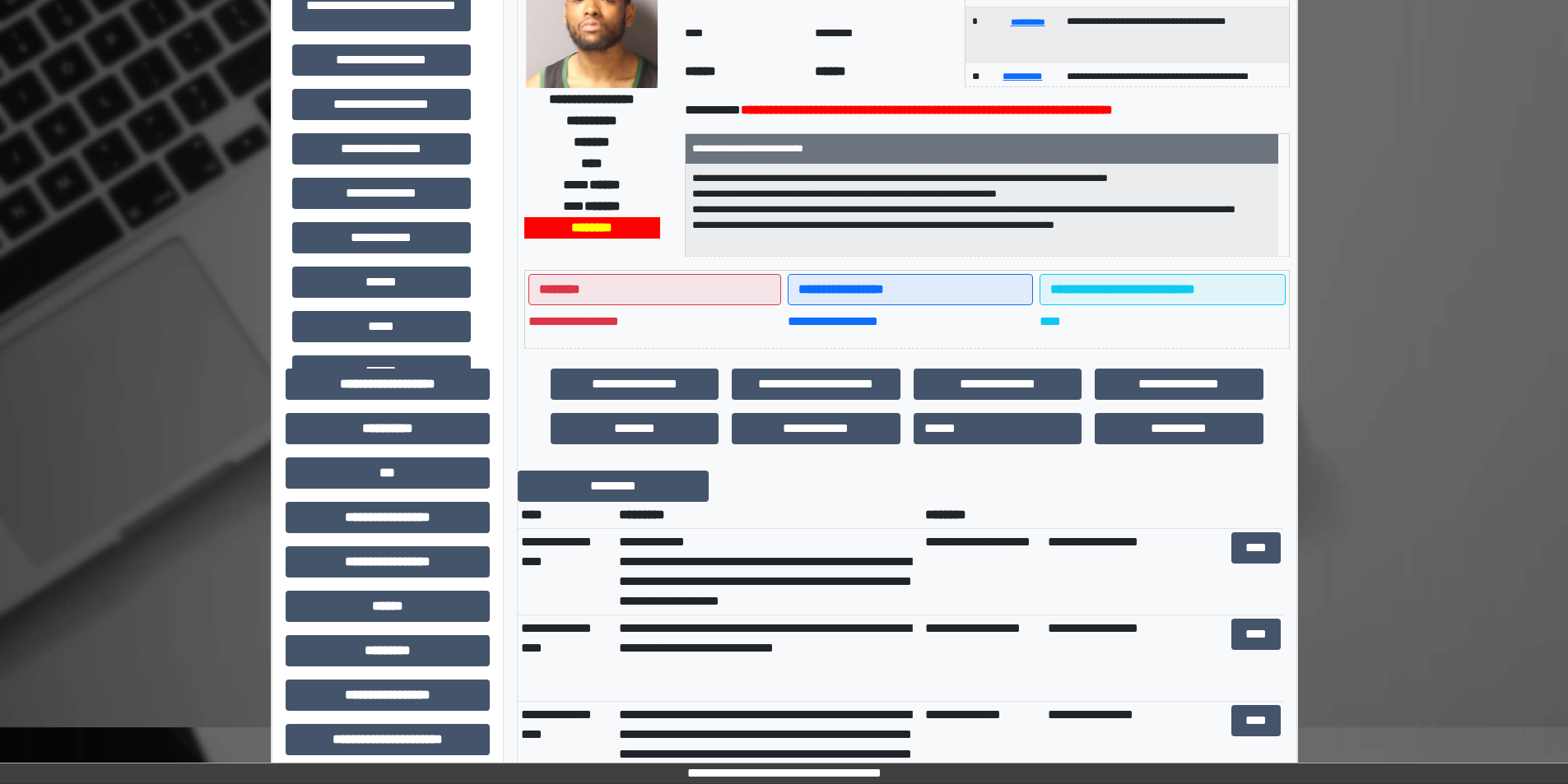 click on "**********" at bounding box center (769, 571) 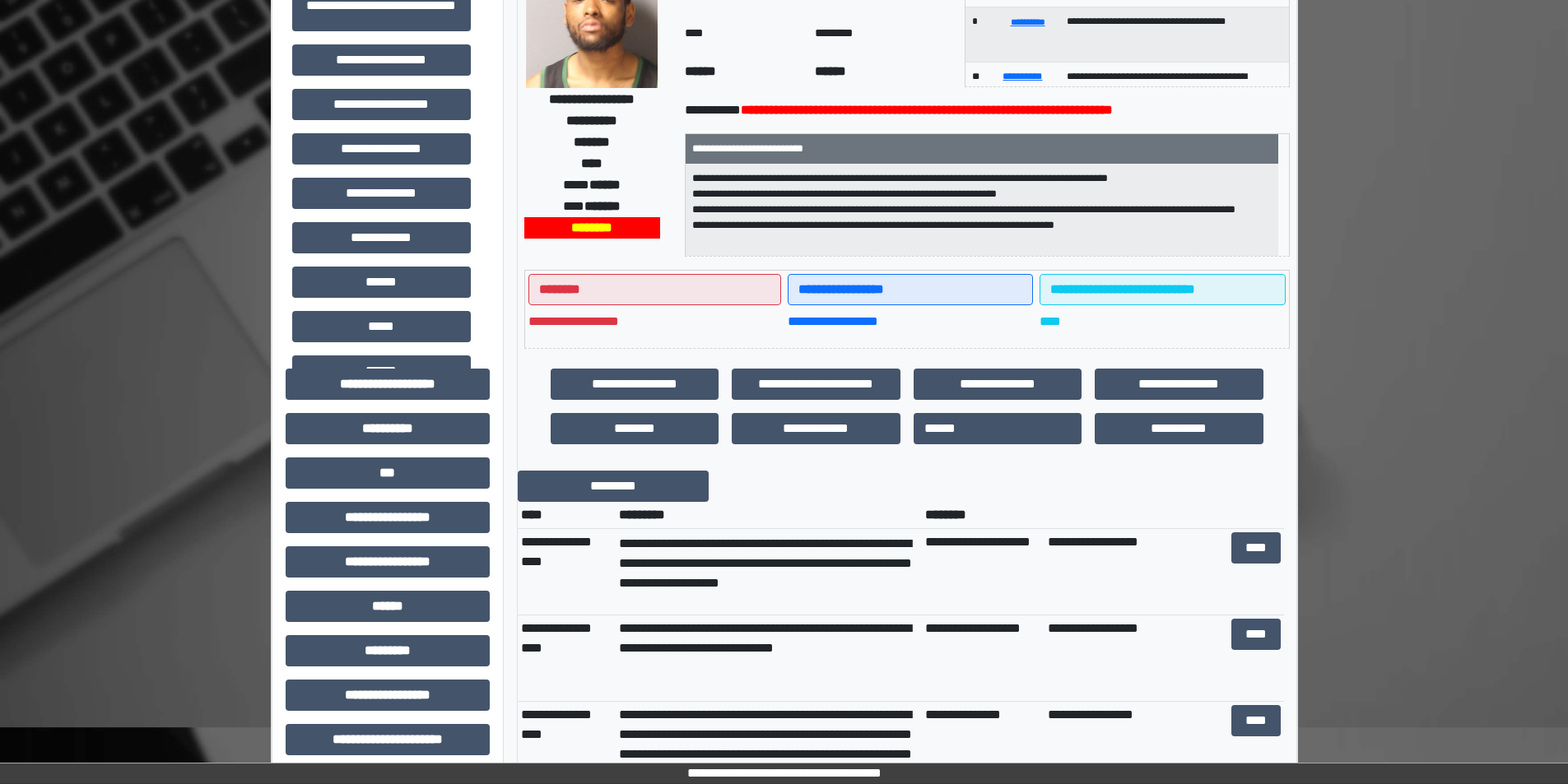scroll, scrollTop: 230, scrollLeft: 0, axis: vertical 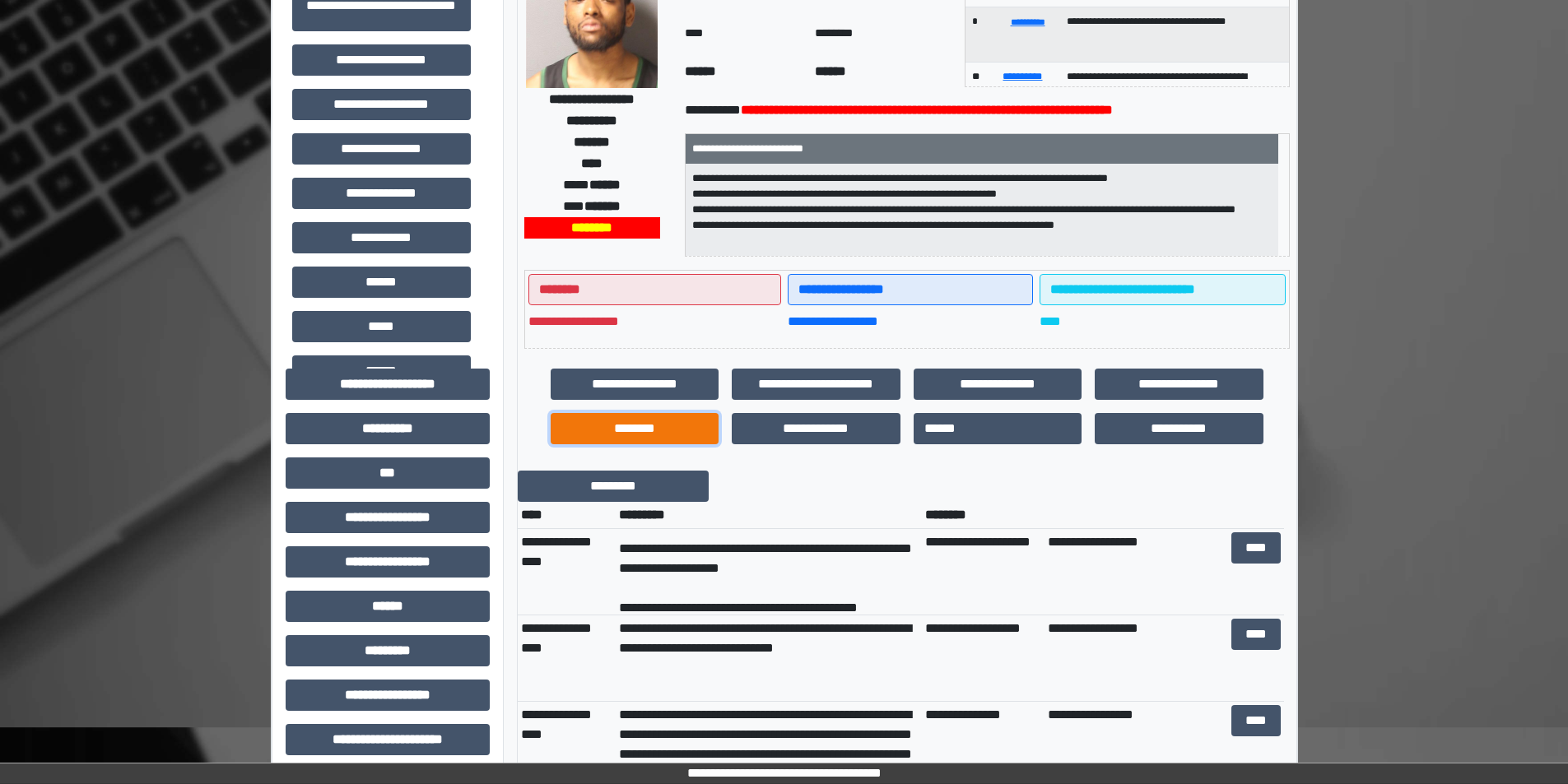 click on "********" at bounding box center (635, 429) 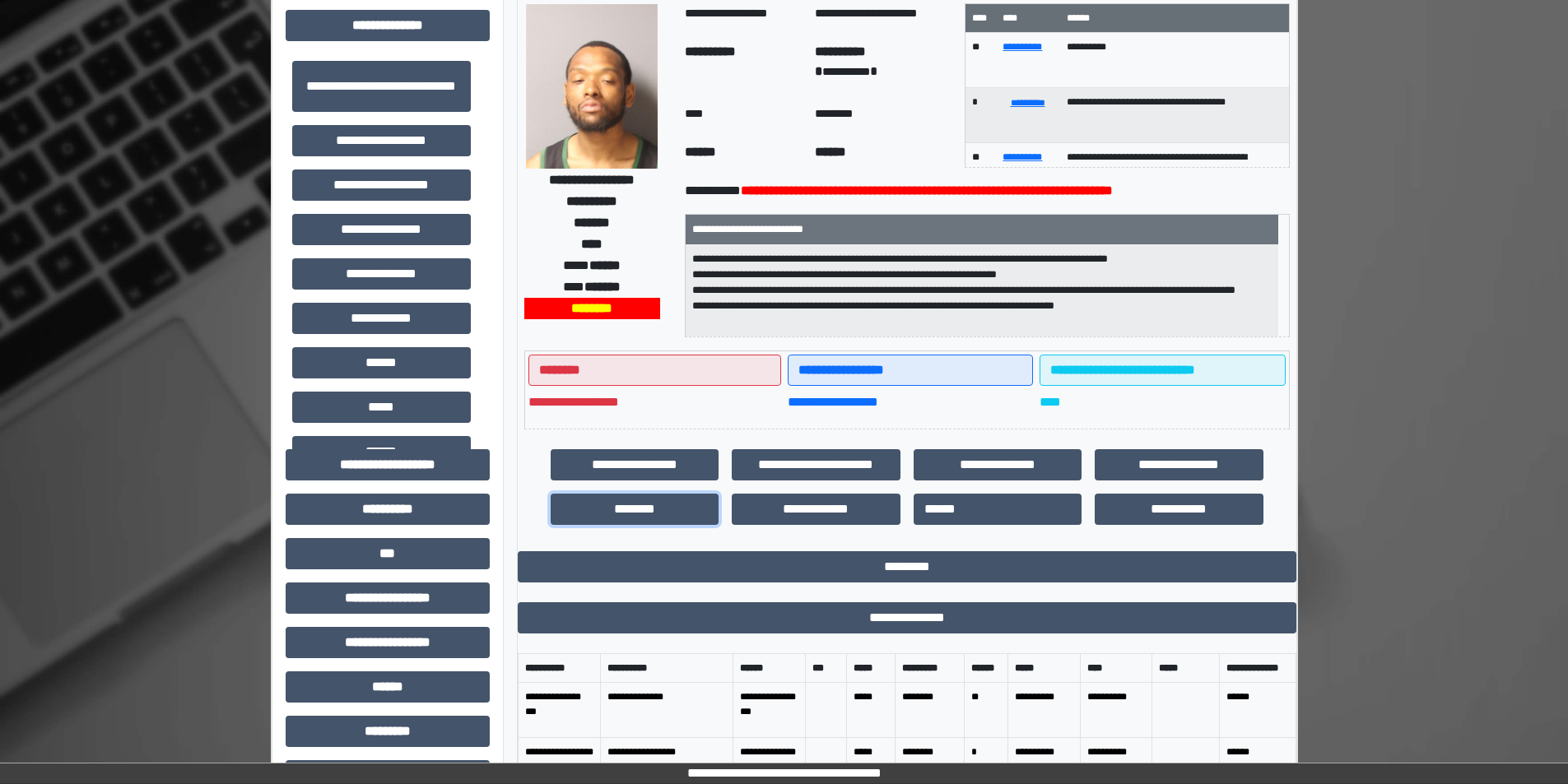 scroll, scrollTop: 82, scrollLeft: 0, axis: vertical 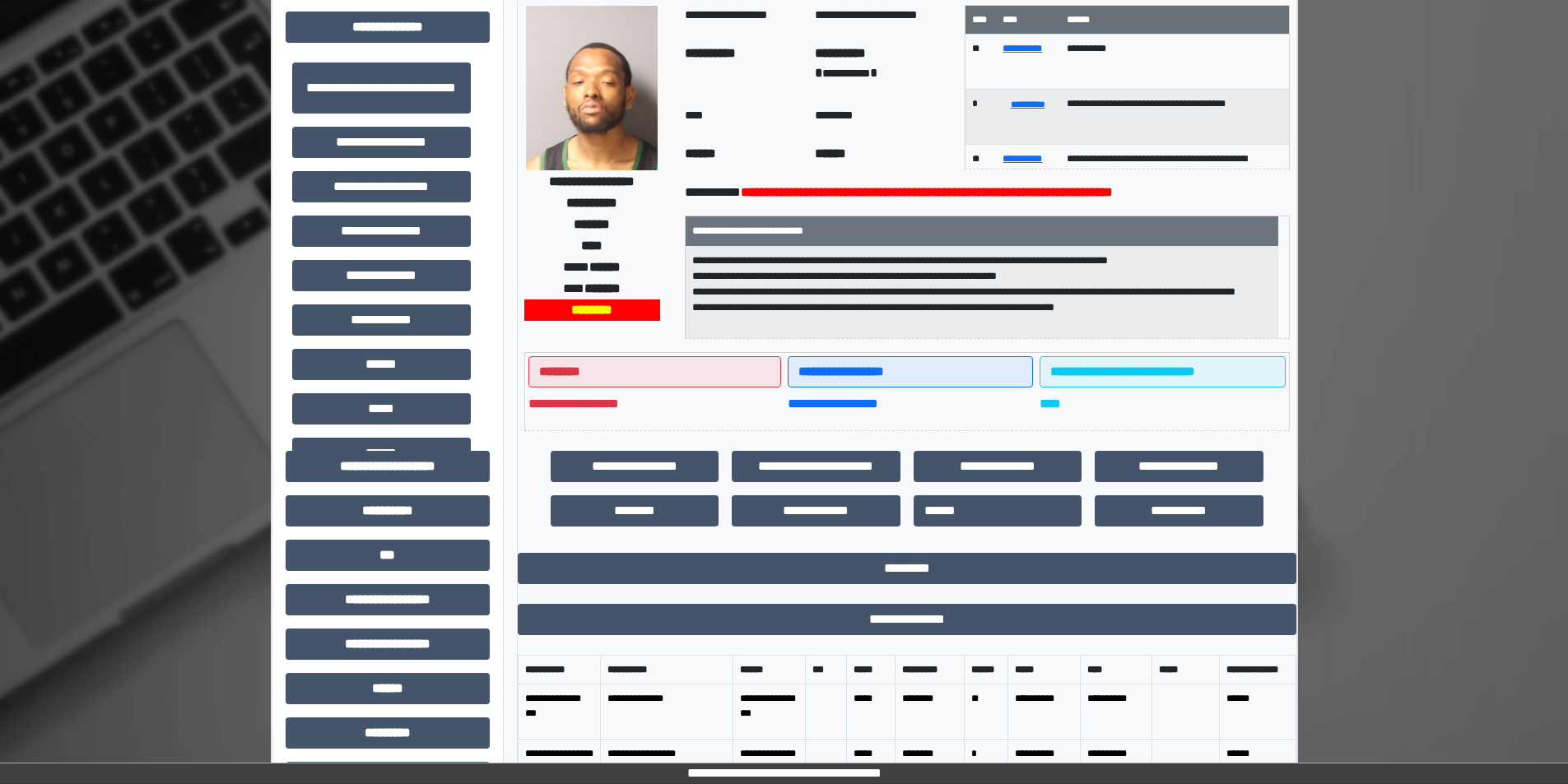 click on "**********" at bounding box center [982, 292] 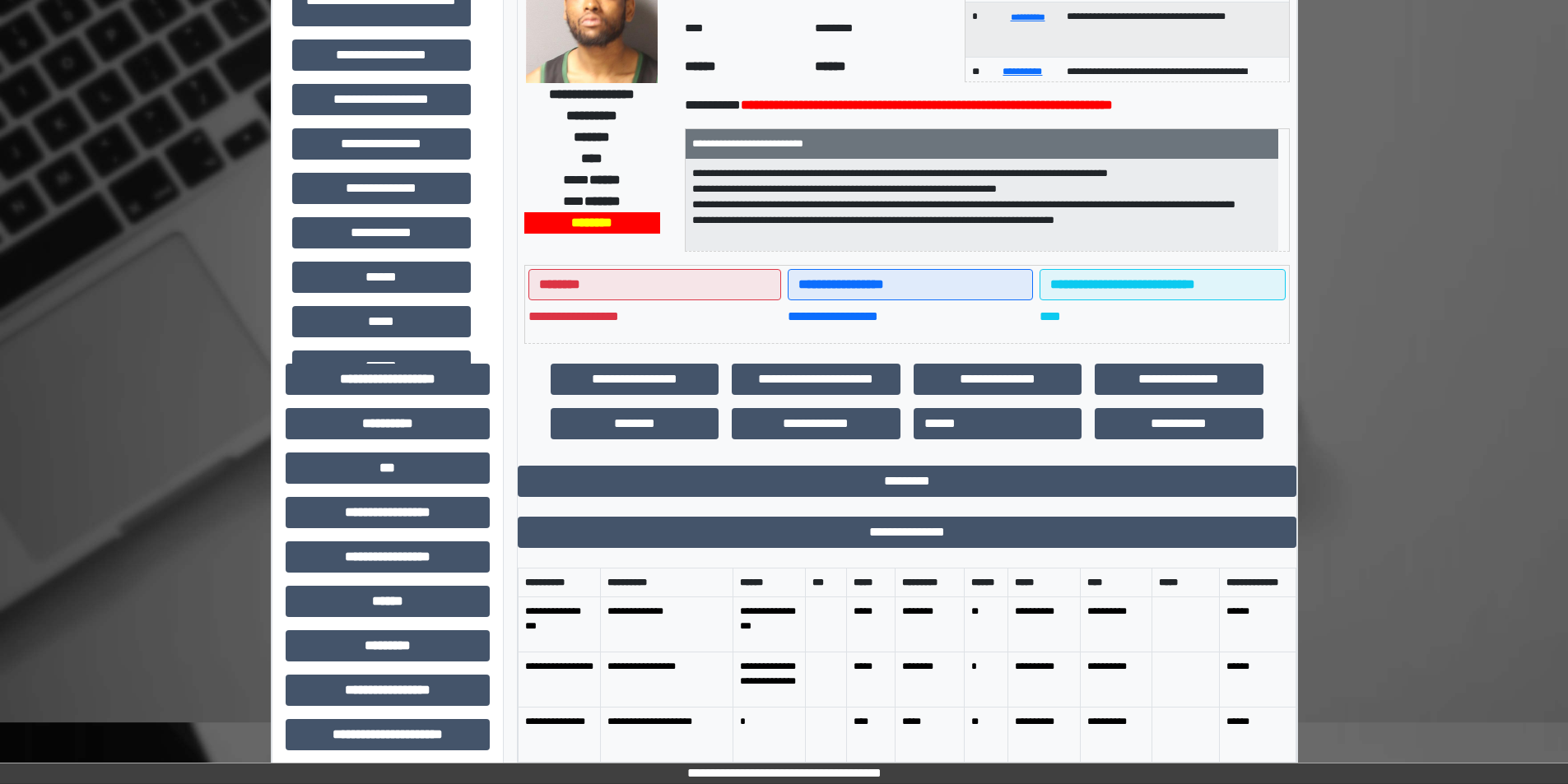 scroll, scrollTop: 329, scrollLeft: 0, axis: vertical 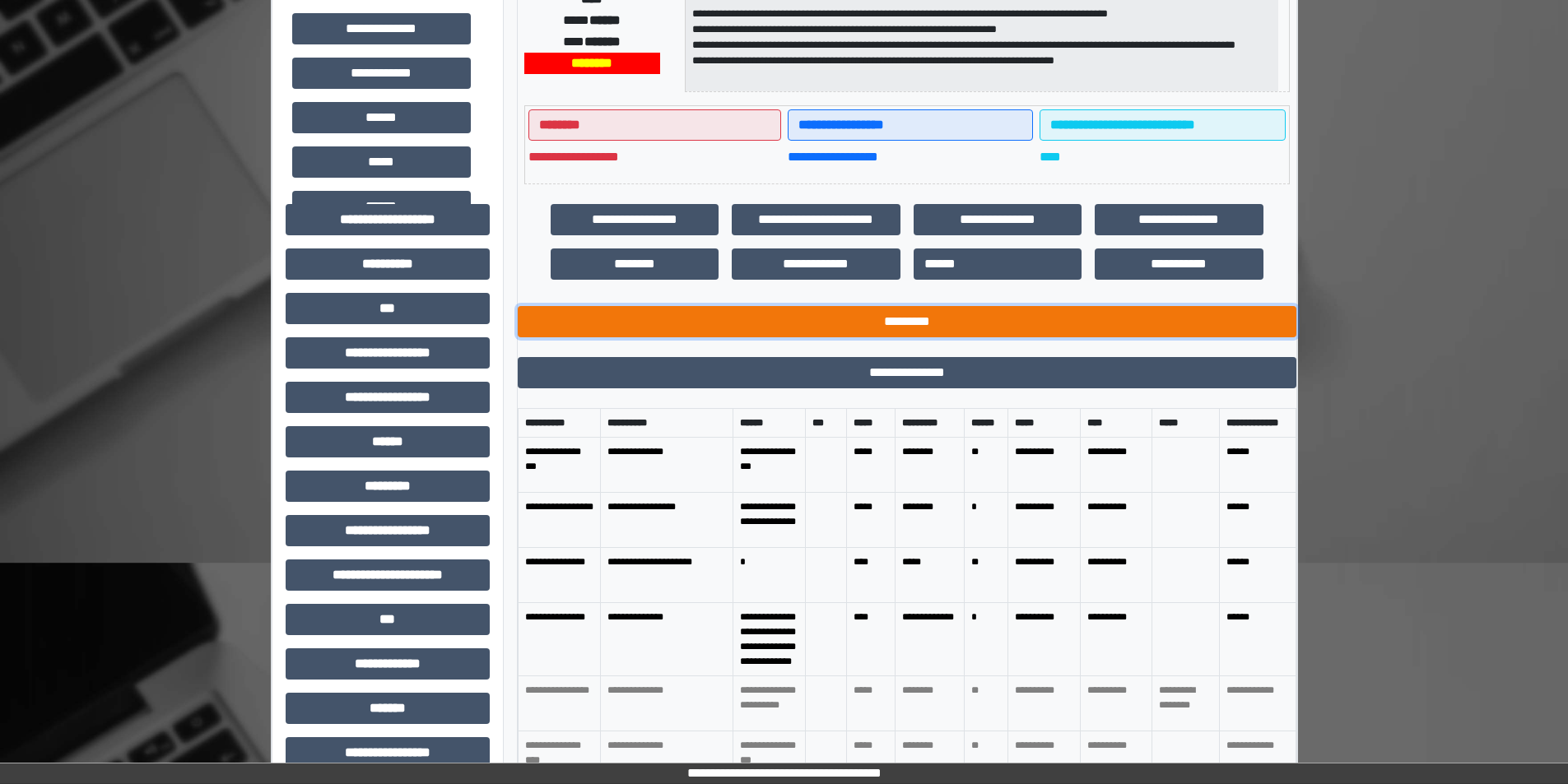 click on "*********" at bounding box center [907, 322] 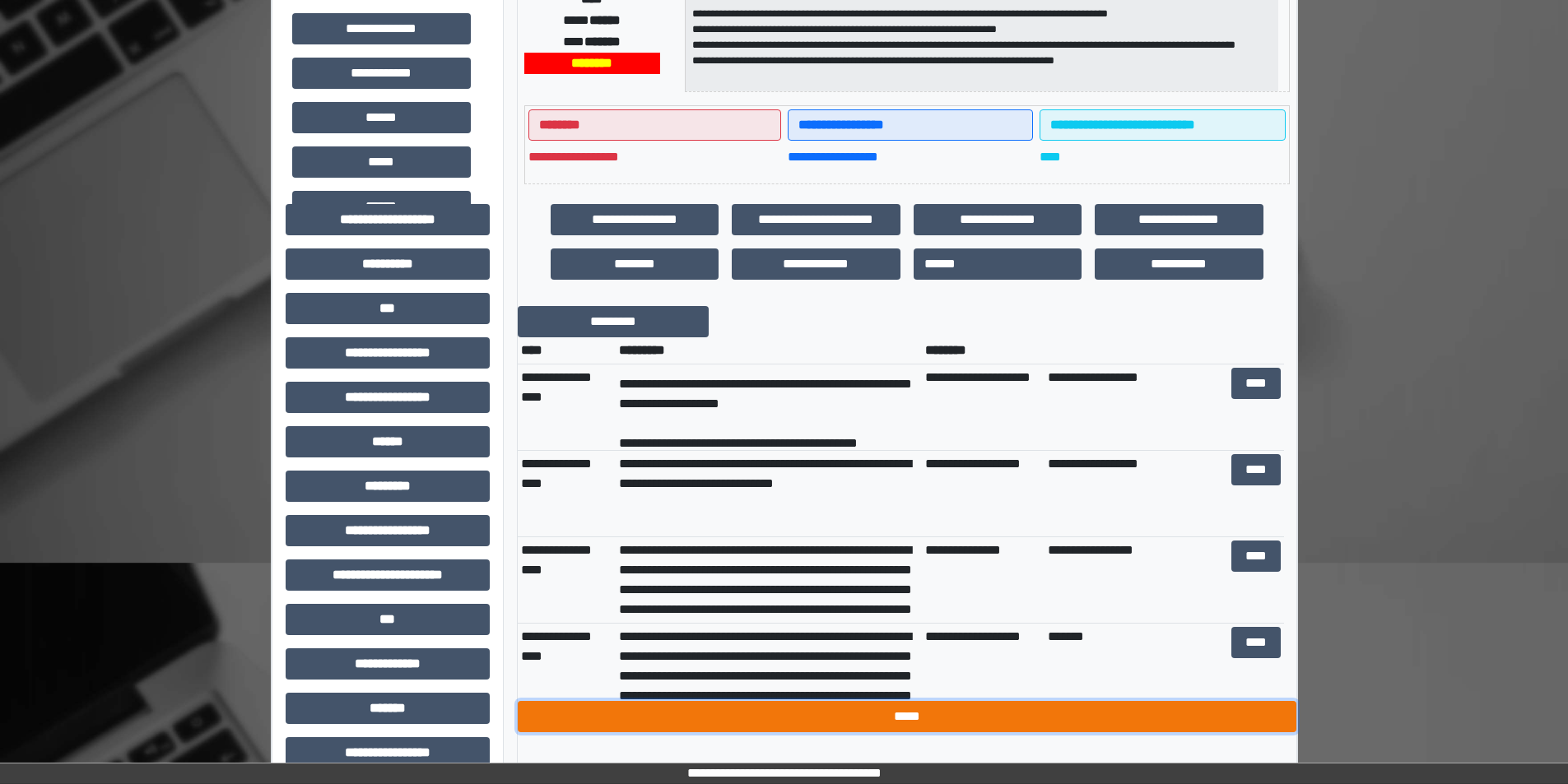 click on "*****" at bounding box center [907, 717] 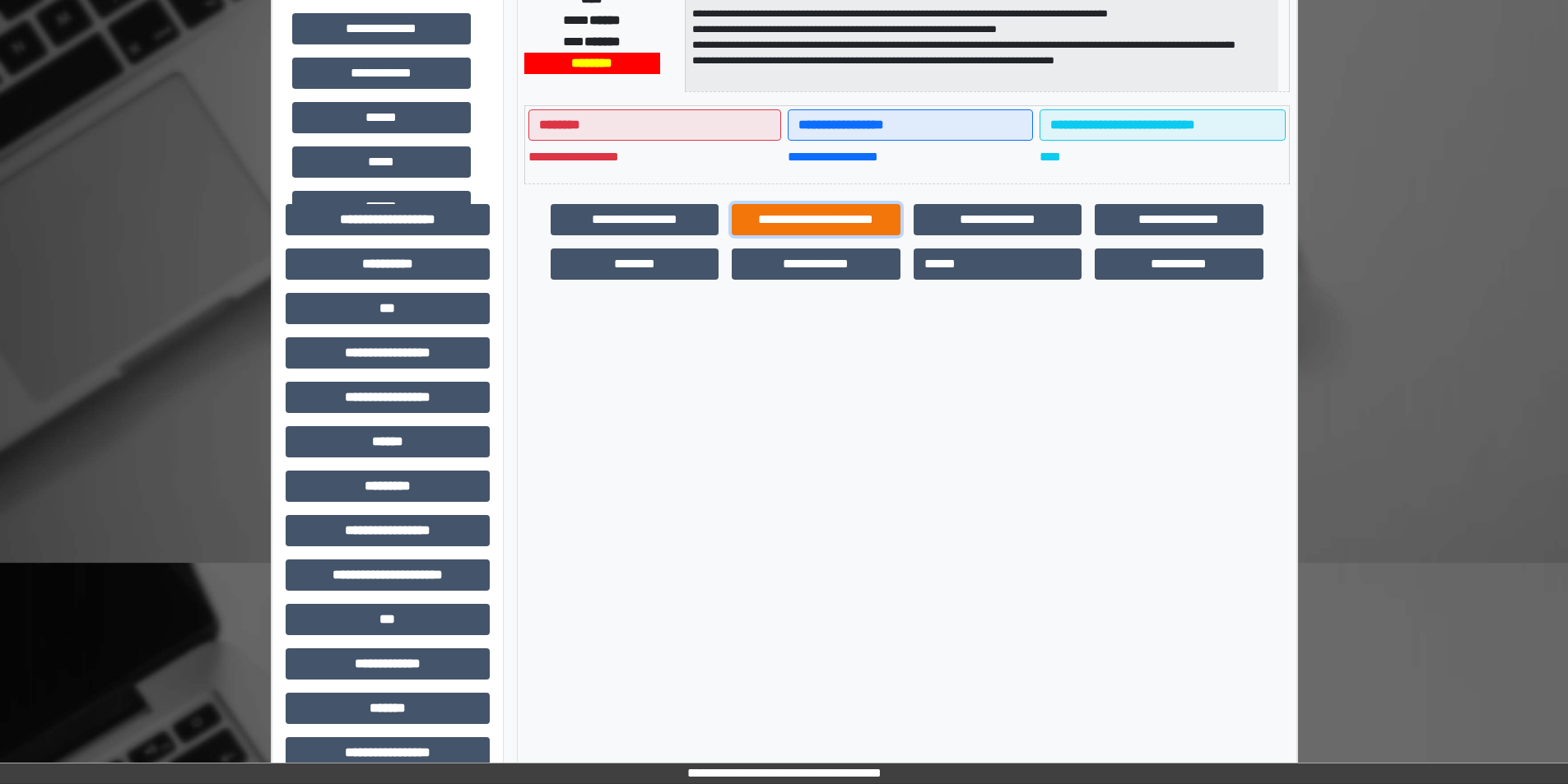 click on "**********" at bounding box center [816, 220] 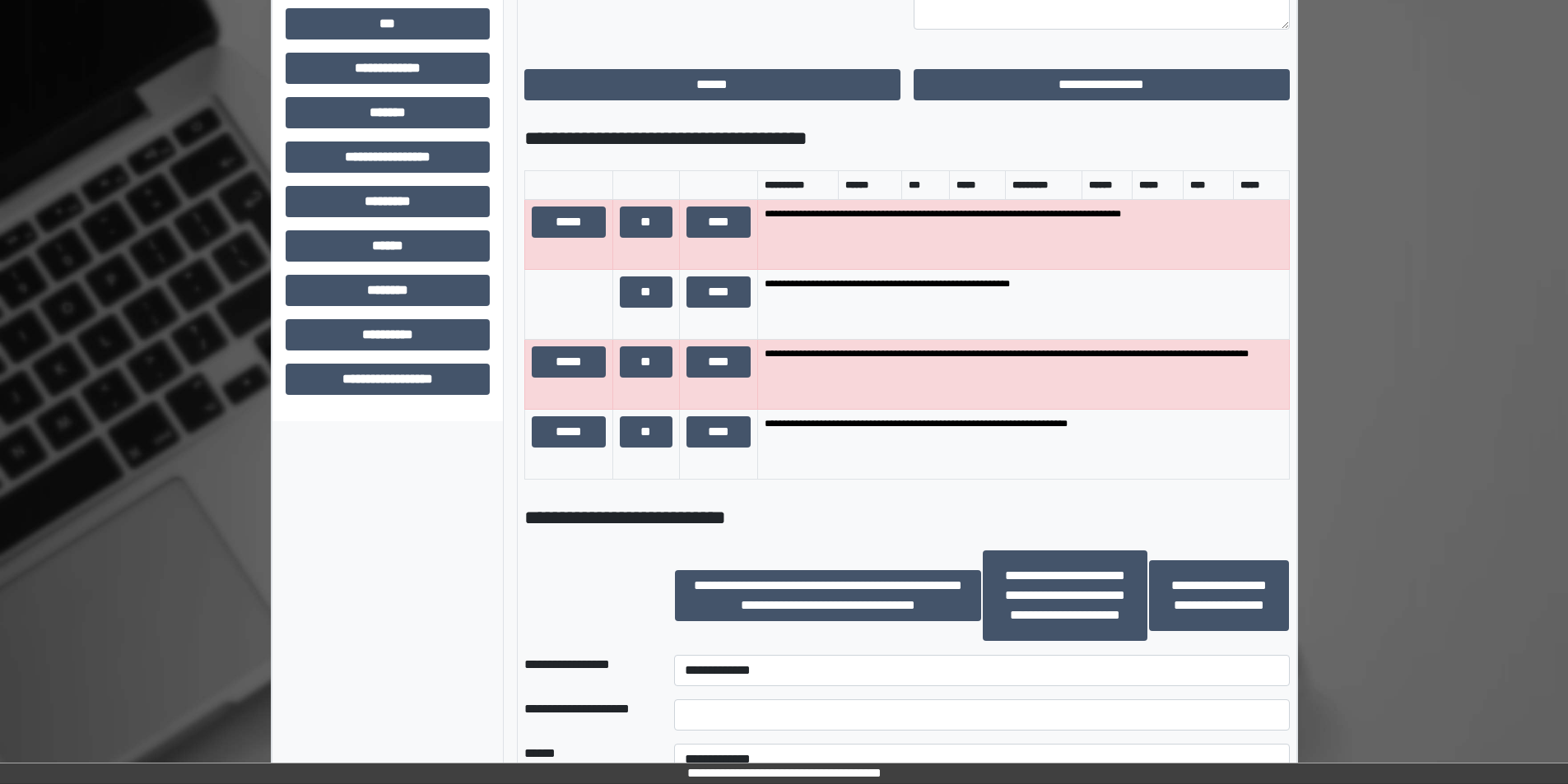 scroll, scrollTop: 1069, scrollLeft: 0, axis: vertical 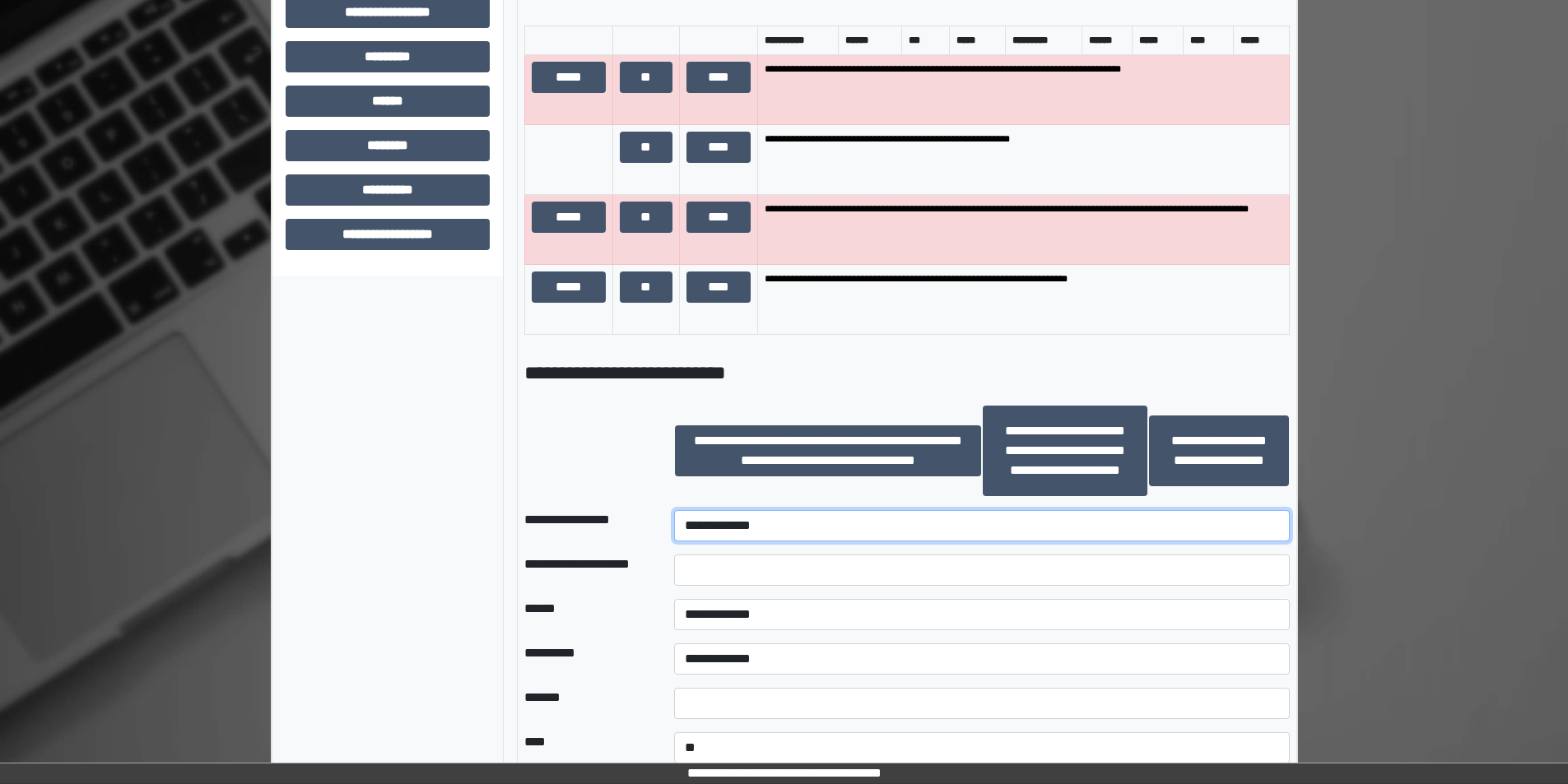 click on "**********" at bounding box center [981, 526] 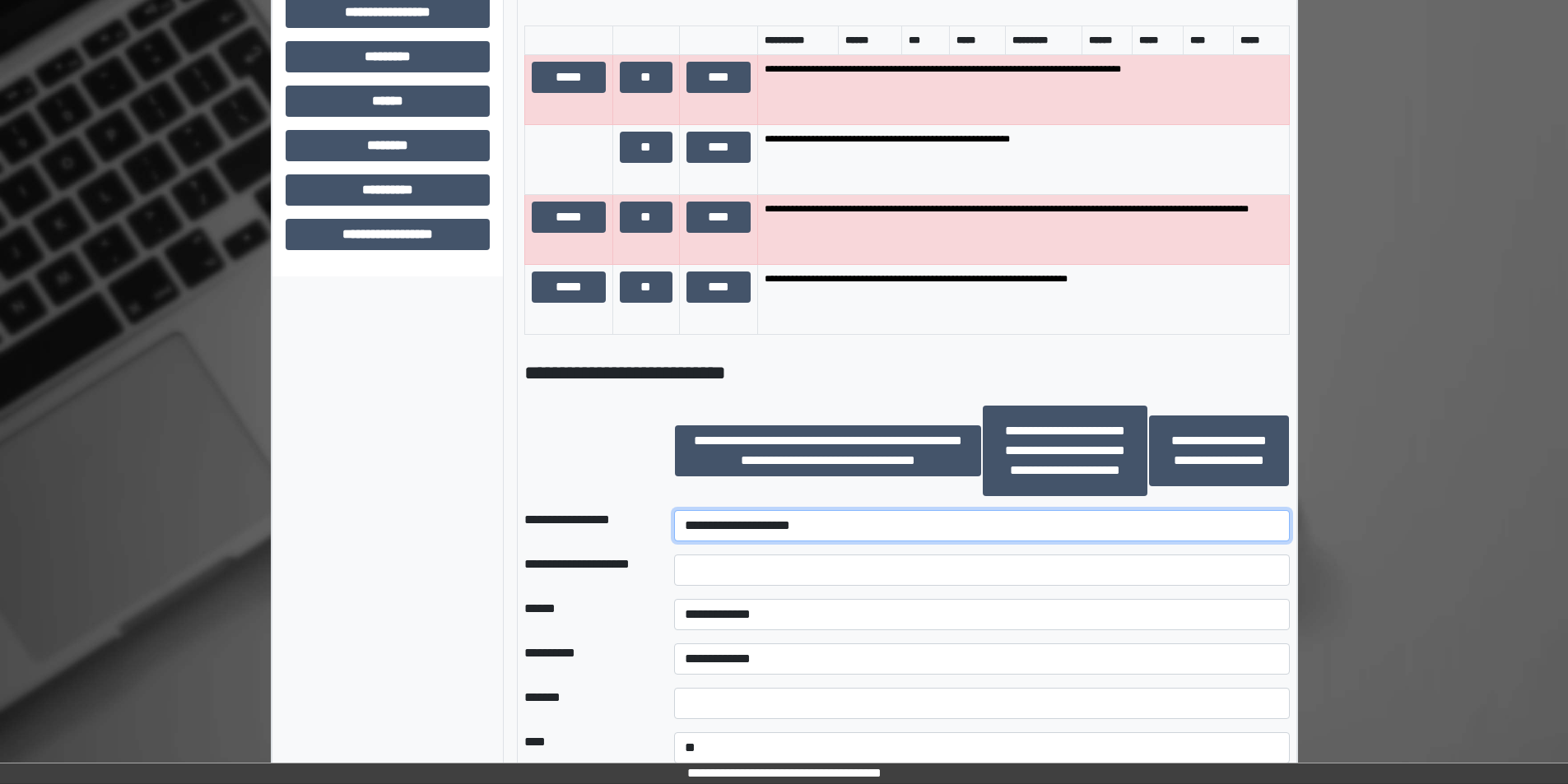click on "**********" at bounding box center [981, 526] 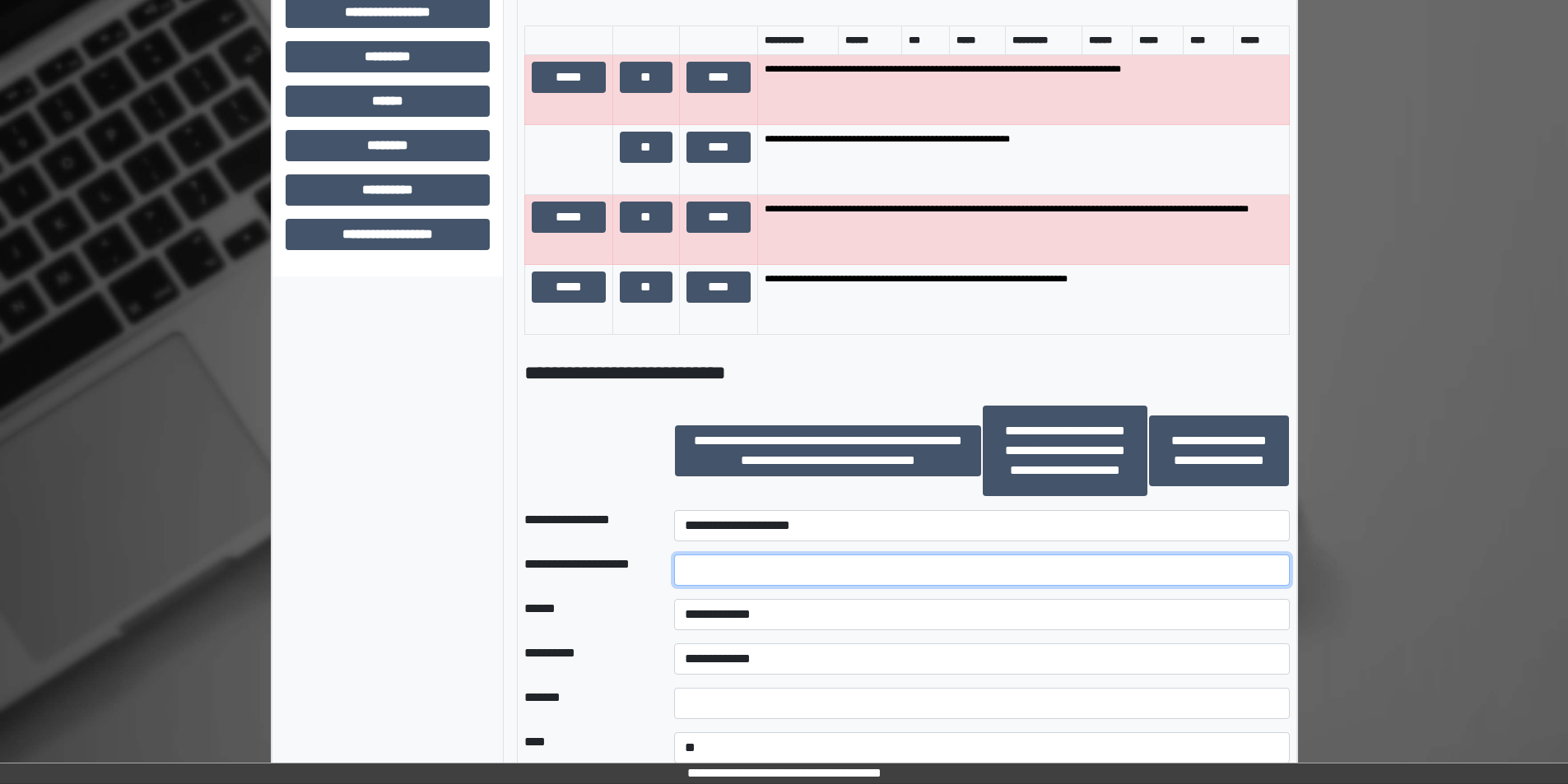 click at bounding box center [981, 570] 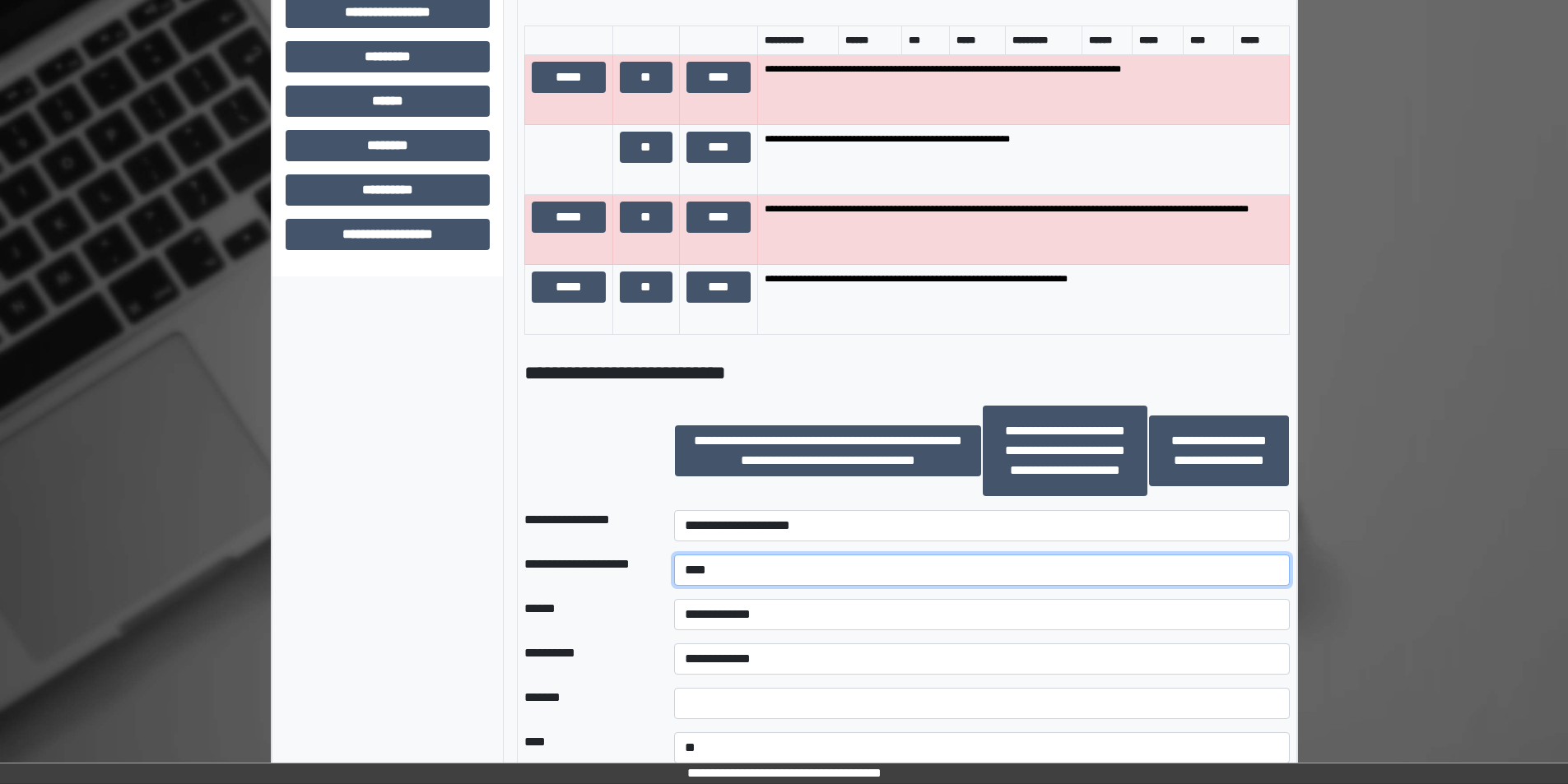 type on "****" 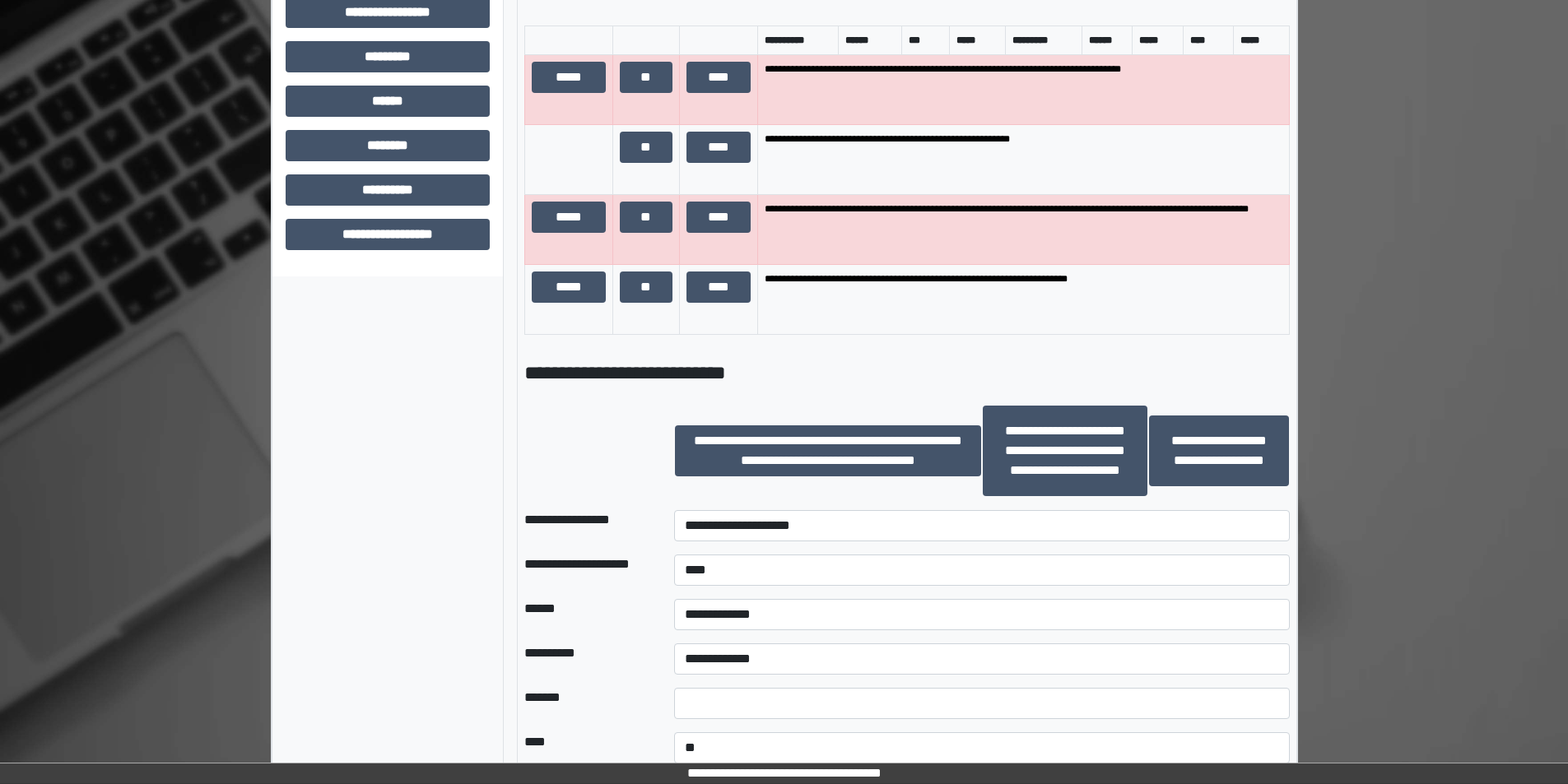 click on "**********" at bounding box center (586, 526) 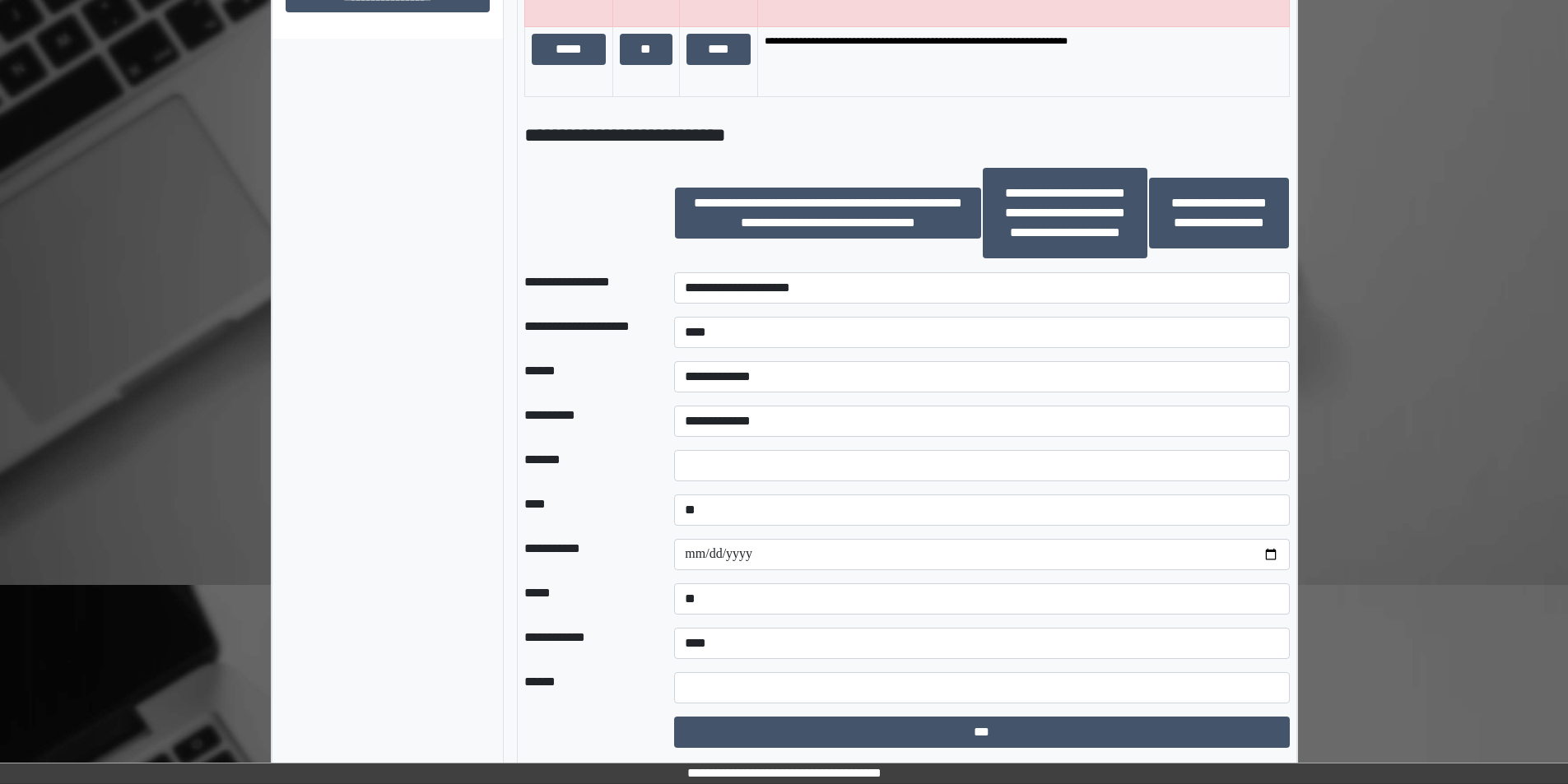 scroll, scrollTop: 1316, scrollLeft: 0, axis: vertical 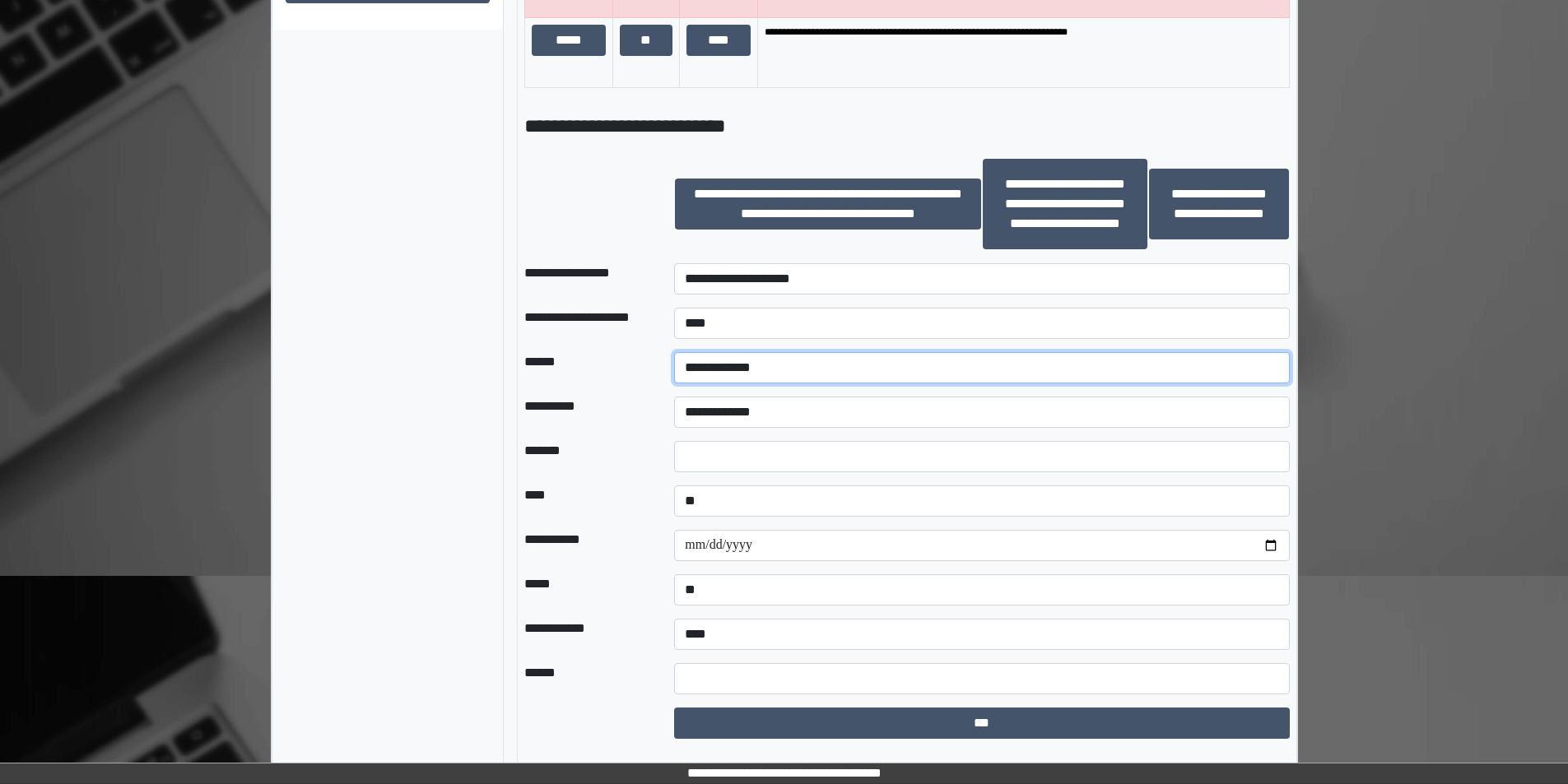 click on "**********" at bounding box center (981, 368) 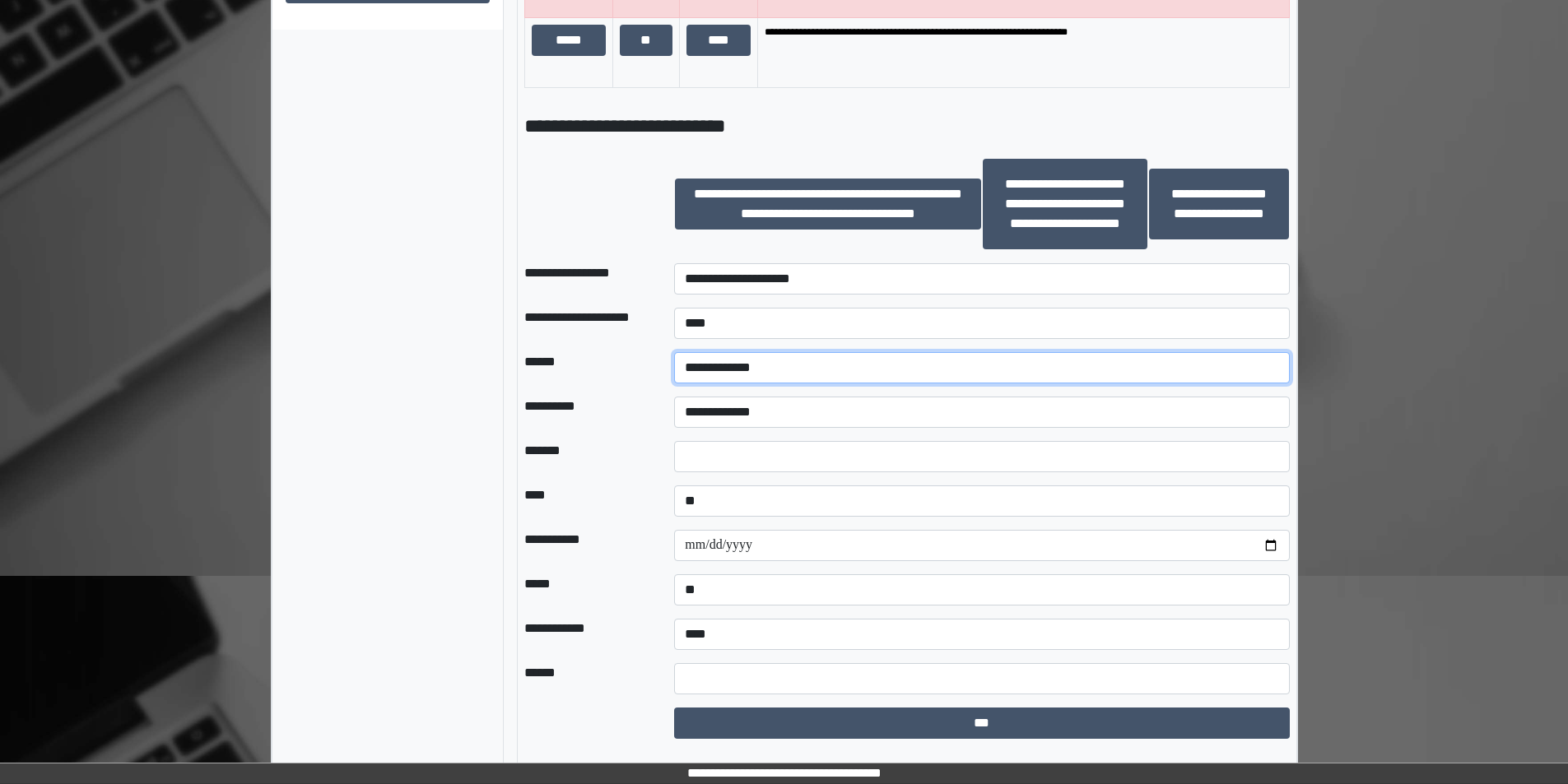 select on "**" 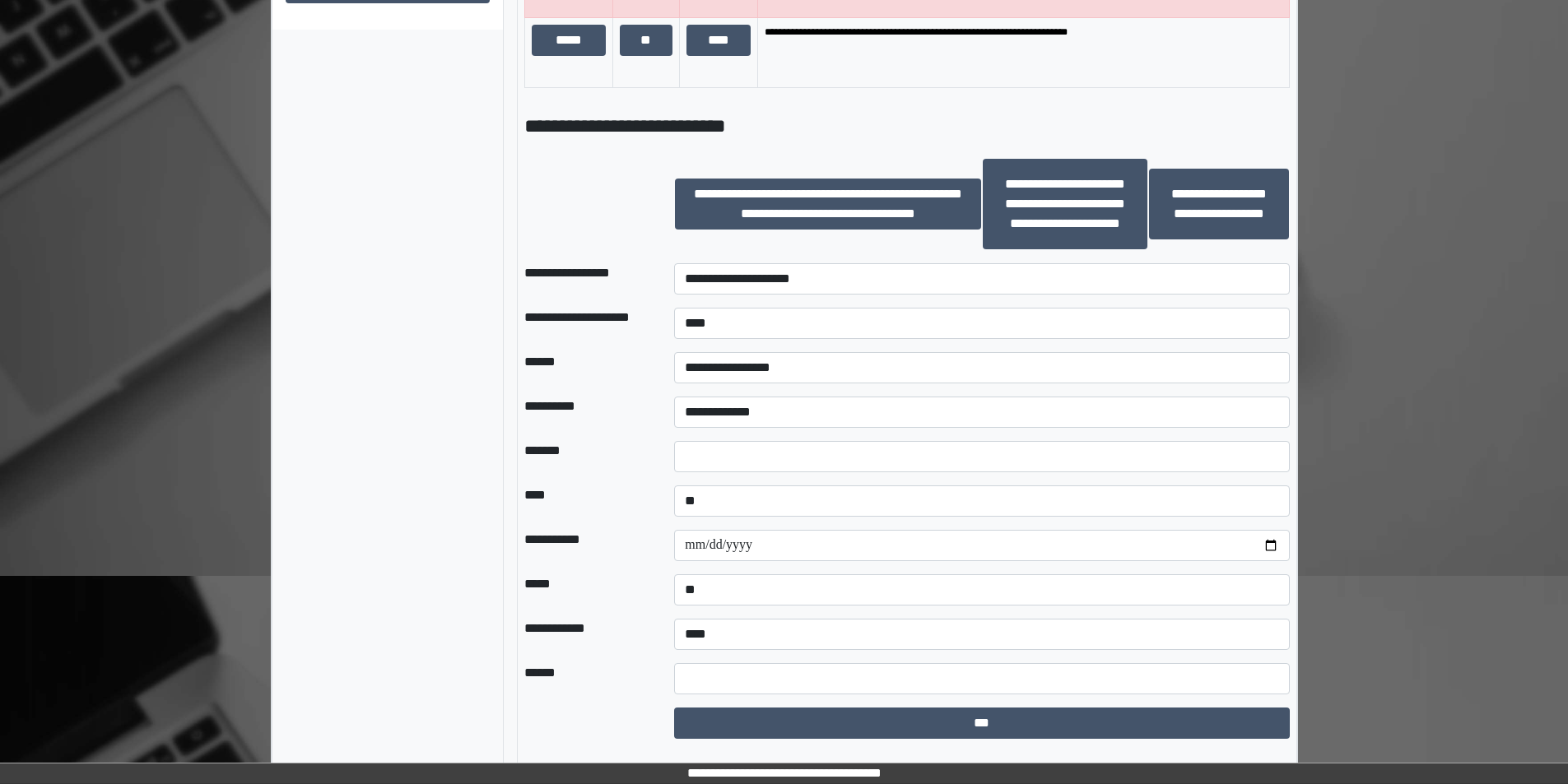 click on "**********" at bounding box center (586, 412) 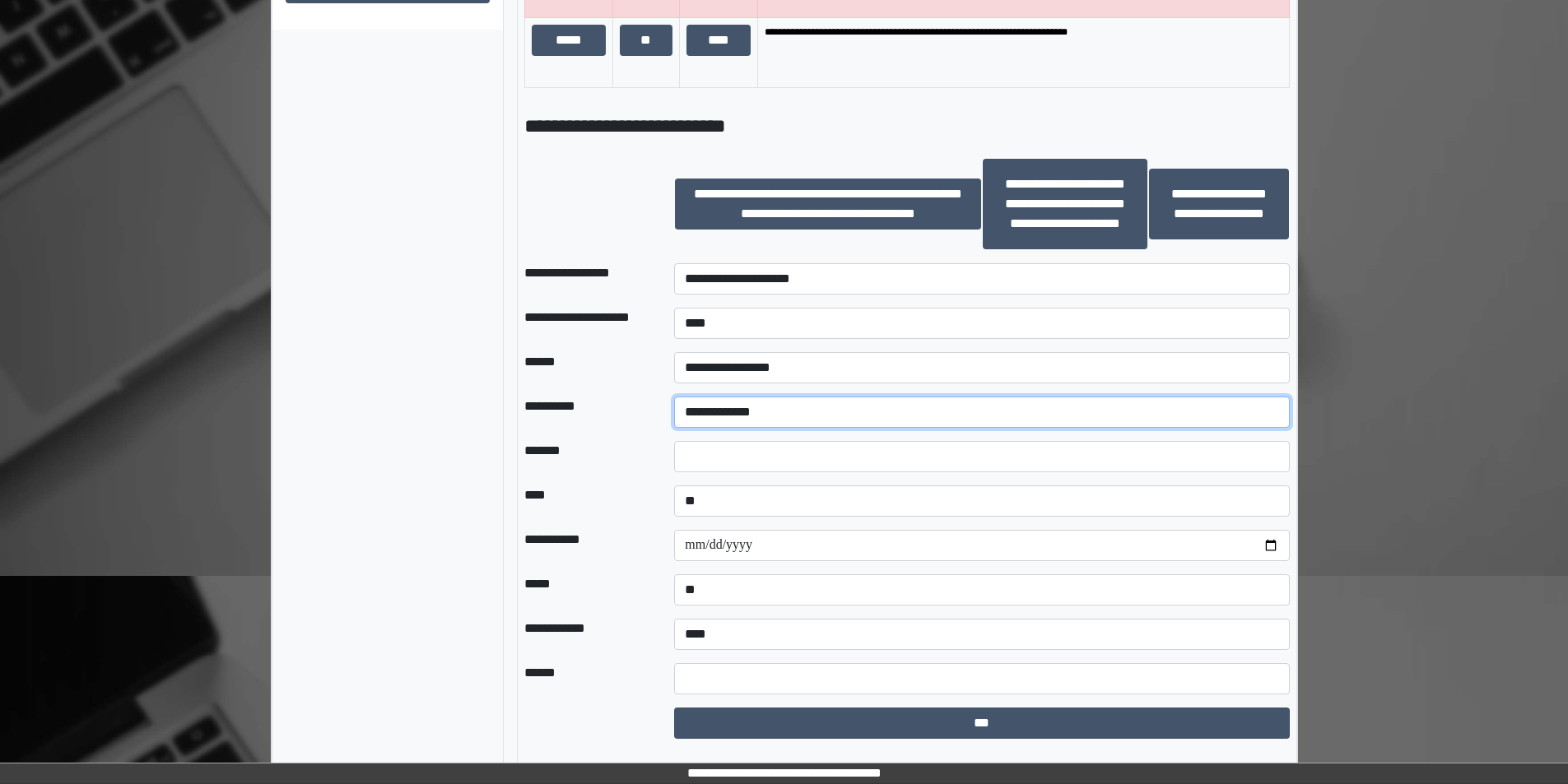 click on "**********" at bounding box center [981, 412] 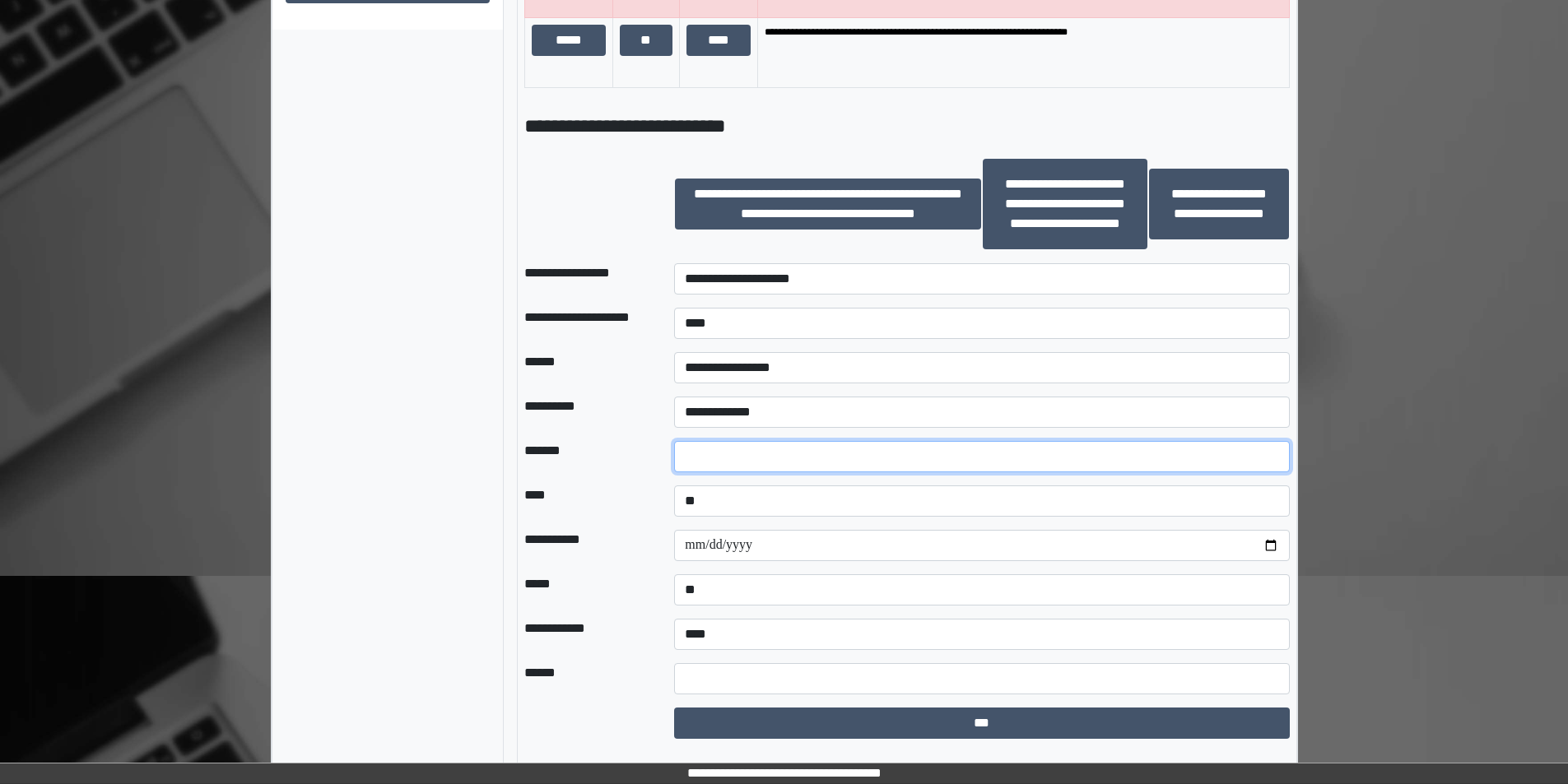 click at bounding box center (981, 457) 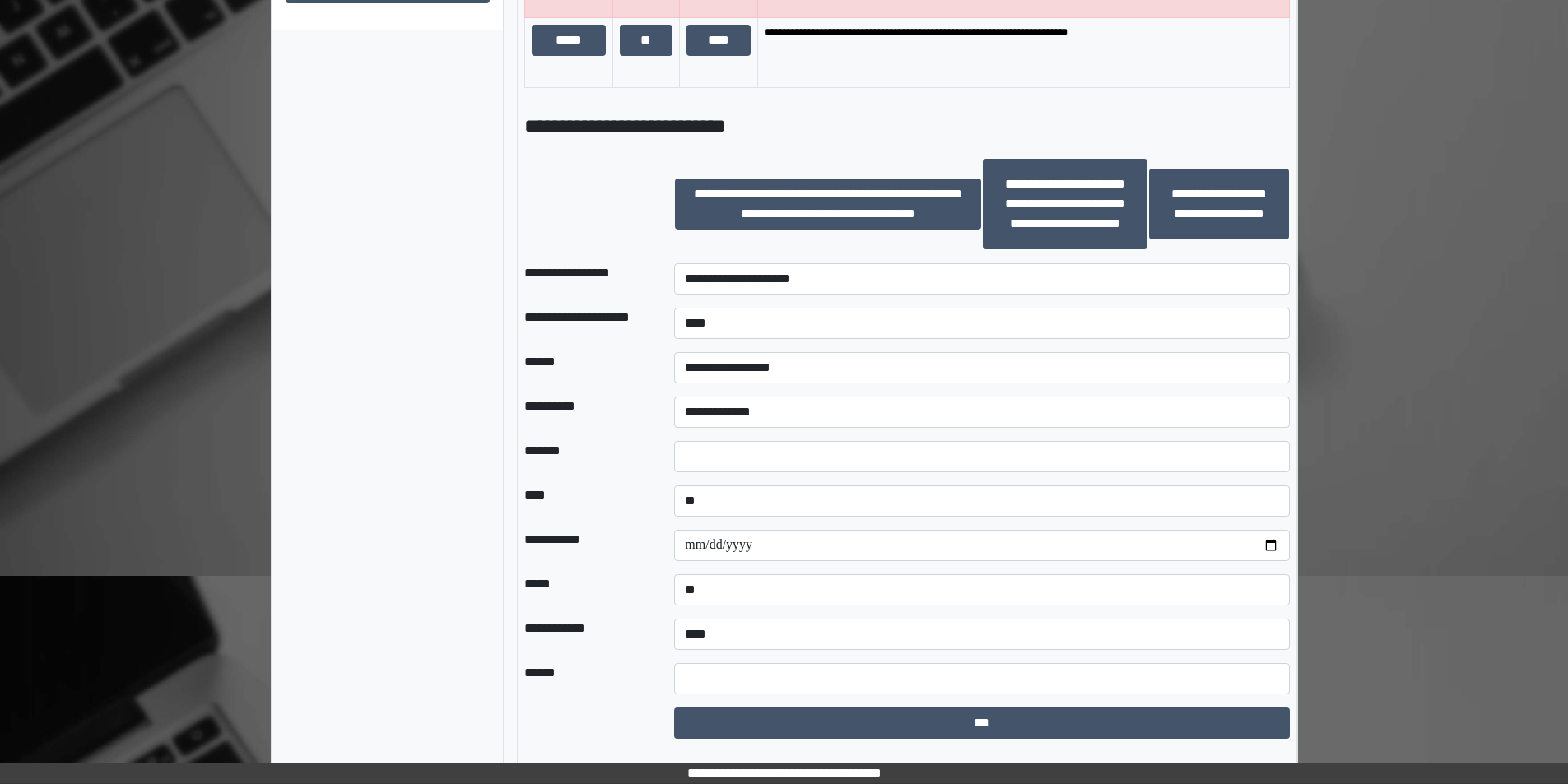 click on "*******" at bounding box center [586, 457] 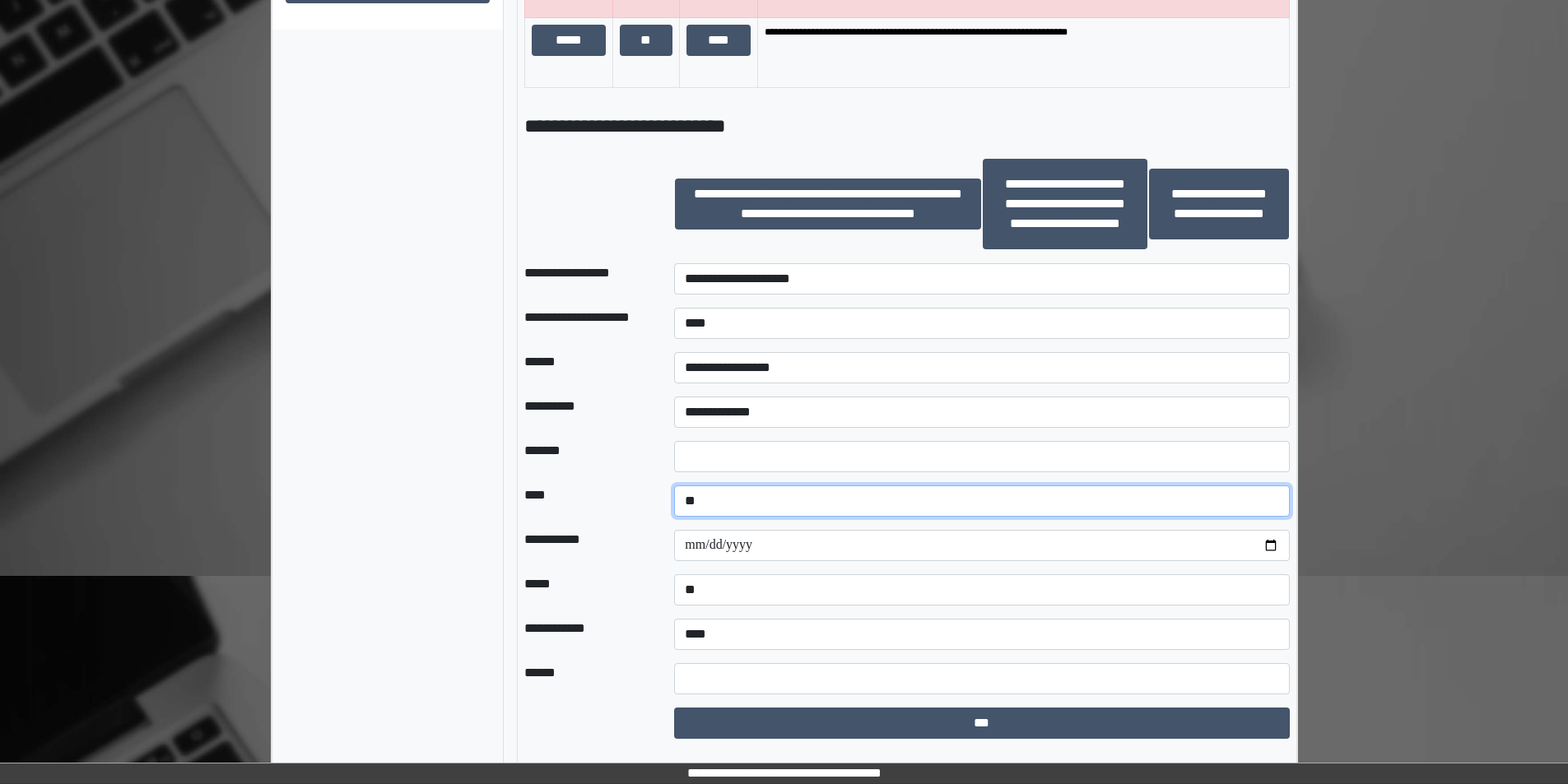 click on "**********" at bounding box center [981, 501] 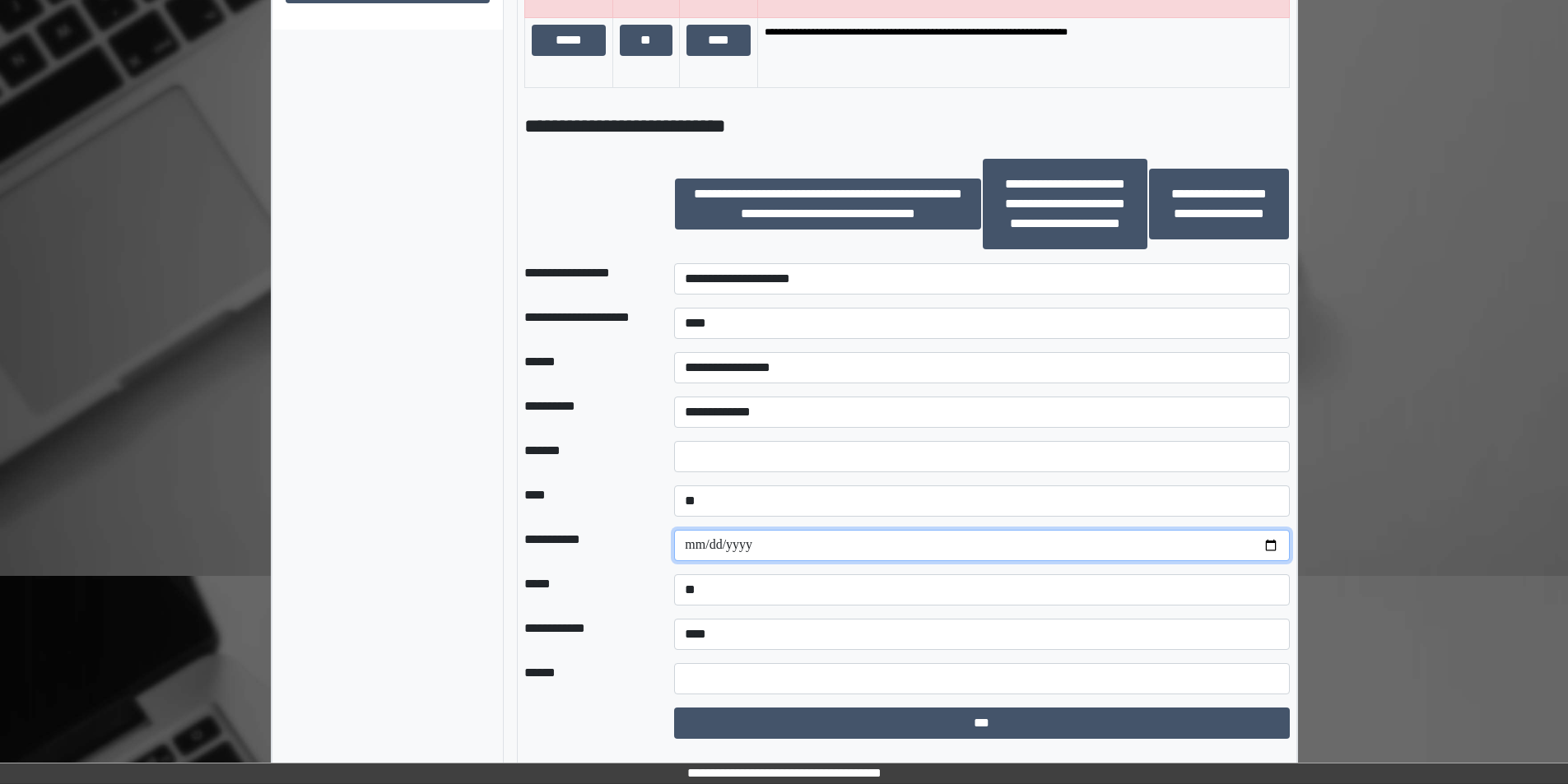 click at bounding box center [981, 545] 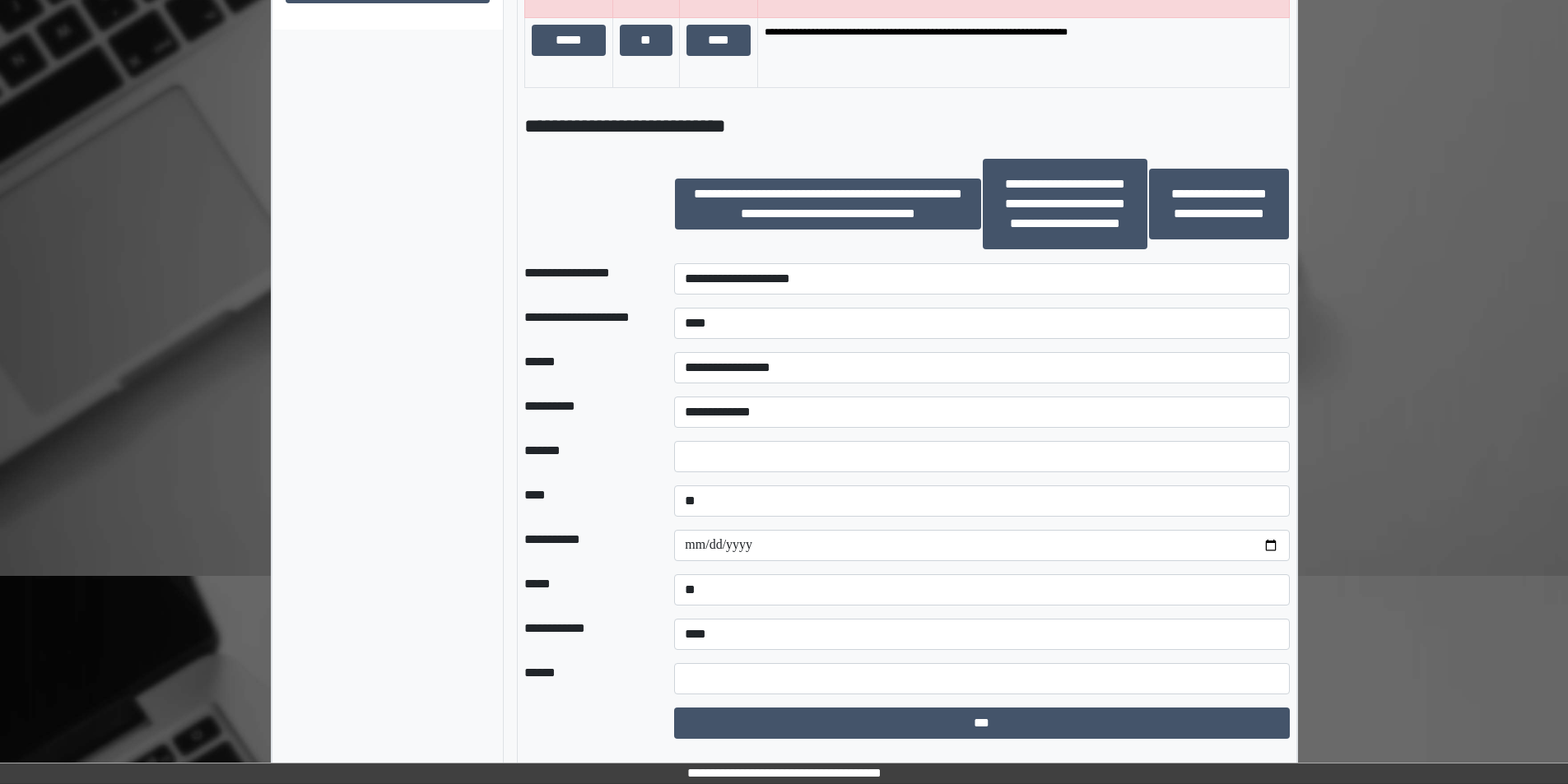 click on "**********" at bounding box center (586, 545) 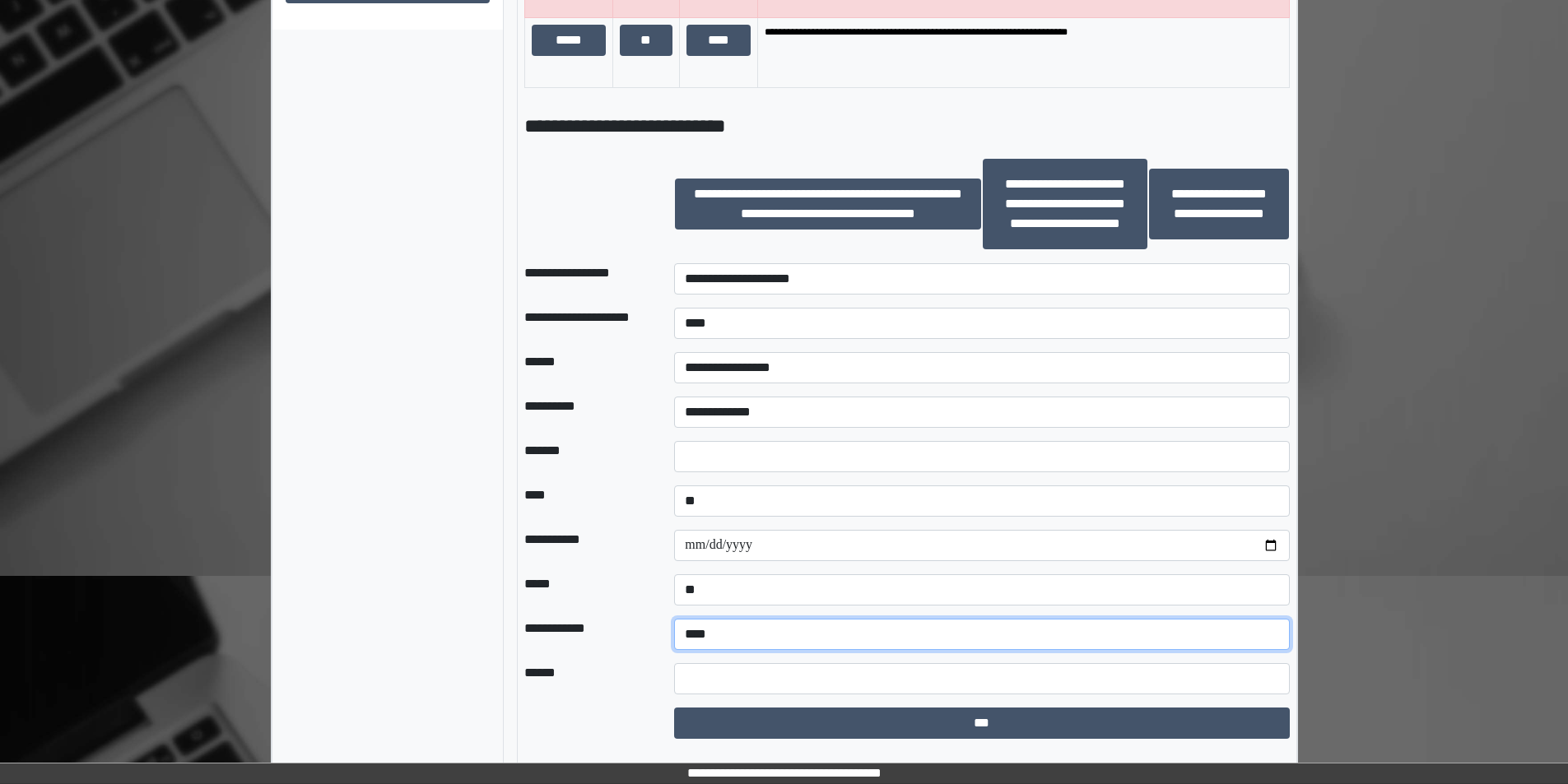 click on "**********" at bounding box center [981, 634] 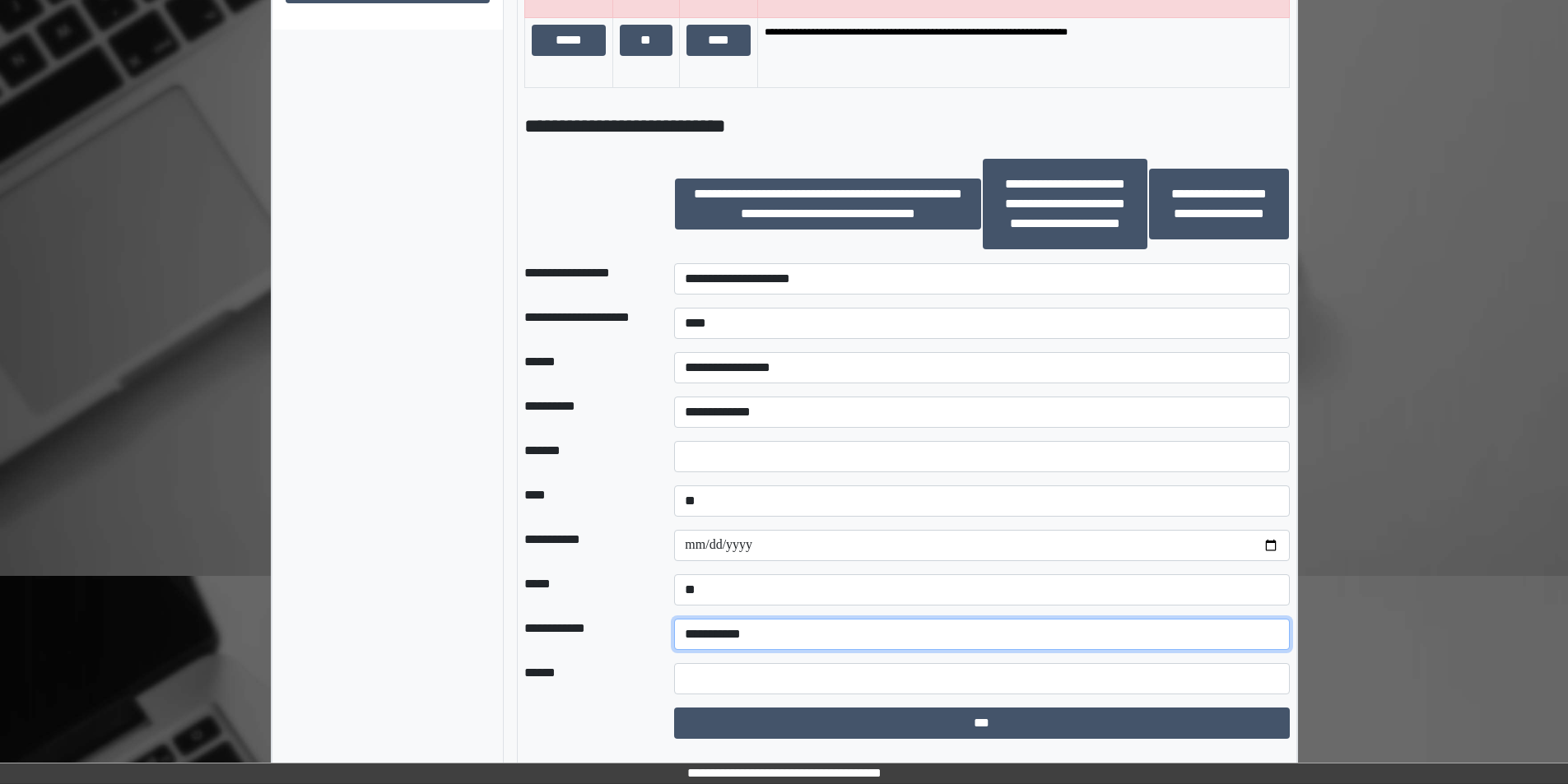 click on "**********" at bounding box center (981, 634) 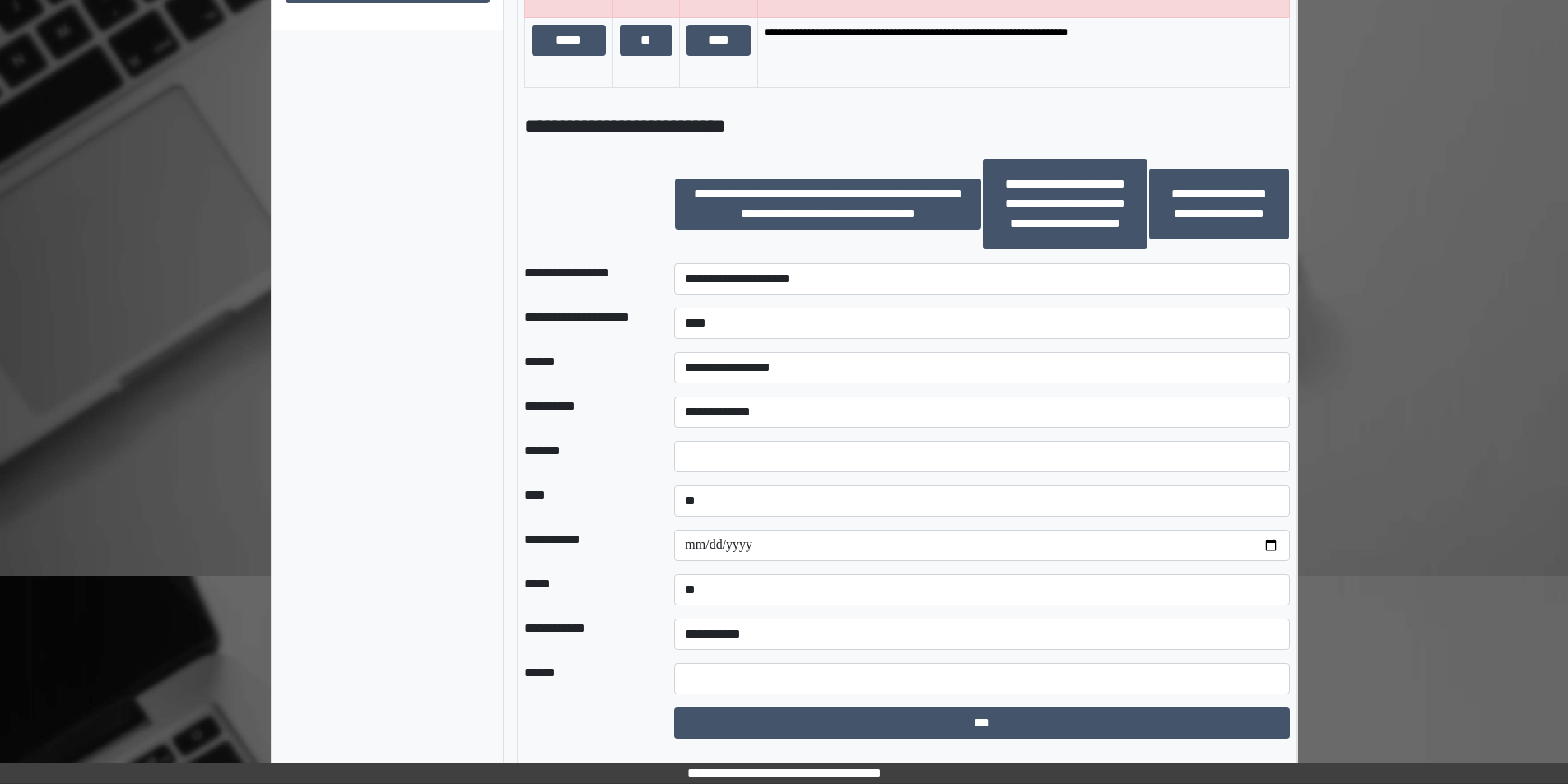 click on "****" at bounding box center (586, 501) 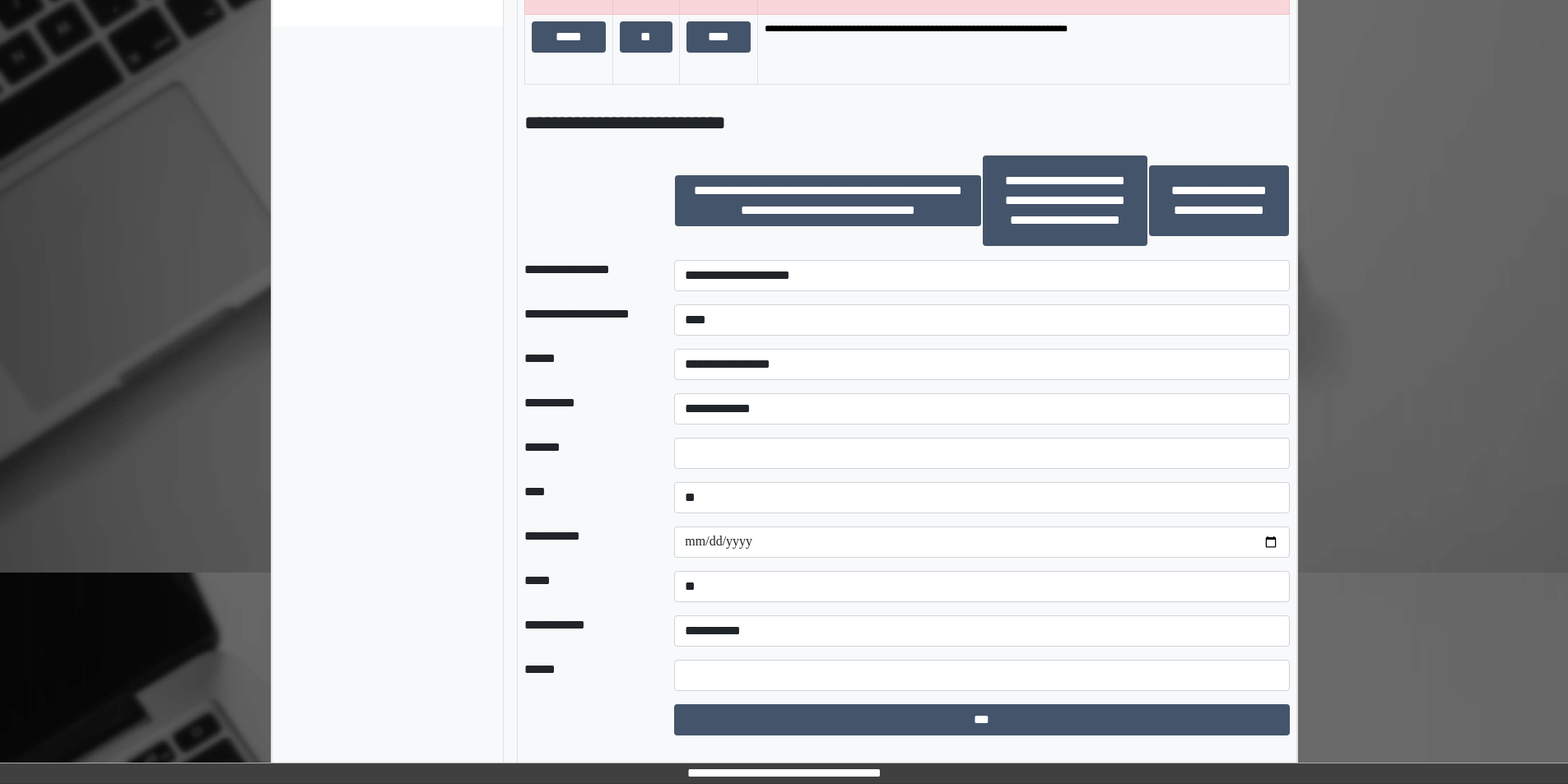 scroll, scrollTop: 1320, scrollLeft: 0, axis: vertical 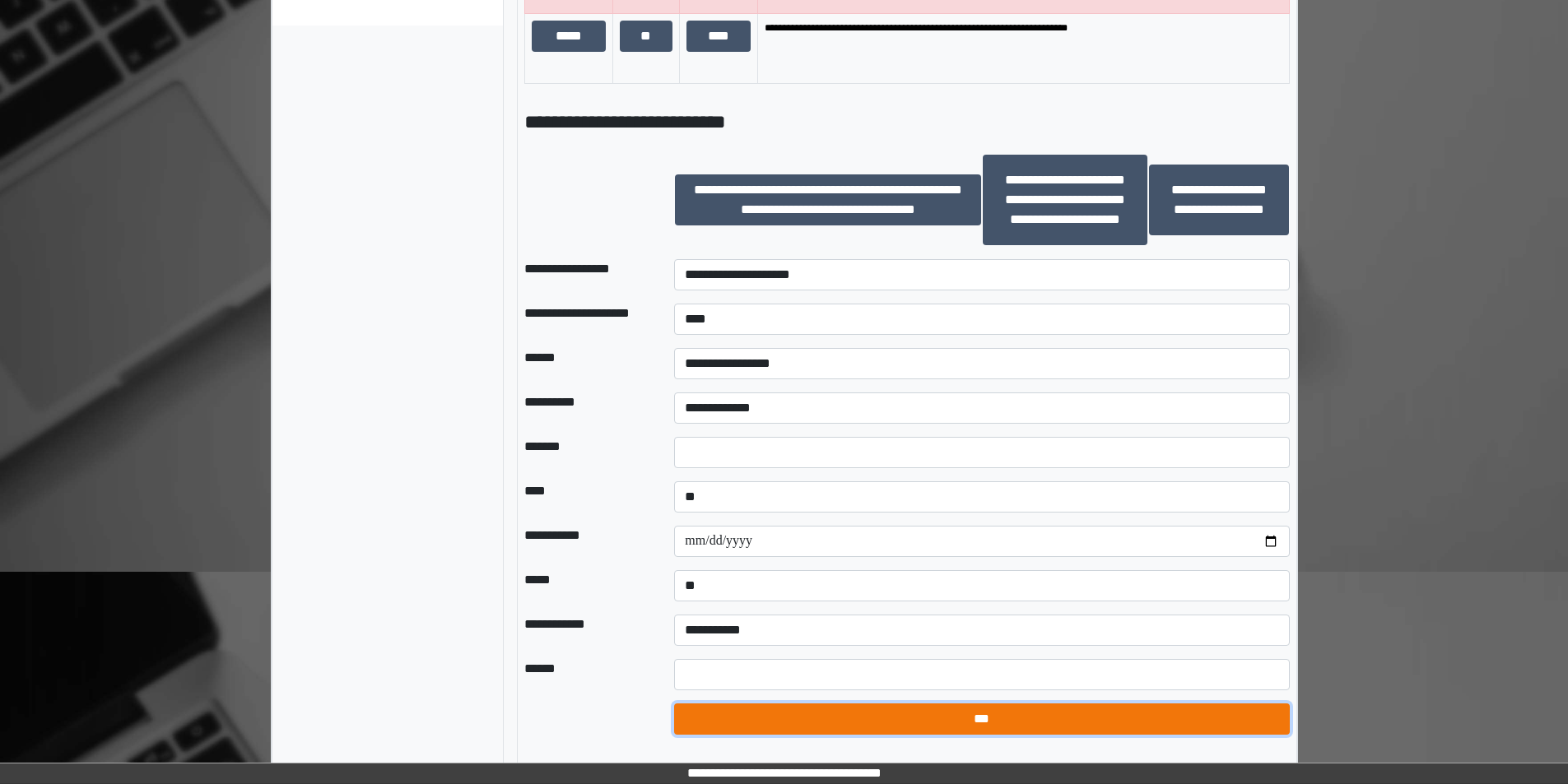 click on "***" at bounding box center [981, 719] 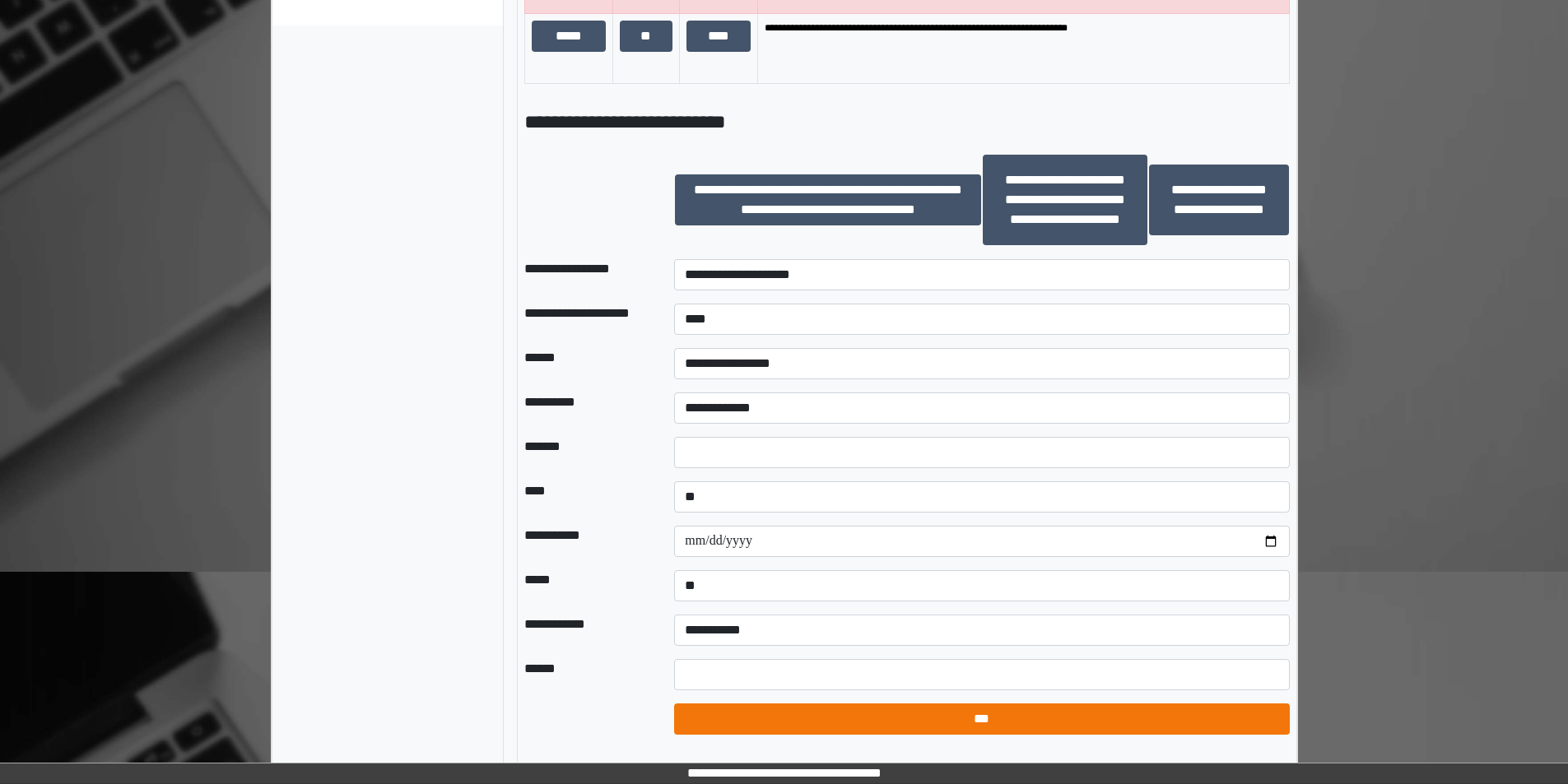 select on "*" 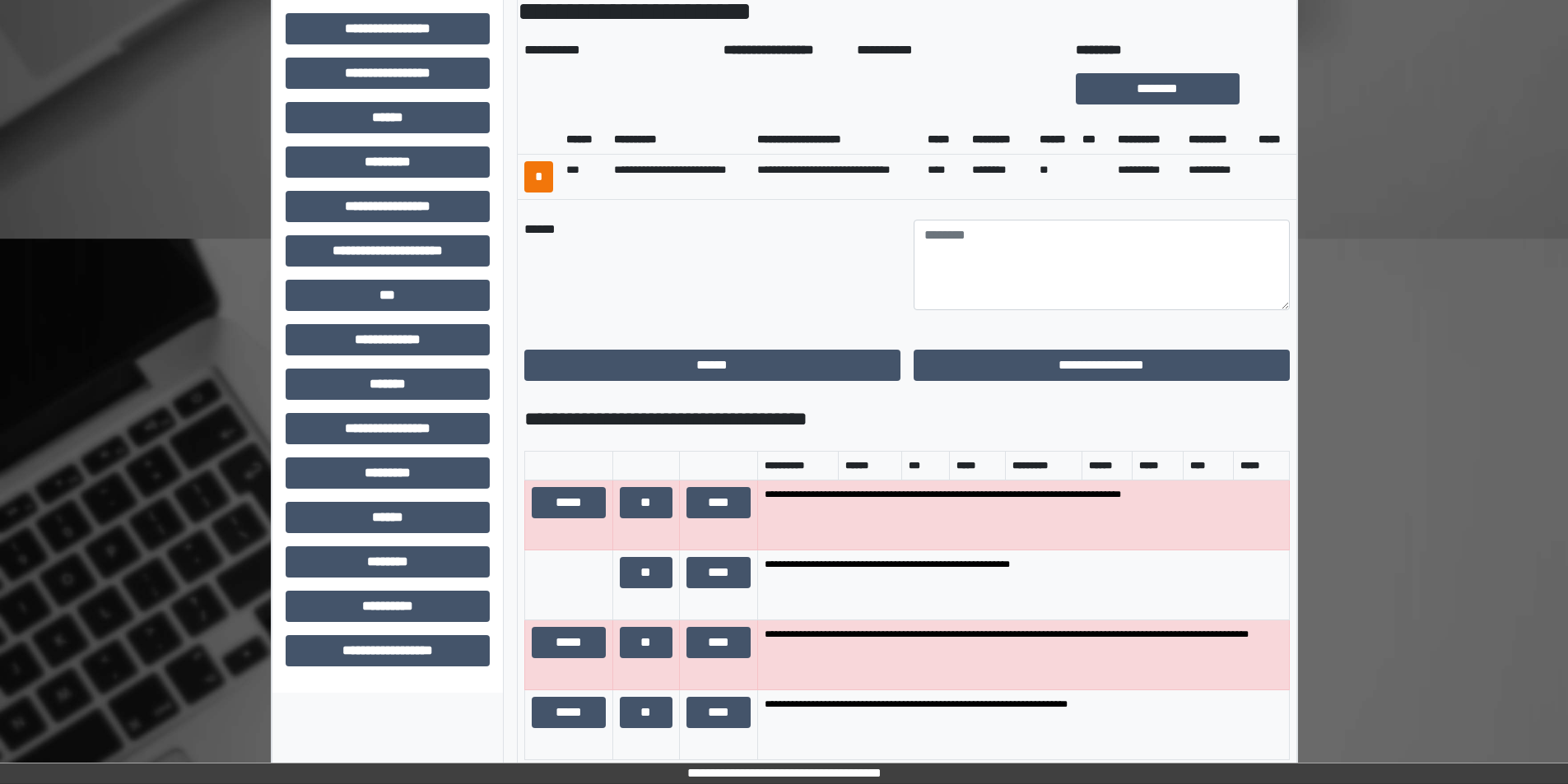 scroll, scrollTop: 642, scrollLeft: 0, axis: vertical 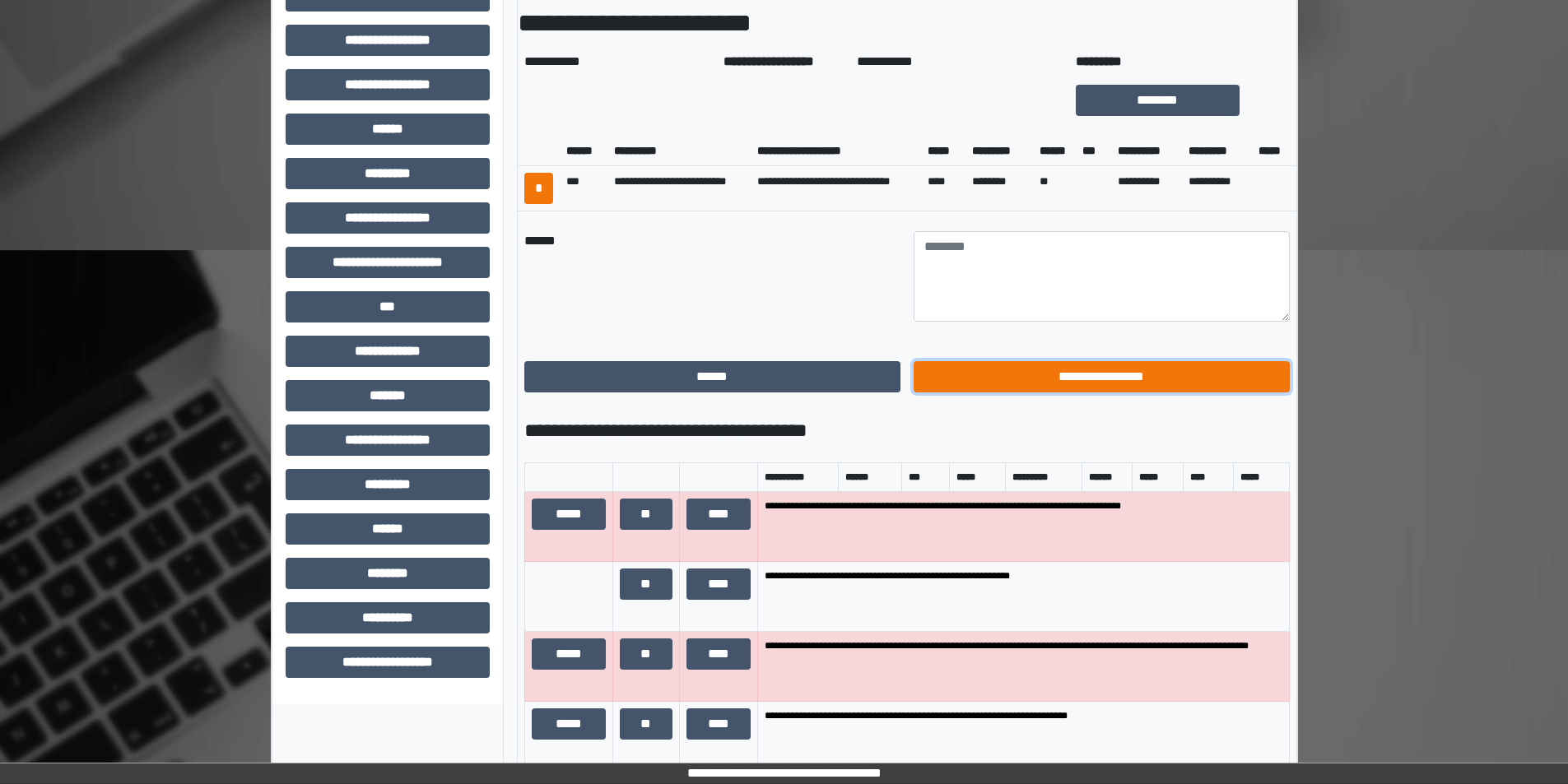 click on "**********" at bounding box center [1101, 377] 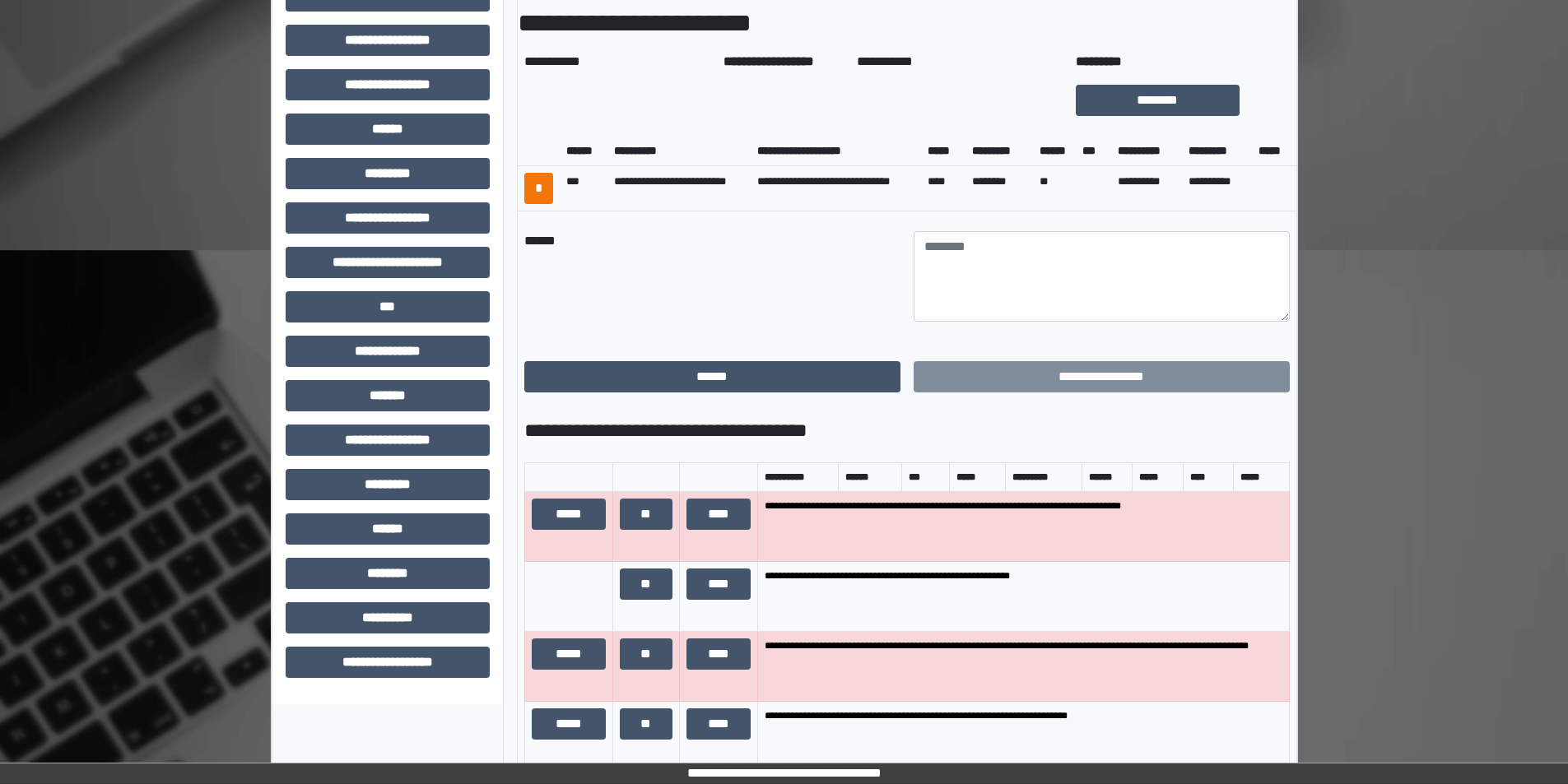 scroll, scrollTop: 577, scrollLeft: 0, axis: vertical 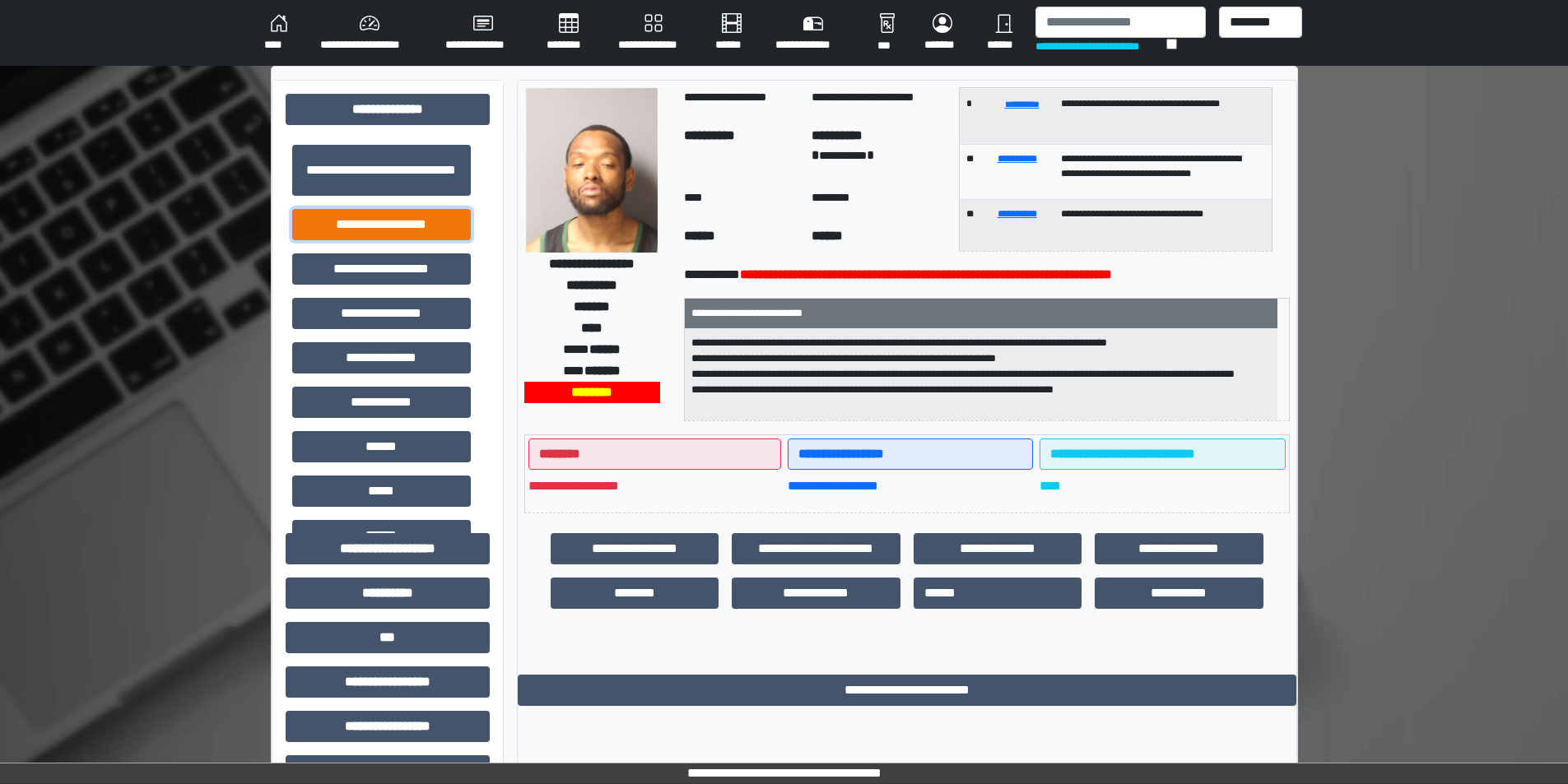 click on "**********" at bounding box center (381, 225) 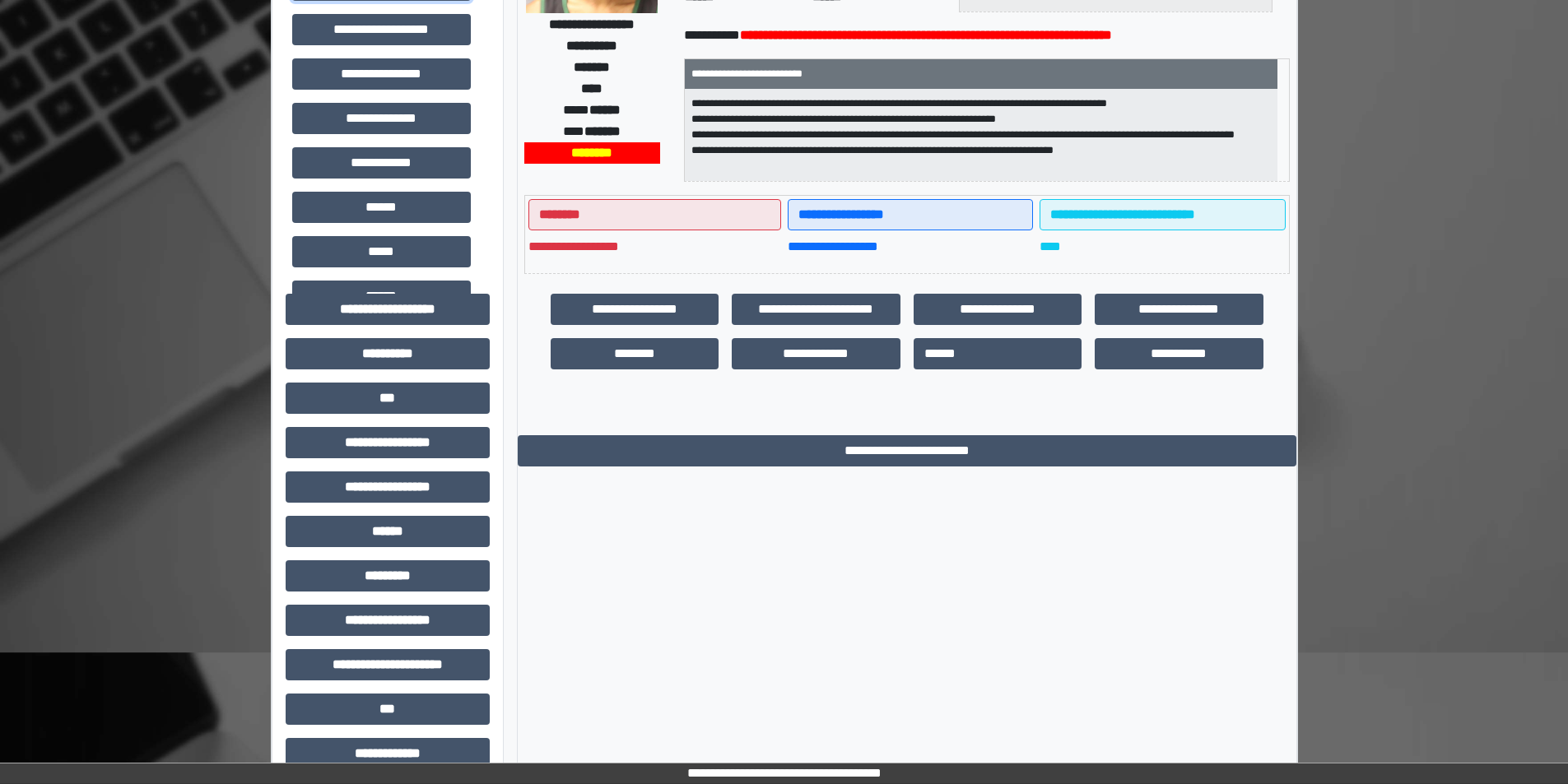 scroll, scrollTop: 165, scrollLeft: 0, axis: vertical 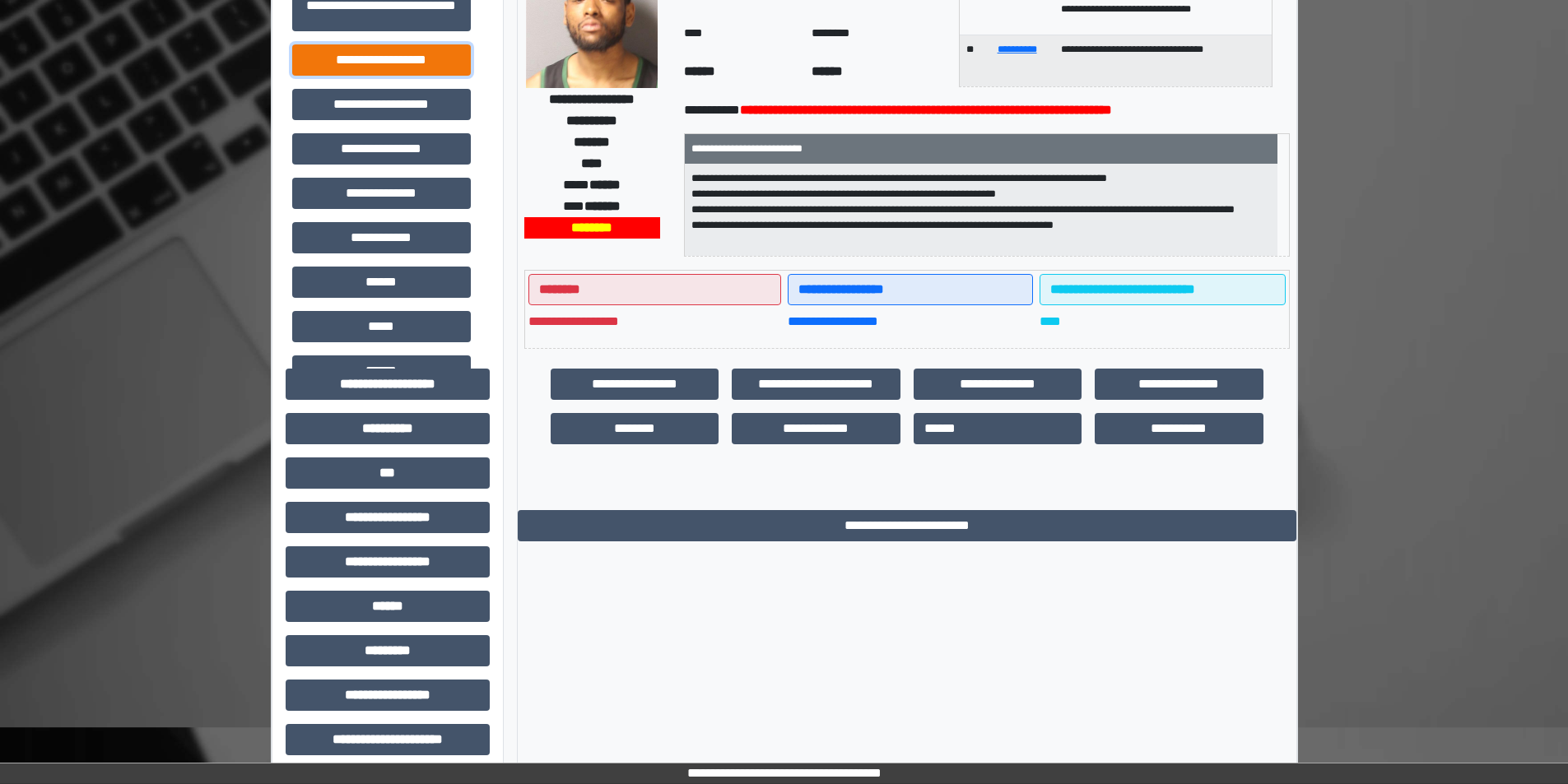 click on "**********" at bounding box center [381, 60] 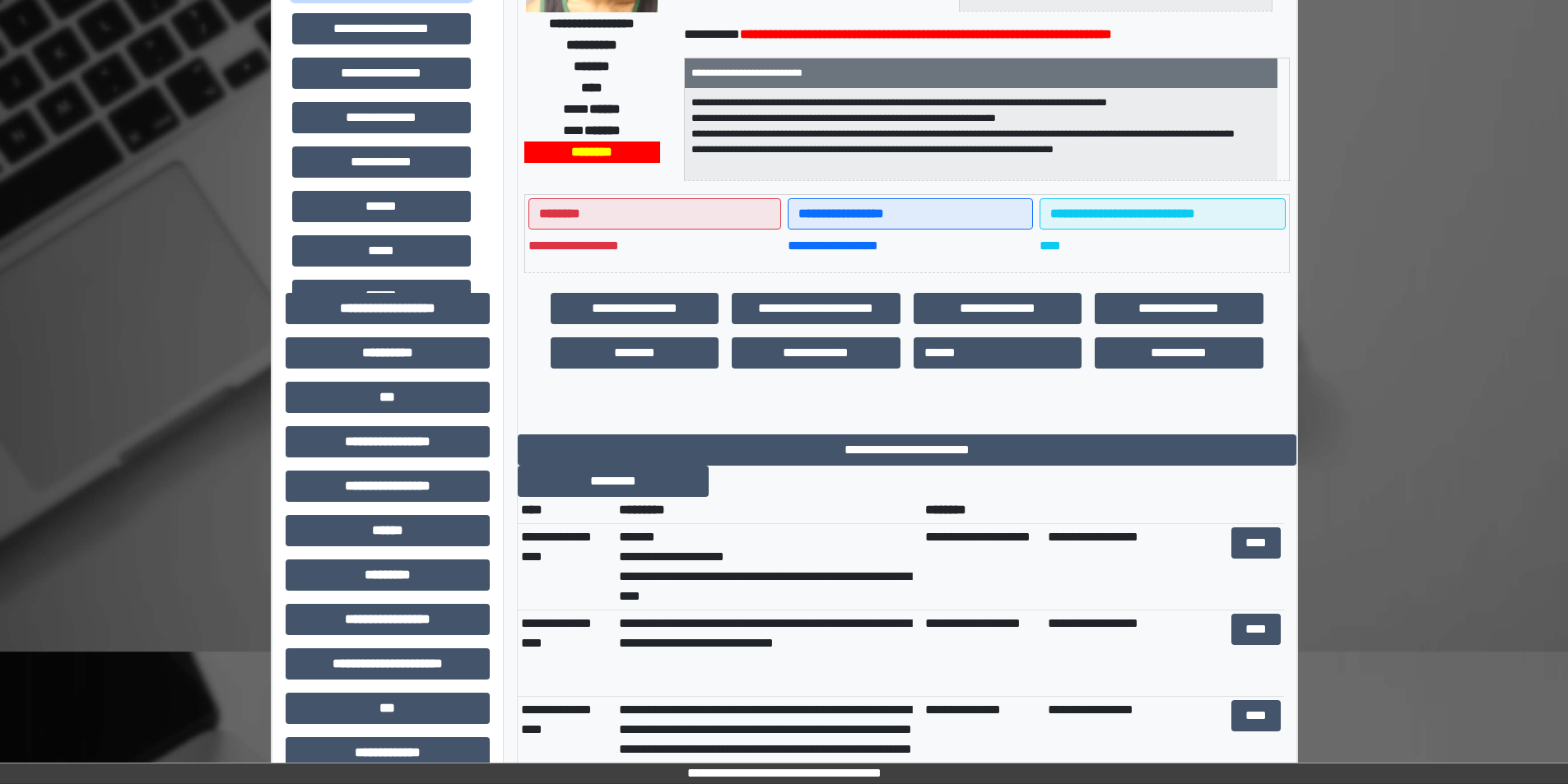 scroll, scrollTop: 411, scrollLeft: 0, axis: vertical 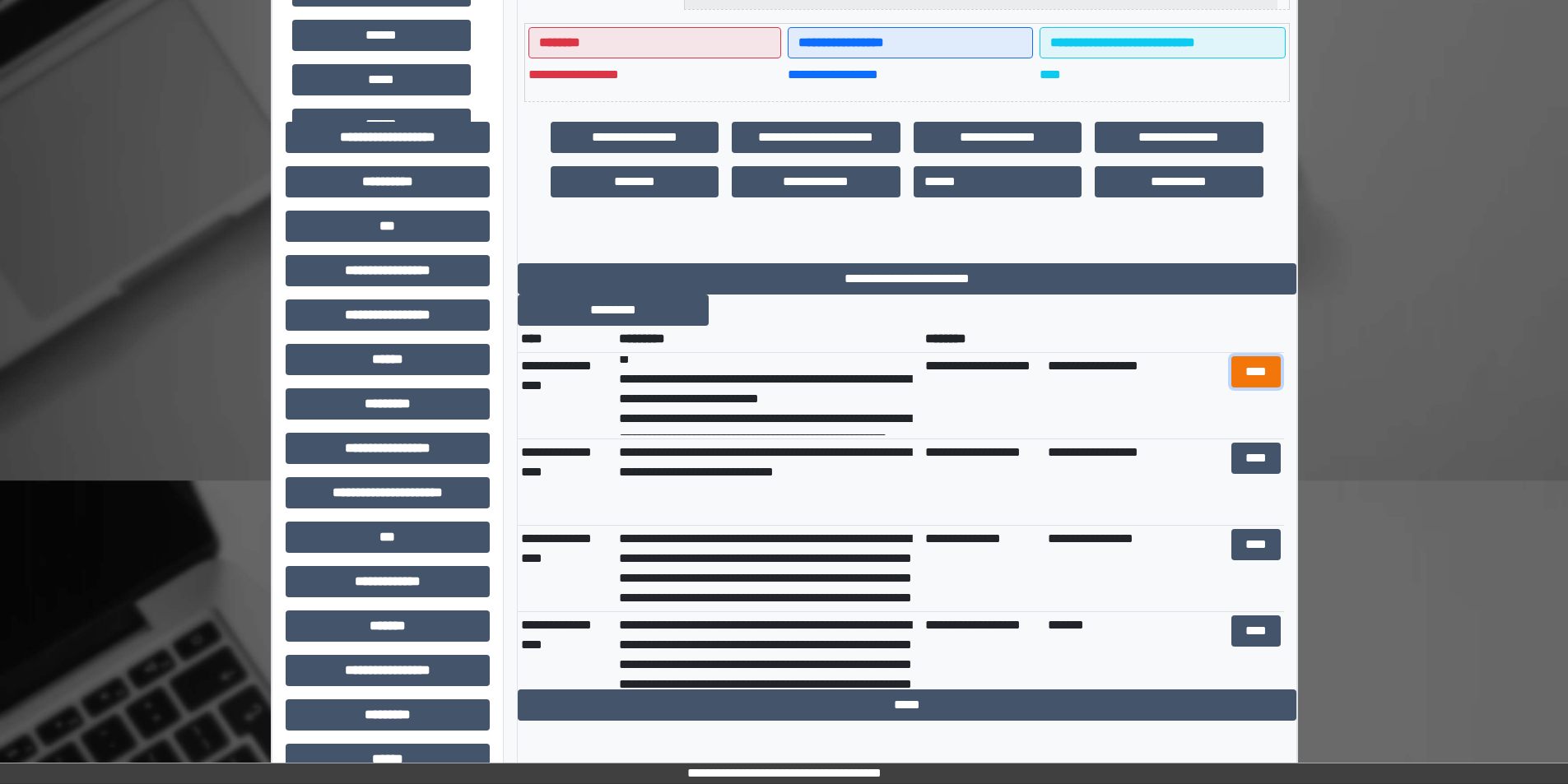 click on "****" at bounding box center (1256, 372) 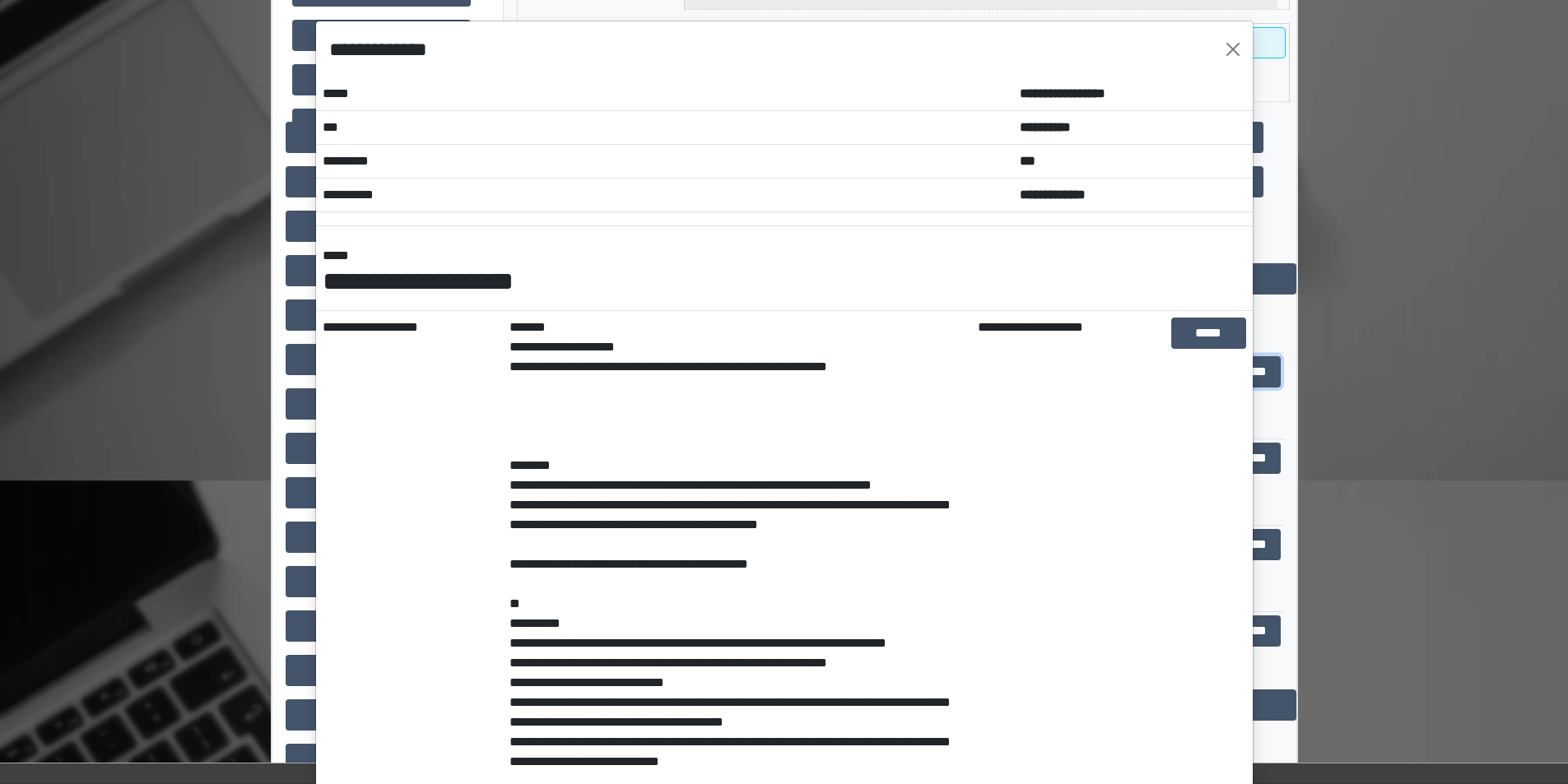 scroll, scrollTop: 0, scrollLeft: 0, axis: both 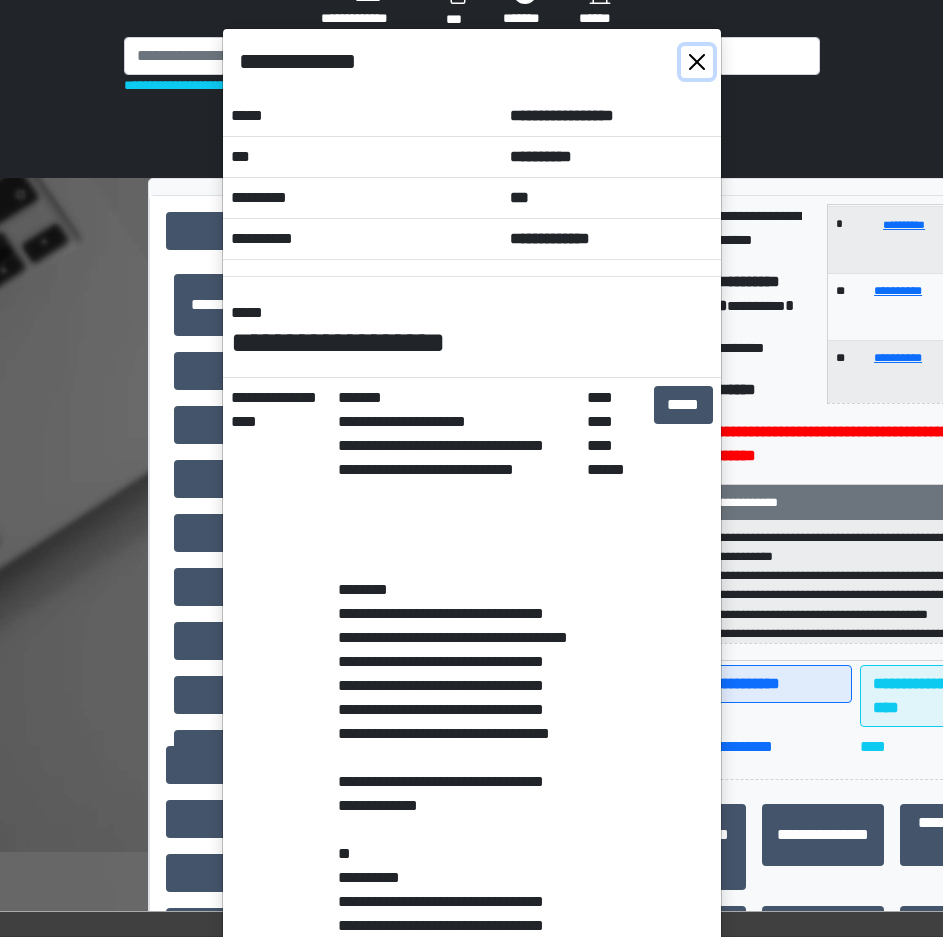 click at bounding box center [697, 62] 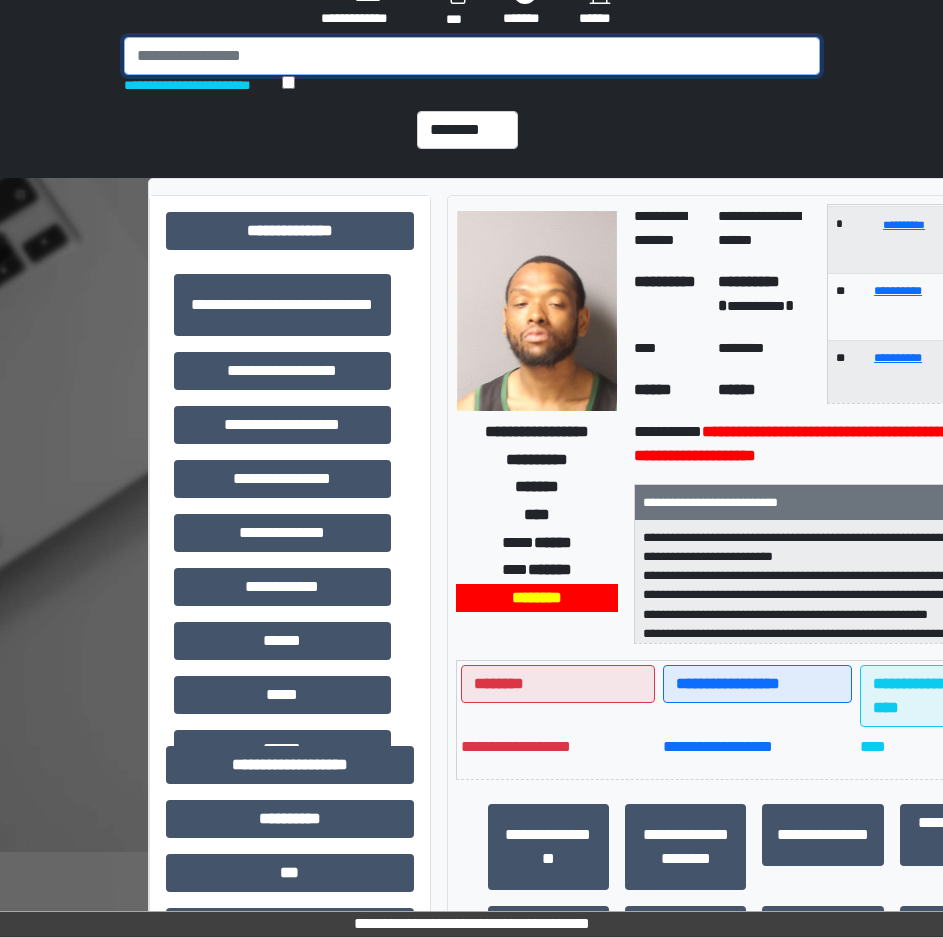 click at bounding box center (472, 56) 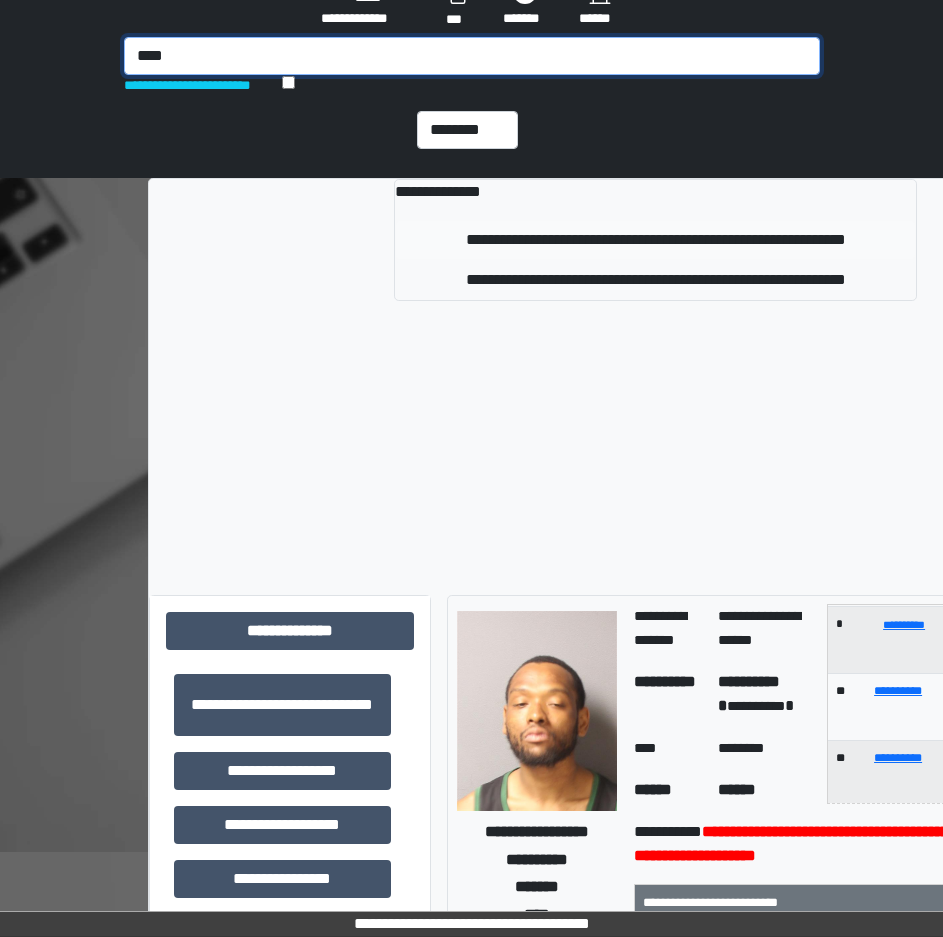 type on "****" 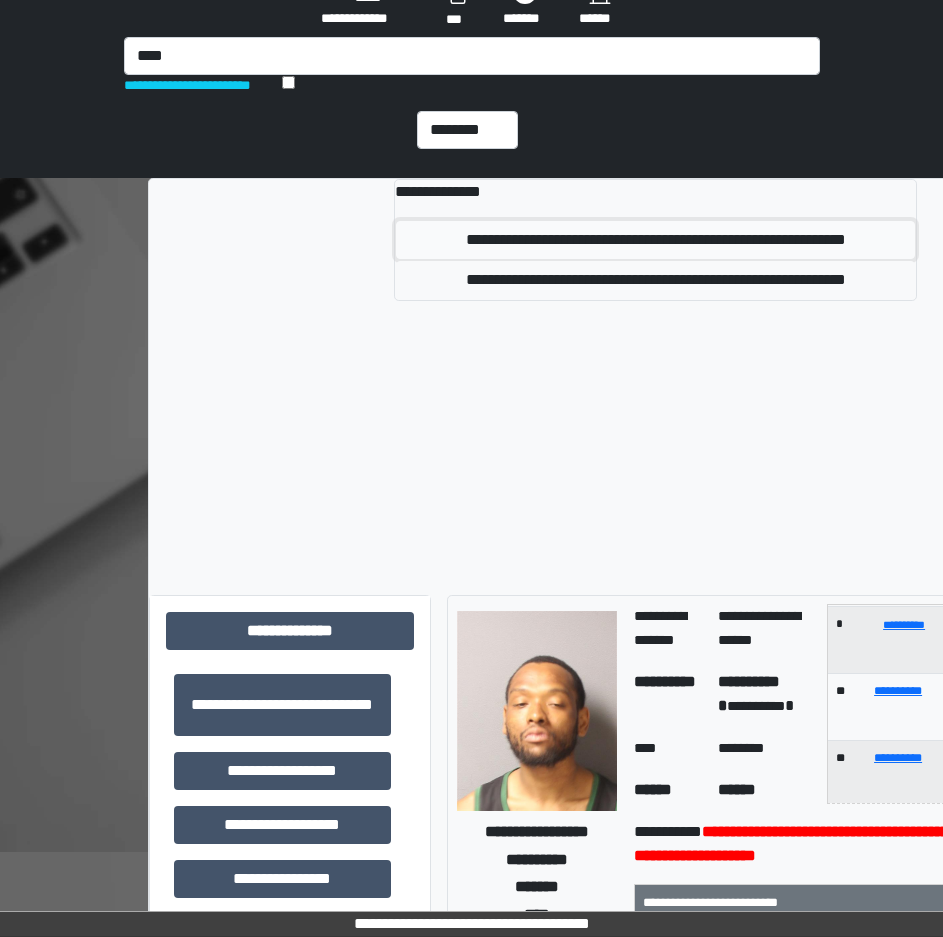 click on "**********" at bounding box center [656, 240] 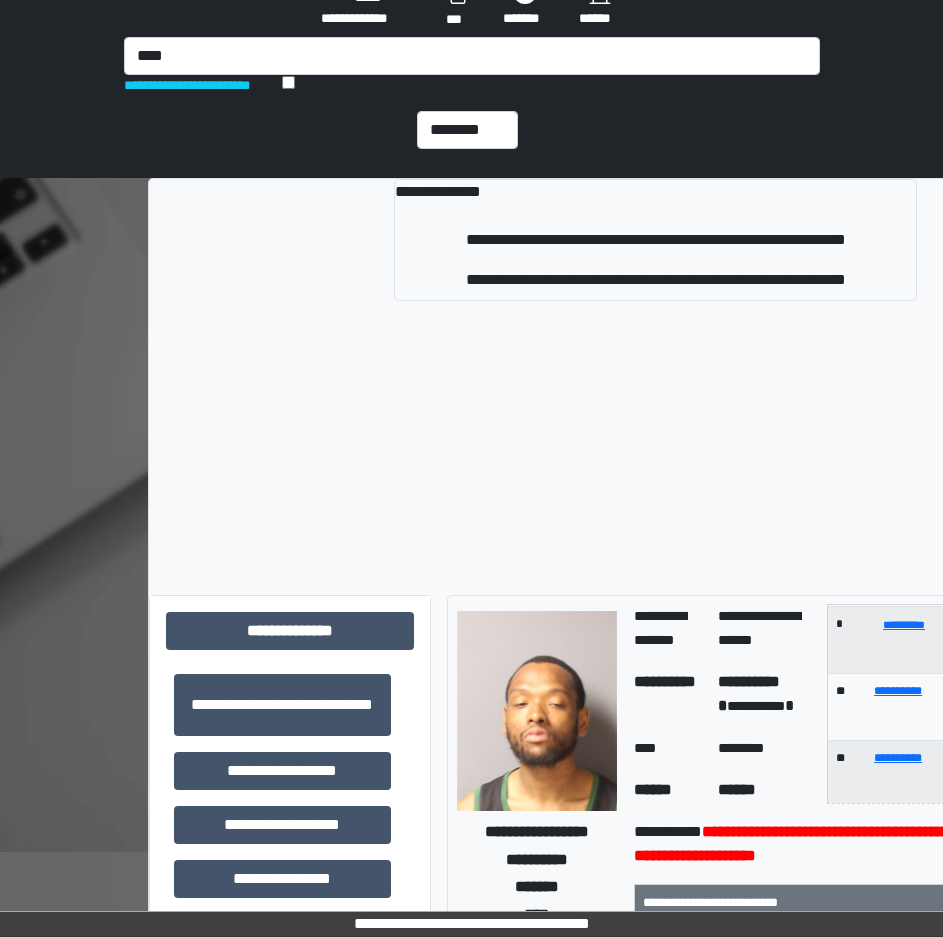 type 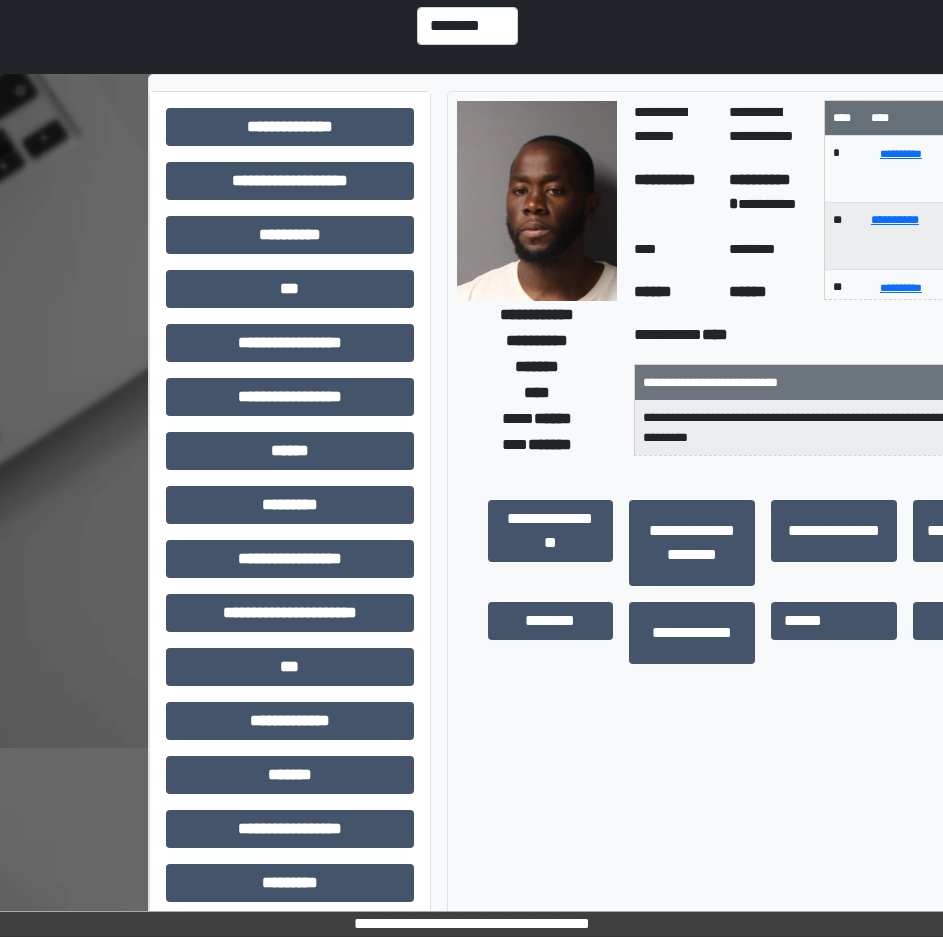 scroll, scrollTop: 435, scrollLeft: 0, axis: vertical 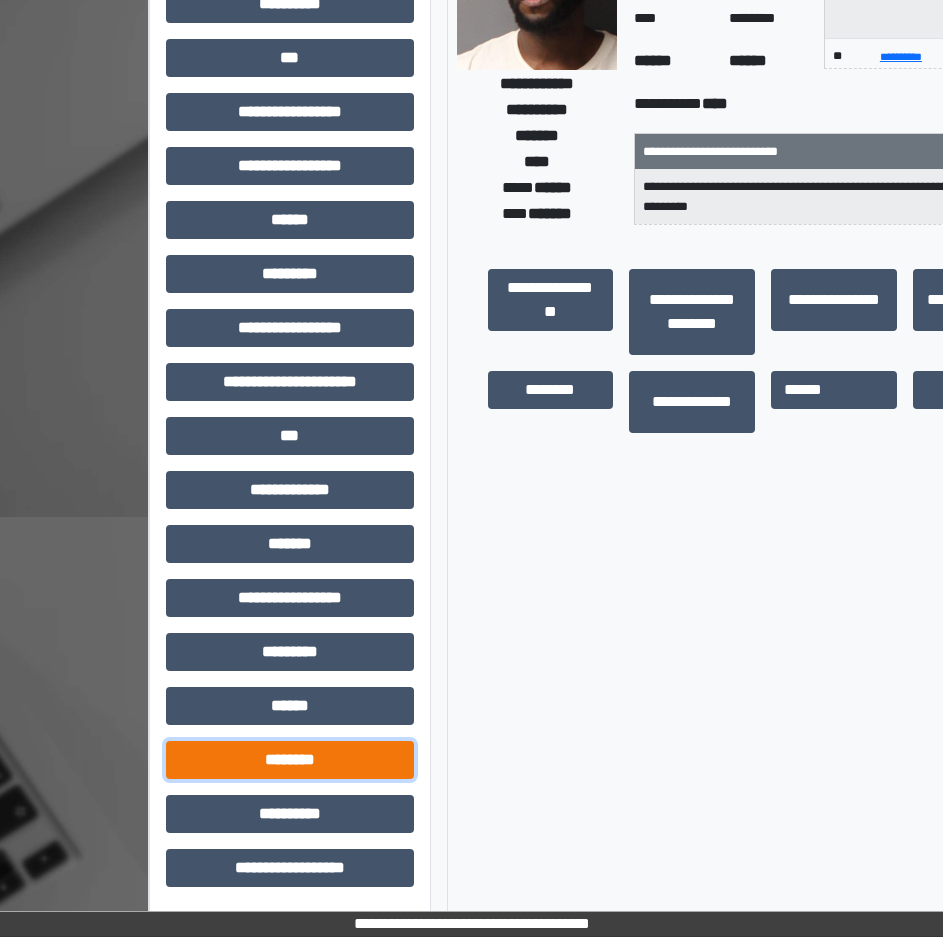 click on "********" at bounding box center (290, 760) 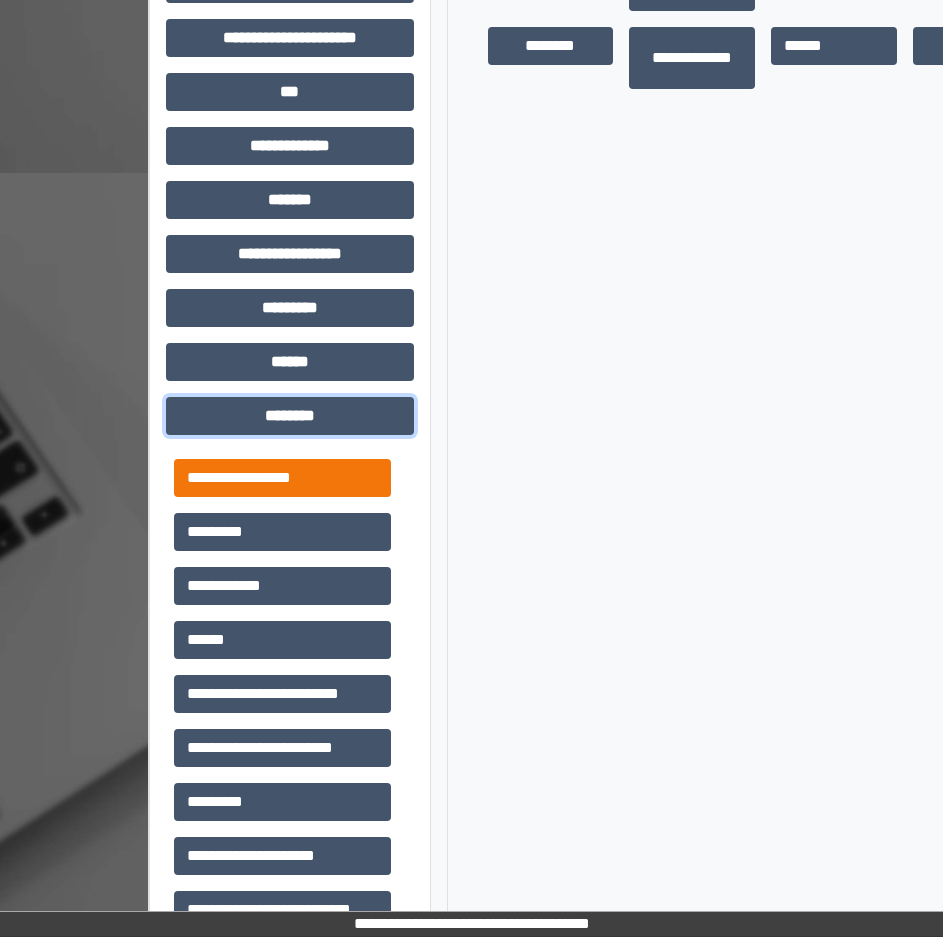 scroll, scrollTop: 915, scrollLeft: 0, axis: vertical 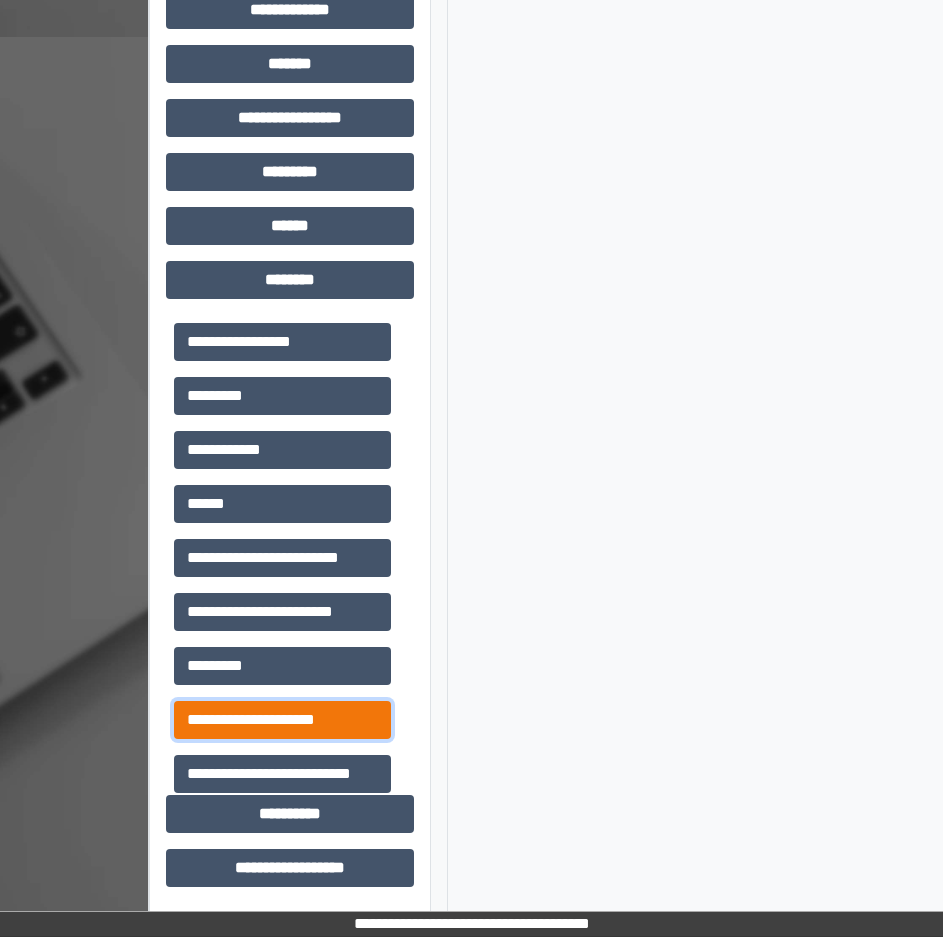 click on "**********" at bounding box center (282, 720) 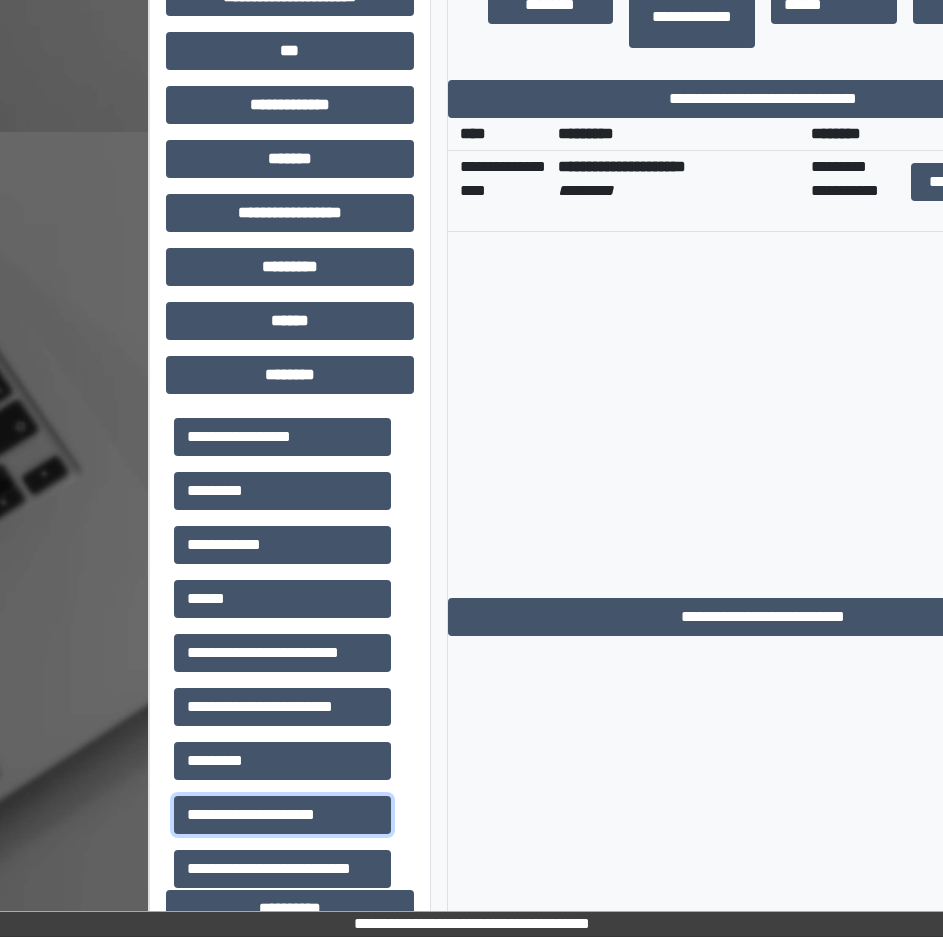 scroll, scrollTop: 615, scrollLeft: 0, axis: vertical 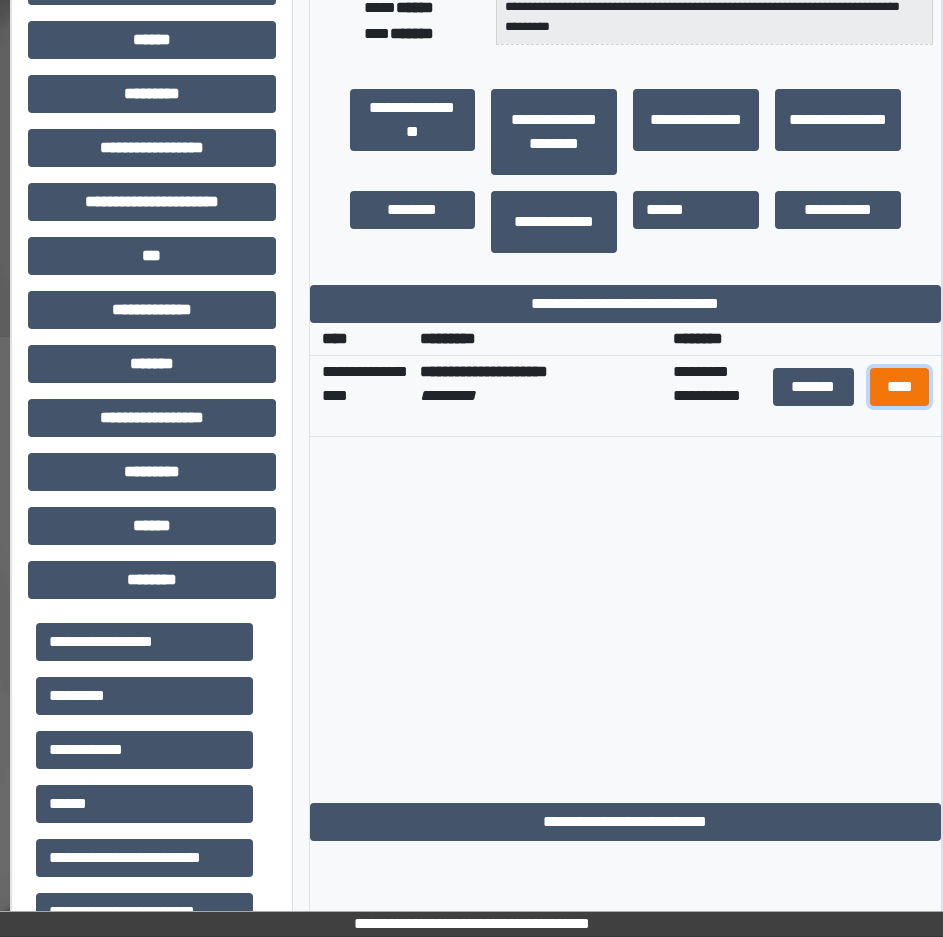 click on "****" at bounding box center [900, 387] 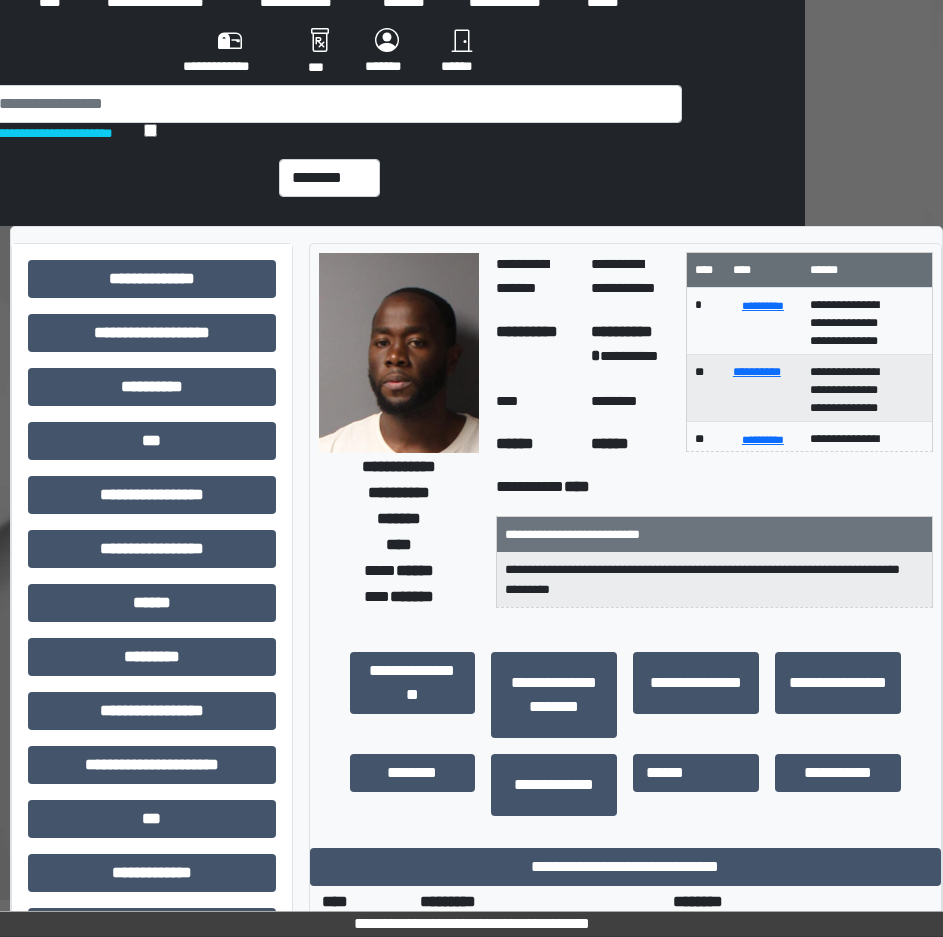 scroll, scrollTop: 0, scrollLeft: 138, axis: horizontal 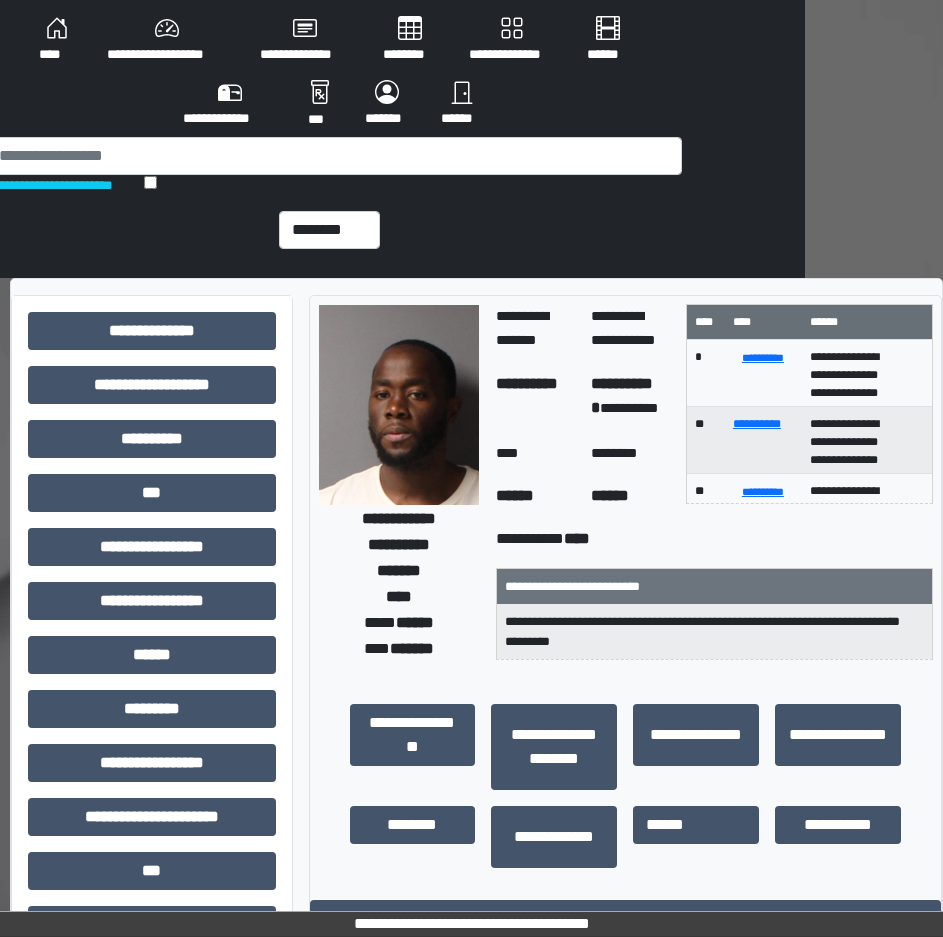 click on "****" at bounding box center (57, 40) 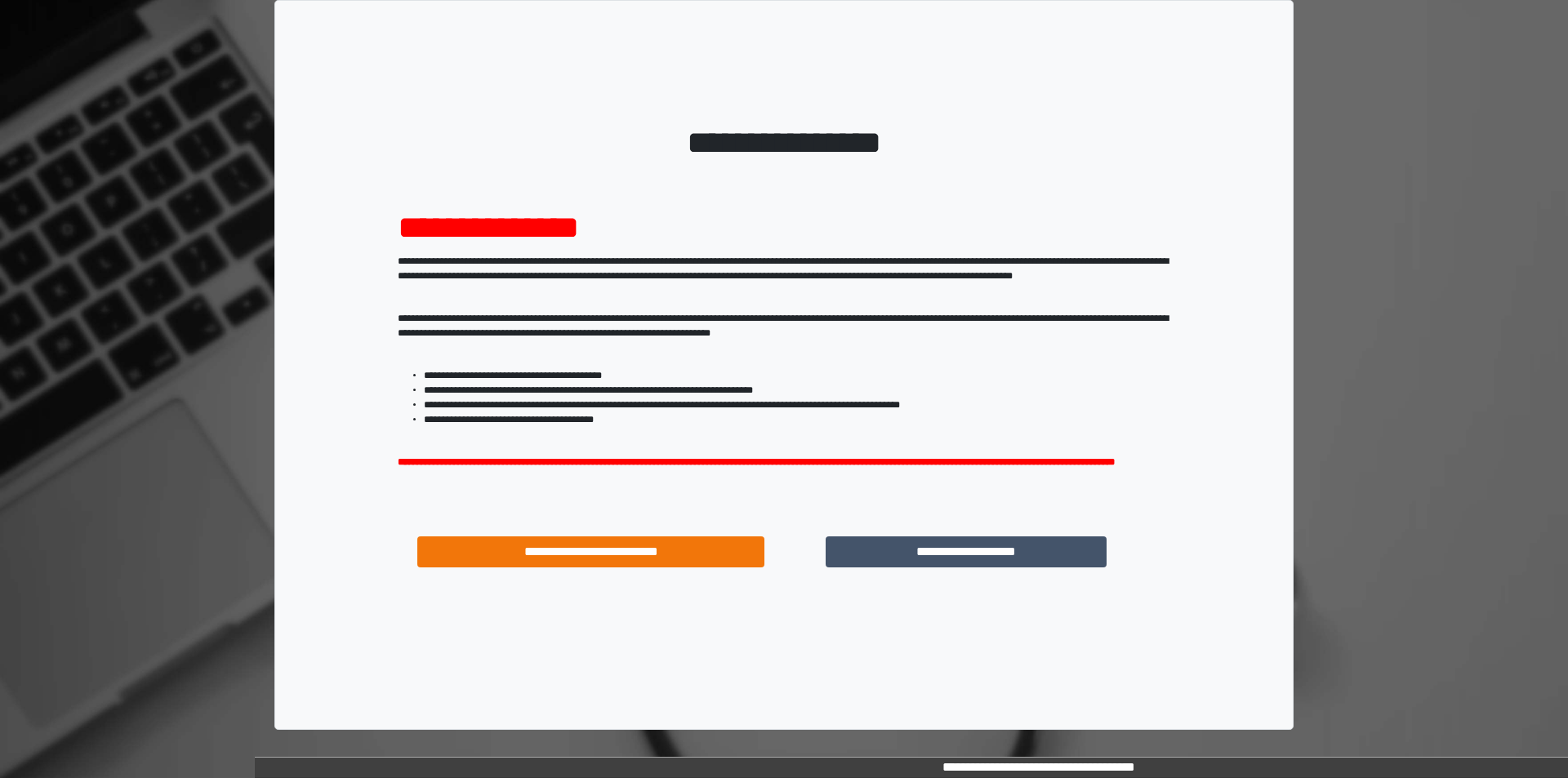 scroll, scrollTop: 0, scrollLeft: 0, axis: both 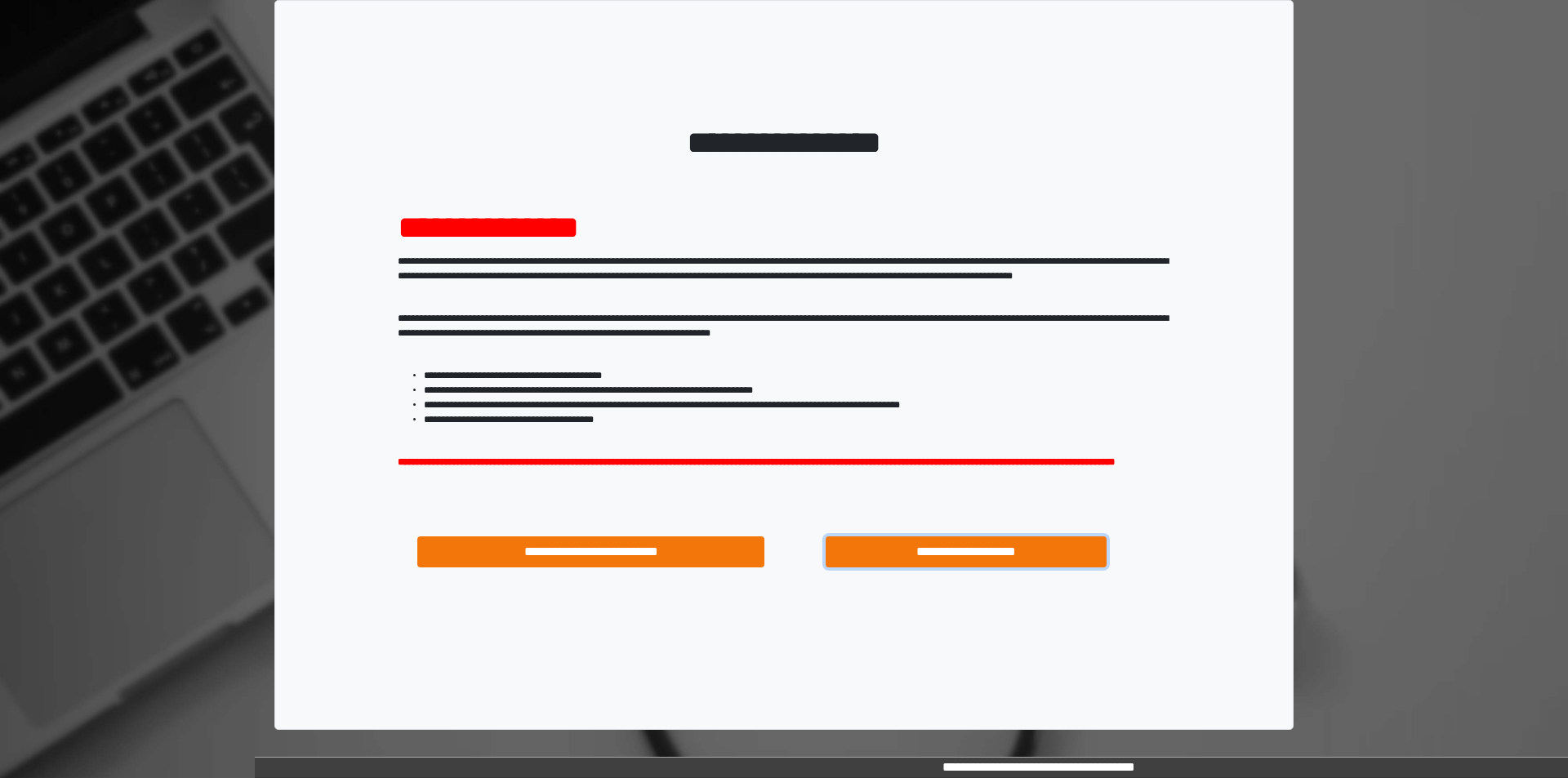 click on "**********" at bounding box center [966, 552] 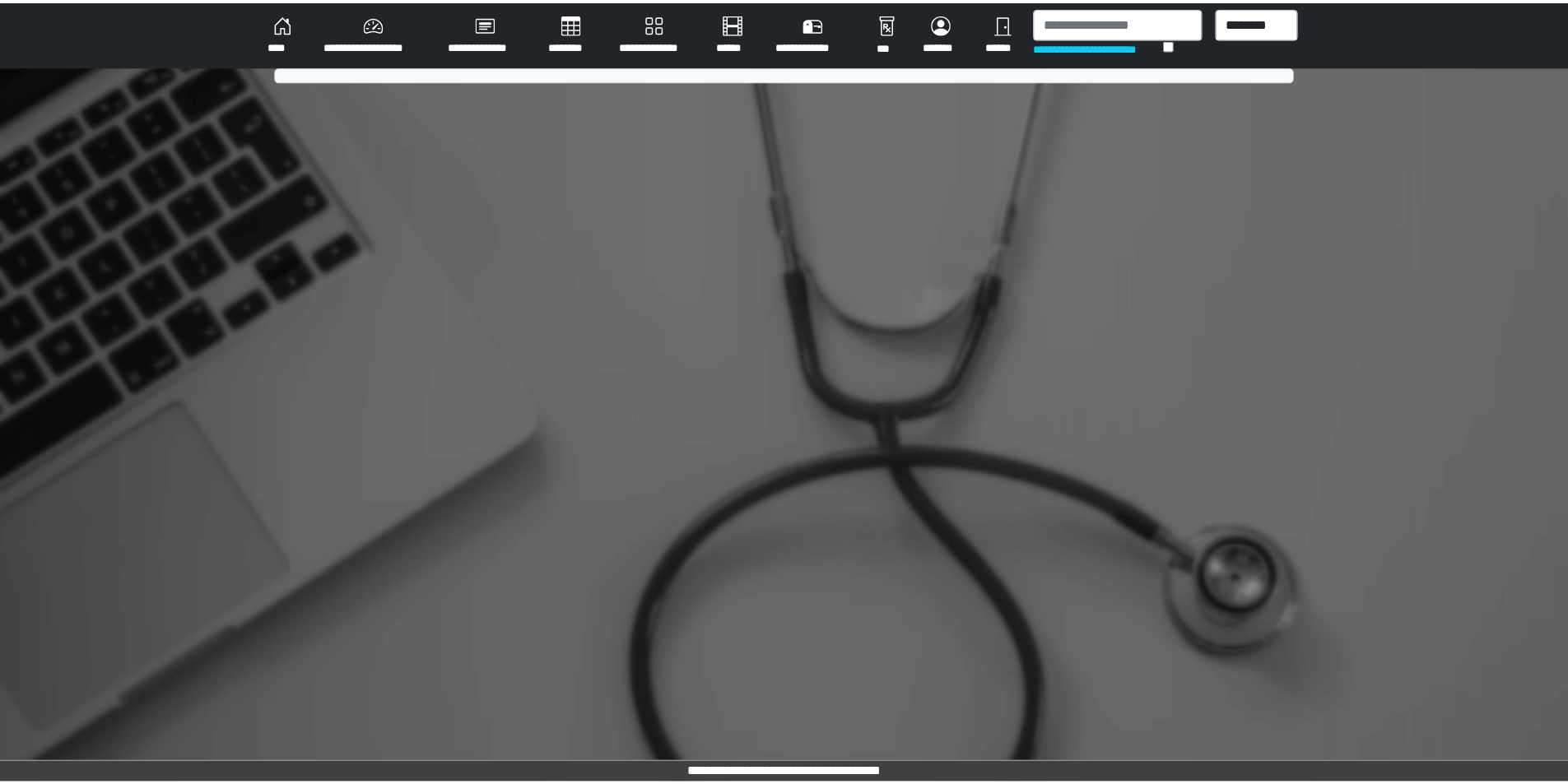 scroll, scrollTop: 0, scrollLeft: 0, axis: both 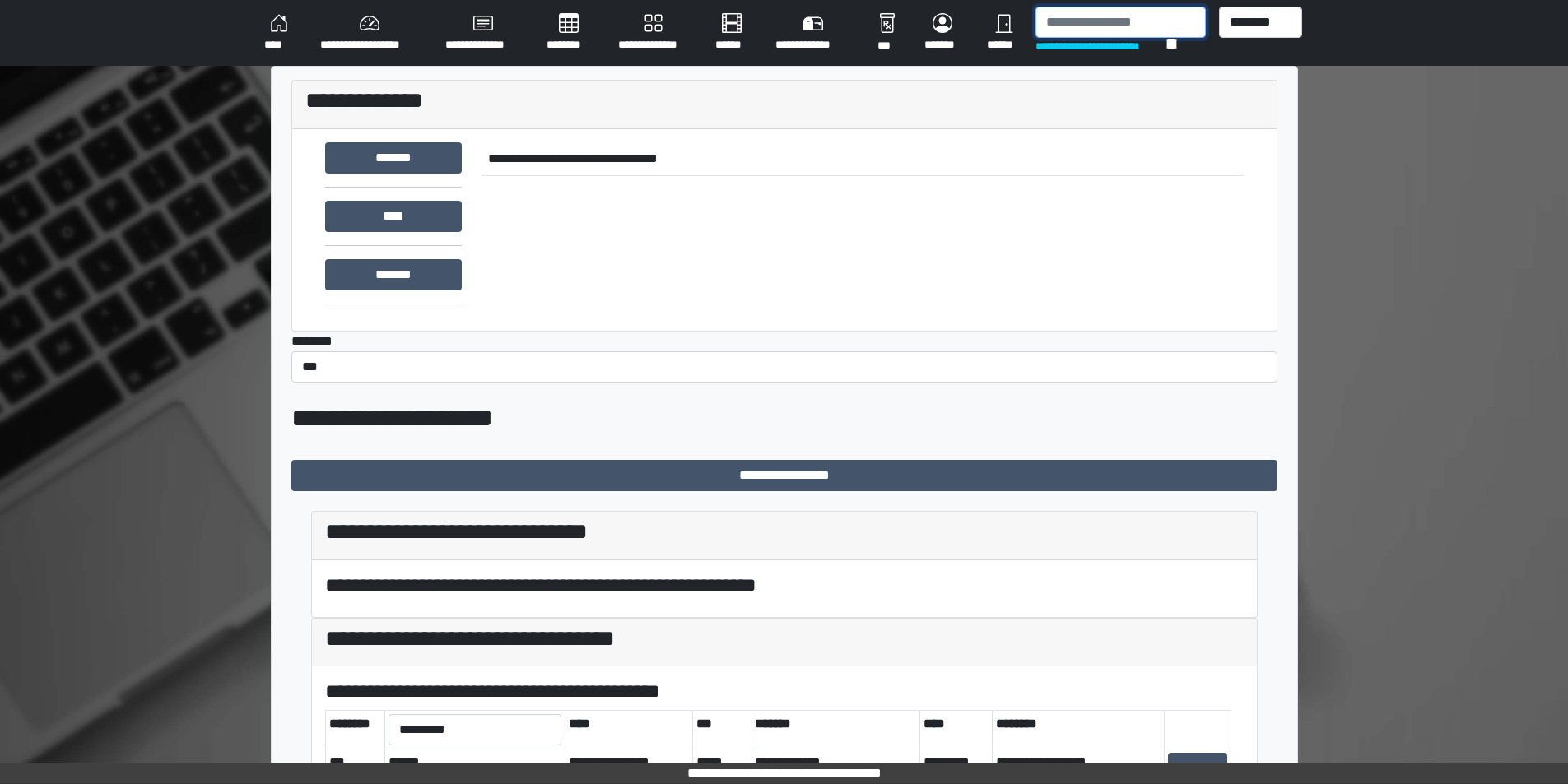click at bounding box center (1120, 22) 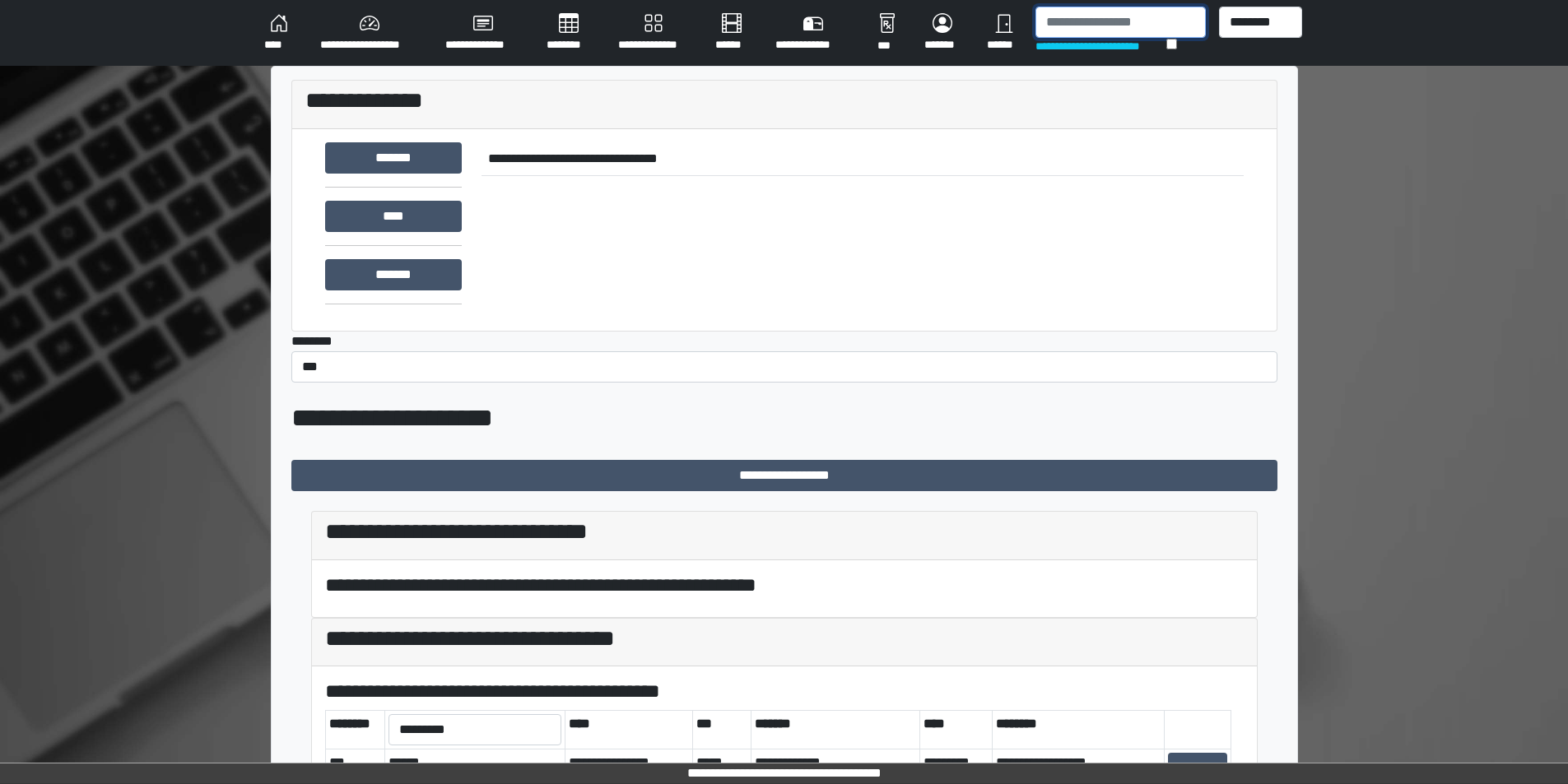 click at bounding box center [1120, 22] 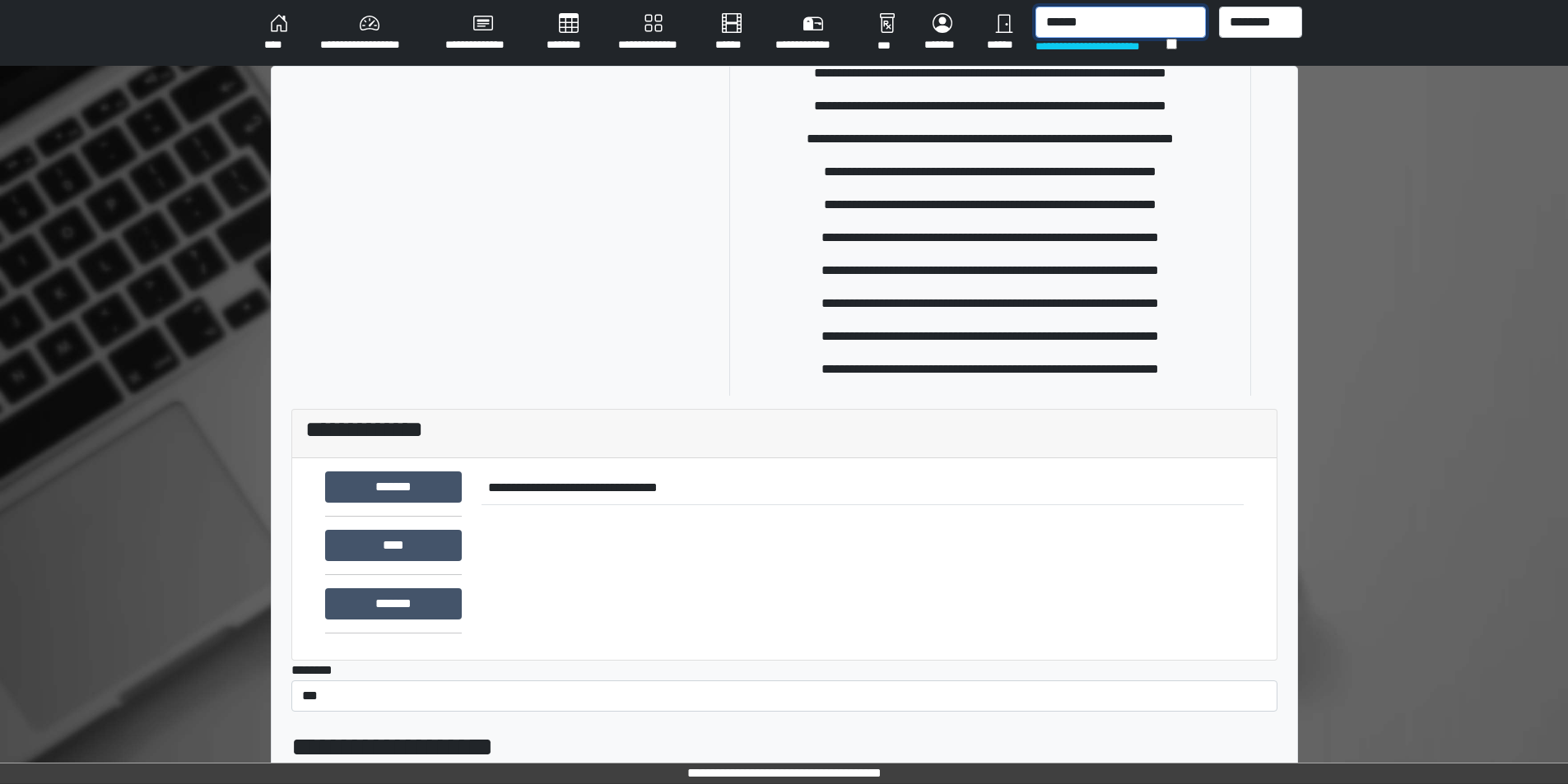 scroll, scrollTop: 576, scrollLeft: 0, axis: vertical 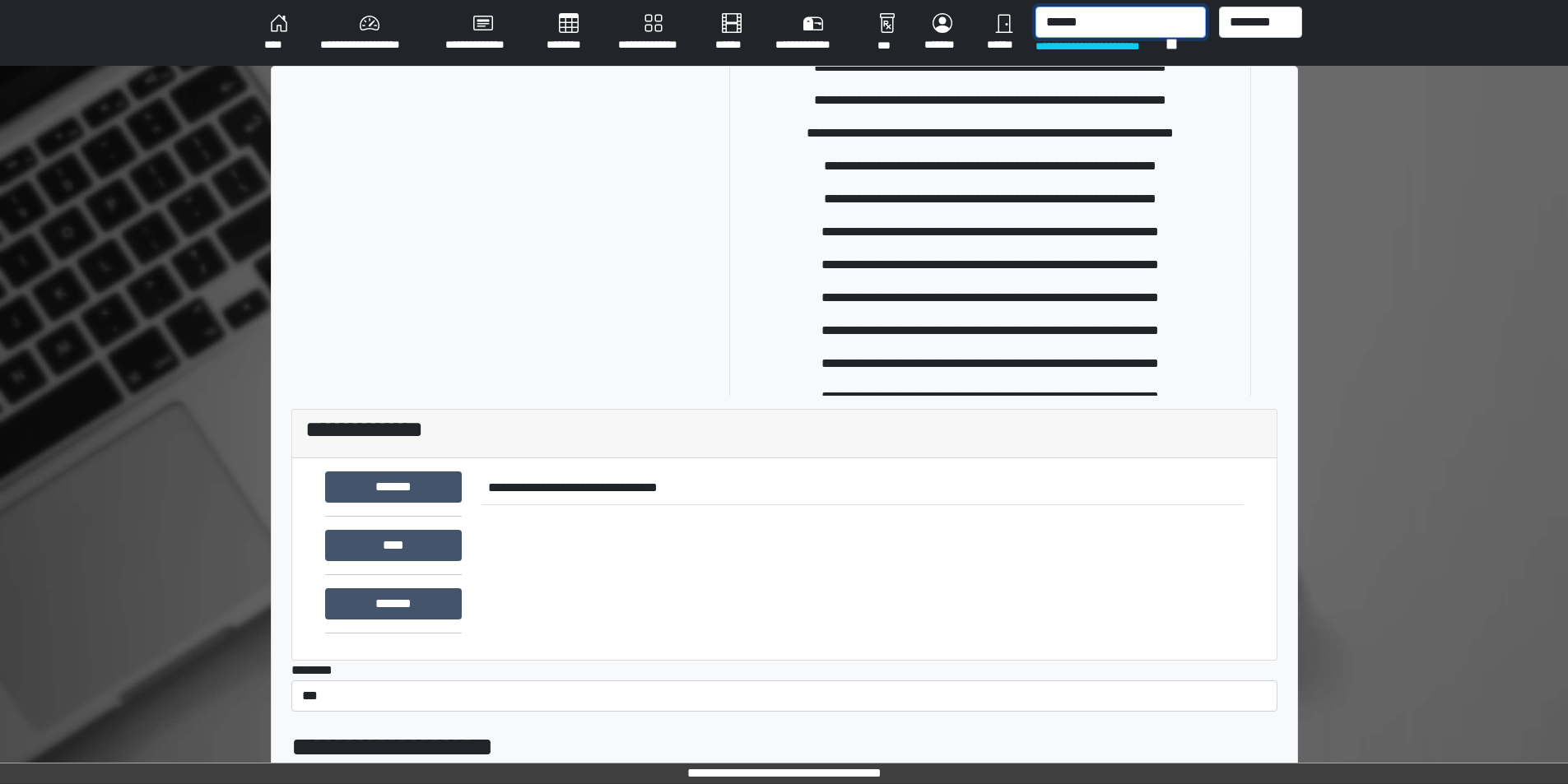 type on "******" 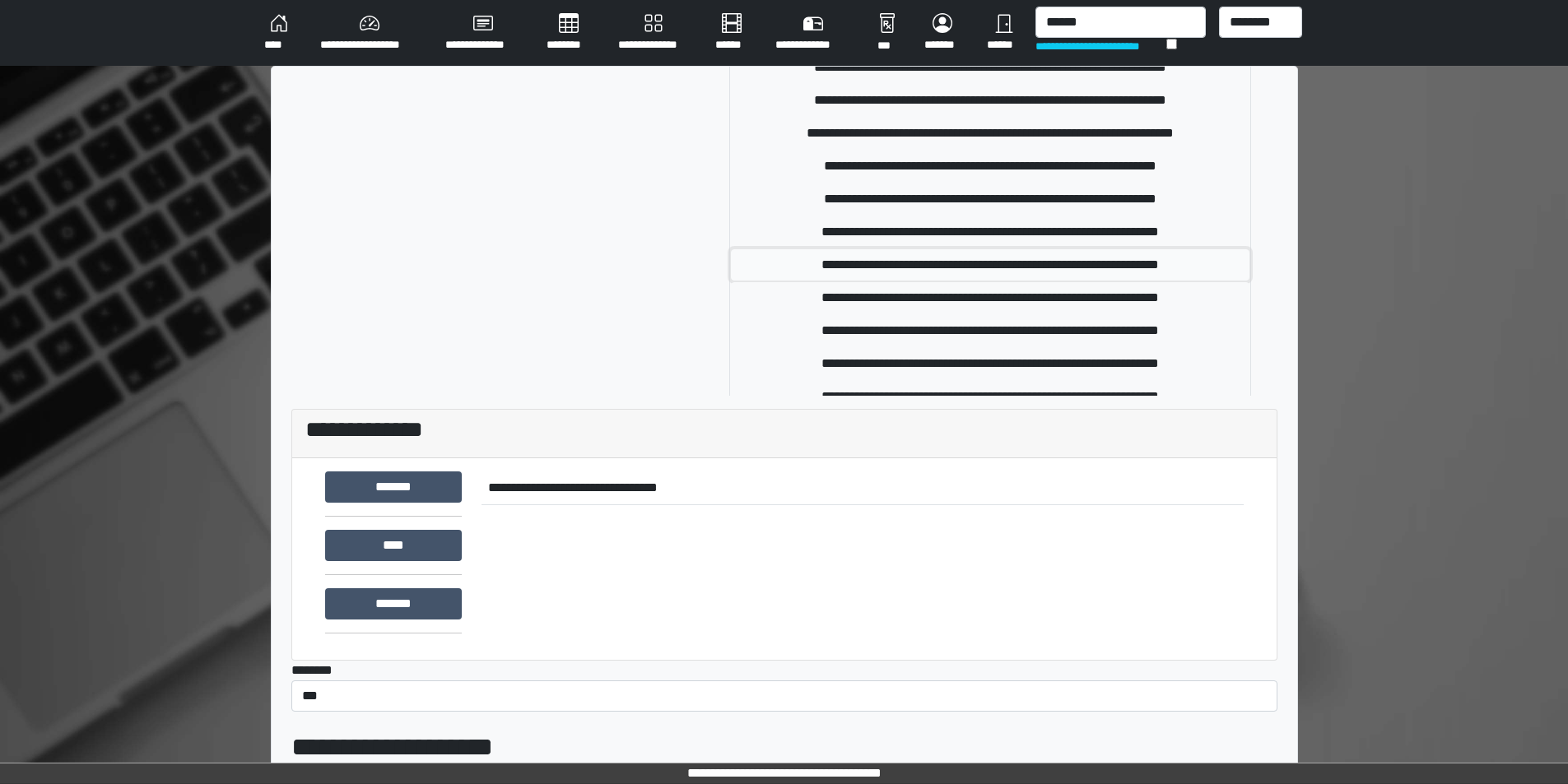 click on "**********" at bounding box center (990, 265) 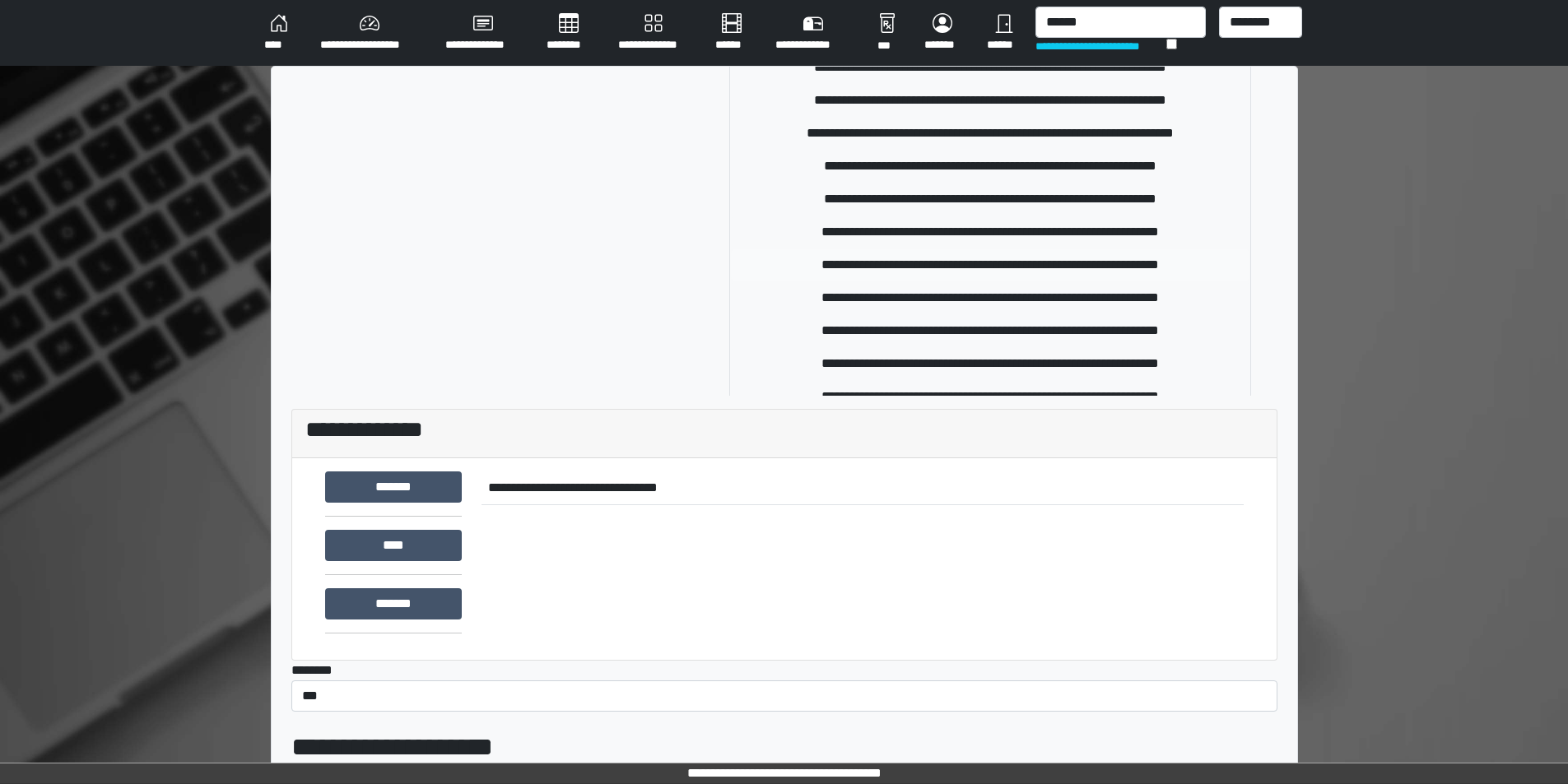 type 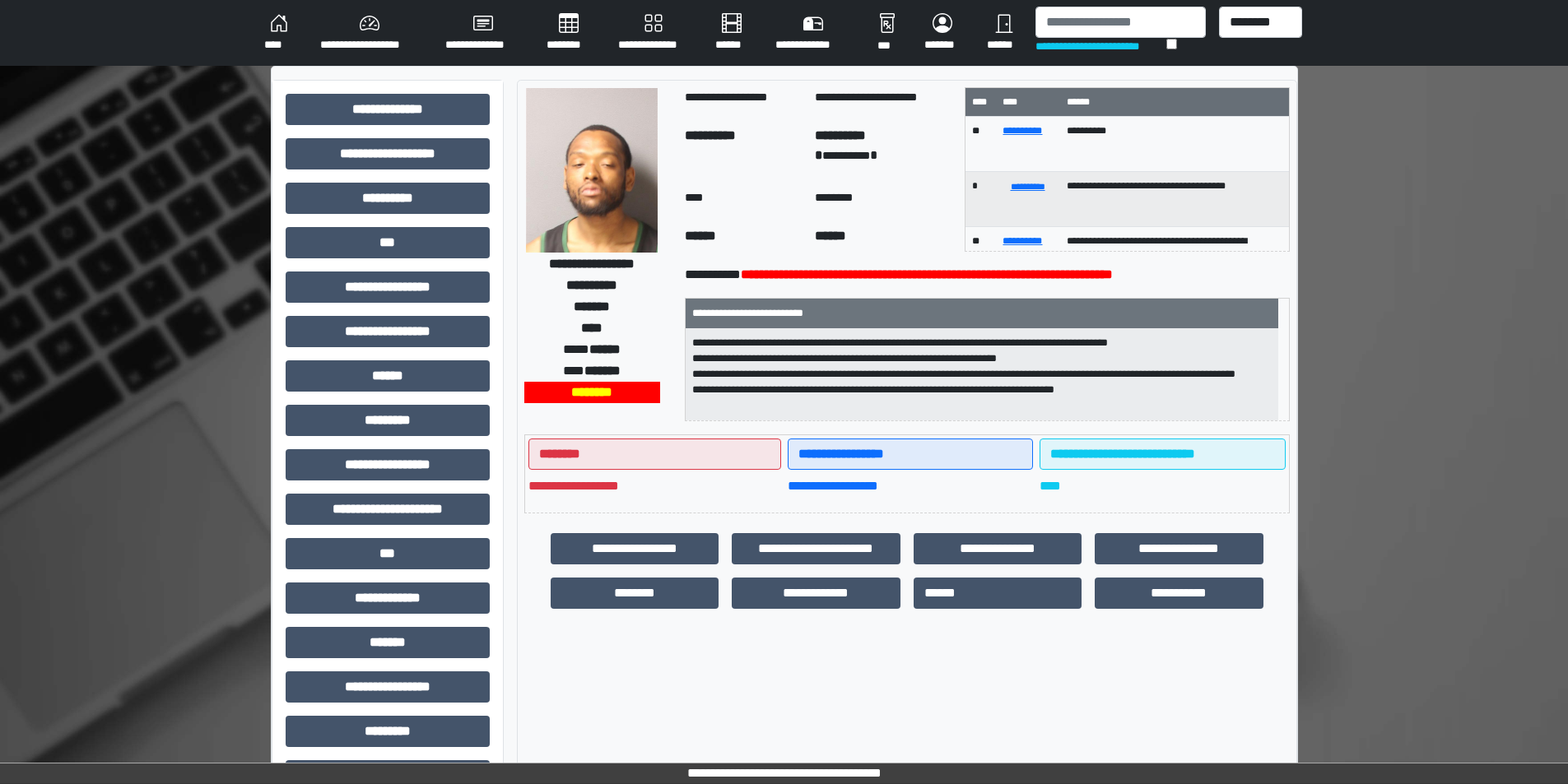 click on "**********" at bounding box center [982, 374] 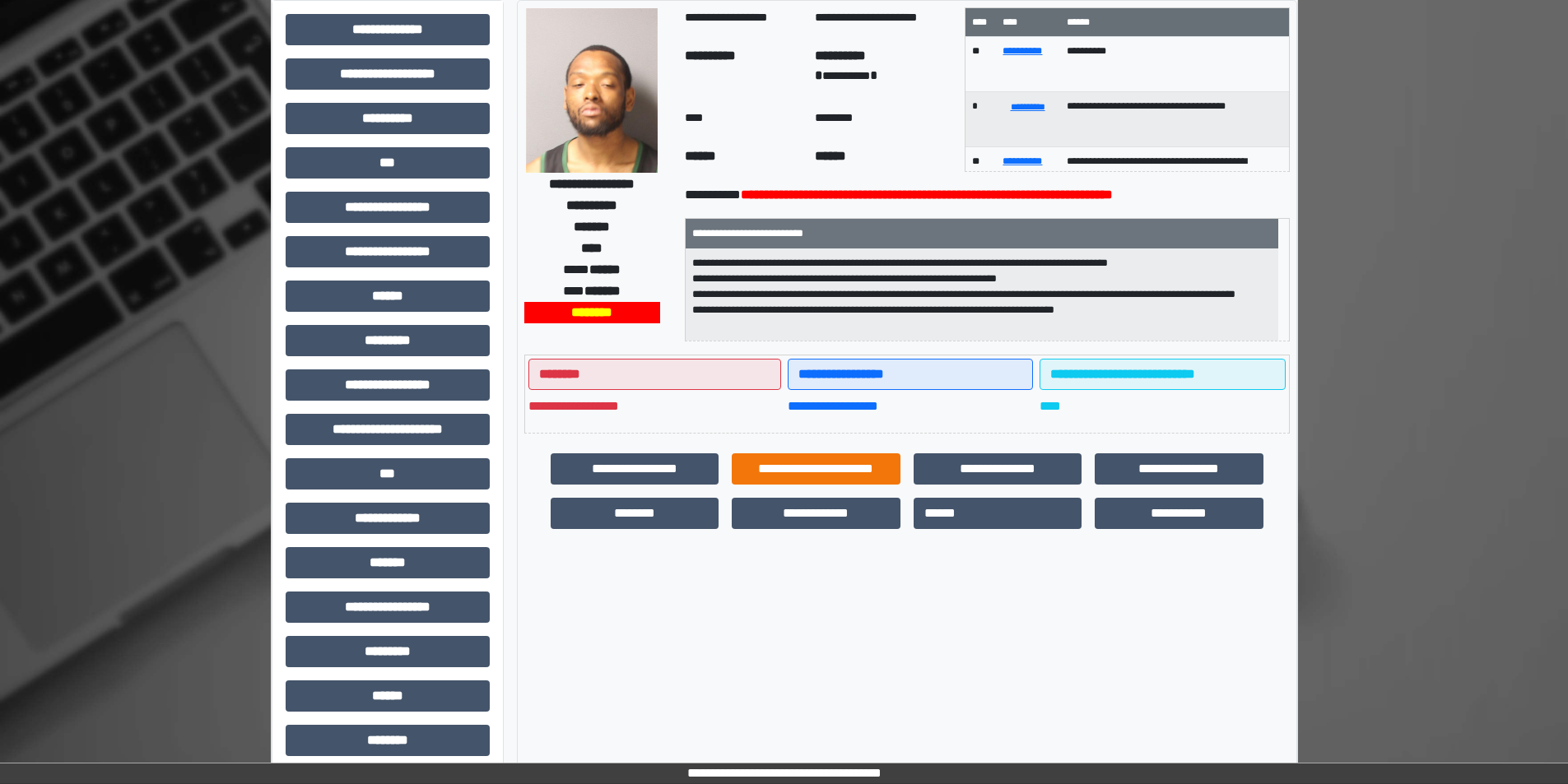 scroll, scrollTop: 0, scrollLeft: 0, axis: both 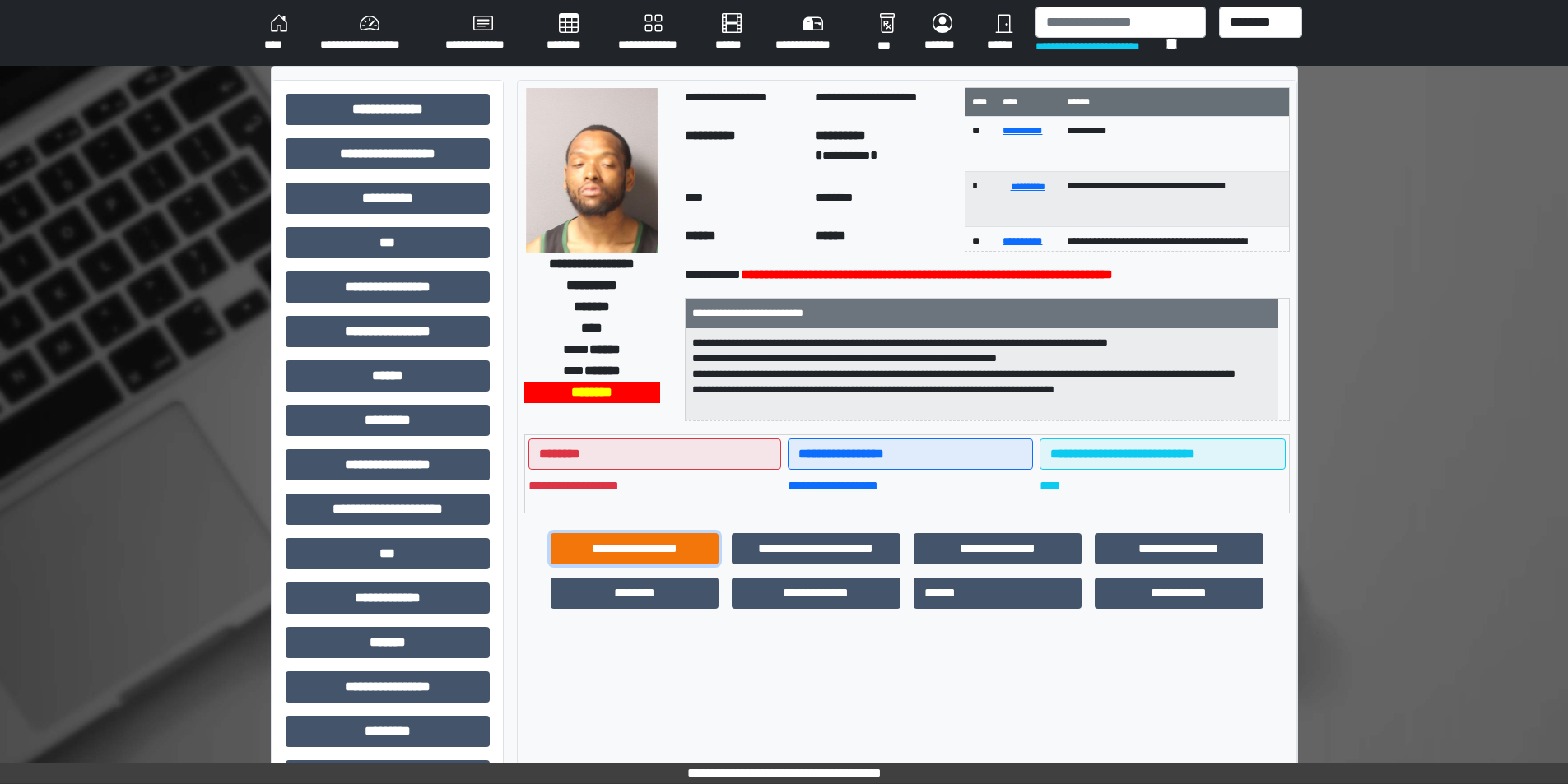 click on "**********" at bounding box center [635, 549] 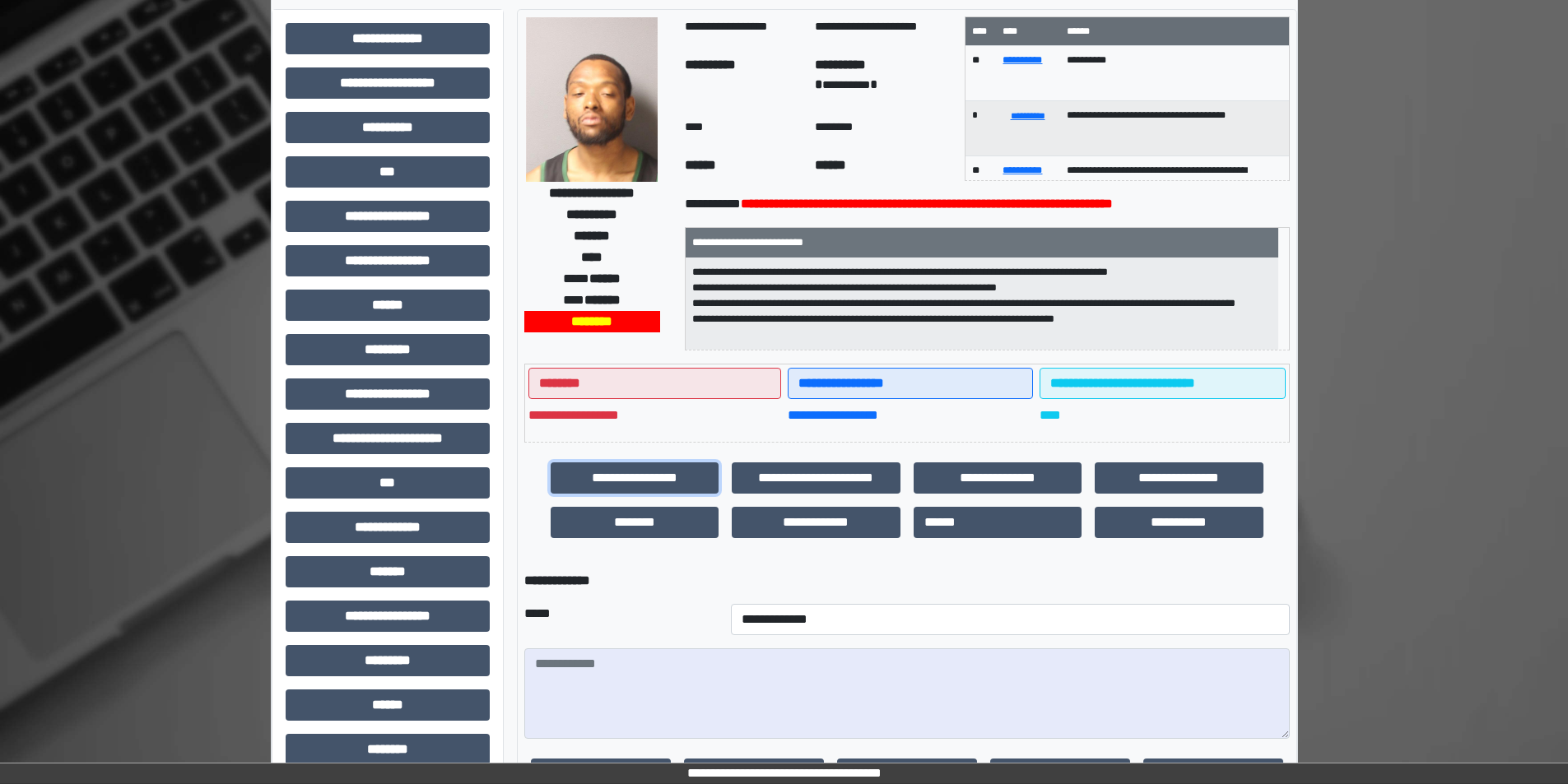 scroll, scrollTop: 220, scrollLeft: 0, axis: vertical 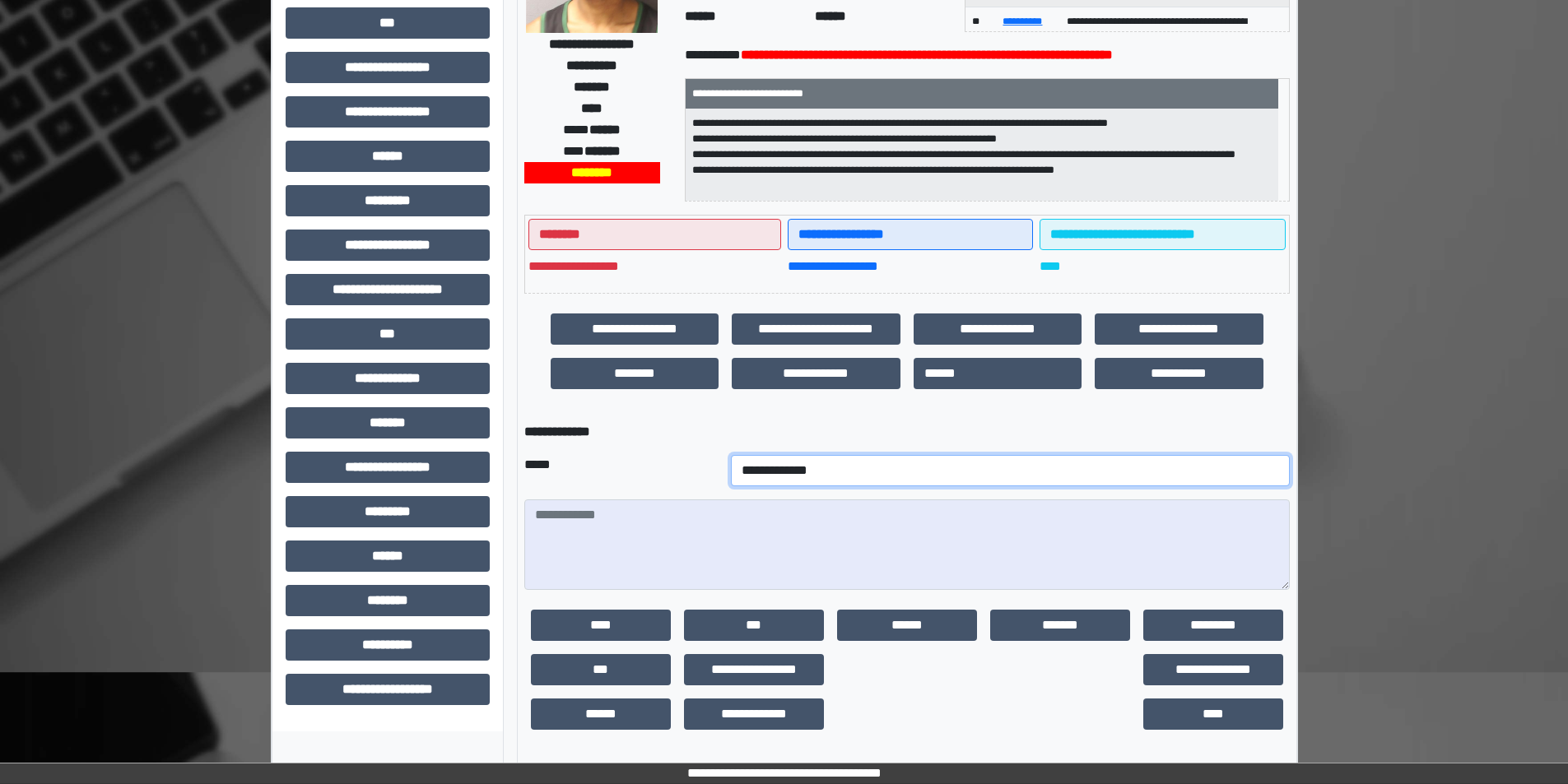 click on "**********" at bounding box center (1010, 471) 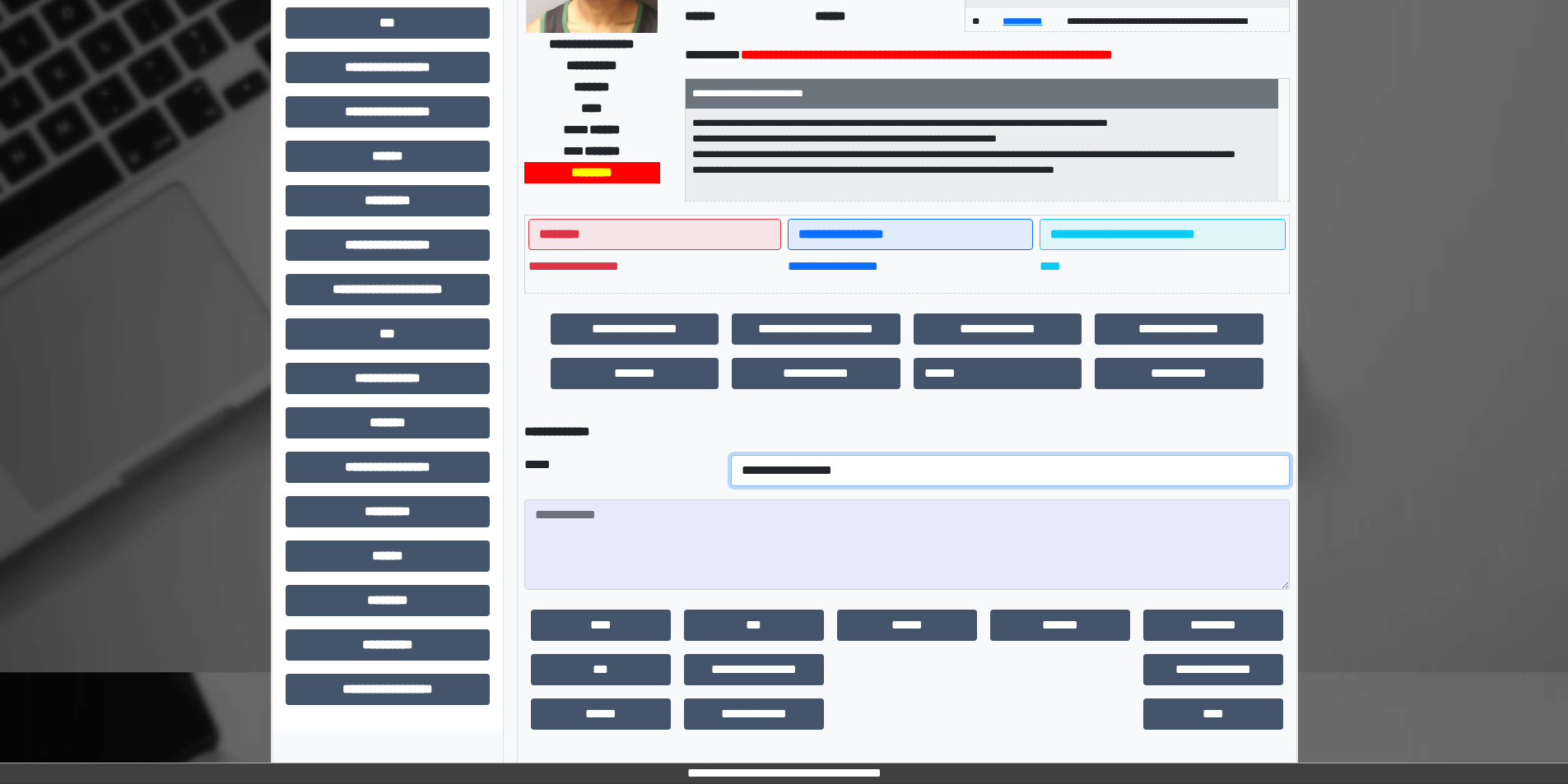 click on "**********" at bounding box center [1010, 471] 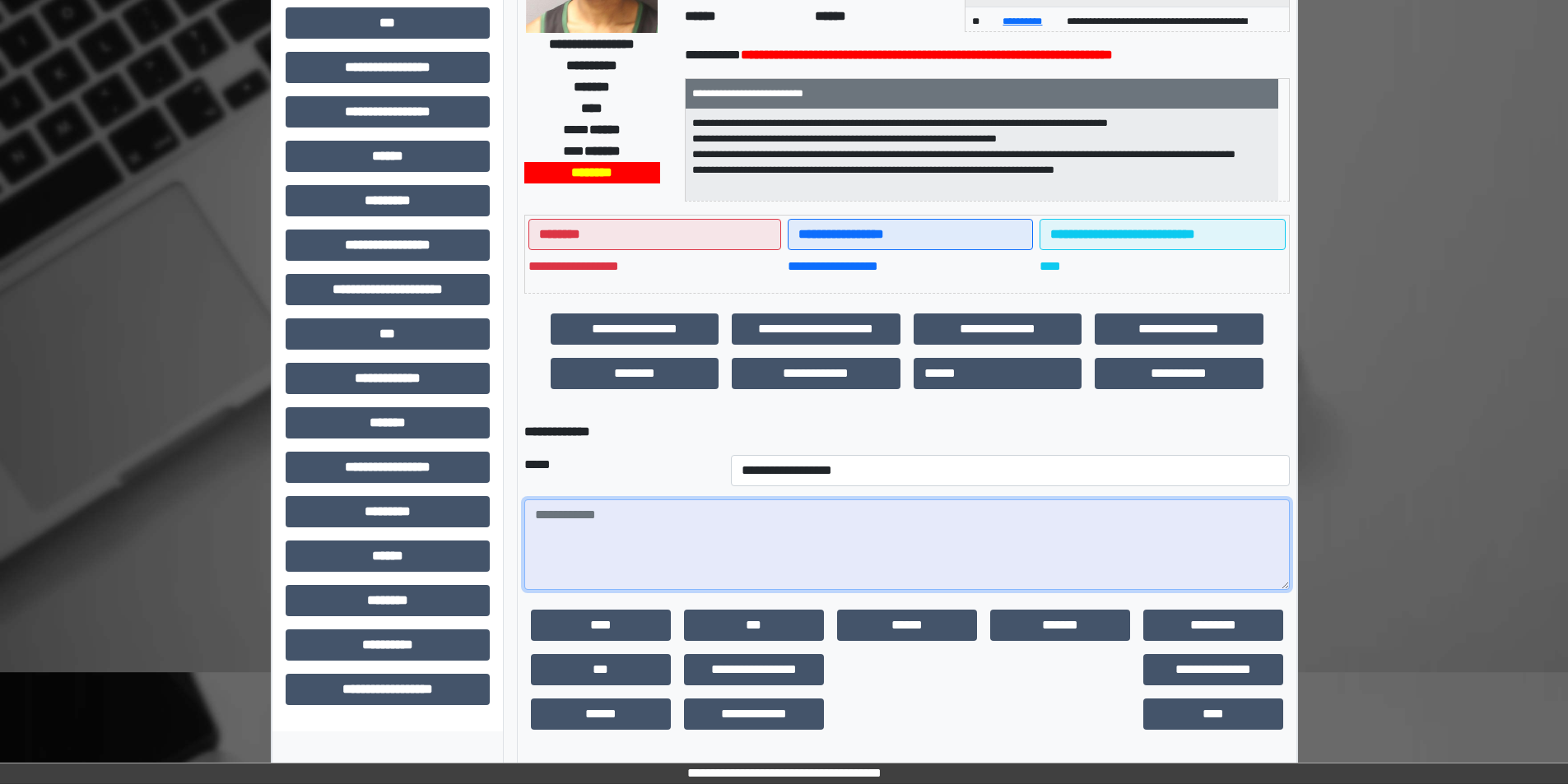 click at bounding box center [907, 545] 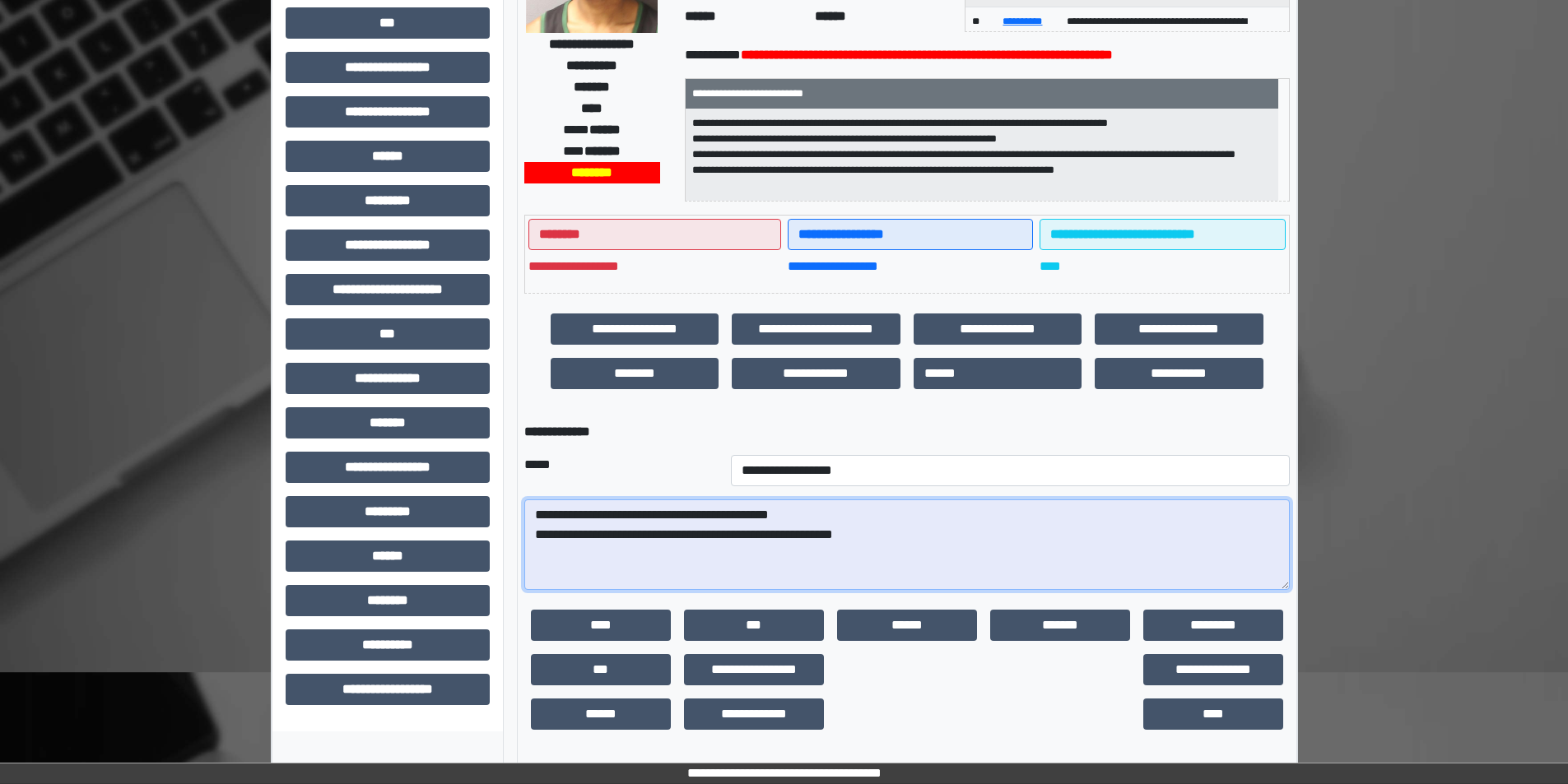 click on "**********" at bounding box center (907, 545) 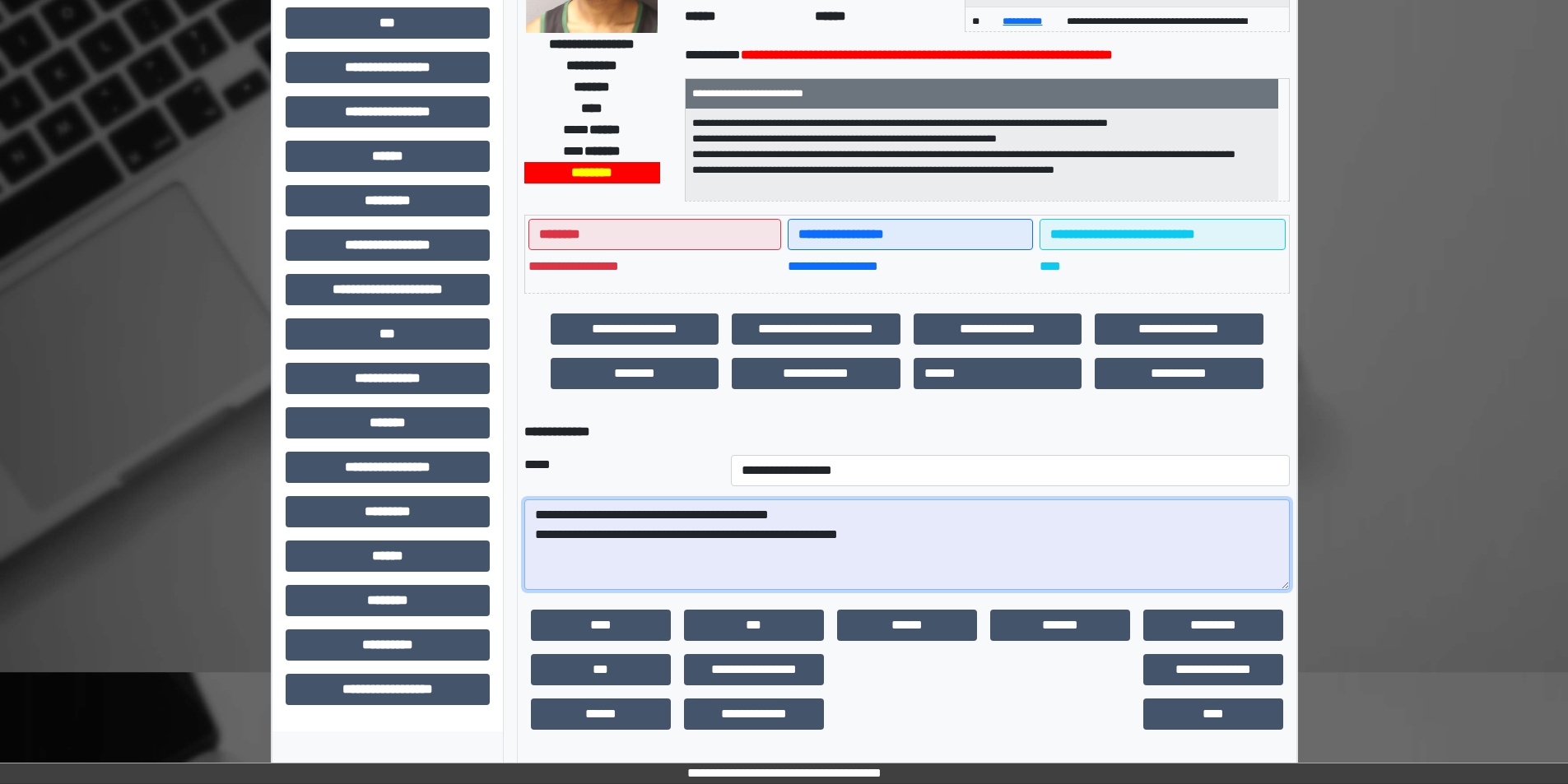 click on "**********" at bounding box center (907, 545) 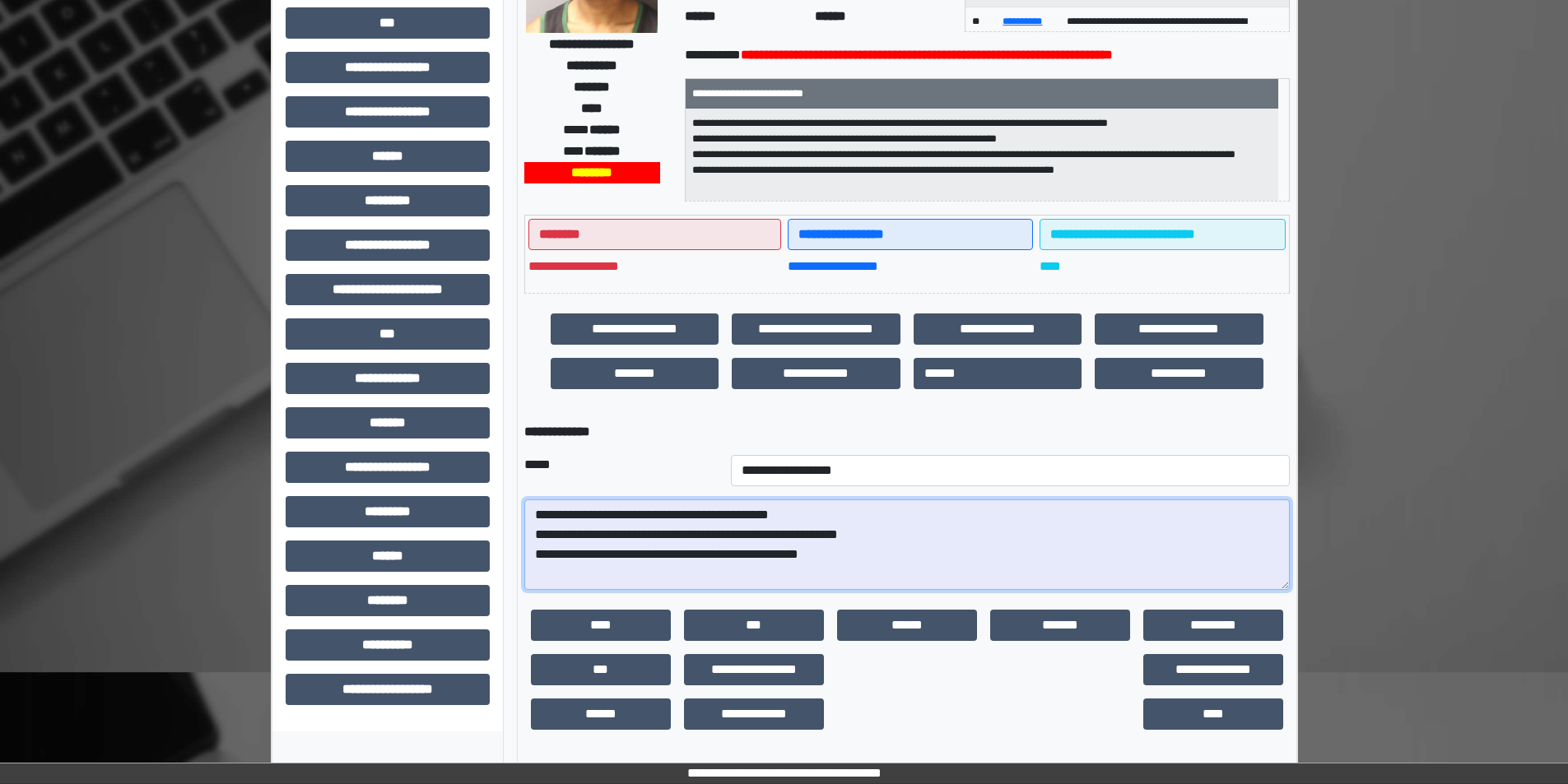 click on "**********" at bounding box center (907, 545) 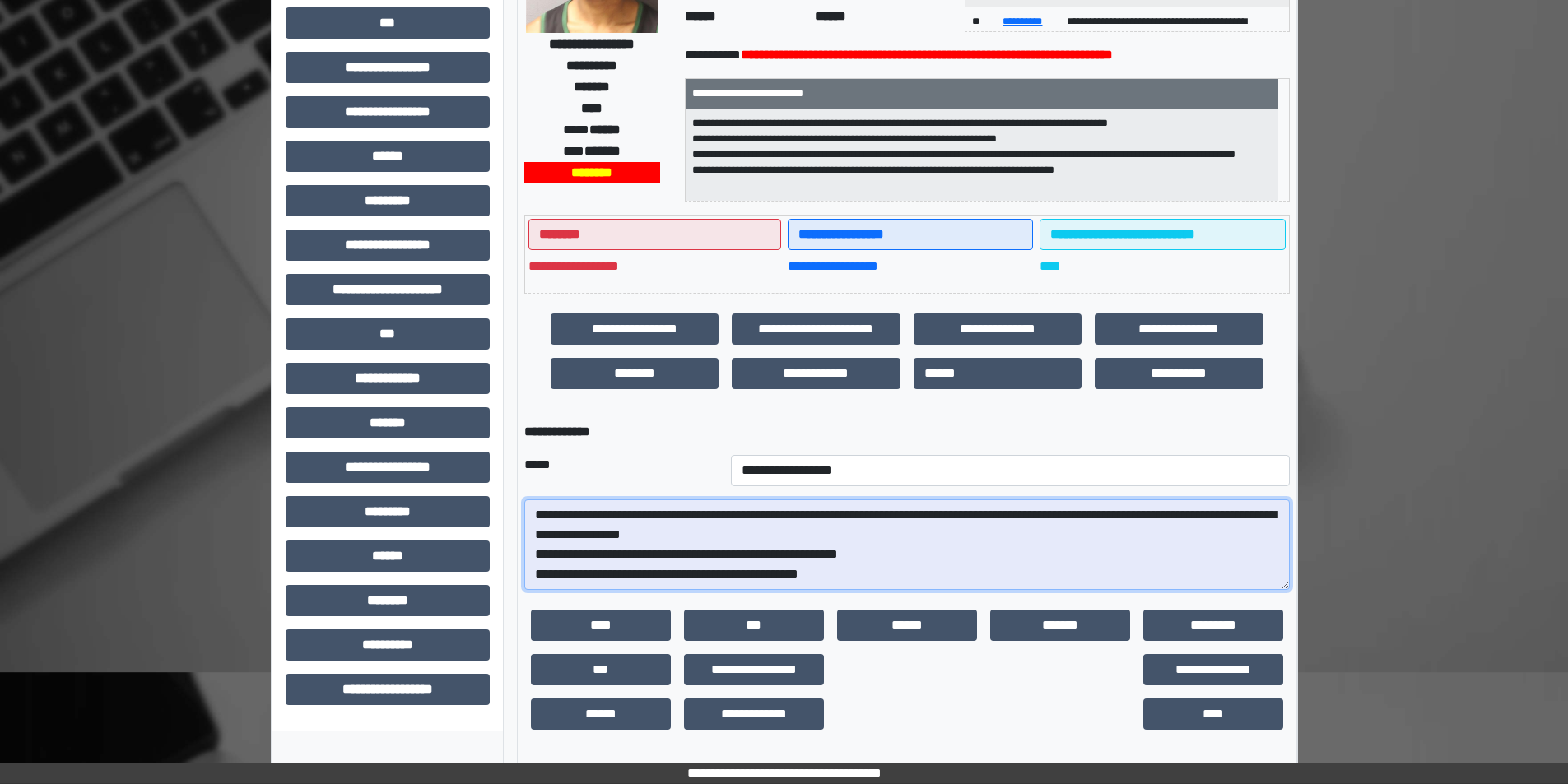 click on "**********" at bounding box center [907, 545] 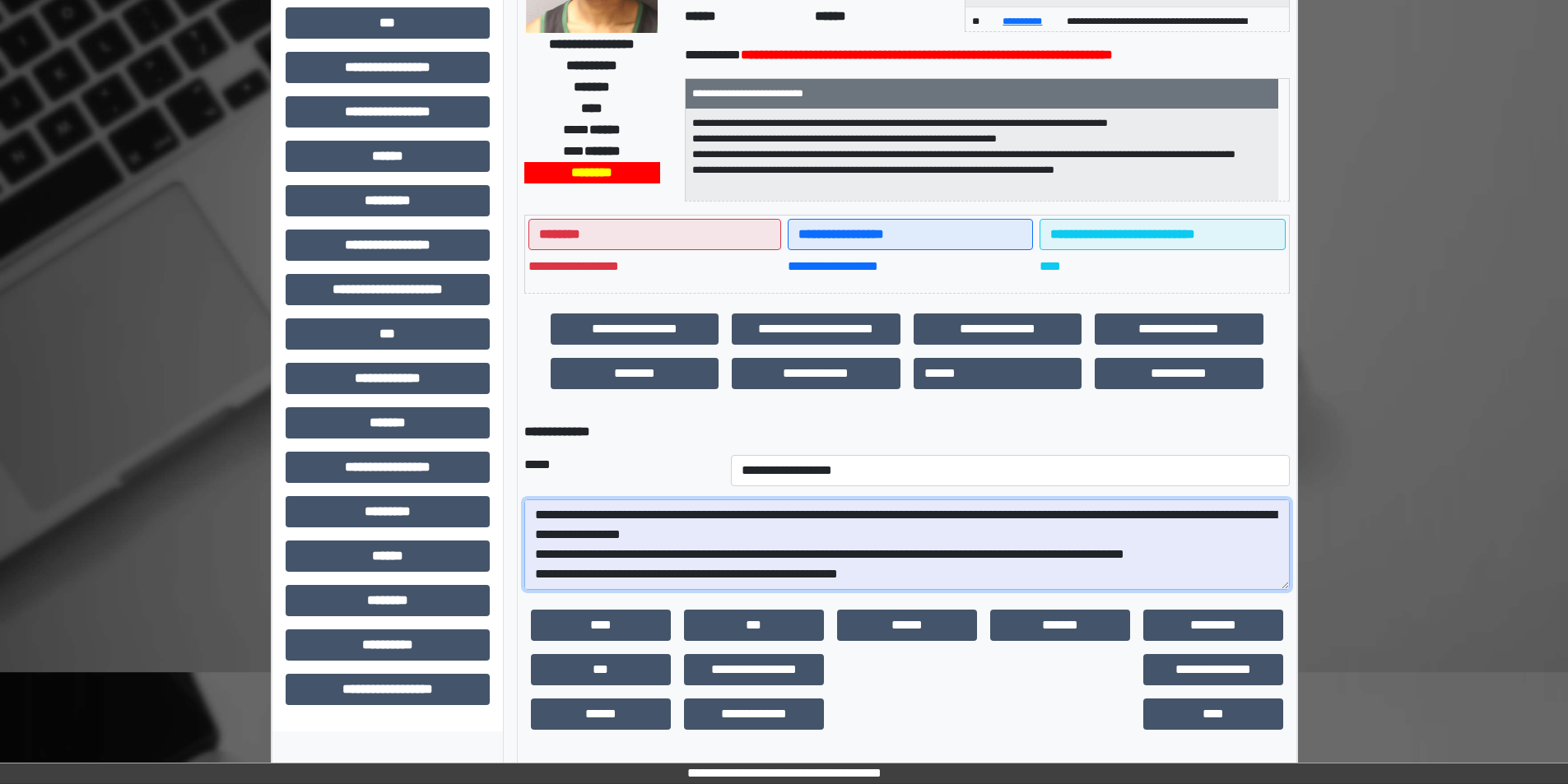 click on "**********" at bounding box center [907, 545] 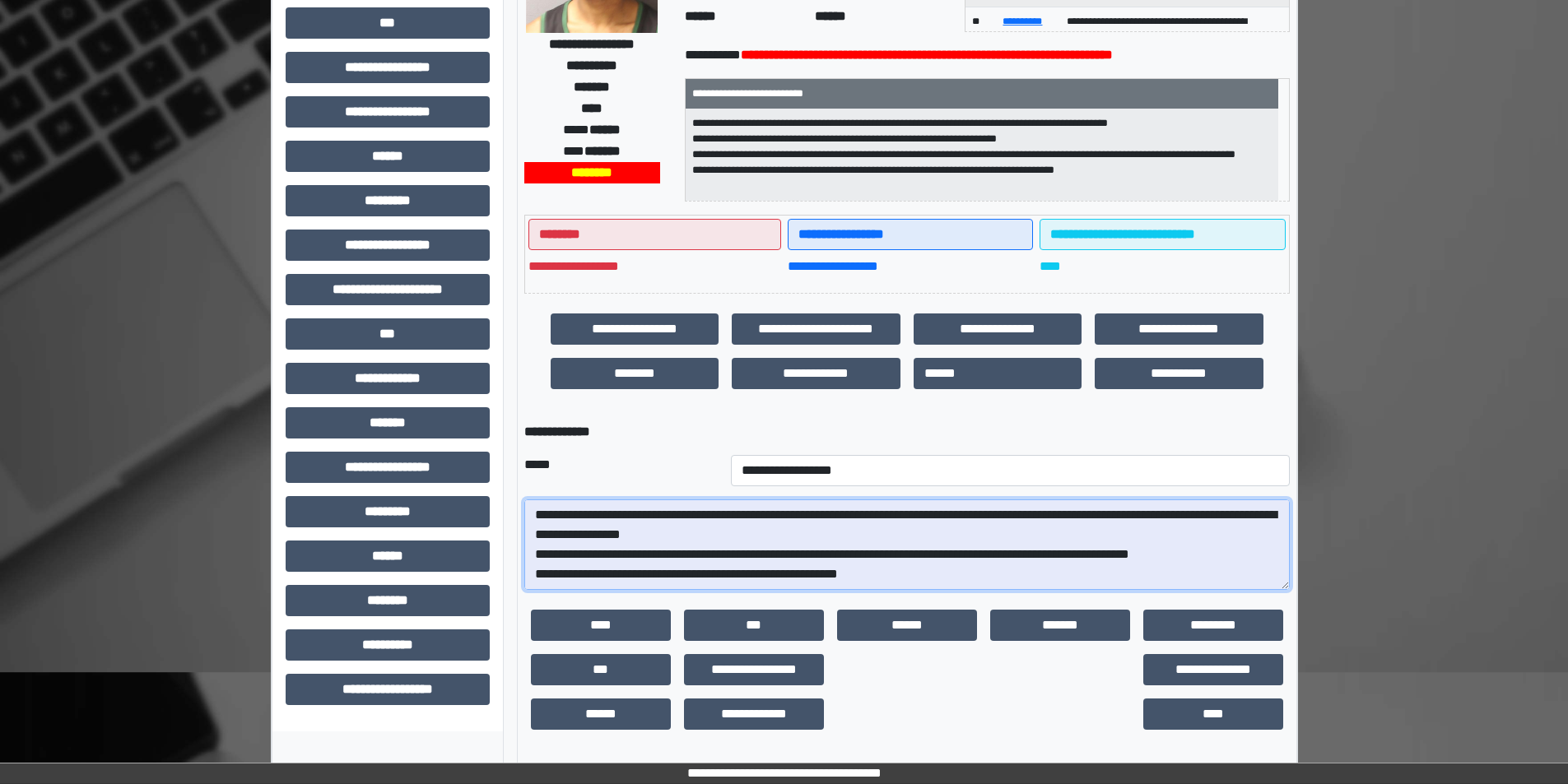 click on "**********" at bounding box center [907, 545] 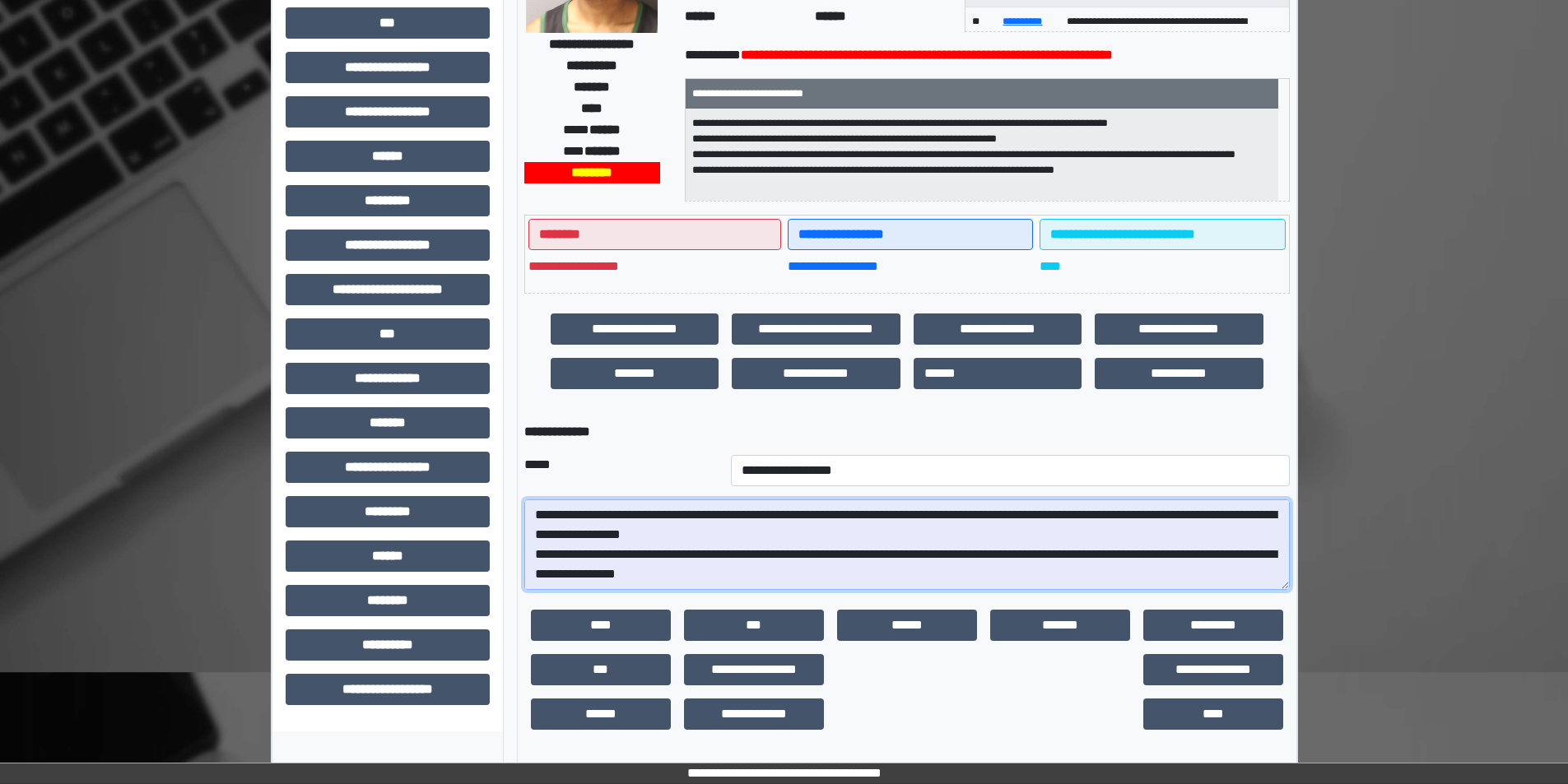 click on "**********" at bounding box center [907, 545] 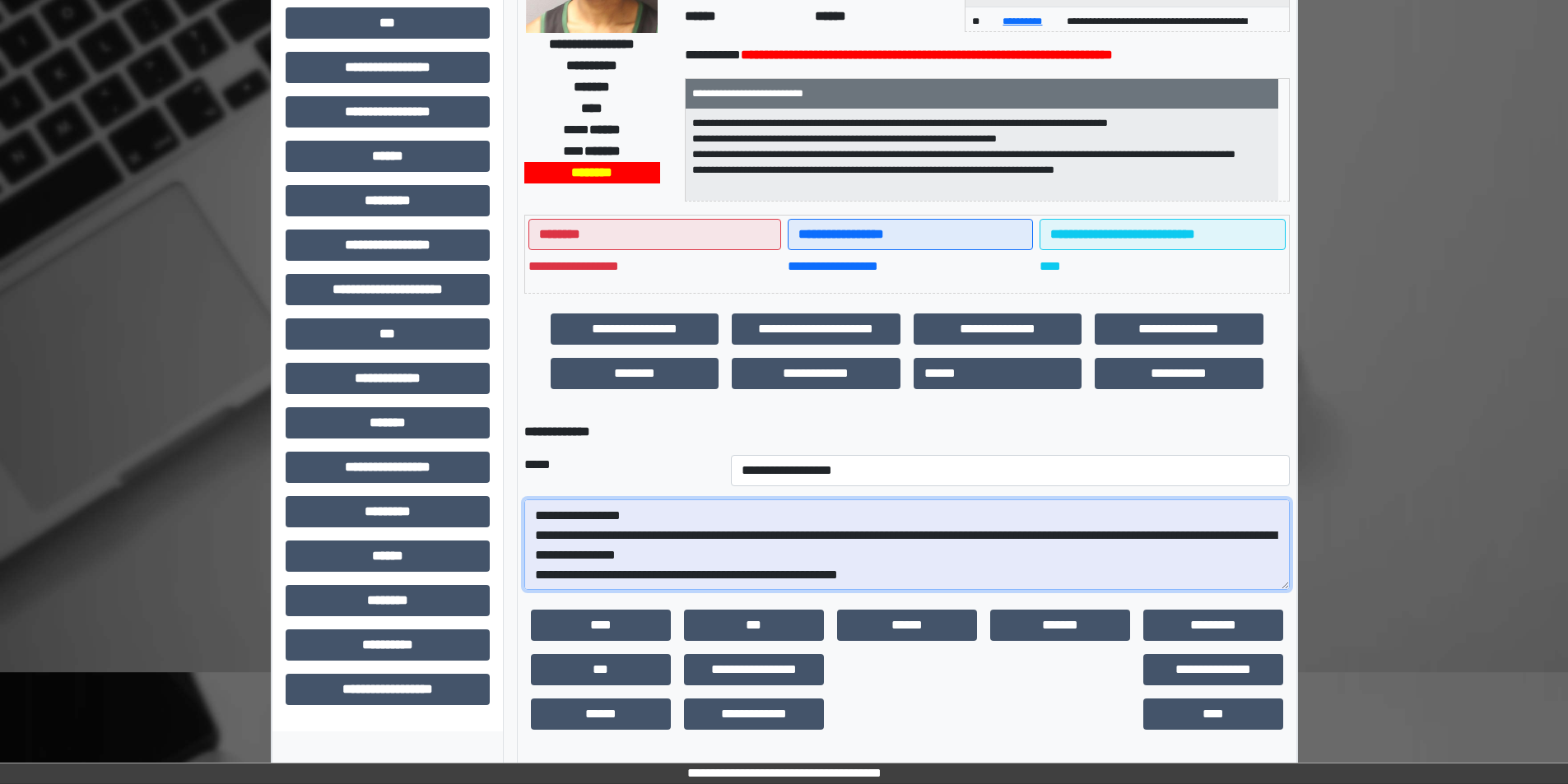 scroll, scrollTop: 39, scrollLeft: 0, axis: vertical 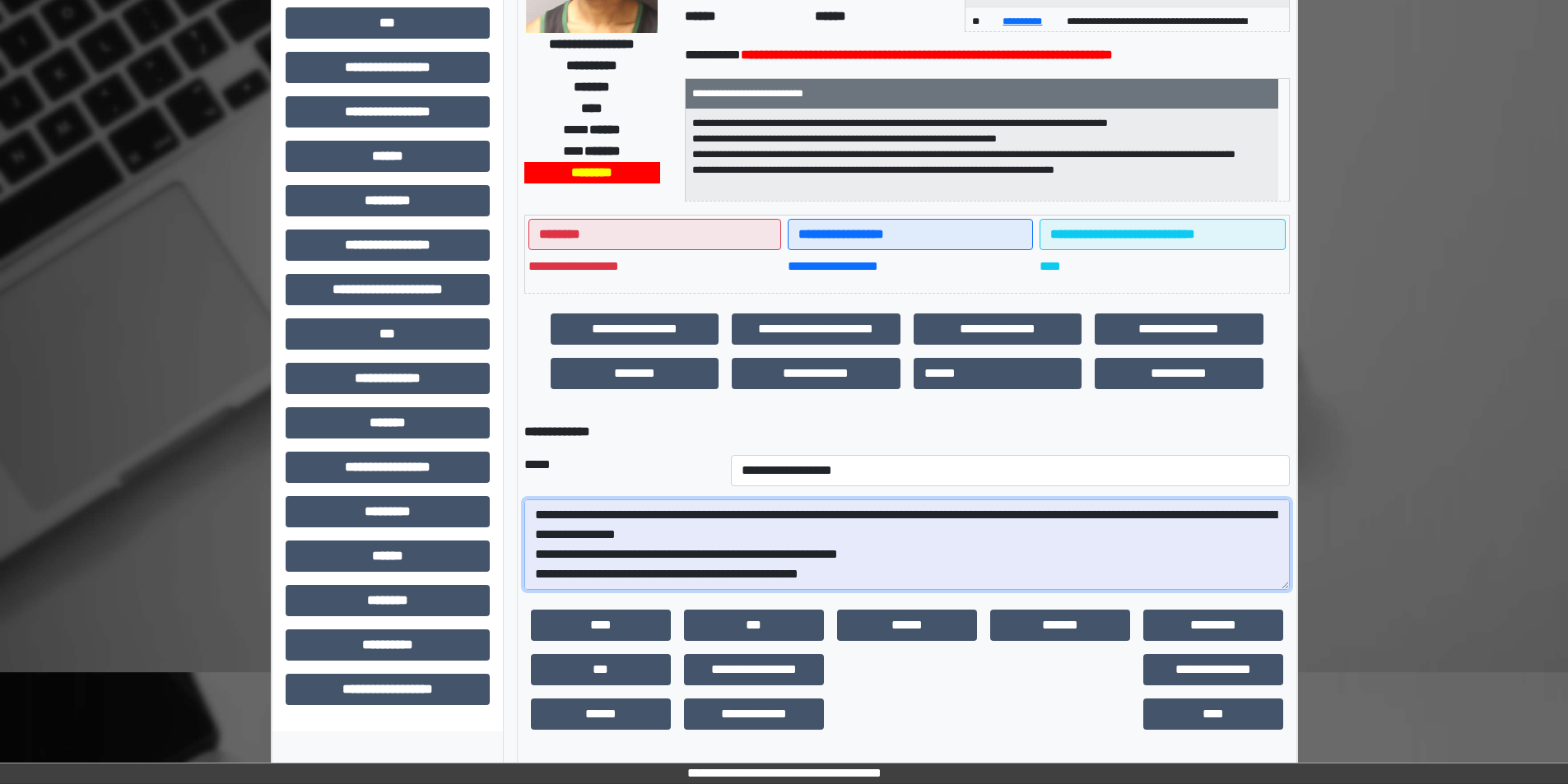 drag, startPoint x: 864, startPoint y: 550, endPoint x: 888, endPoint y: 577, distance: 36.124784 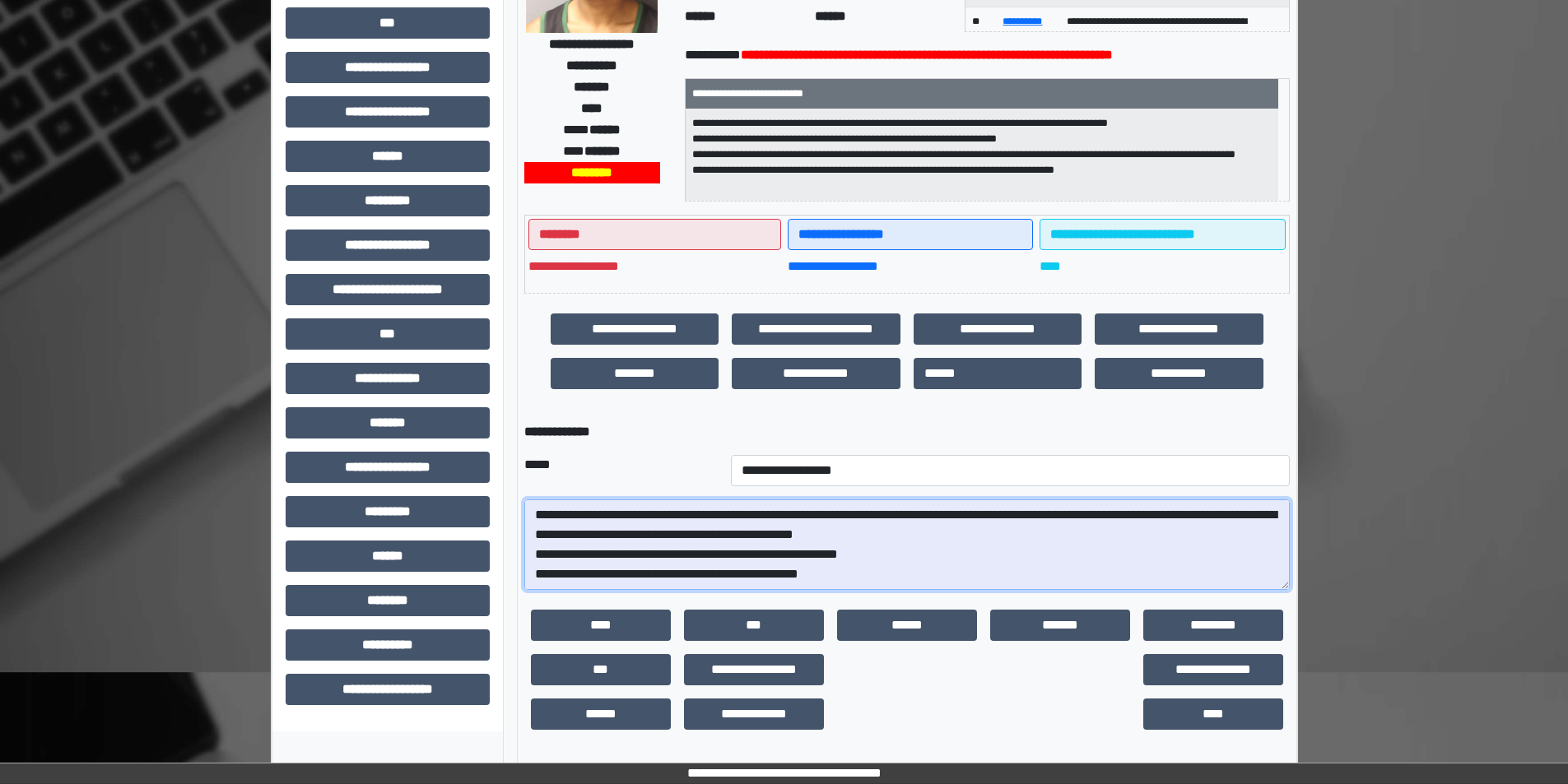 click on "**********" at bounding box center (907, 545) 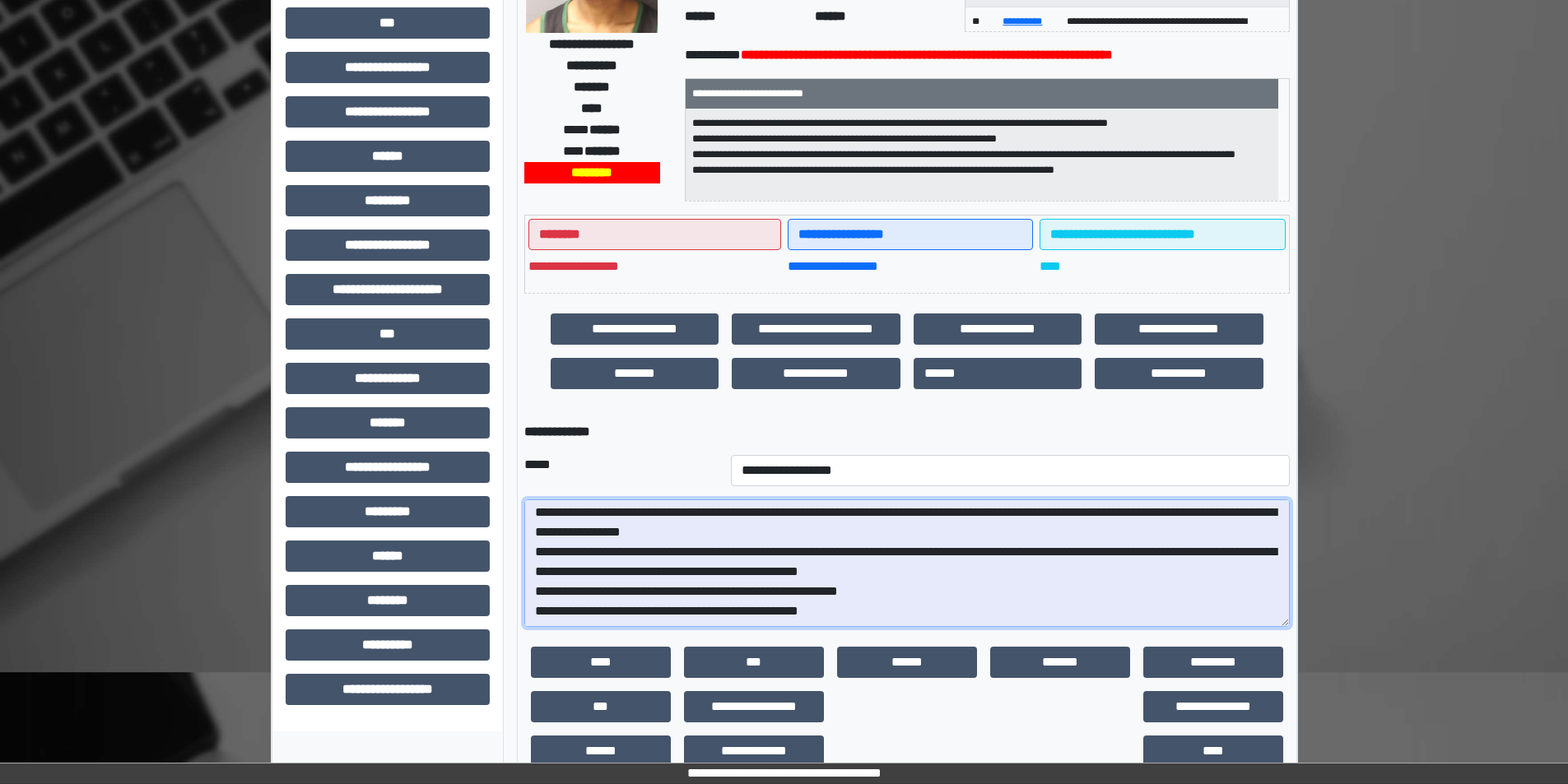 scroll, scrollTop: 0, scrollLeft: 0, axis: both 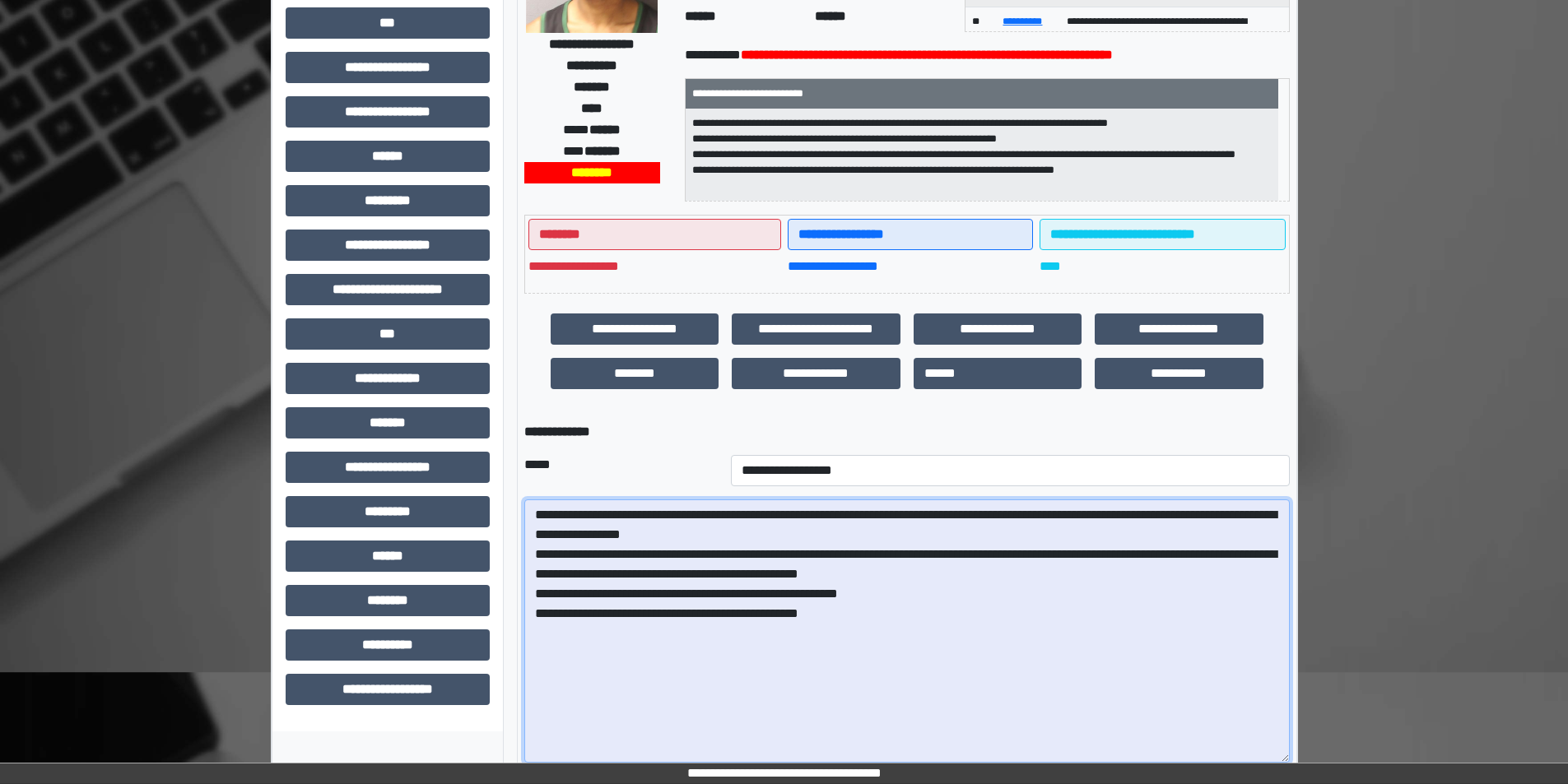 drag, startPoint x: 1283, startPoint y: 586, endPoint x: 1343, endPoint y: 758, distance: 182.16476 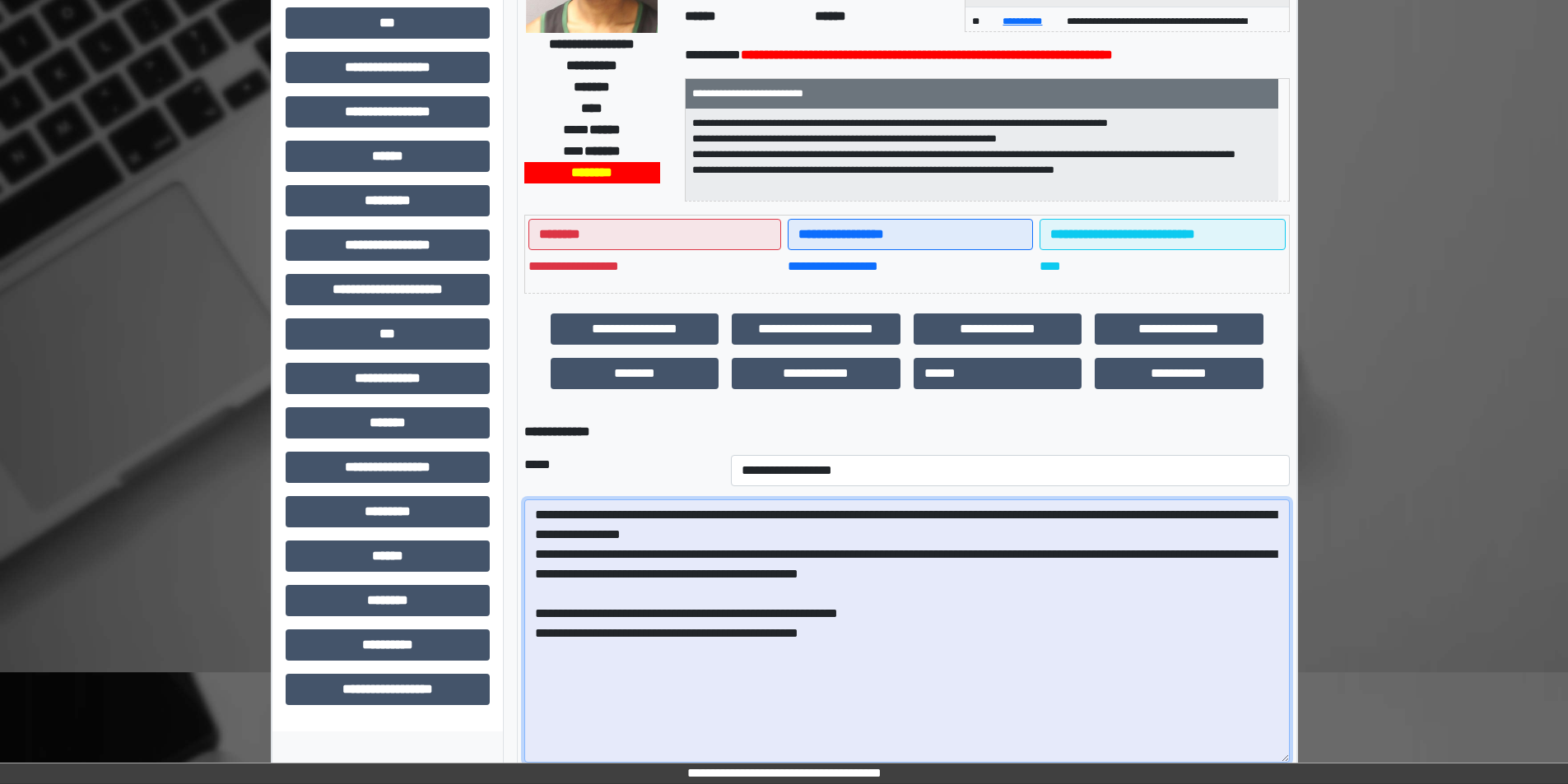 click on "**********" at bounding box center [907, 631] 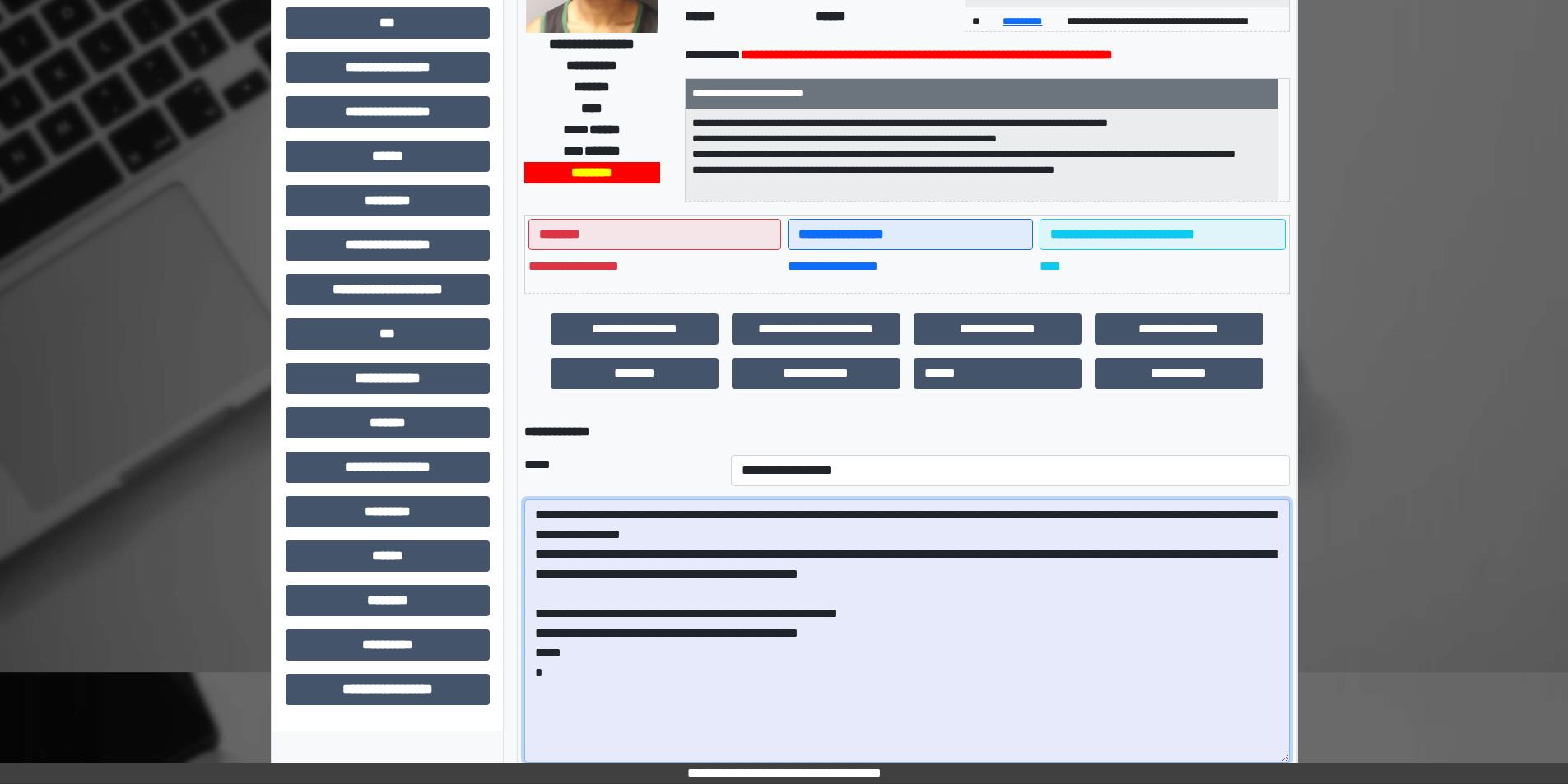 click on "**********" at bounding box center [907, 631] 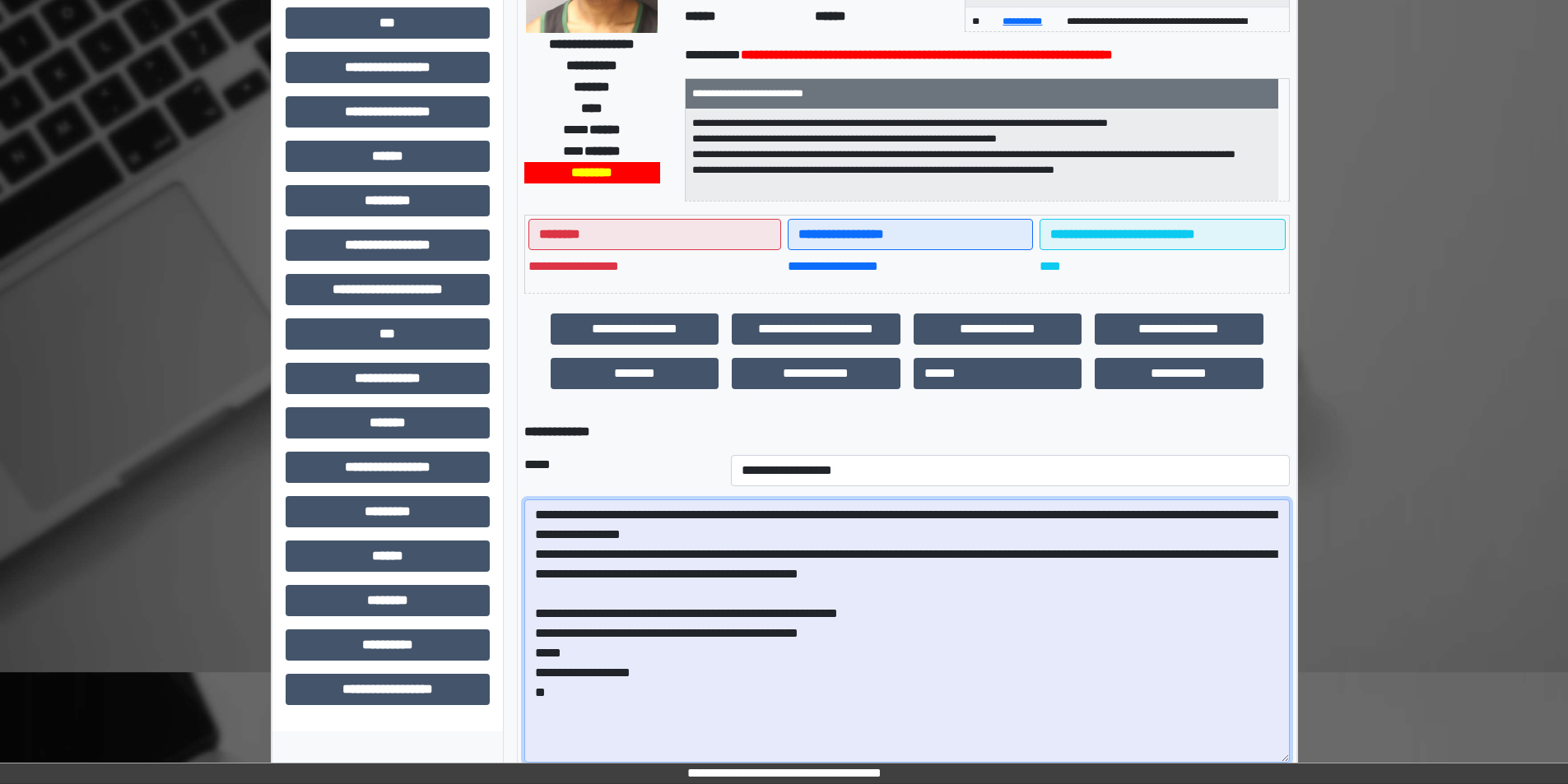 drag, startPoint x: 534, startPoint y: 615, endPoint x: 891, endPoint y: 635, distance: 357.55979 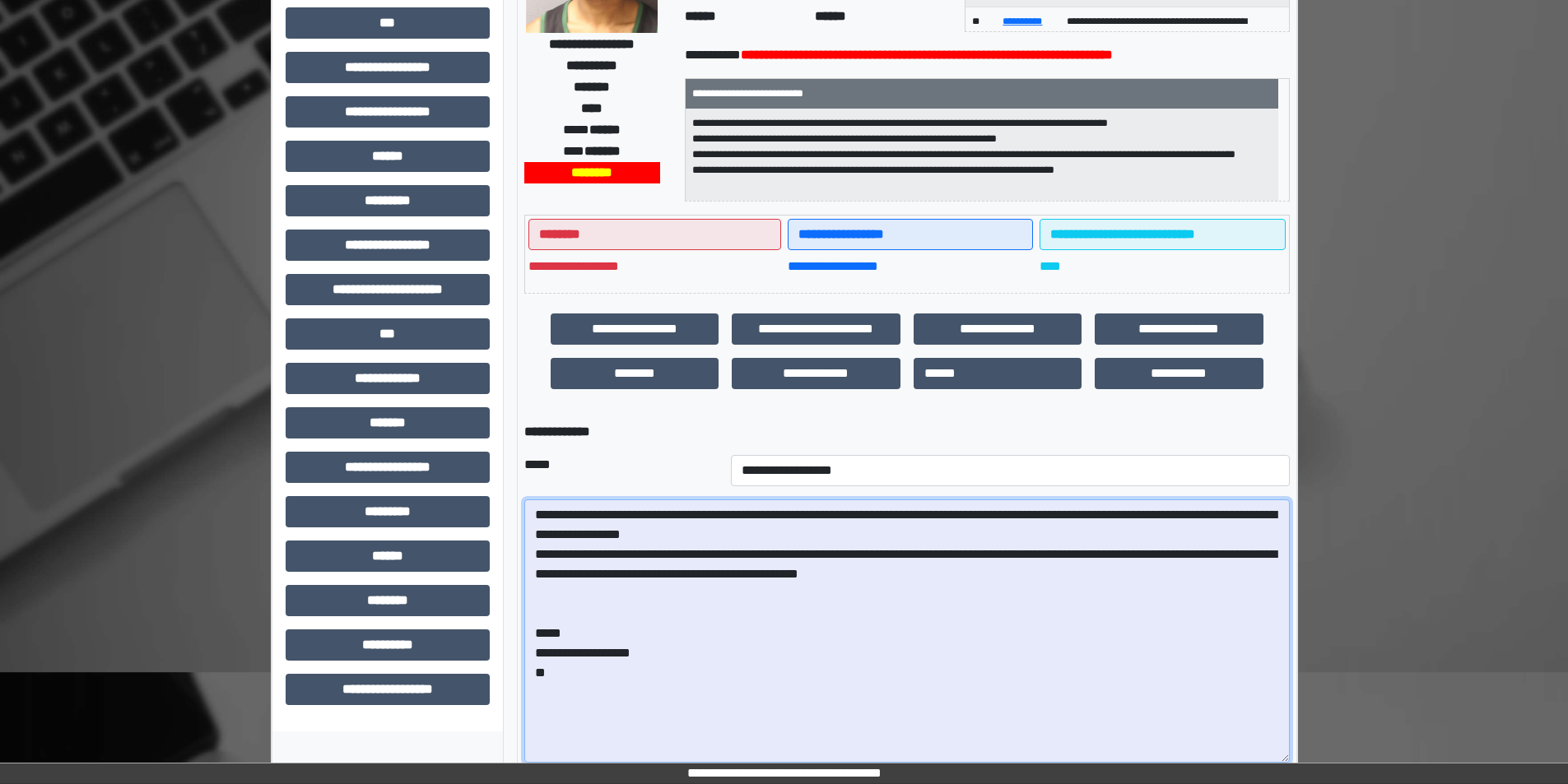 click on "**********" at bounding box center (907, 631) 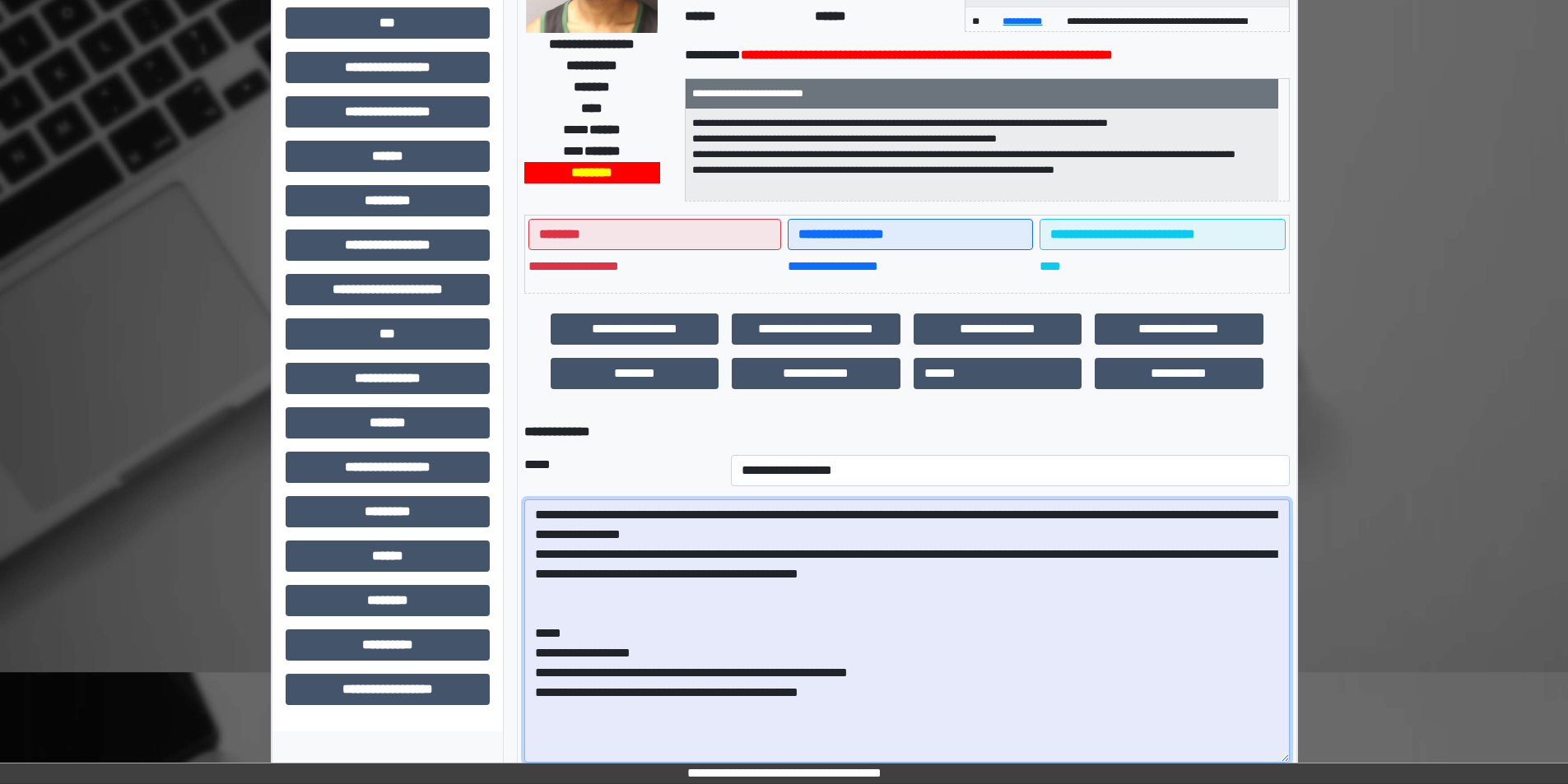 drag, startPoint x: 736, startPoint y: 674, endPoint x: 749, endPoint y: 704, distance: 32.695565 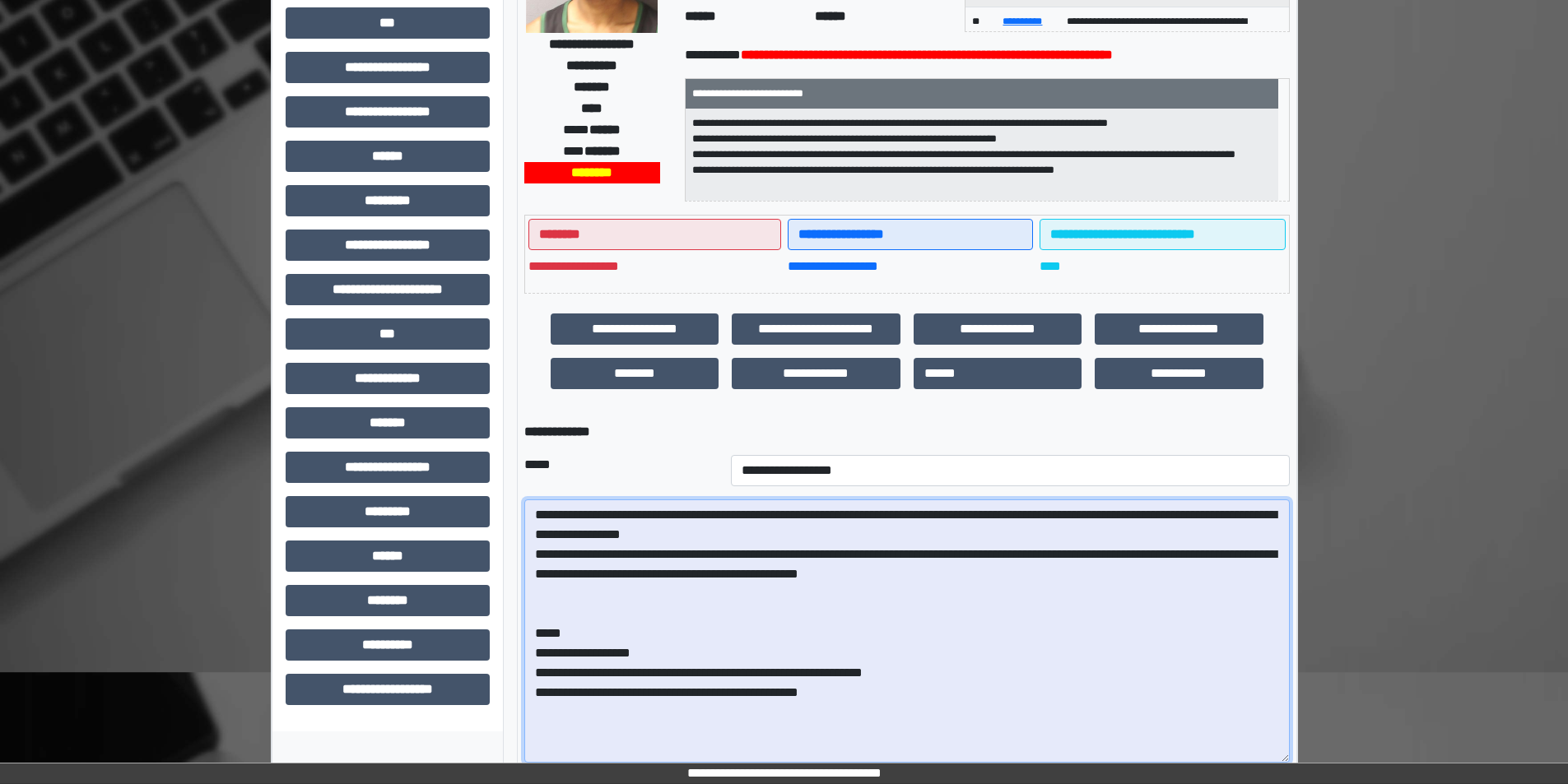 drag, startPoint x: 741, startPoint y: 687, endPoint x: 817, endPoint y: 703, distance: 77.66595 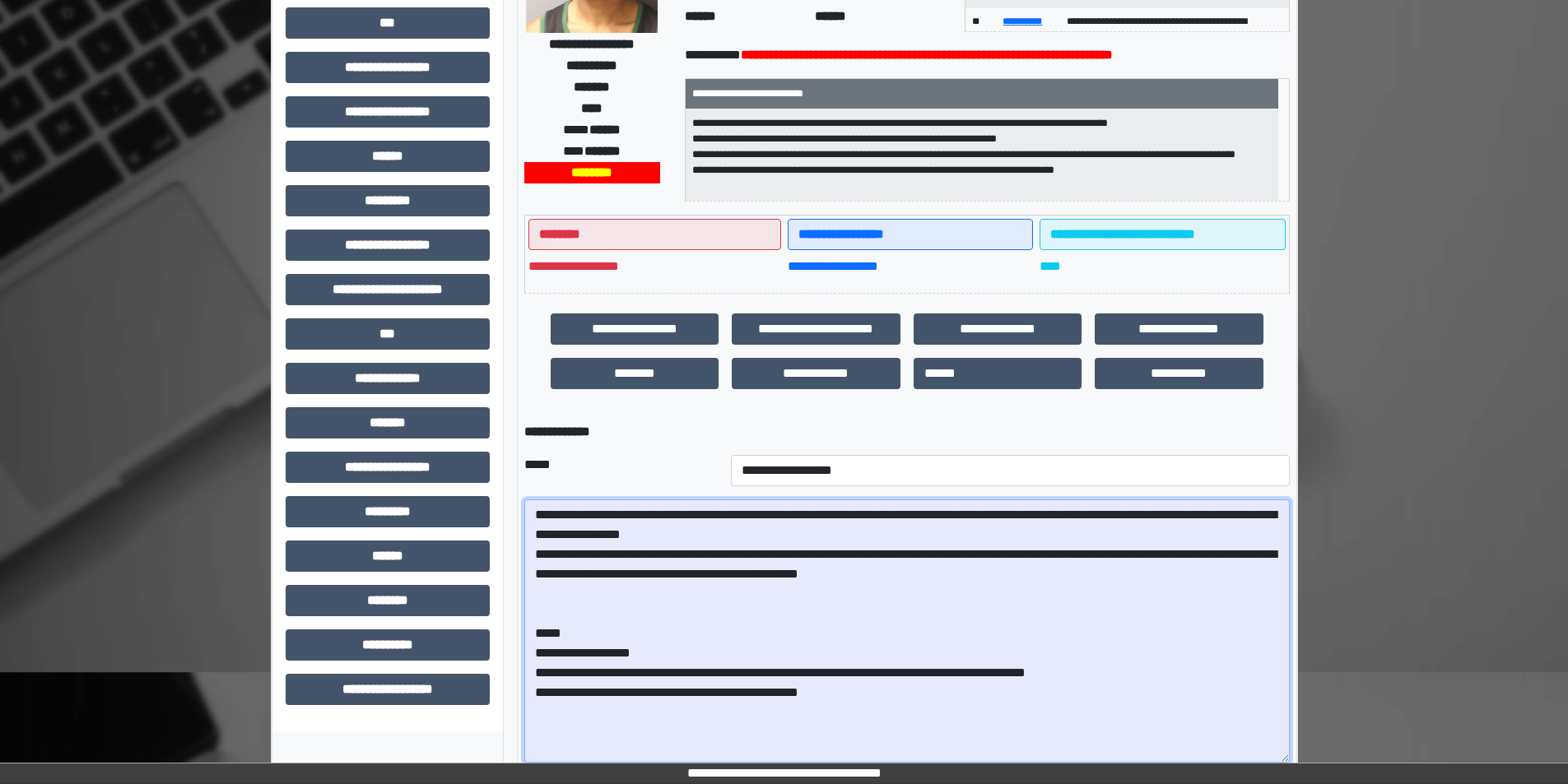 click on "**********" at bounding box center (907, 631) 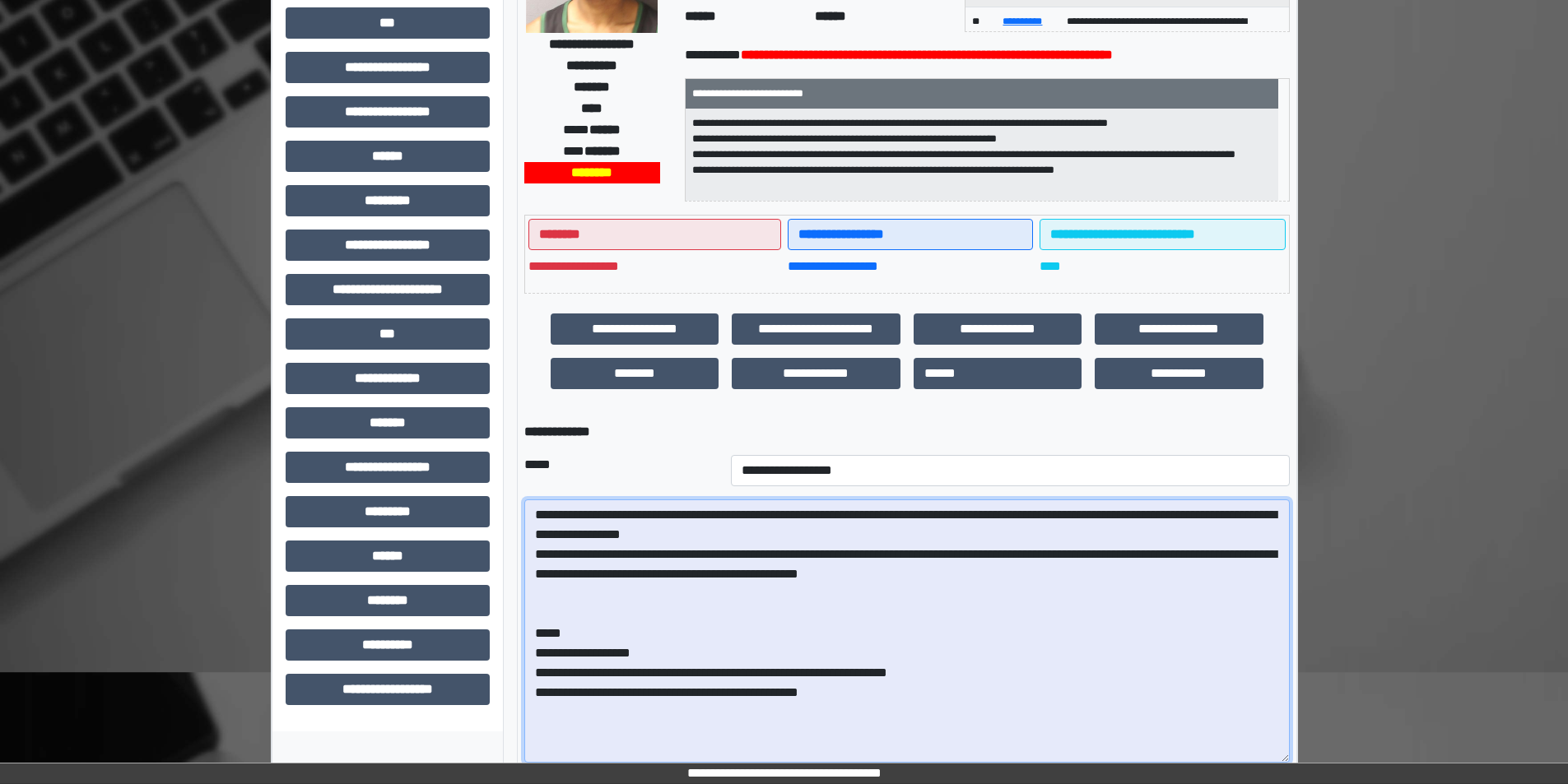 click on "**********" at bounding box center [907, 631] 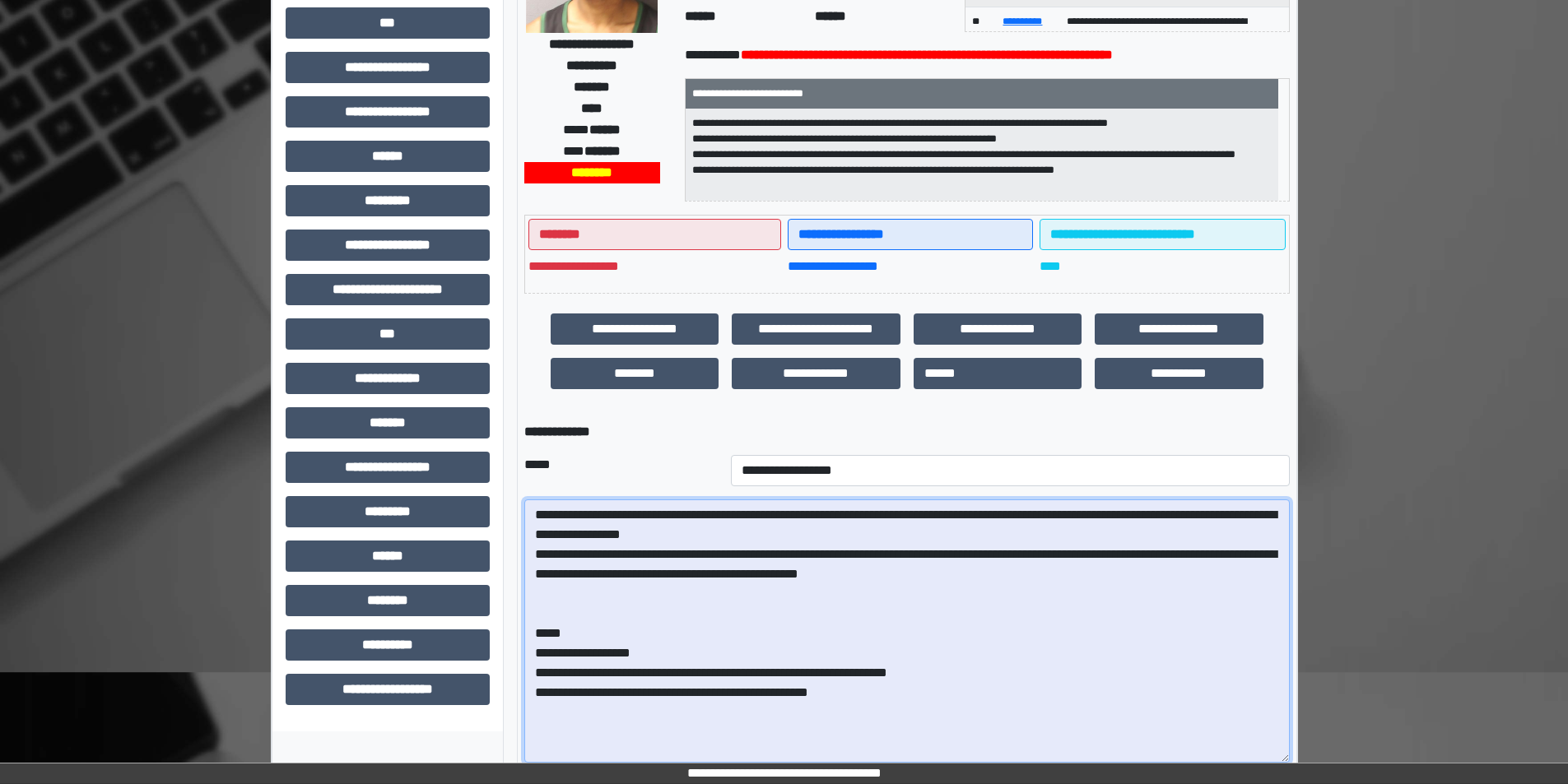 click on "**********" at bounding box center (907, 631) 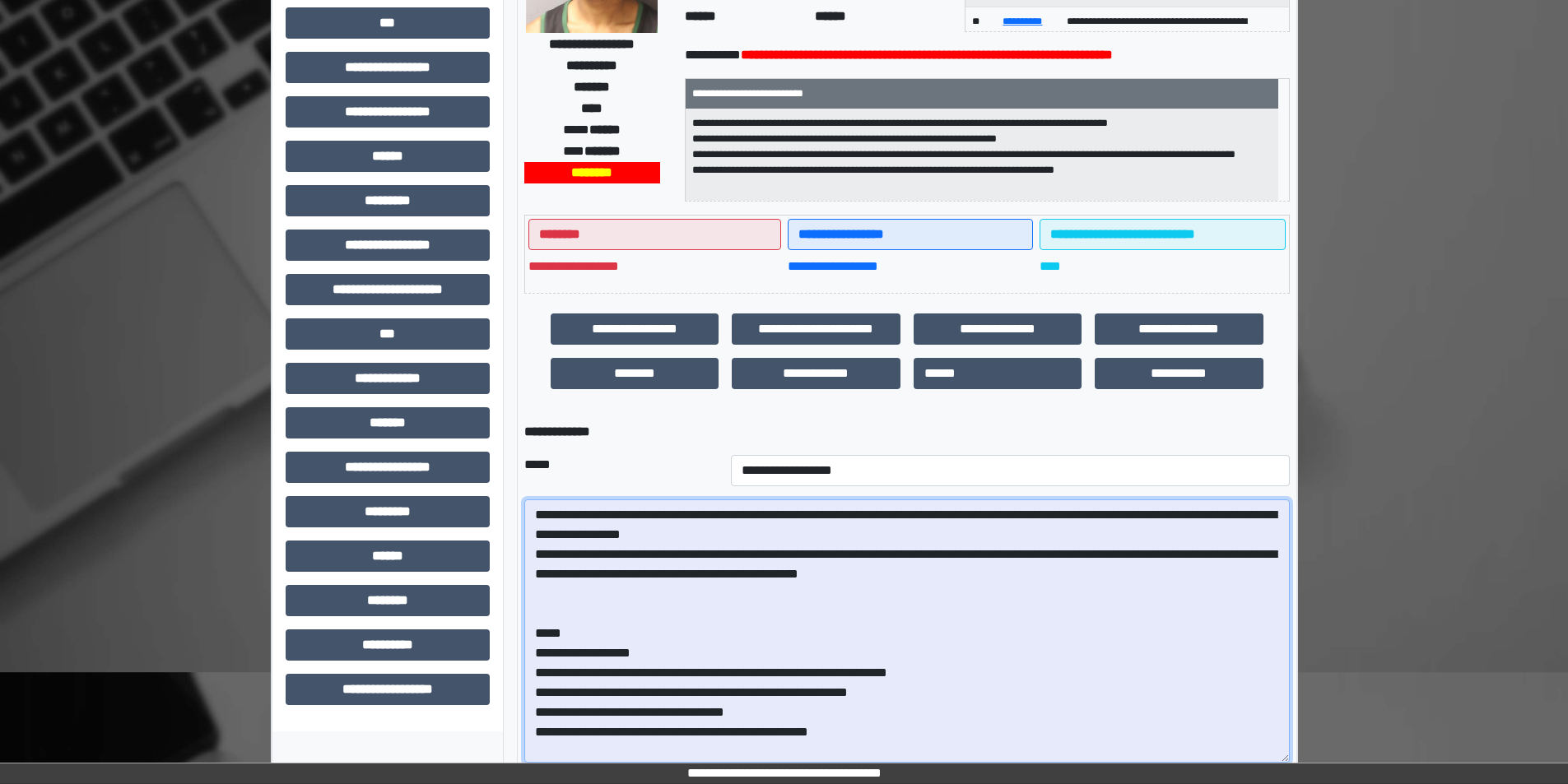 scroll, scrollTop: 384, scrollLeft: 0, axis: vertical 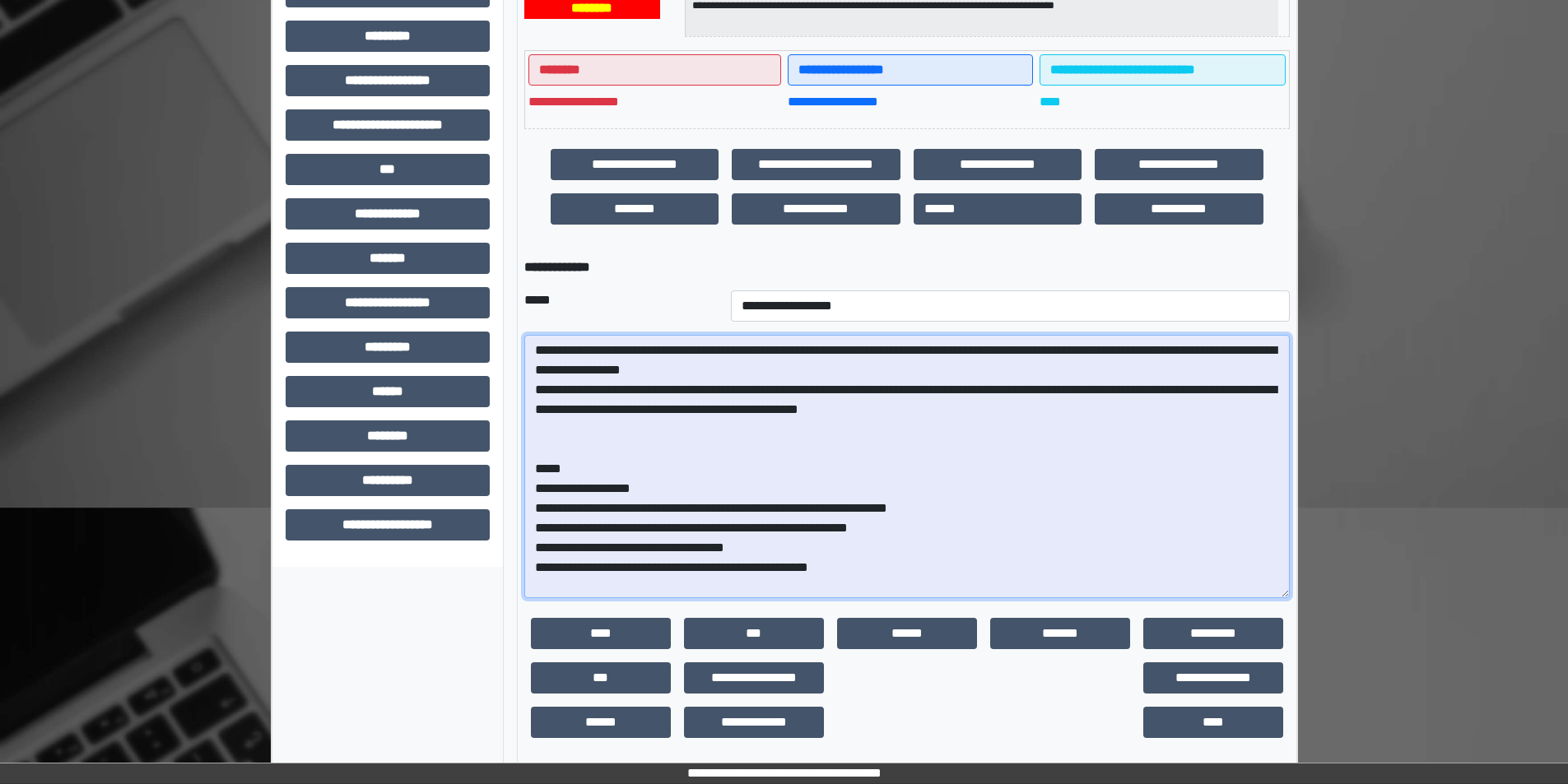 click on "**********" at bounding box center (907, 466) 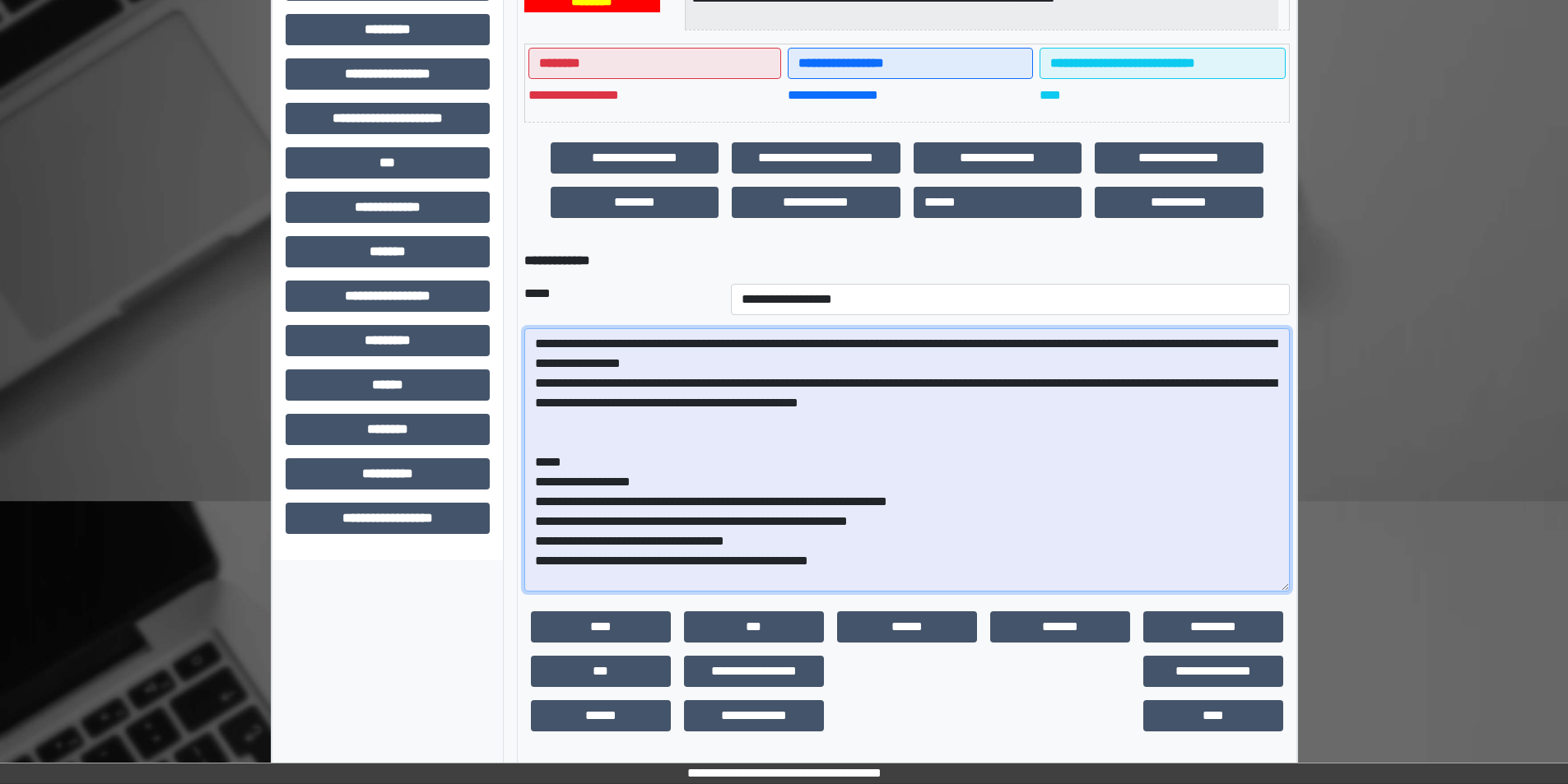 scroll, scrollTop: 392, scrollLeft: 0, axis: vertical 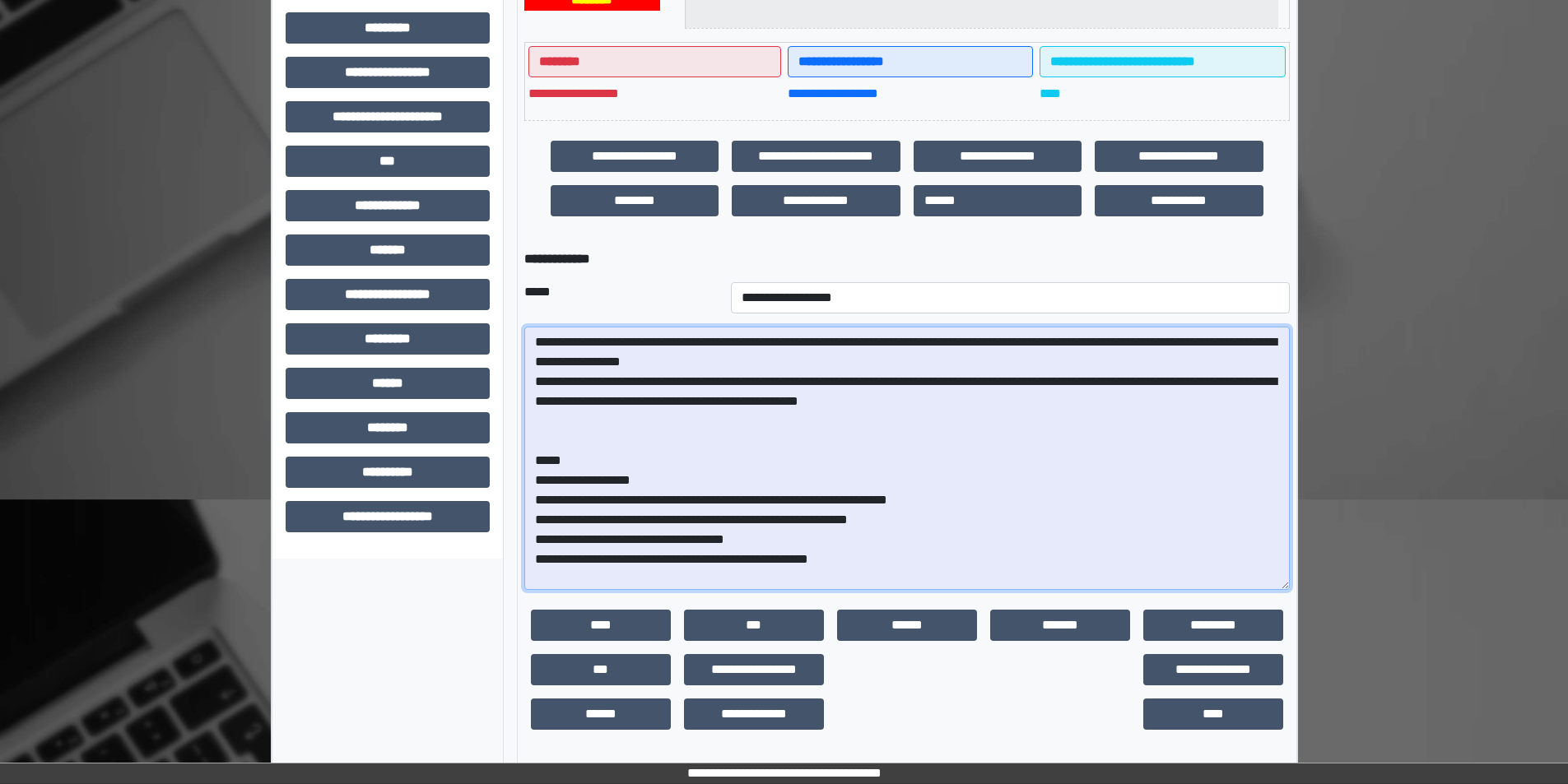 click on "**********" at bounding box center [907, 458] 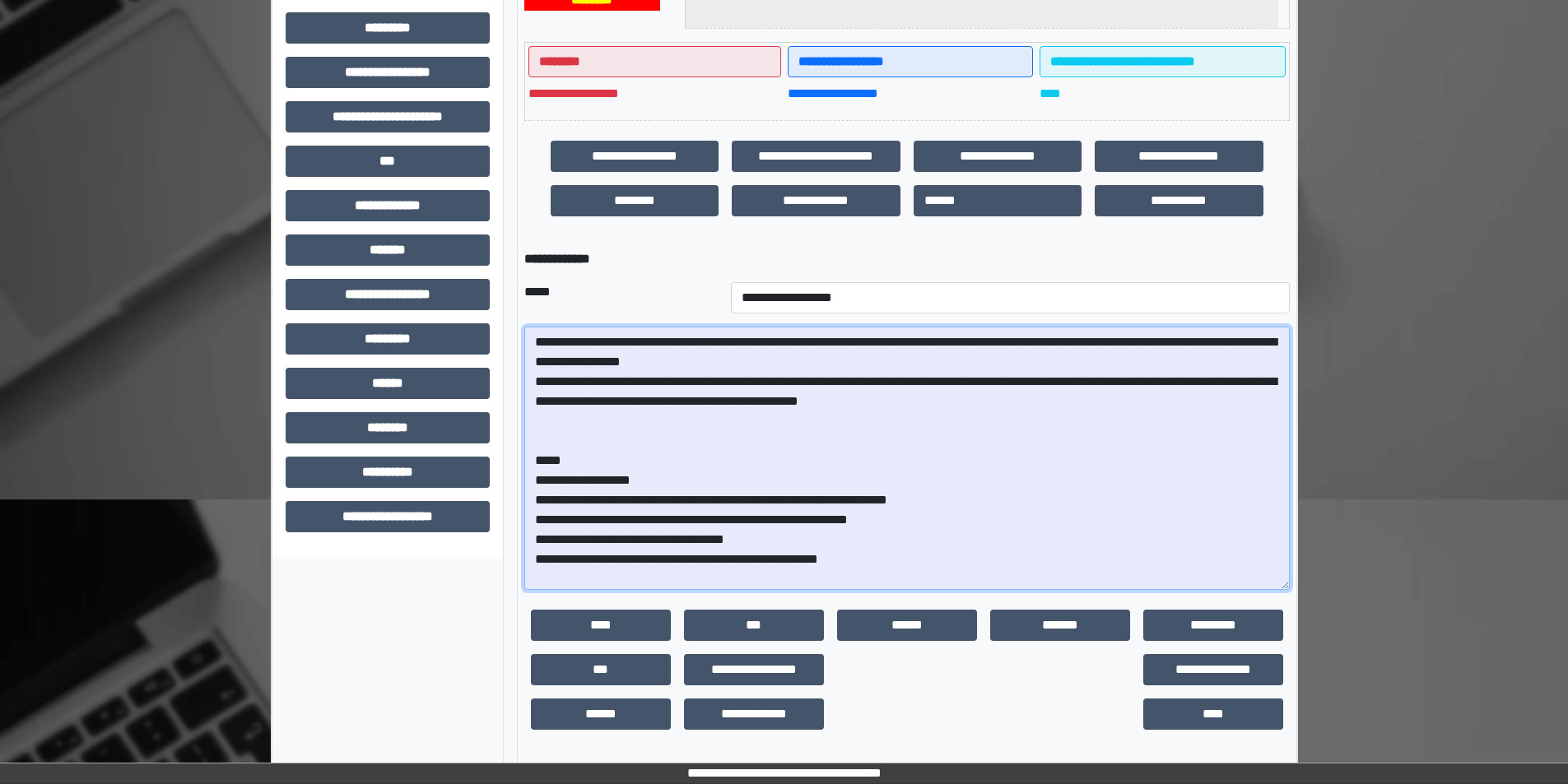 scroll, scrollTop: 18, scrollLeft: 0, axis: vertical 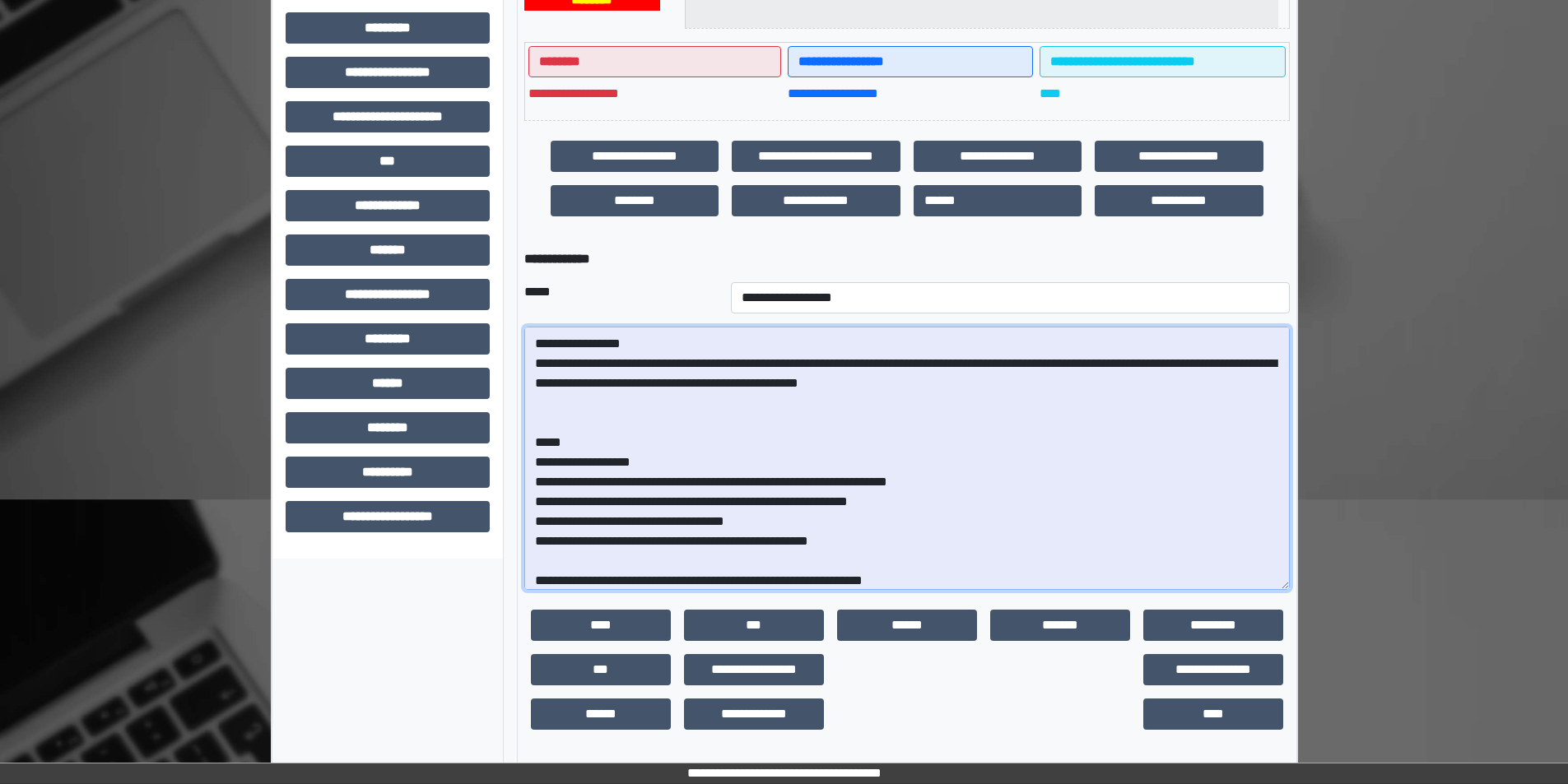 click on "**********" at bounding box center [907, 458] 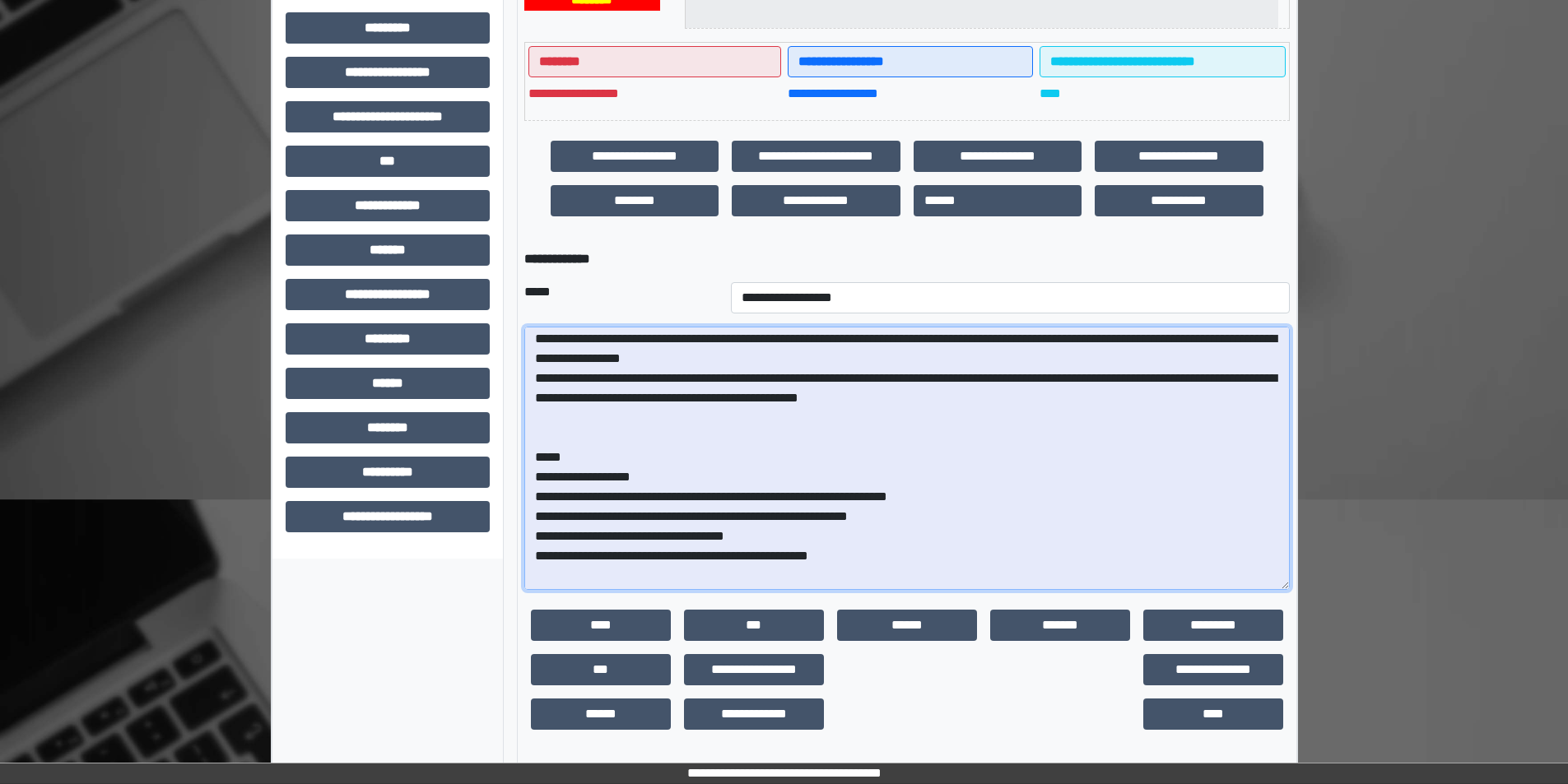 scroll, scrollTop: 0, scrollLeft: 0, axis: both 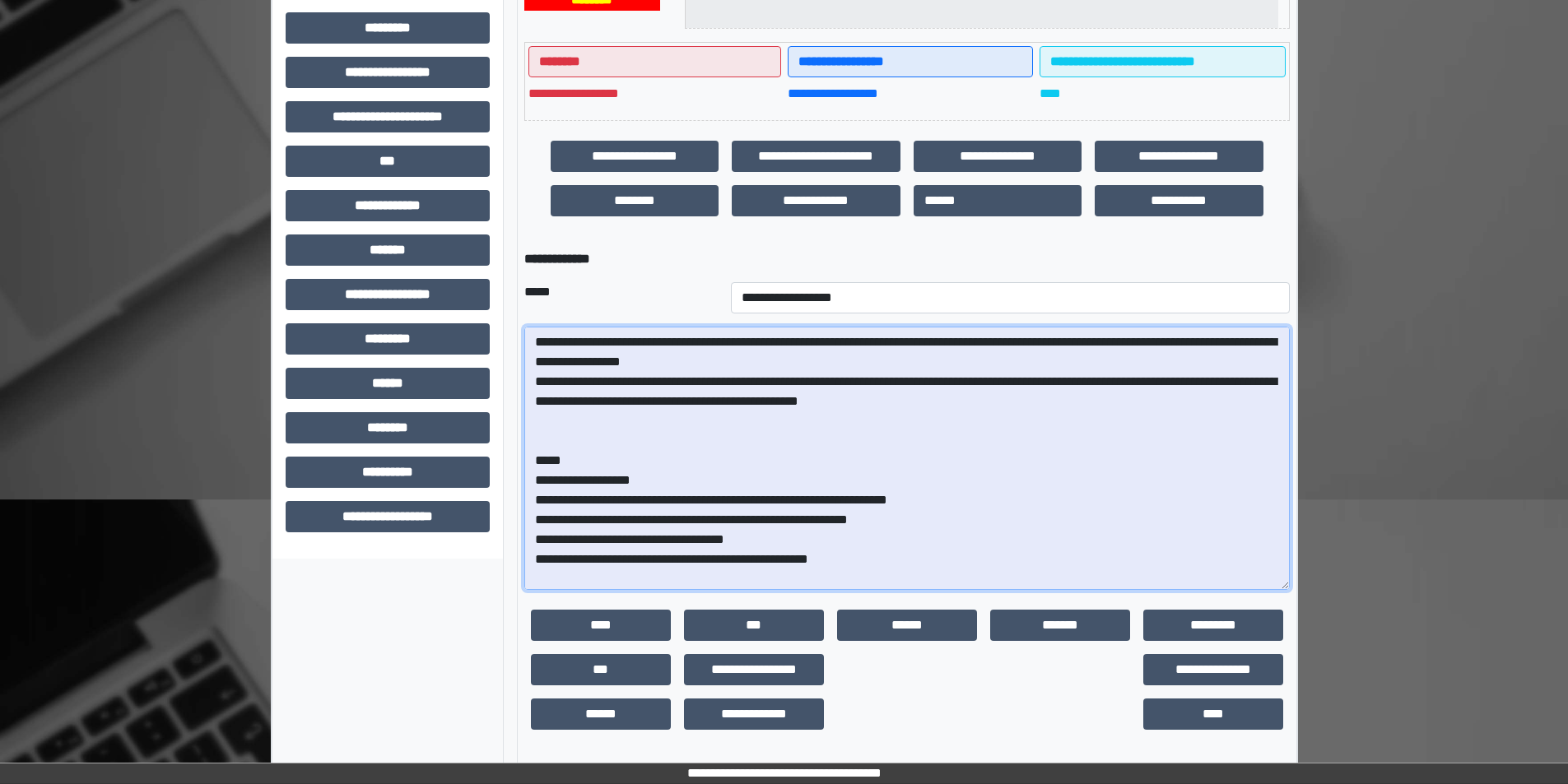 click on "**********" at bounding box center (907, 458) 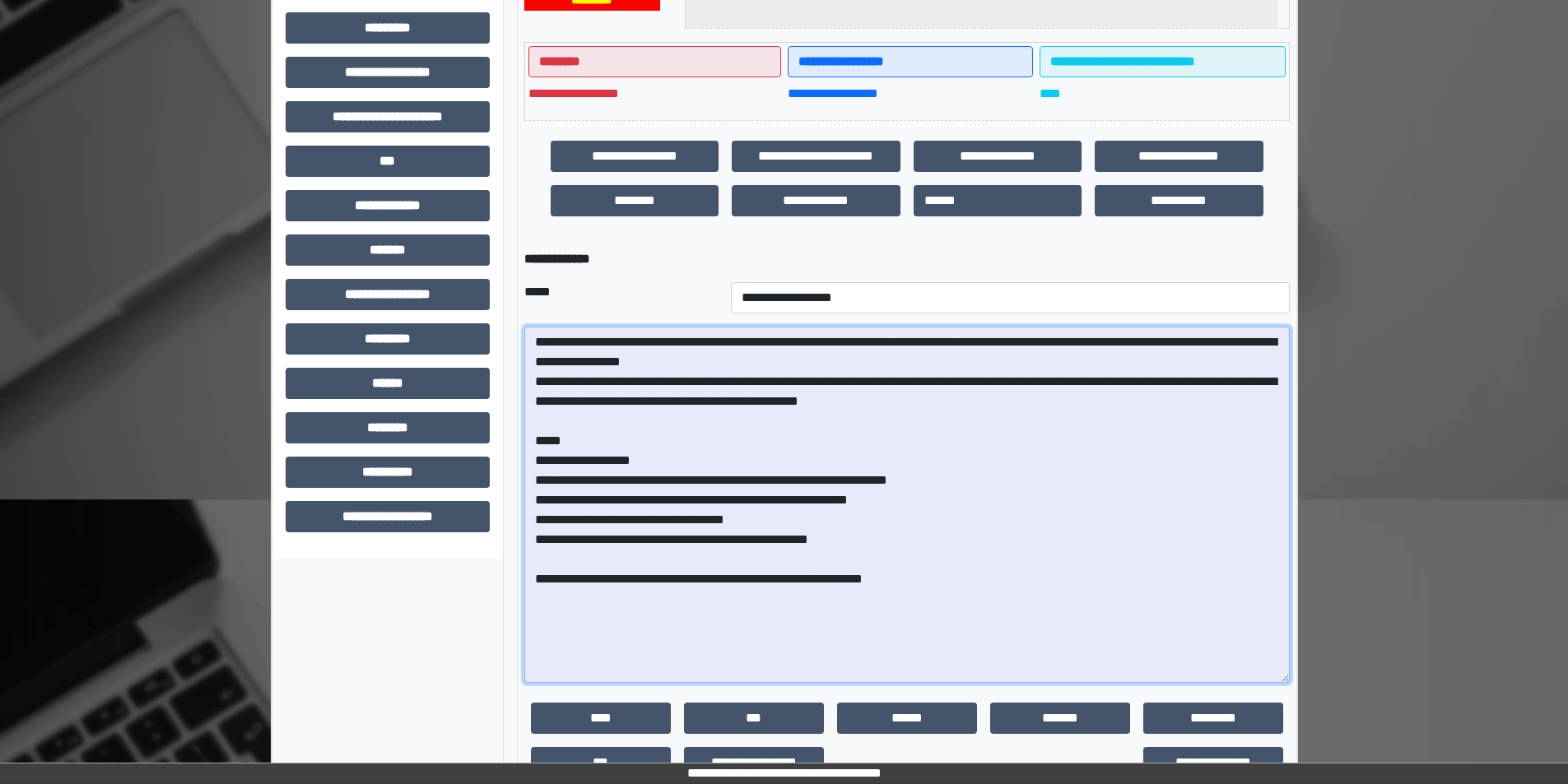 drag, startPoint x: 1285, startPoint y: 587, endPoint x: 1305, endPoint y: 680, distance: 95.12623 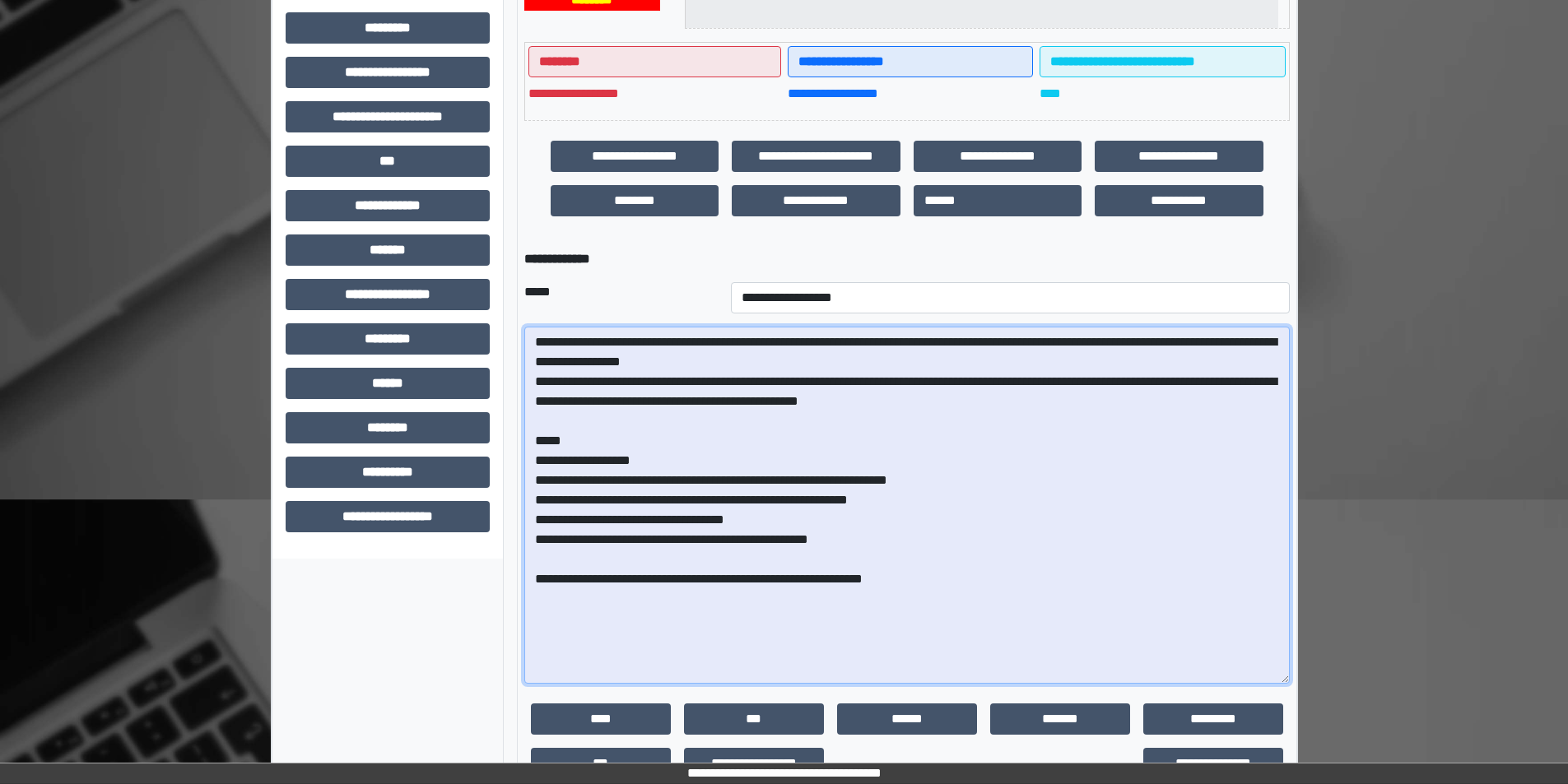 click on "**********" at bounding box center [907, 505] 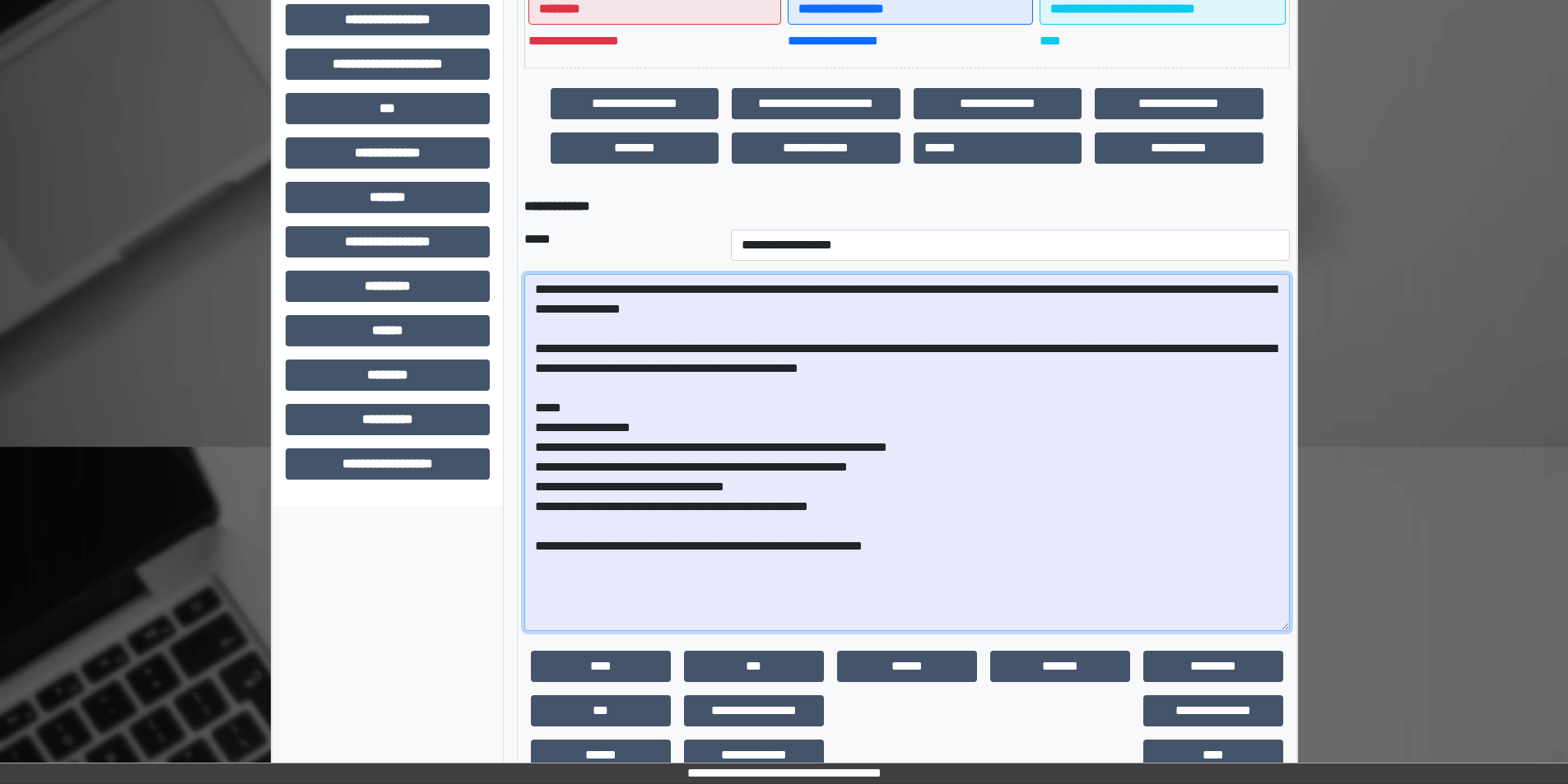 scroll, scrollTop: 475, scrollLeft: 0, axis: vertical 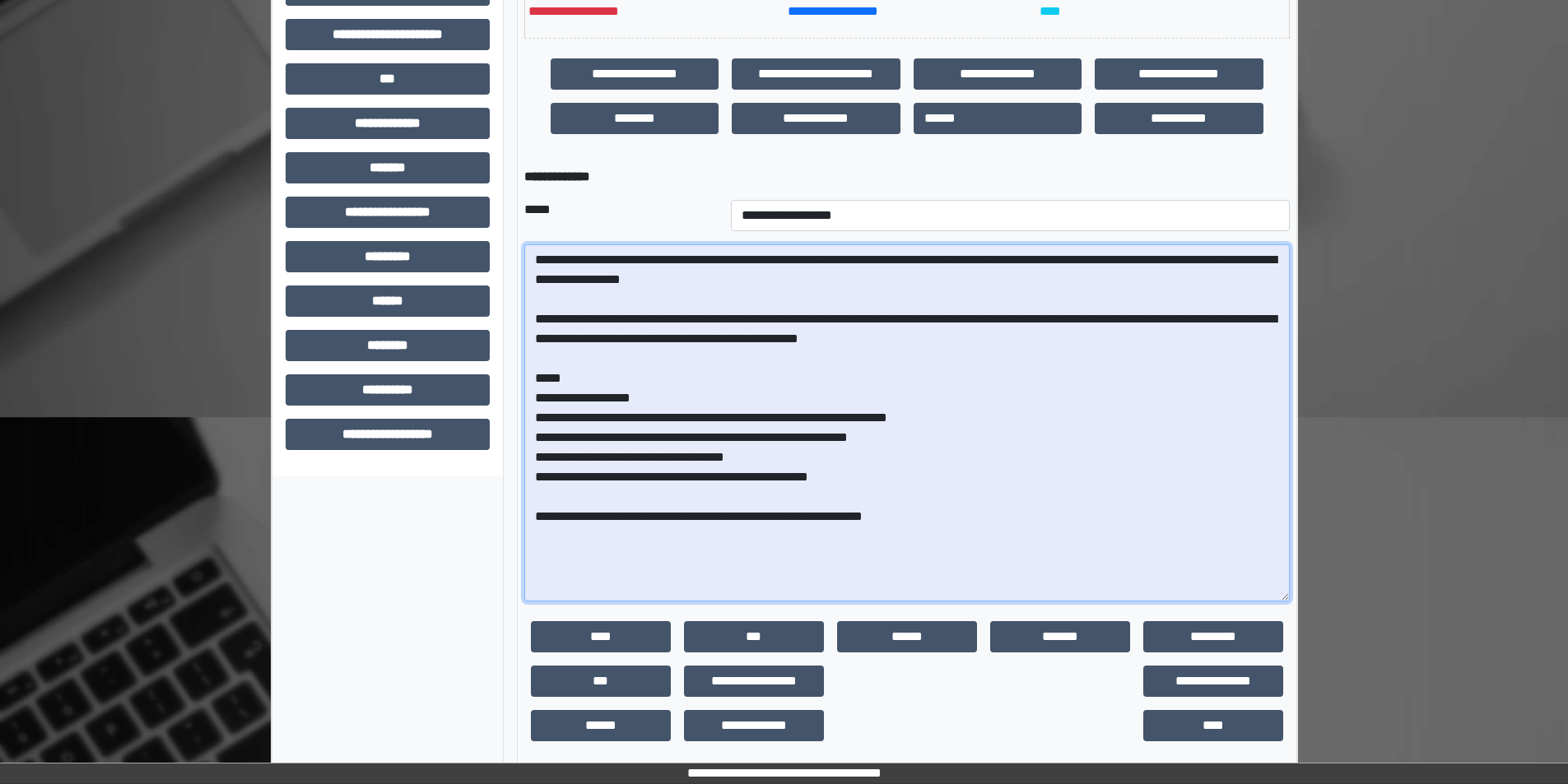 click on "**********" at bounding box center [907, 423] 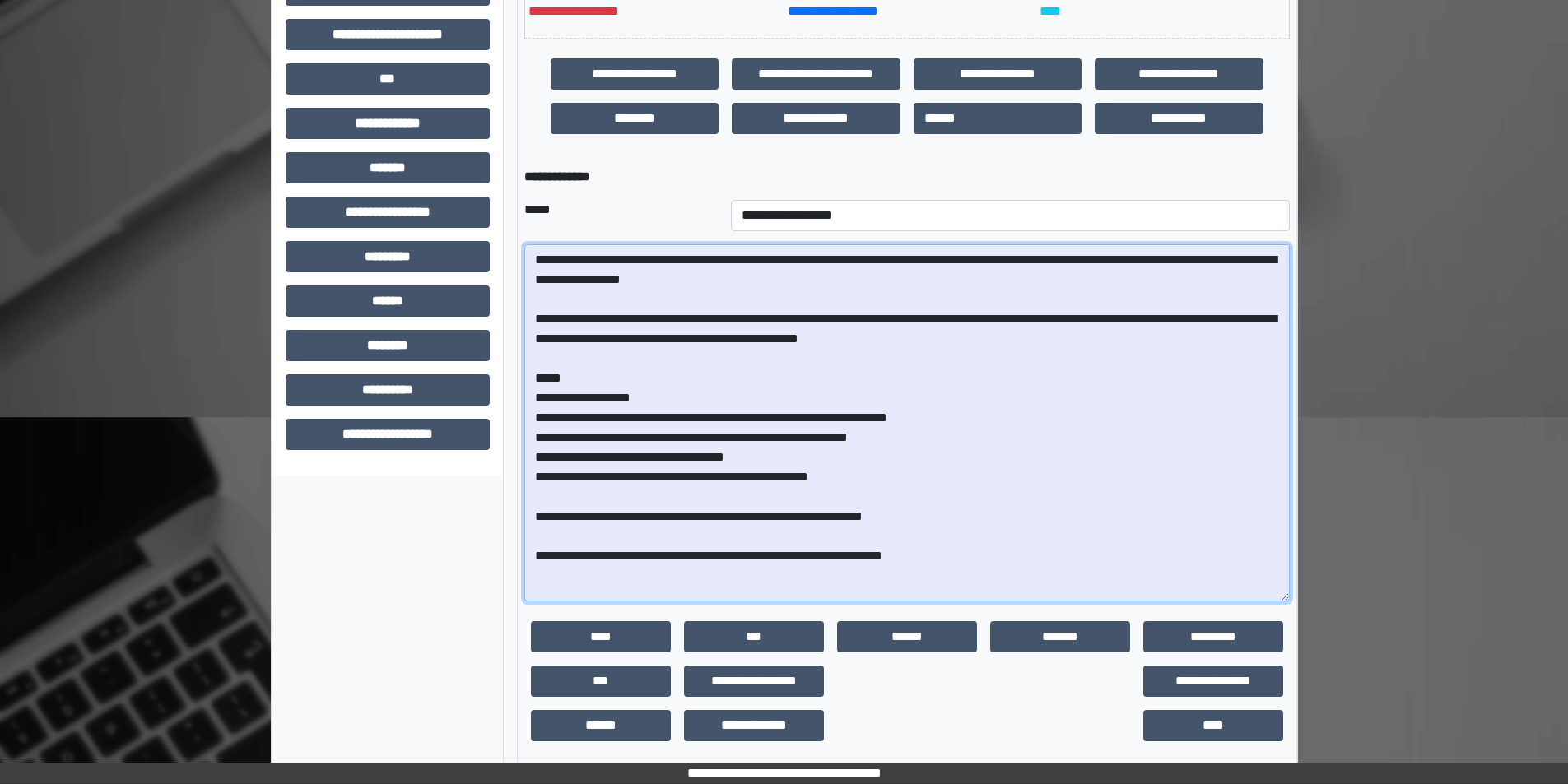 click on "**********" at bounding box center (907, 423) 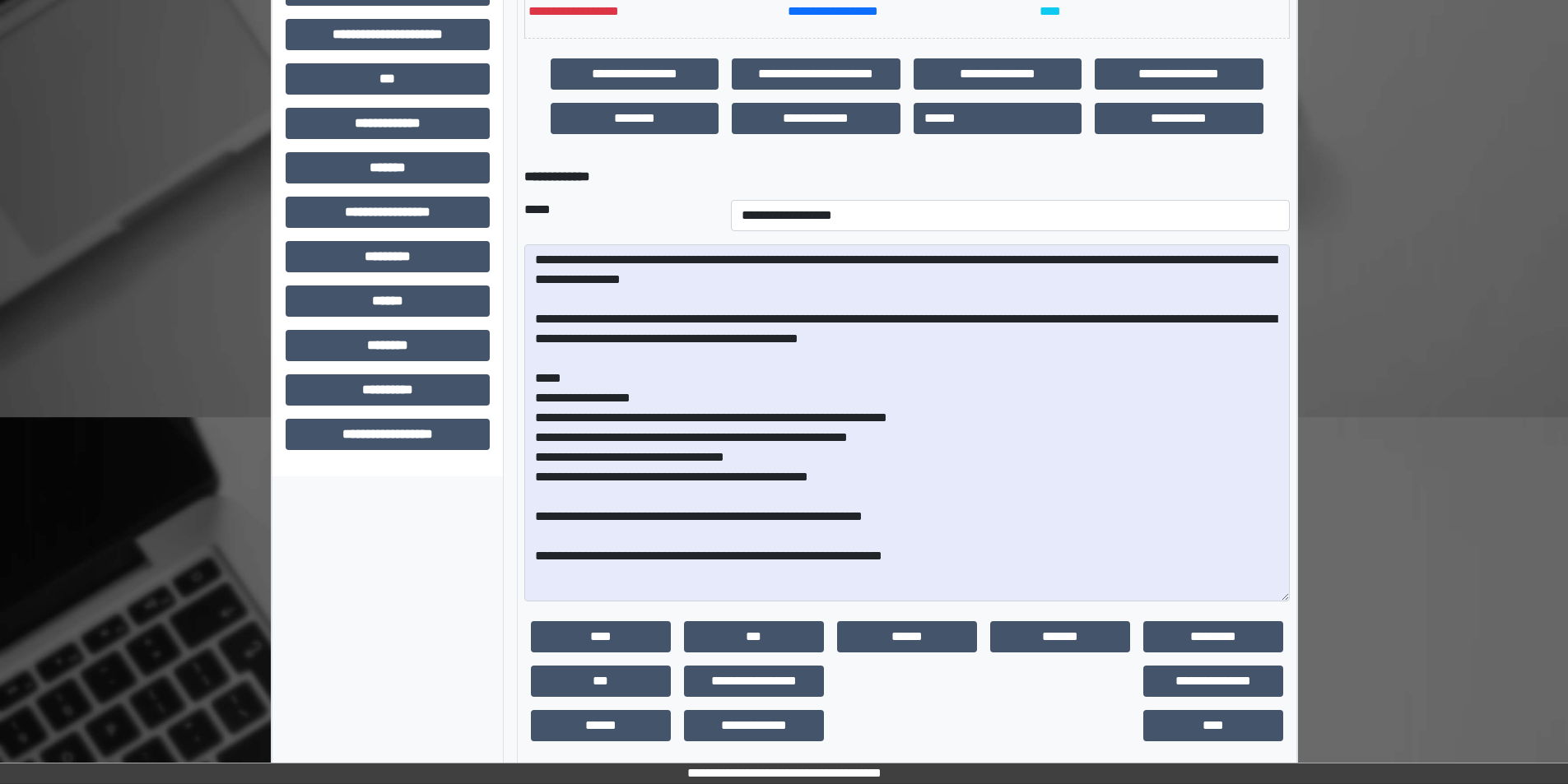 drag, startPoint x: 1431, startPoint y: 461, endPoint x: 1429, endPoint y: 476, distance: 15.132746 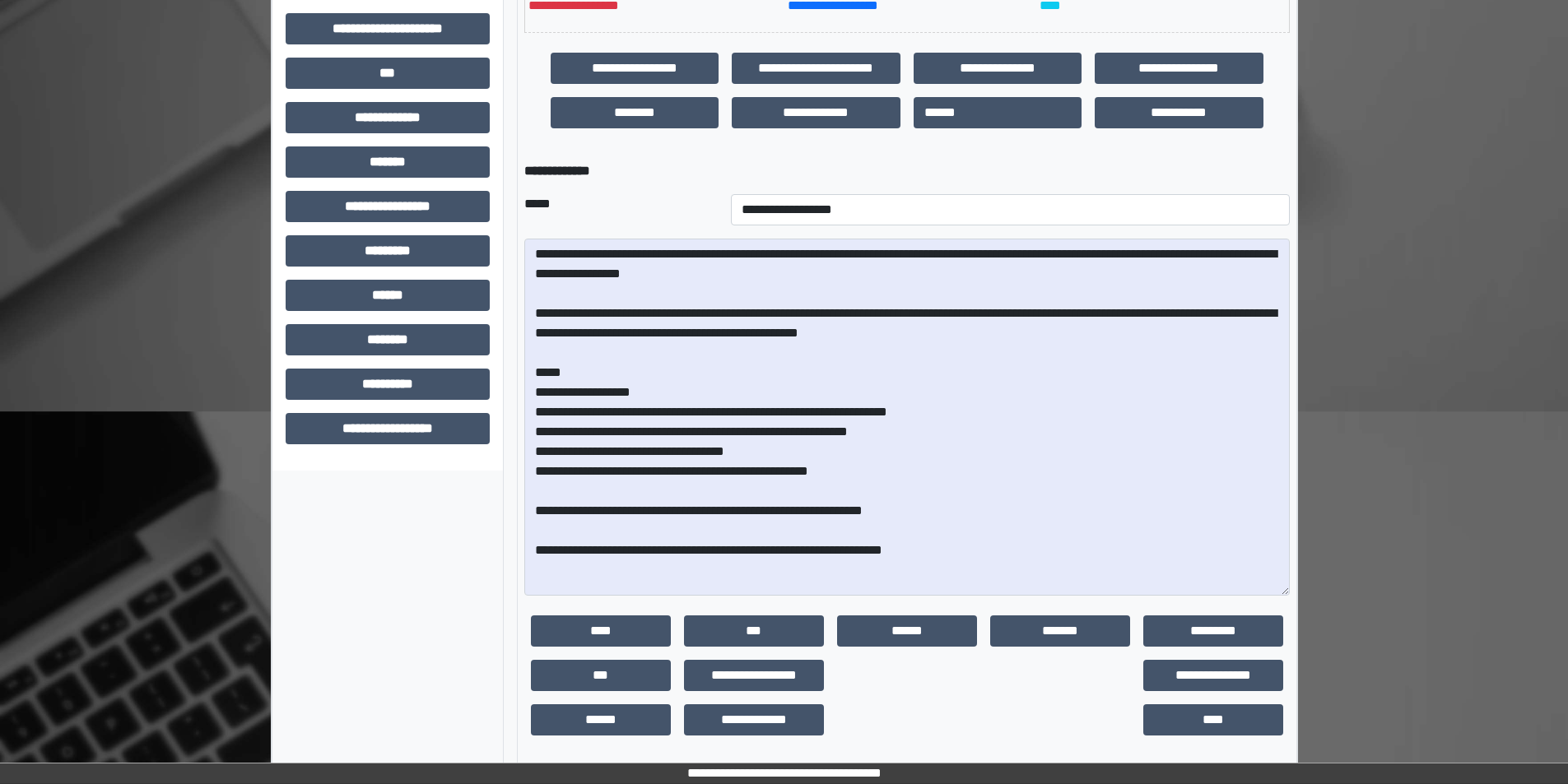 scroll, scrollTop: 486, scrollLeft: 0, axis: vertical 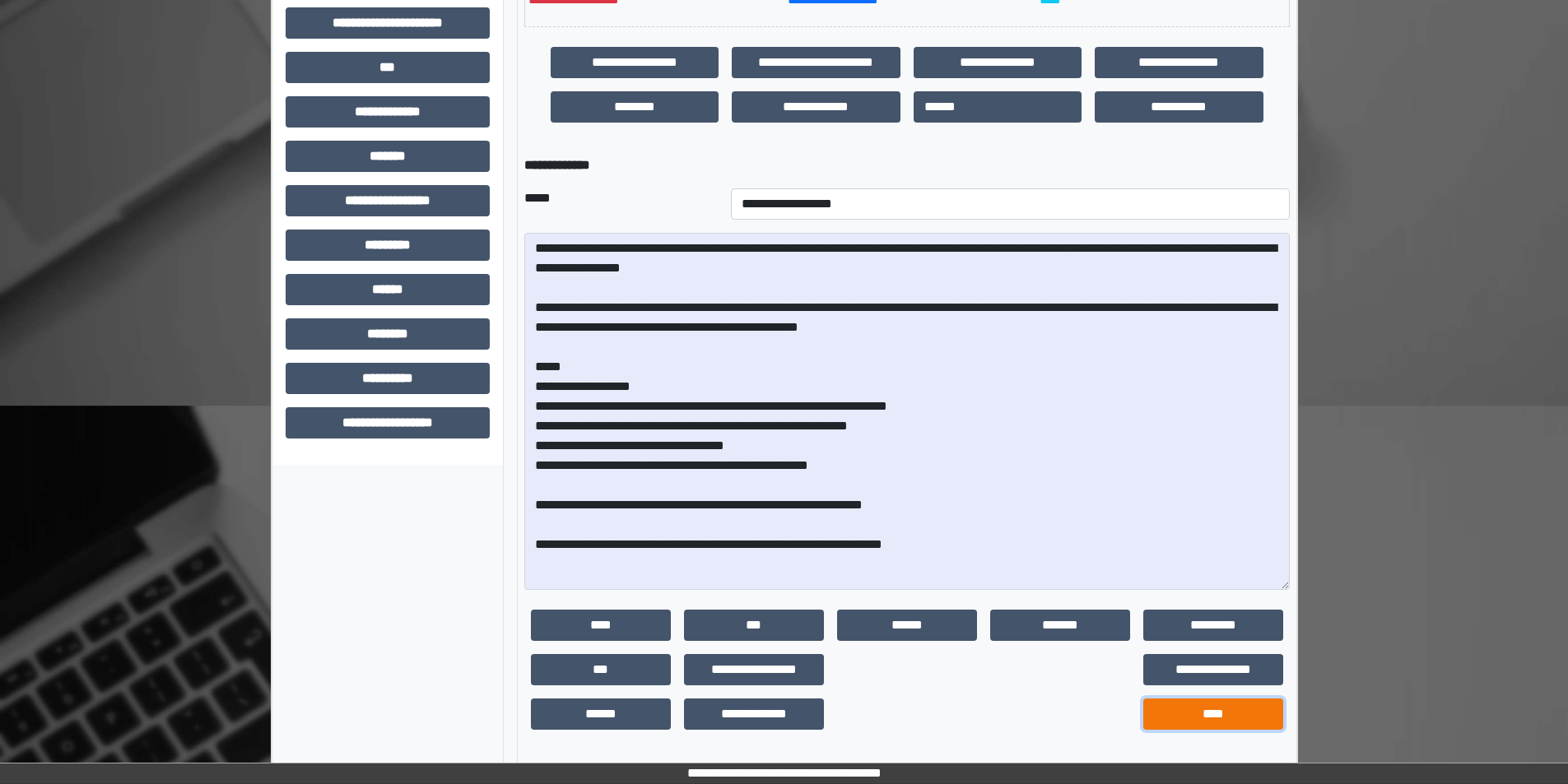 click on "****" at bounding box center [1213, 714] 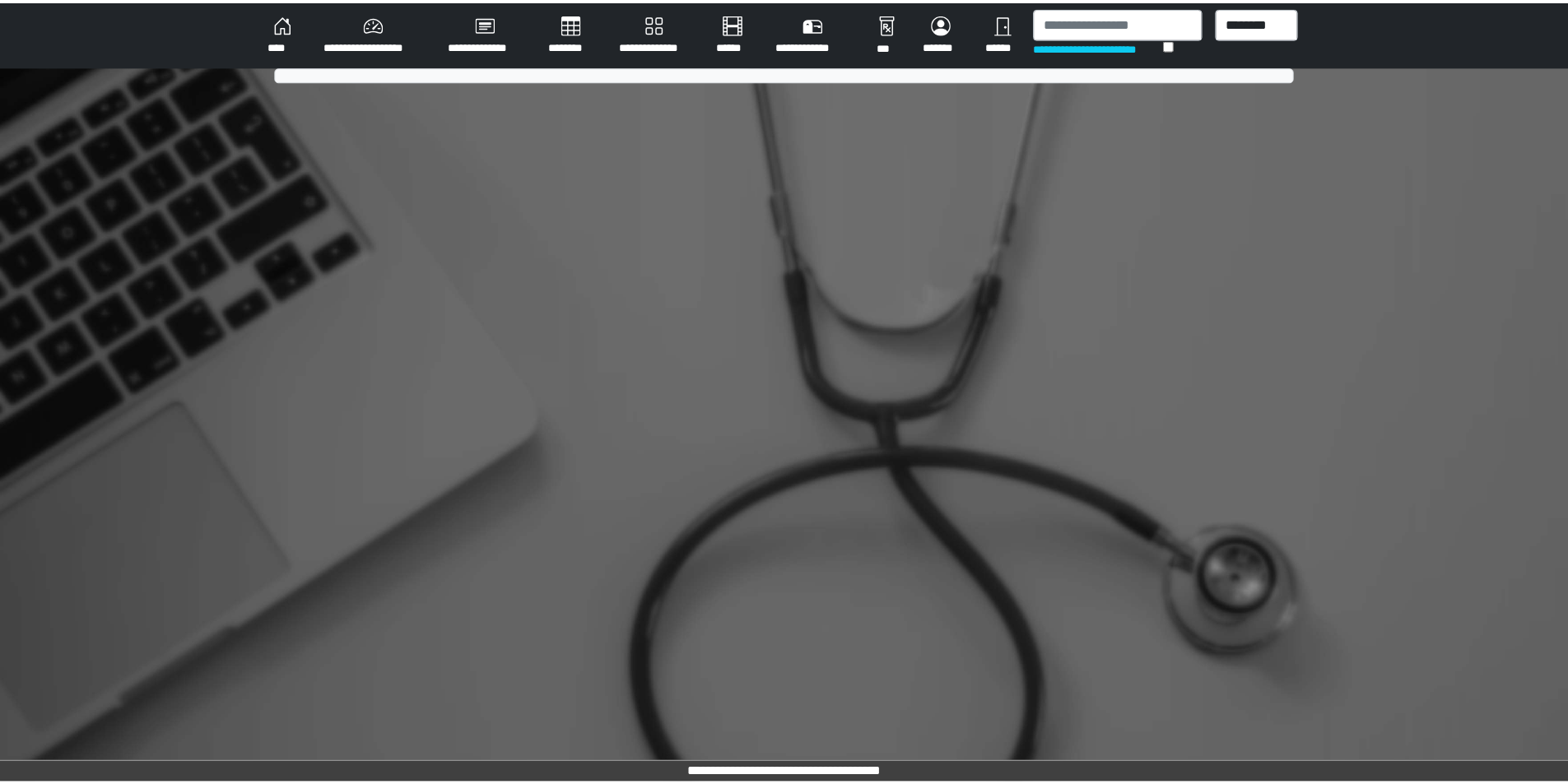 scroll, scrollTop: 0, scrollLeft: 0, axis: both 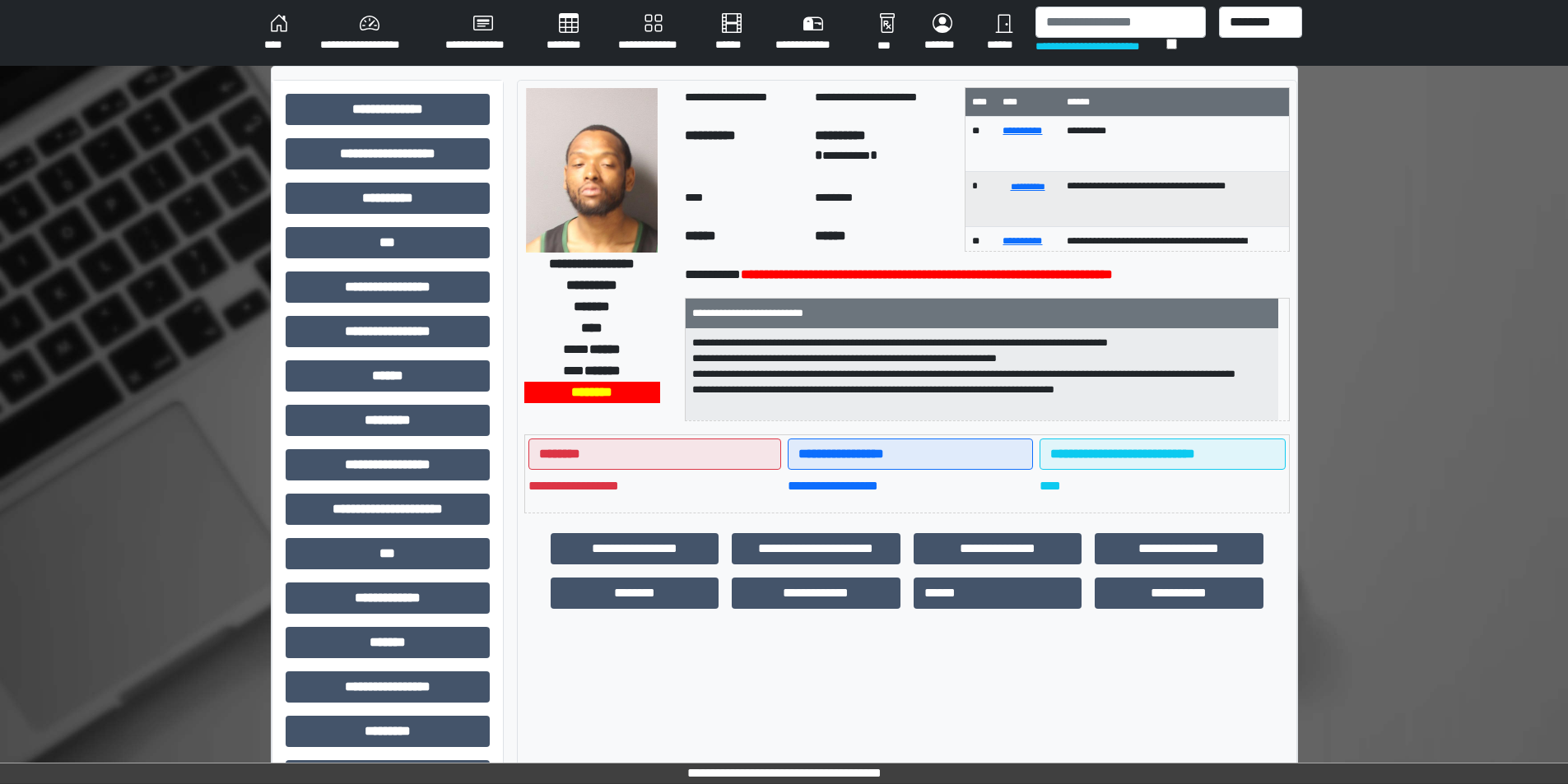 click on "**********" at bounding box center [982, 374] 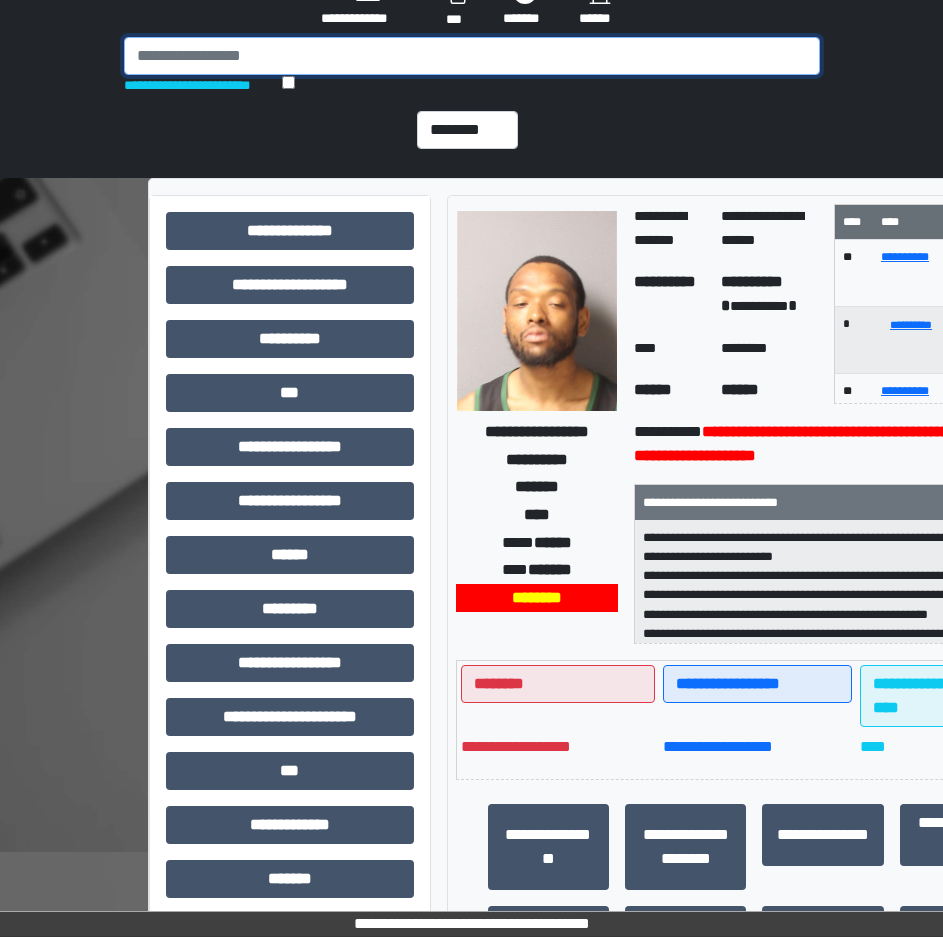 click at bounding box center (472, 56) 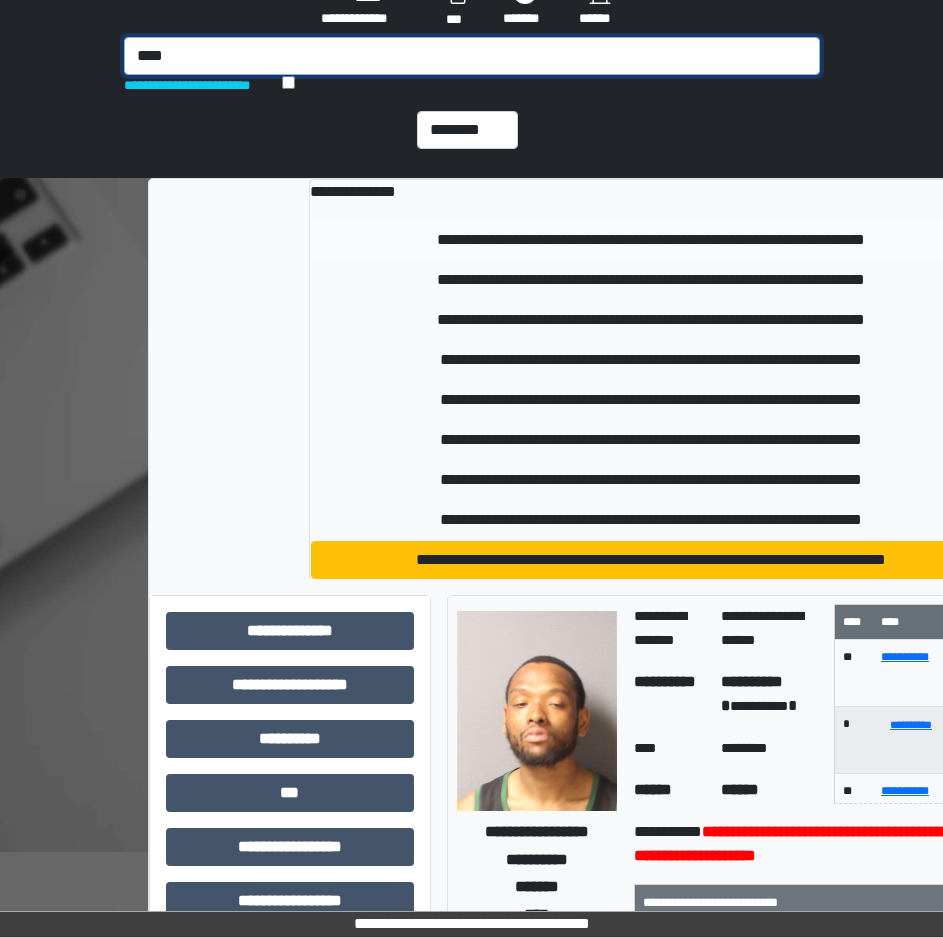 type on "****" 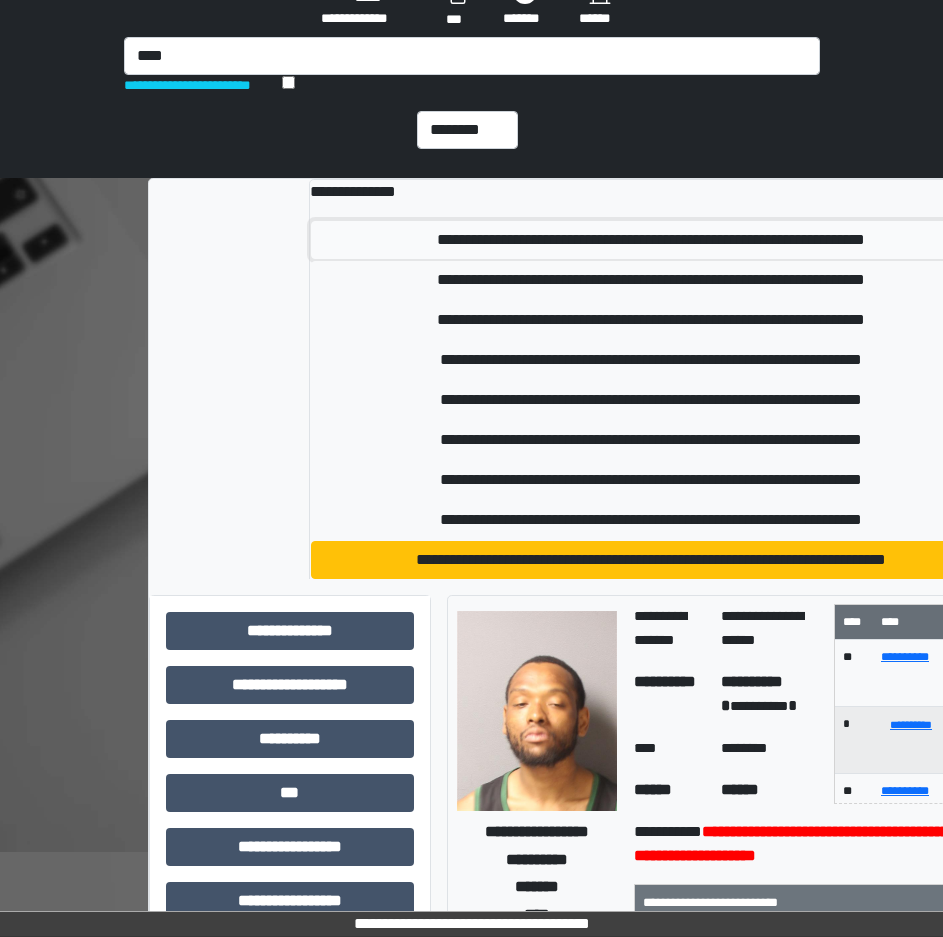 click on "**********" at bounding box center (651, 240) 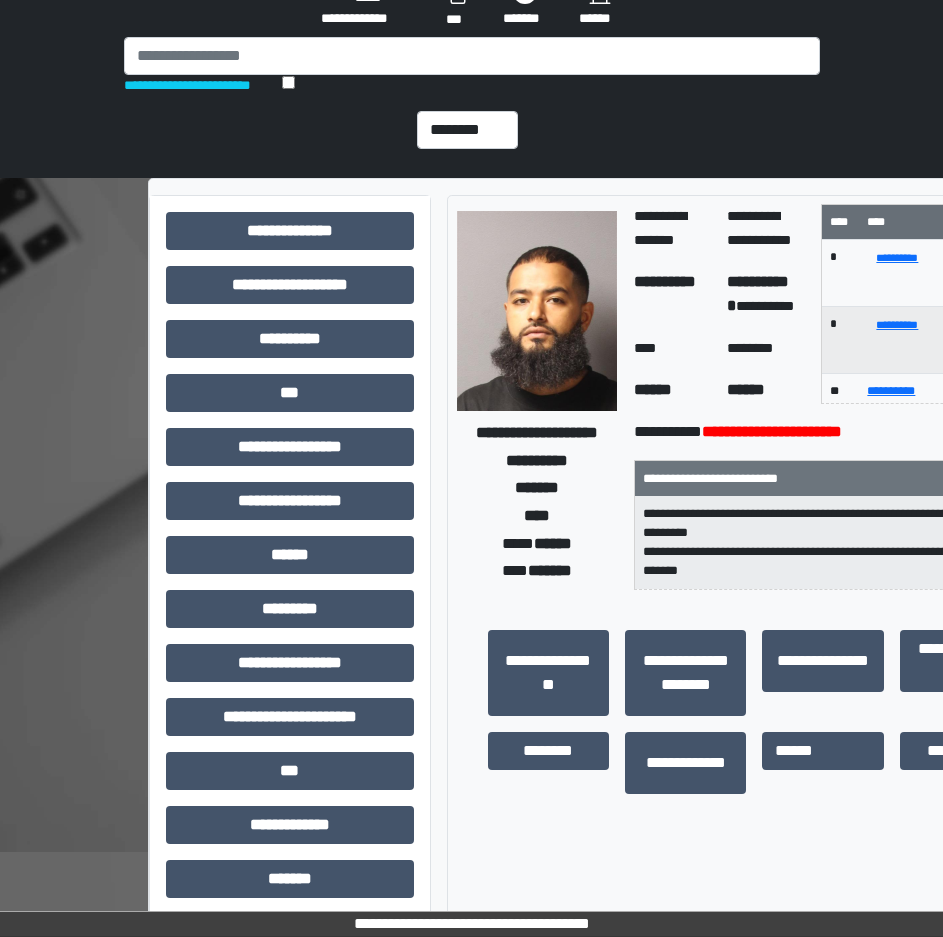 click on "**********" at bounding box center (471, 39) 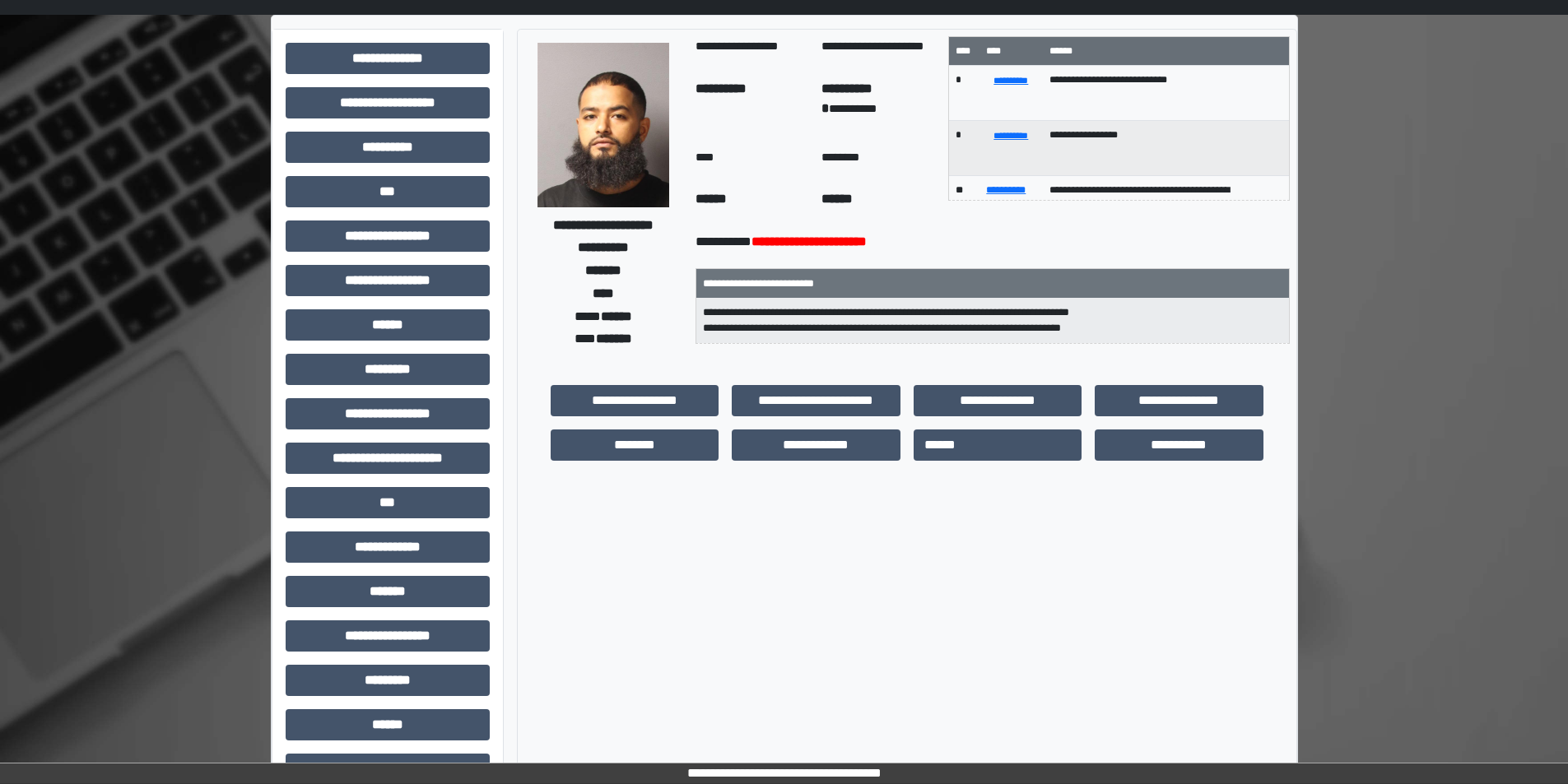 scroll, scrollTop: 0, scrollLeft: 0, axis: both 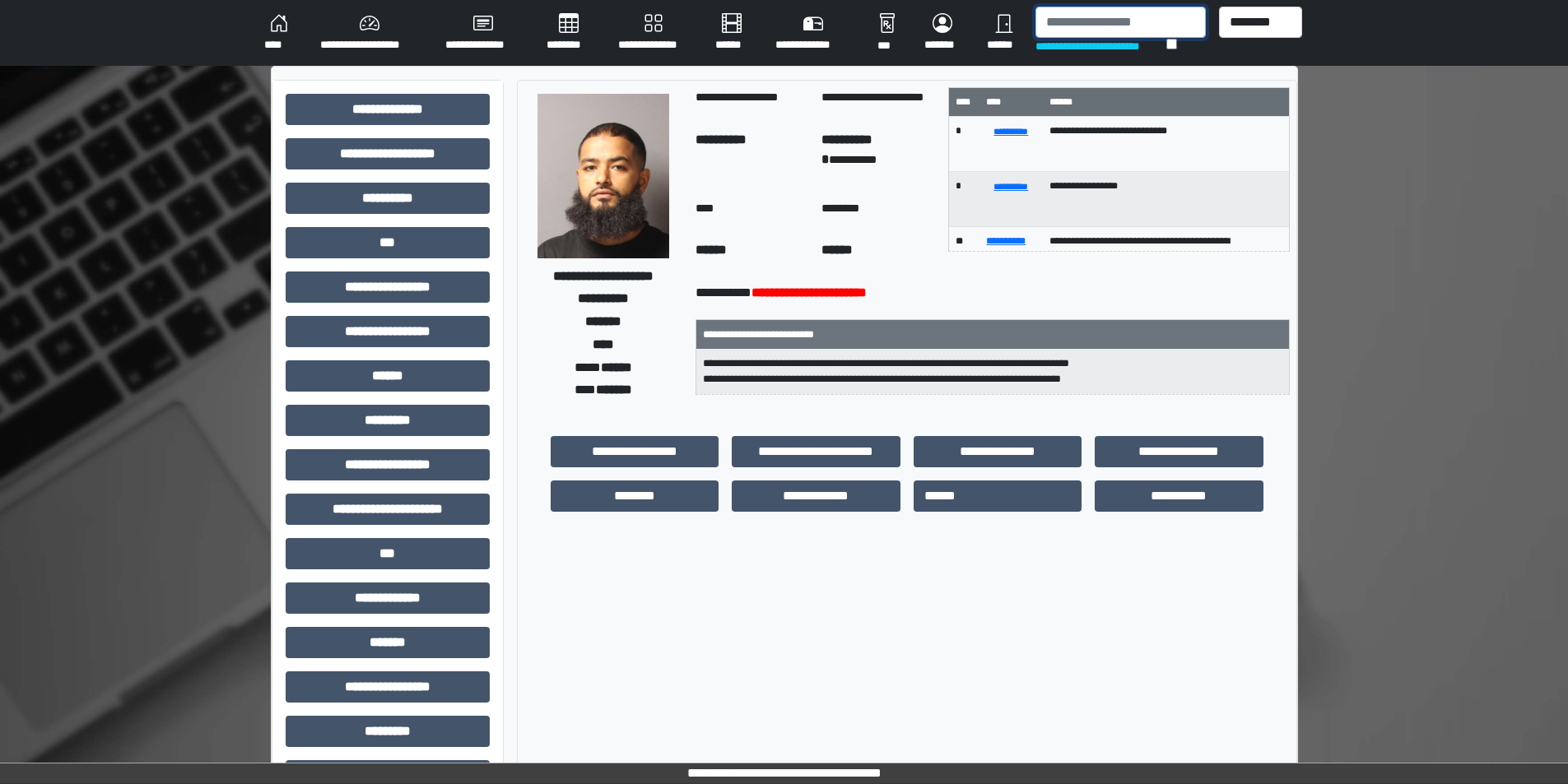 click at bounding box center [1120, 22] 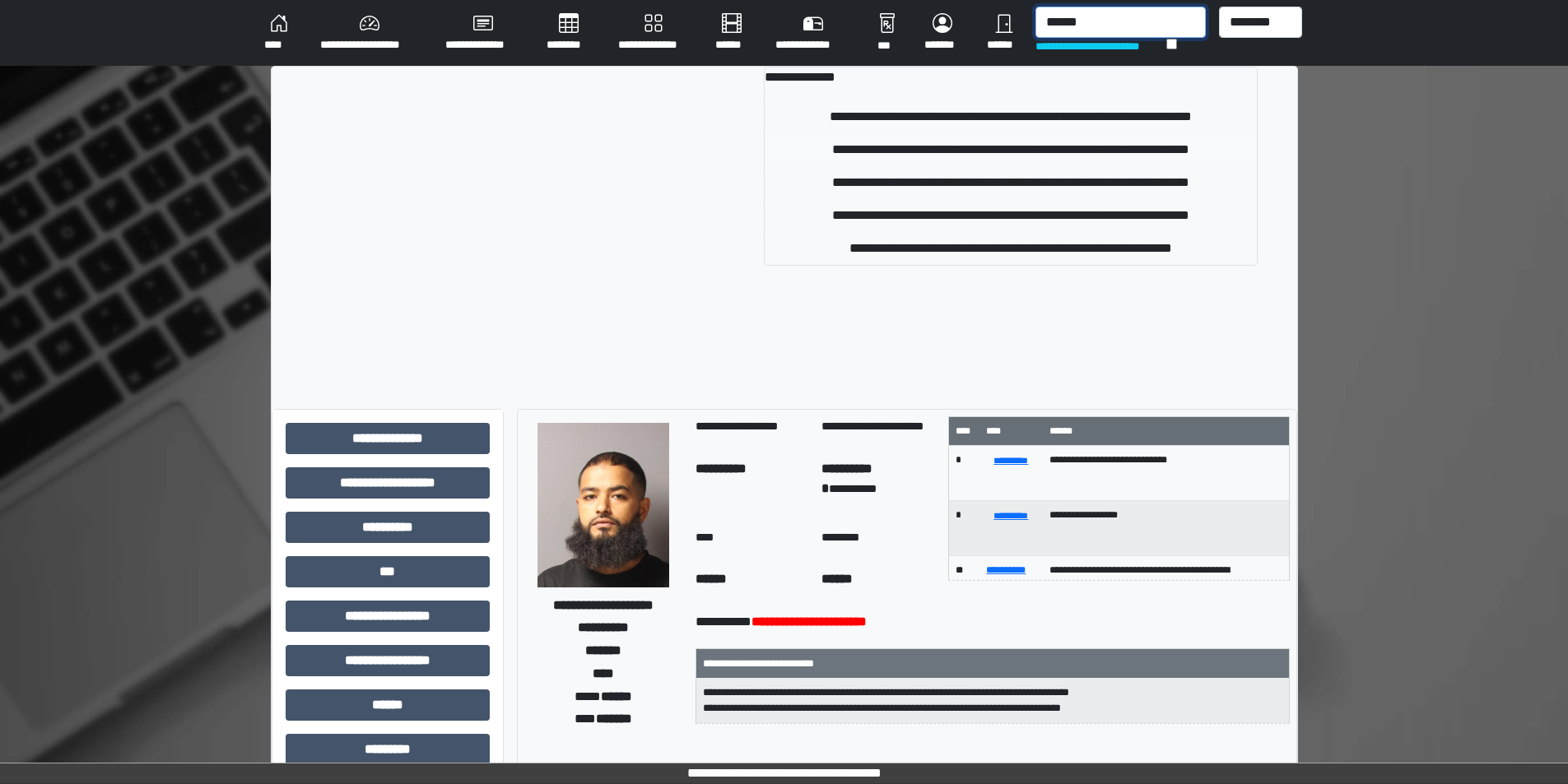 type on "******" 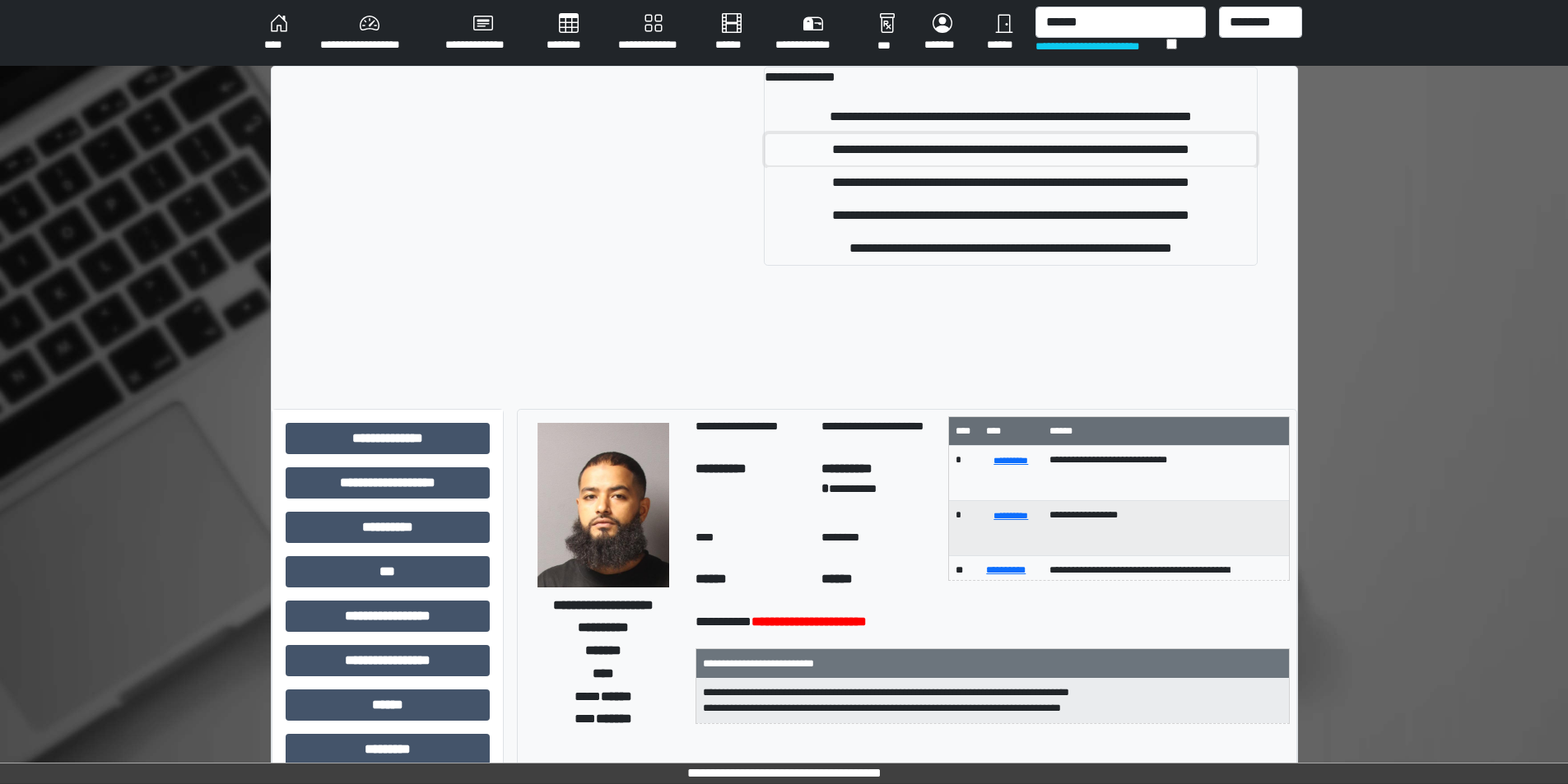 click on "**********" at bounding box center [1011, 150] 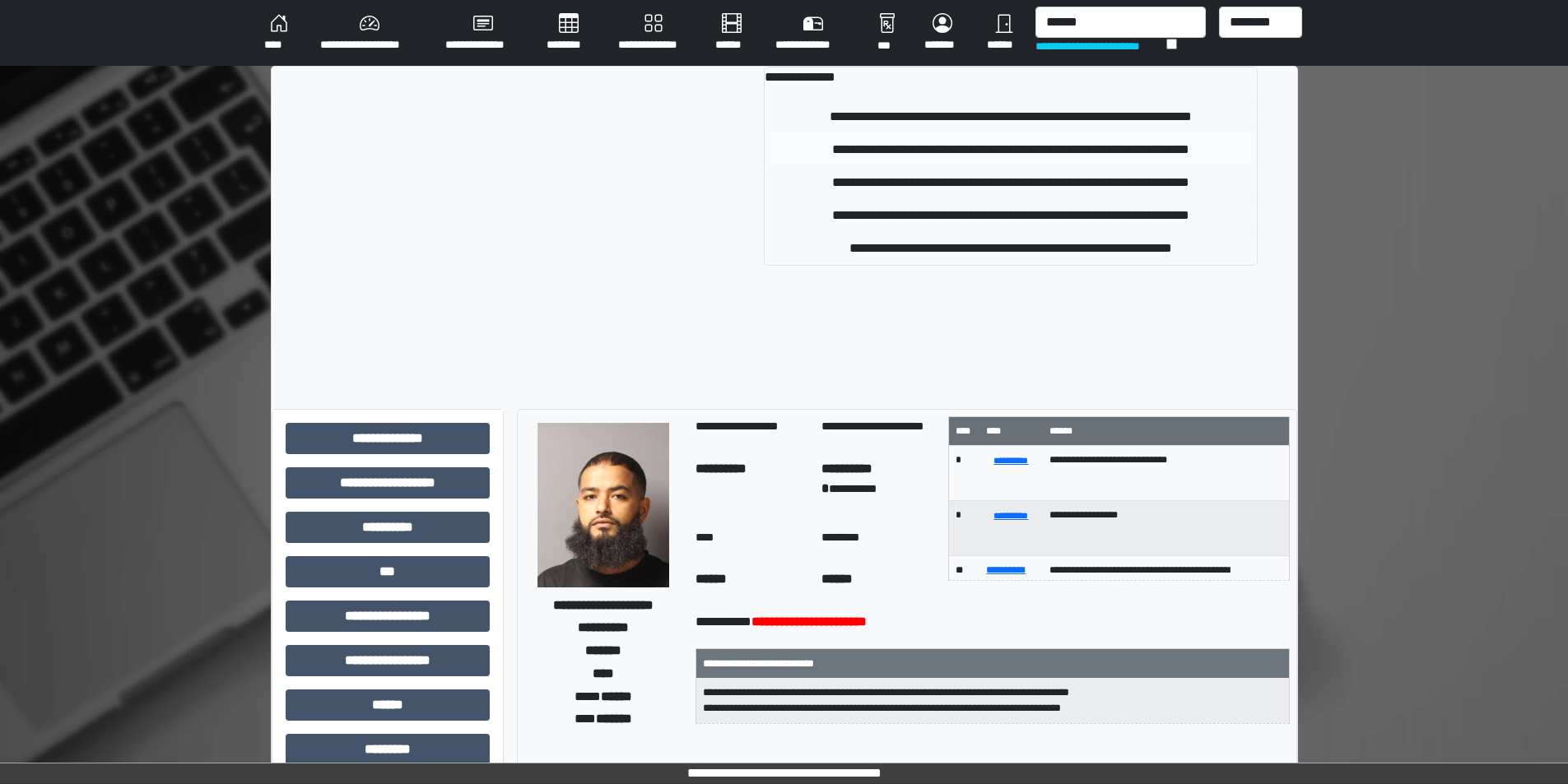 type 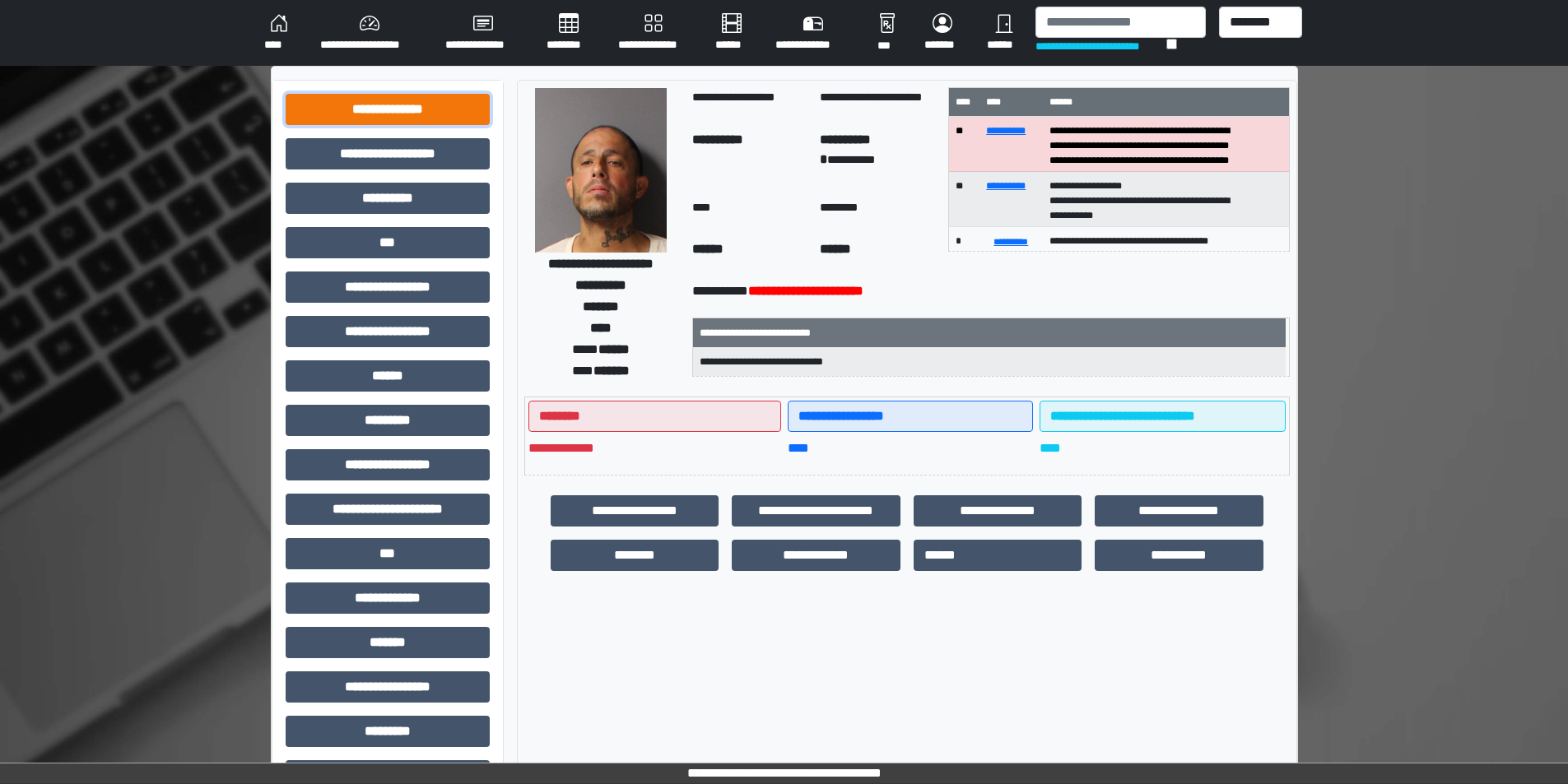 click on "**********" at bounding box center [388, 109] 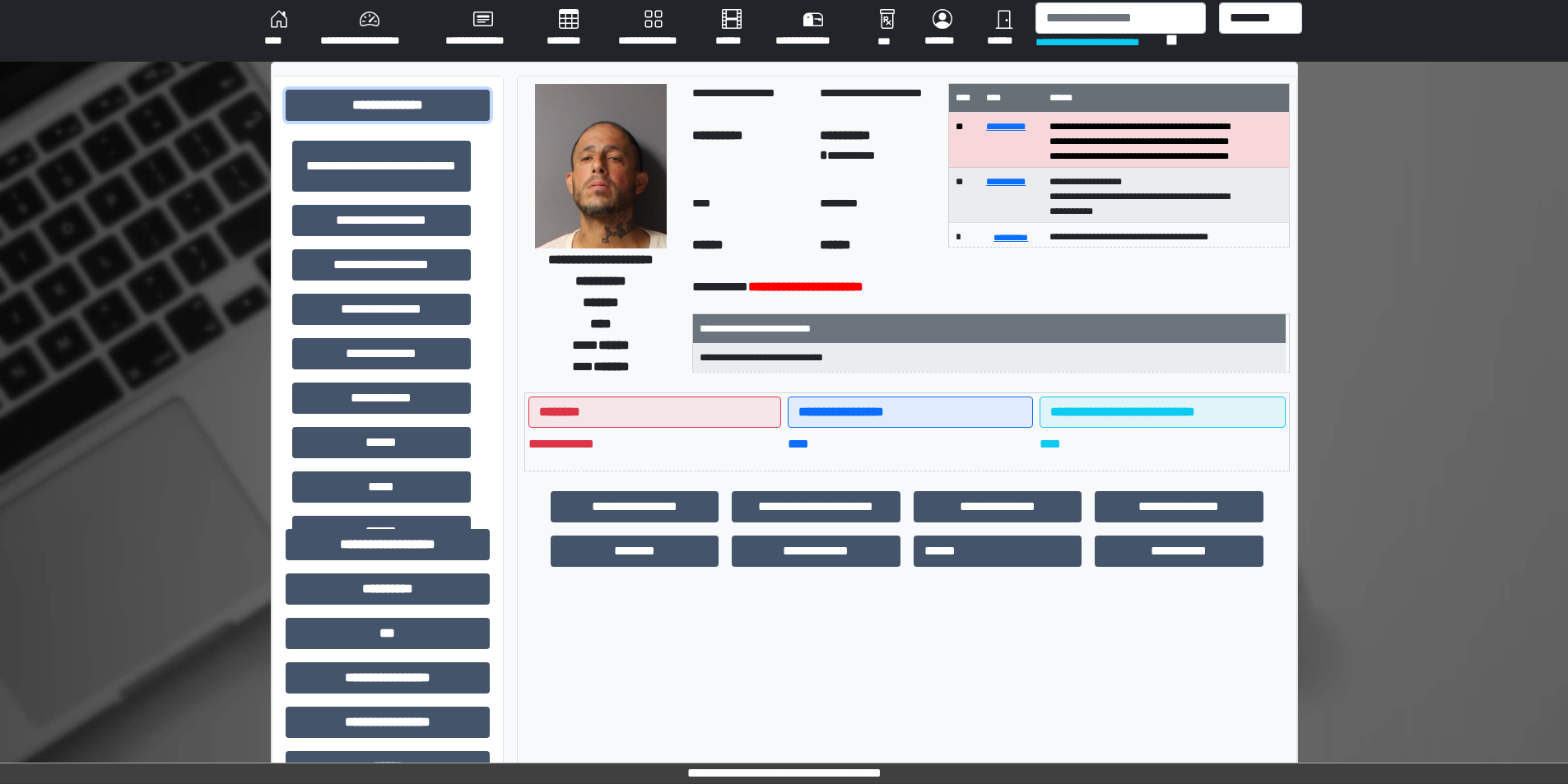 scroll, scrollTop: 0, scrollLeft: 0, axis: both 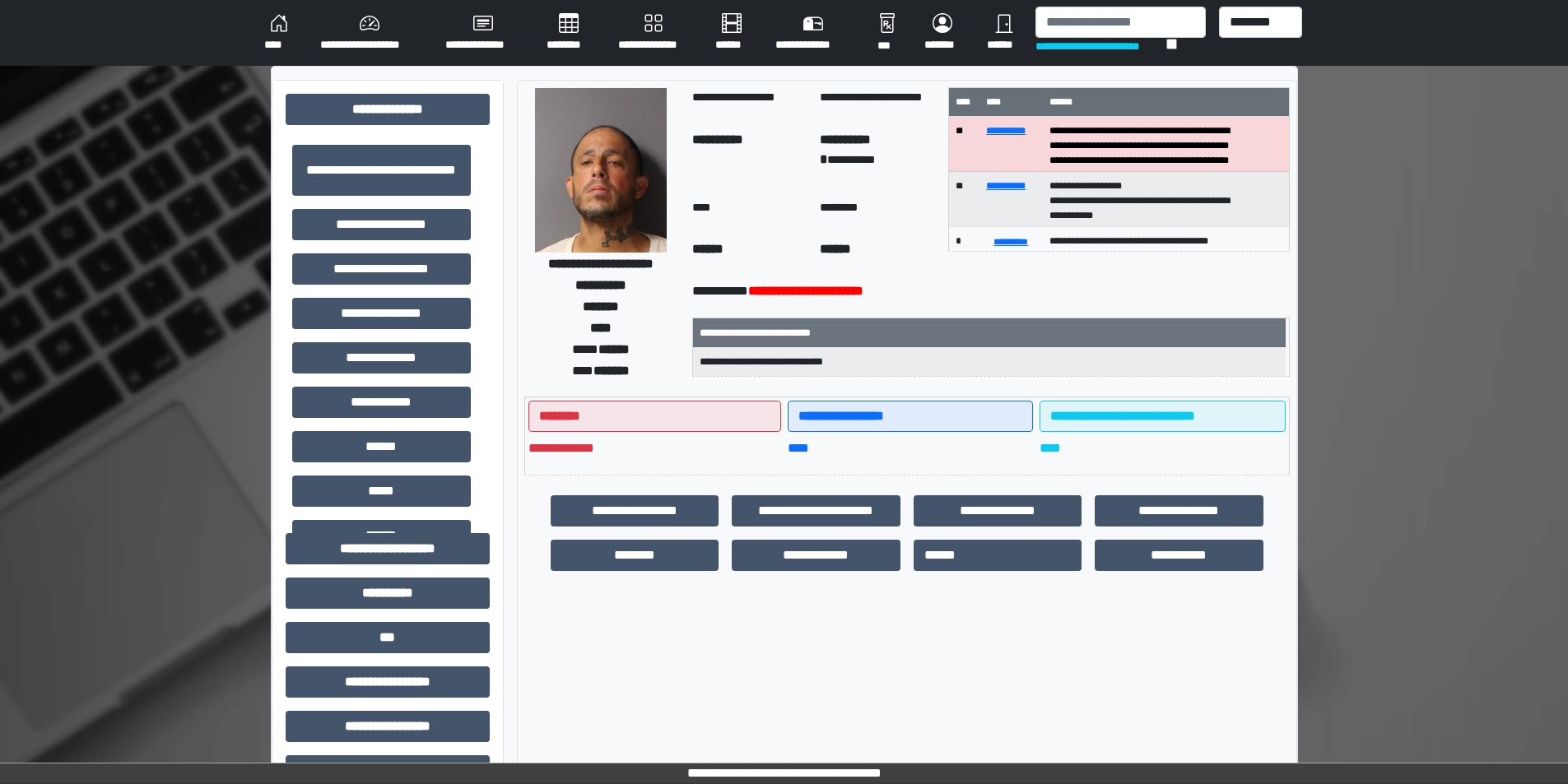 click on "**********" at bounding box center [991, 350] 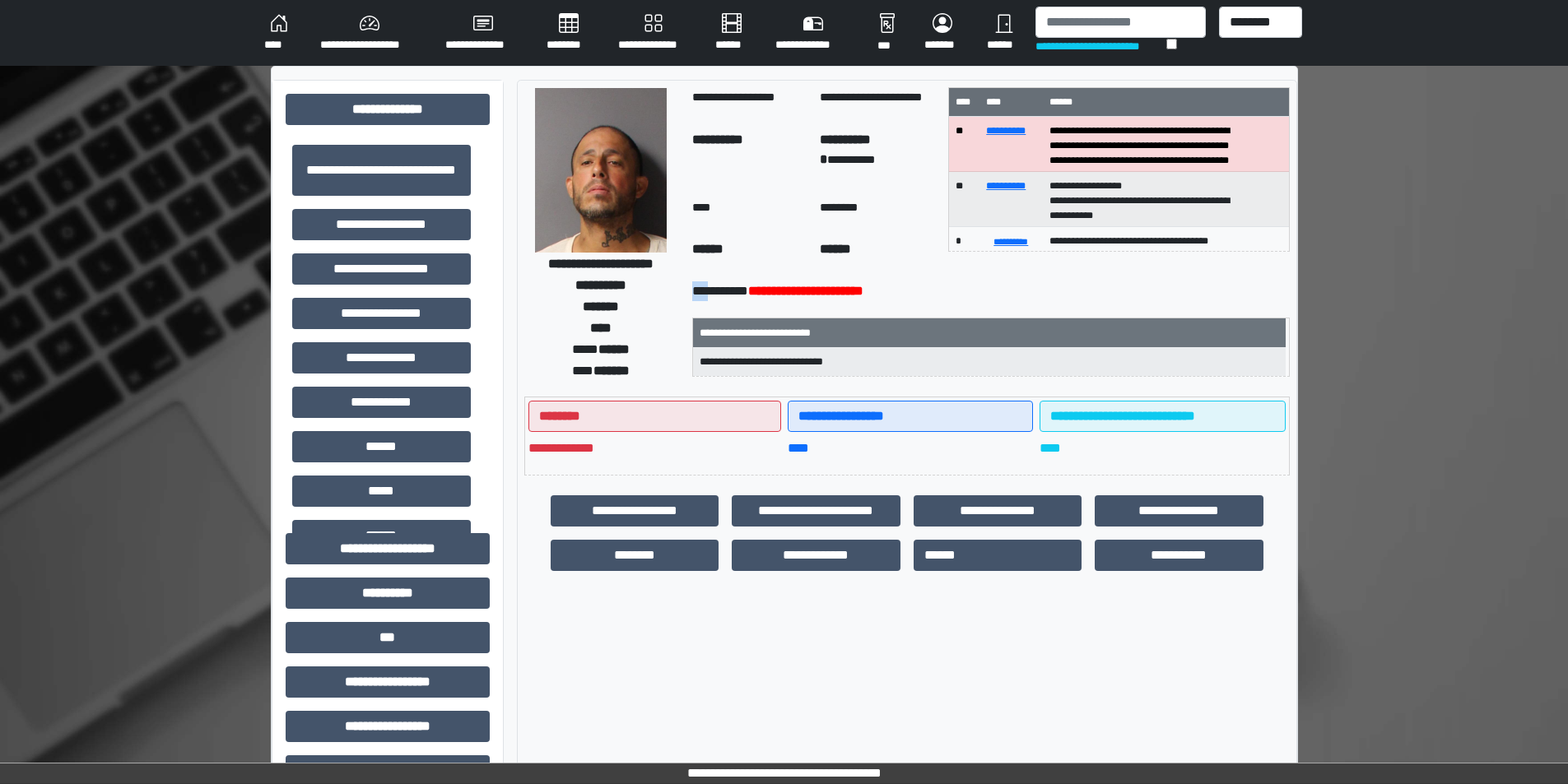 drag, startPoint x: 690, startPoint y: 292, endPoint x: 710, endPoint y: 296, distance: 20.396078 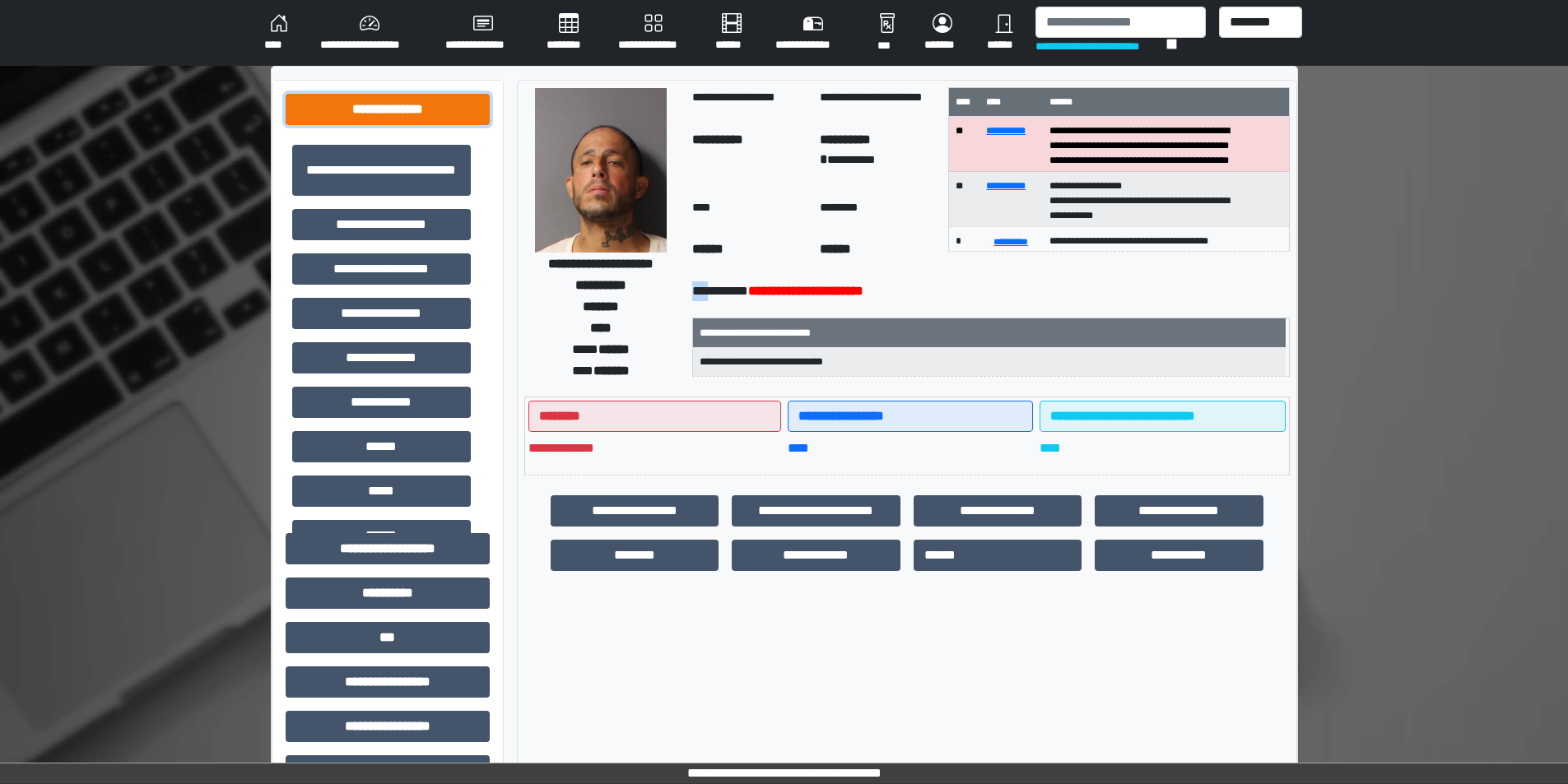 click on "**********" at bounding box center [388, 109] 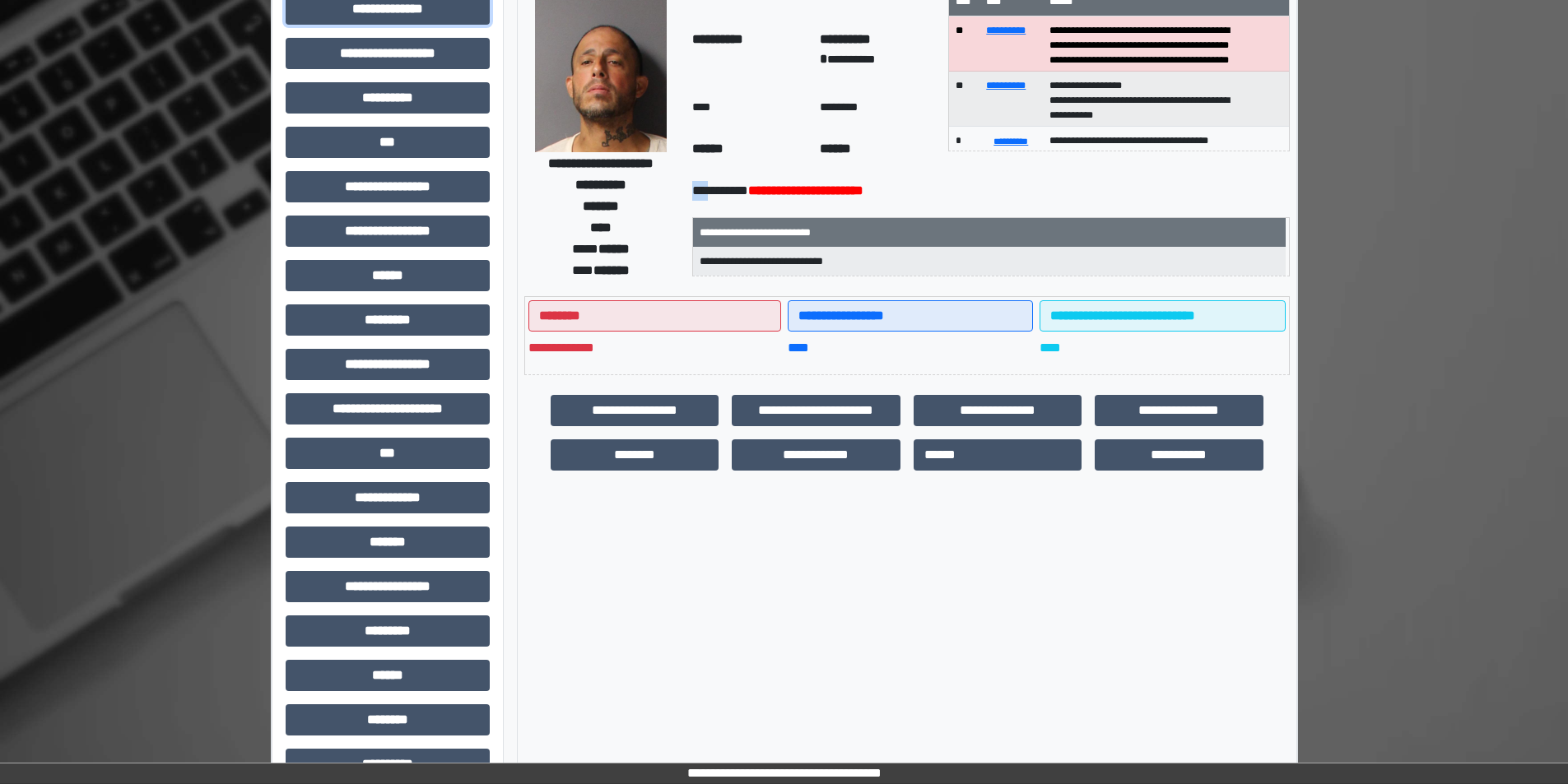 scroll, scrollTop: 182, scrollLeft: 0, axis: vertical 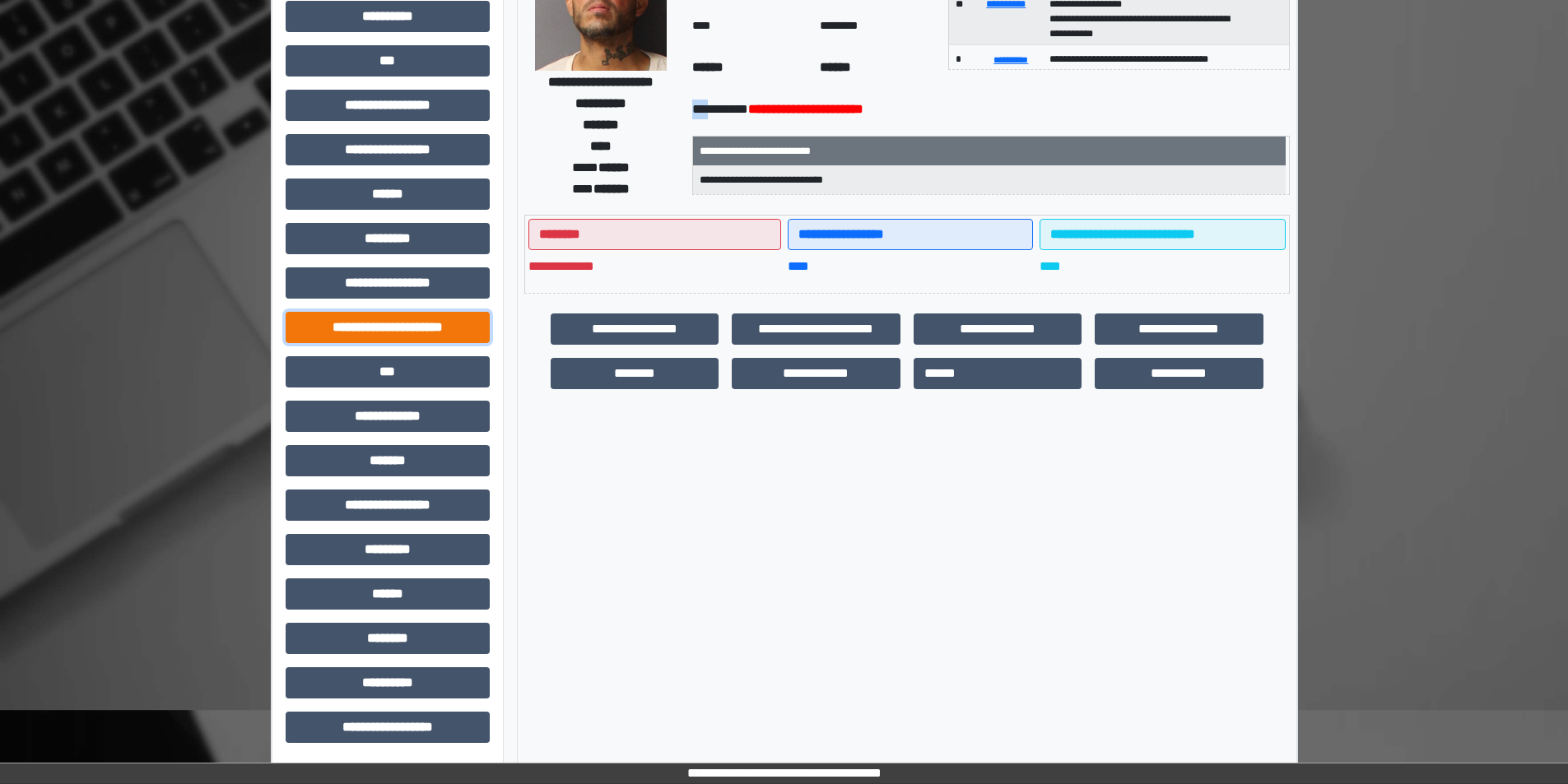 click on "**********" at bounding box center (388, 327) 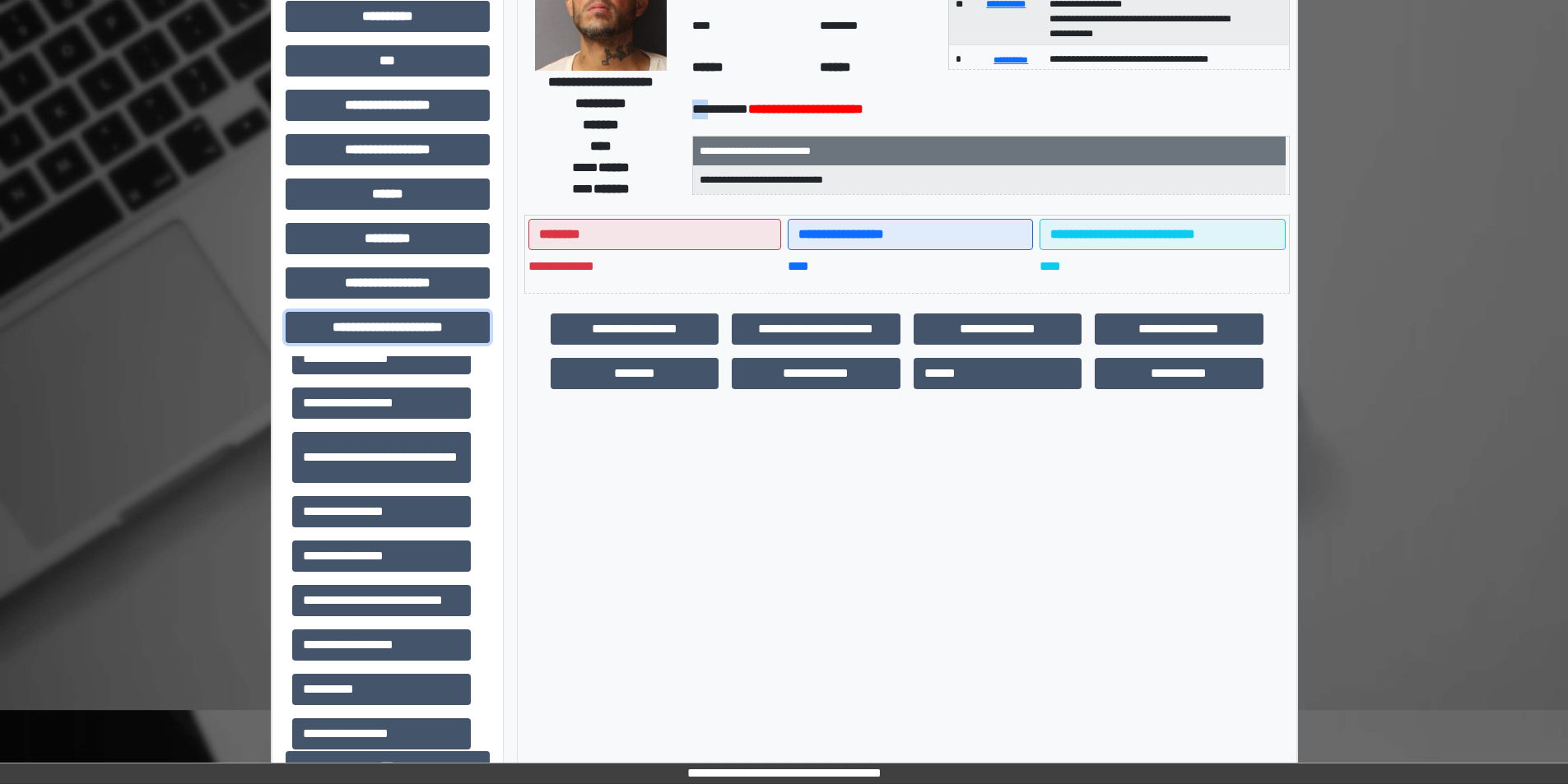 scroll, scrollTop: 38, scrollLeft: 0, axis: vertical 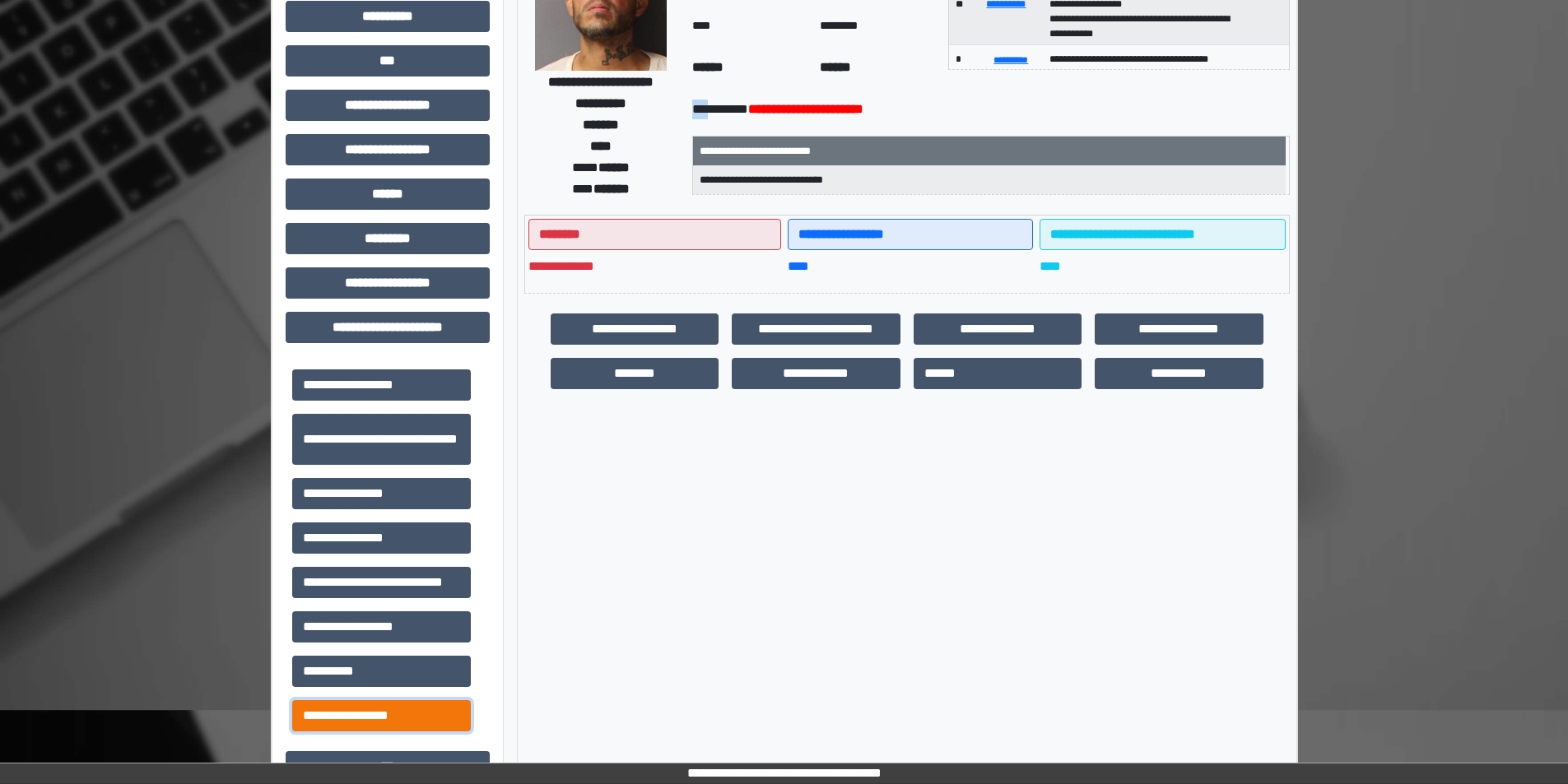 click on "**********" at bounding box center (381, 716) 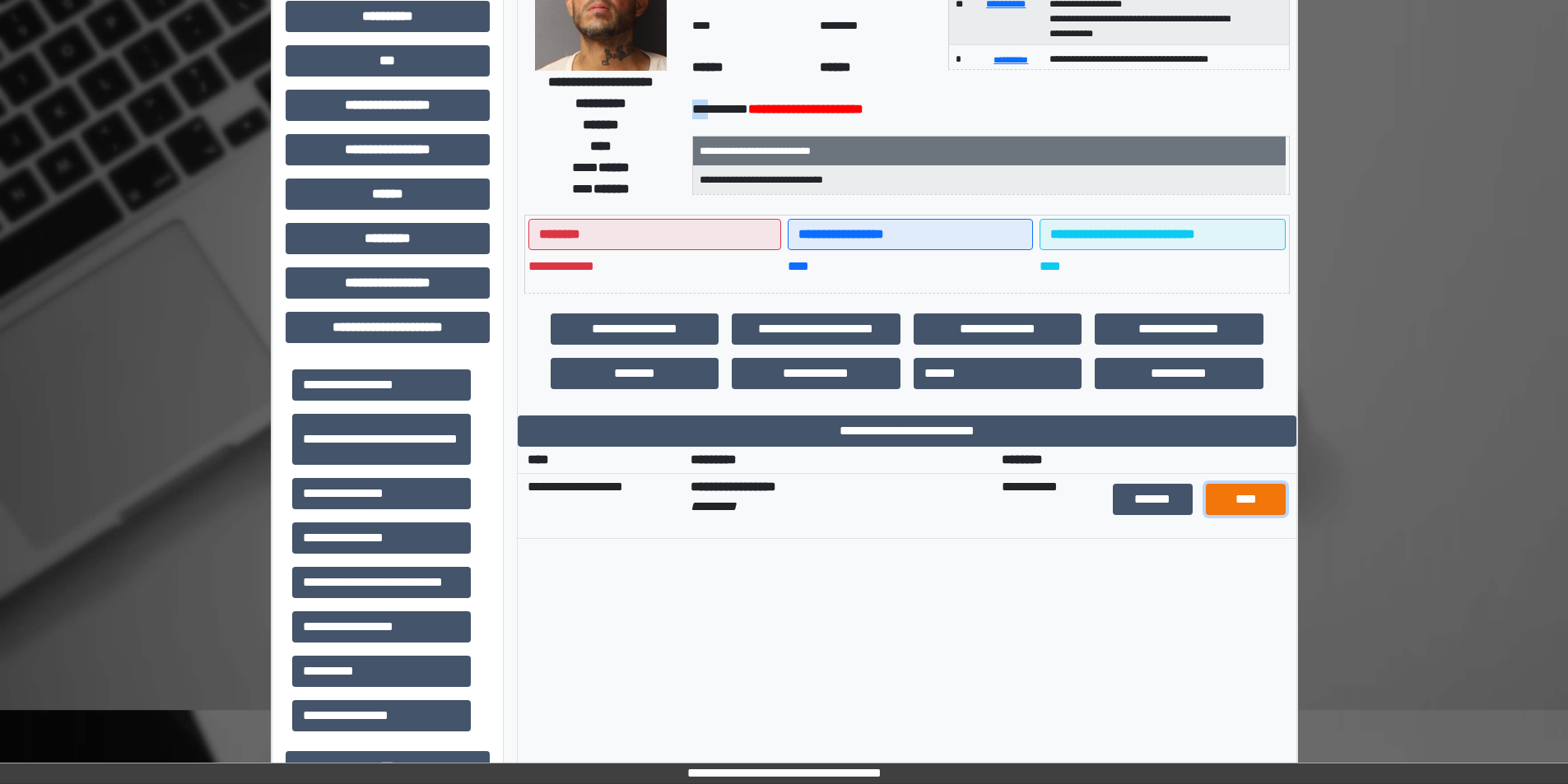 click on "****" at bounding box center [1245, 499] 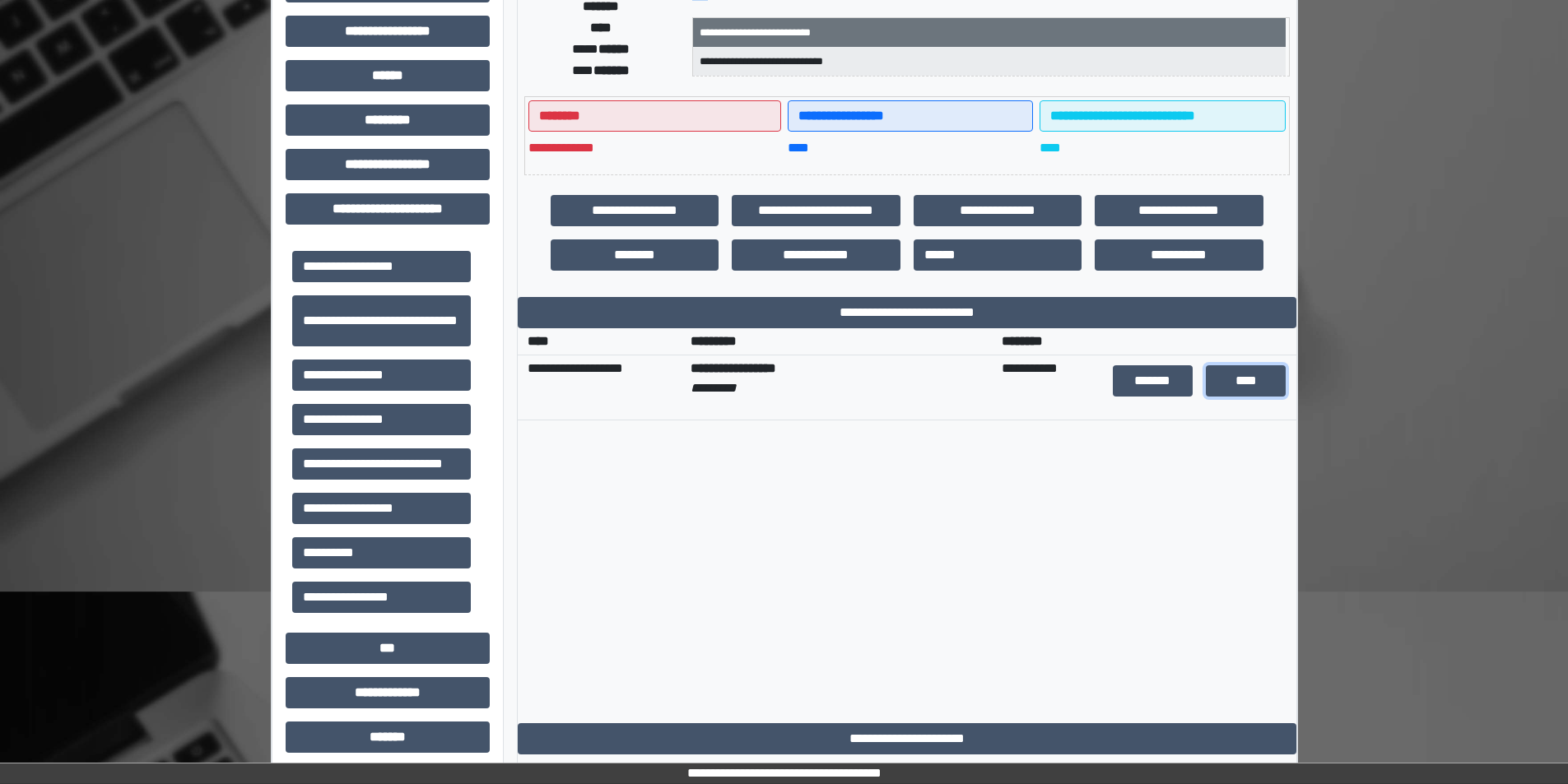 scroll, scrollTop: 511, scrollLeft: 0, axis: vertical 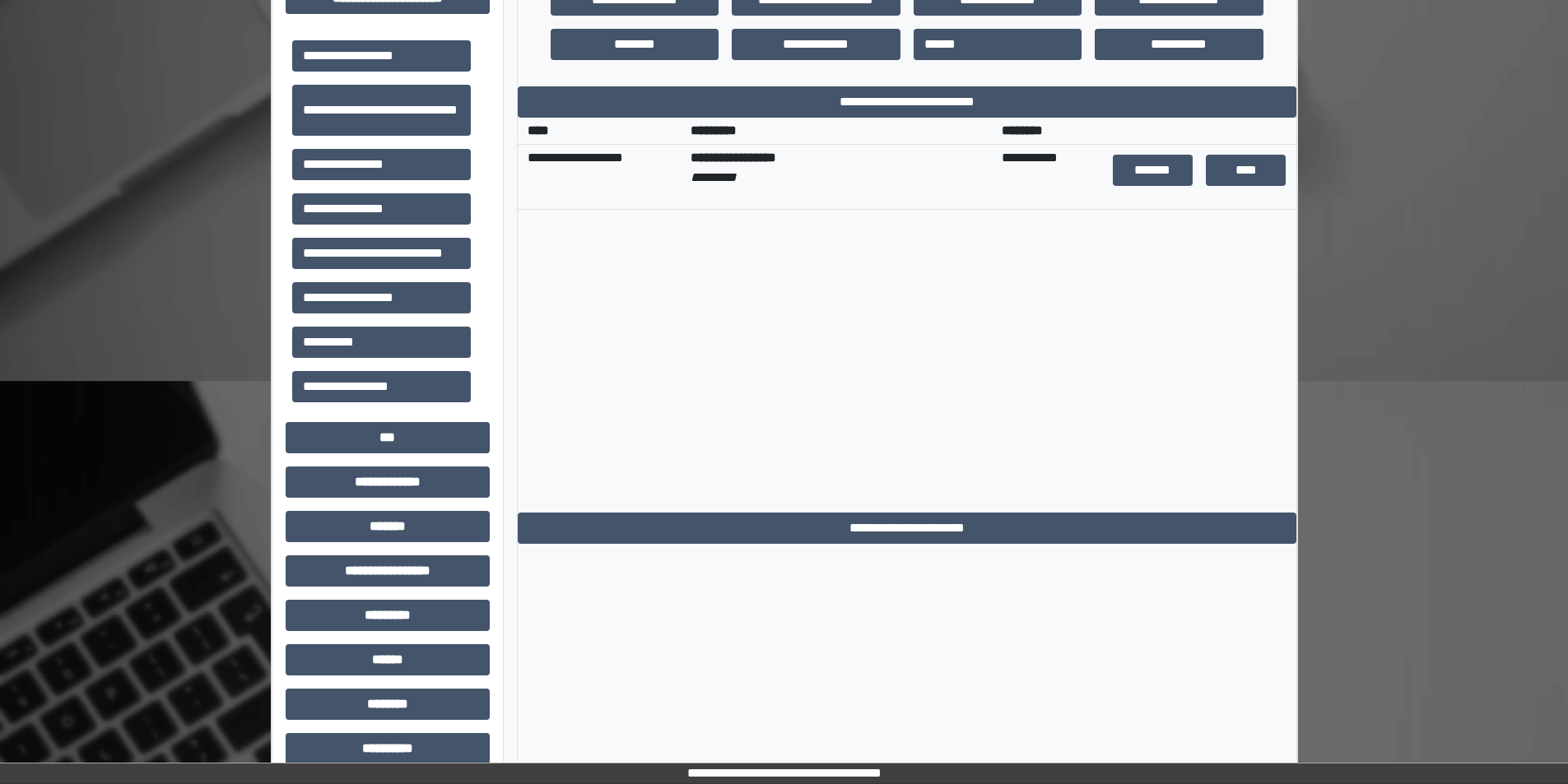 click on "**********" at bounding box center (907, 202) 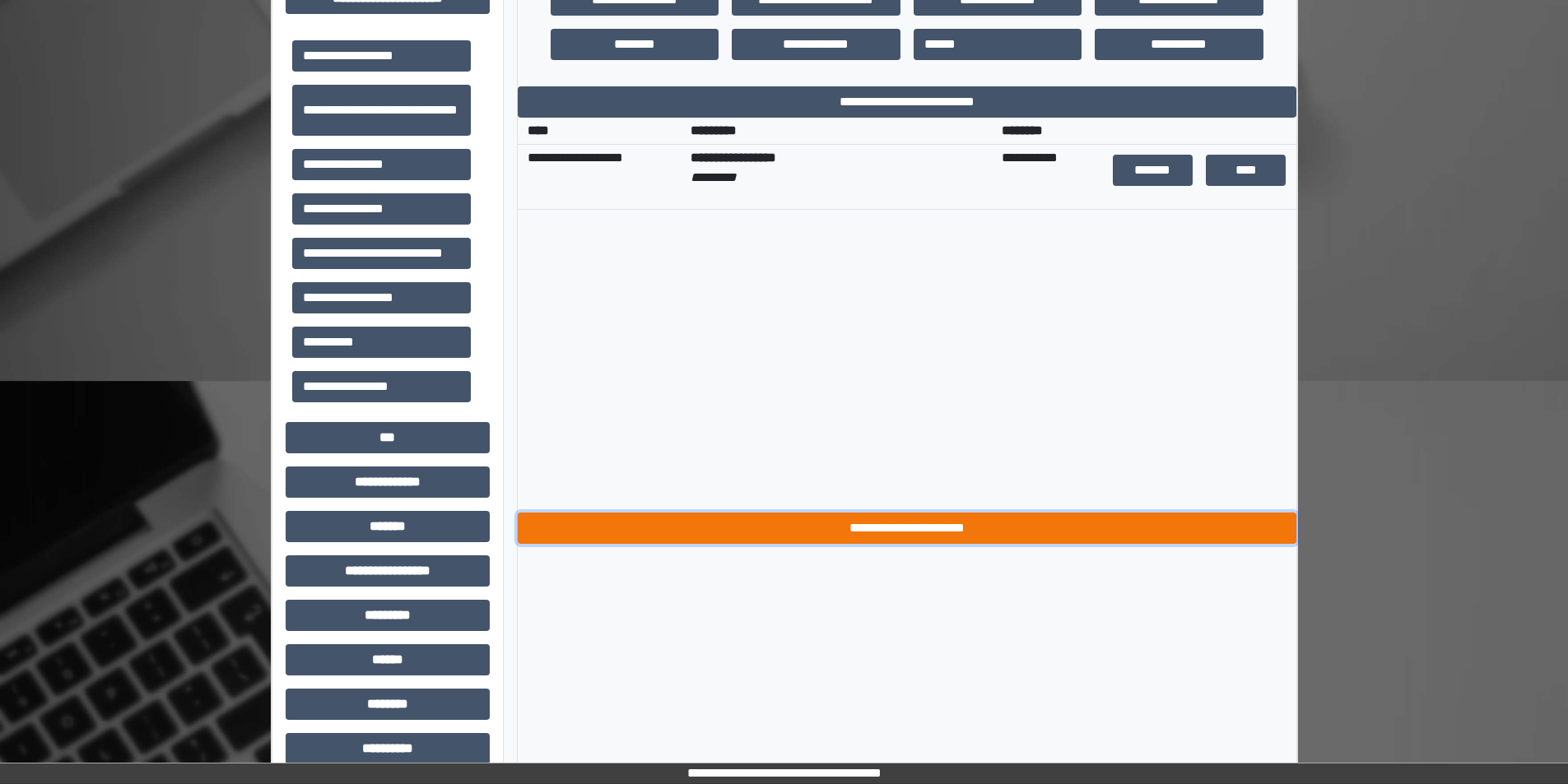 click on "**********" at bounding box center (907, 528) 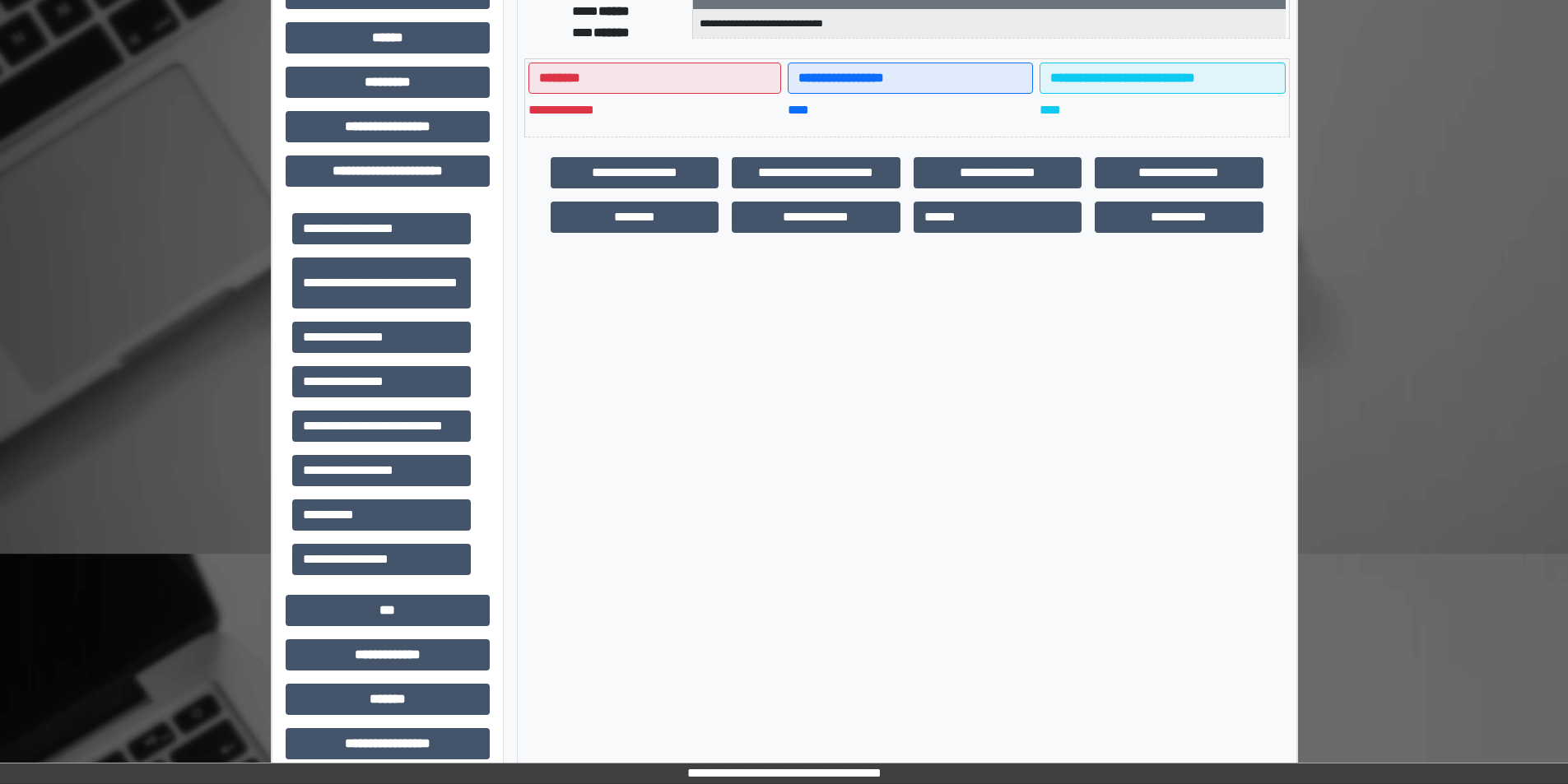 scroll, scrollTop: 100, scrollLeft: 0, axis: vertical 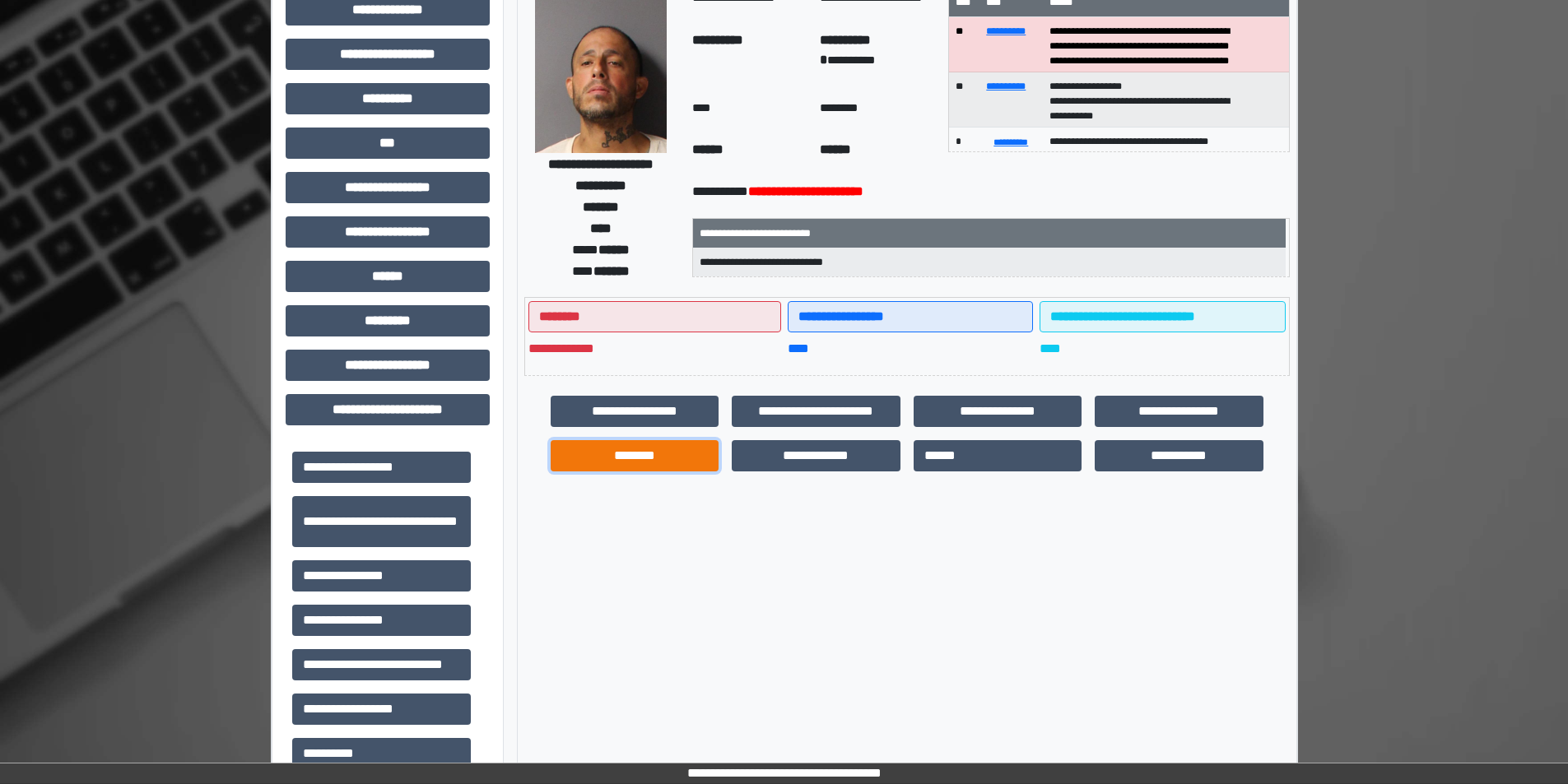 click on "********" at bounding box center [635, 456] 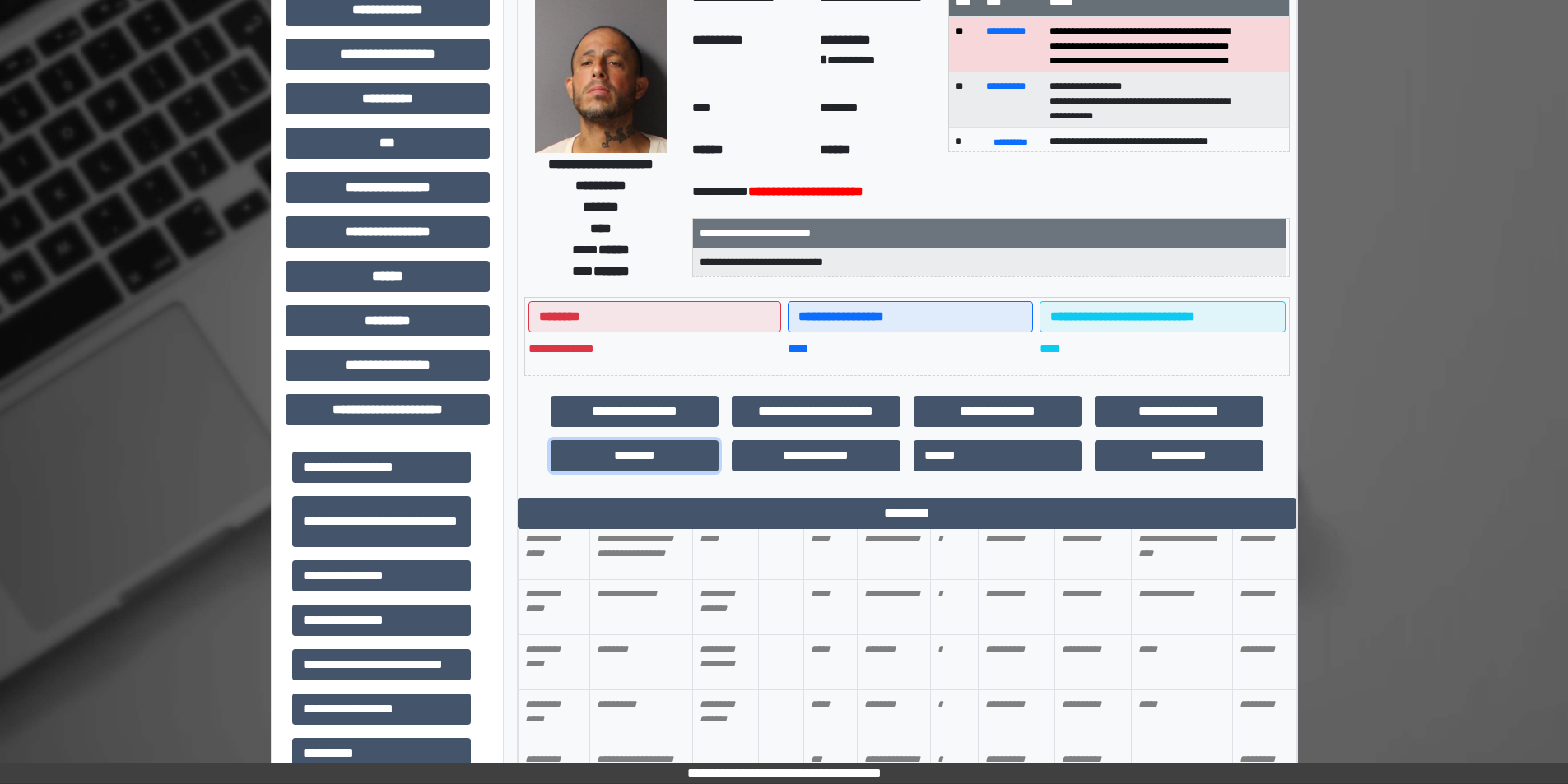 scroll, scrollTop: 197, scrollLeft: 0, axis: vertical 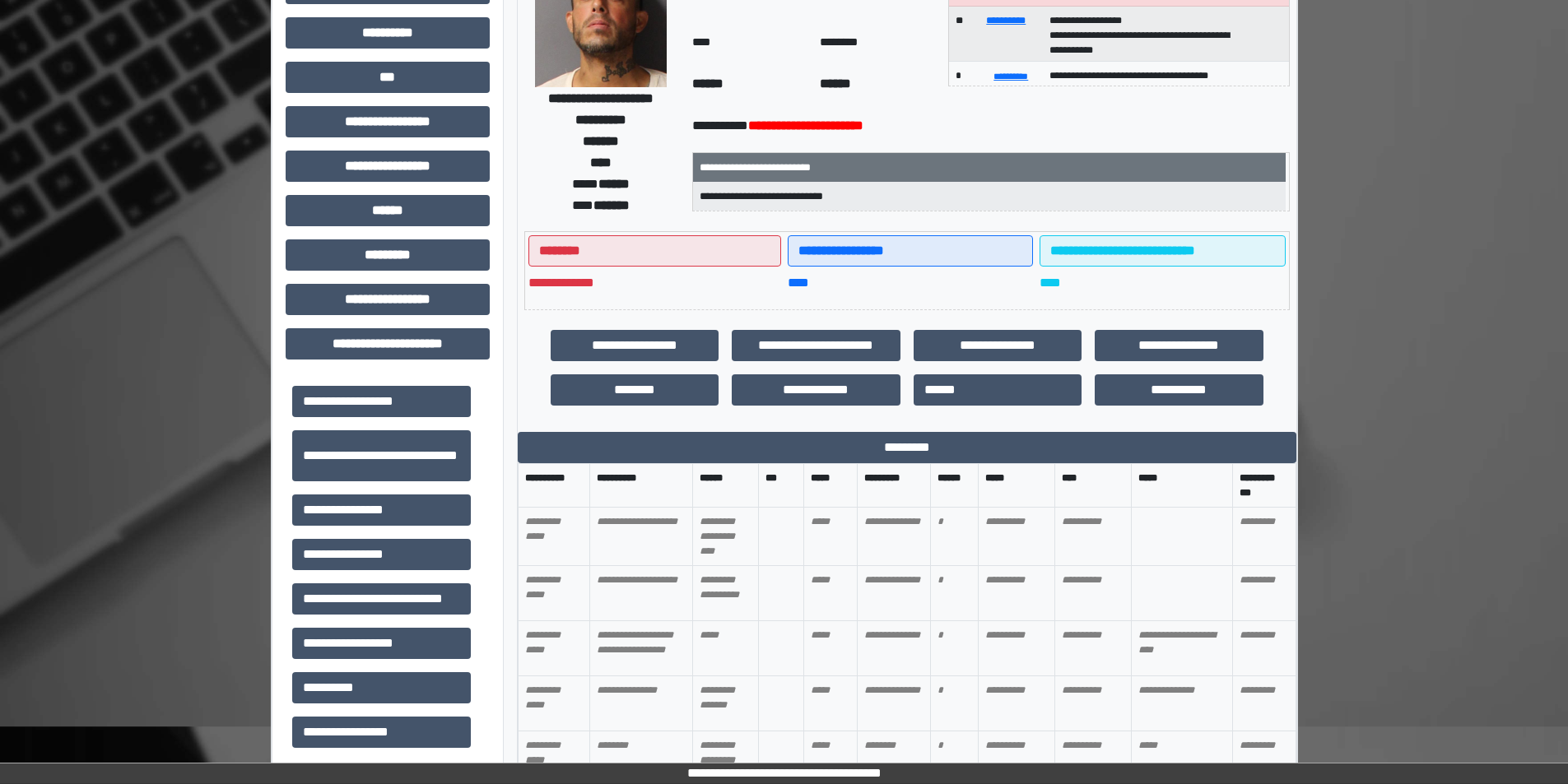 click on "**********" at bounding box center [784, 548] 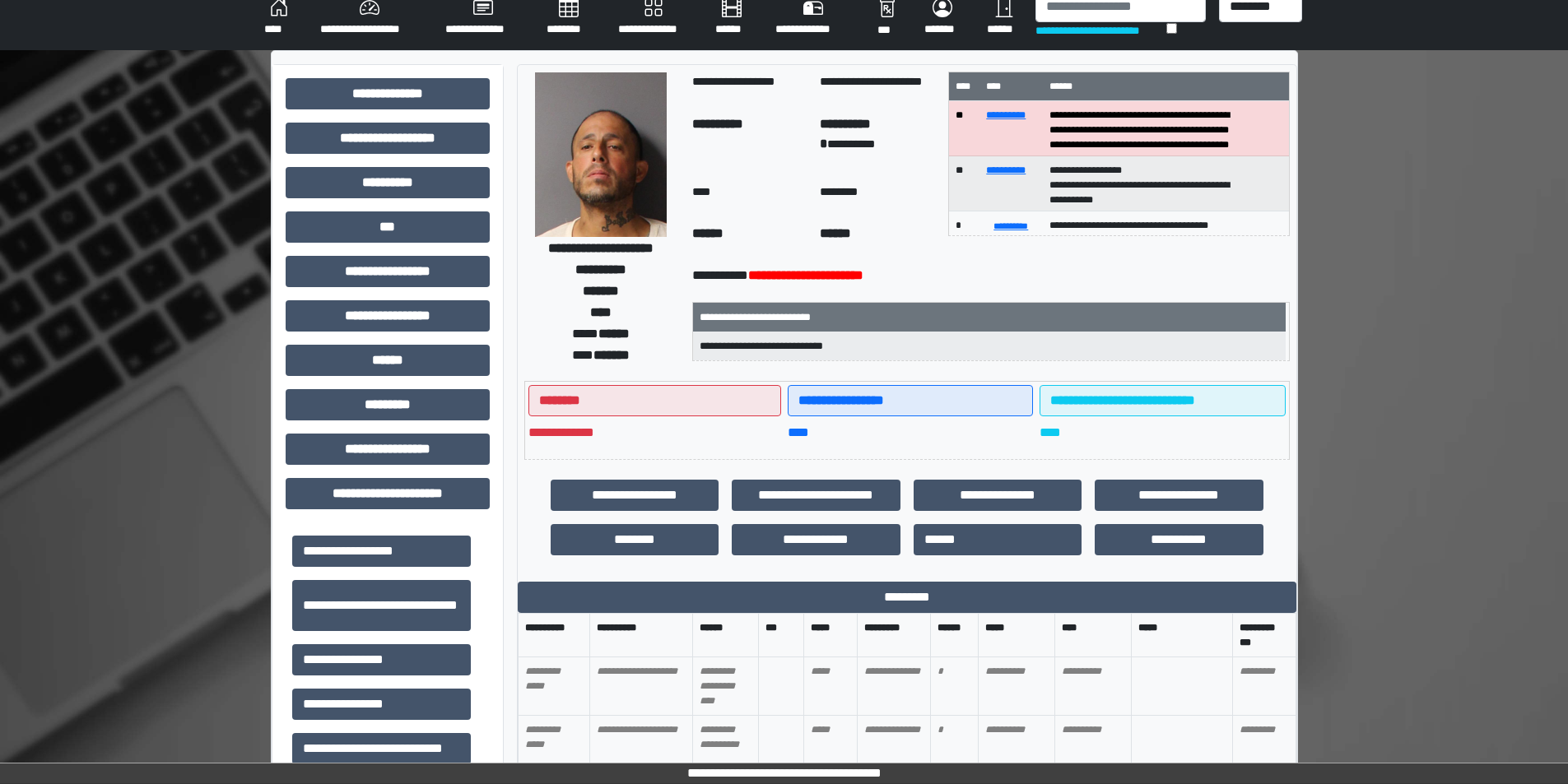 scroll, scrollTop: 0, scrollLeft: 0, axis: both 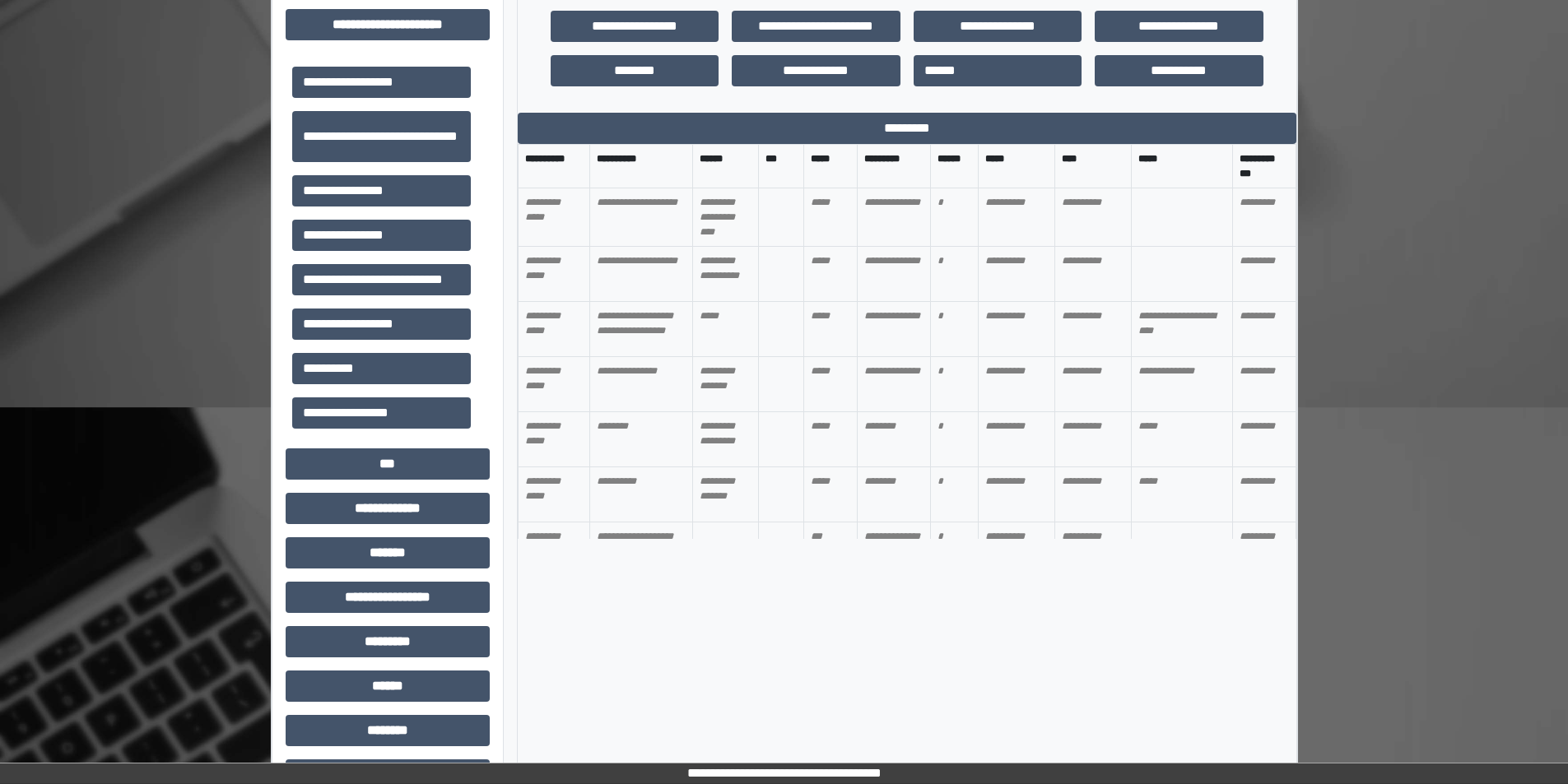 click on "**********" at bounding box center (784, 229) 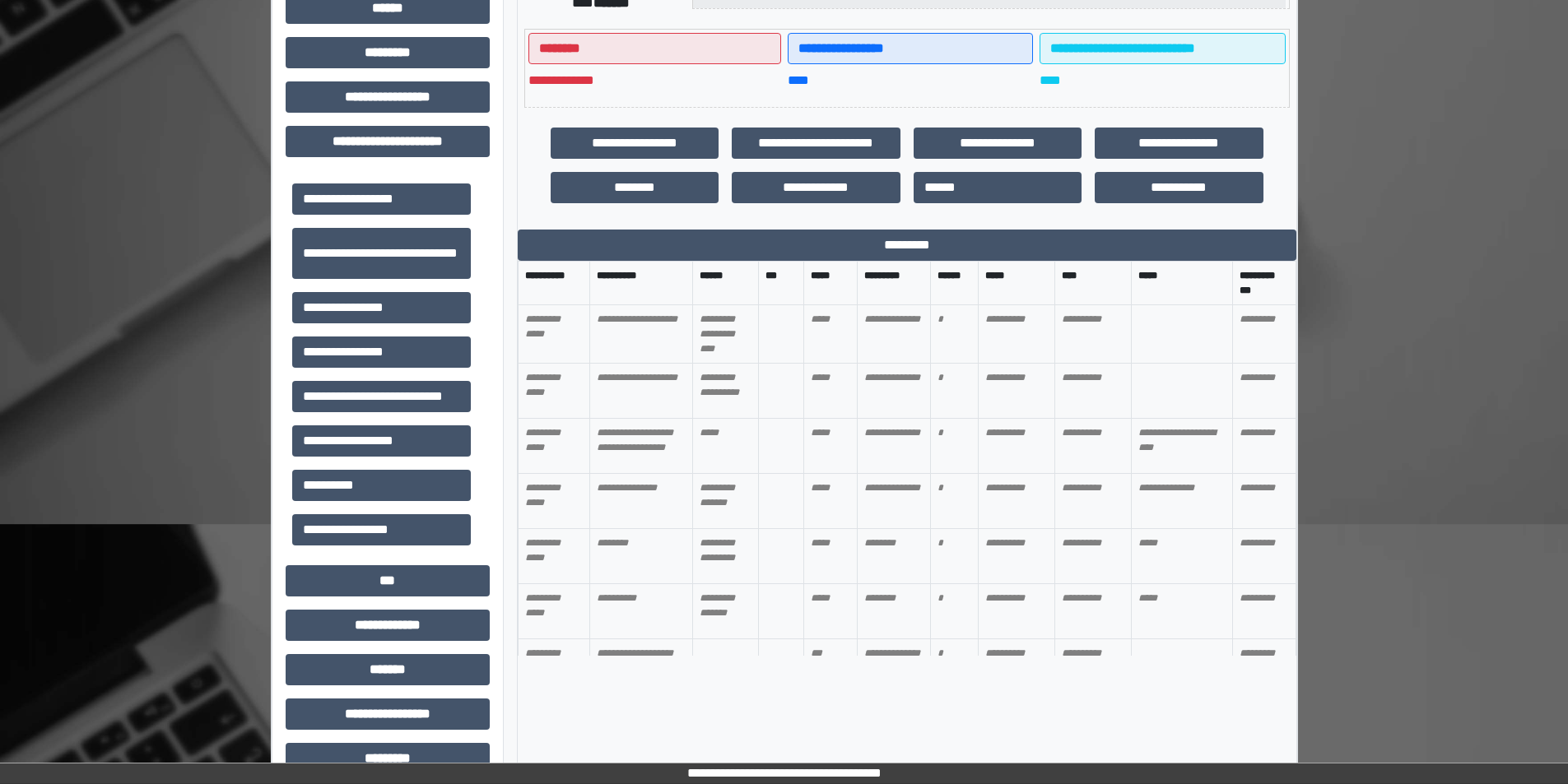 scroll, scrollTop: 0, scrollLeft: 0, axis: both 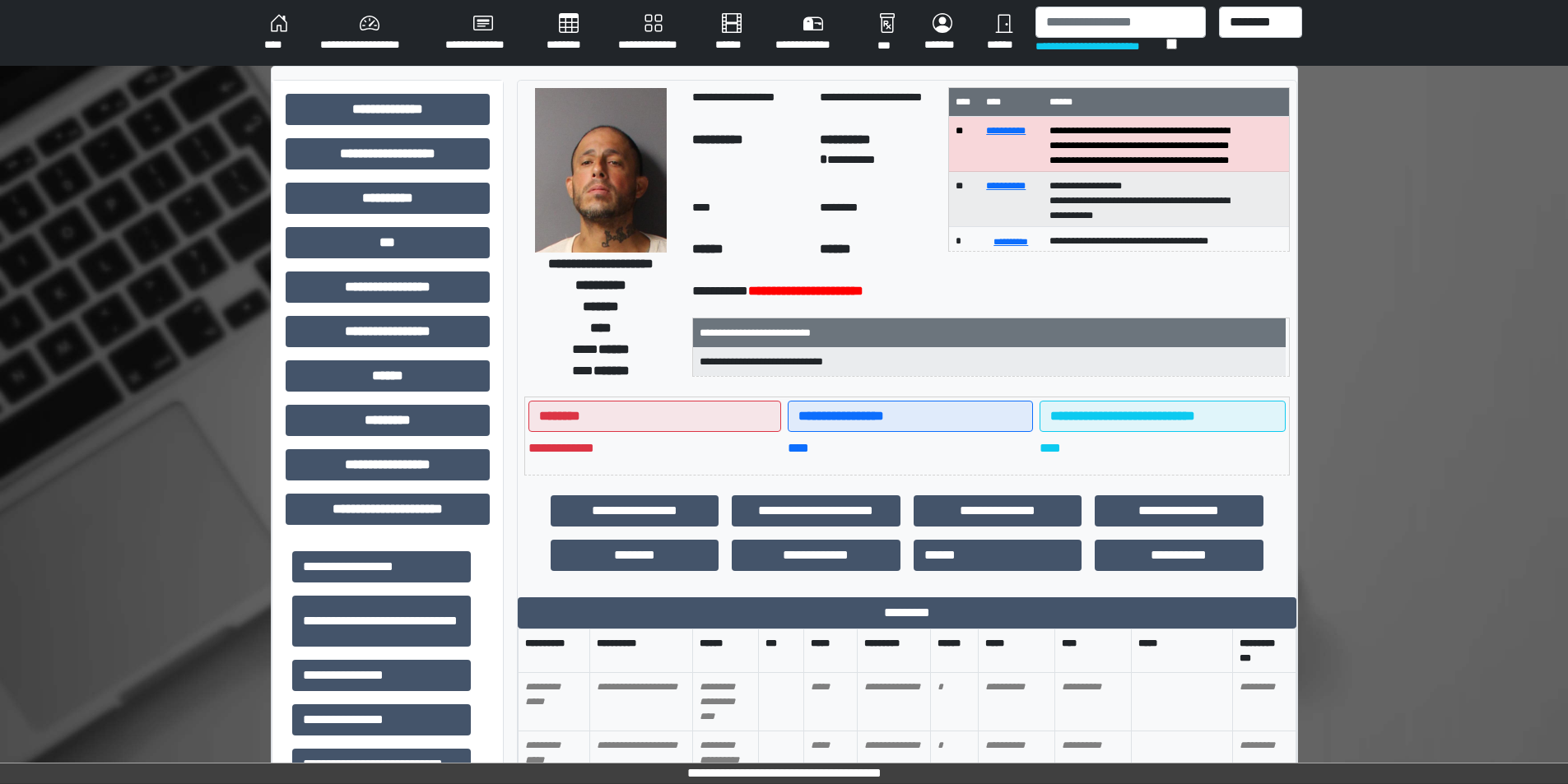 click on "****" at bounding box center (750, 211) 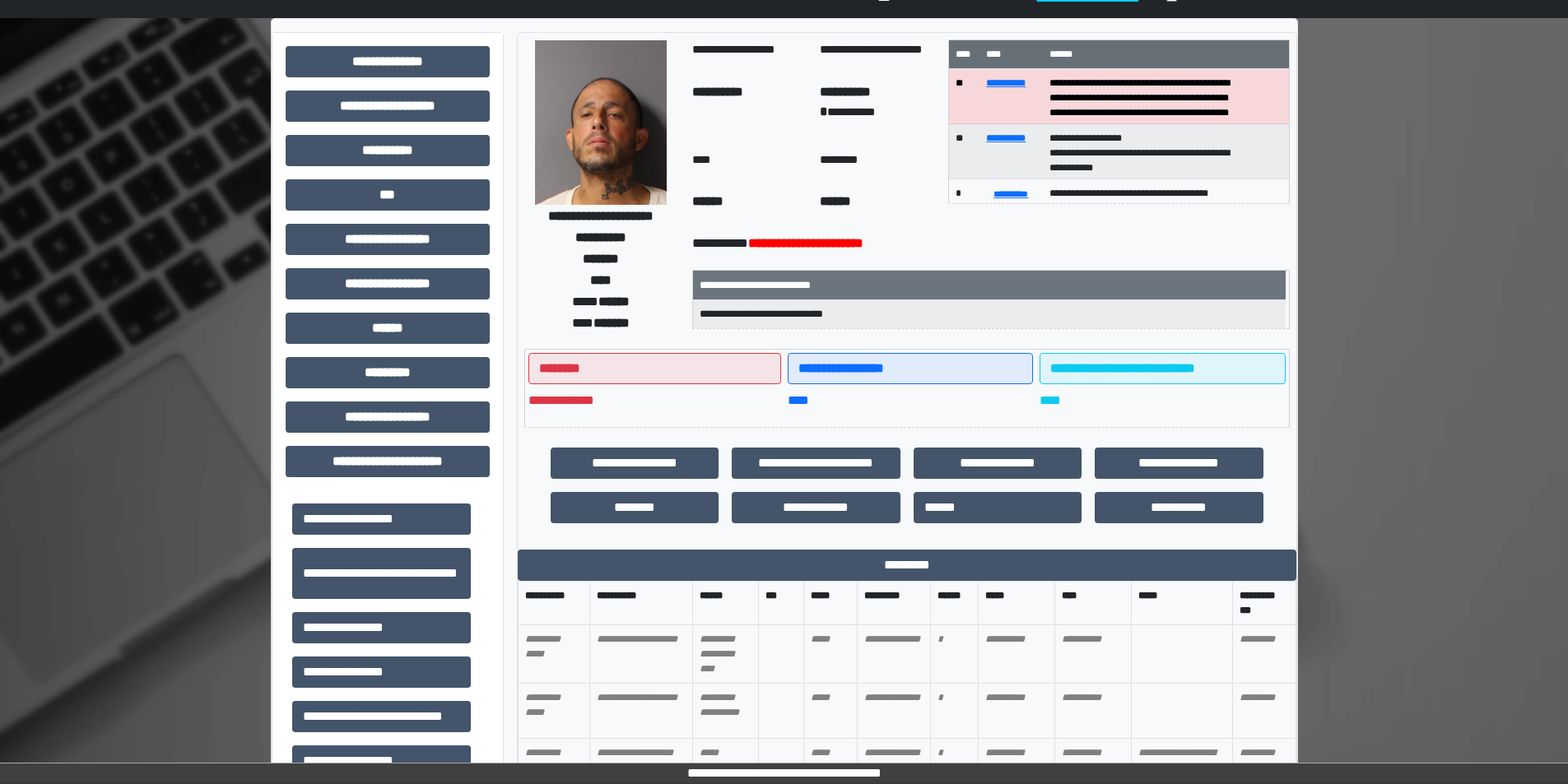 scroll, scrollTop: 34, scrollLeft: 0, axis: vertical 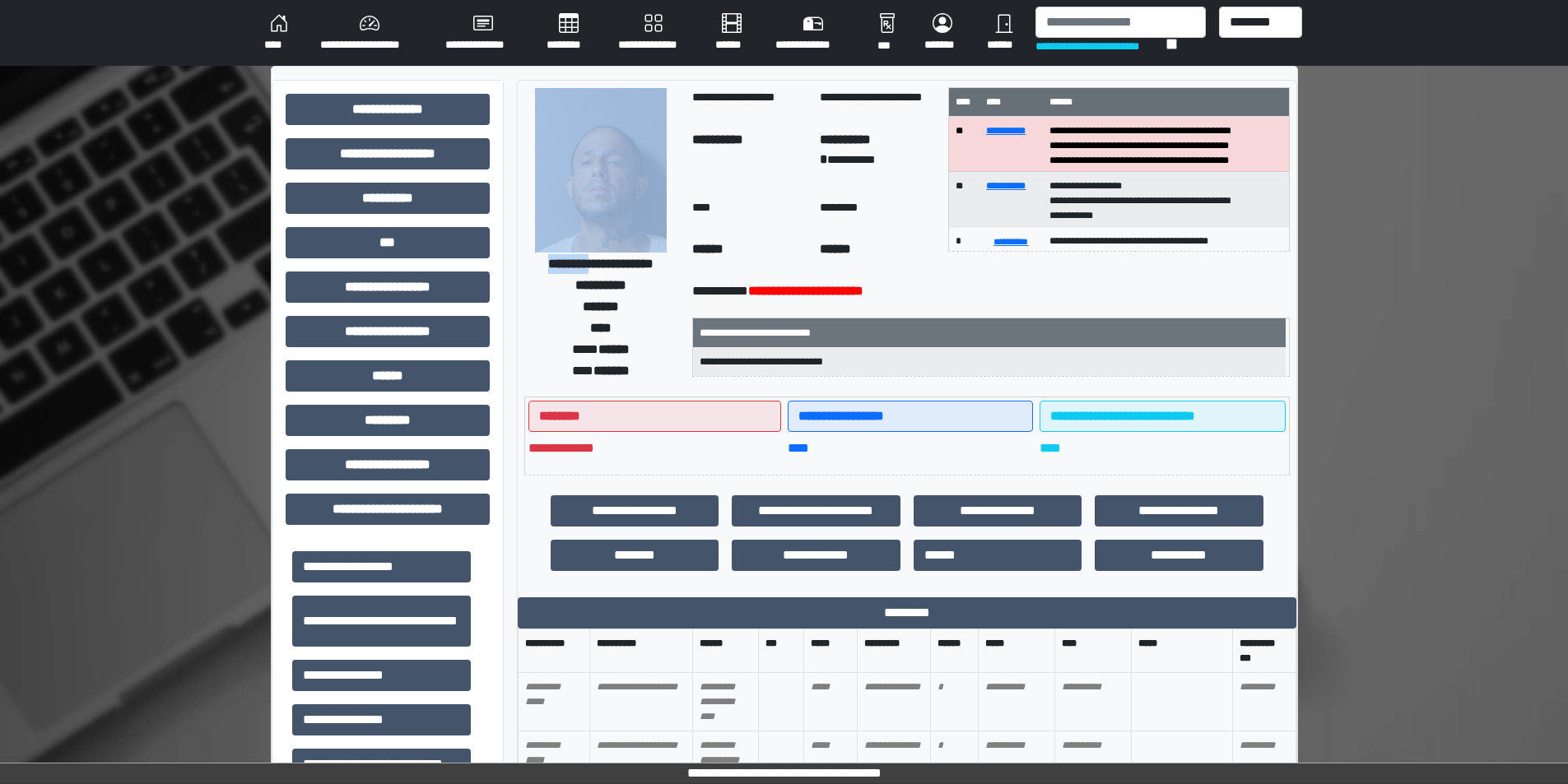 drag, startPoint x: 523, startPoint y: 267, endPoint x: 586, endPoint y: 266, distance: 63.00794 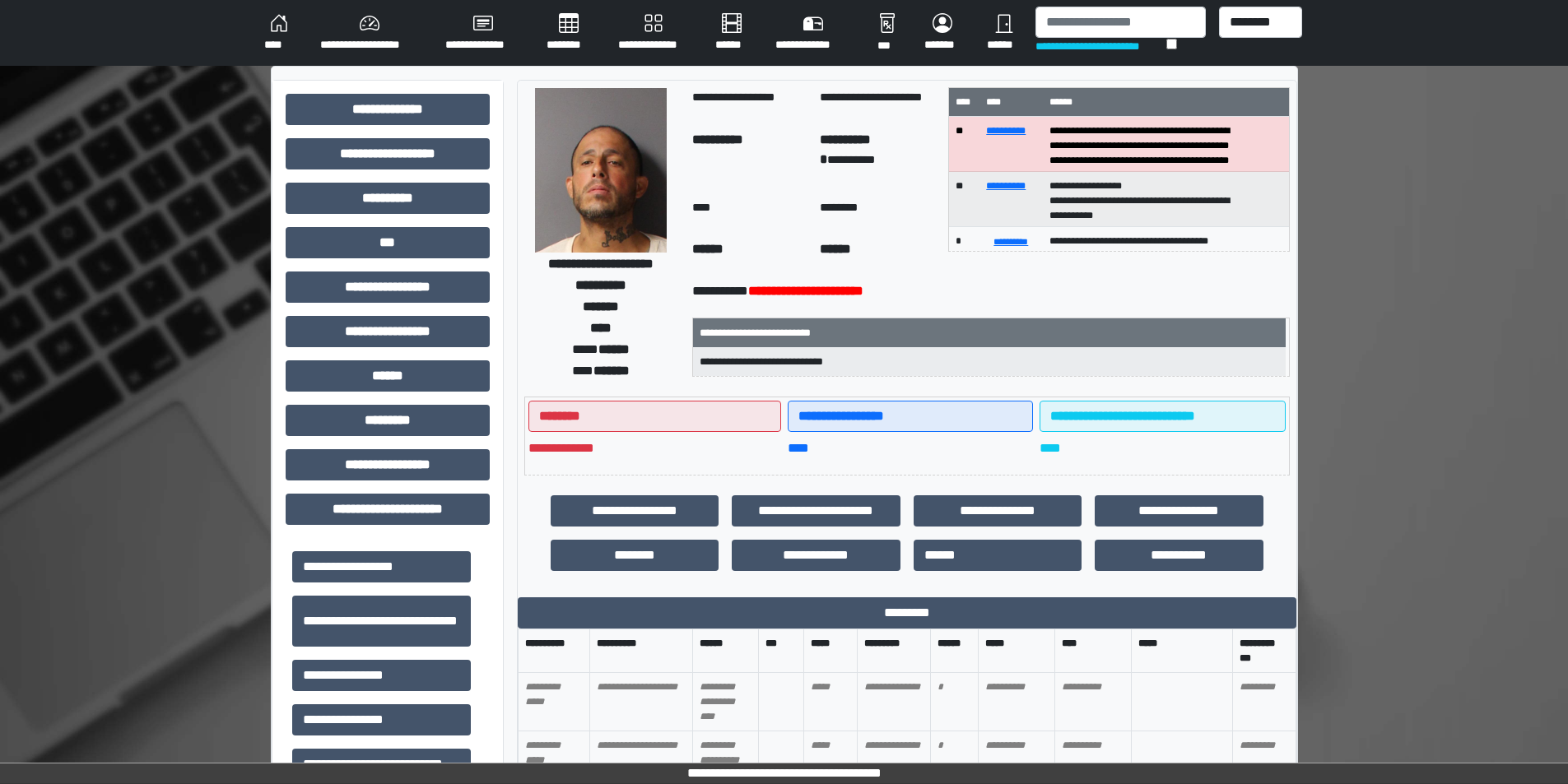 click on "**********" at bounding box center [601, 285] 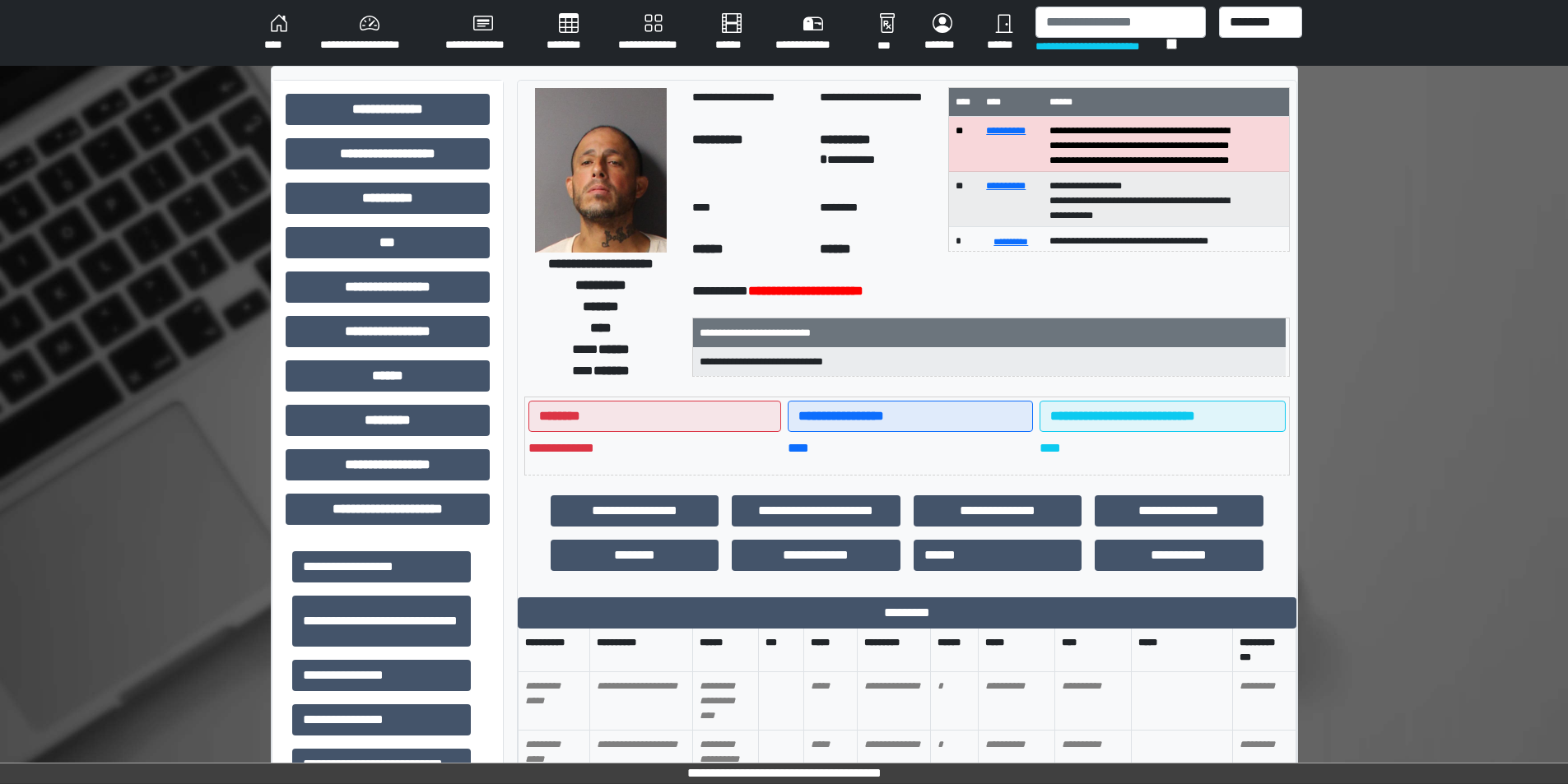 scroll, scrollTop: 0, scrollLeft: 0, axis: both 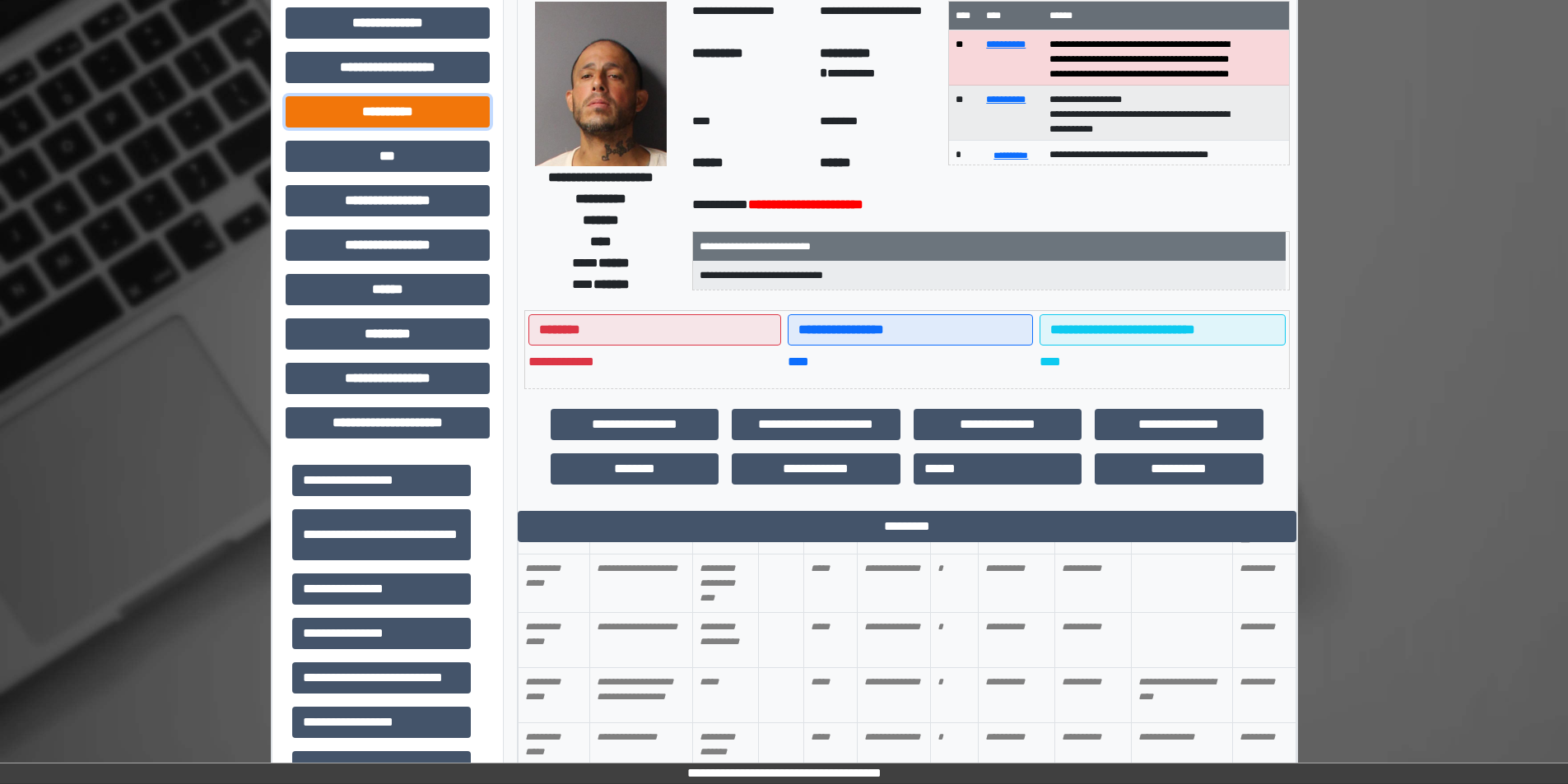 click on "**********" at bounding box center (388, 112) 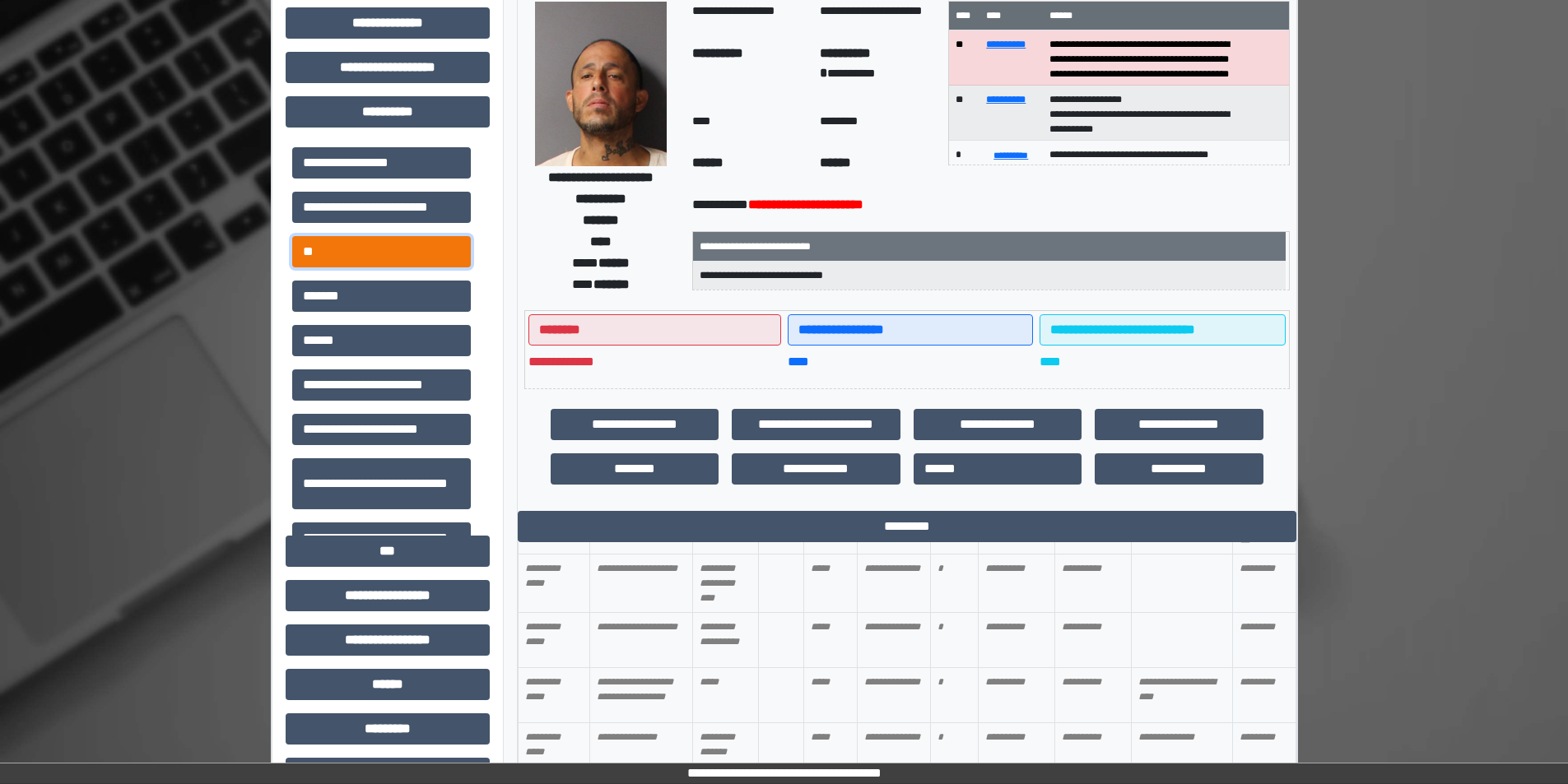 click on "**" at bounding box center [381, 252] 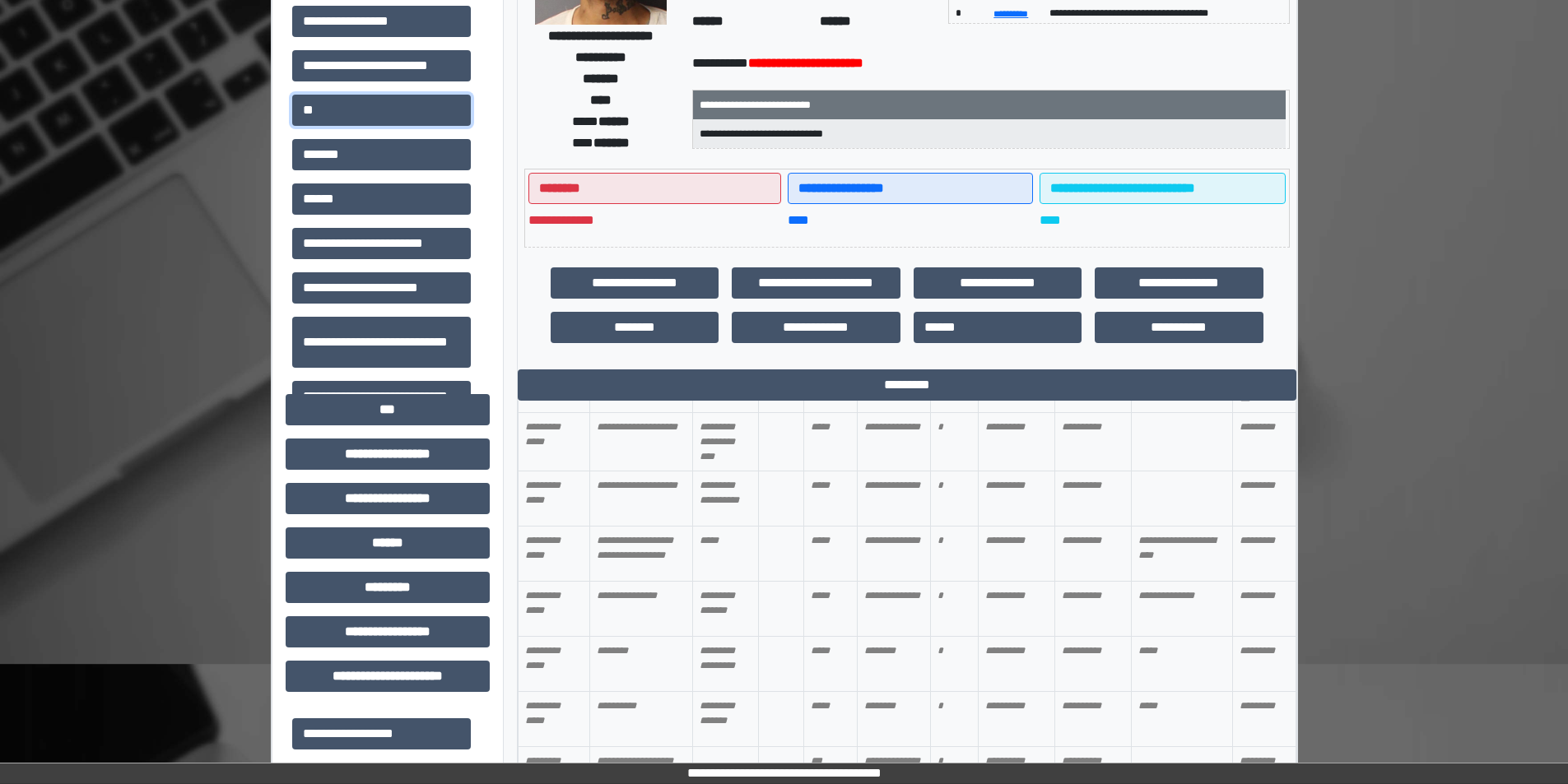 scroll, scrollTop: 498, scrollLeft: 0, axis: vertical 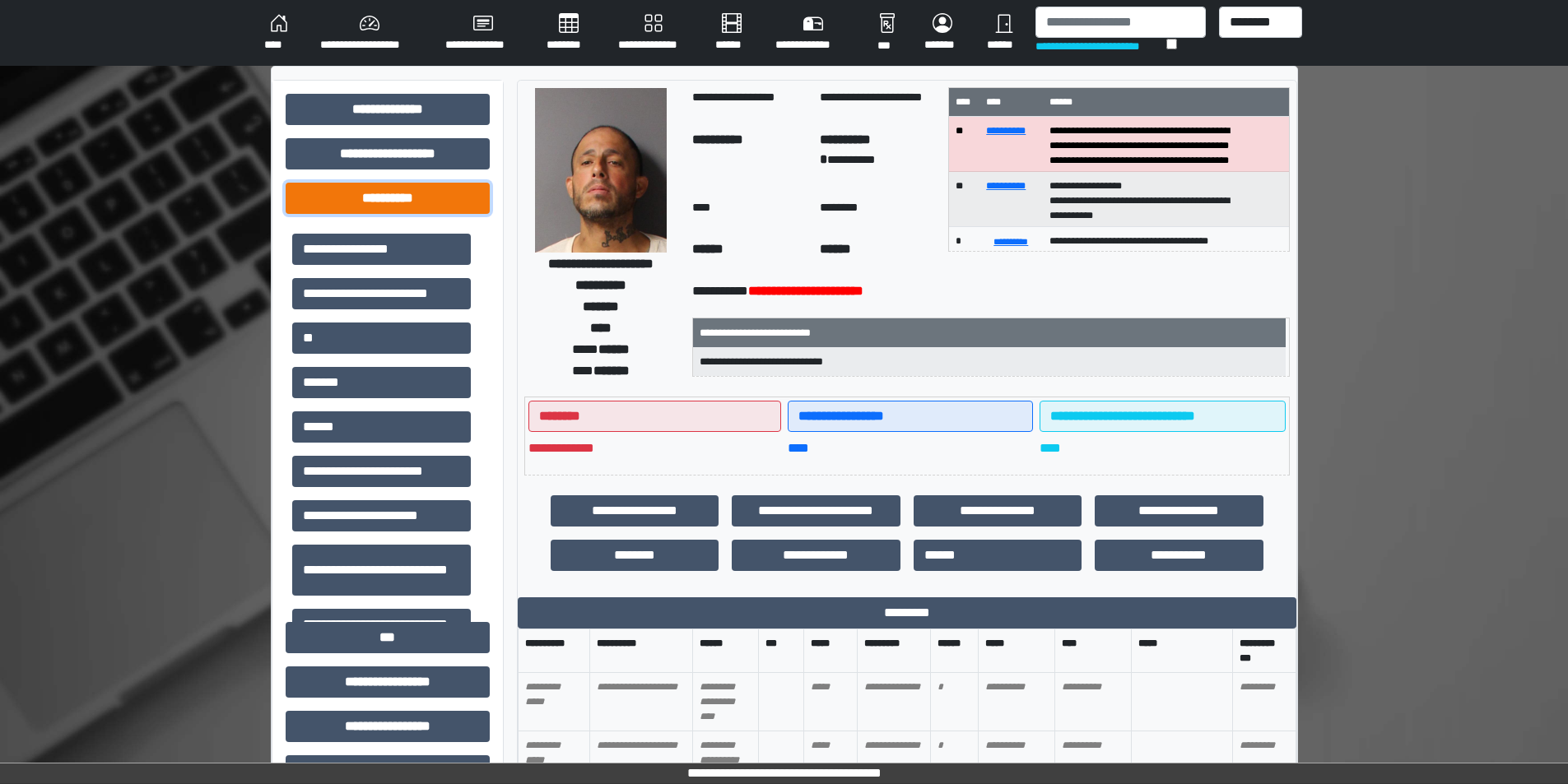 click on "**********" at bounding box center (388, 198) 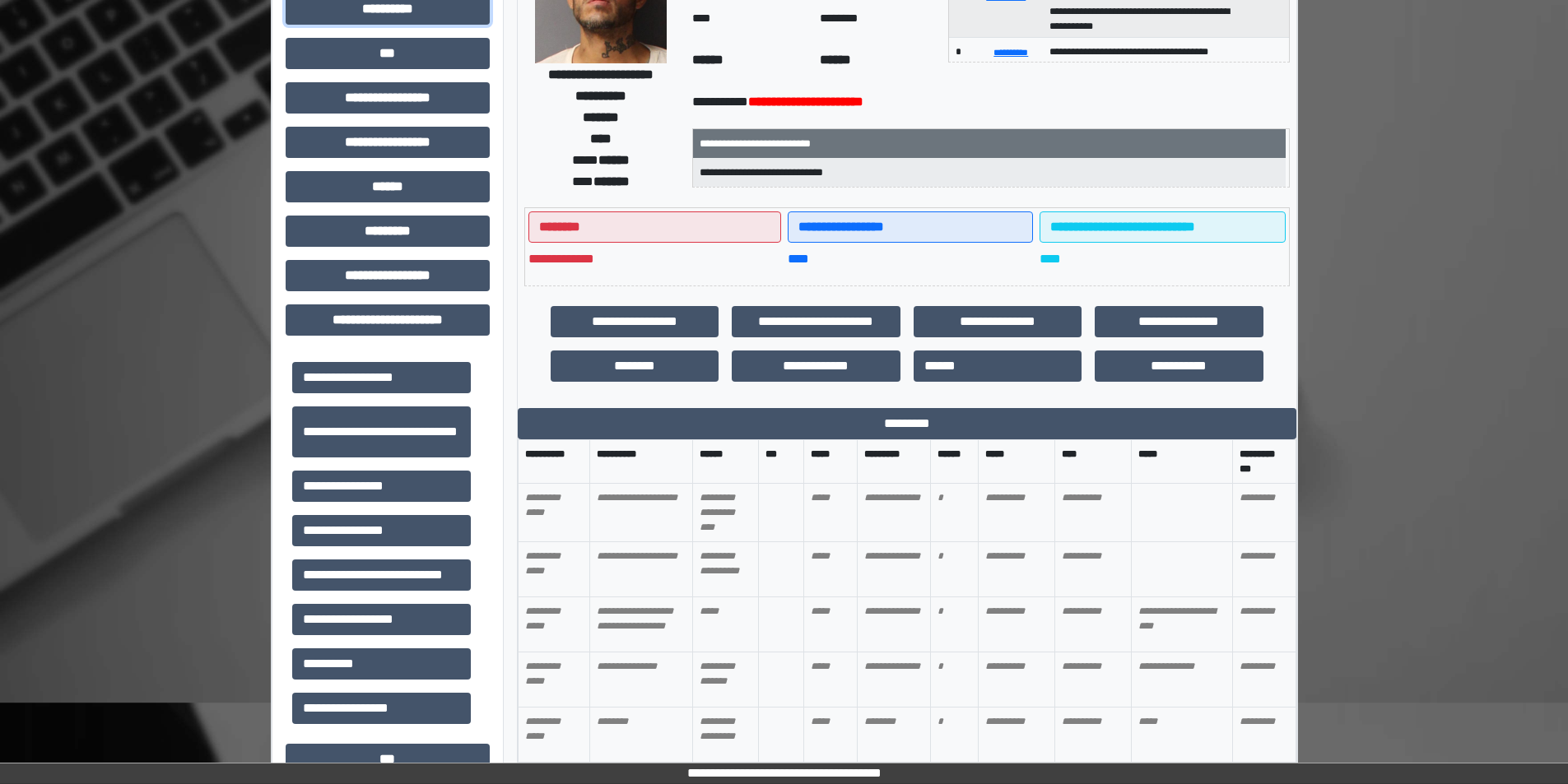 scroll, scrollTop: 247, scrollLeft: 0, axis: vertical 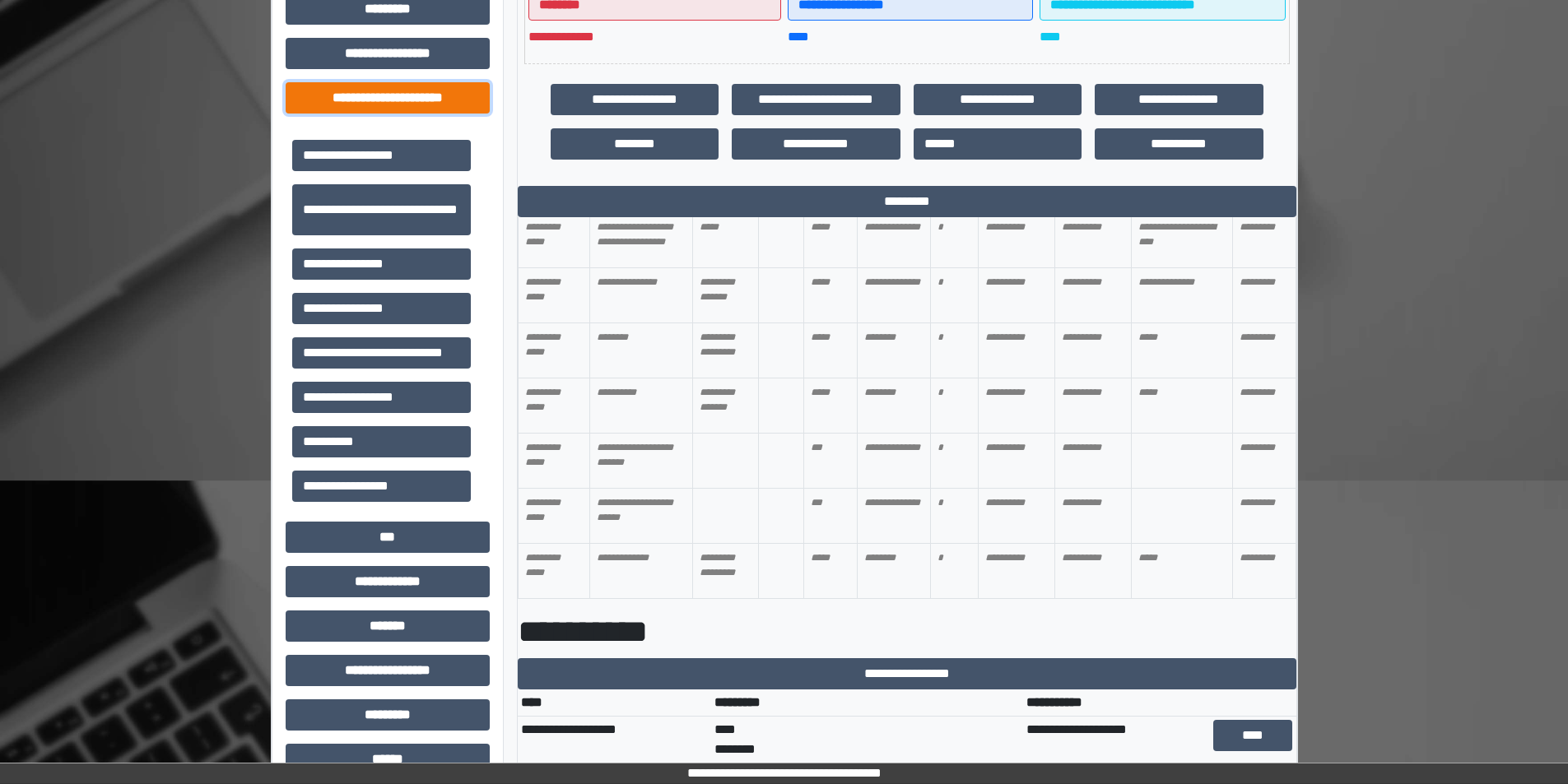 click on "**********" at bounding box center [388, 98] 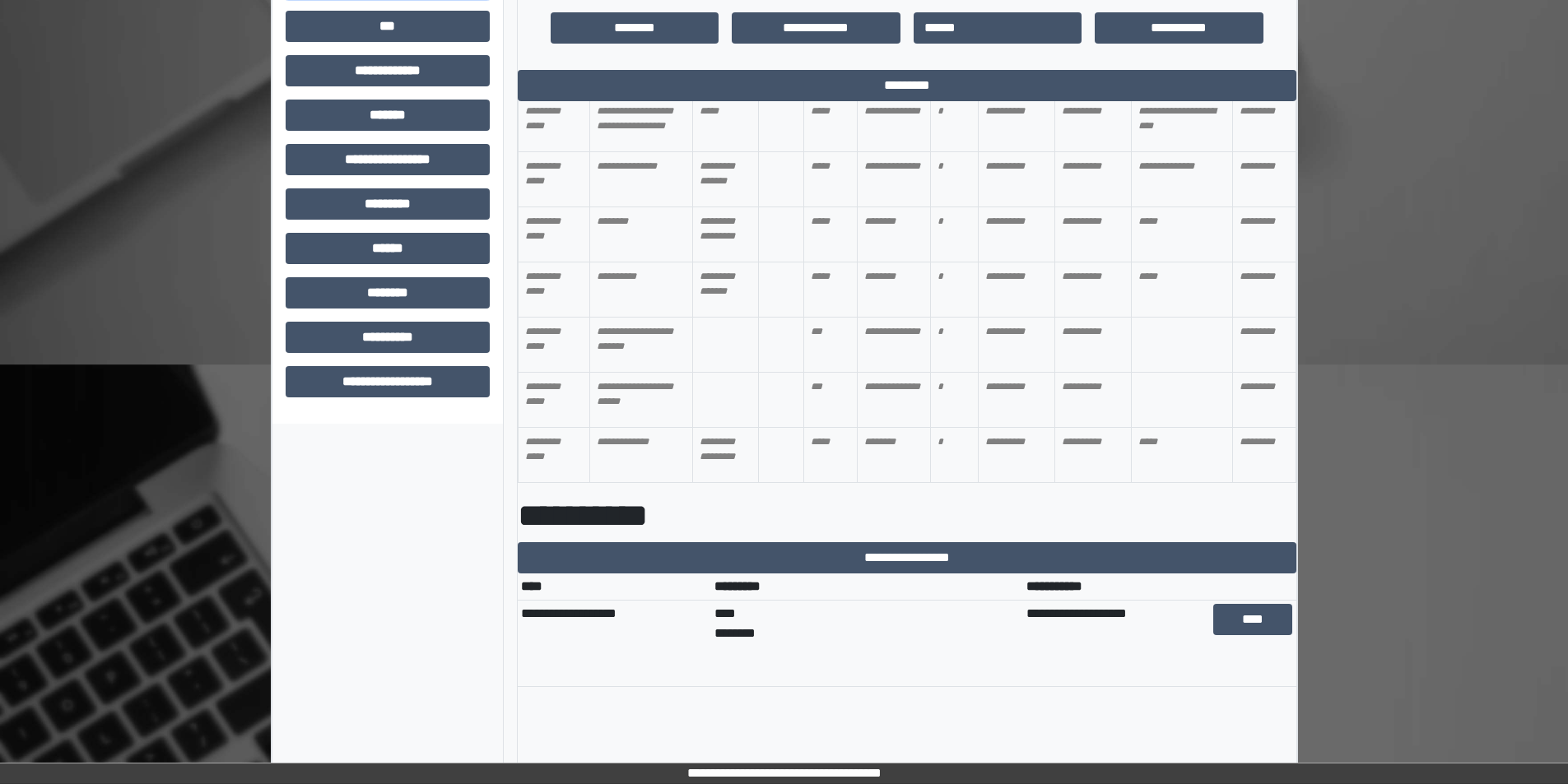 scroll, scrollTop: 658, scrollLeft: 0, axis: vertical 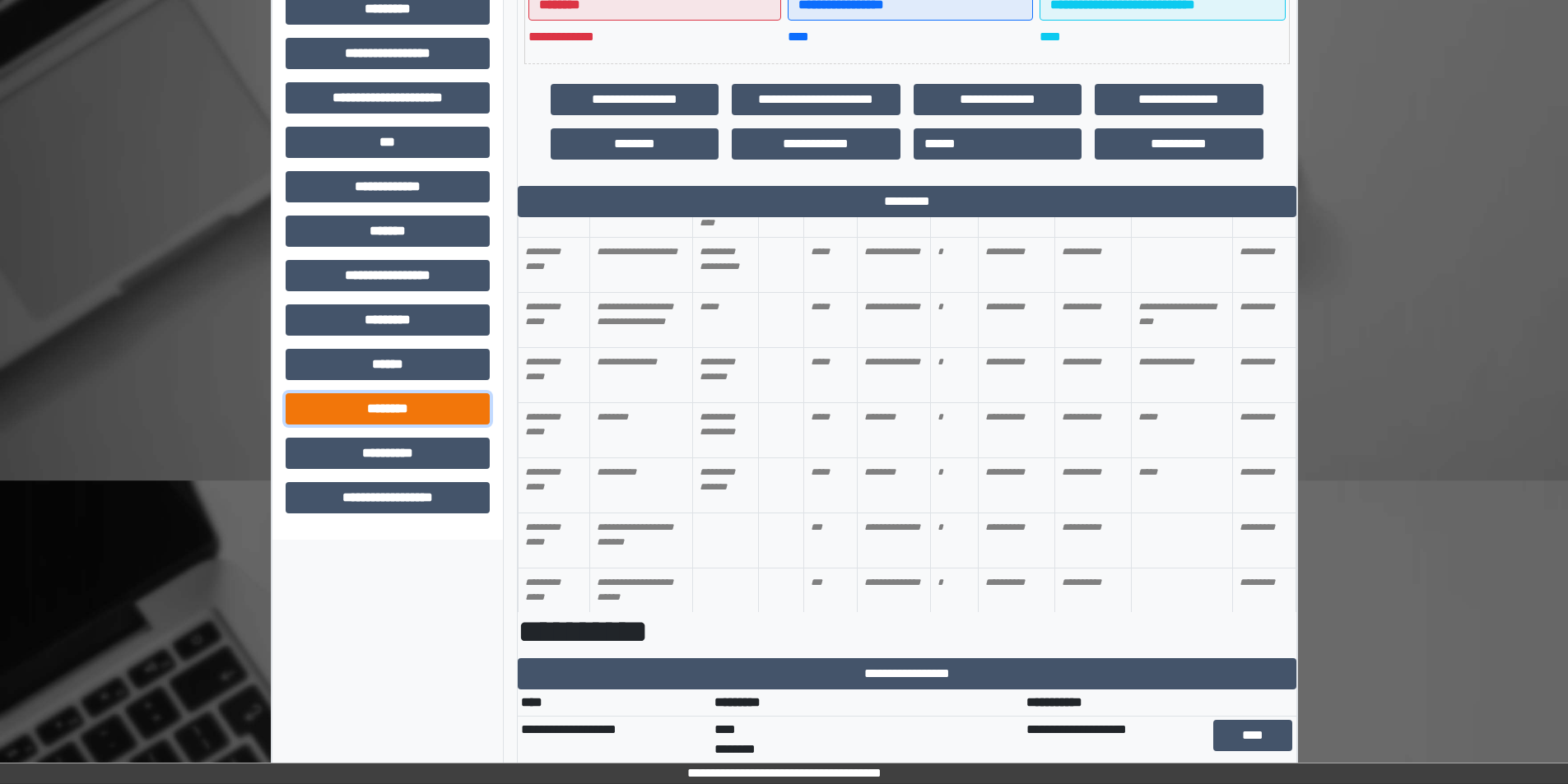 click on "********" at bounding box center [388, 409] 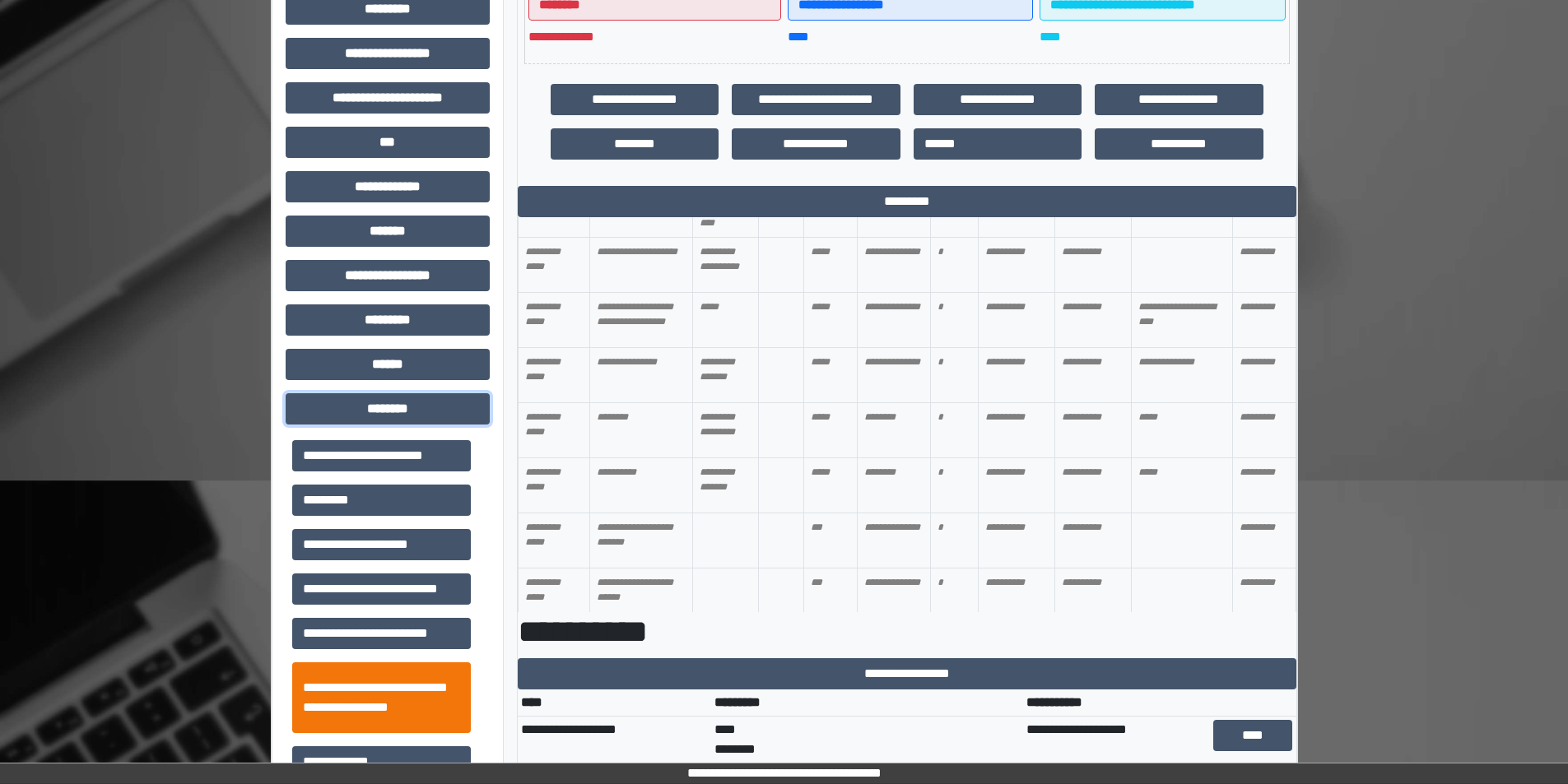 scroll, scrollTop: 82, scrollLeft: 0, axis: vertical 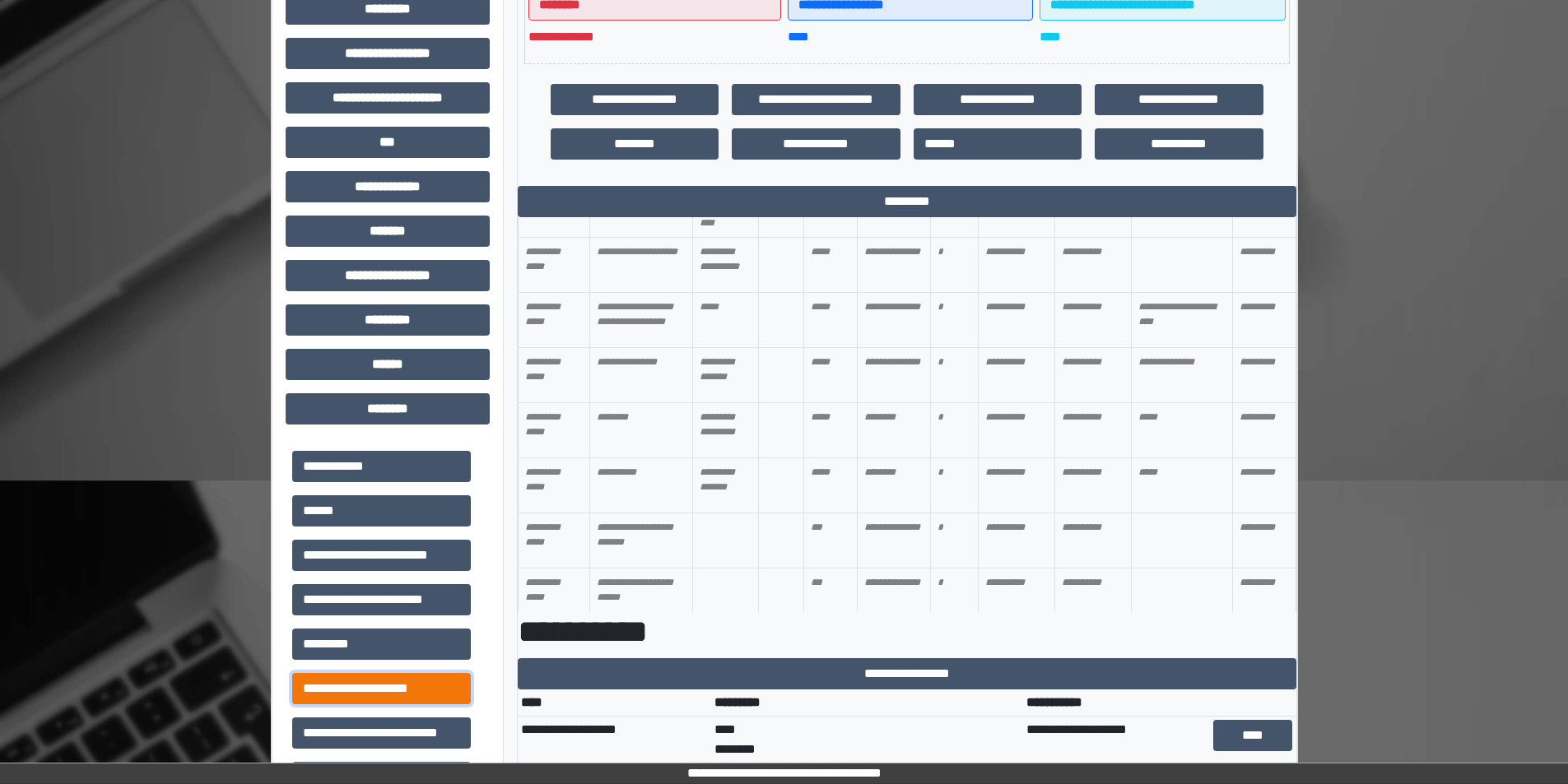 click on "**********" at bounding box center [381, 689] 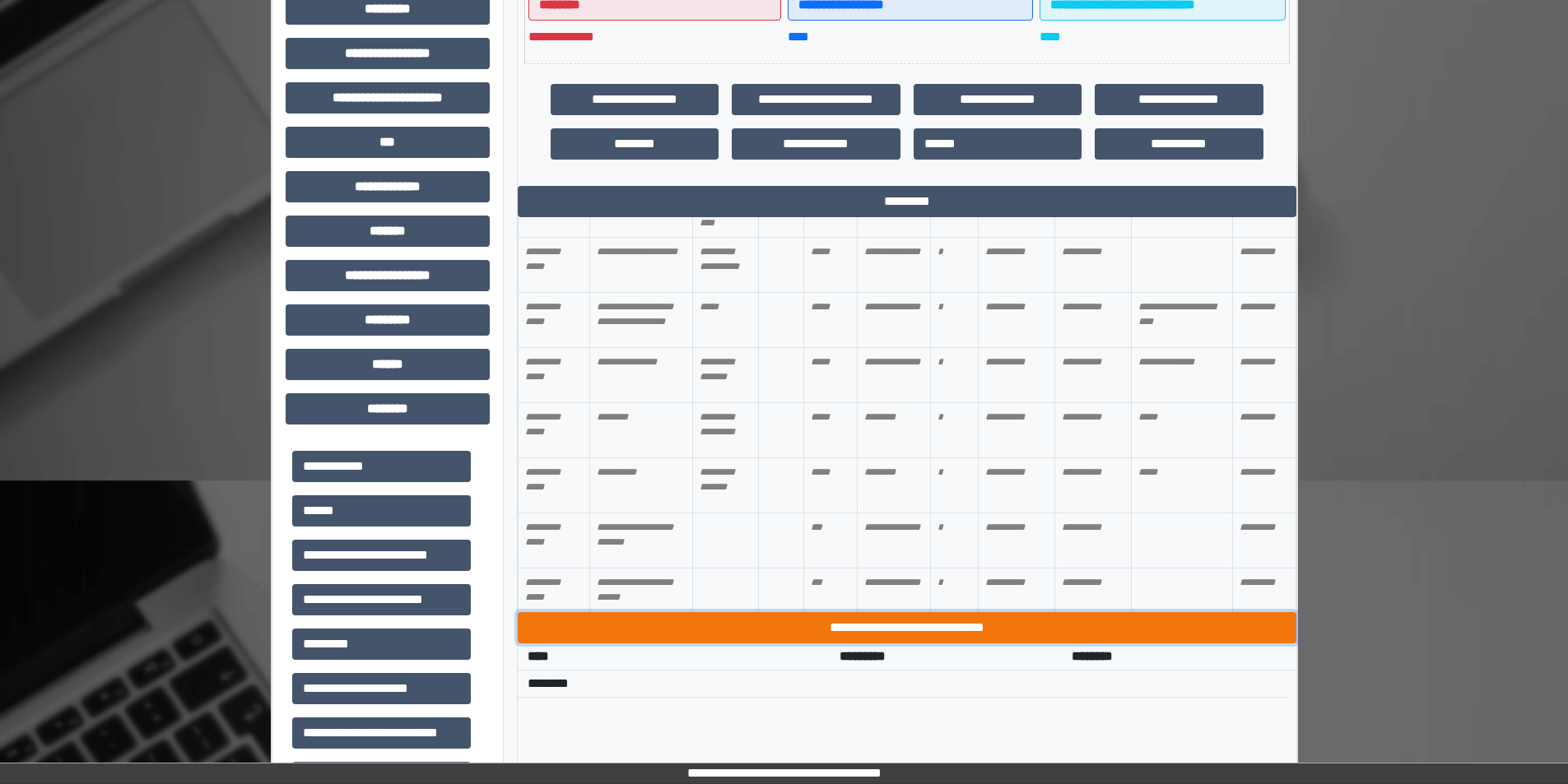 click on "**********" at bounding box center [907, 628] 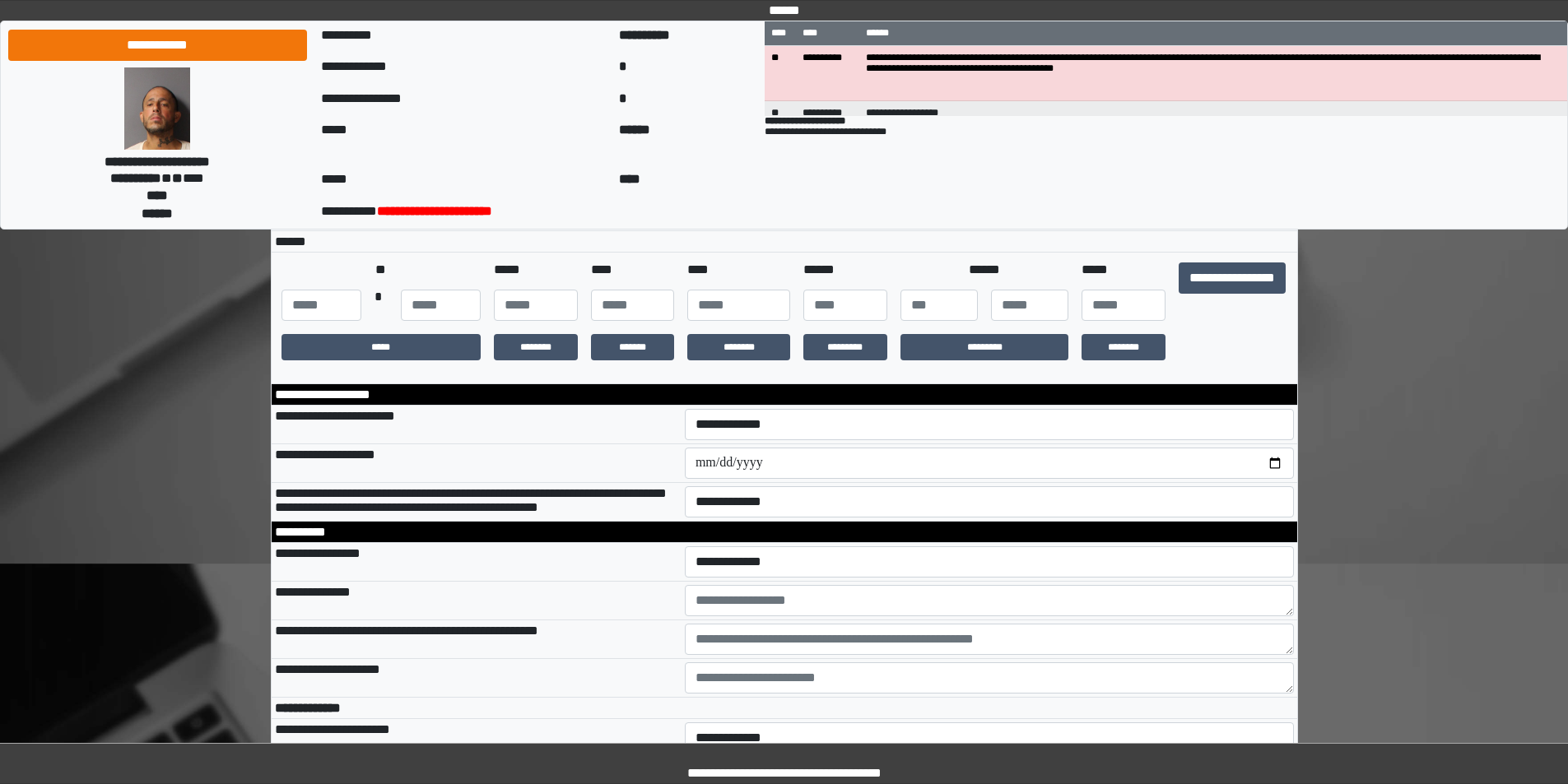 scroll, scrollTop: 329, scrollLeft: 0, axis: vertical 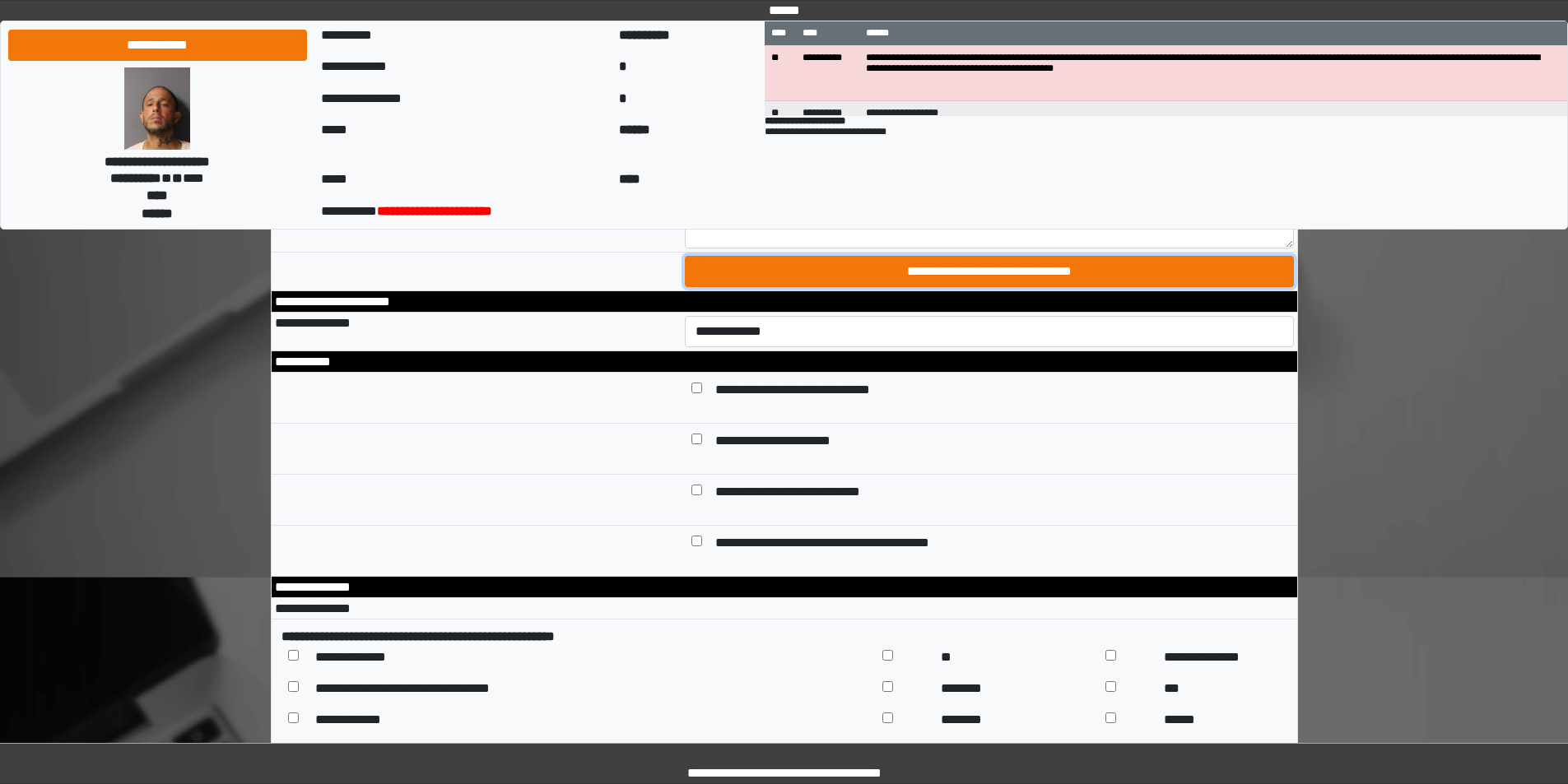 click on "**********" at bounding box center (989, 271) 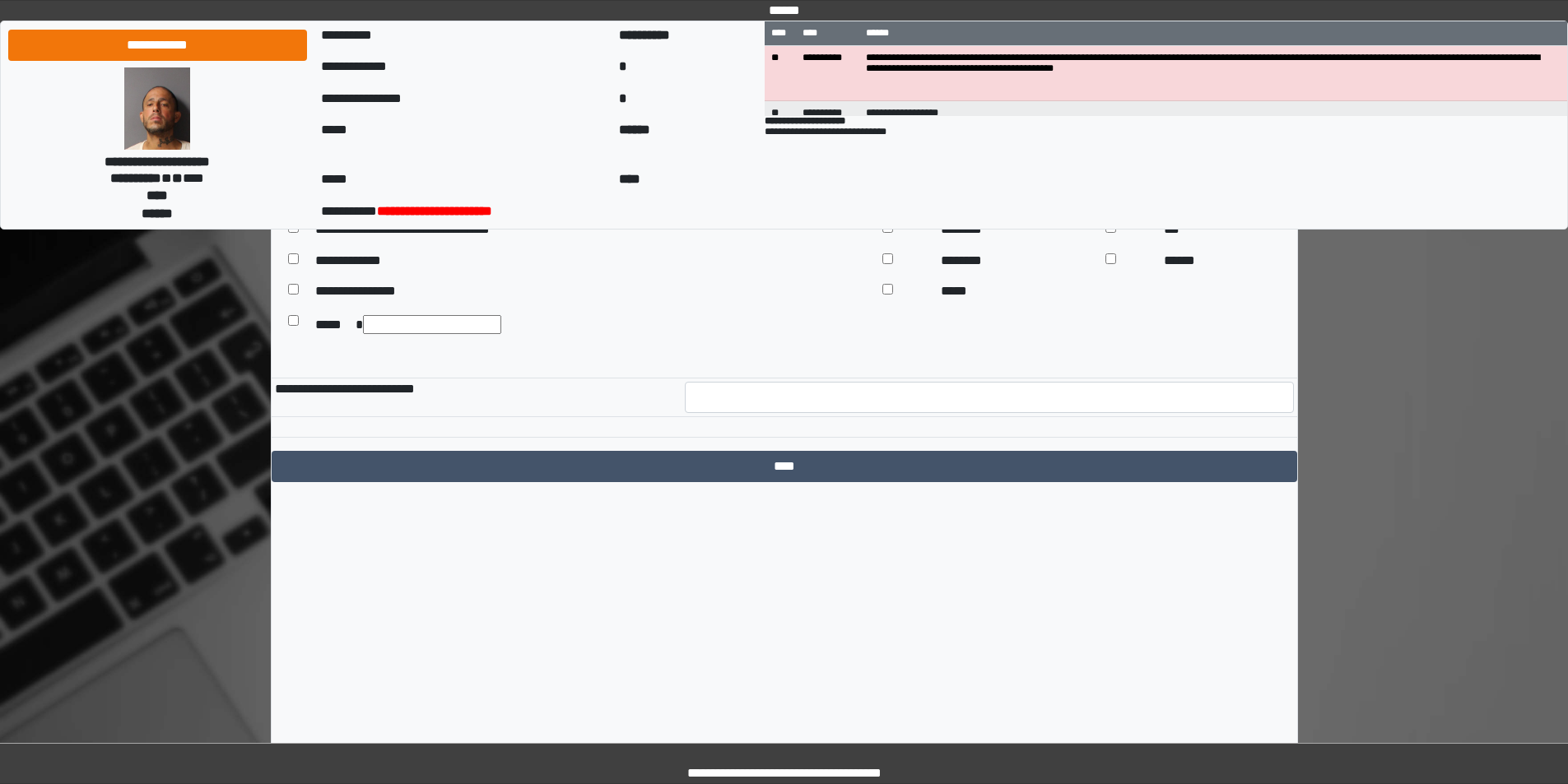 scroll, scrollTop: 7765, scrollLeft: 0, axis: vertical 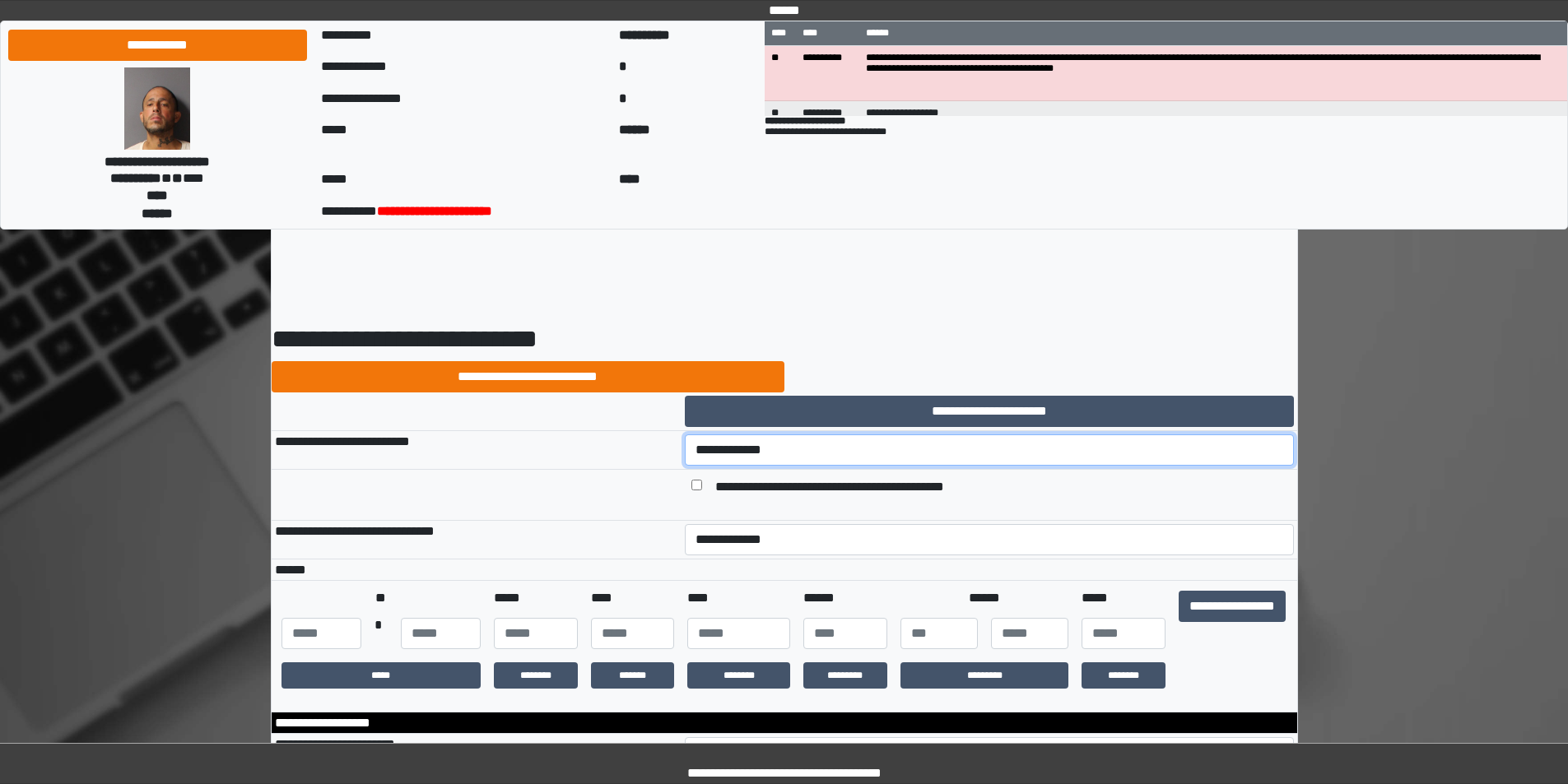 click on "**********" at bounding box center (989, 450) 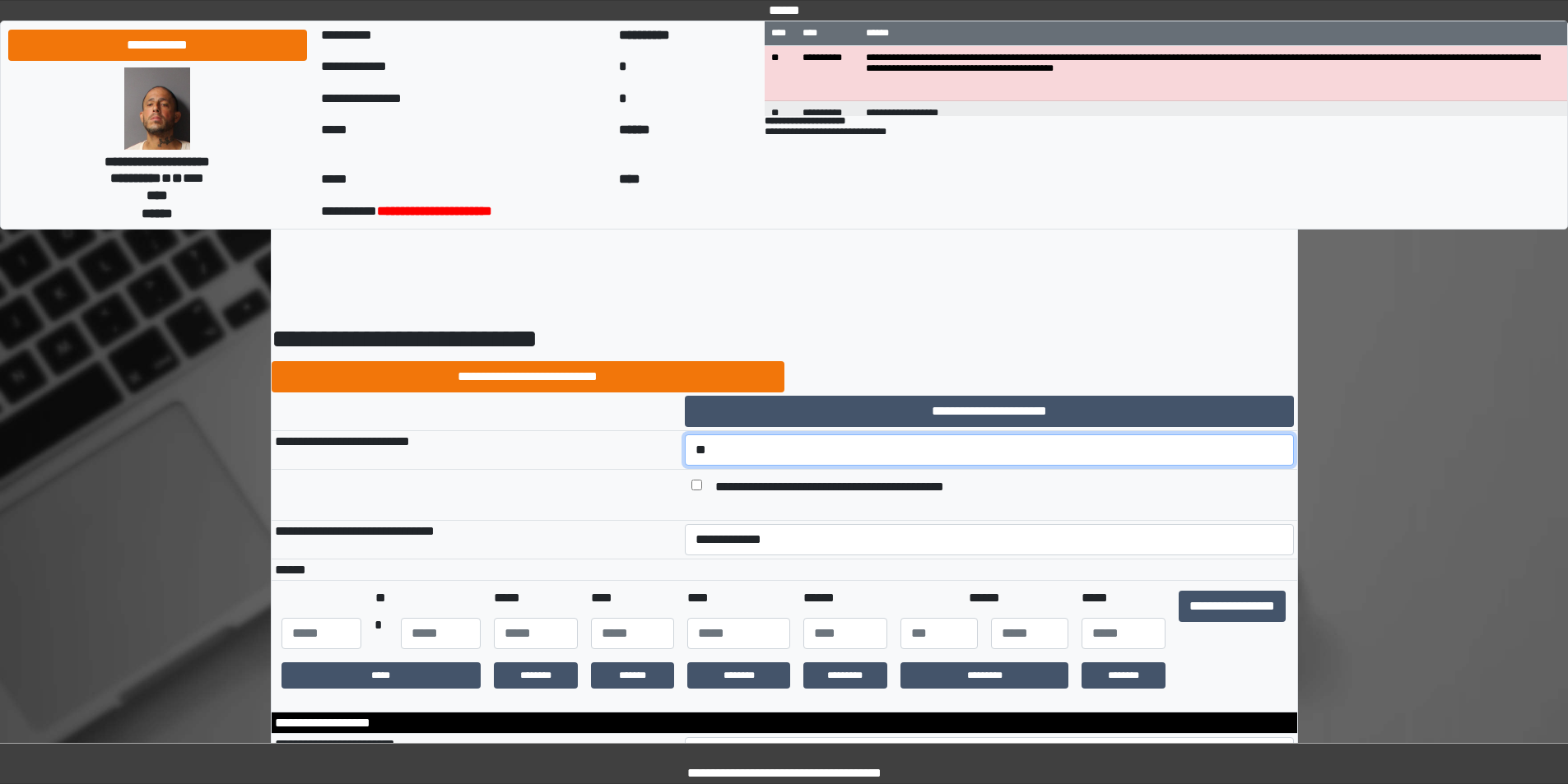 click on "**********" at bounding box center (989, 450) 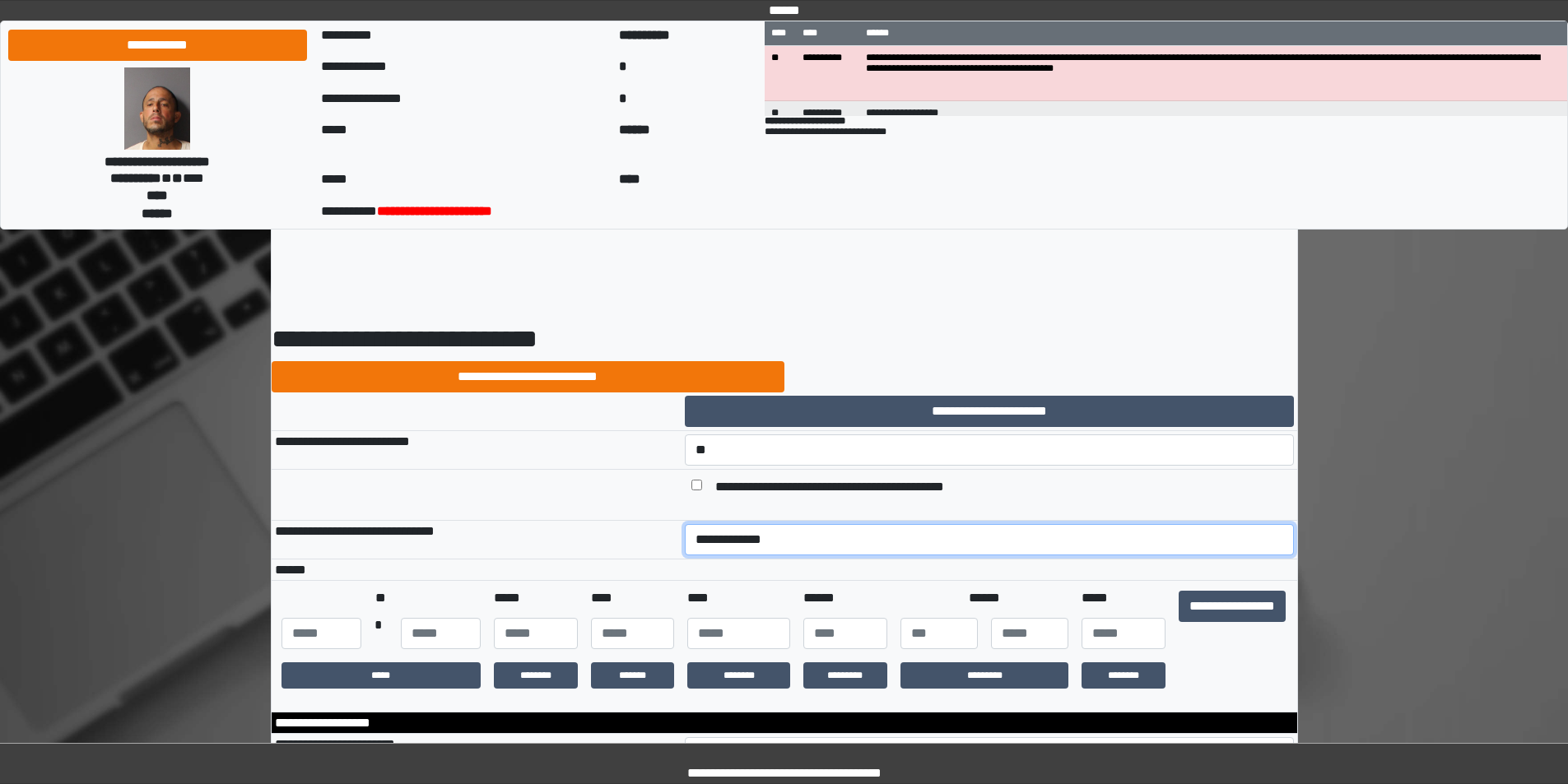 click on "**********" at bounding box center (989, 540) 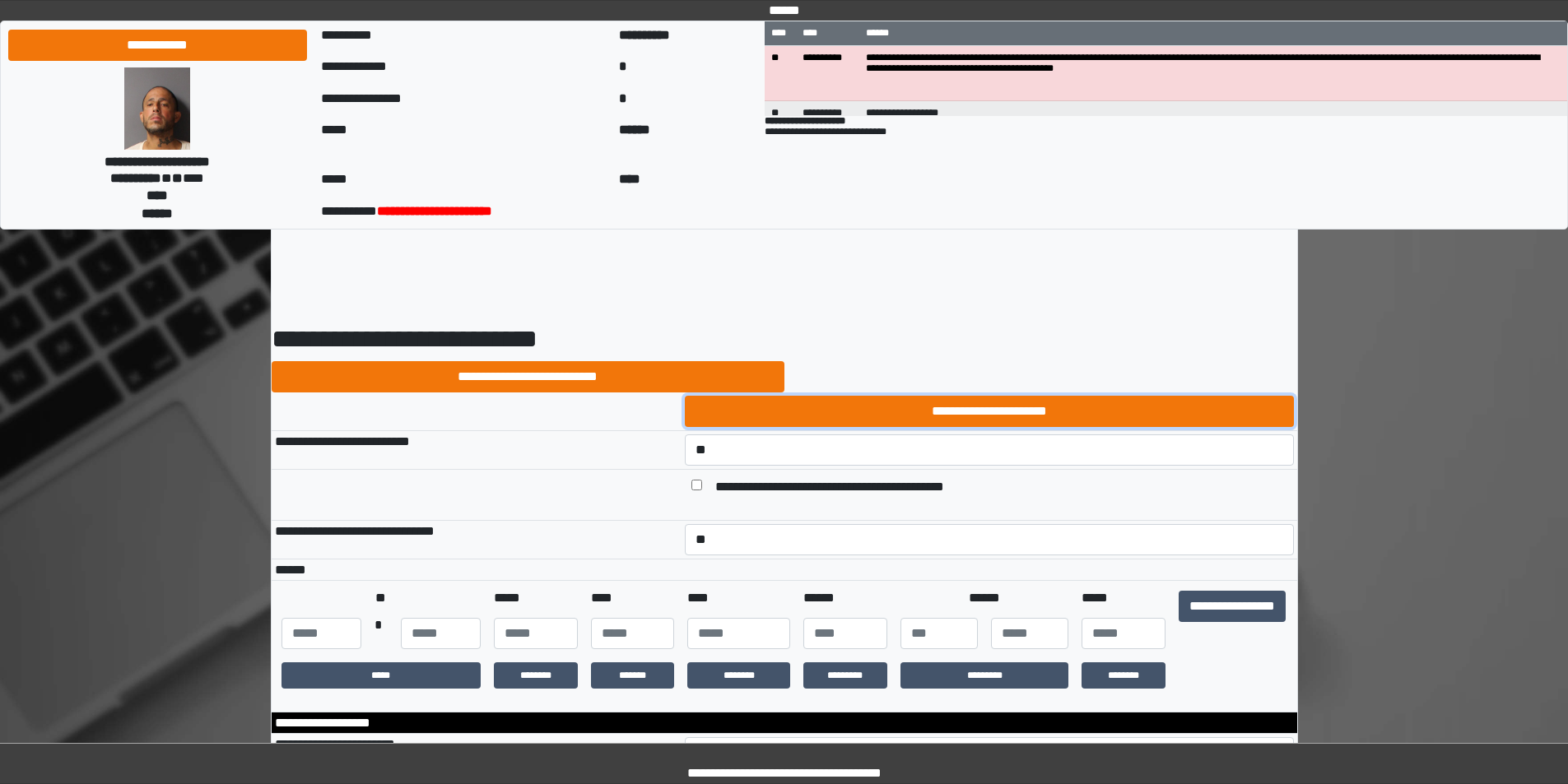click on "**********" at bounding box center (989, 411) 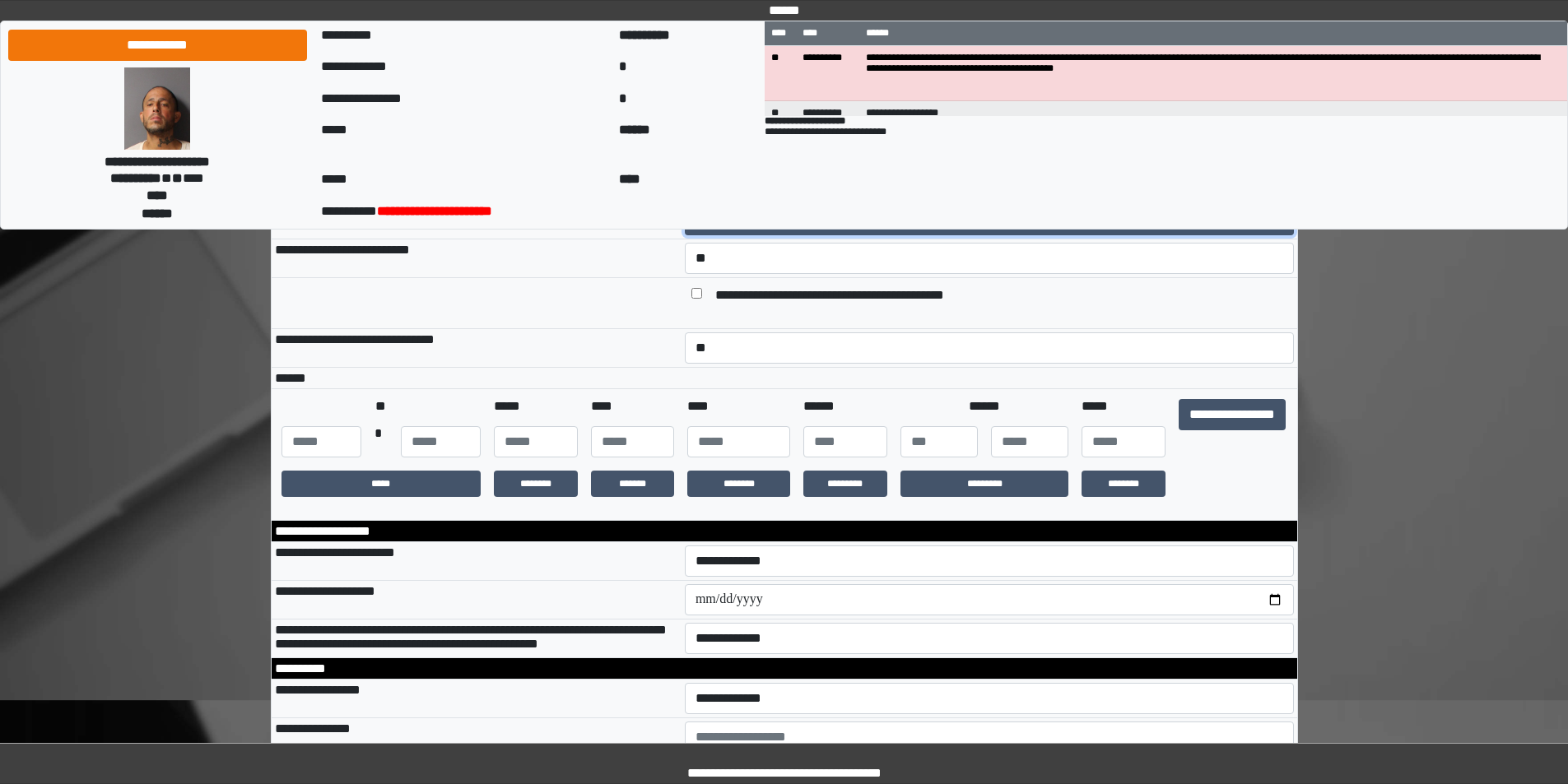 scroll, scrollTop: 165, scrollLeft: 0, axis: vertical 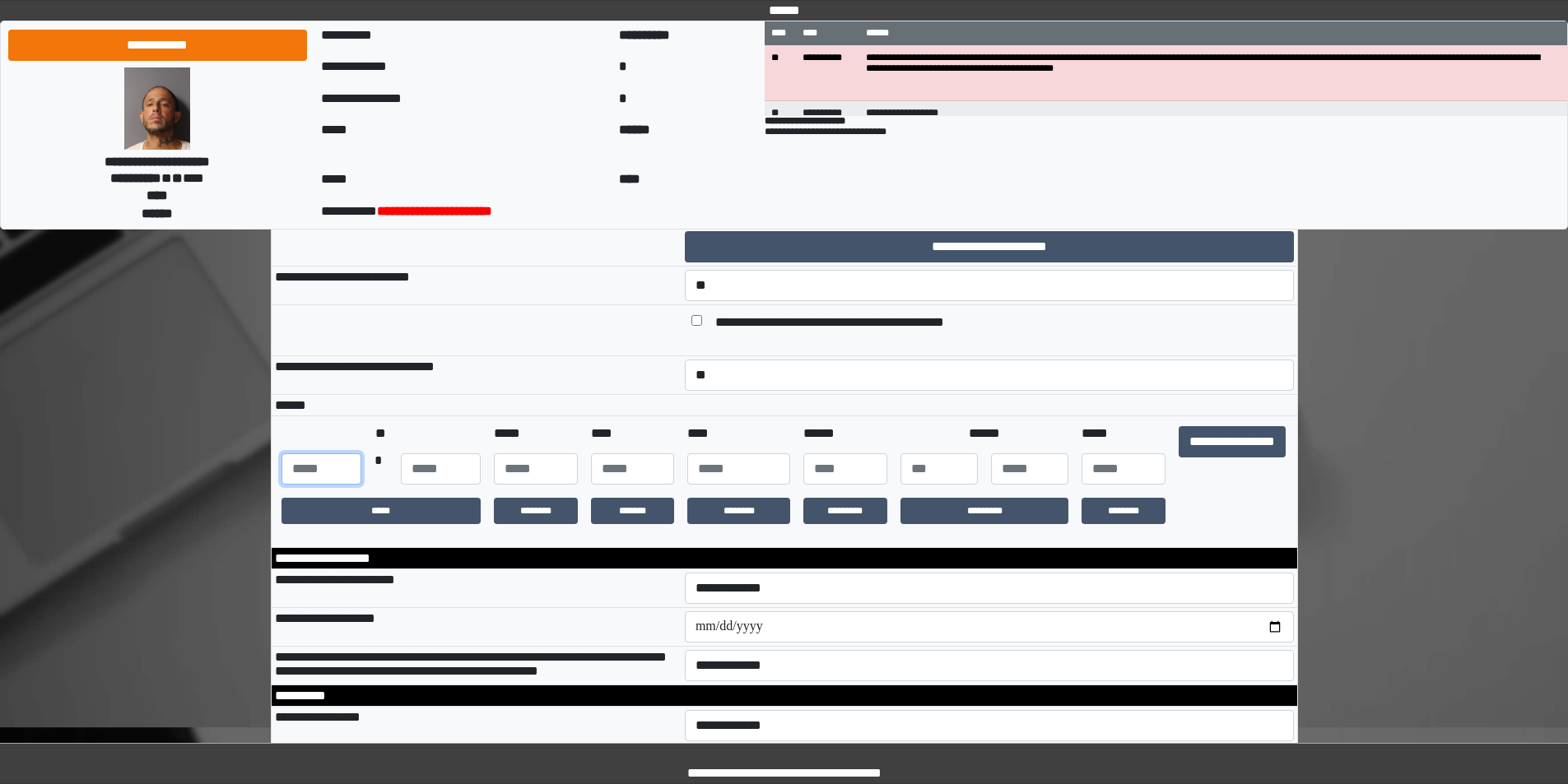 click at bounding box center (321, 469) 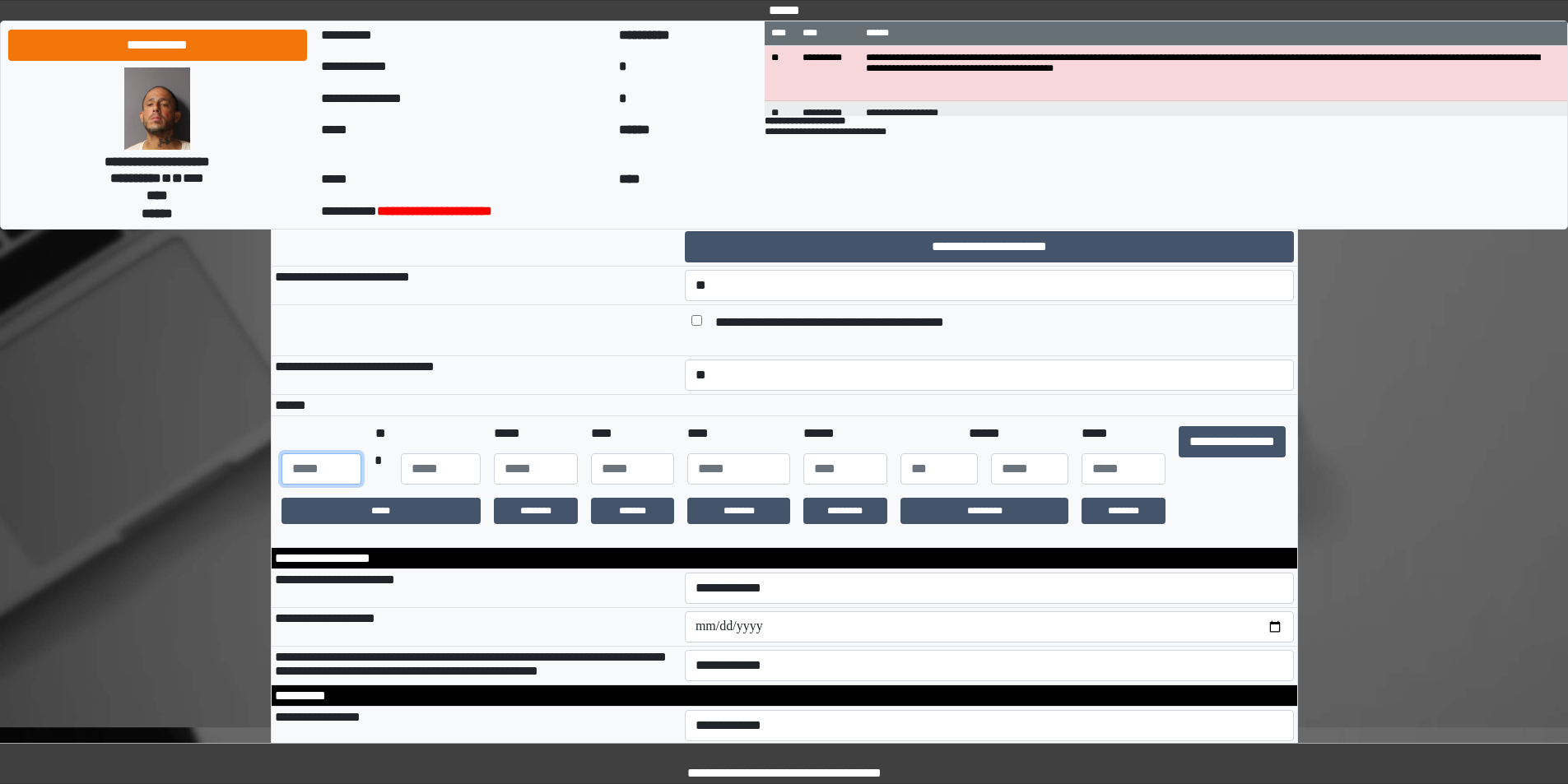 type on "***" 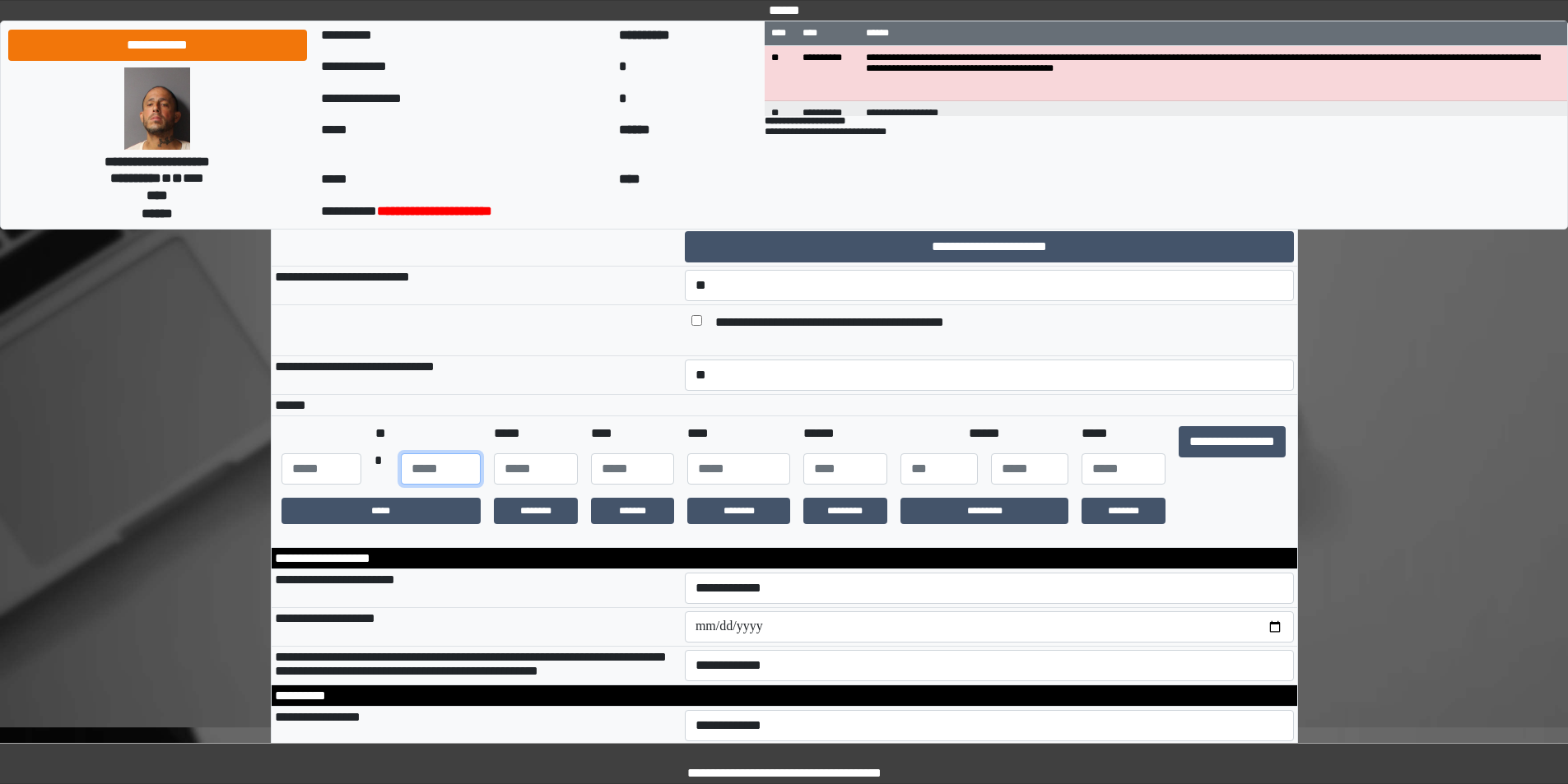 click at bounding box center (440, 469) 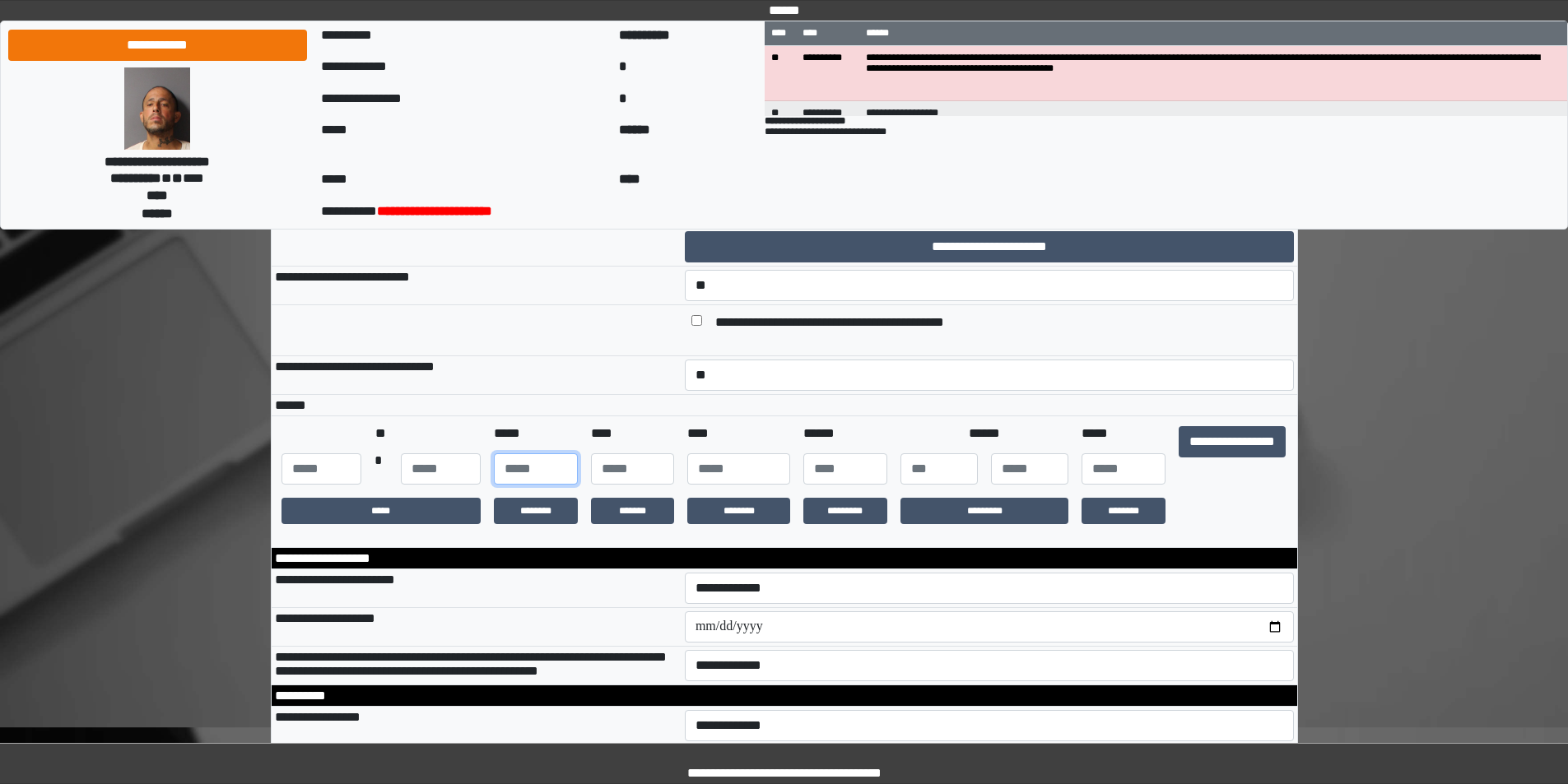 click at bounding box center (536, 469) 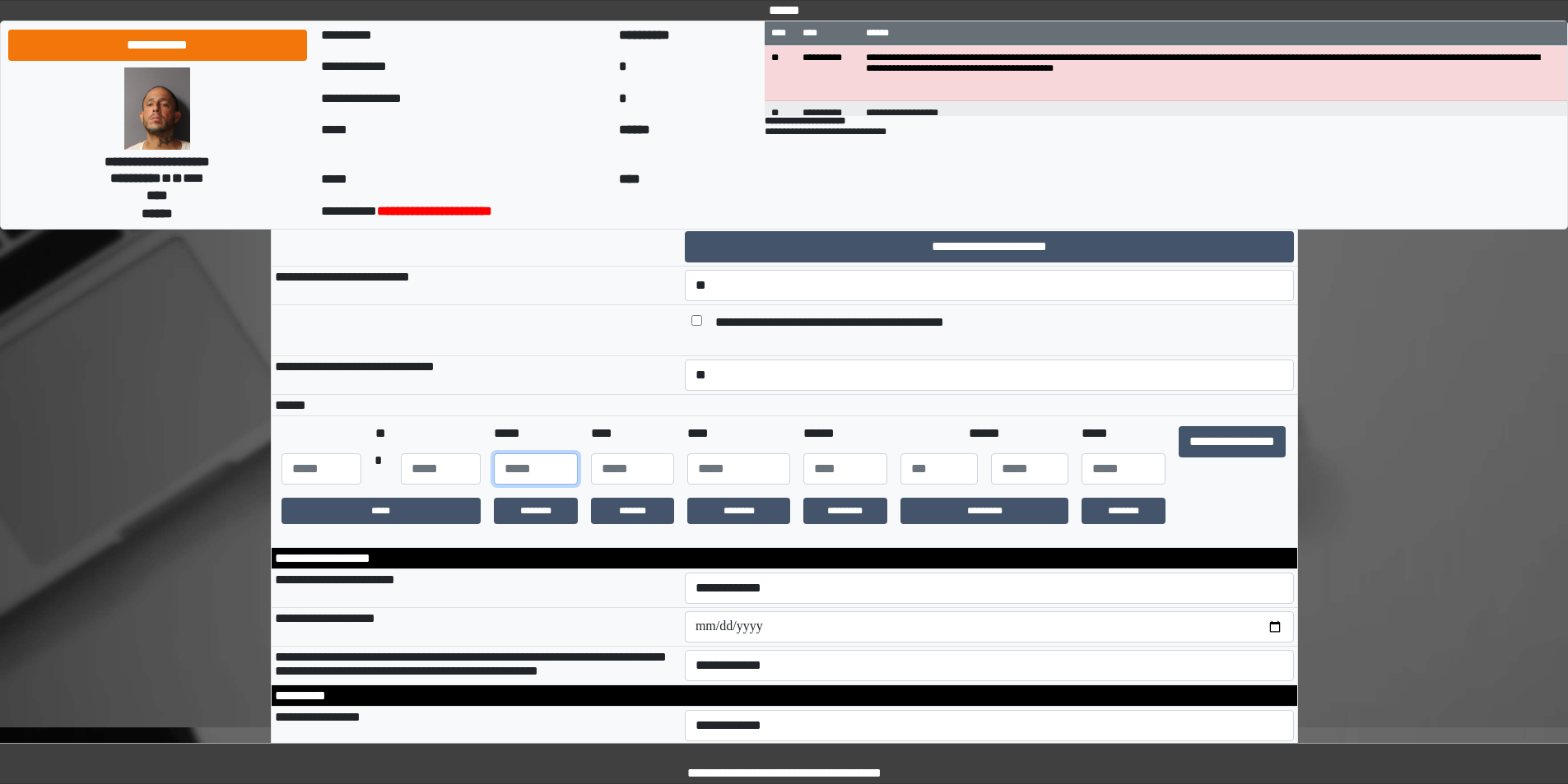 type on "***" 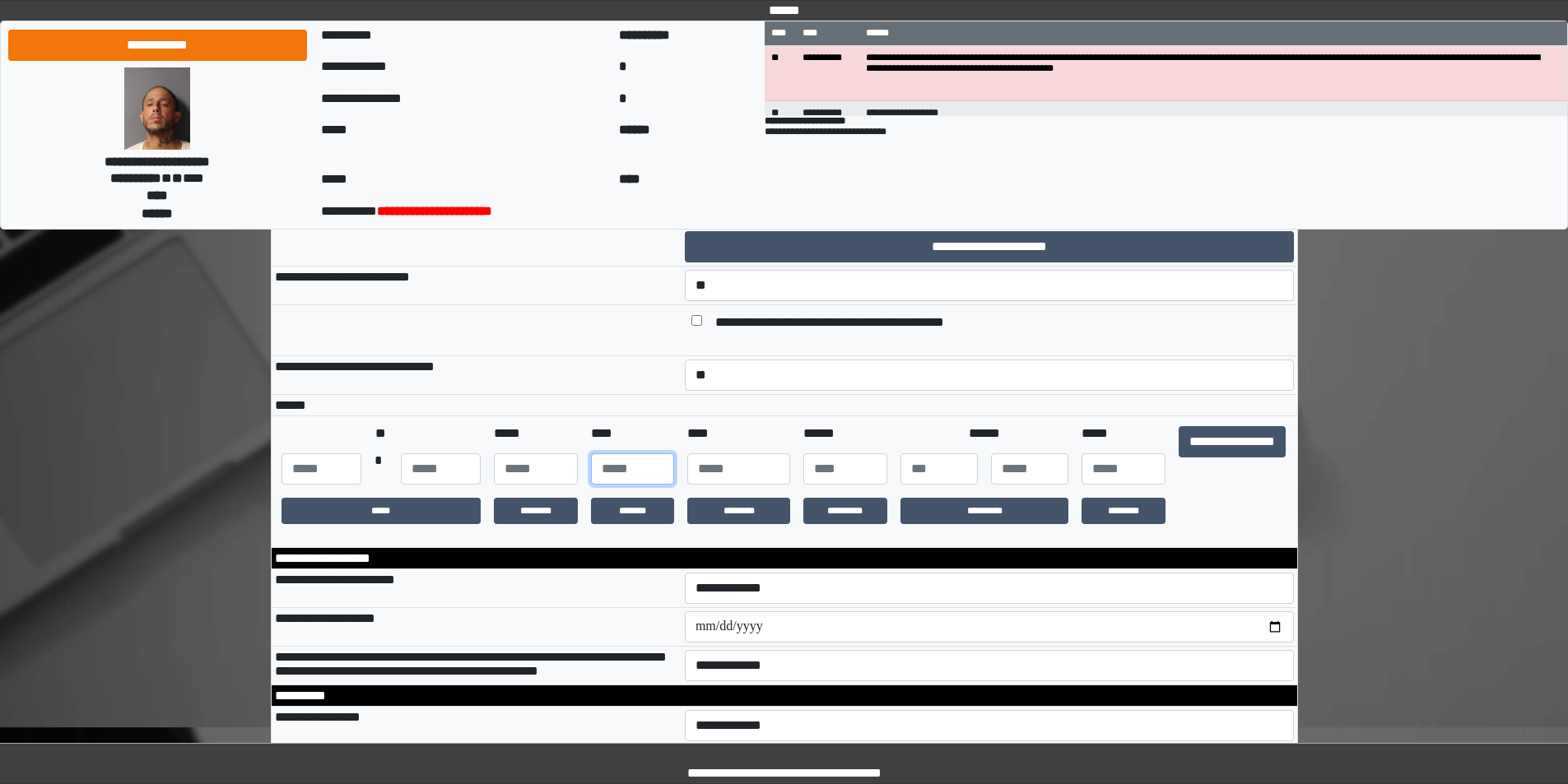 click at bounding box center [633, 469] 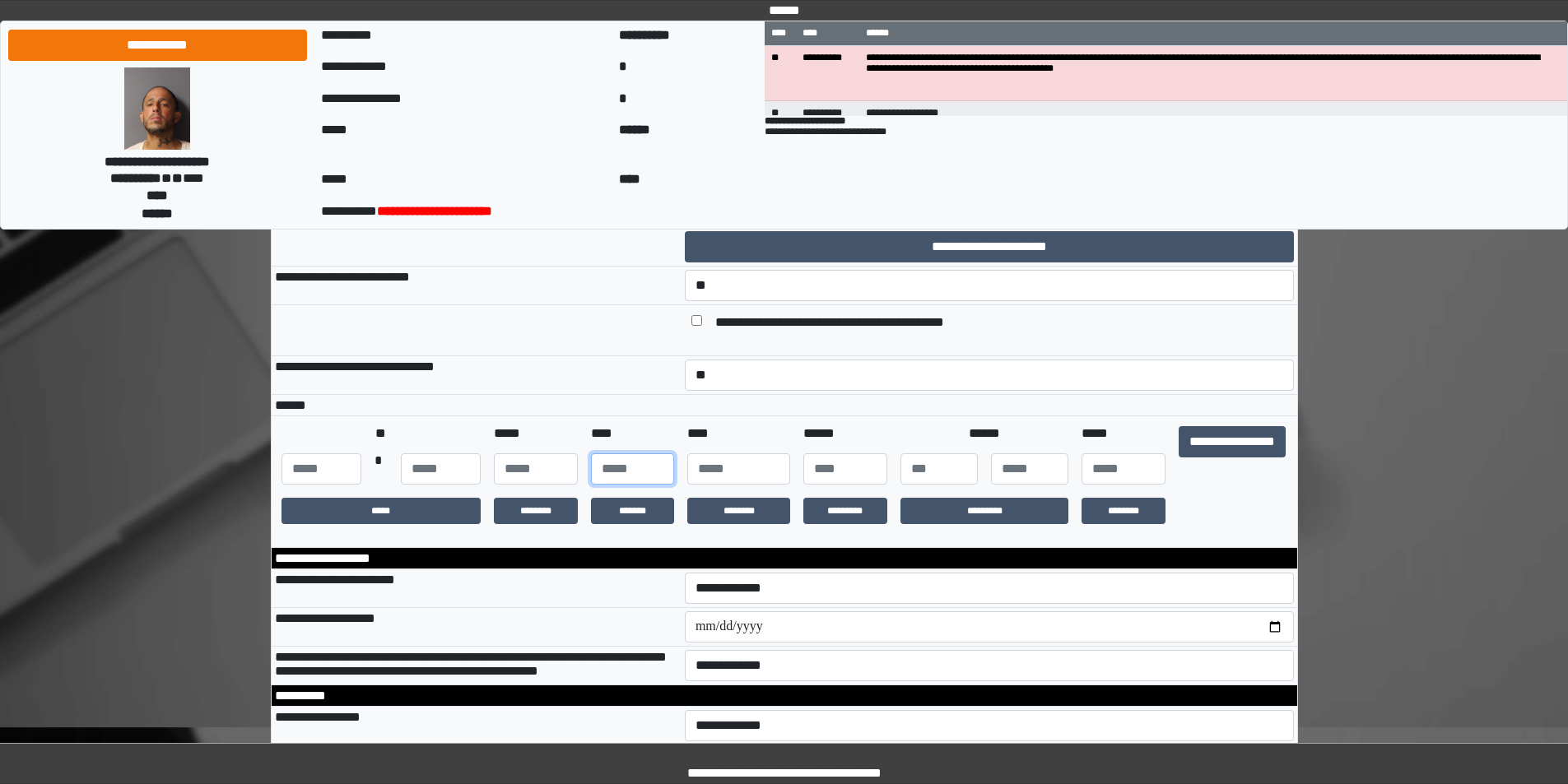 type on "**" 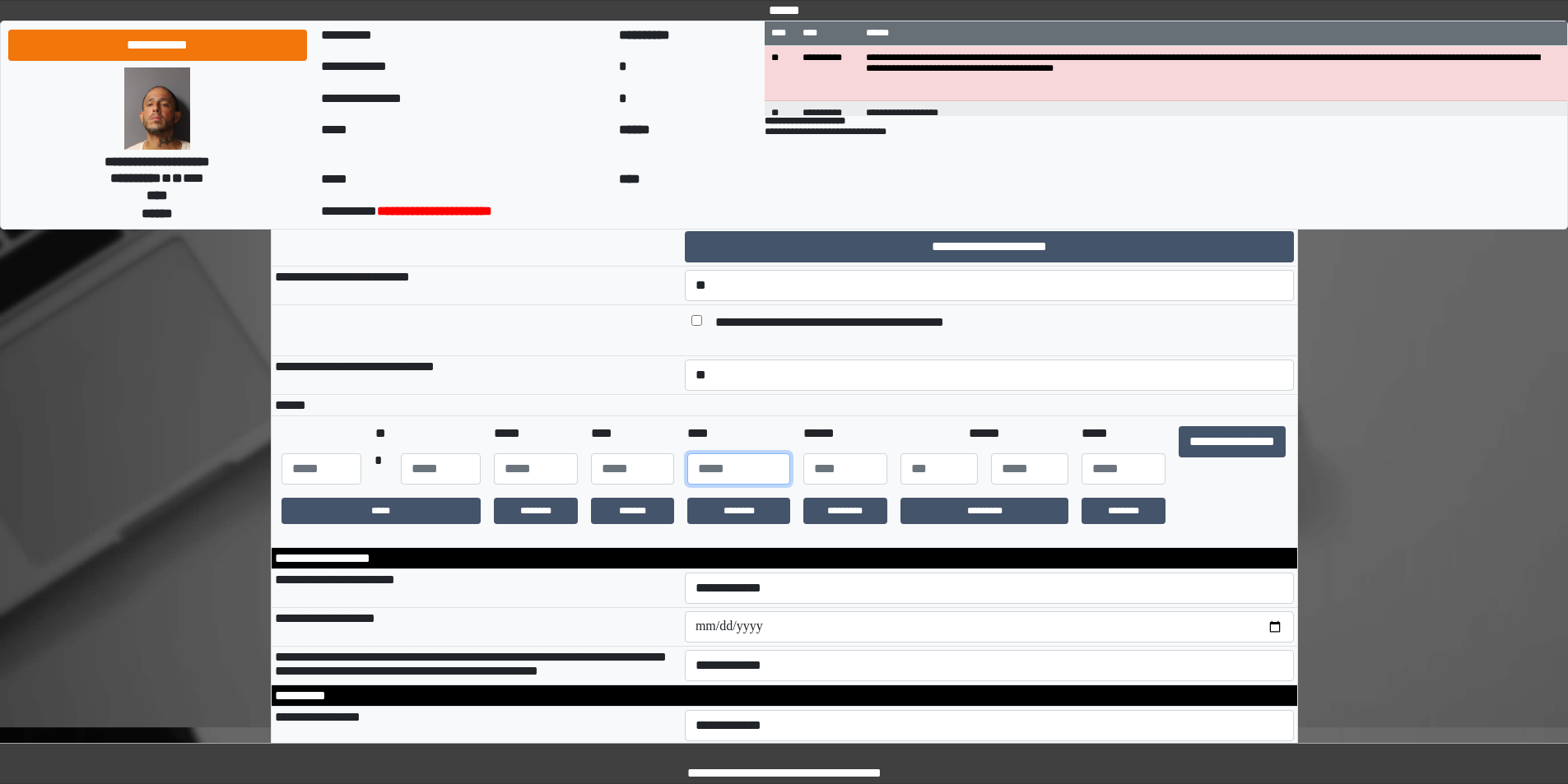 click at bounding box center (738, 469) 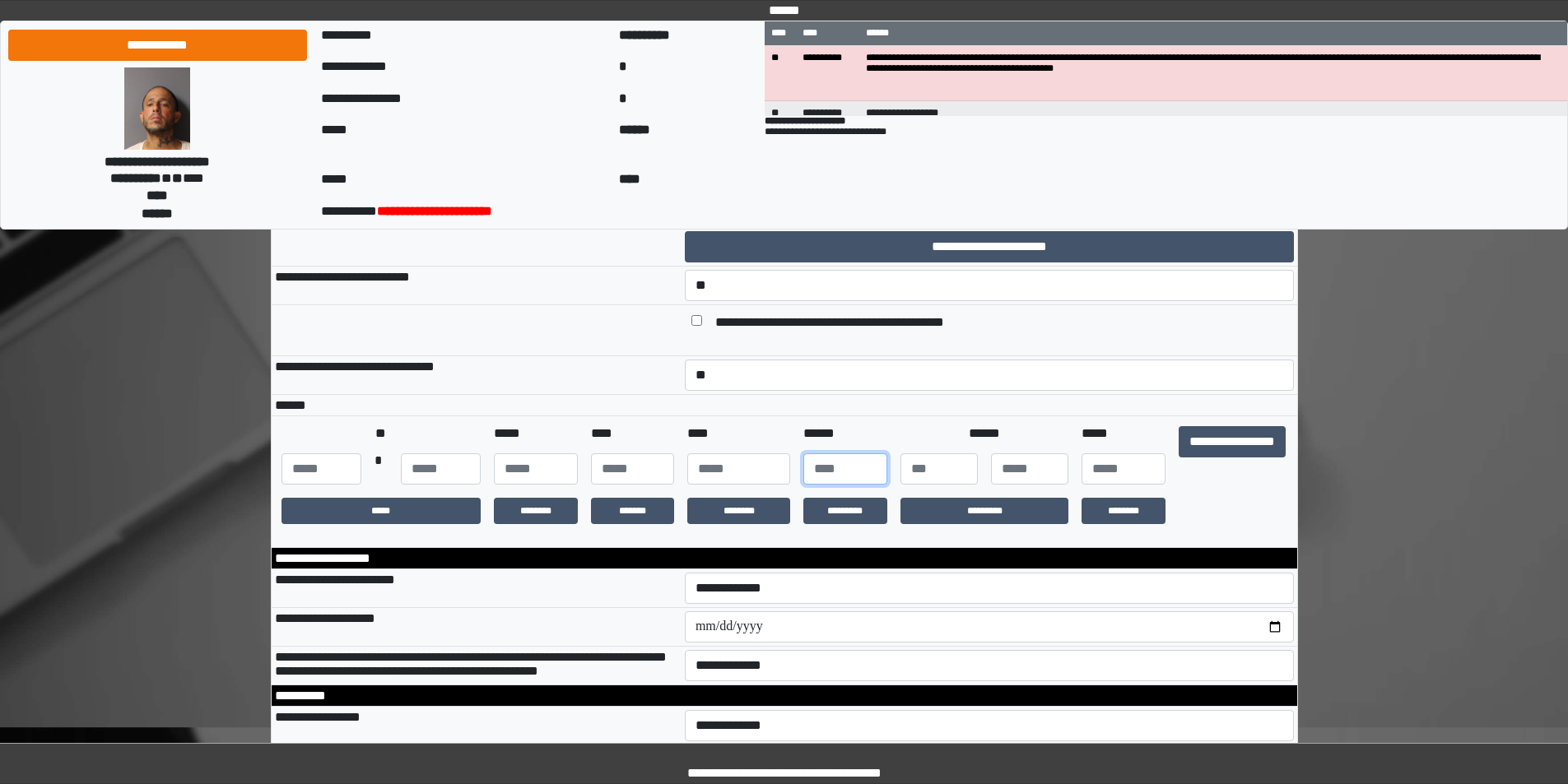 click at bounding box center (845, 469) 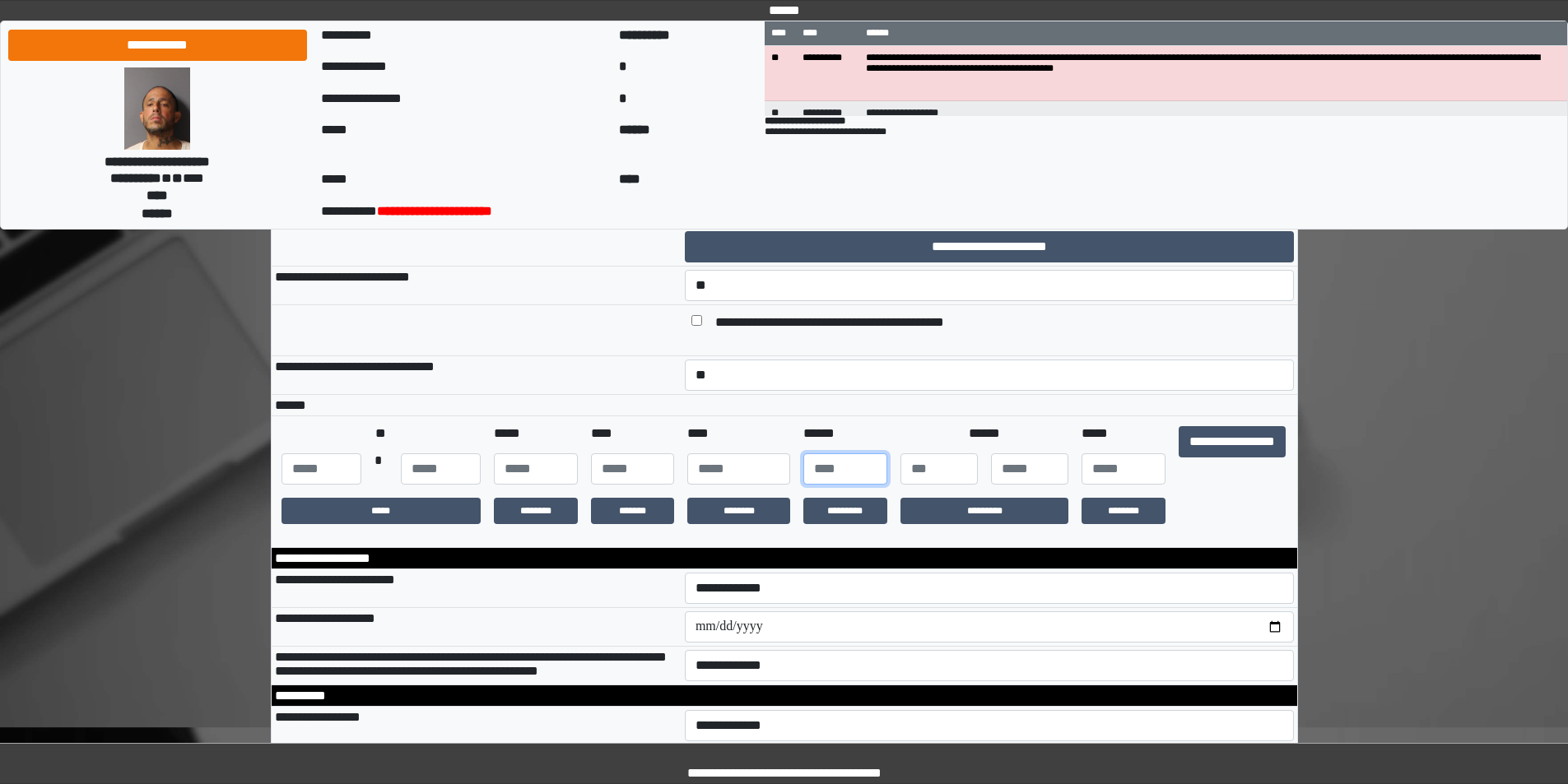click at bounding box center (845, 469) 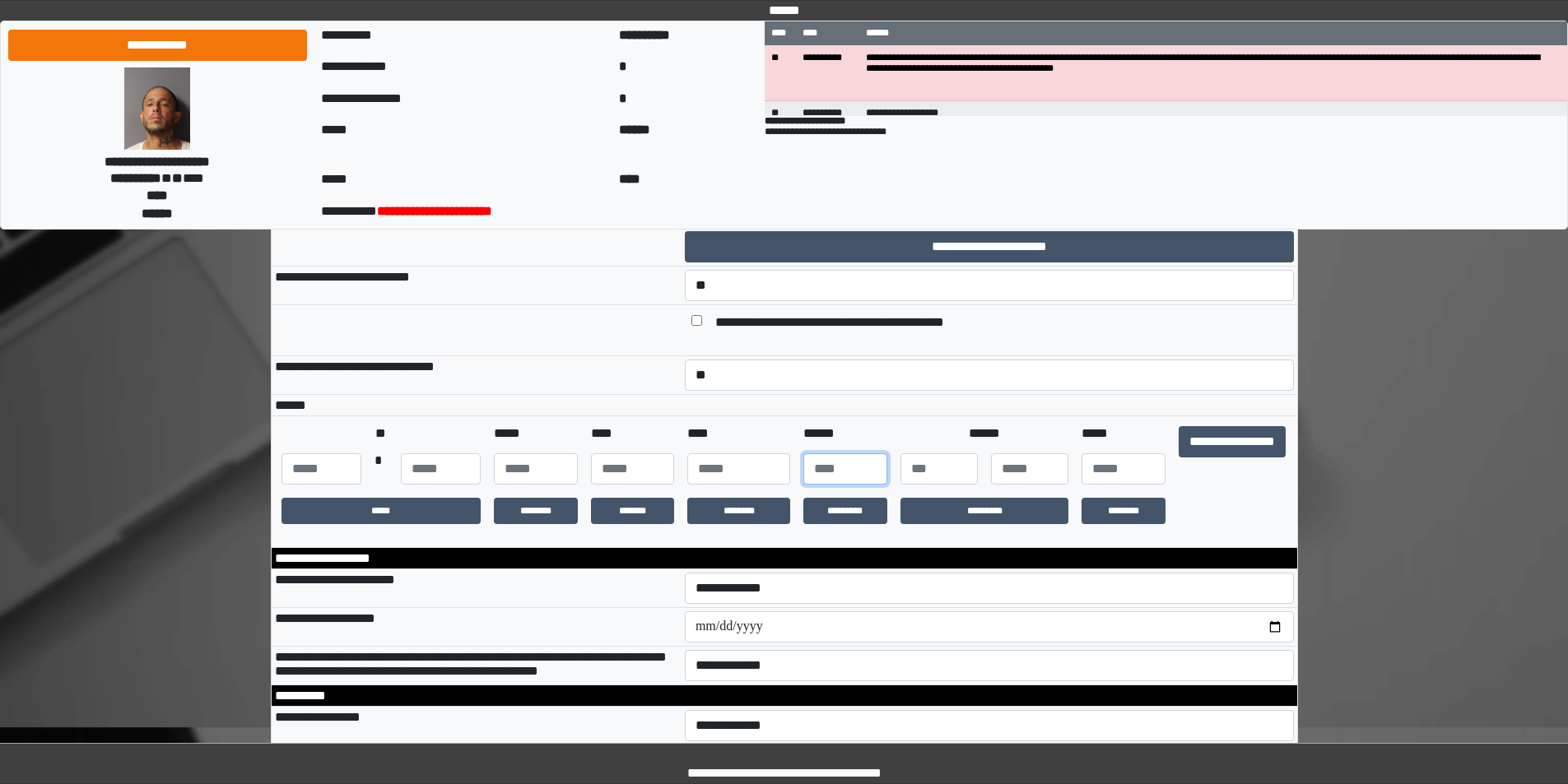type on "***" 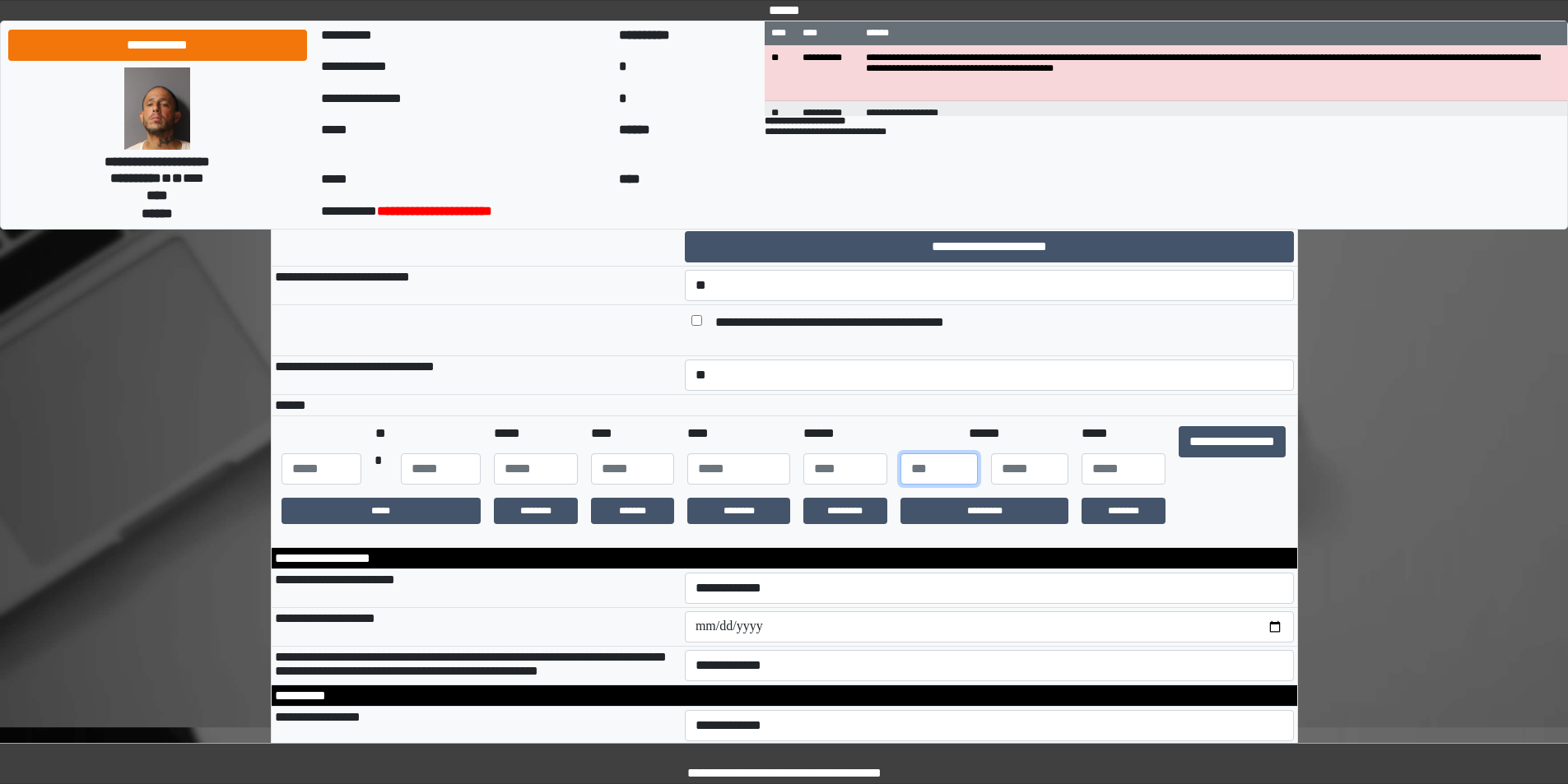 click at bounding box center [939, 469] 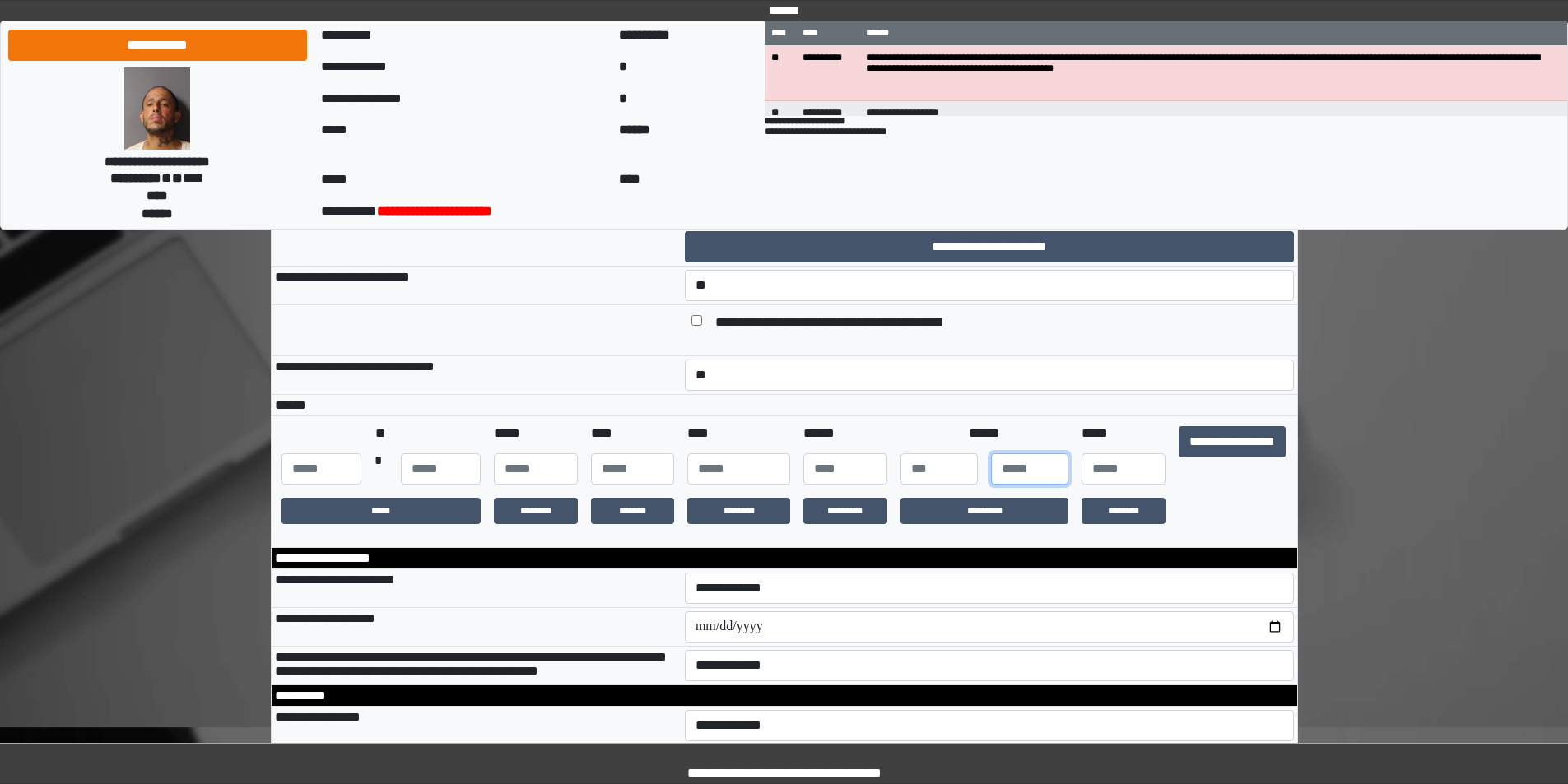 click at bounding box center [1030, 469] 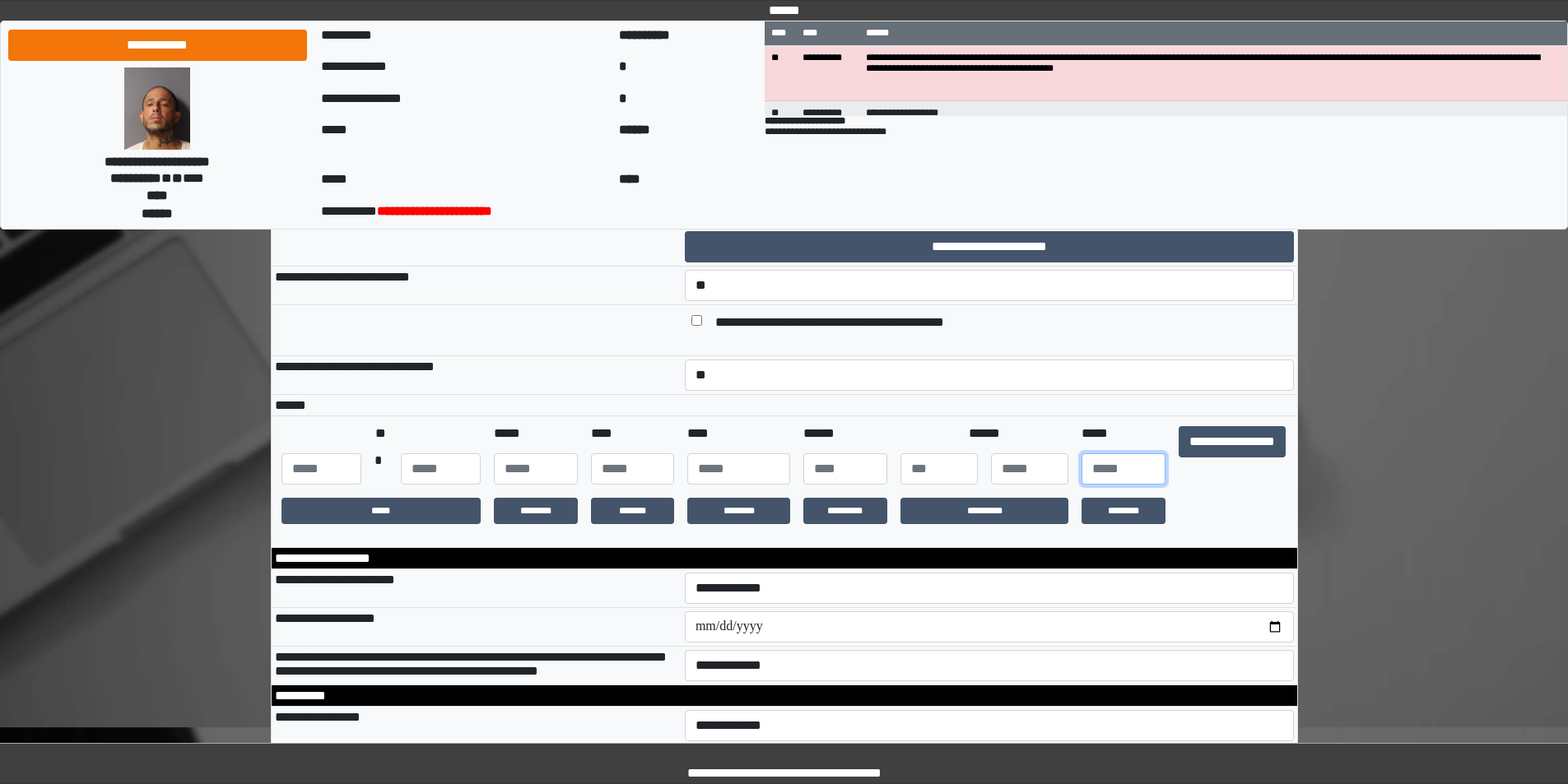 click at bounding box center [1124, 469] 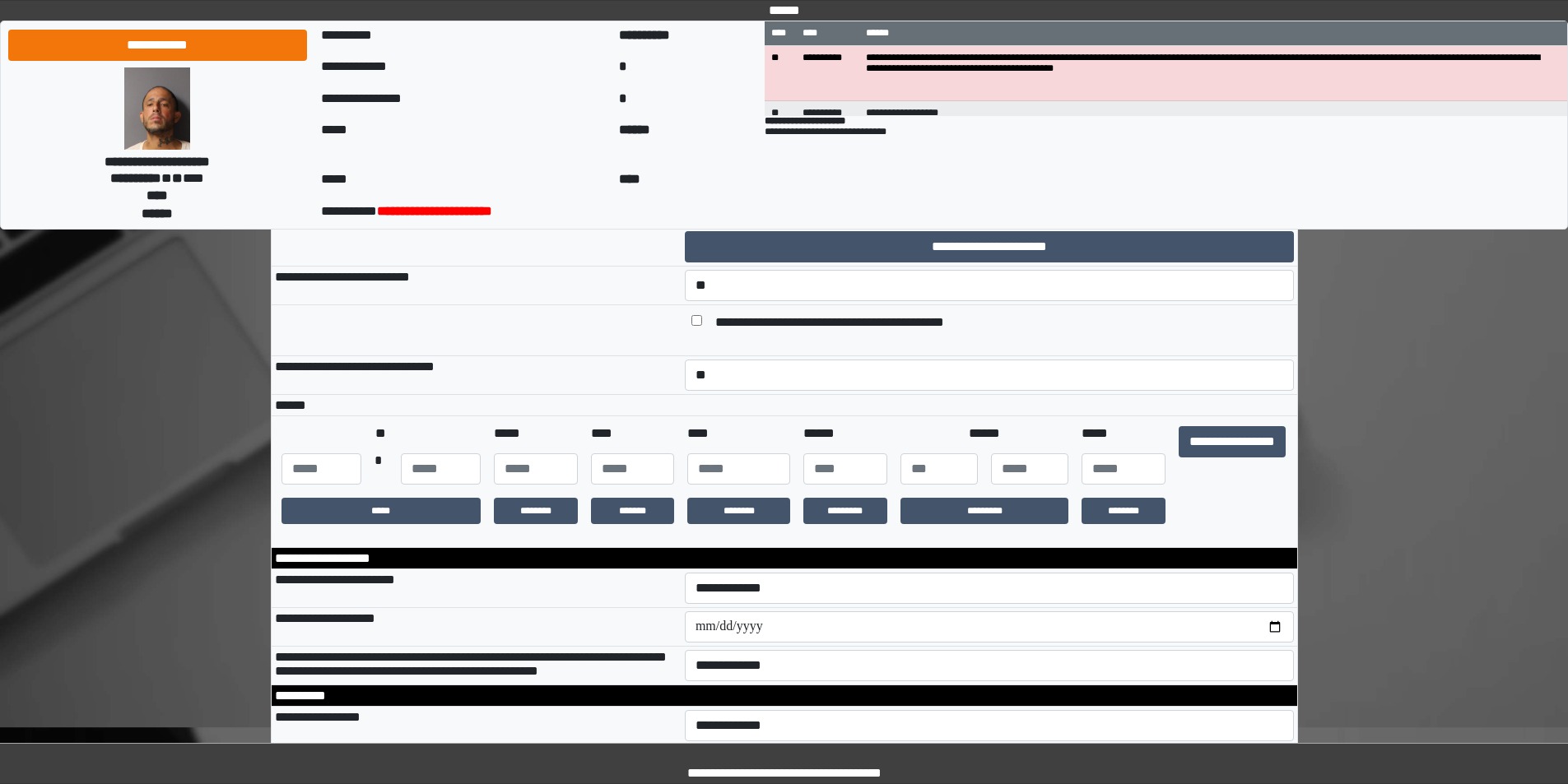 click on "**********" at bounding box center [1232, 455] 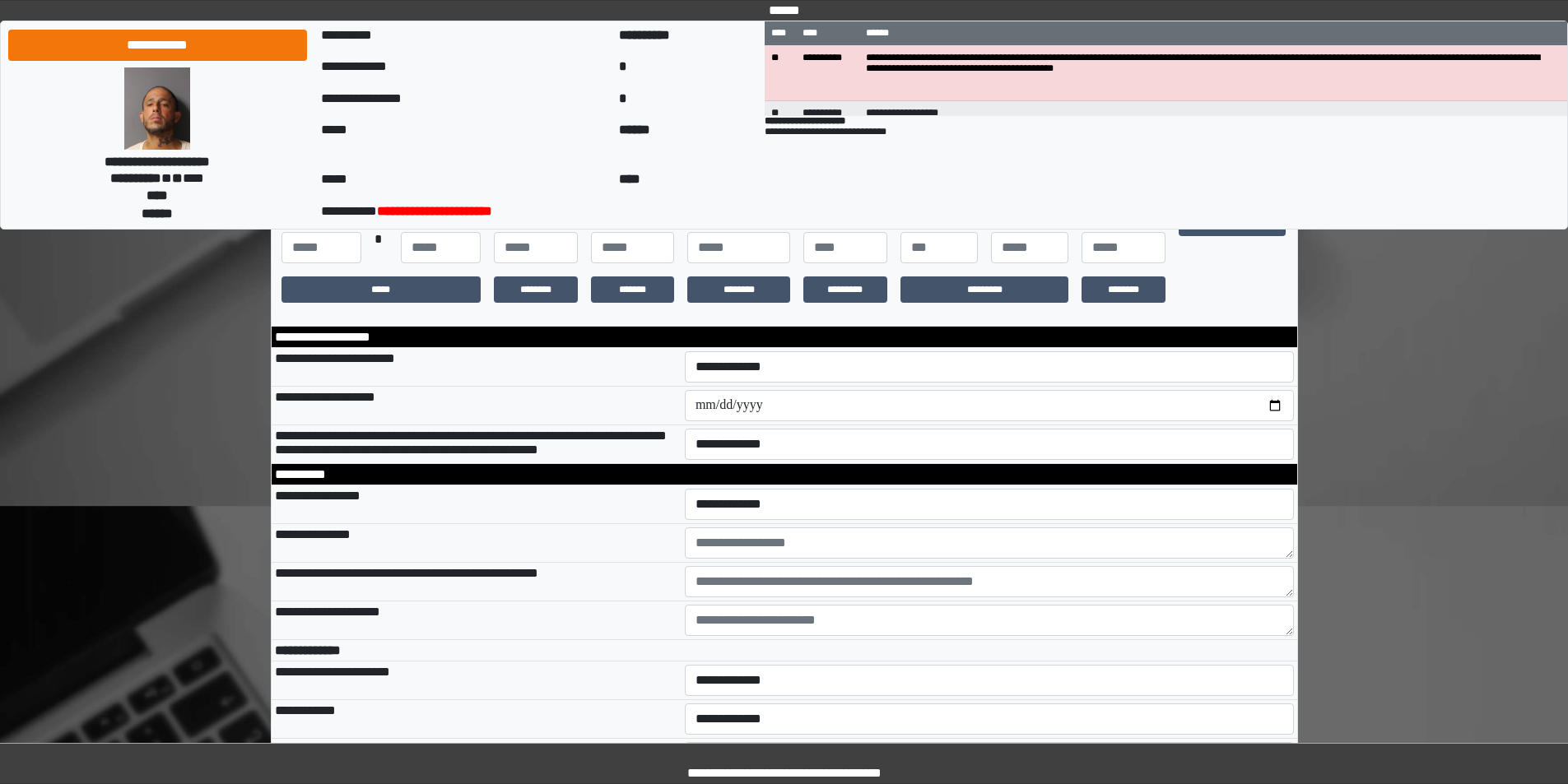 scroll, scrollTop: 411, scrollLeft: 0, axis: vertical 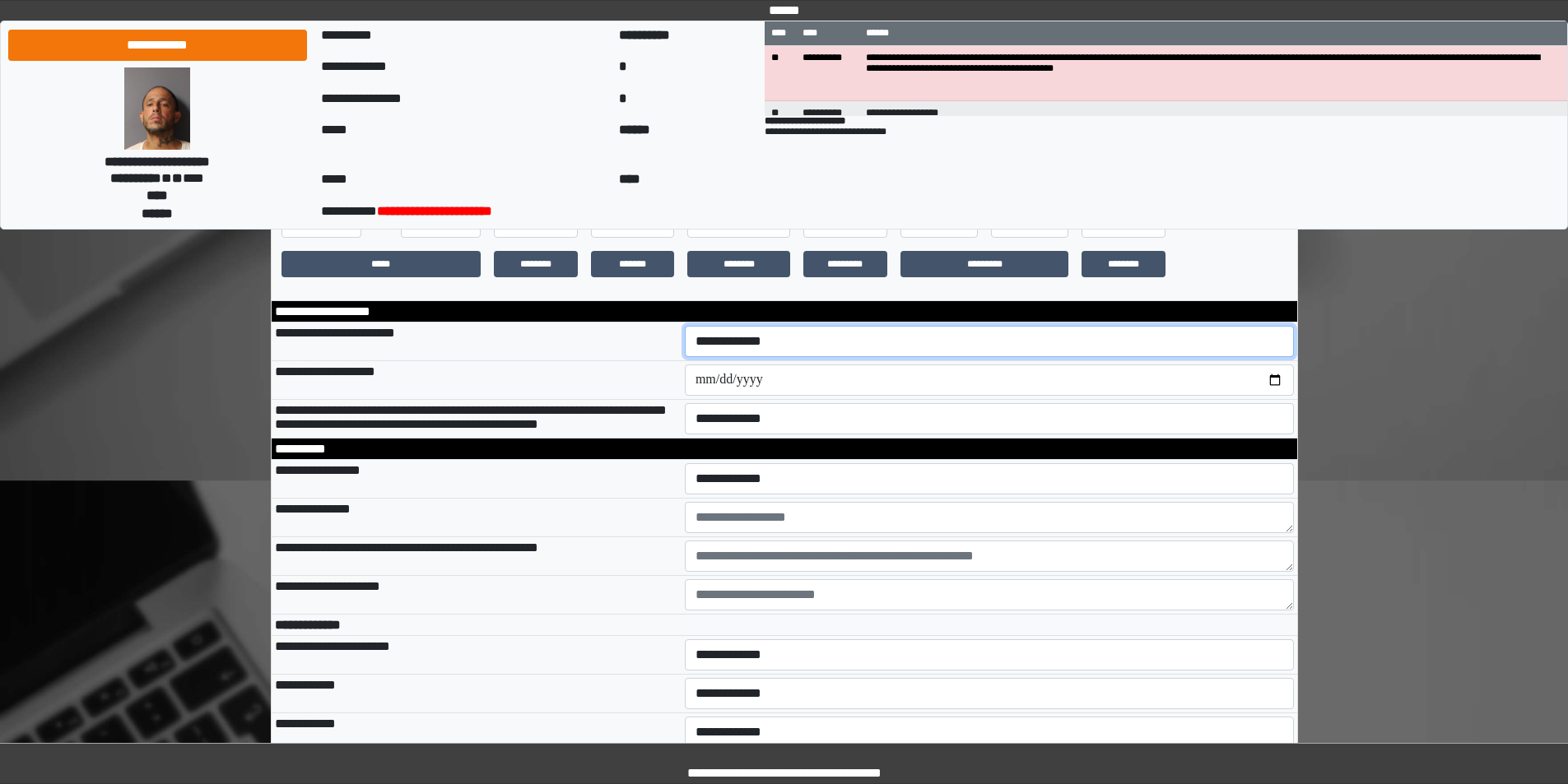 click on "**********" at bounding box center [989, 341] 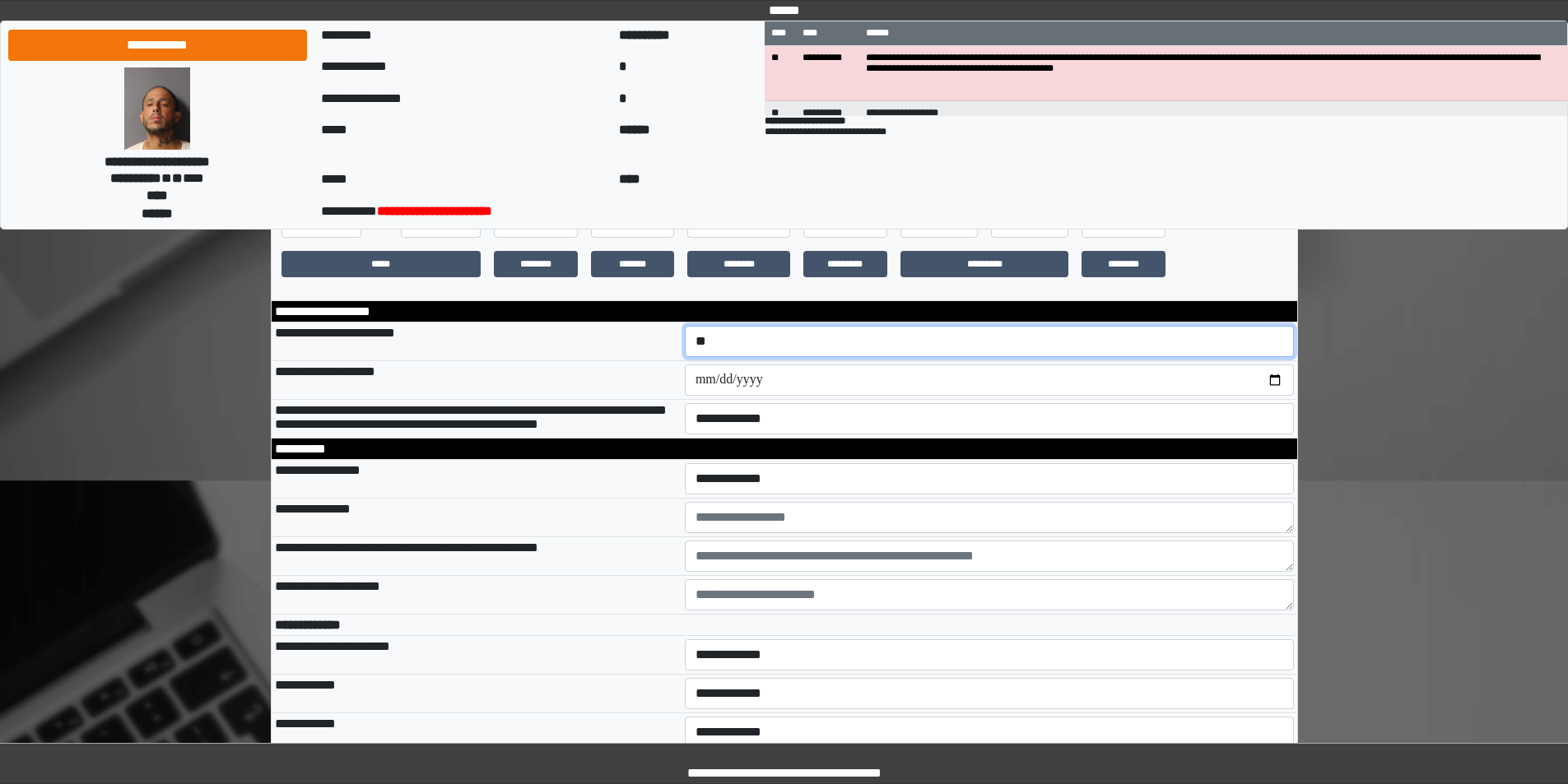 click on "**********" at bounding box center (989, 341) 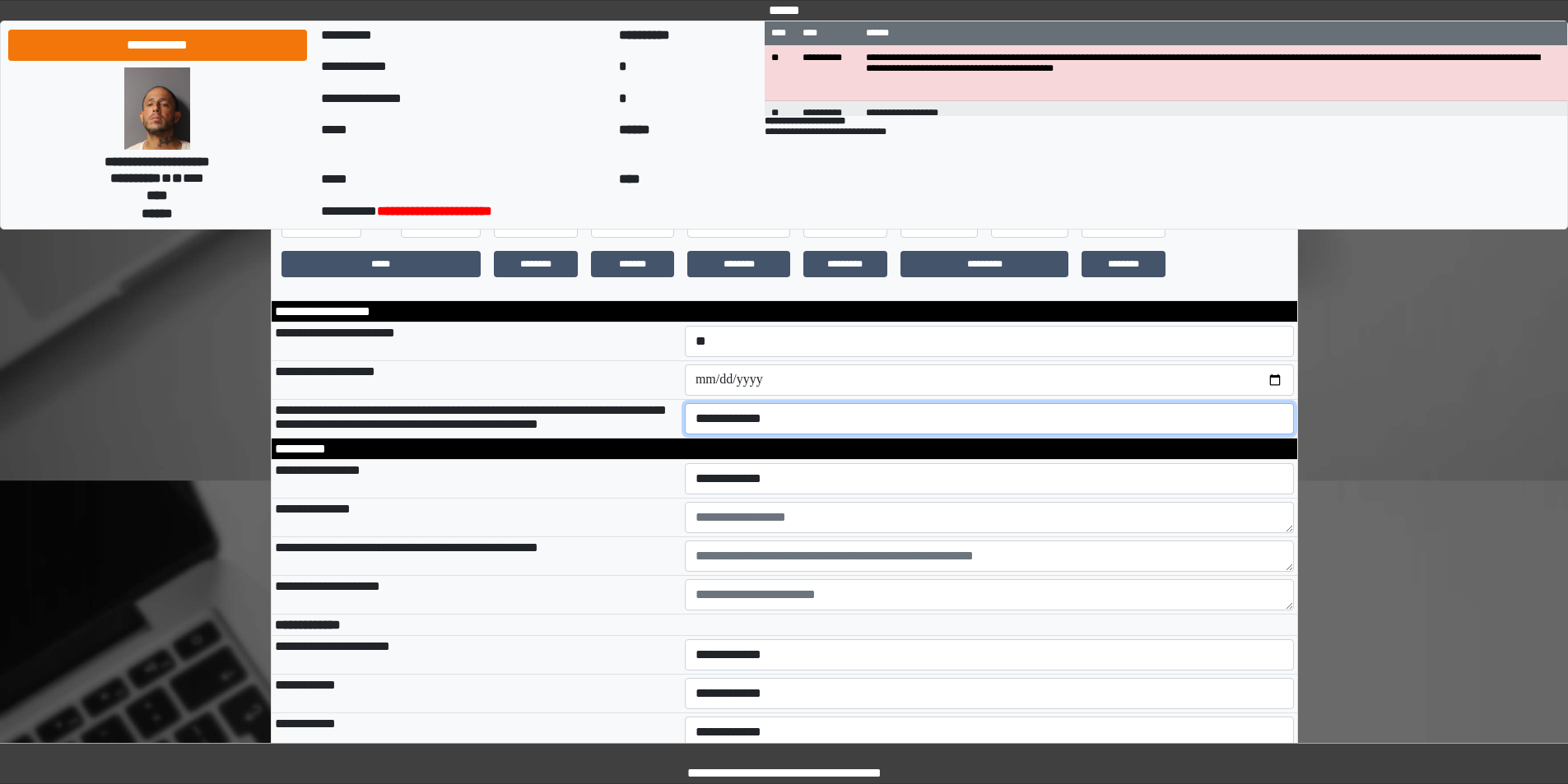click on "**********" at bounding box center (989, 419) 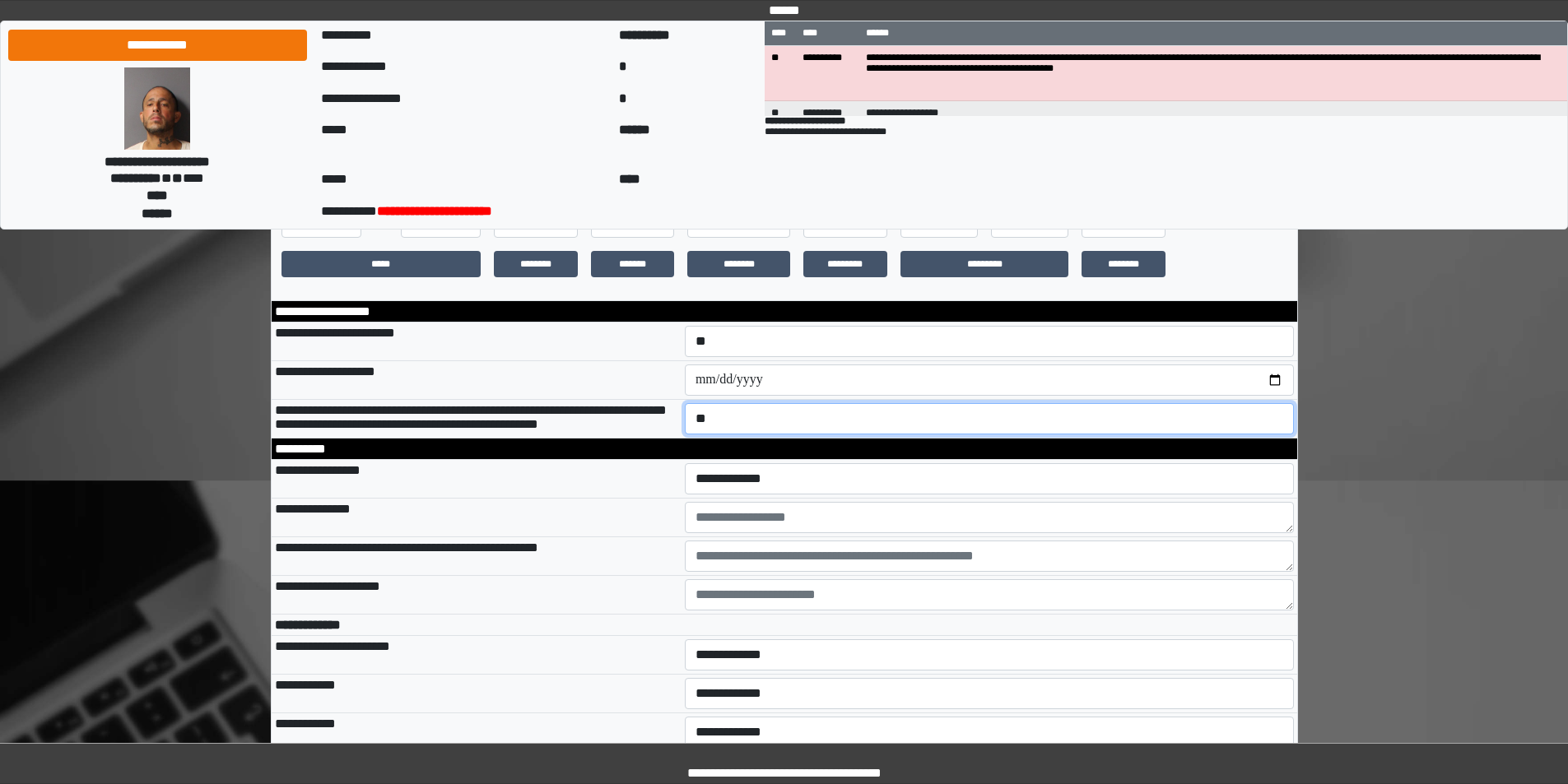 click on "**********" at bounding box center (989, 419) 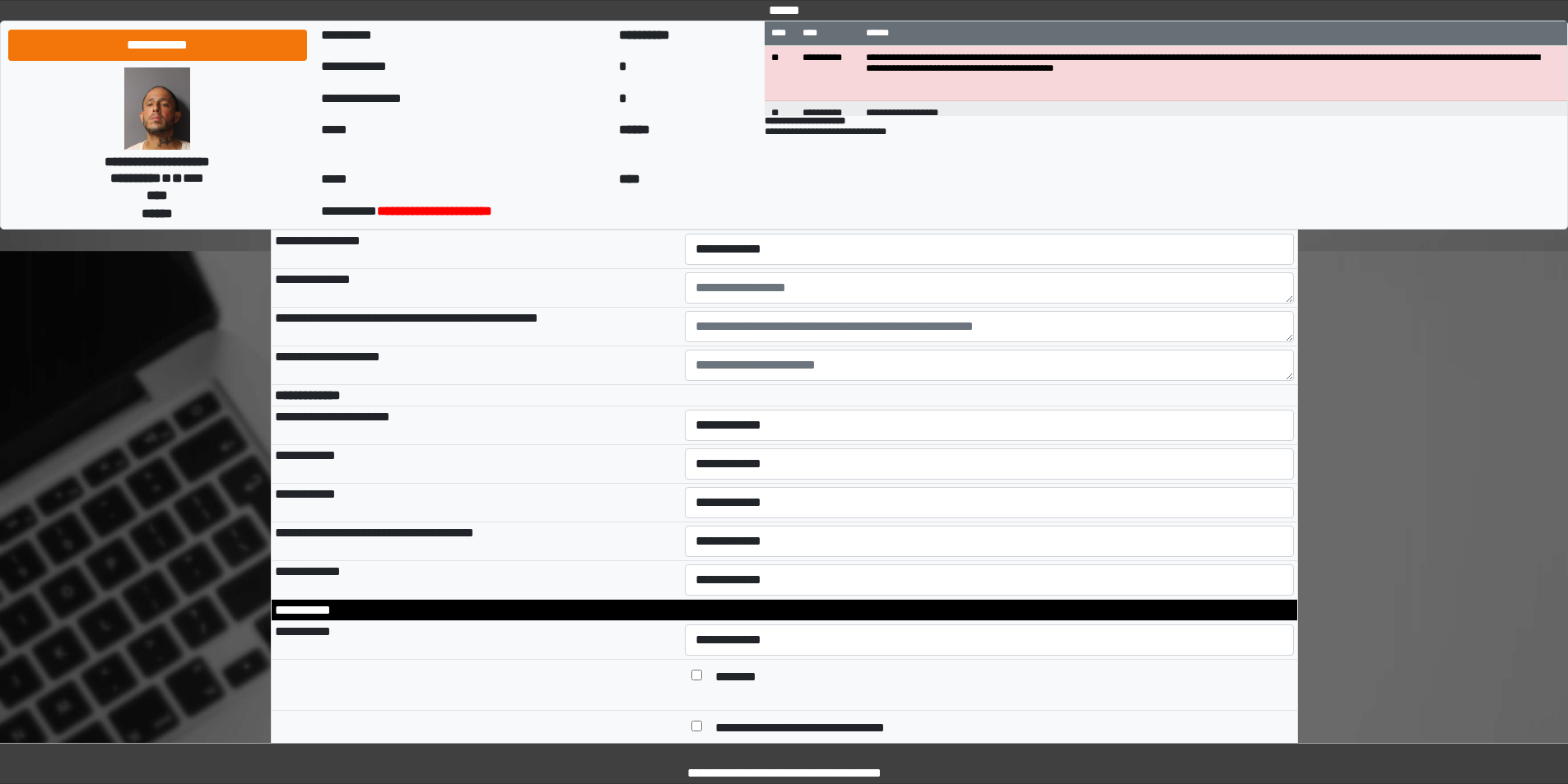 scroll, scrollTop: 658, scrollLeft: 0, axis: vertical 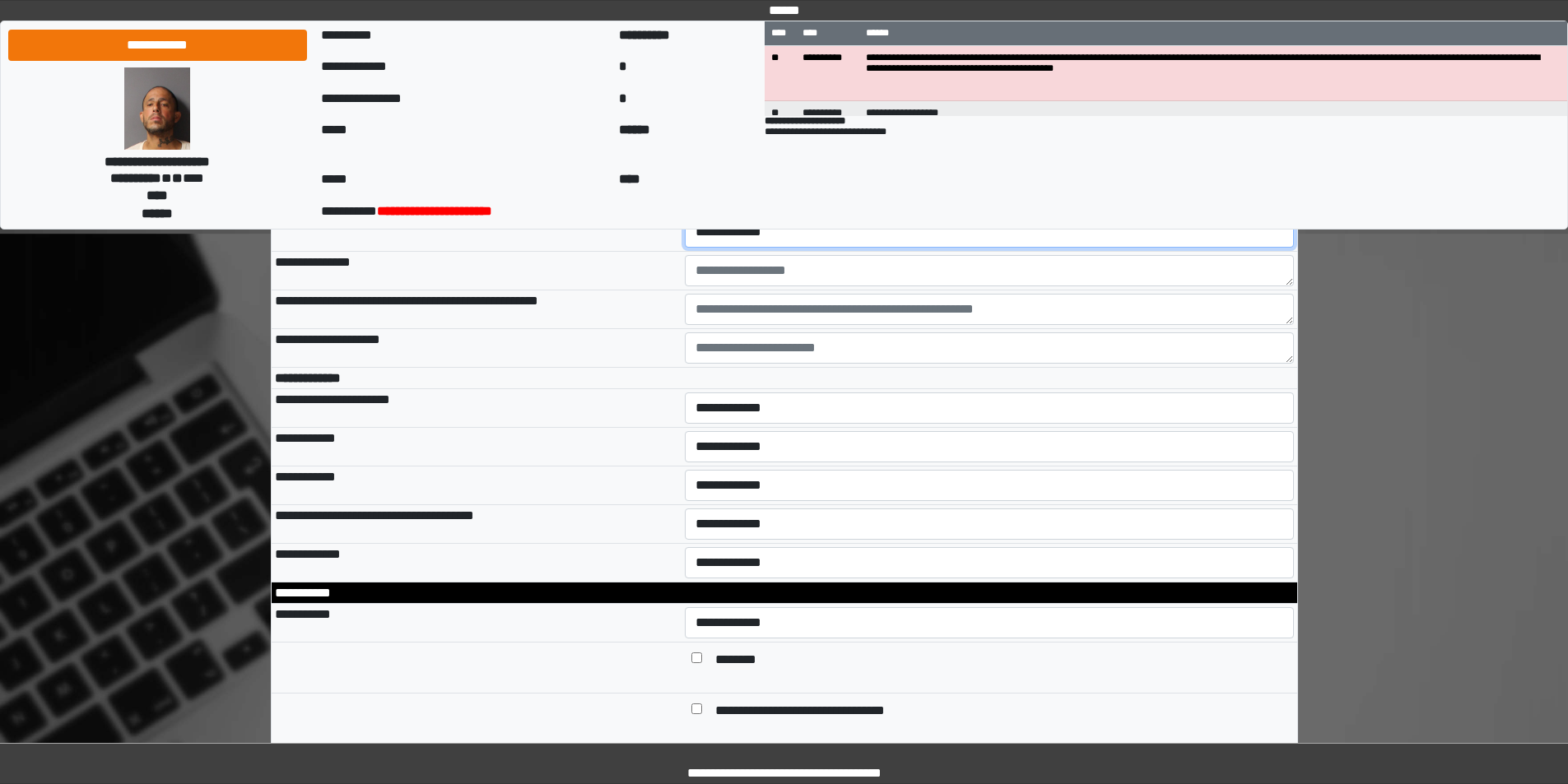 click on "**********" at bounding box center [989, 232] 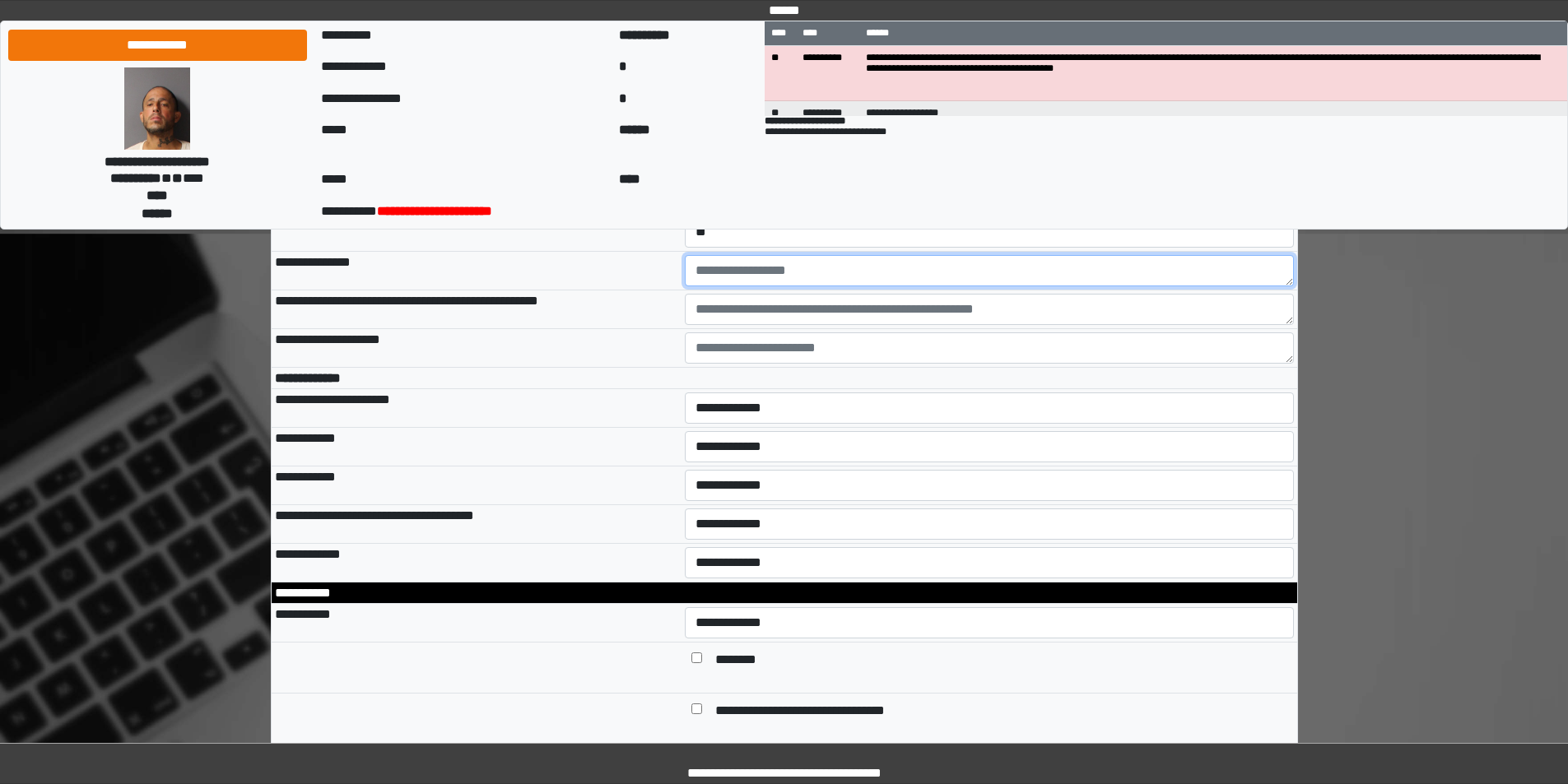 click at bounding box center (989, 271) 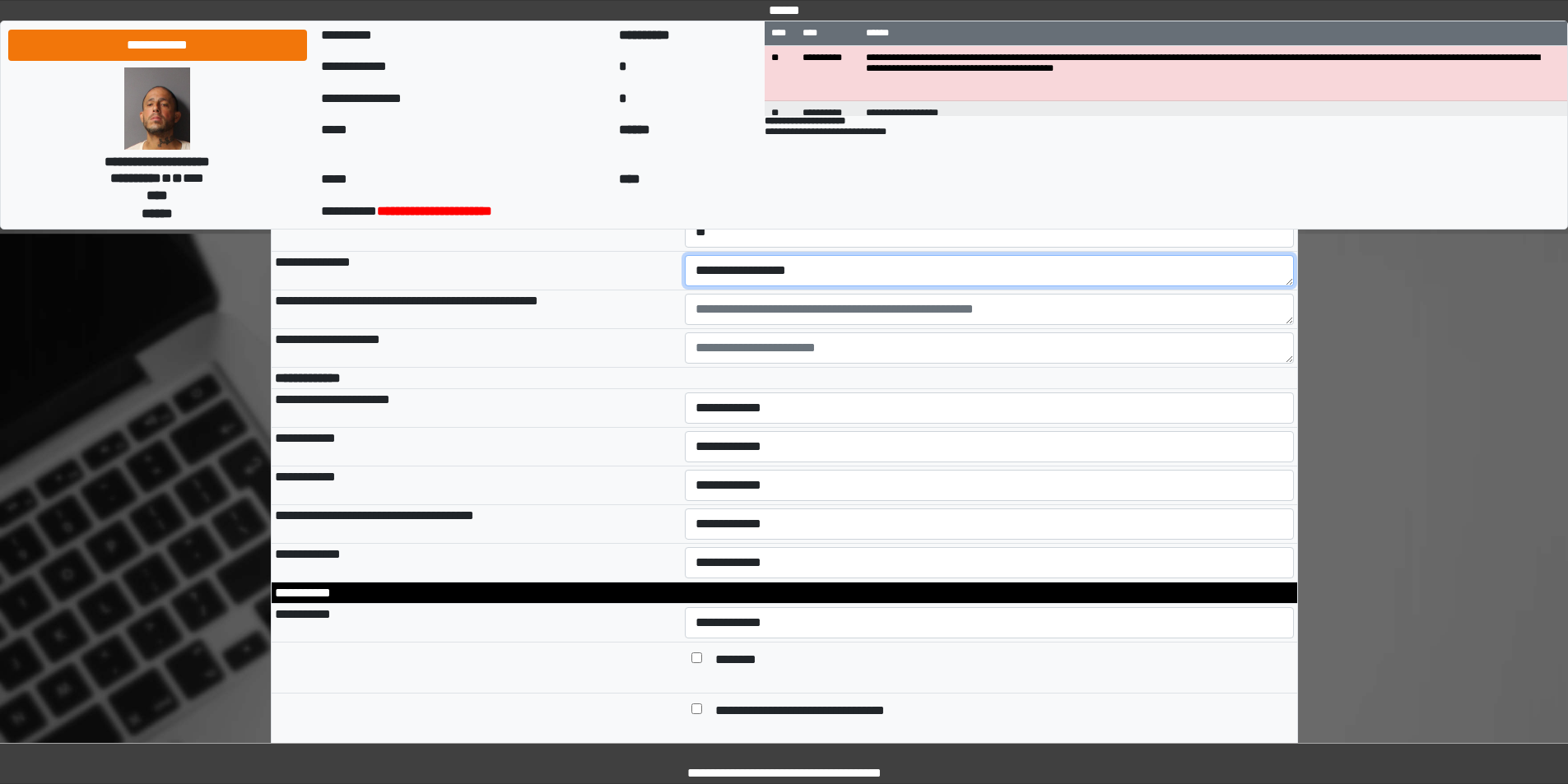 type on "**********" 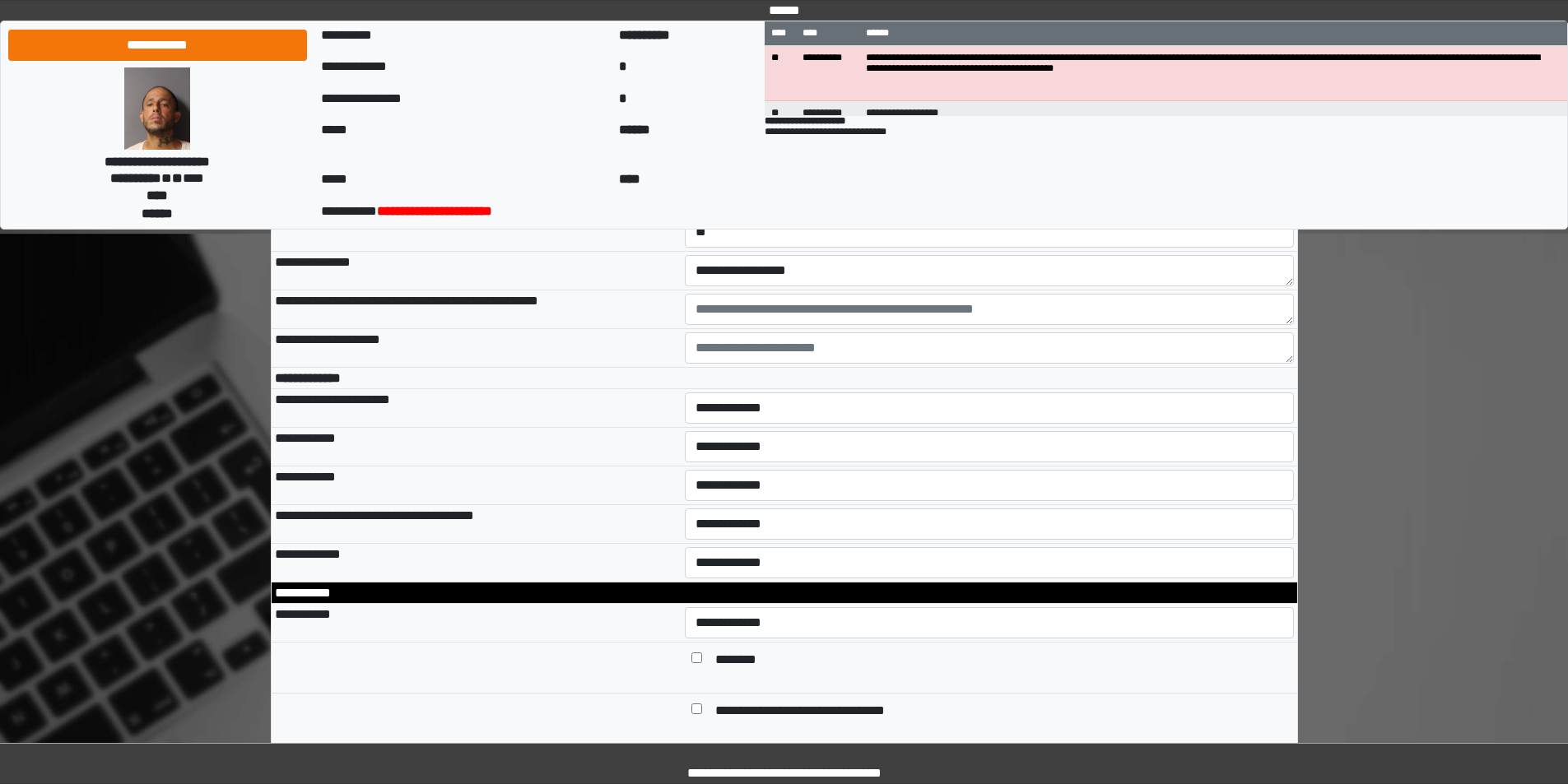 click on "**********" at bounding box center (477, 309) 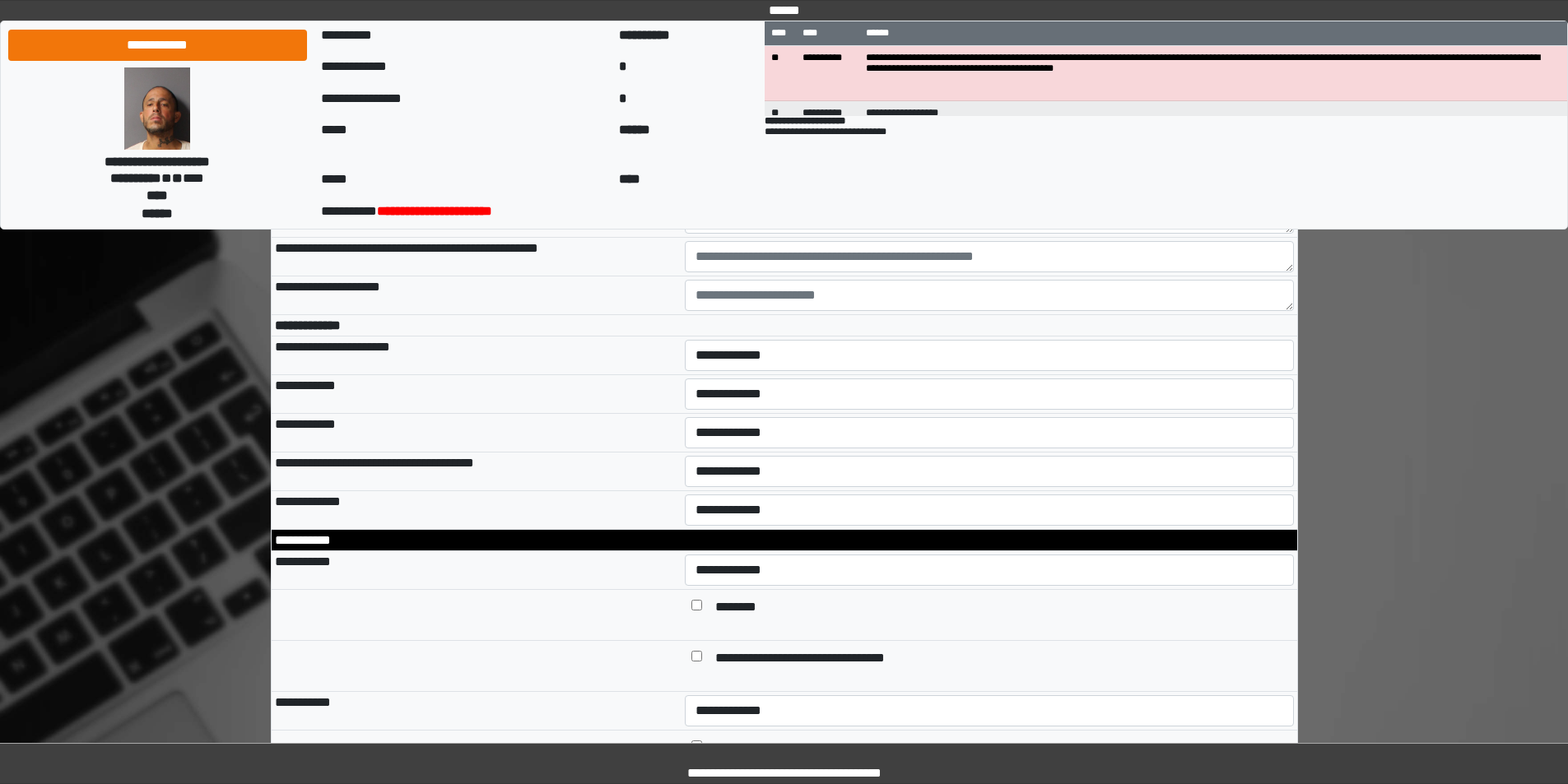 scroll, scrollTop: 740, scrollLeft: 0, axis: vertical 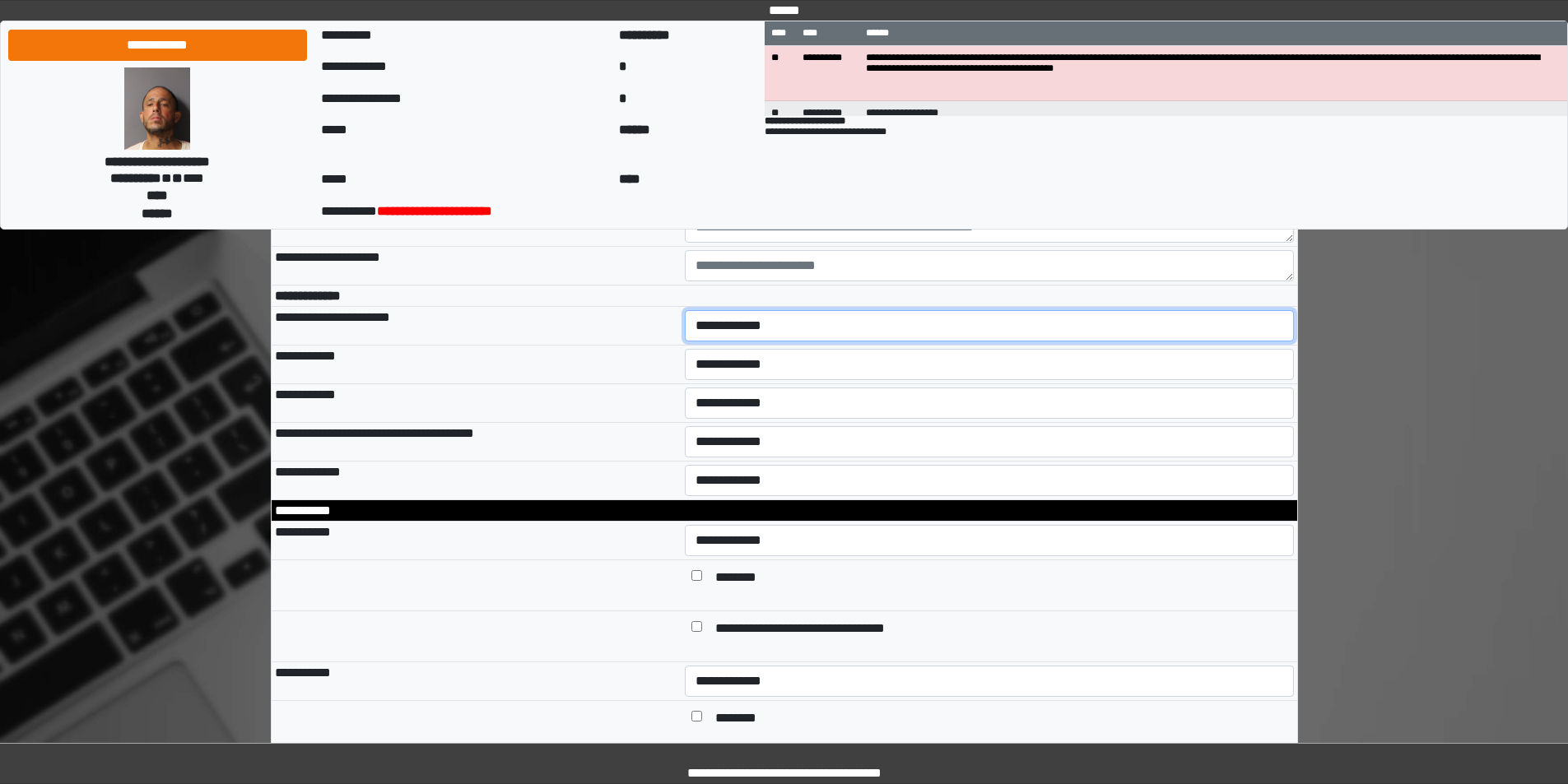 click on "**********" at bounding box center [989, 326] 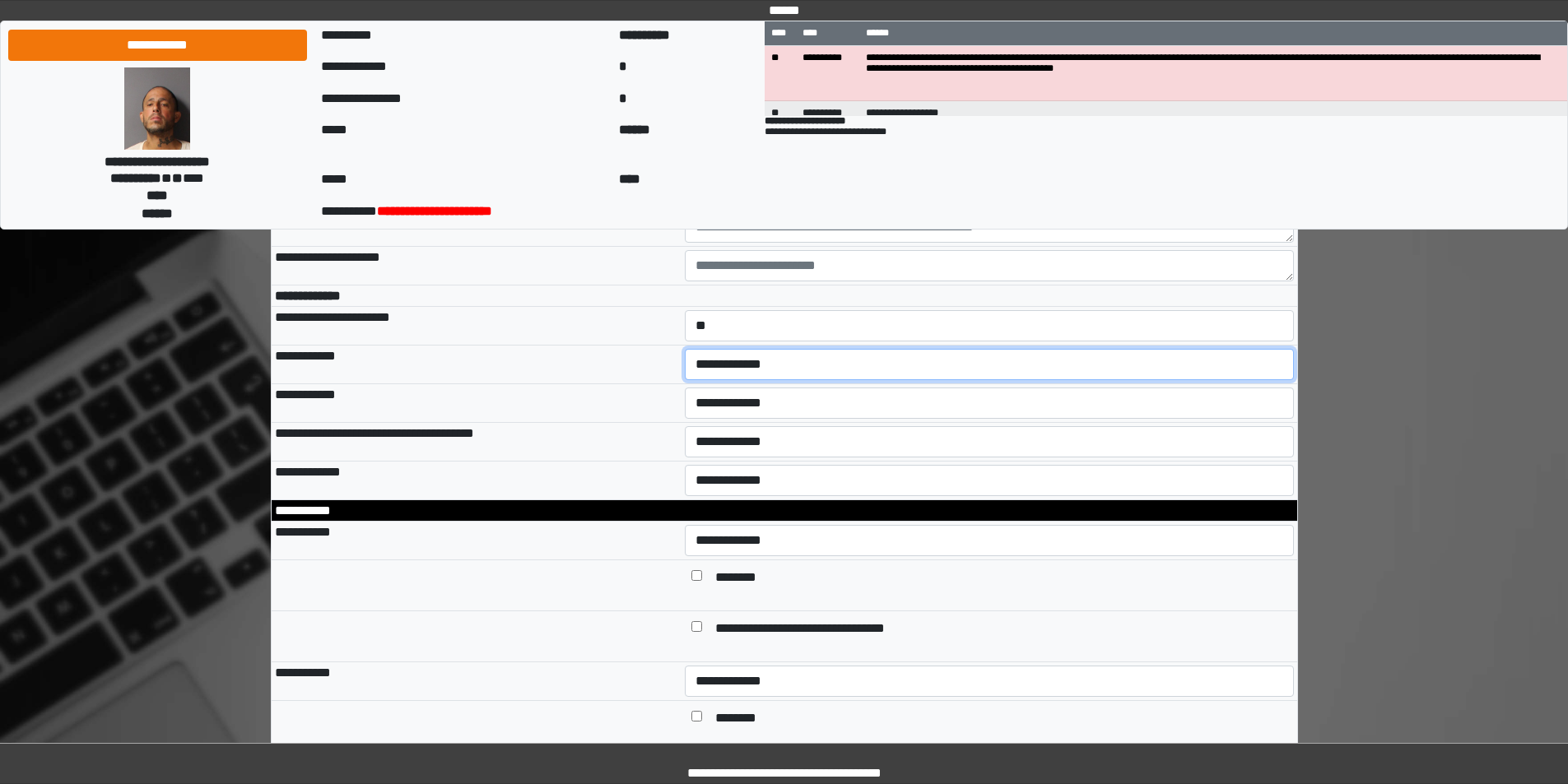 drag, startPoint x: 709, startPoint y: 381, endPoint x: 713, endPoint y: 394, distance: 13.601471 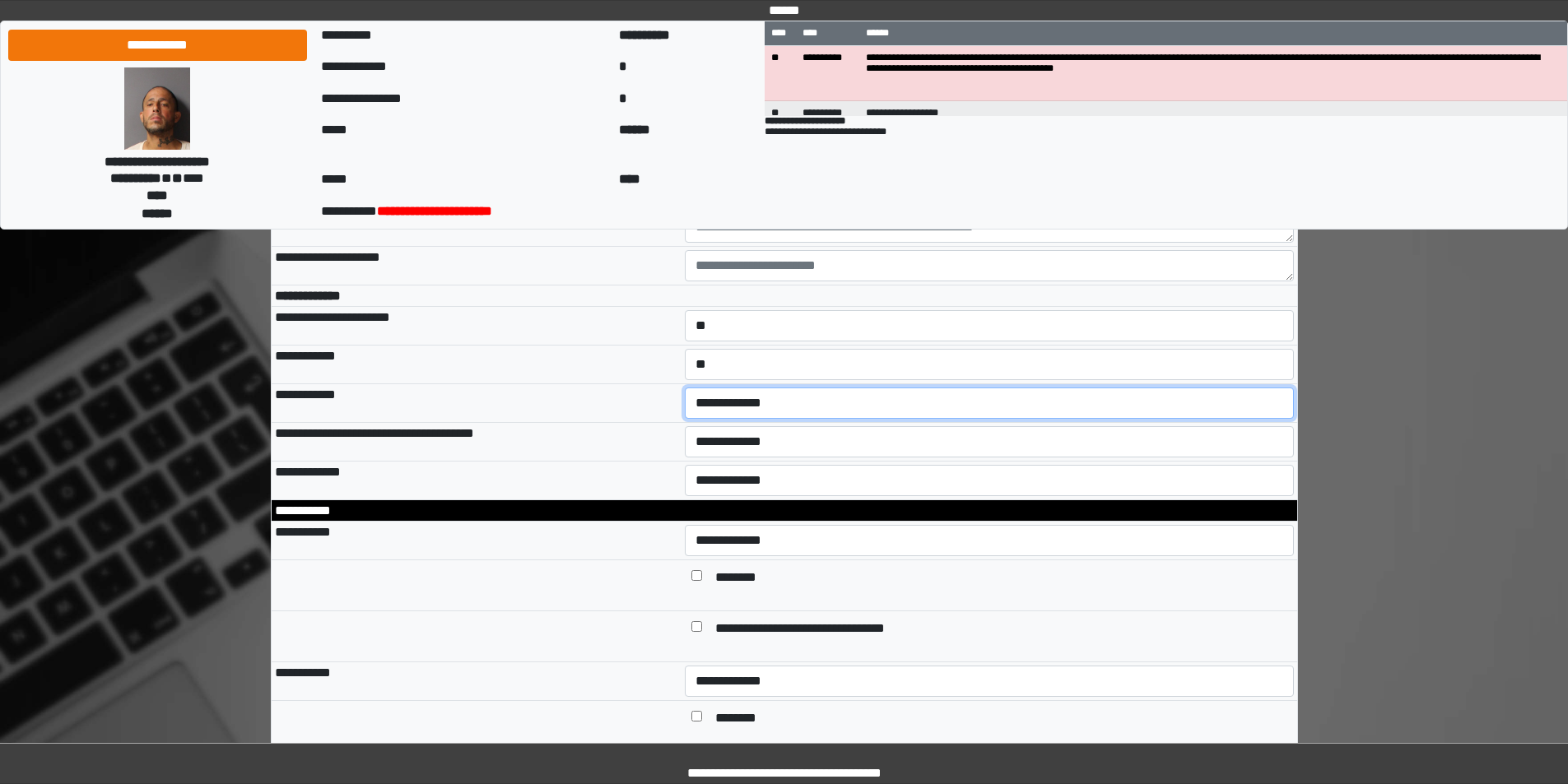 drag, startPoint x: 713, startPoint y: 410, endPoint x: 713, endPoint y: 431, distance: 21 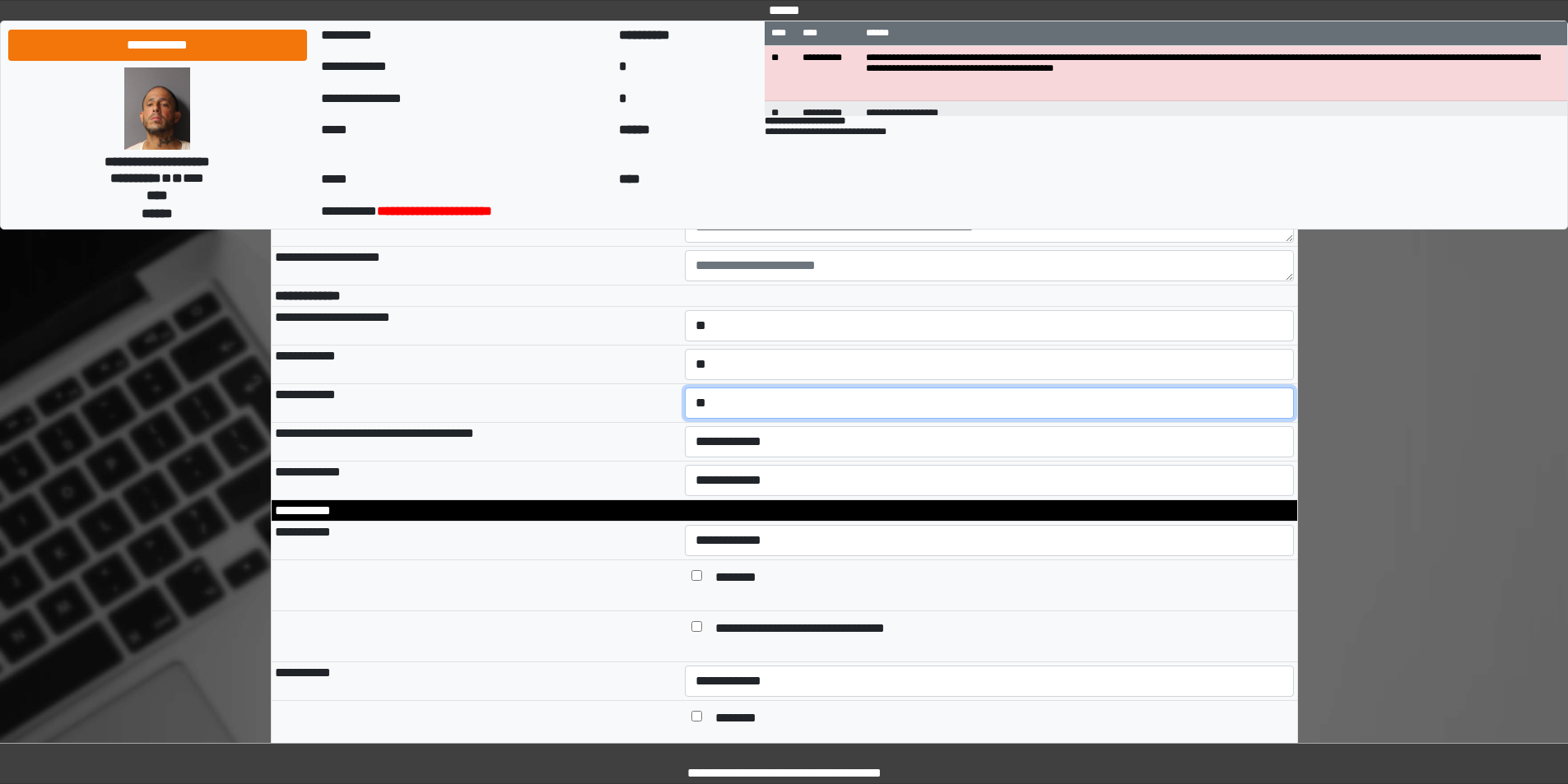 click on "**********" at bounding box center (989, 403) 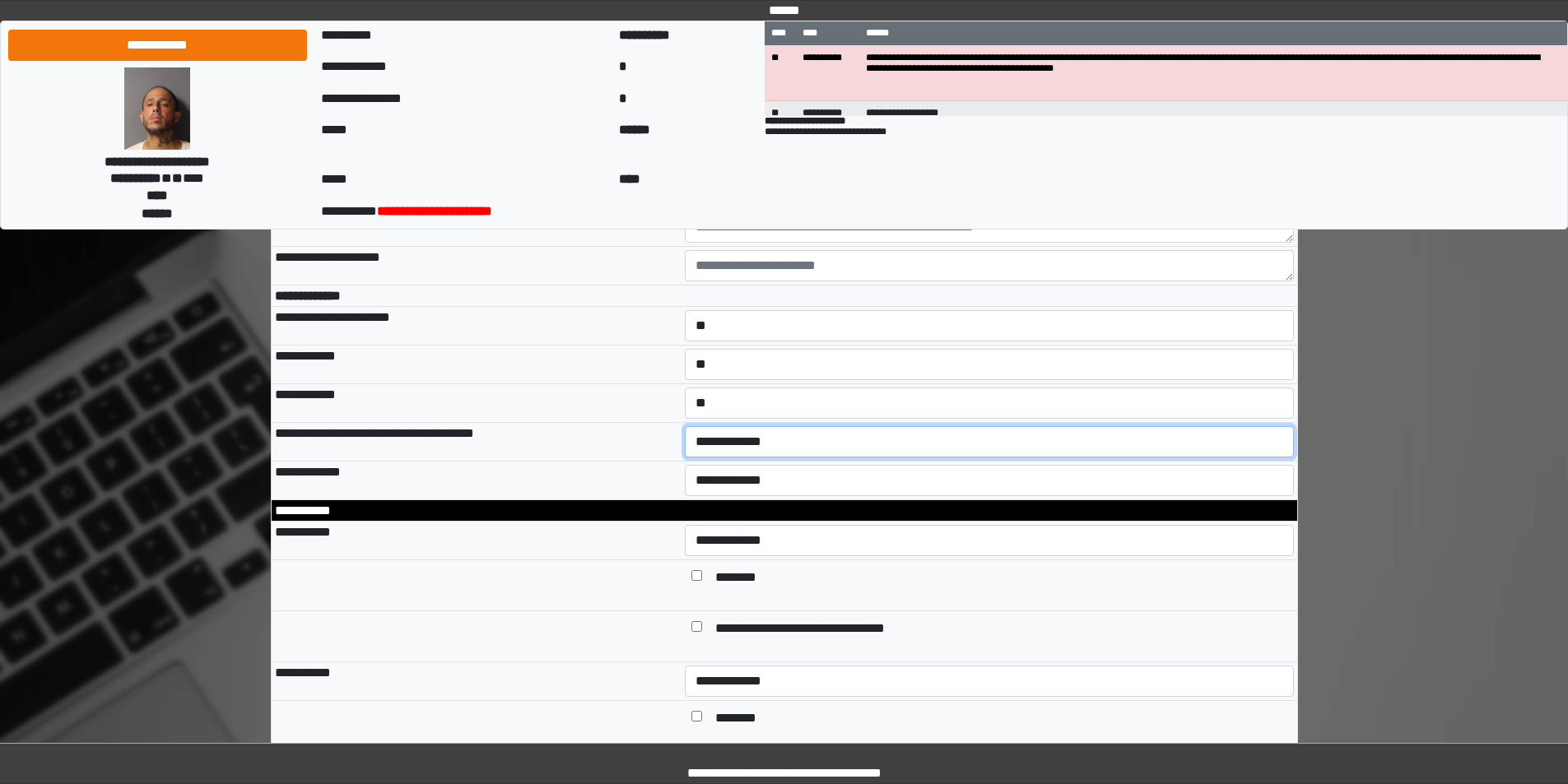 click on "**********" at bounding box center (989, 442) 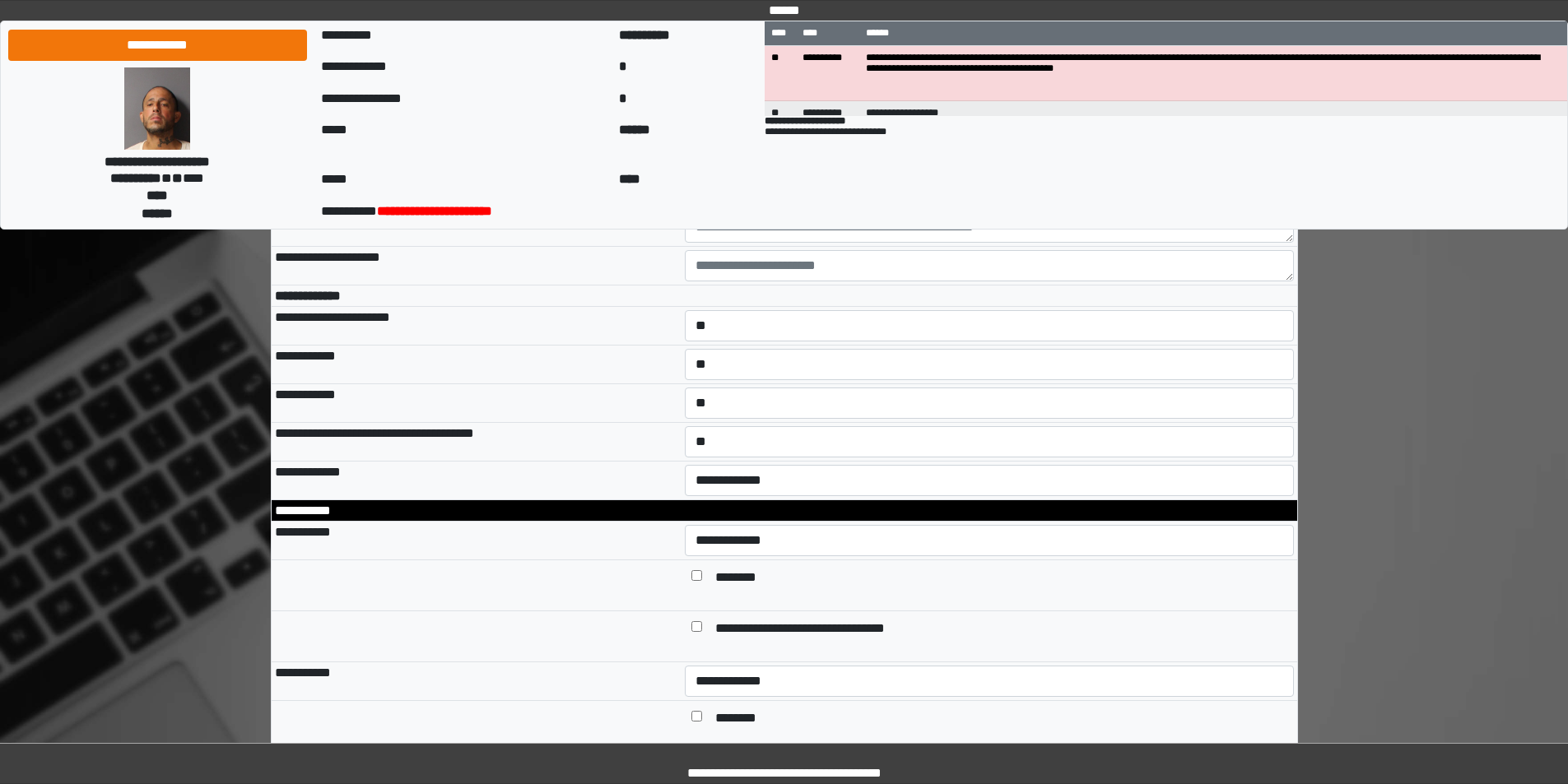 click on "**********" at bounding box center (477, 442) 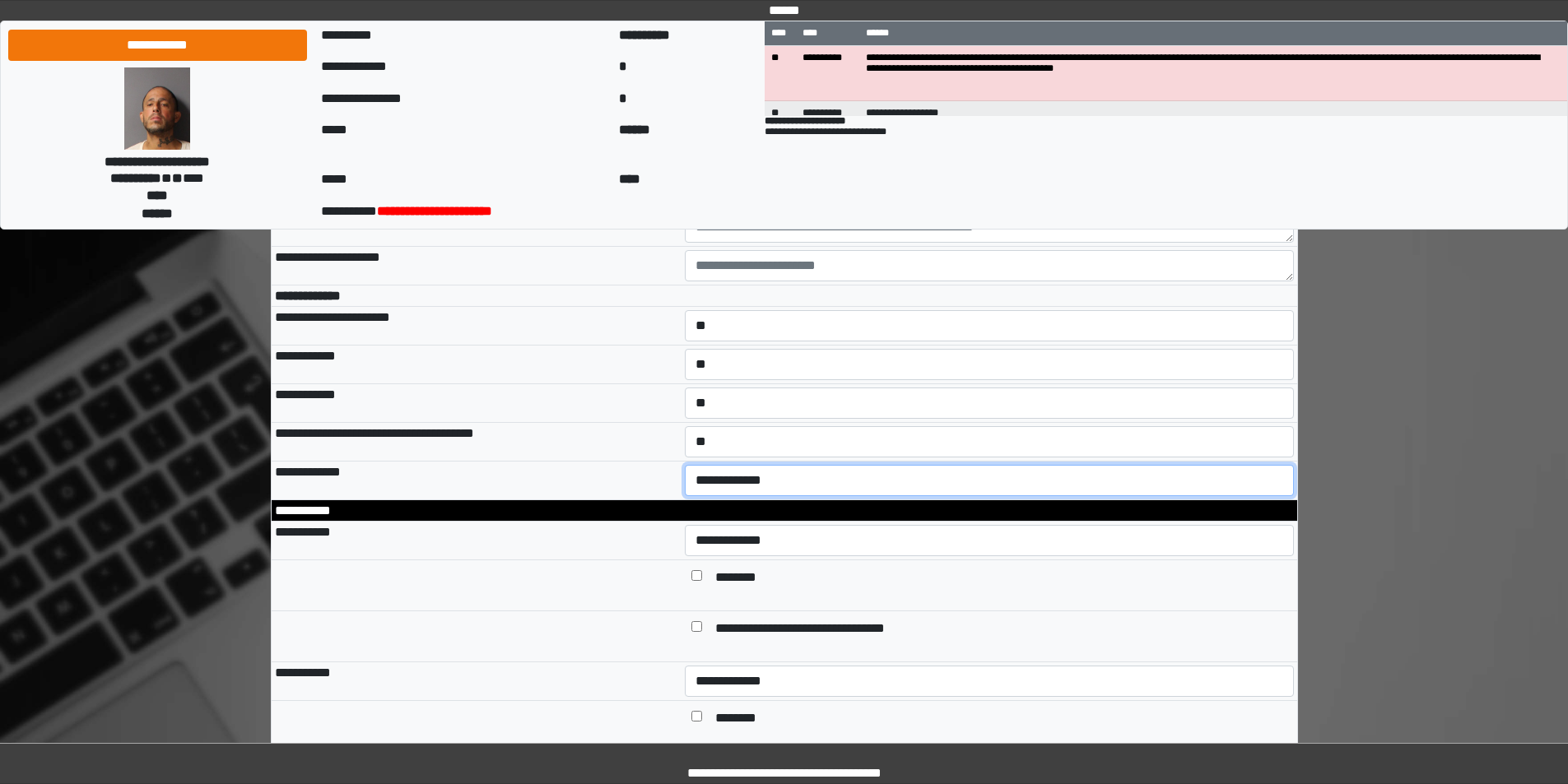 click on "**********" at bounding box center (989, 480) 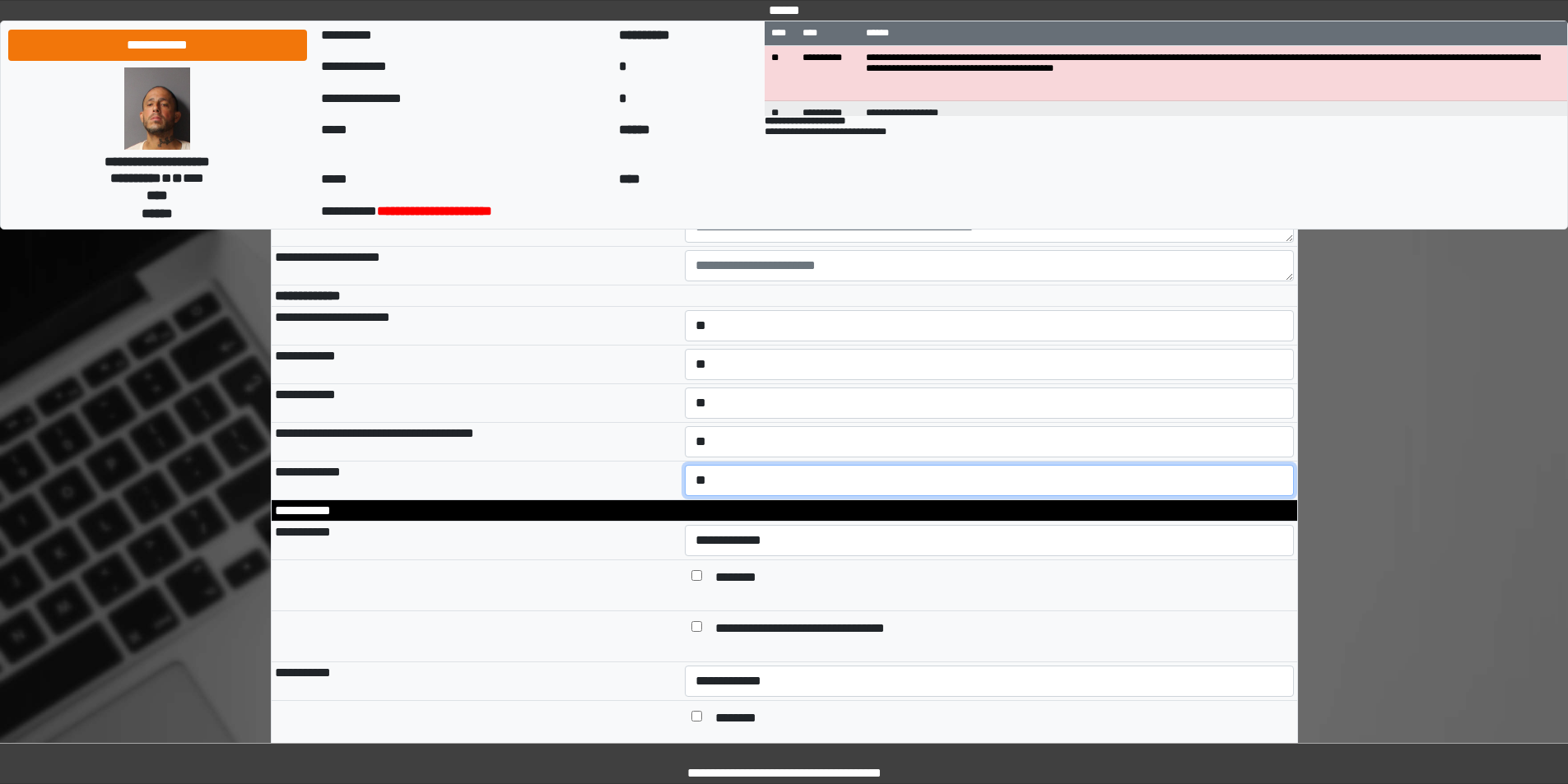 click on "**********" at bounding box center (989, 480) 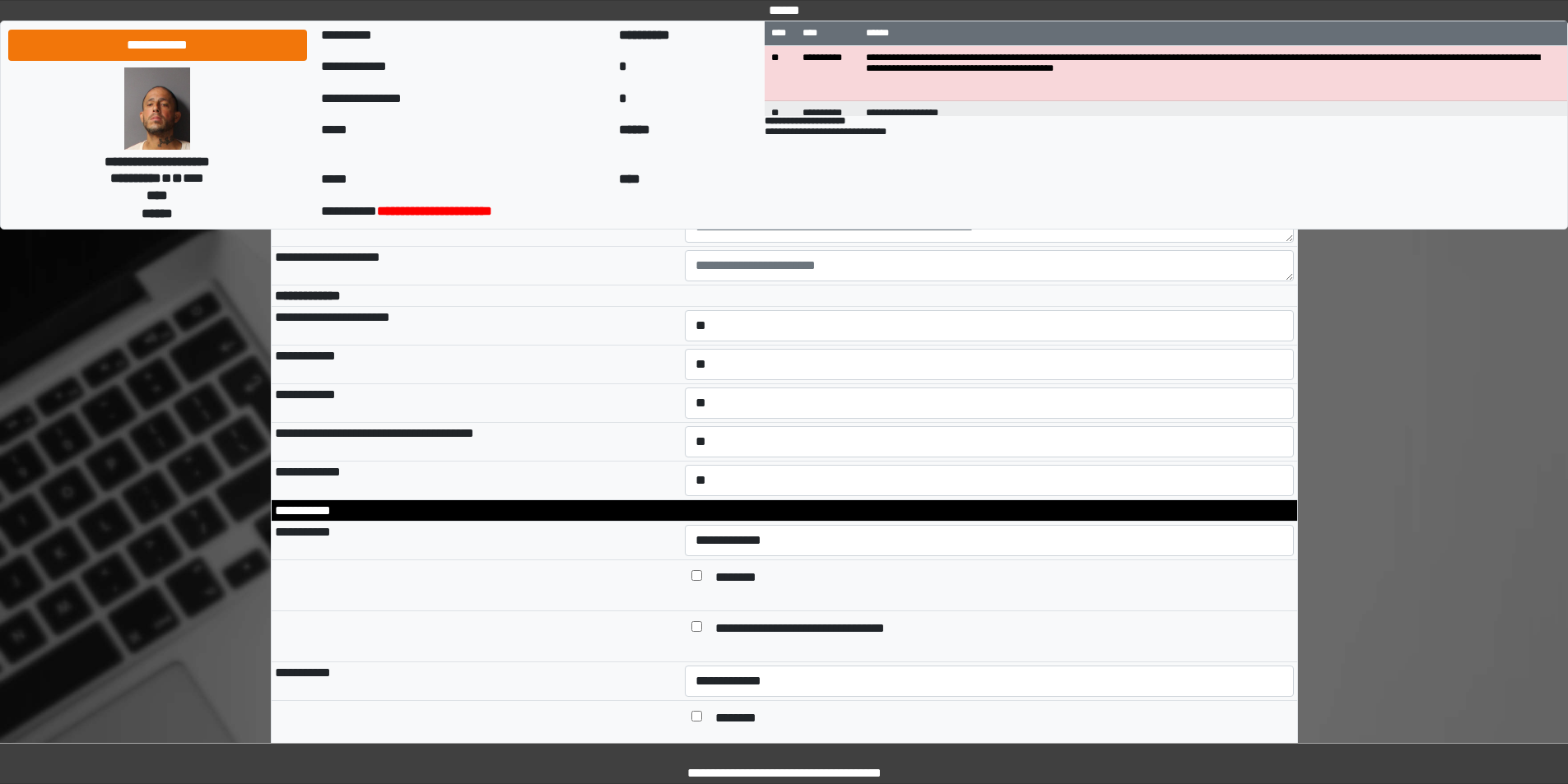 click on "**********" at bounding box center [477, 442] 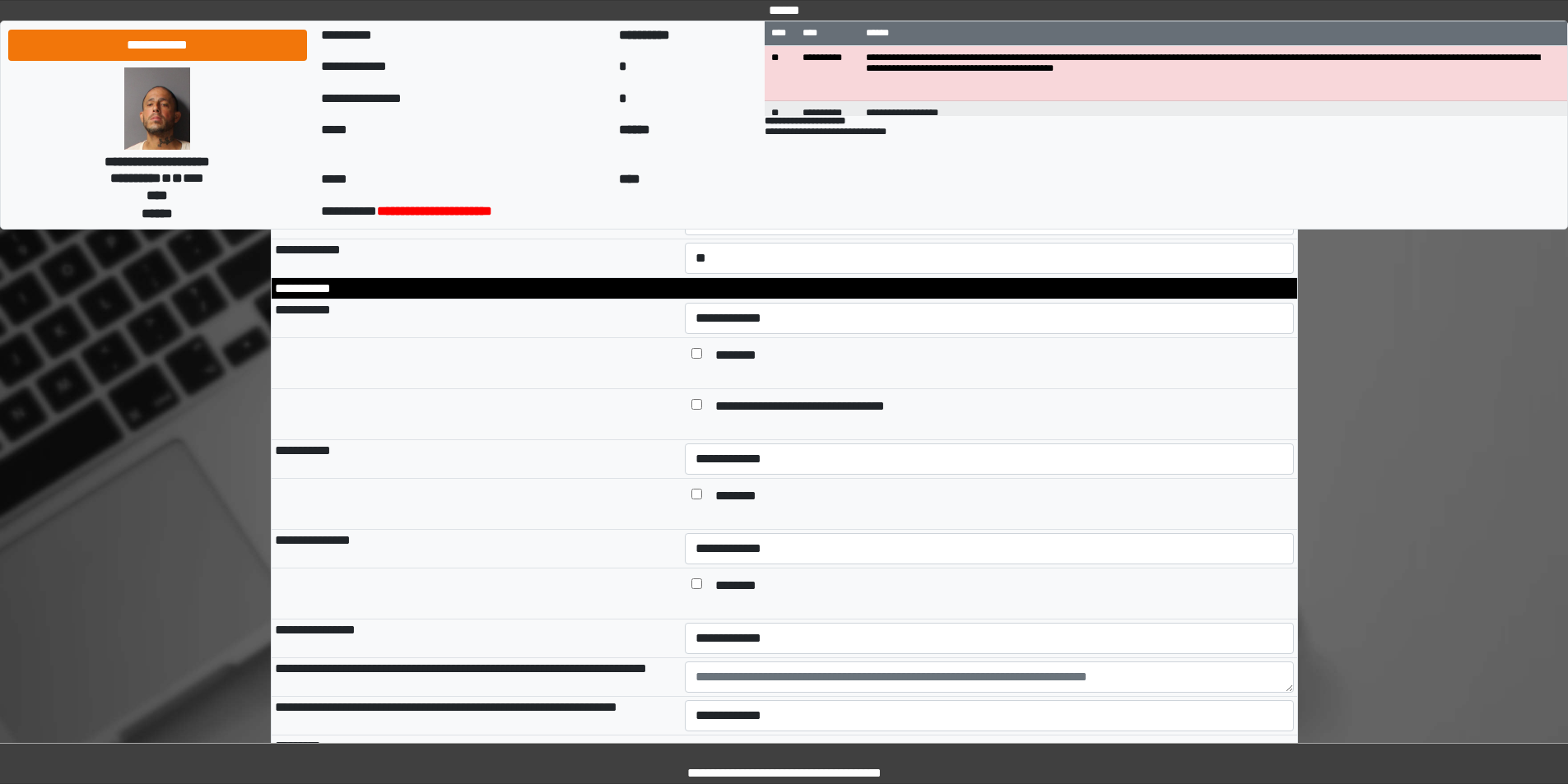 scroll, scrollTop: 987, scrollLeft: 0, axis: vertical 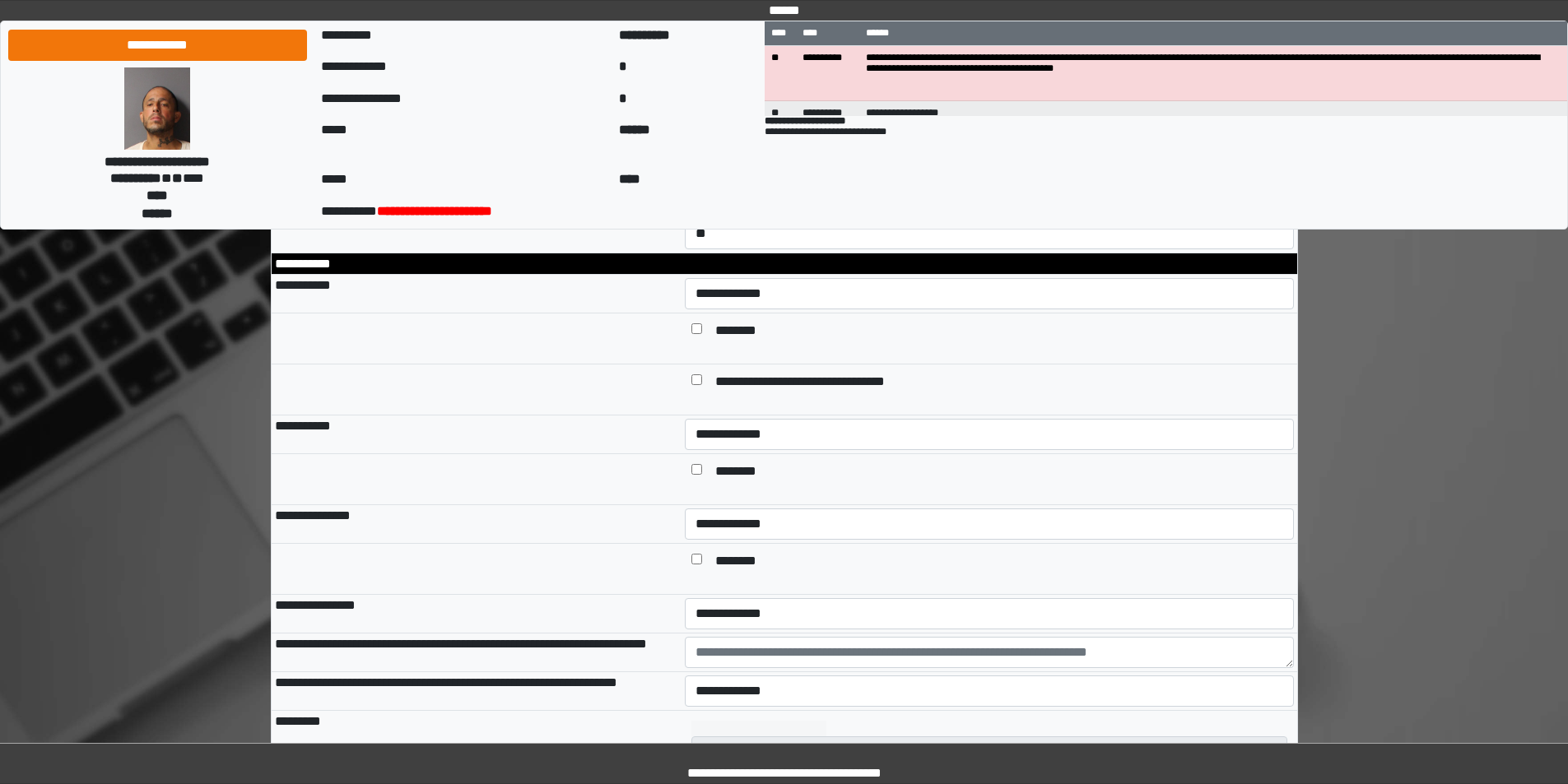 click on "********" at bounding box center (742, 332) 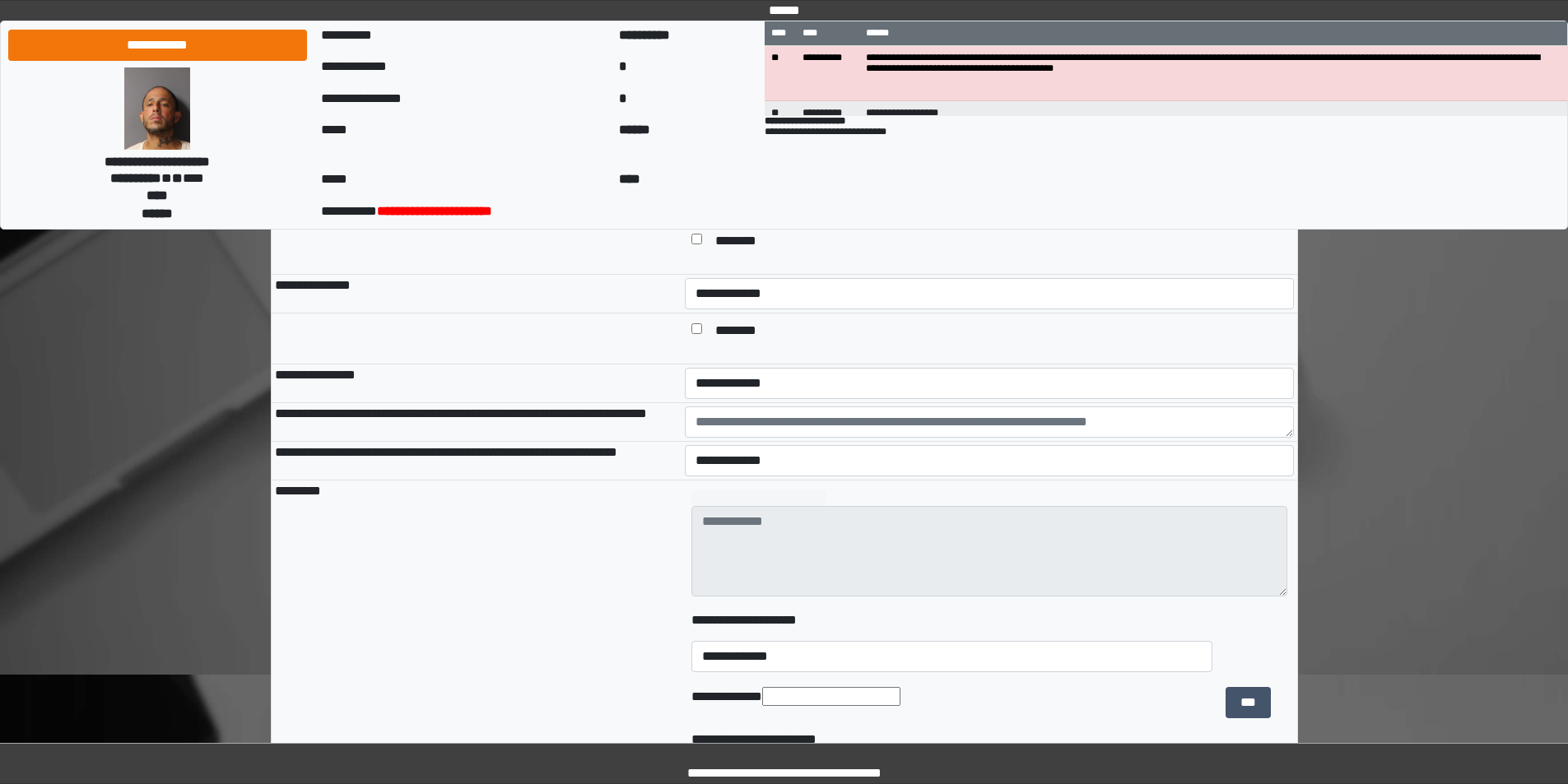 scroll, scrollTop: 1234, scrollLeft: 0, axis: vertical 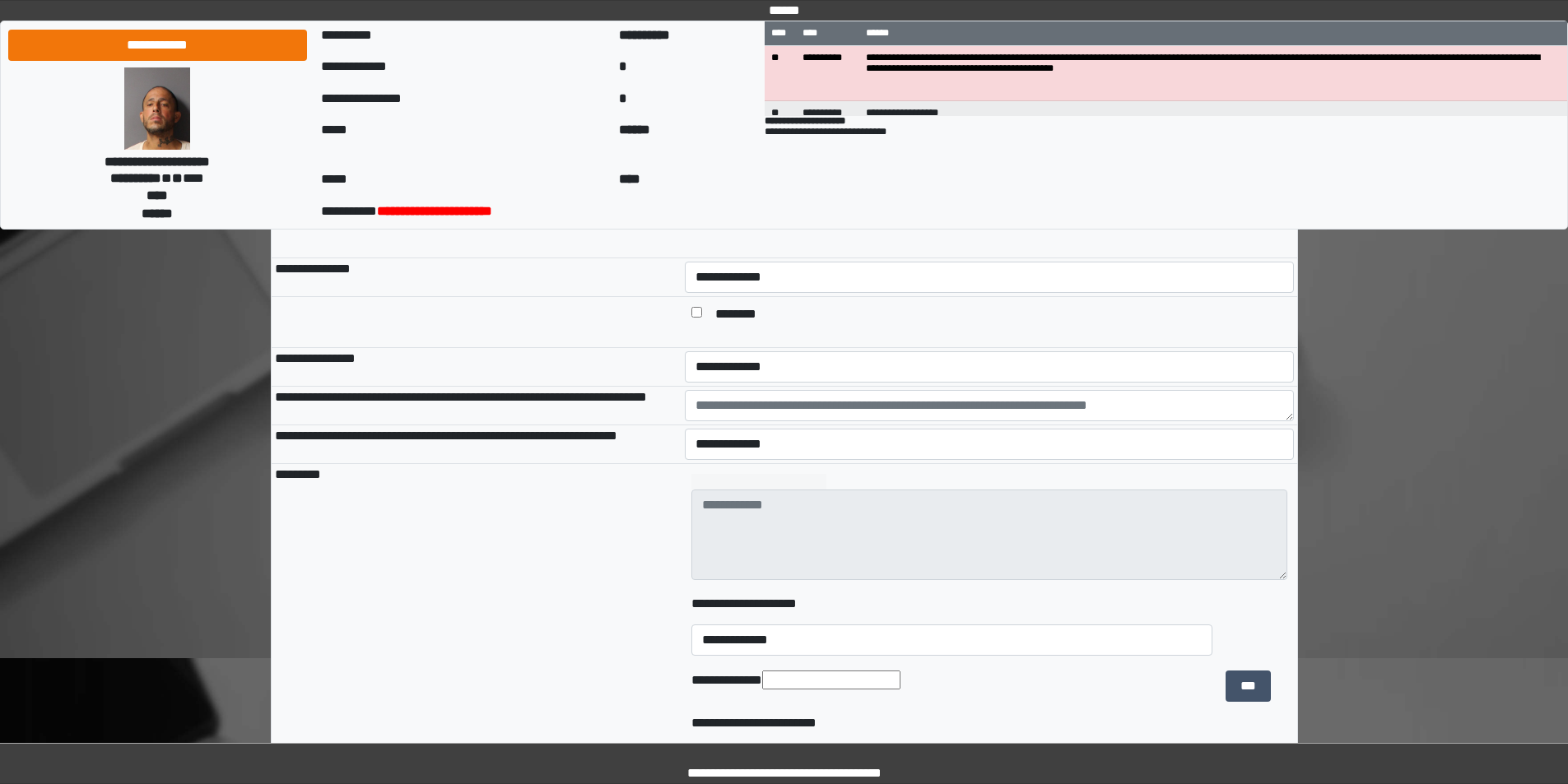 drag, startPoint x: 720, startPoint y: 331, endPoint x: 728, endPoint y: 365, distance: 34.928498 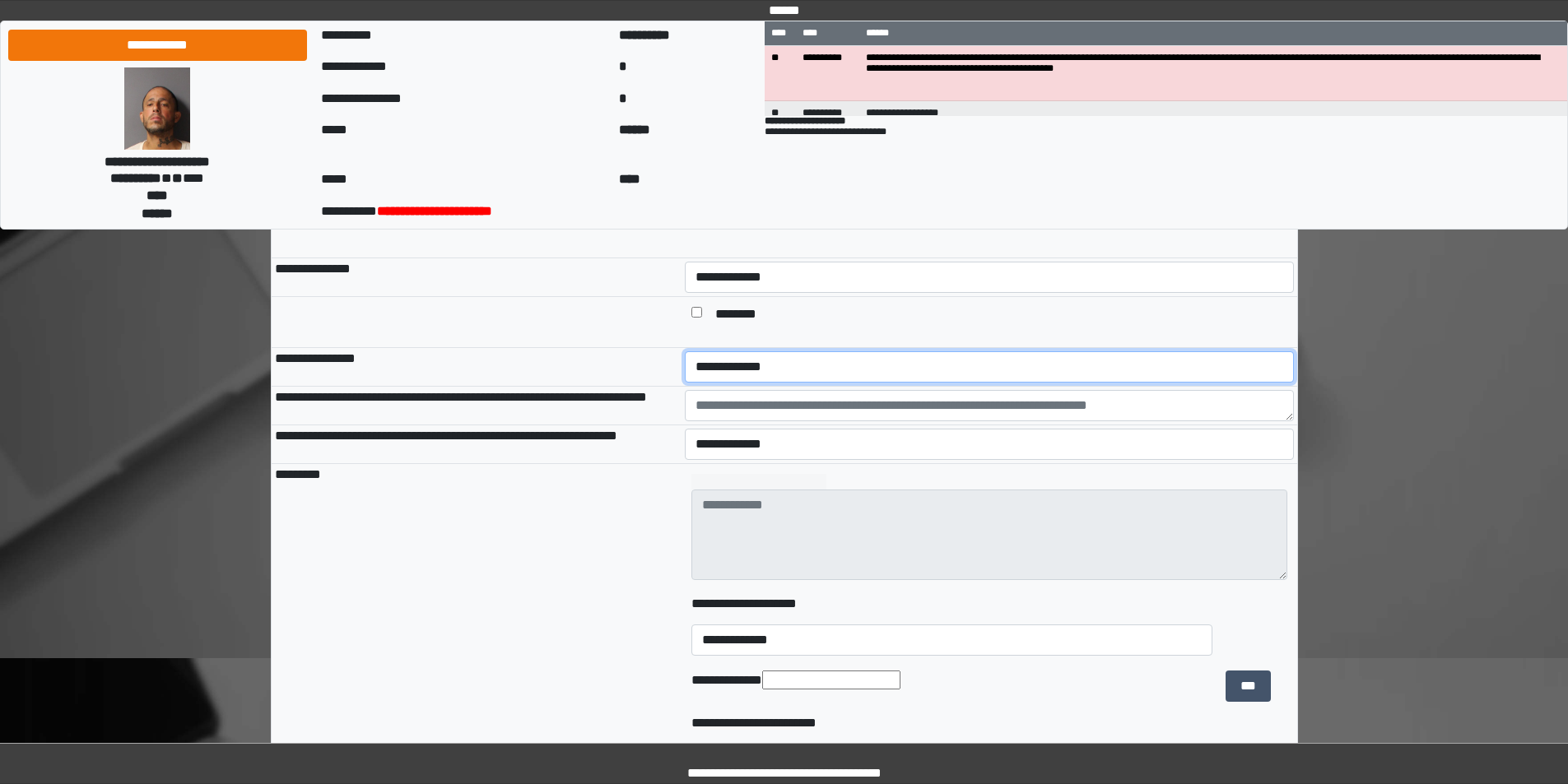 click on "**********" at bounding box center [989, 367] 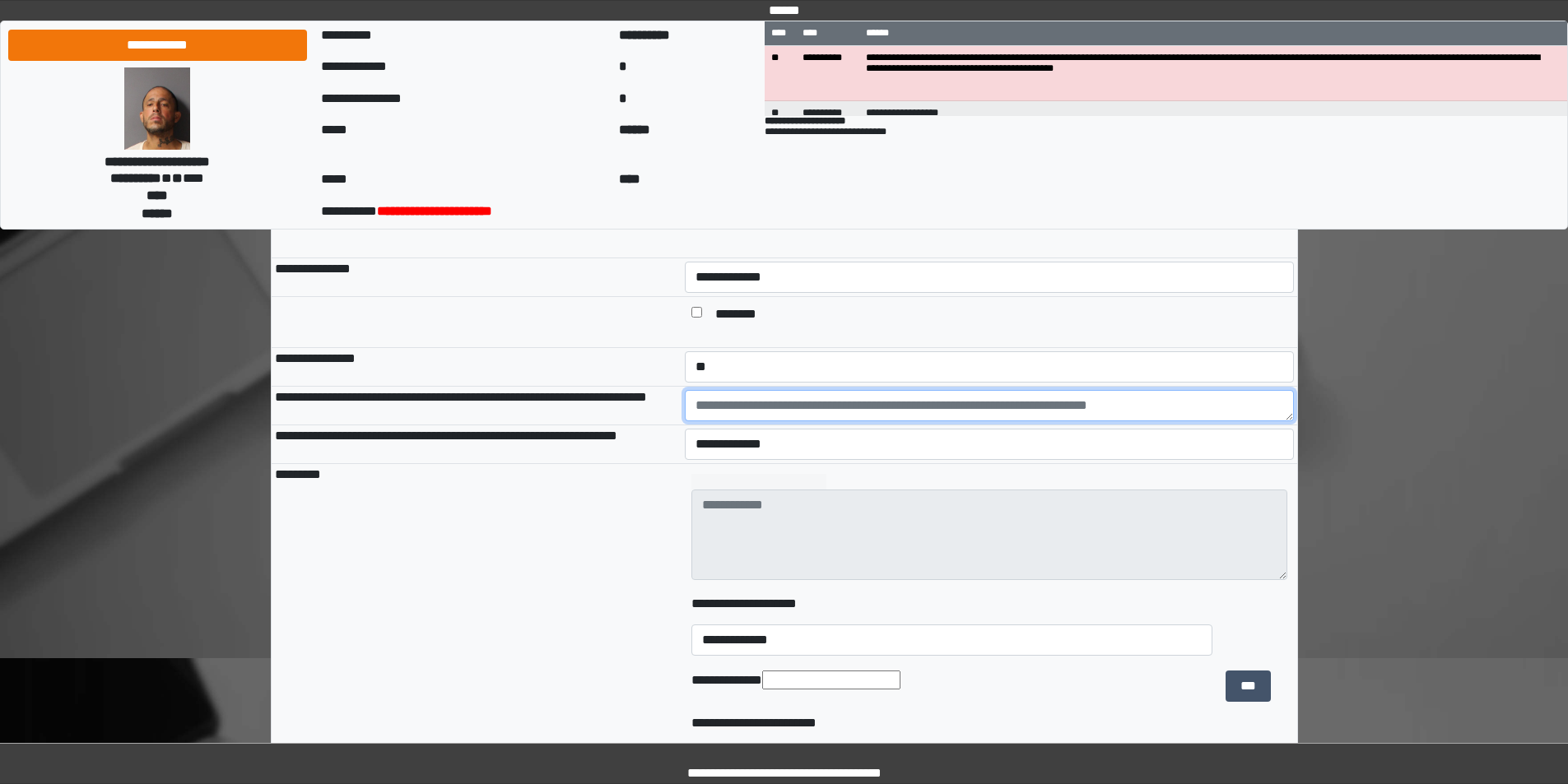 click at bounding box center (989, 406) 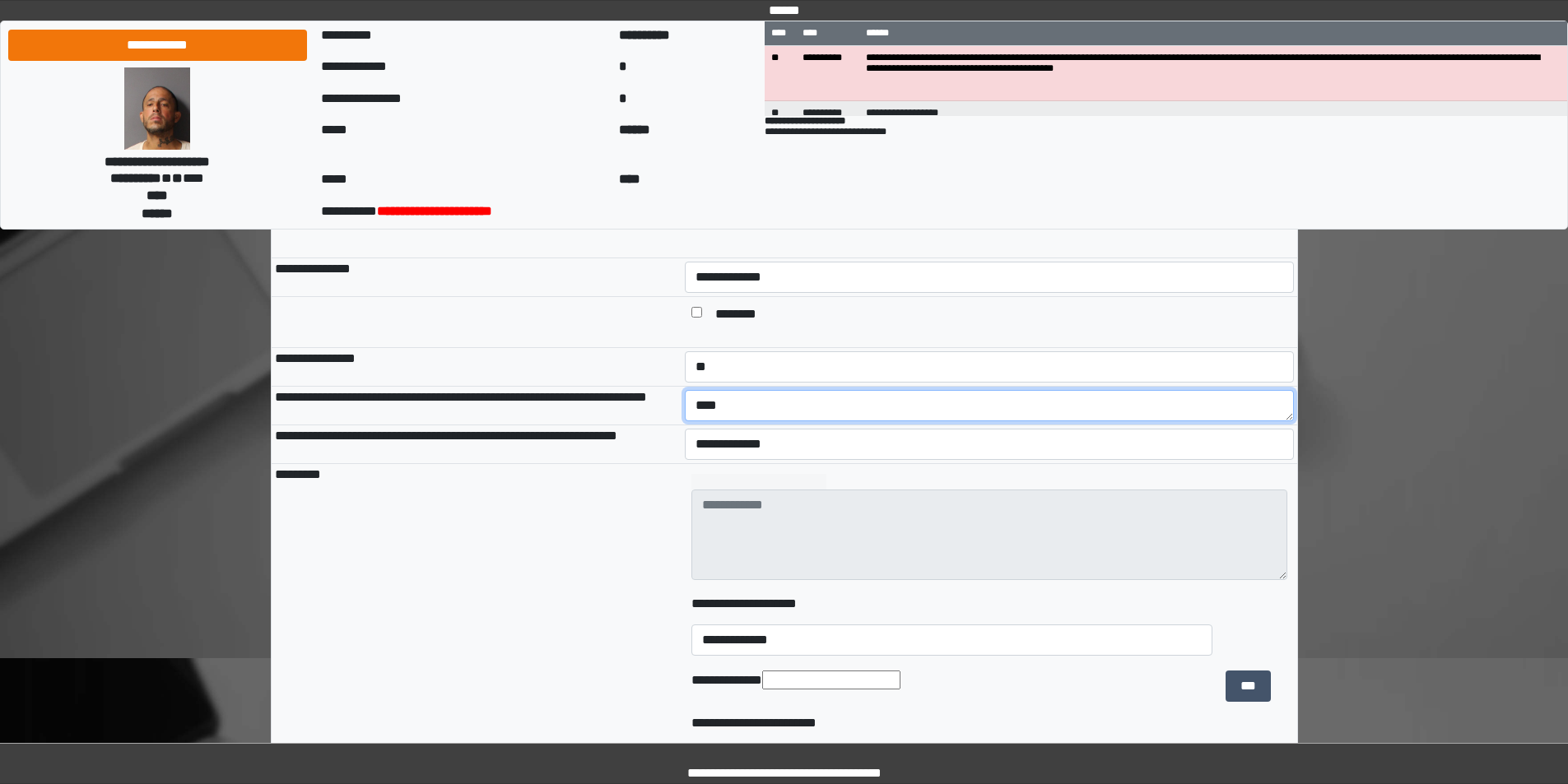 type on "****" 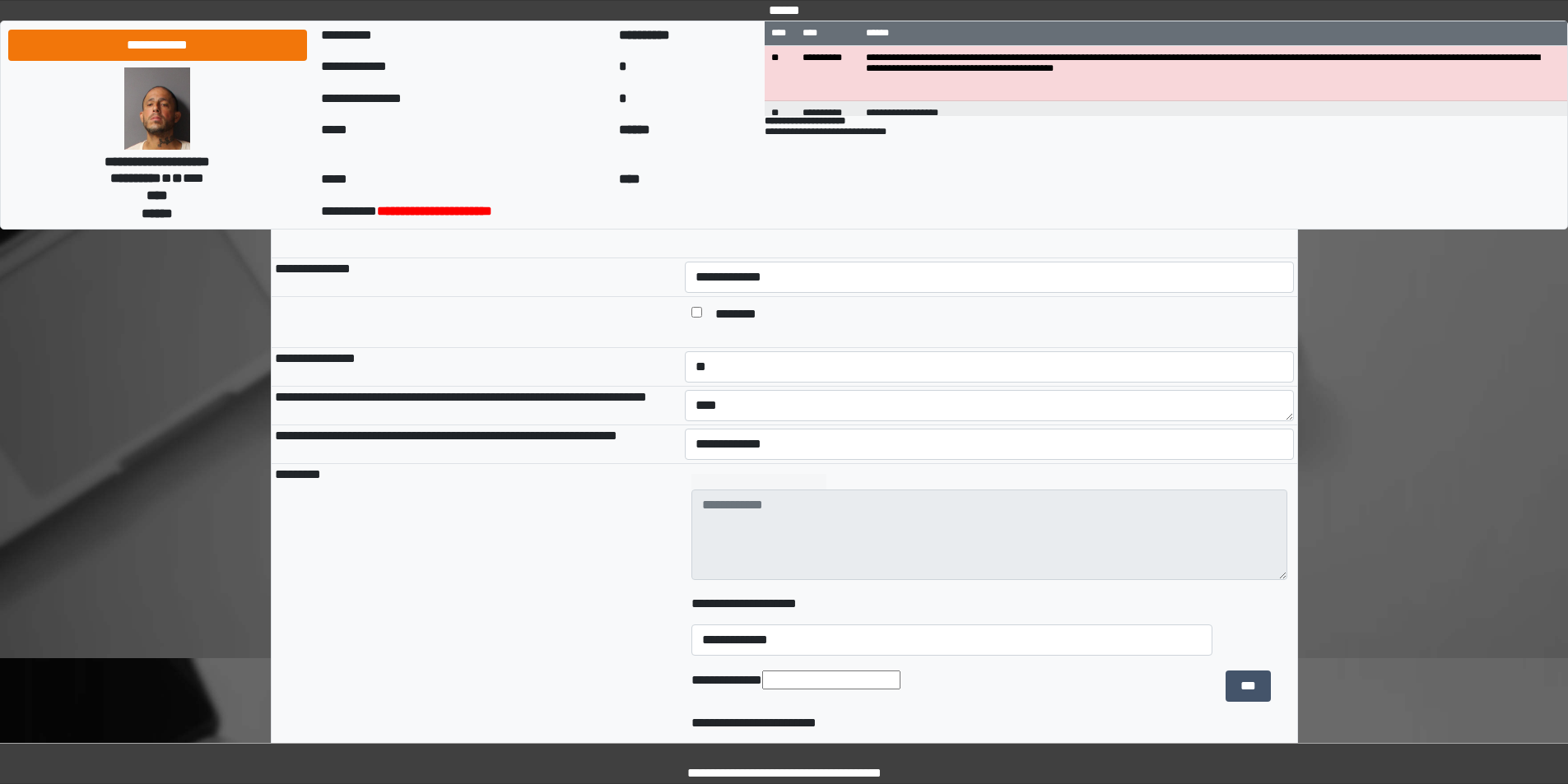click on "**********" at bounding box center [477, 406] 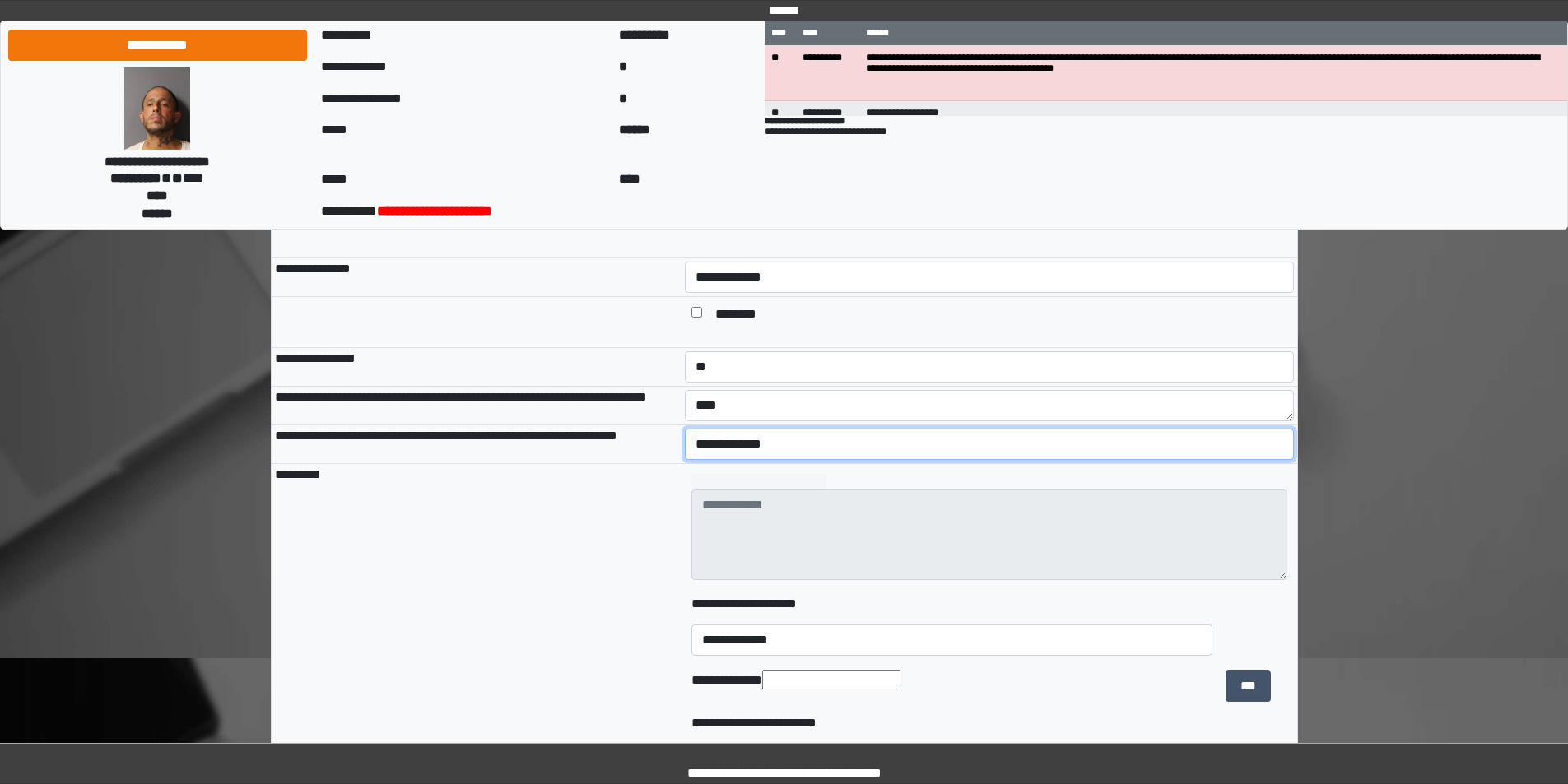 click on "**********" at bounding box center (989, 444) 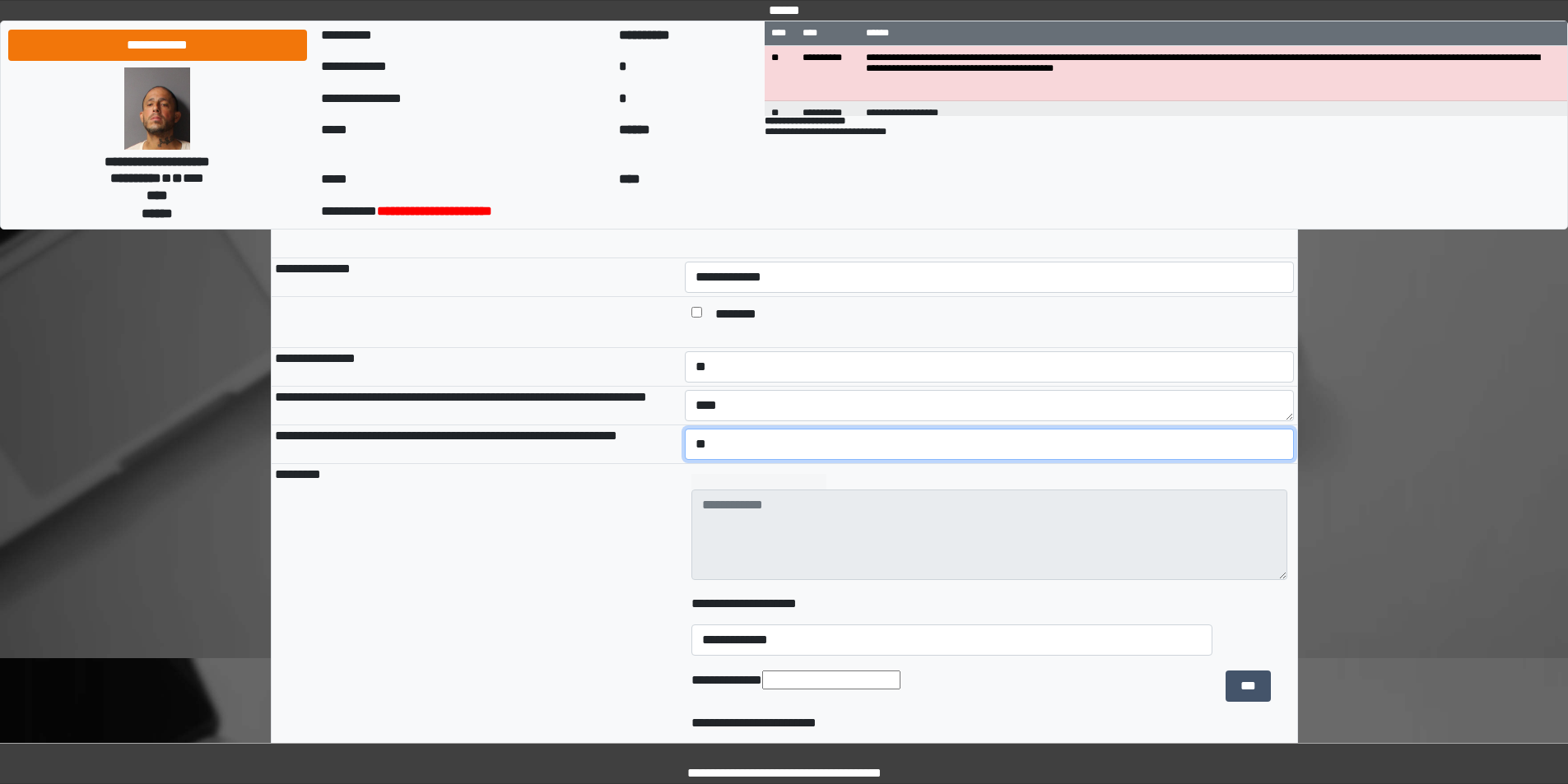 click on "**********" at bounding box center (989, 444) 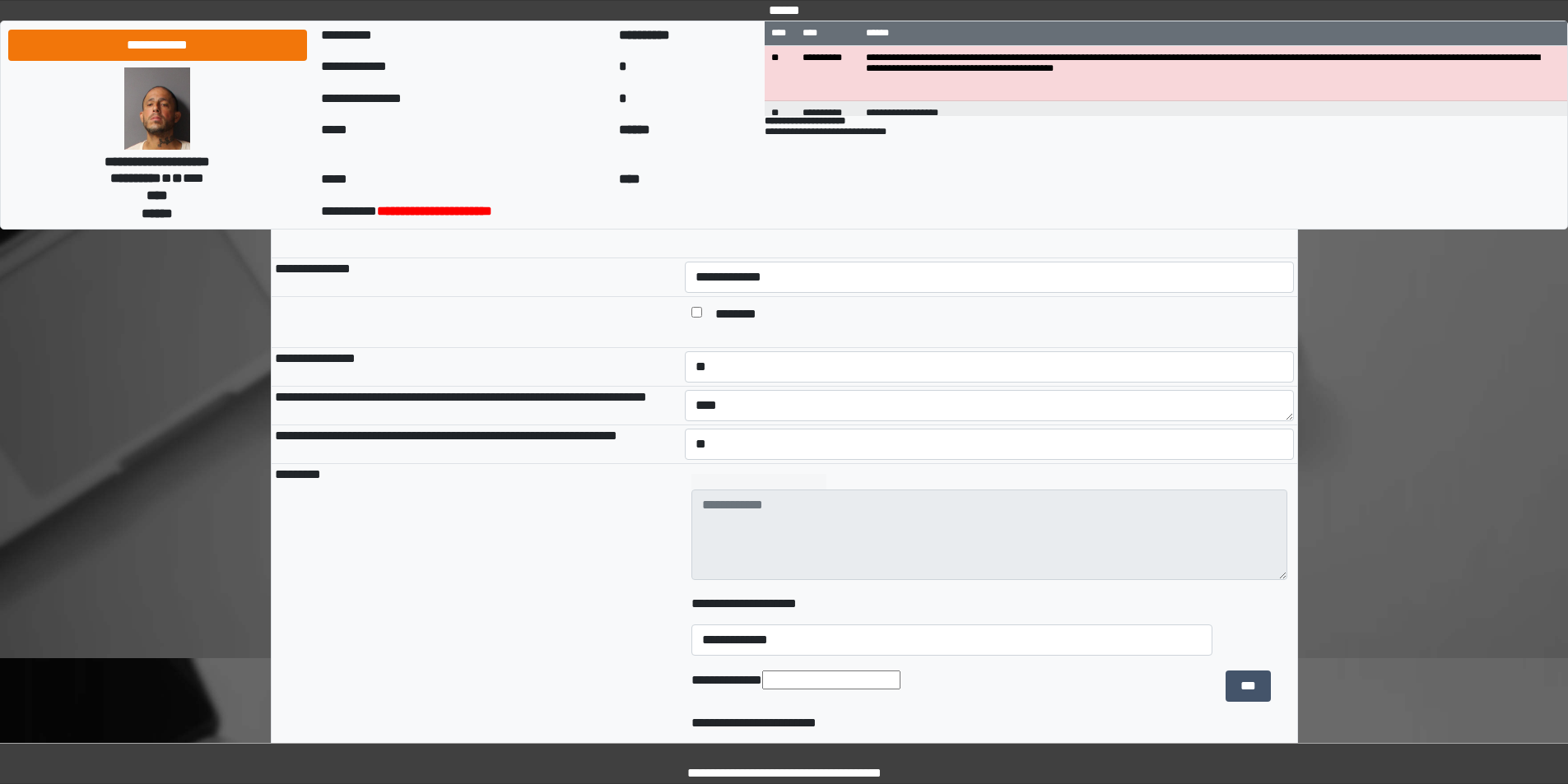 click on "*********" at bounding box center (477, 655) 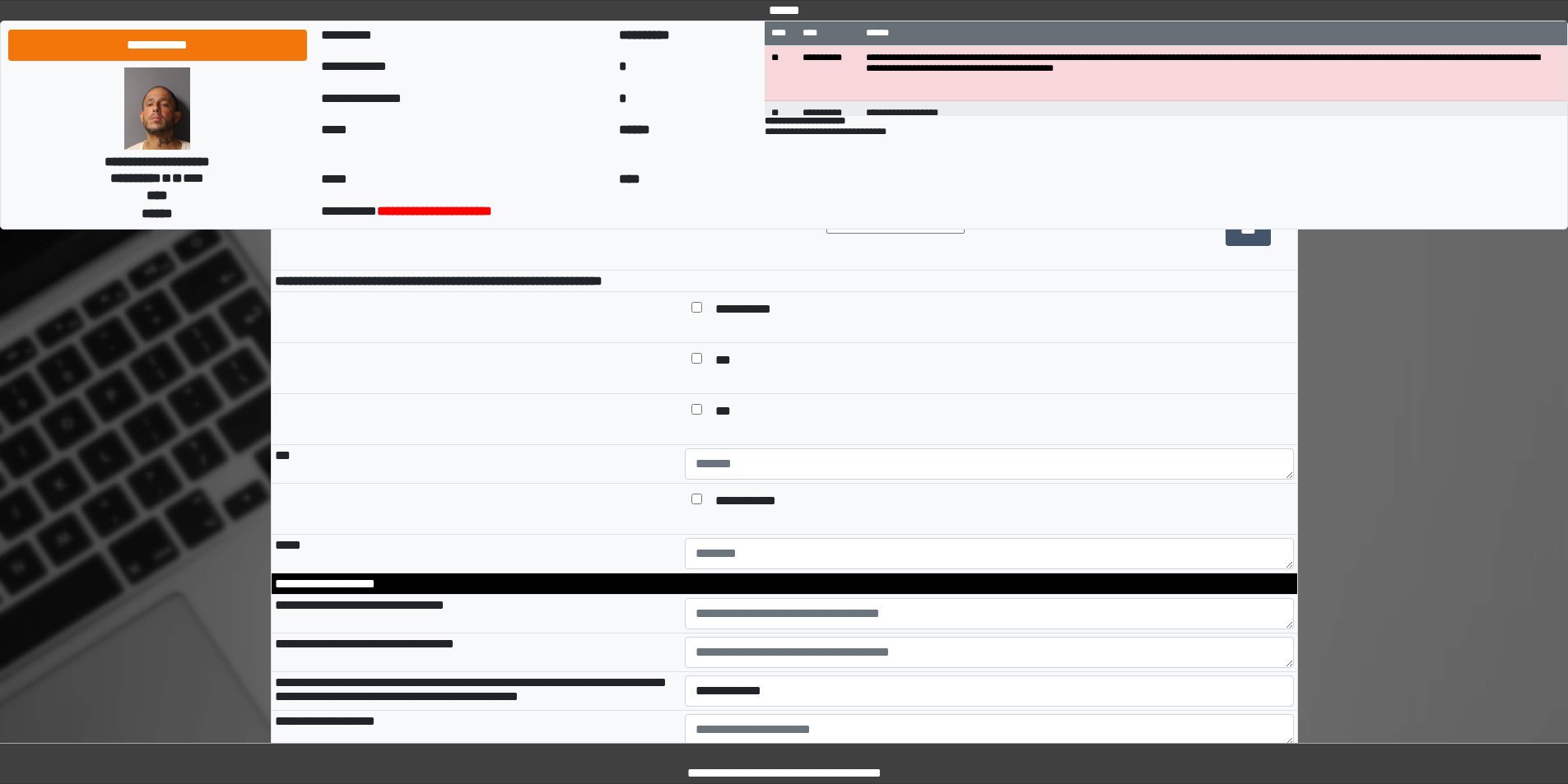 scroll, scrollTop: 1810, scrollLeft: 0, axis: vertical 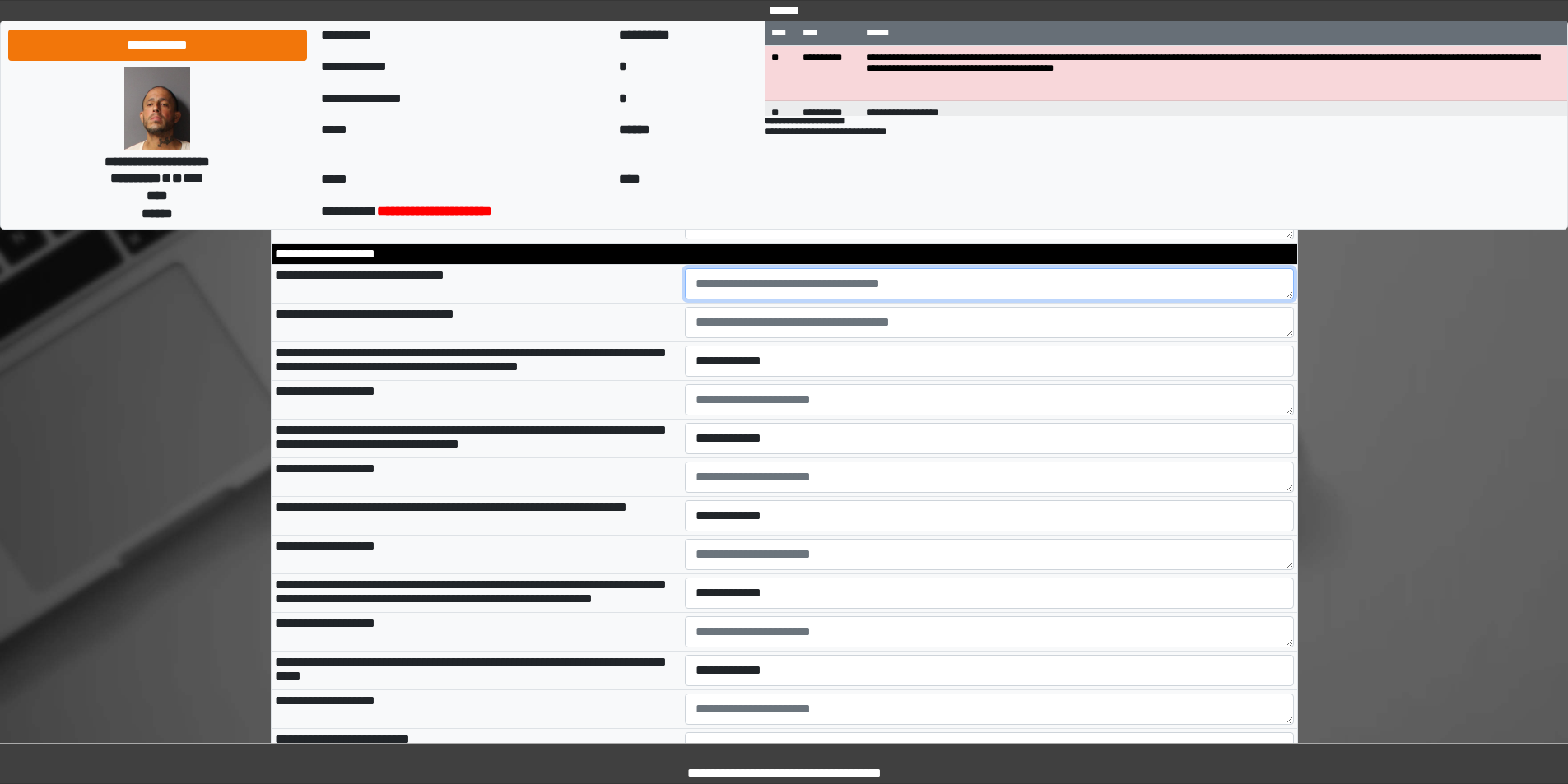 click at bounding box center [989, 284] 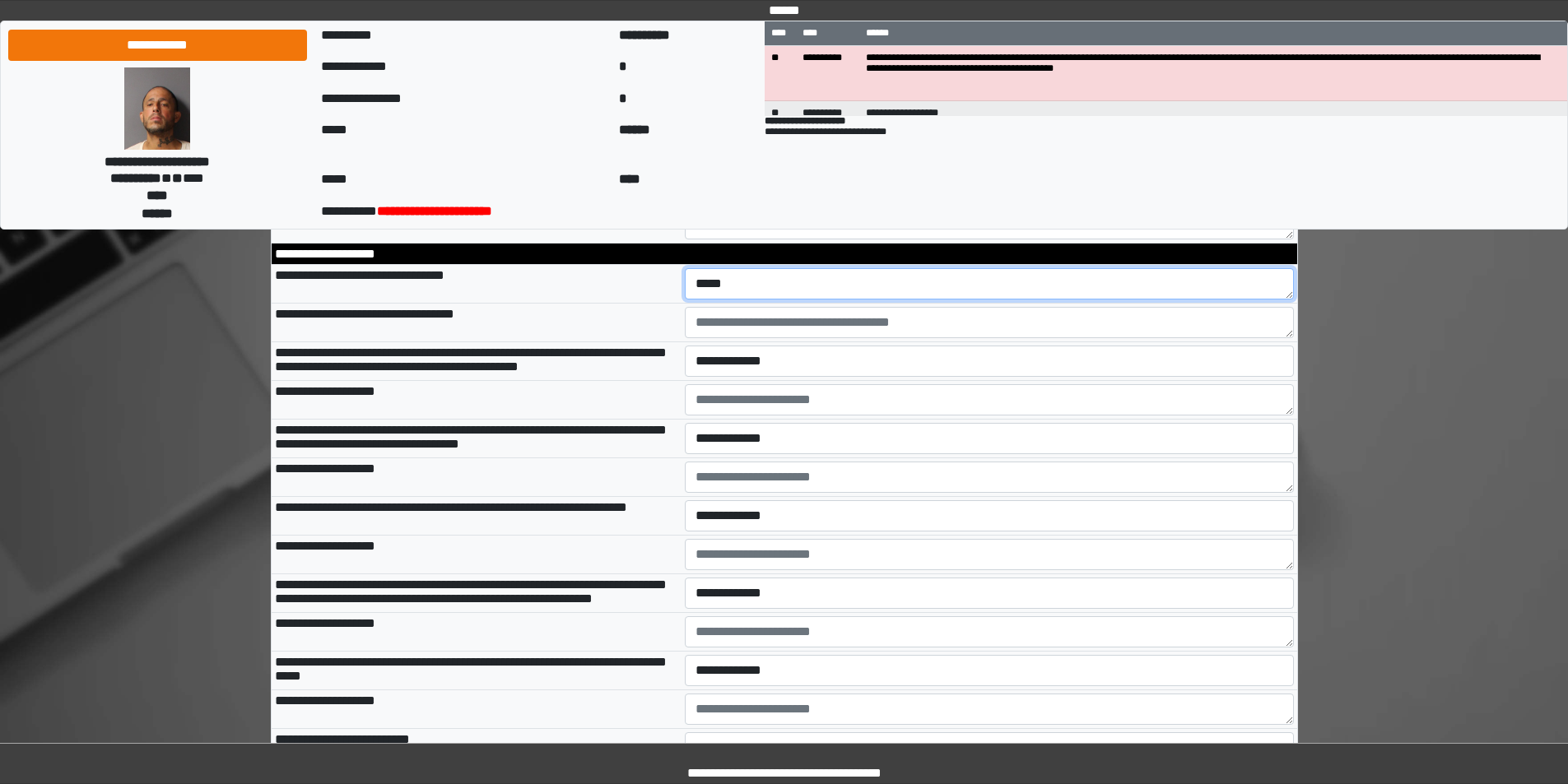 type on "****" 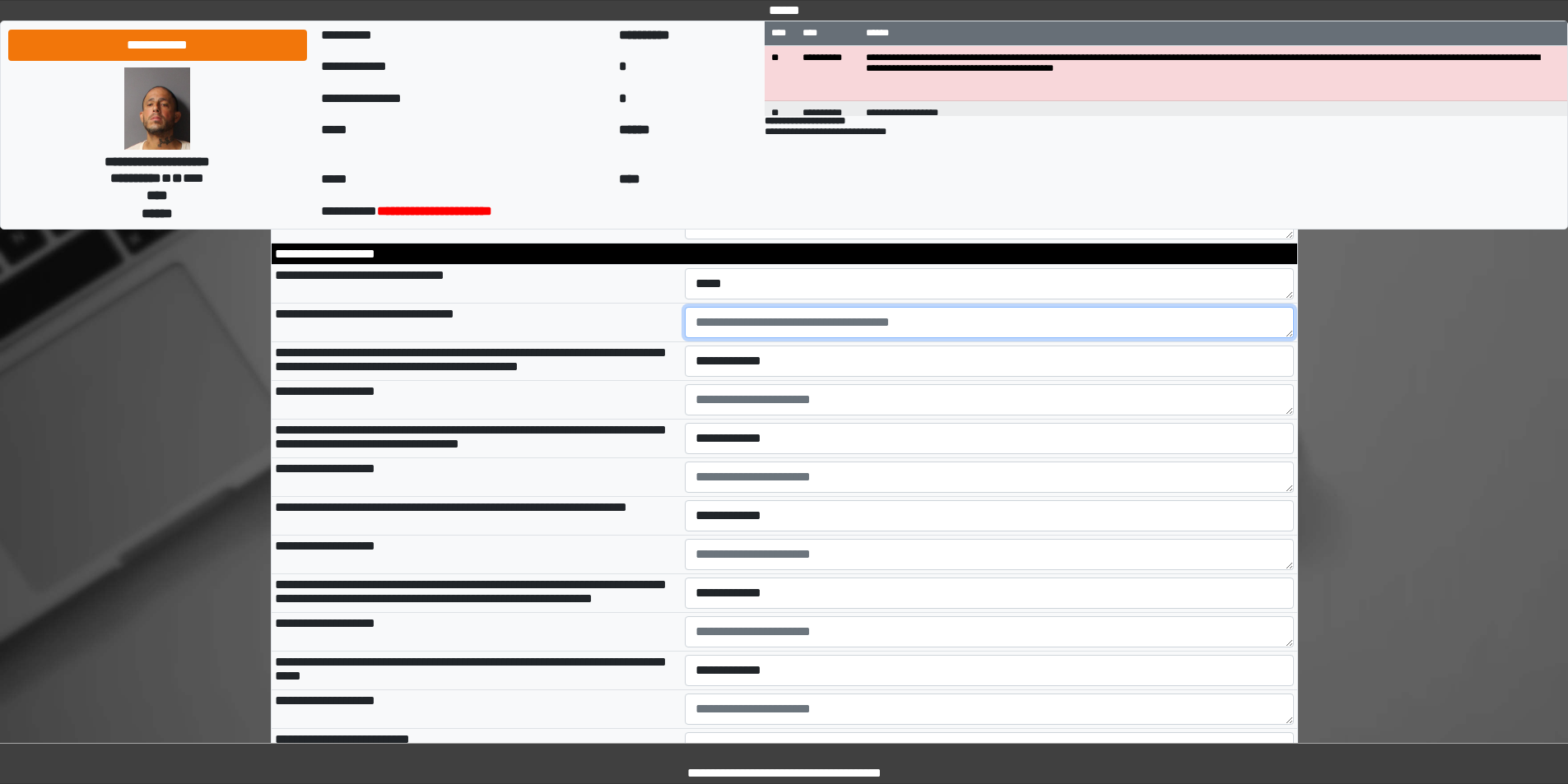 click at bounding box center [989, 322] 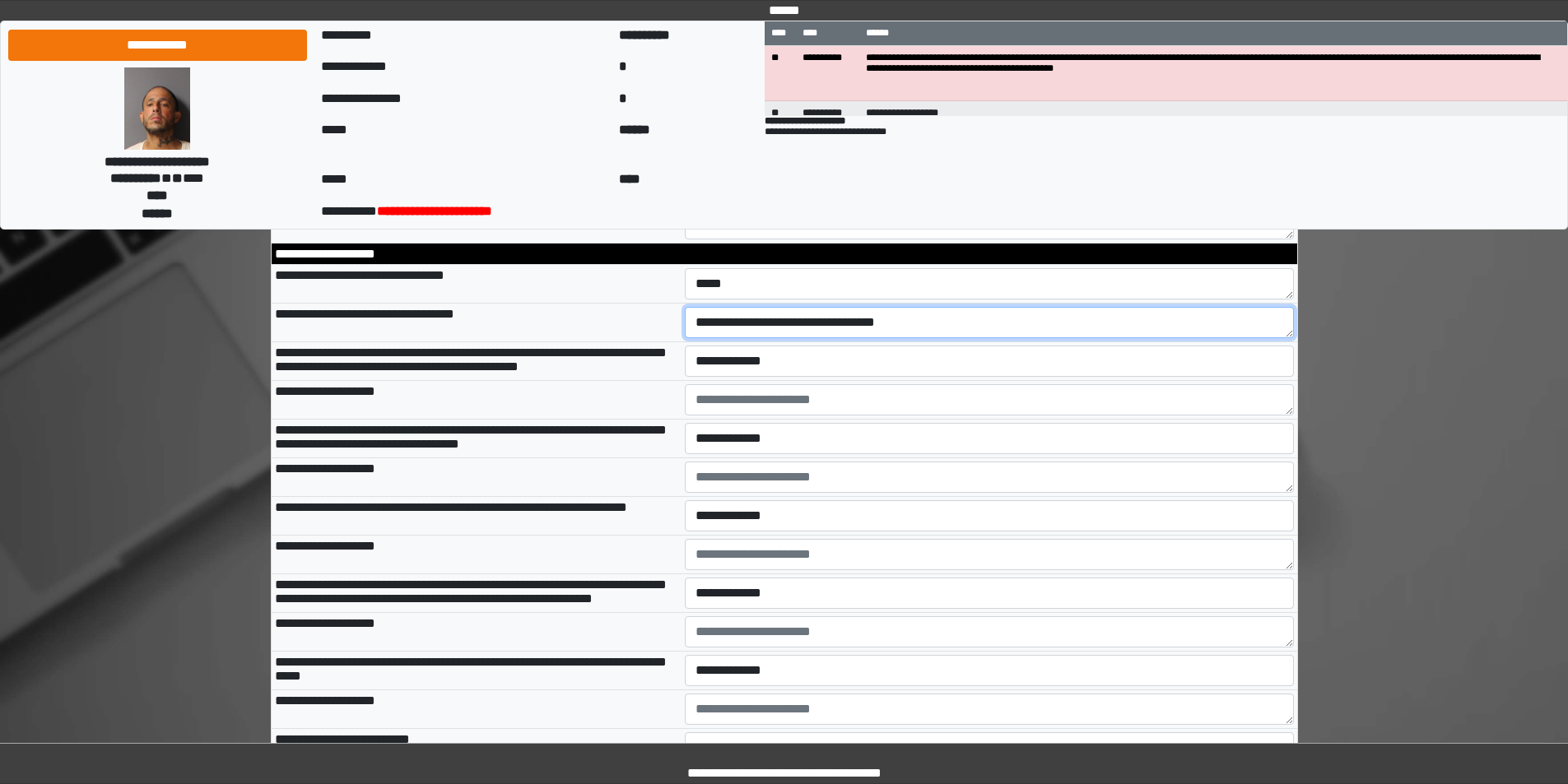 type on "**********" 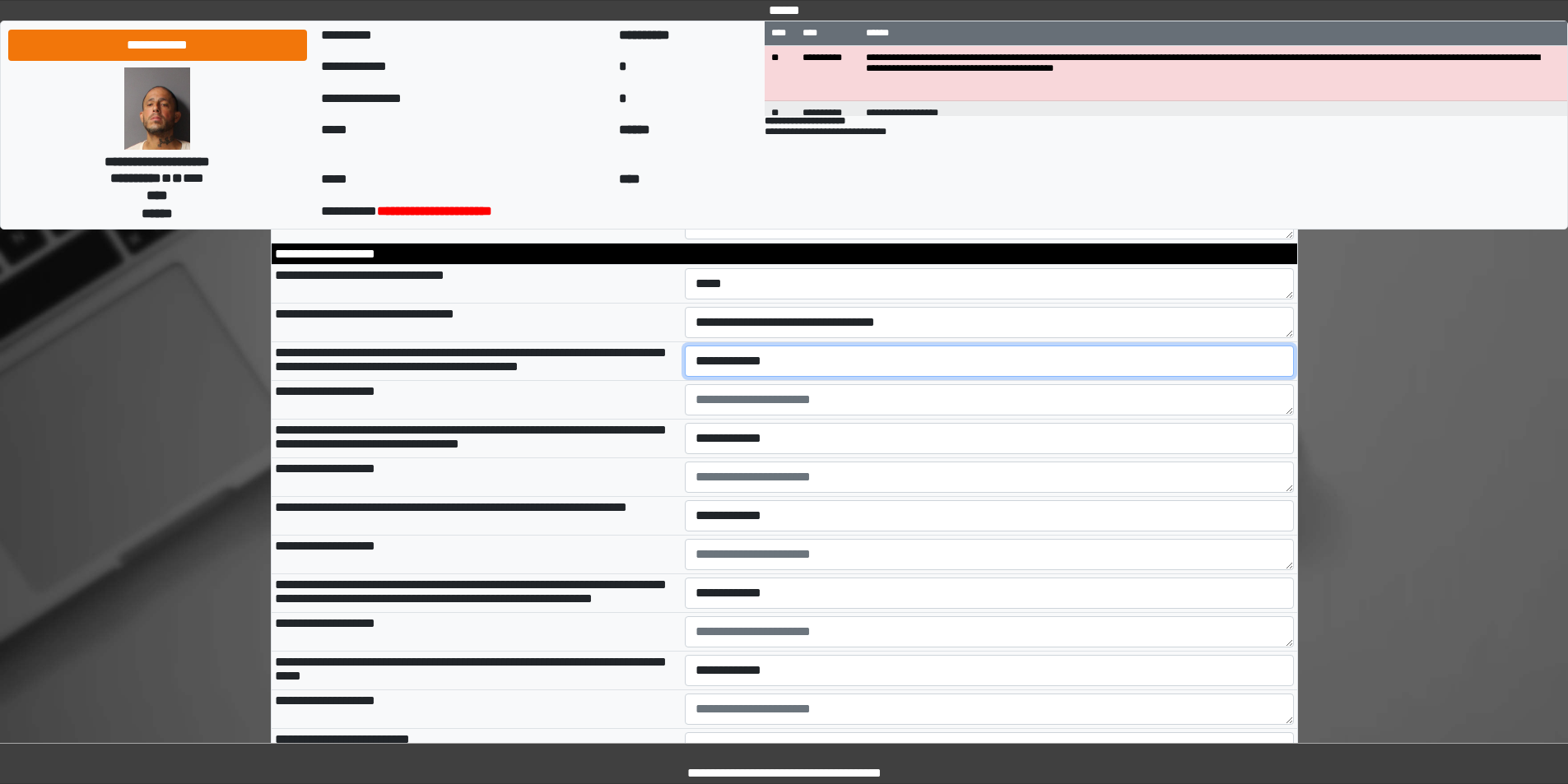 click on "**********" at bounding box center (989, 361) 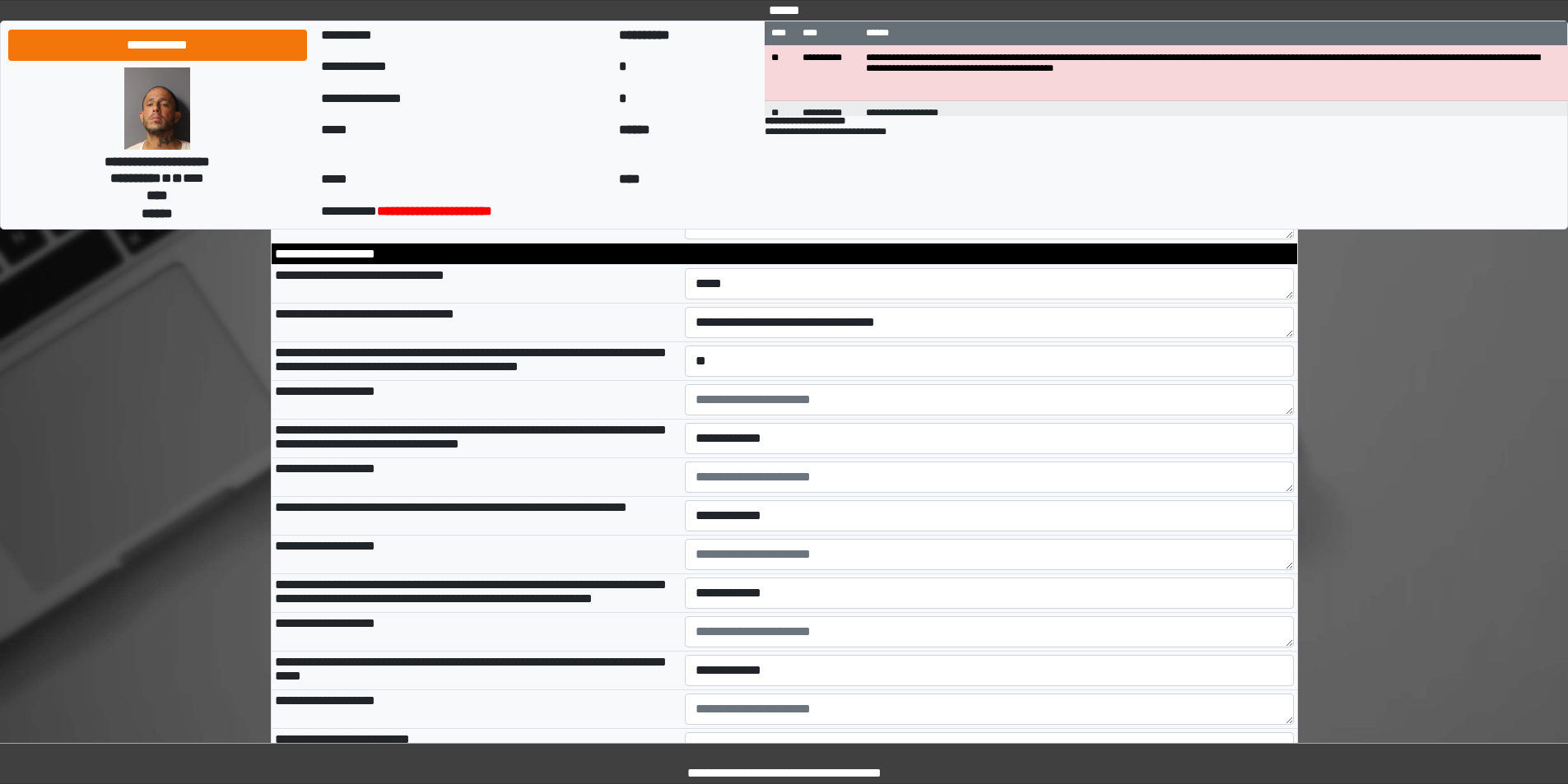 click on "**********" at bounding box center (477, 400) 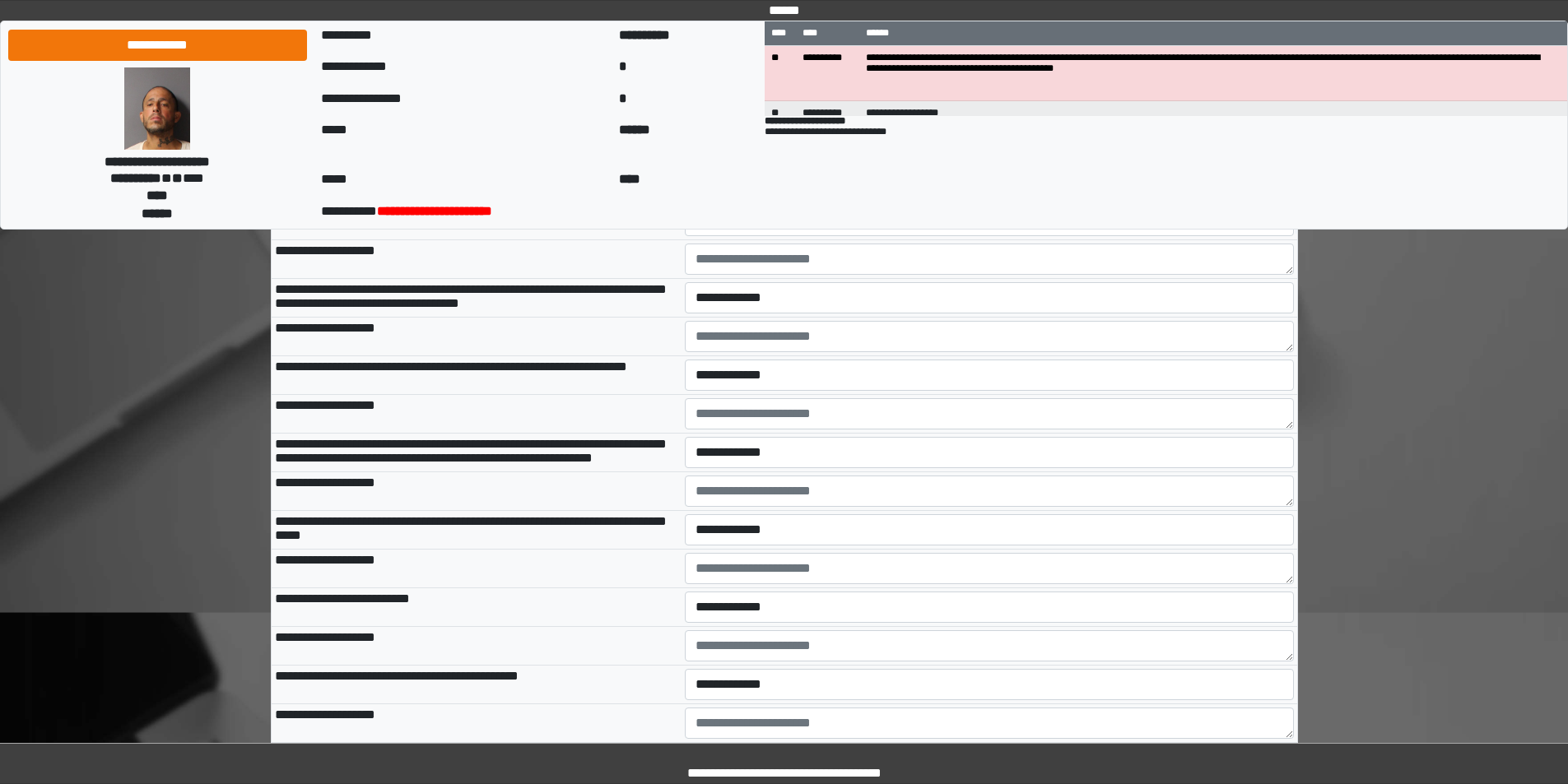 scroll, scrollTop: 2303, scrollLeft: 0, axis: vertical 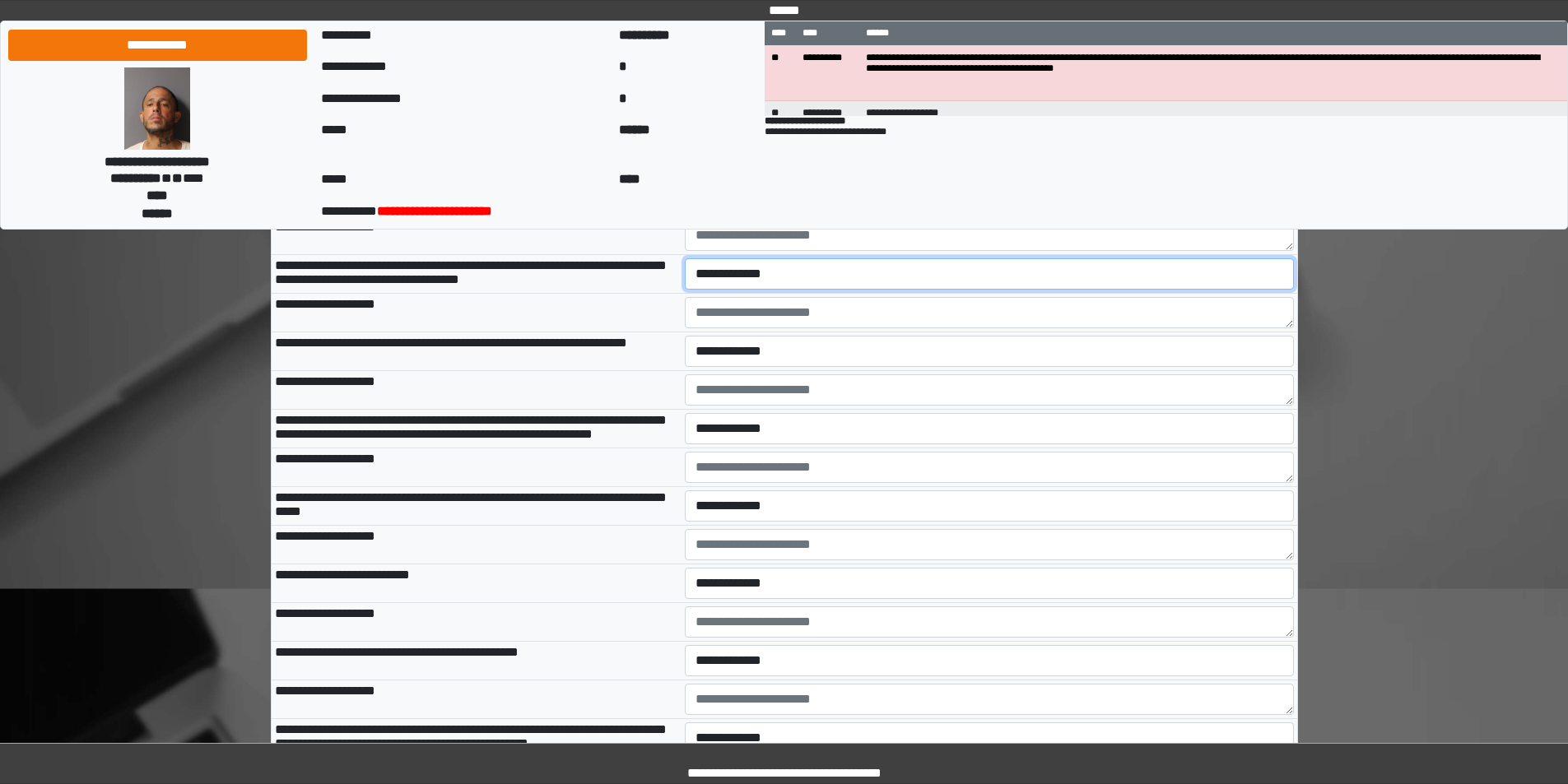 click on "**********" at bounding box center (989, 274) 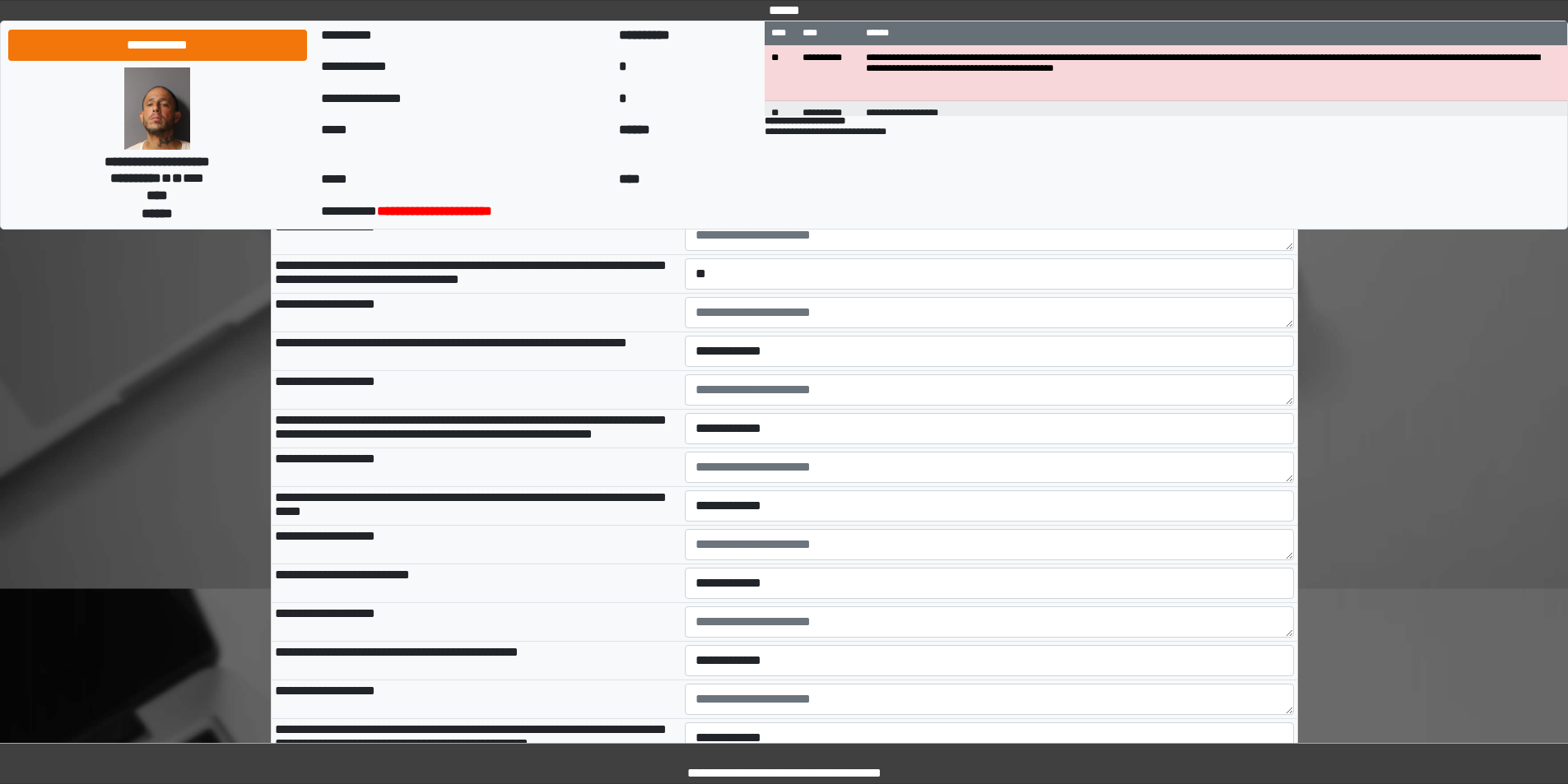 click on "**********" at bounding box center (477, 351) 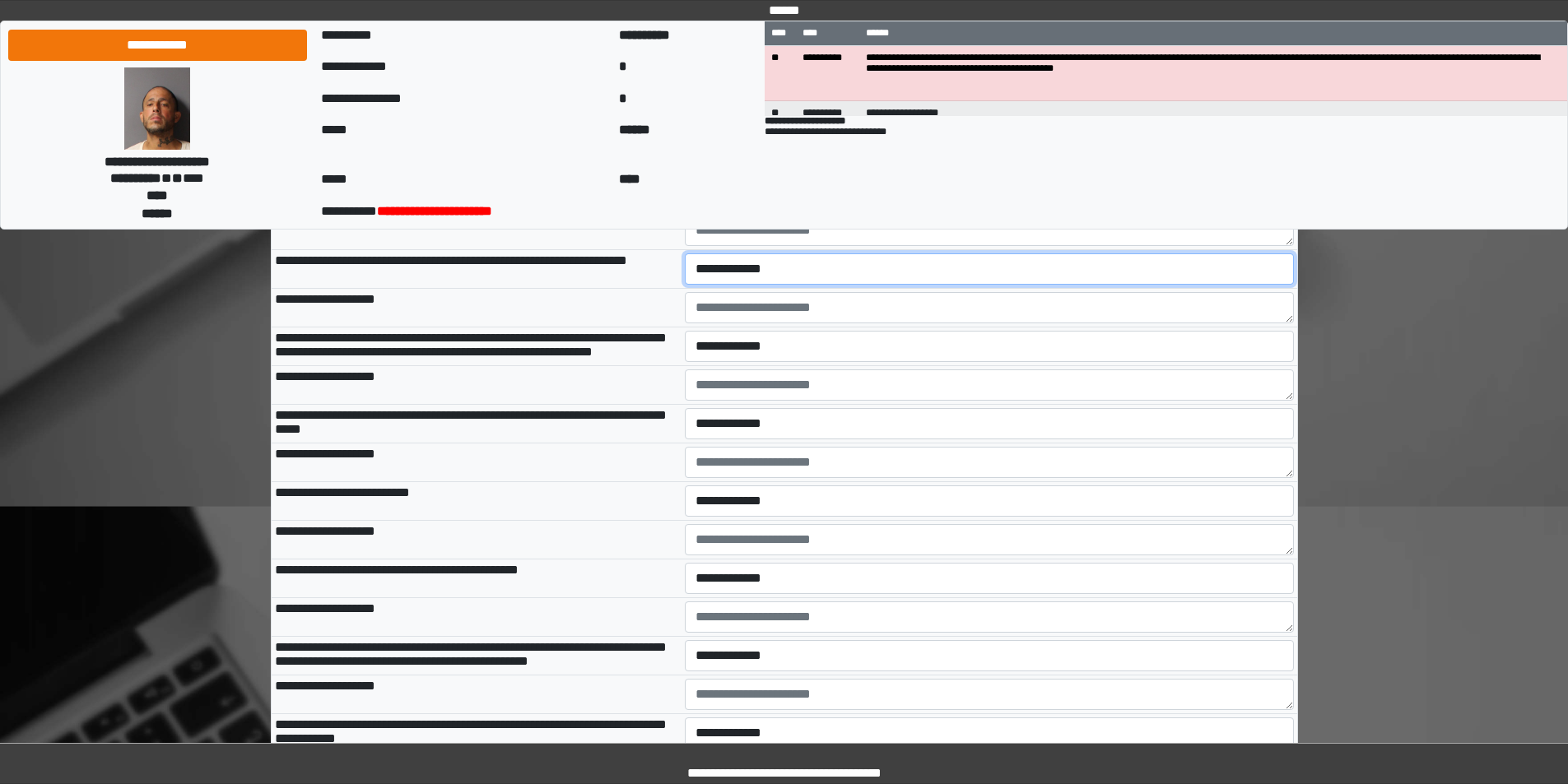 drag, startPoint x: 728, startPoint y: 323, endPoint x: 728, endPoint y: 336, distance: 13 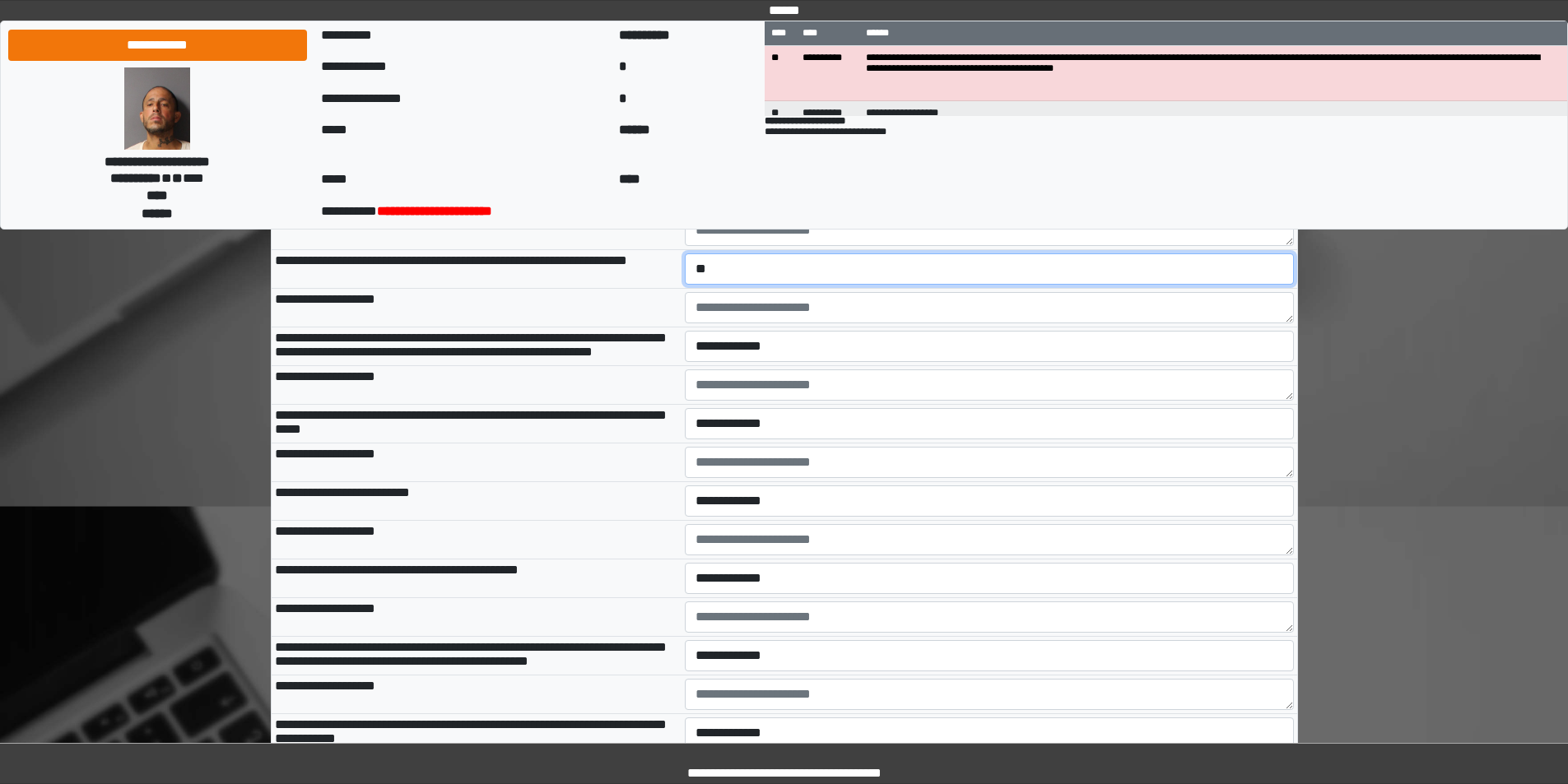 click on "**********" at bounding box center (989, 269) 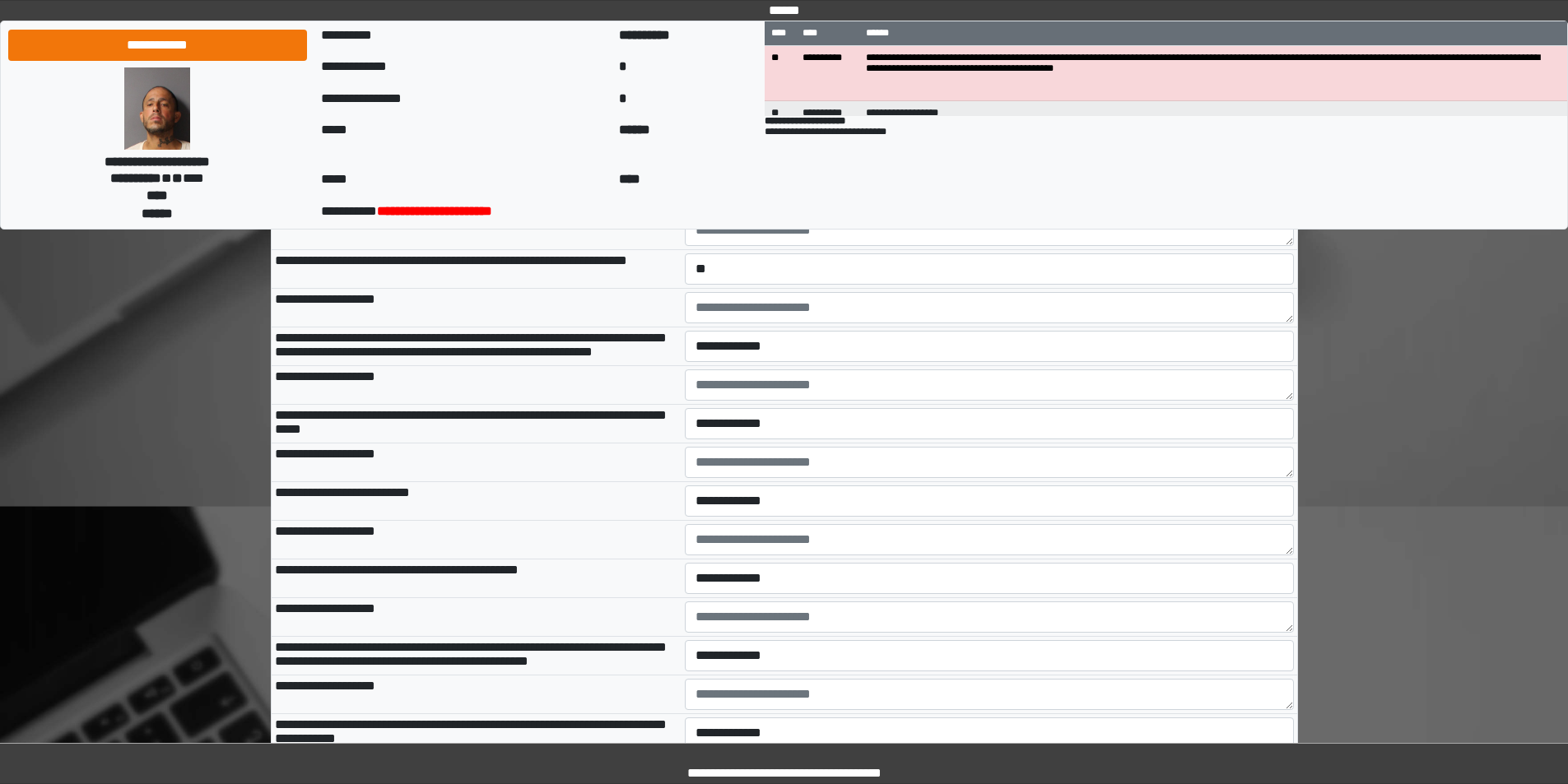 click on "**********" at bounding box center [477, 269] 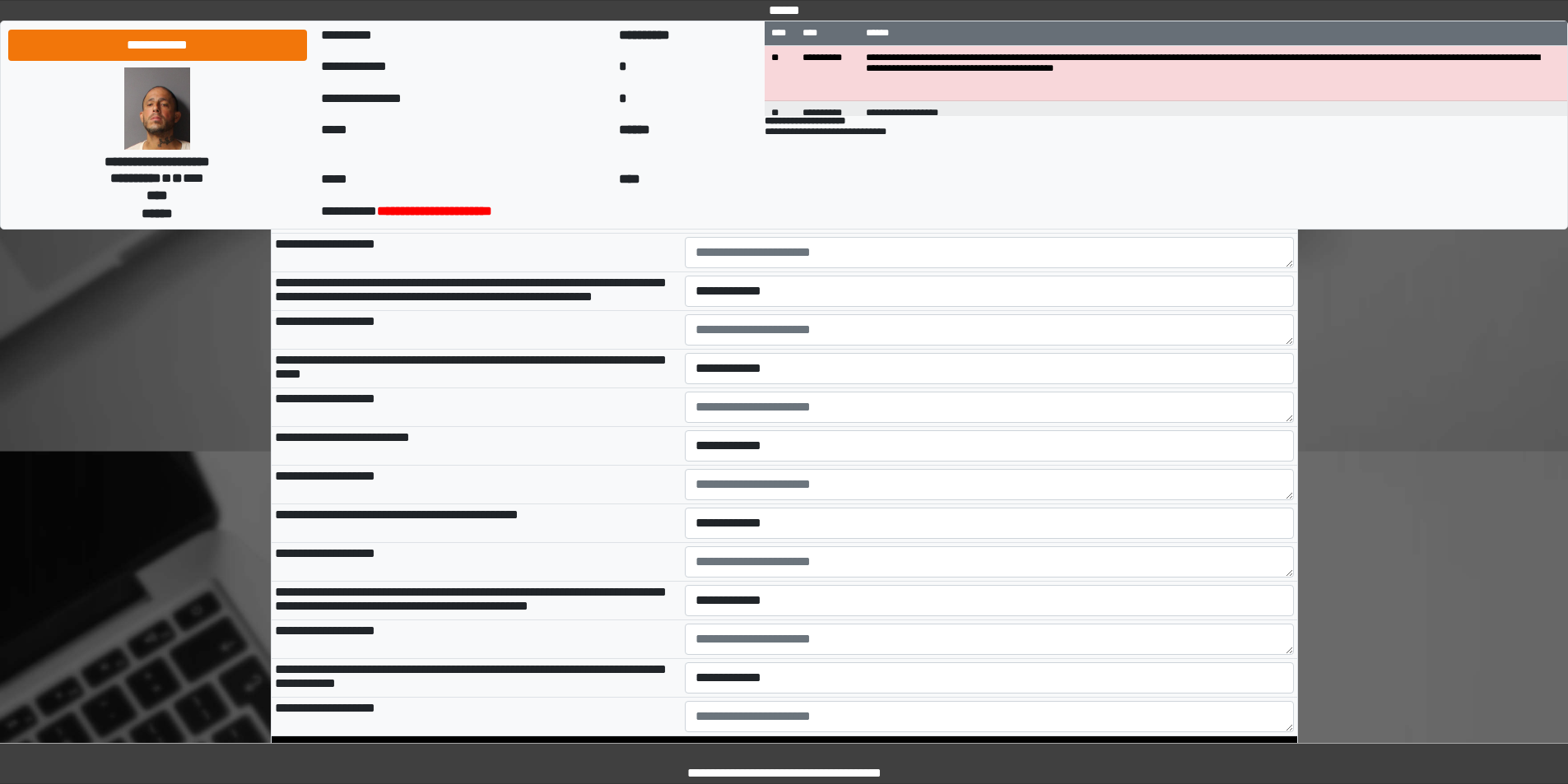 scroll, scrollTop: 2468, scrollLeft: 0, axis: vertical 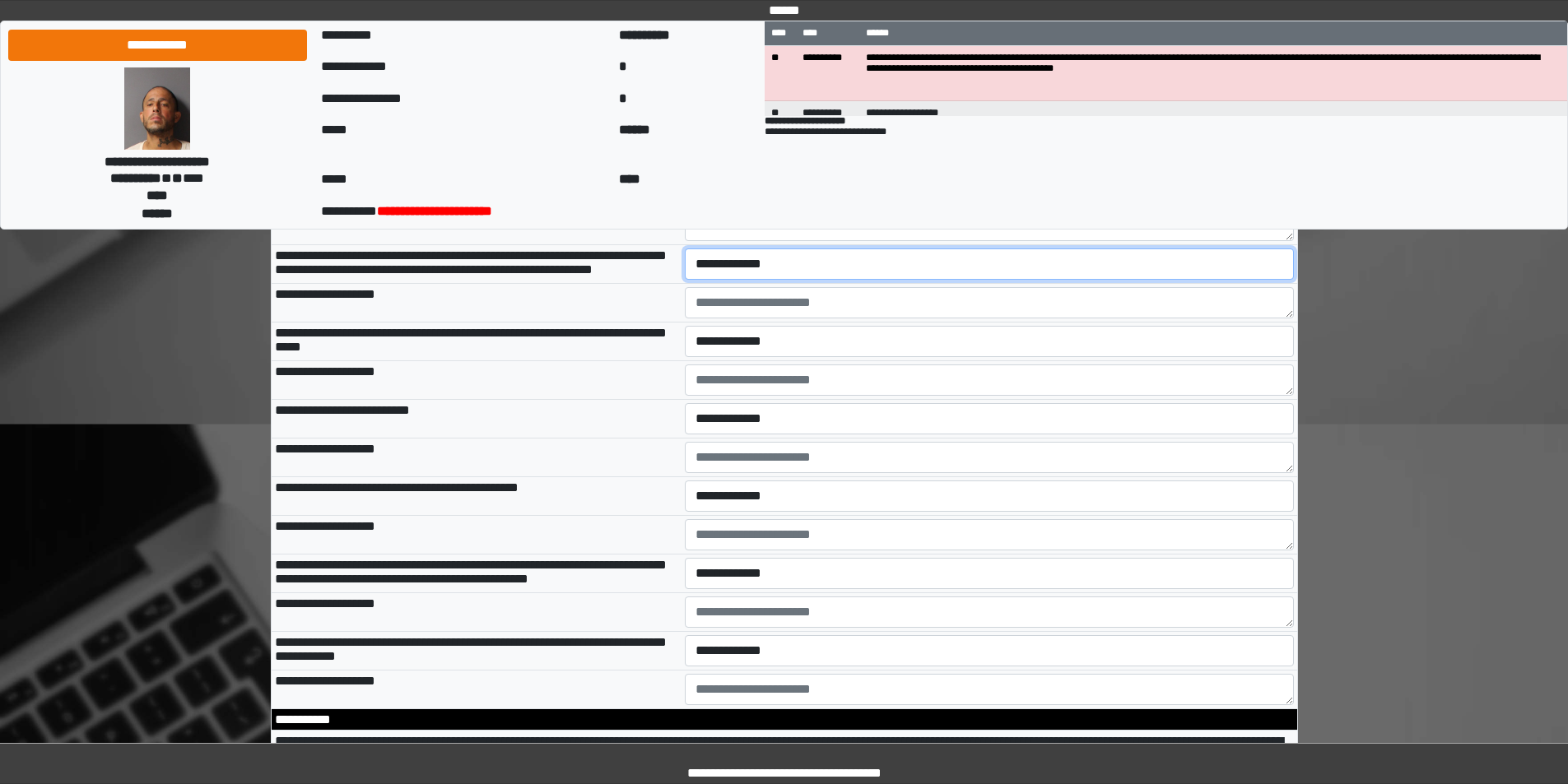 click on "**********" at bounding box center (989, 264) 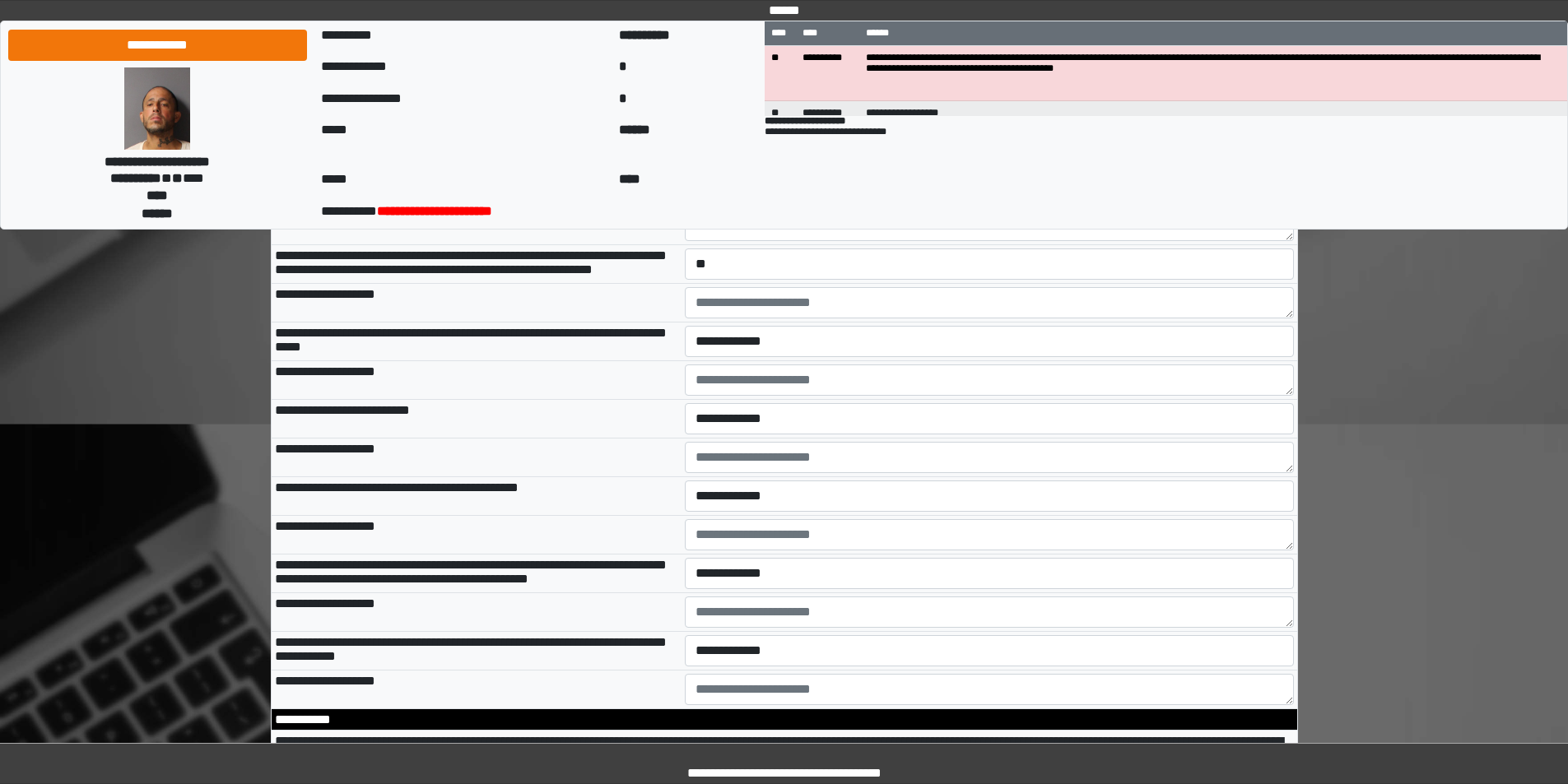 click on "**********" at bounding box center [477, 264] 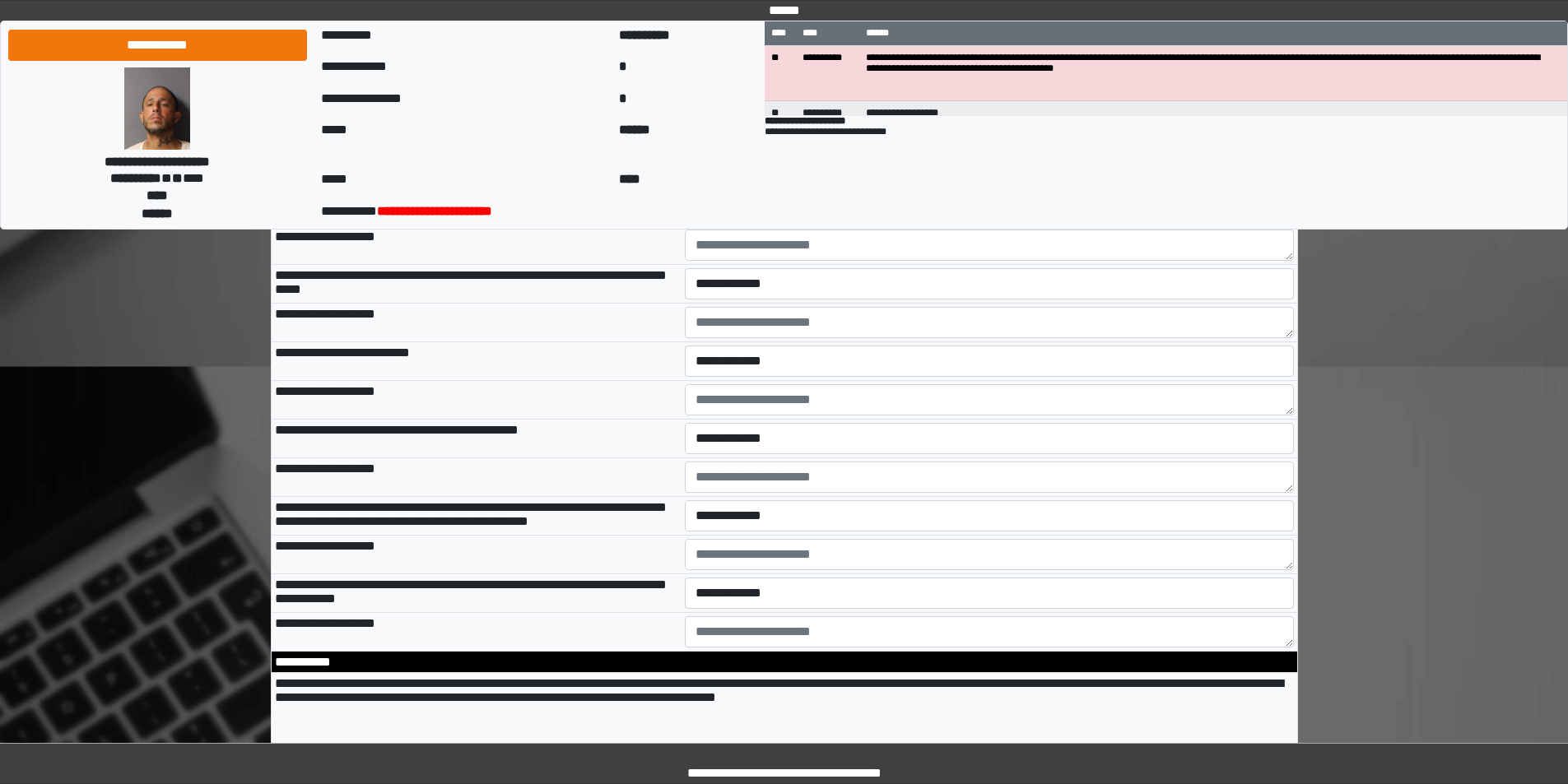 scroll, scrollTop: 2550, scrollLeft: 0, axis: vertical 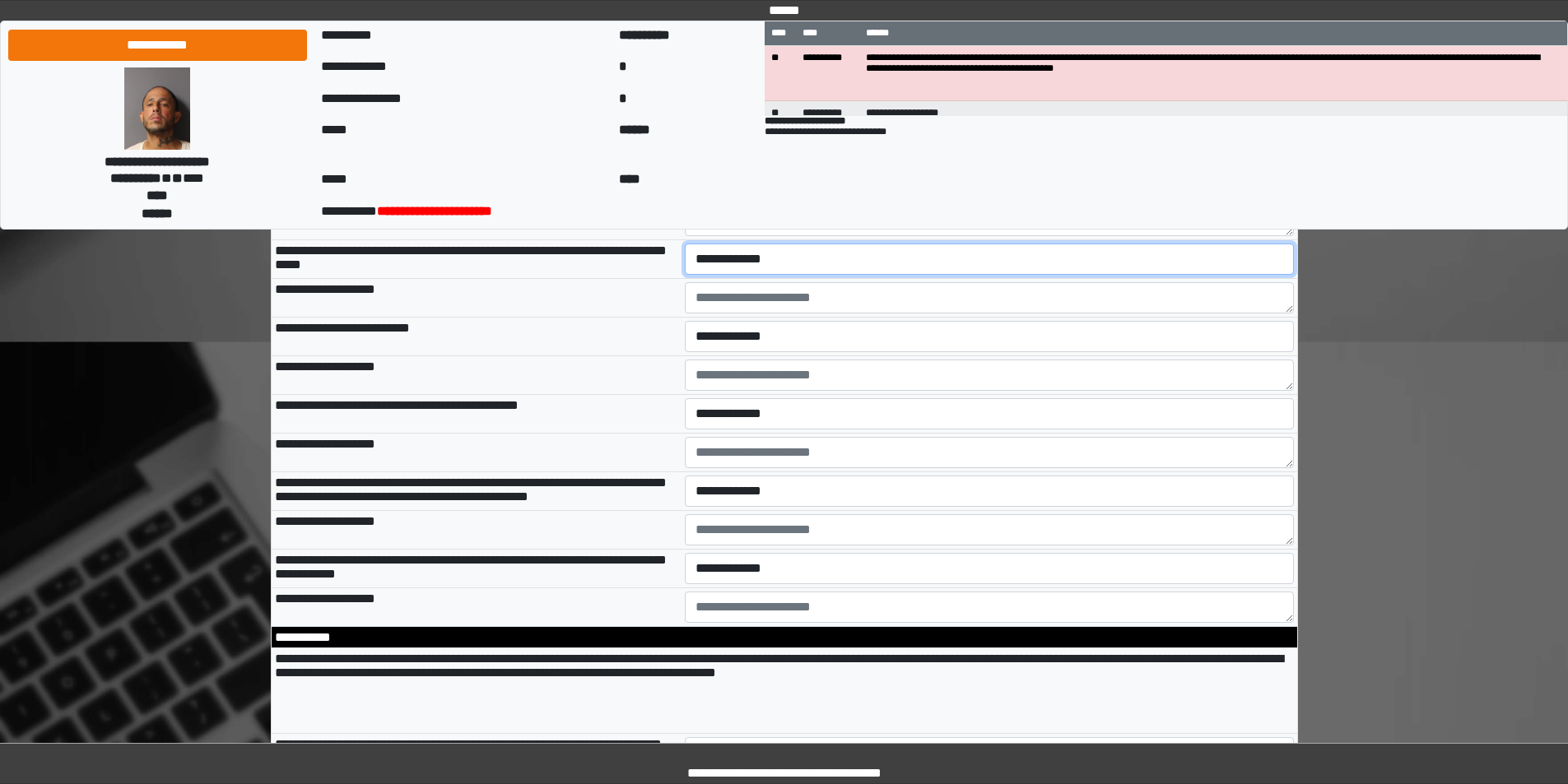click on "**********" at bounding box center (989, 259) 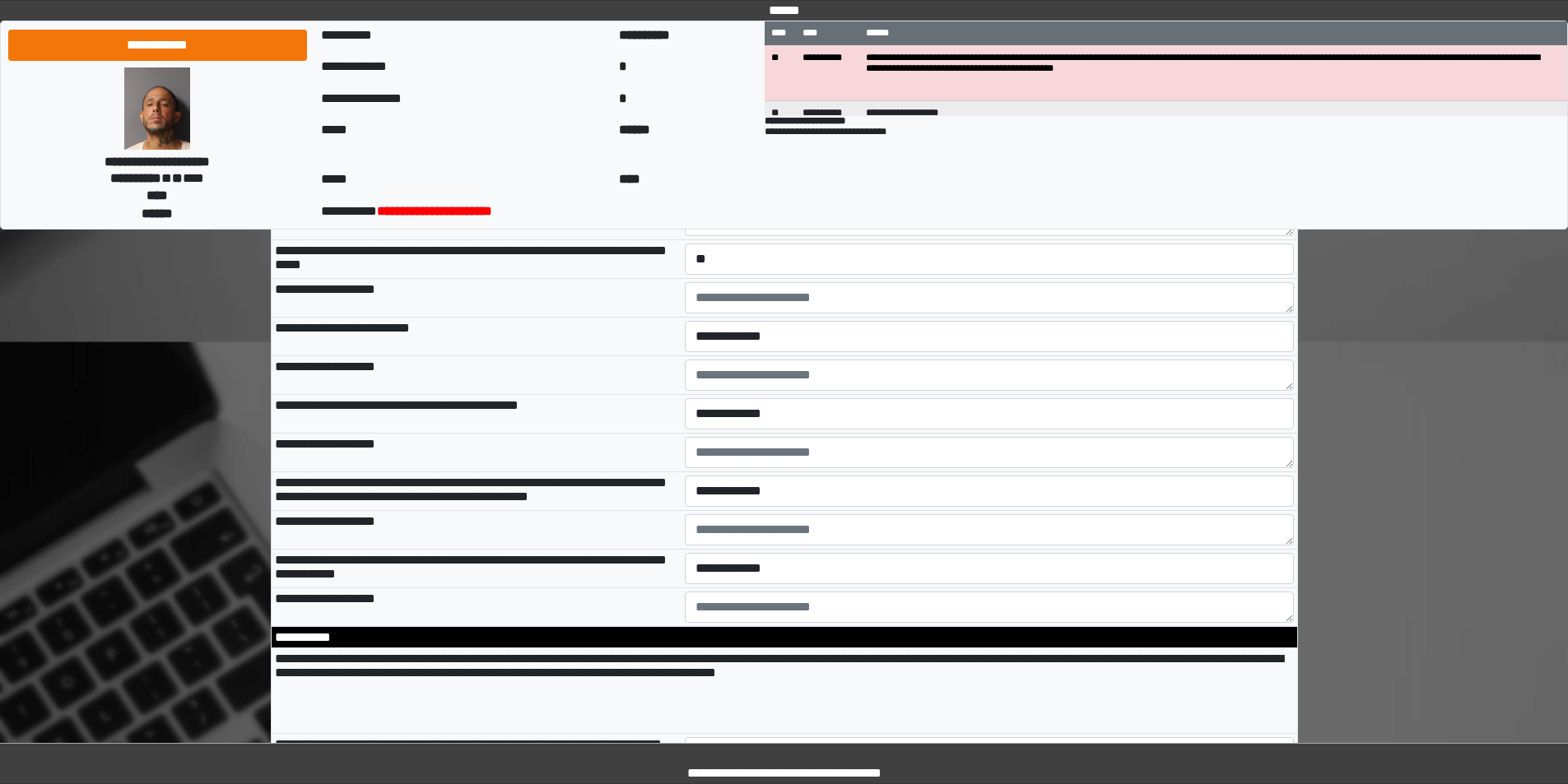 click on "**********" at bounding box center [477, 259] 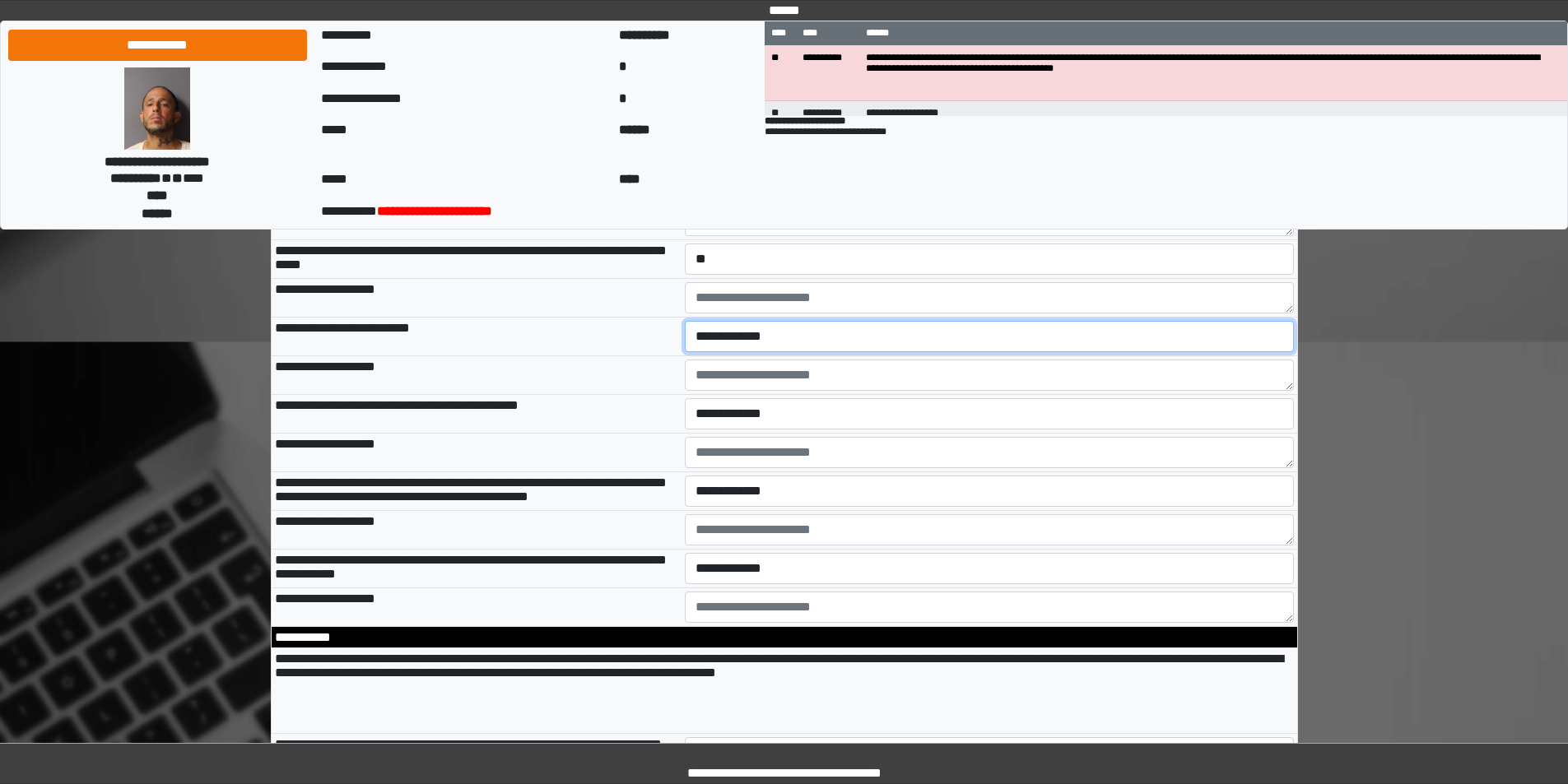 click on "**********" at bounding box center (989, 336) 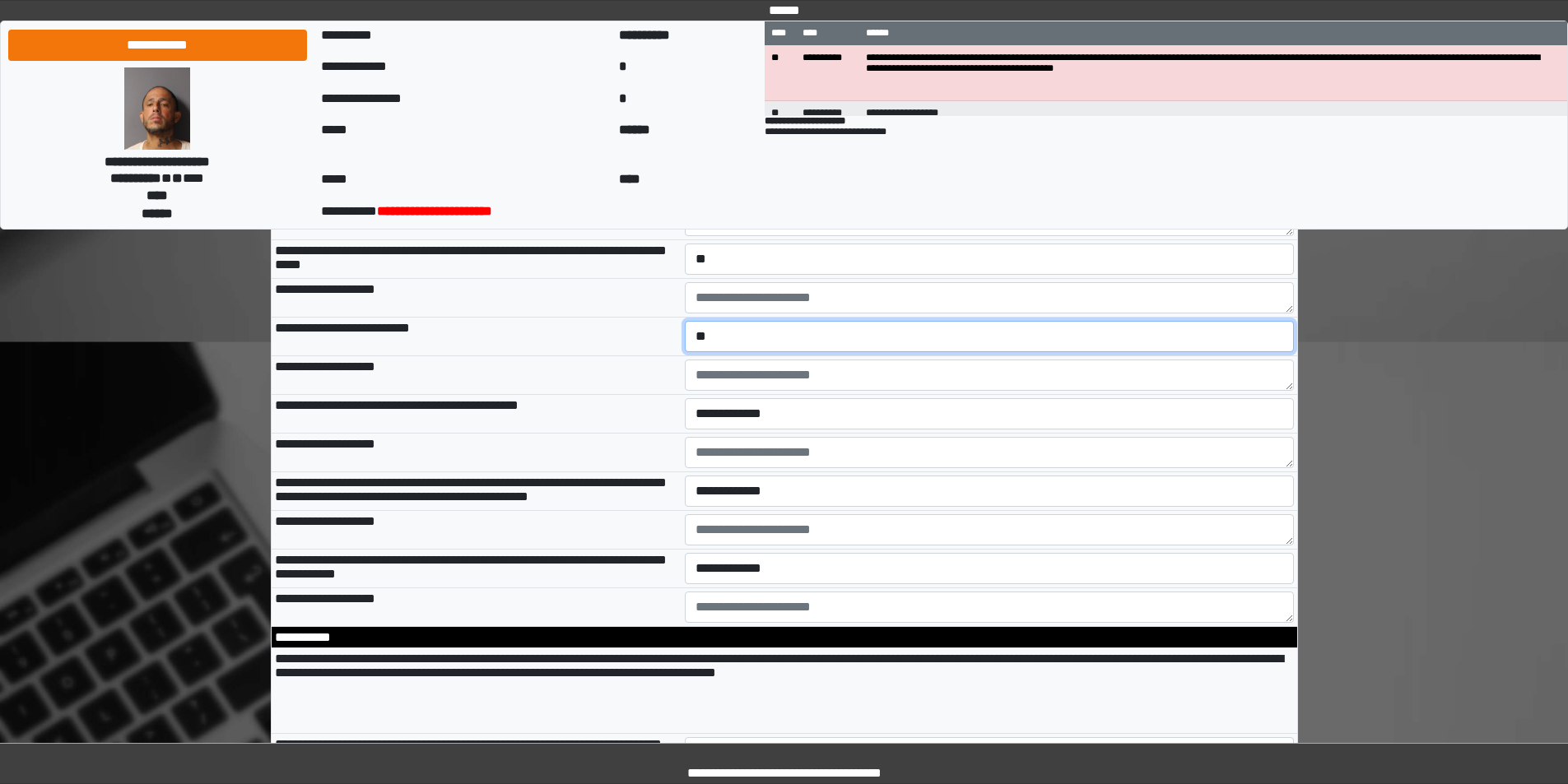 click on "**********" at bounding box center (989, 336) 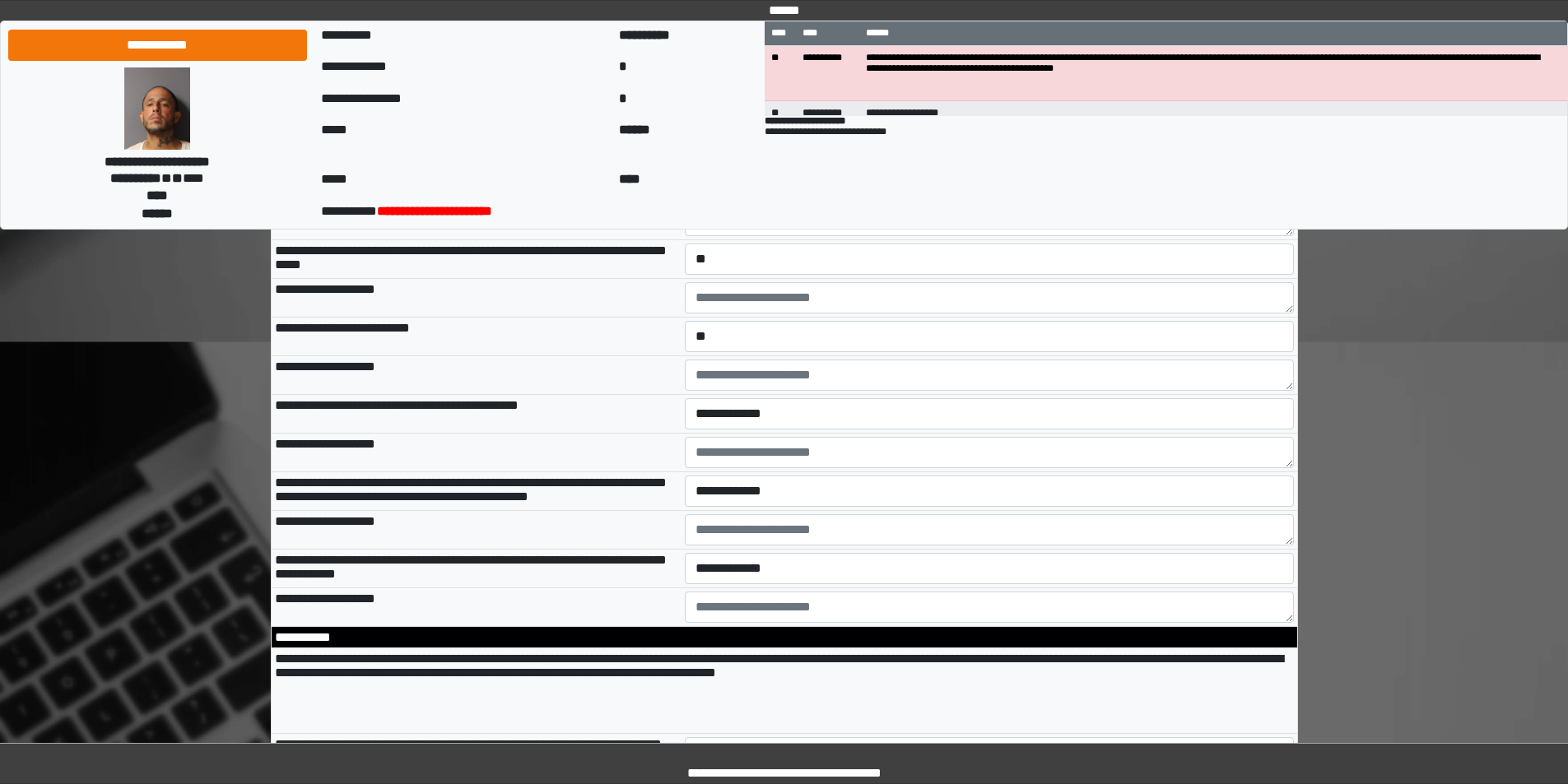click on "**********" at bounding box center [477, 336] 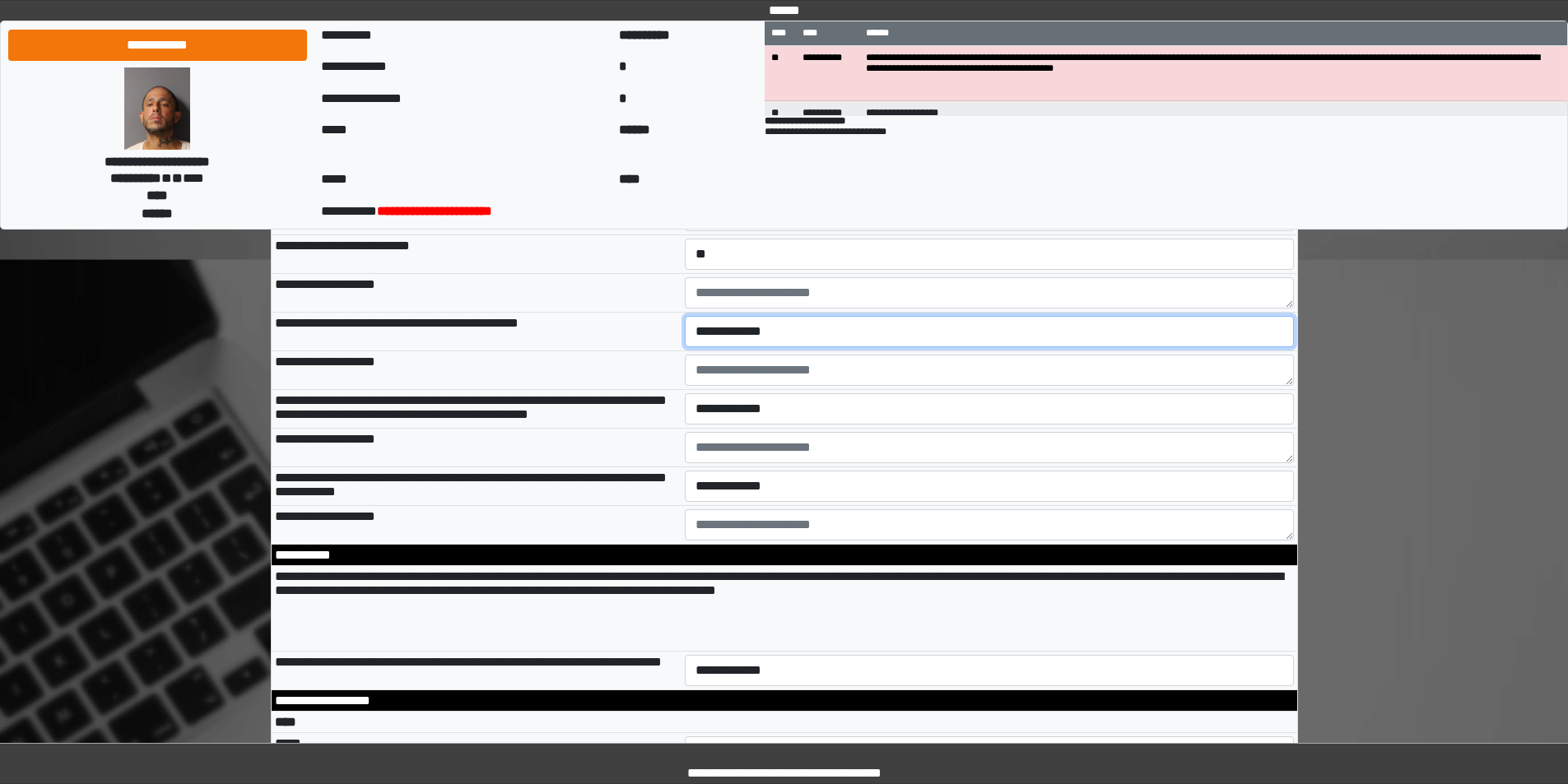 click on "**********" at bounding box center (989, 332) 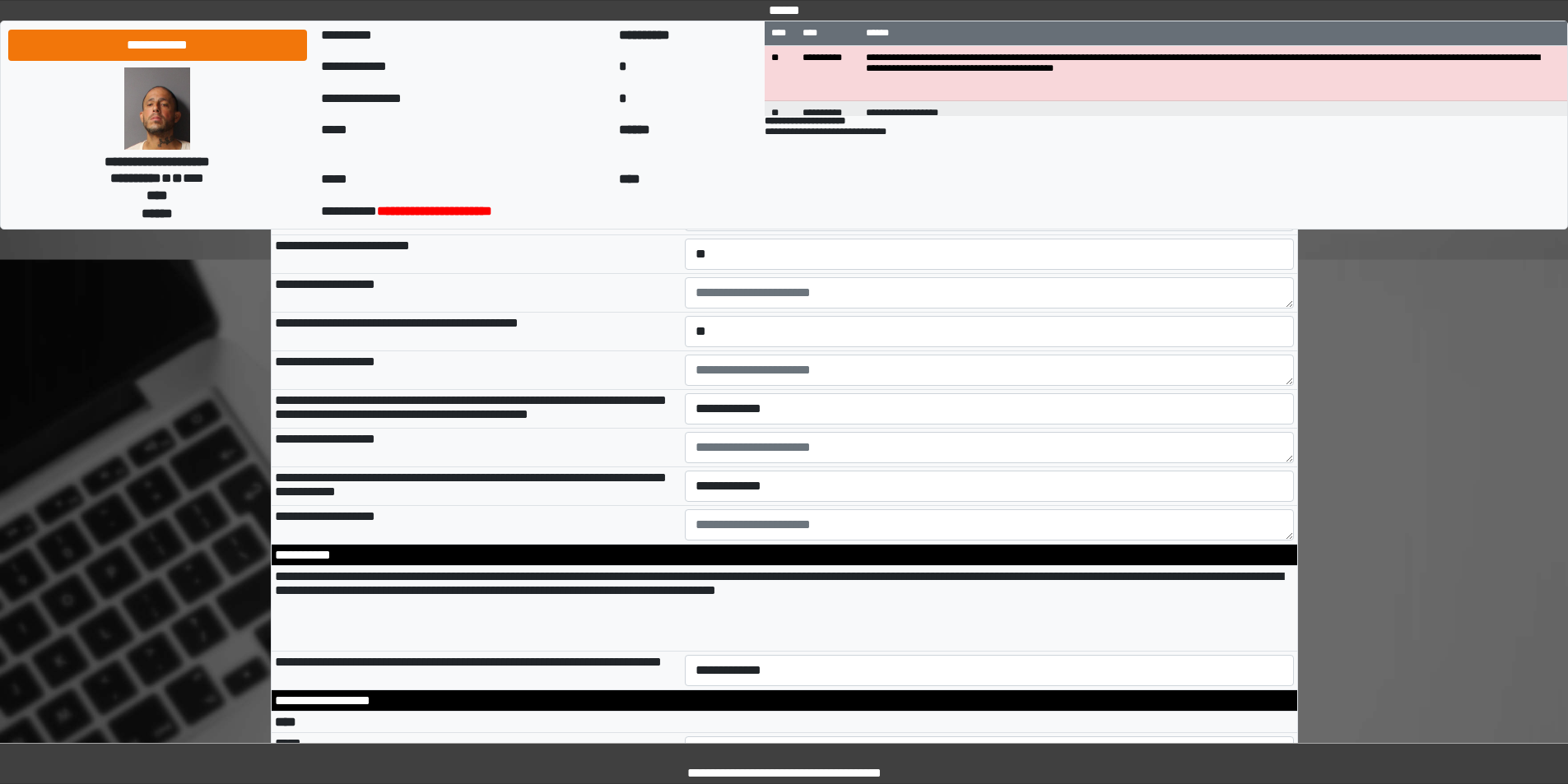 click on "**********" at bounding box center (477, 293) 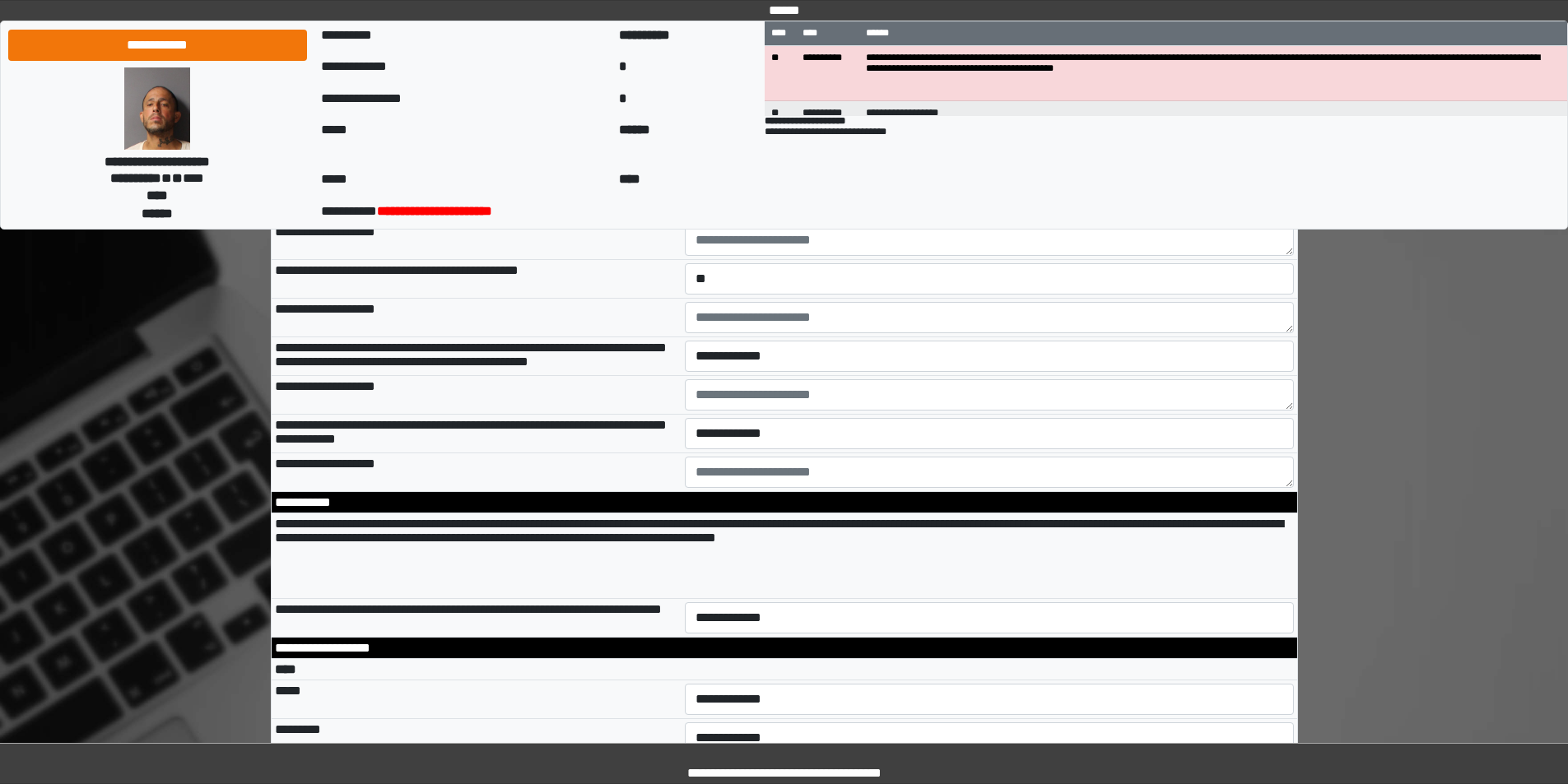 scroll, scrollTop: 2715, scrollLeft: 0, axis: vertical 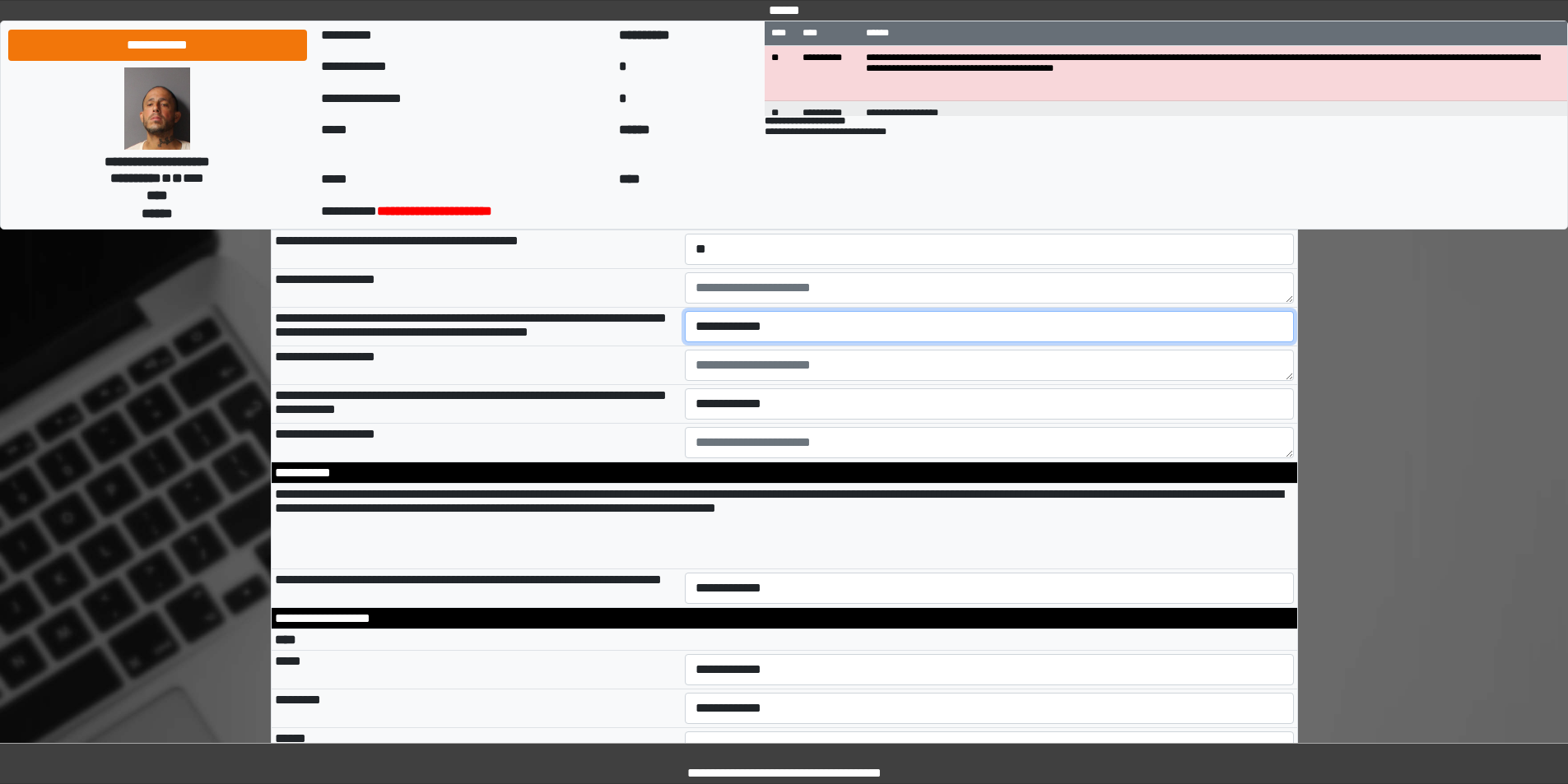 click on "**********" at bounding box center (989, 327) 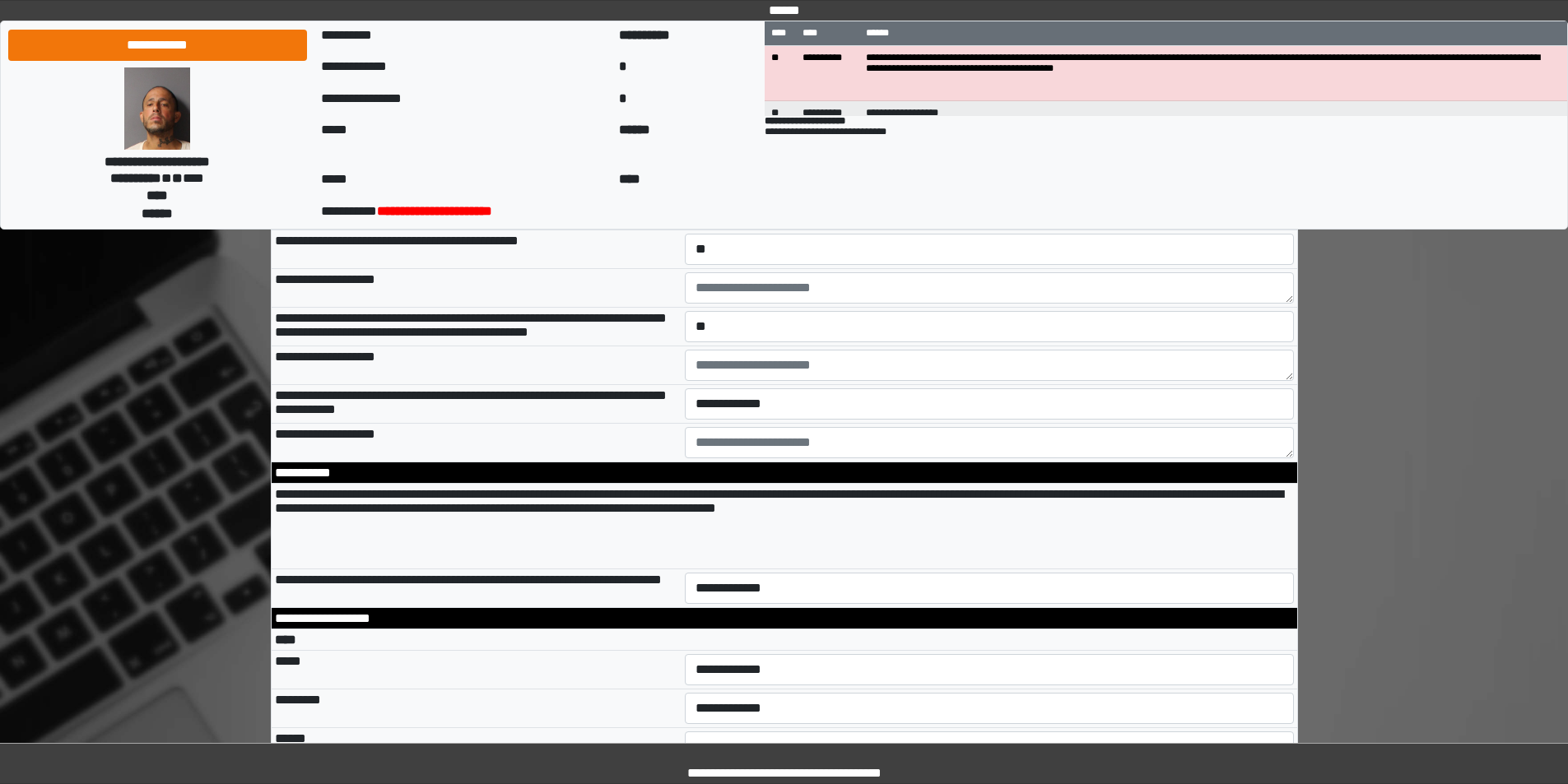 click on "**********" at bounding box center [477, 365] 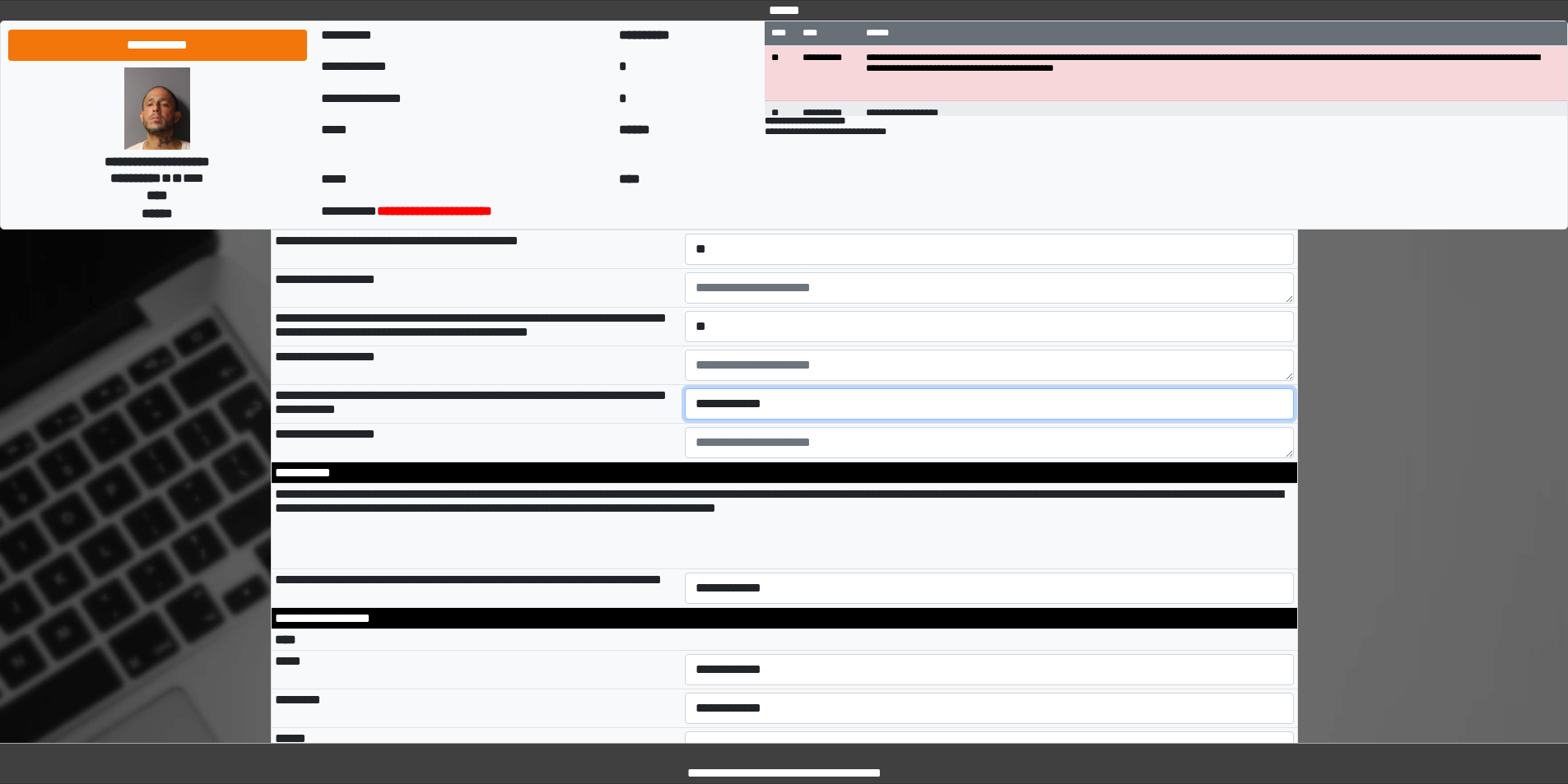 click on "**********" at bounding box center [989, 404] 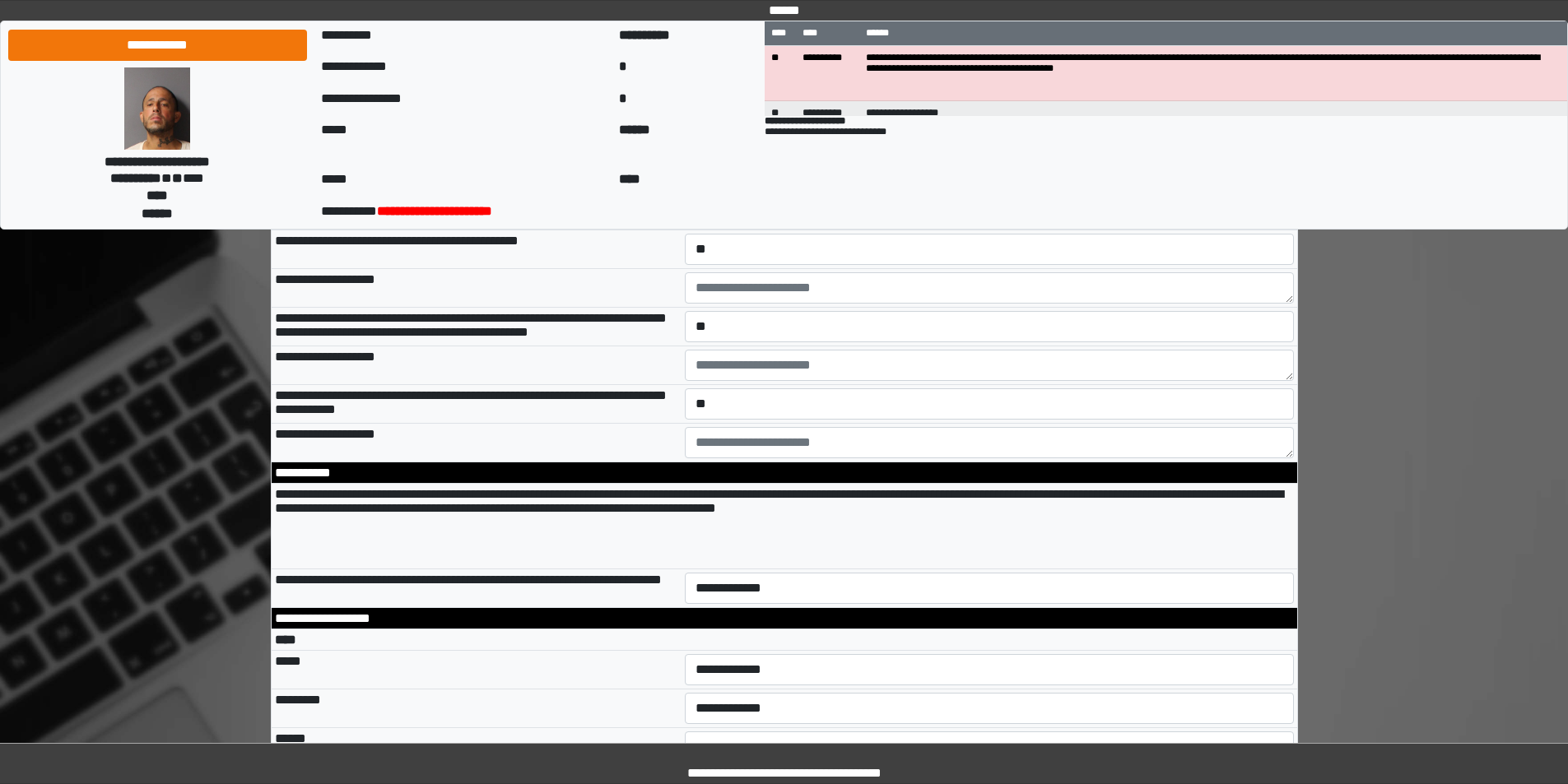 click on "**********" at bounding box center [477, 404] 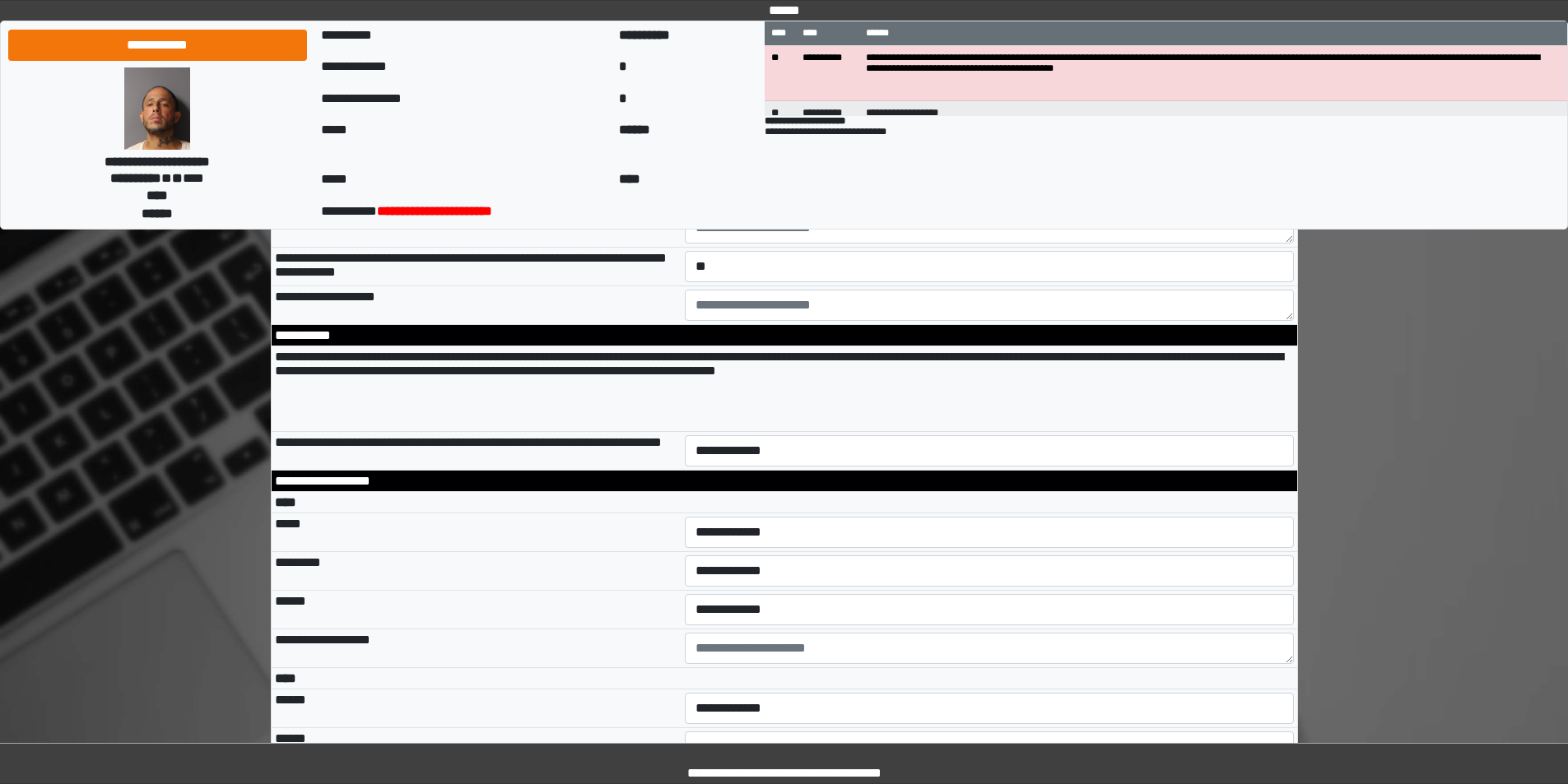 scroll, scrollTop: 2879, scrollLeft: 0, axis: vertical 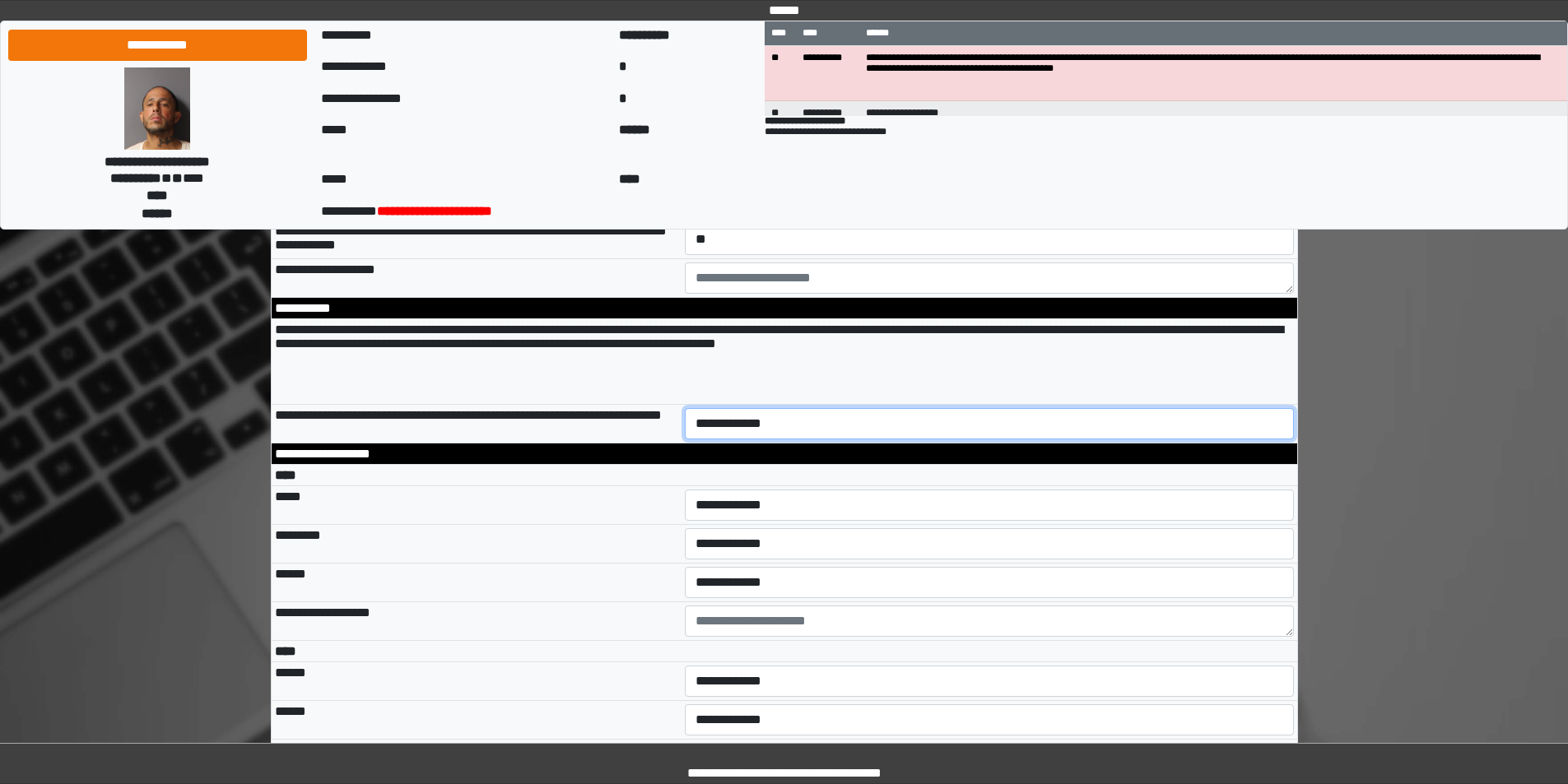 click on "**********" at bounding box center [989, 424] 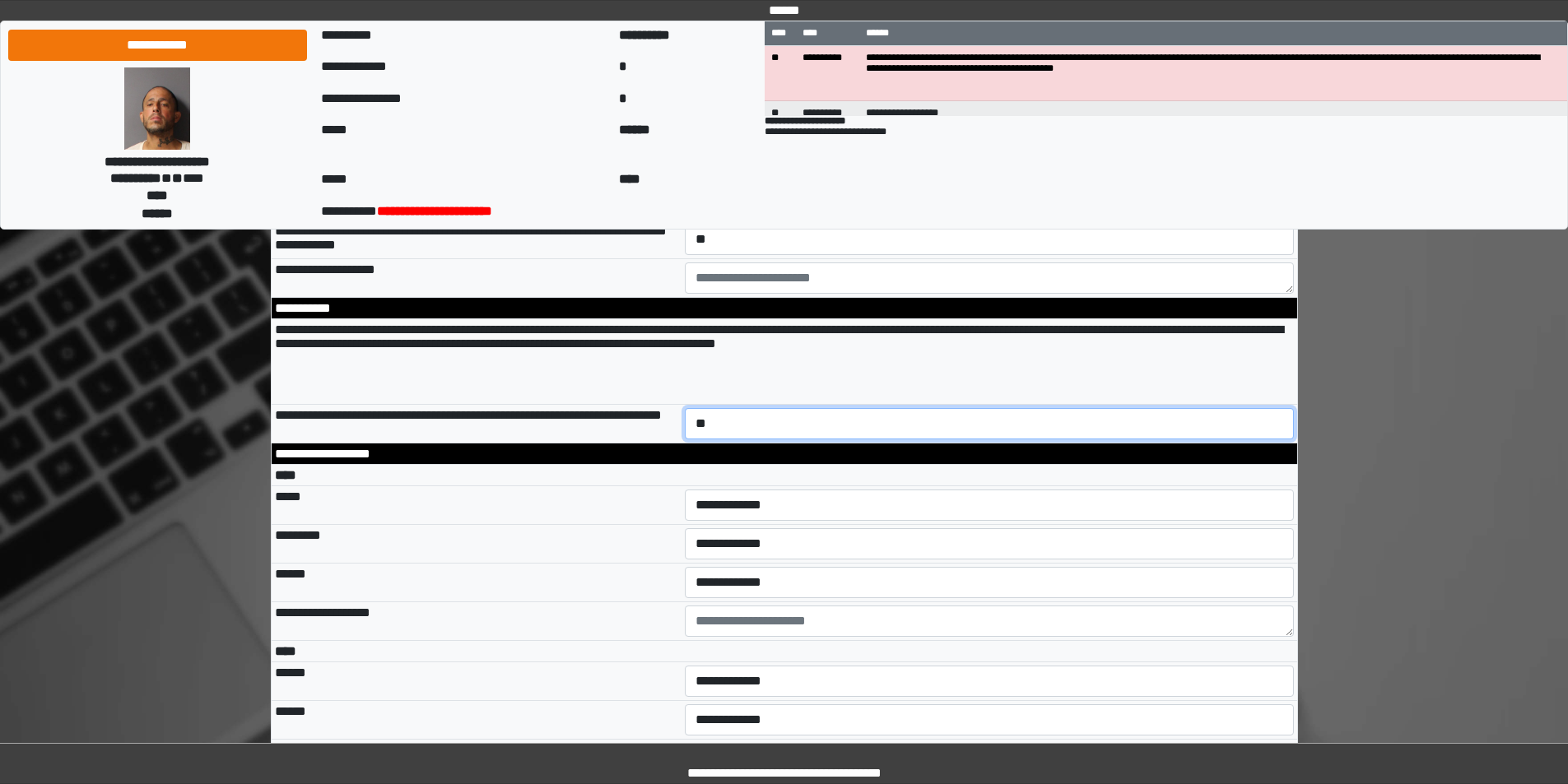 click on "**********" at bounding box center [989, 424] 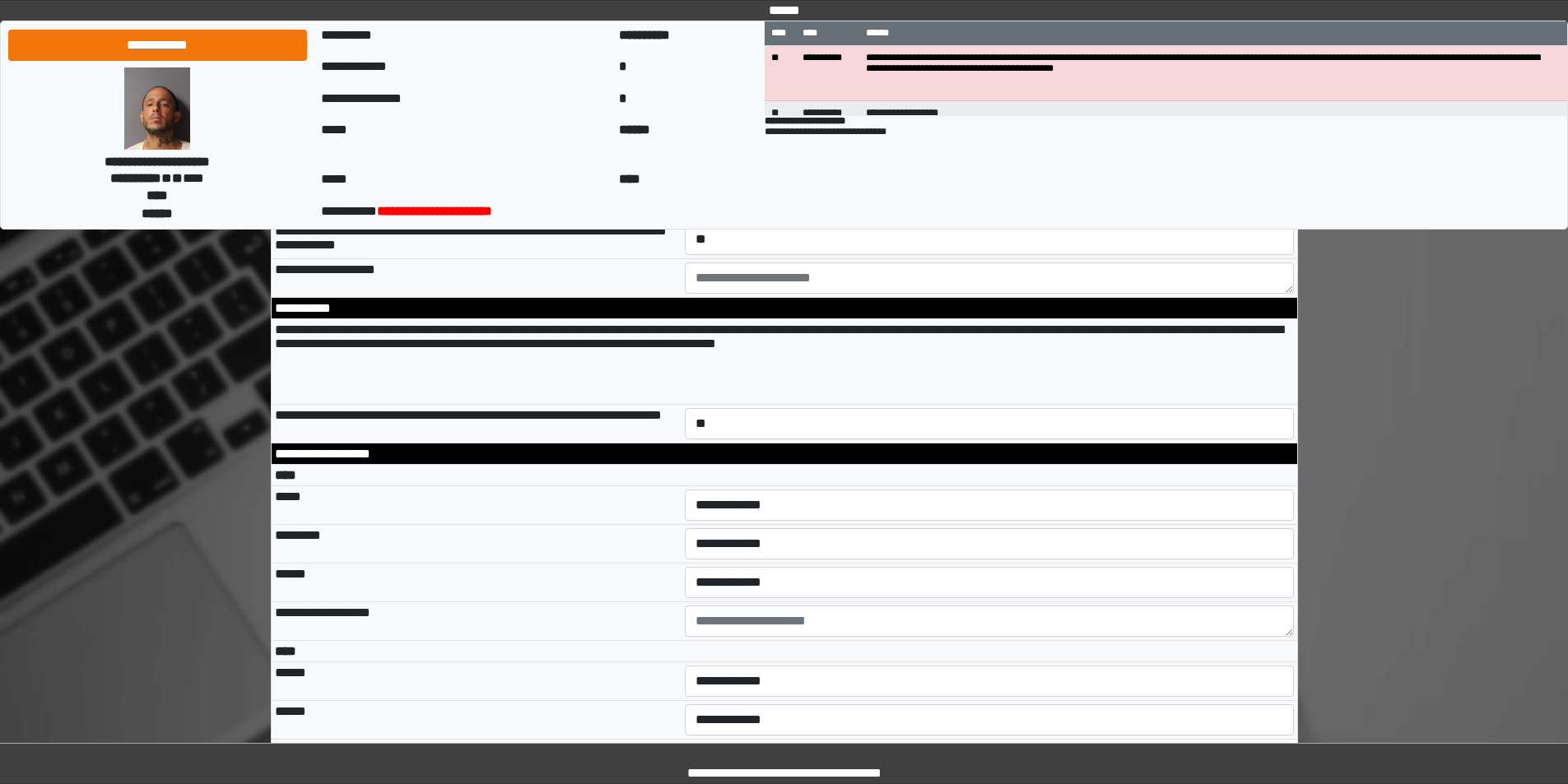 click on "**********" at bounding box center [784, 362] 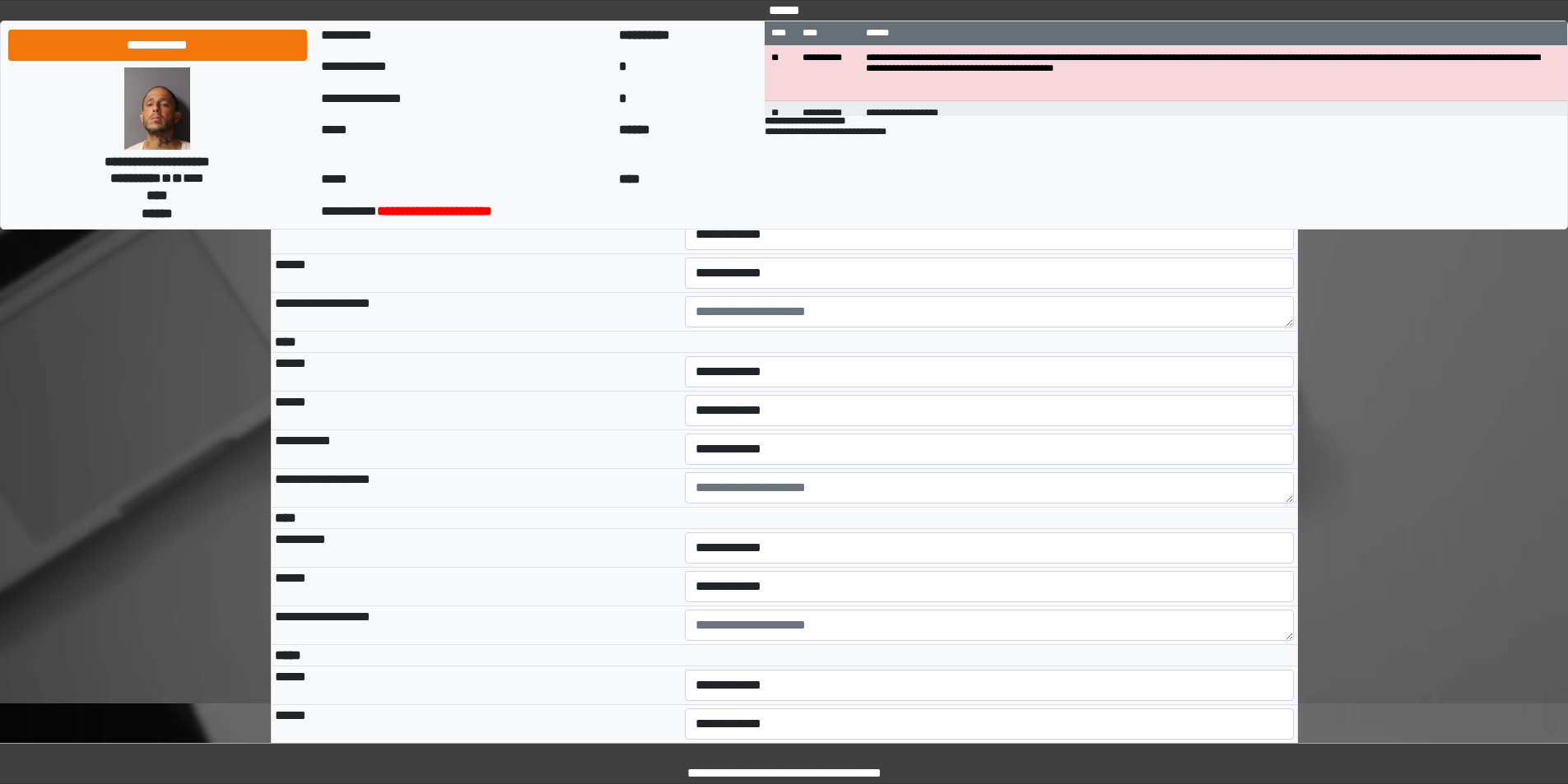 scroll, scrollTop: 3208, scrollLeft: 0, axis: vertical 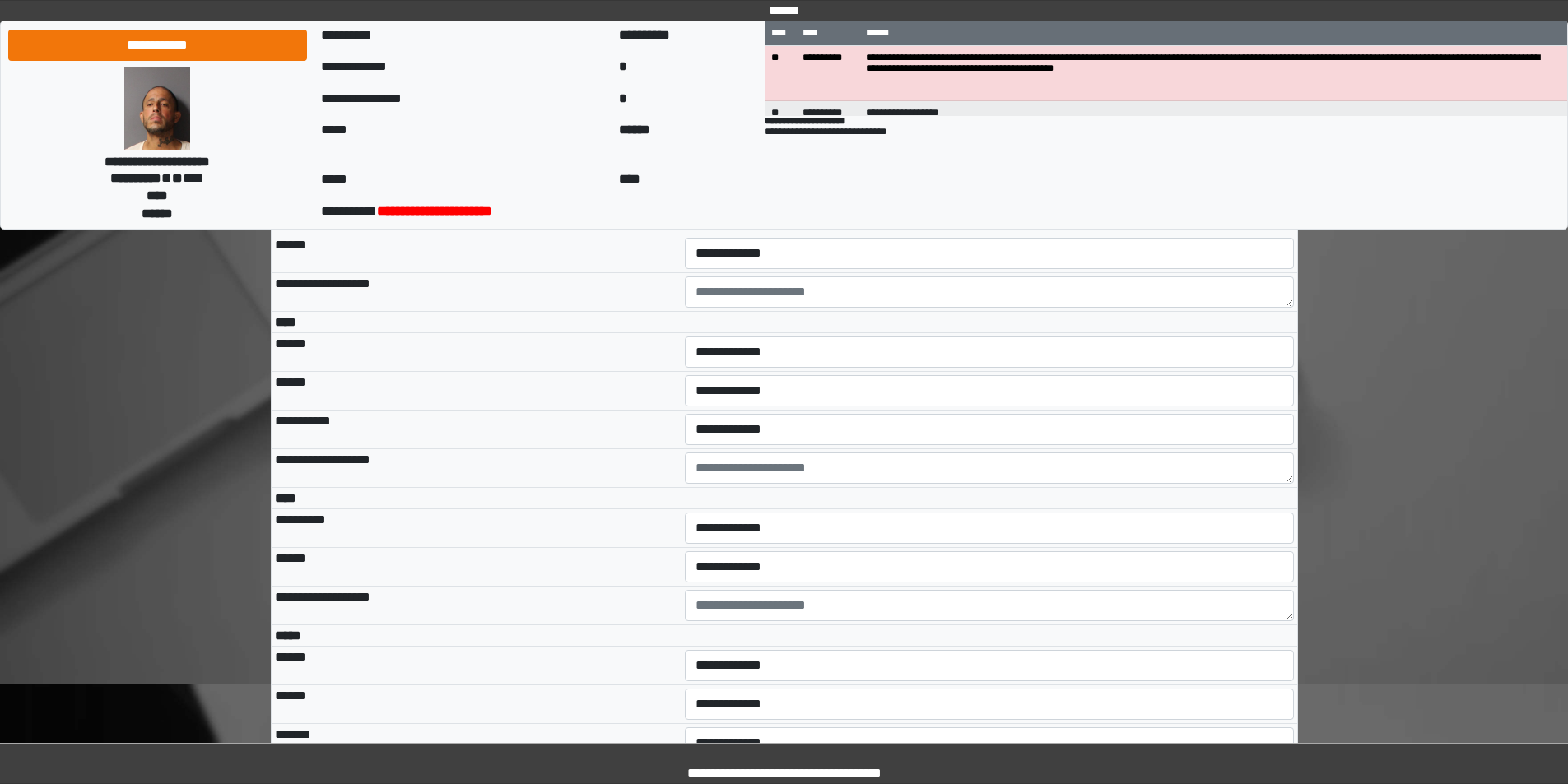 click on "**********" at bounding box center (989, 176) 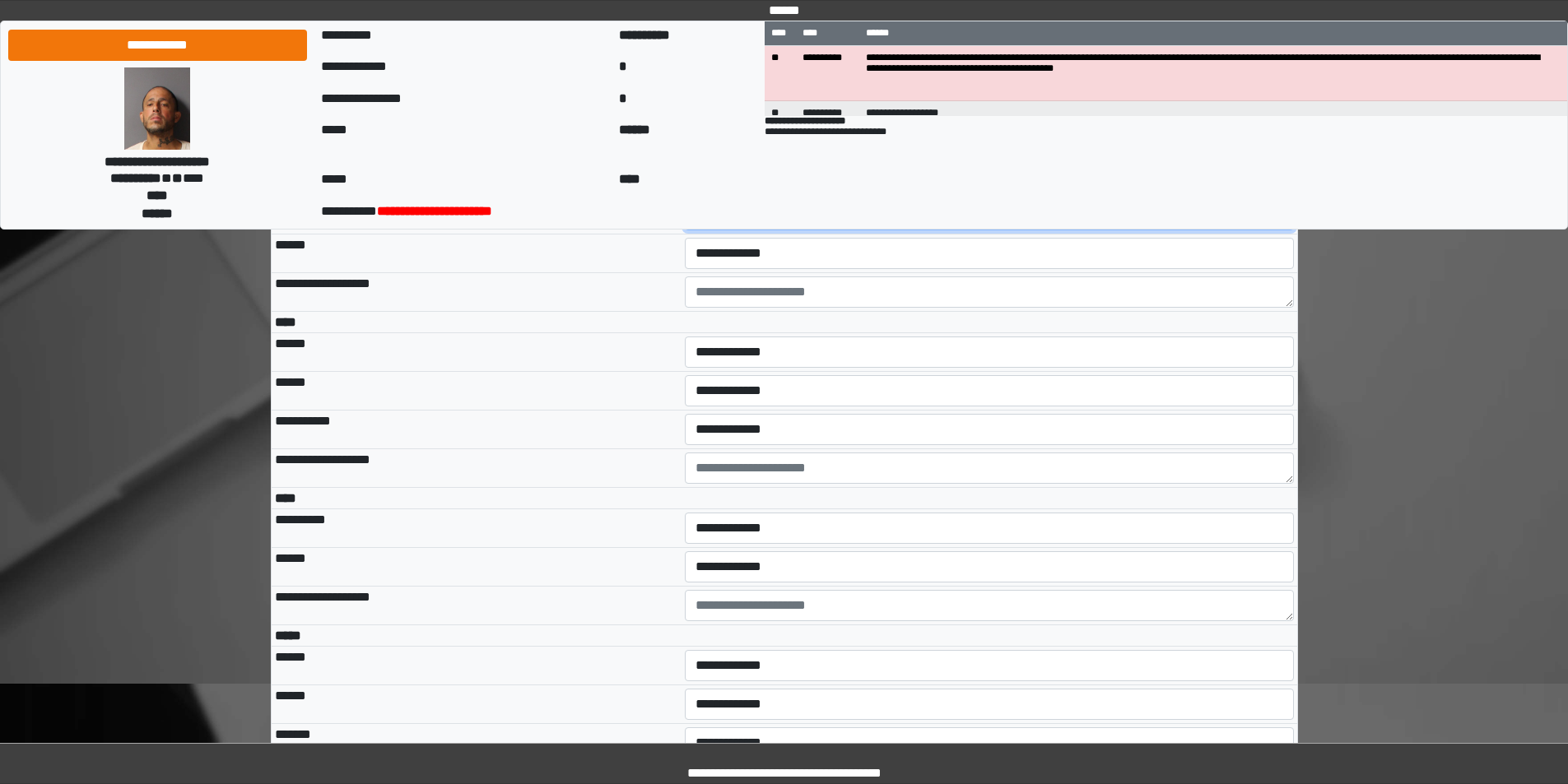 click on "**********" at bounding box center [989, 215] 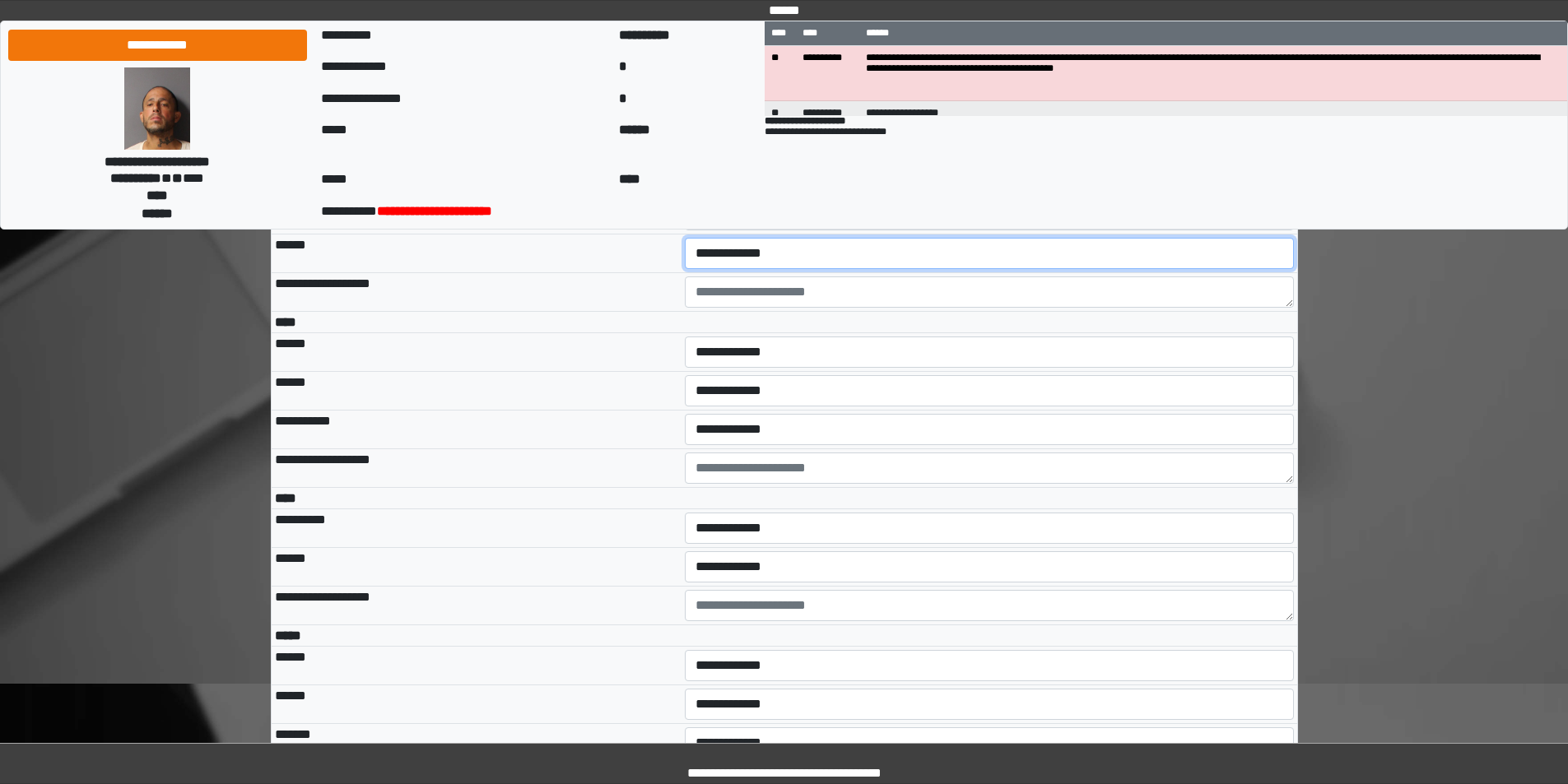 drag, startPoint x: 711, startPoint y: 358, endPoint x: 716, endPoint y: 369, distance: 12.083046 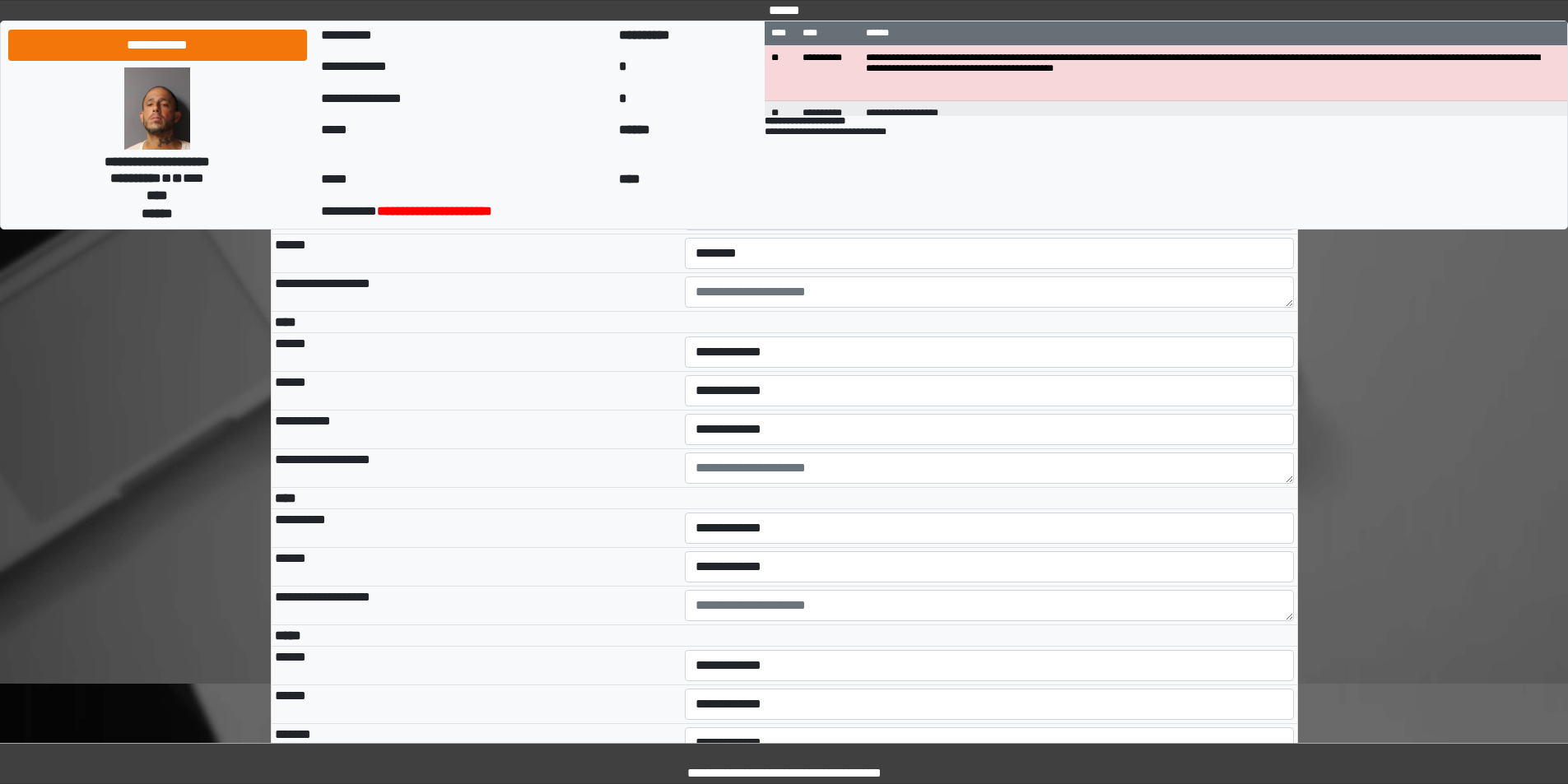 click on "******" at bounding box center [477, 253] 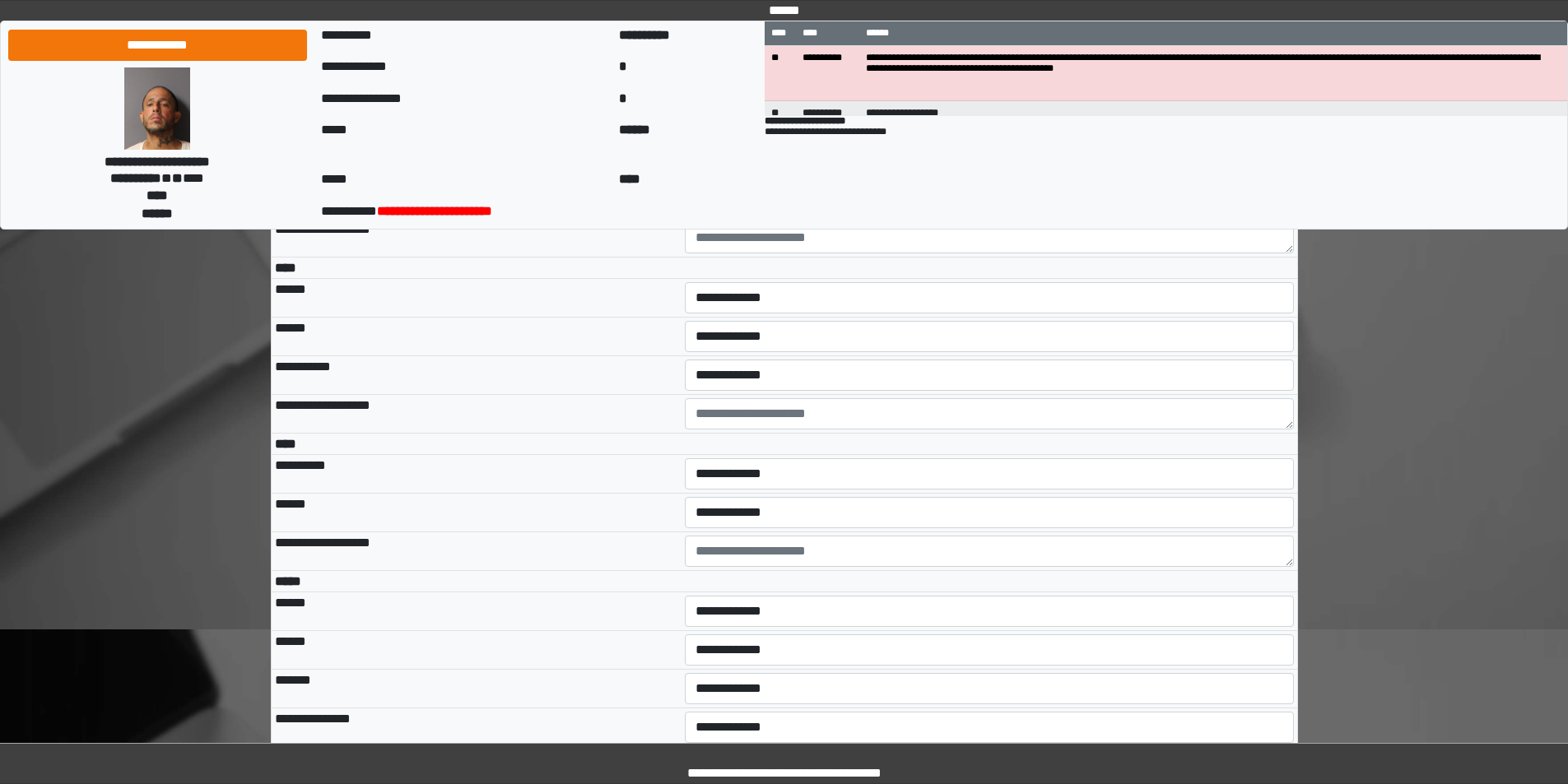 scroll, scrollTop: 3291, scrollLeft: 0, axis: vertical 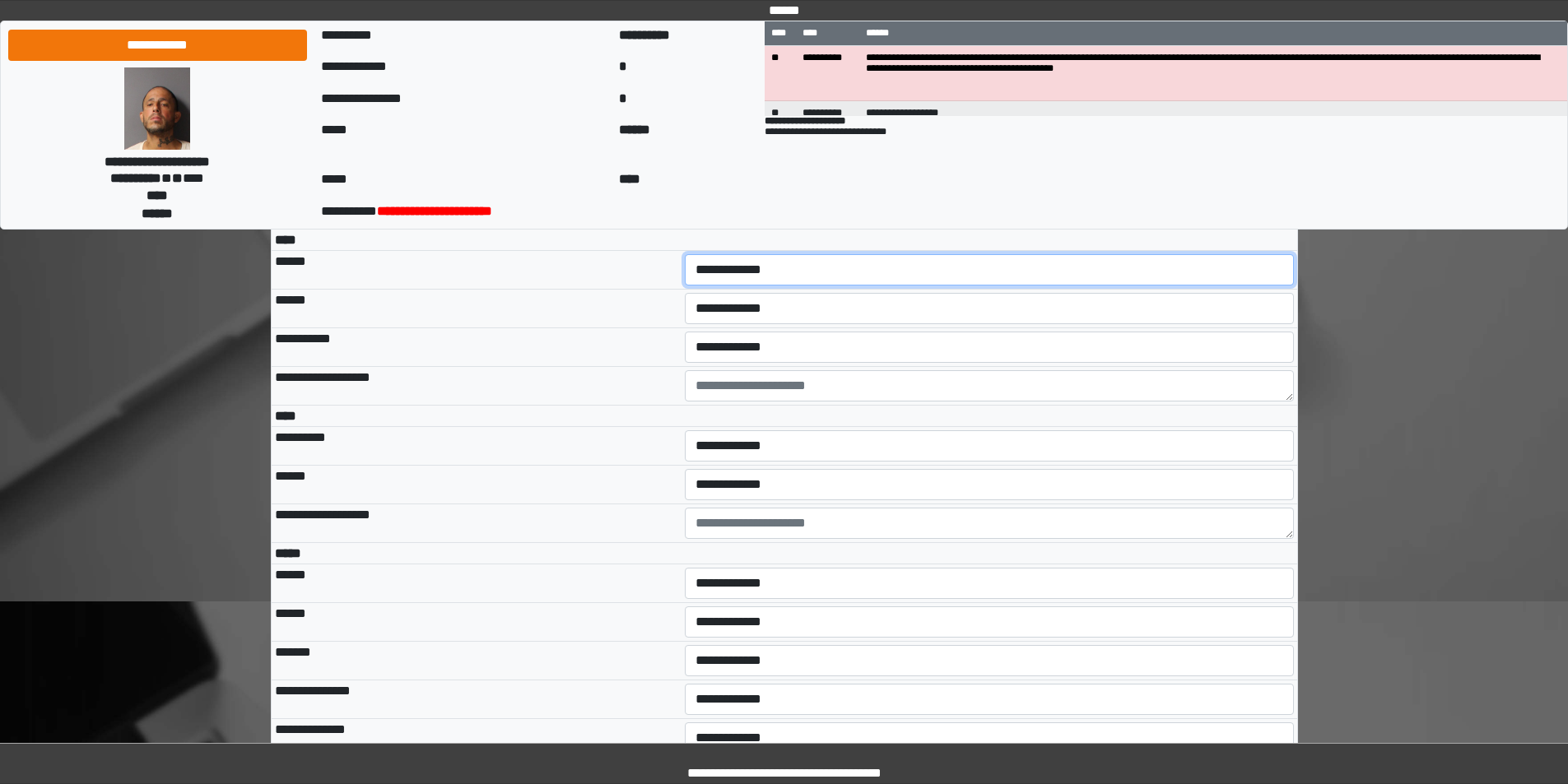 drag, startPoint x: 742, startPoint y: 371, endPoint x: 737, endPoint y: 387, distance: 16.763055 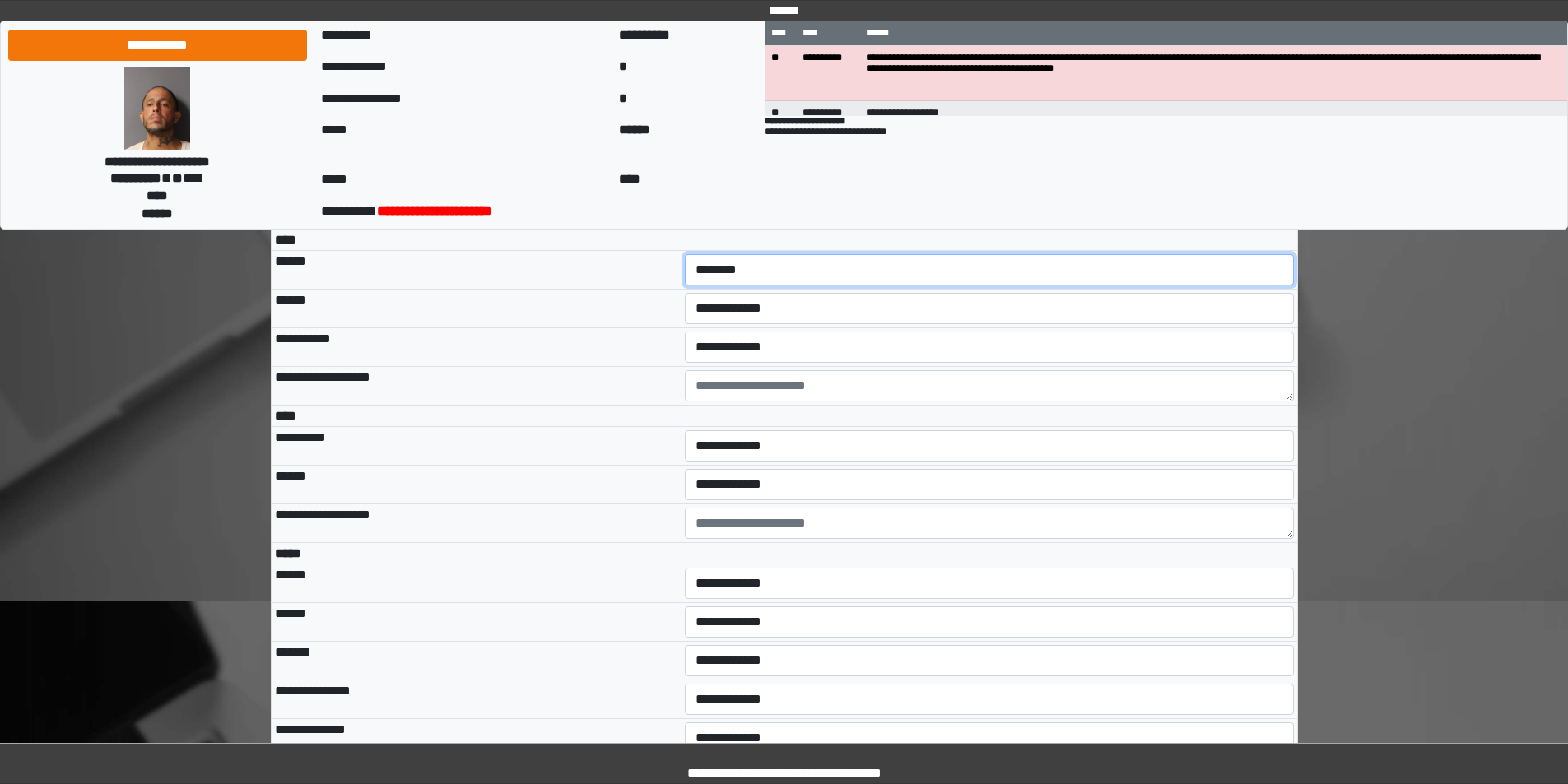 click on "**********" at bounding box center (989, 270) 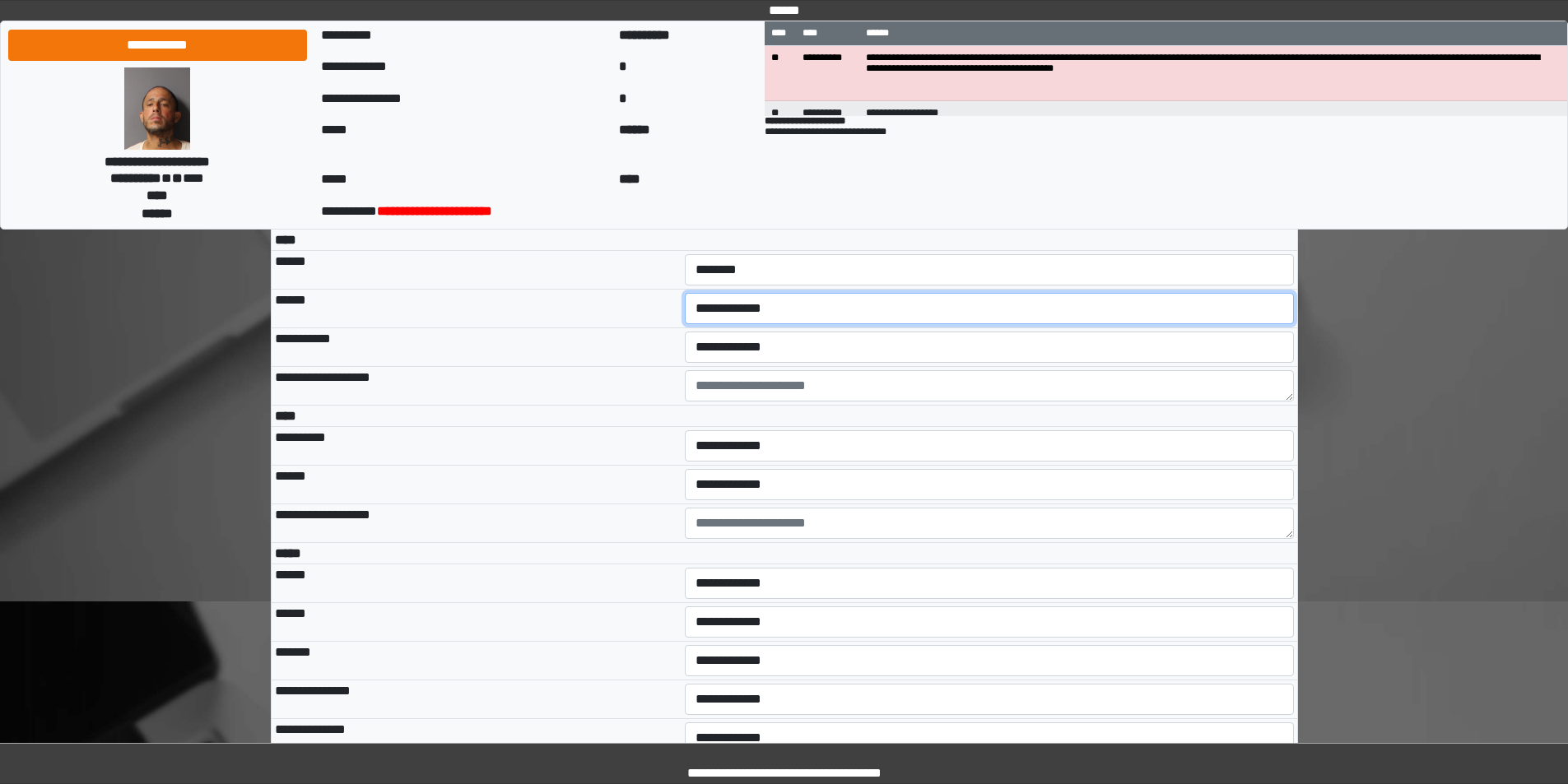 drag, startPoint x: 728, startPoint y: 415, endPoint x: 728, endPoint y: 428, distance: 13 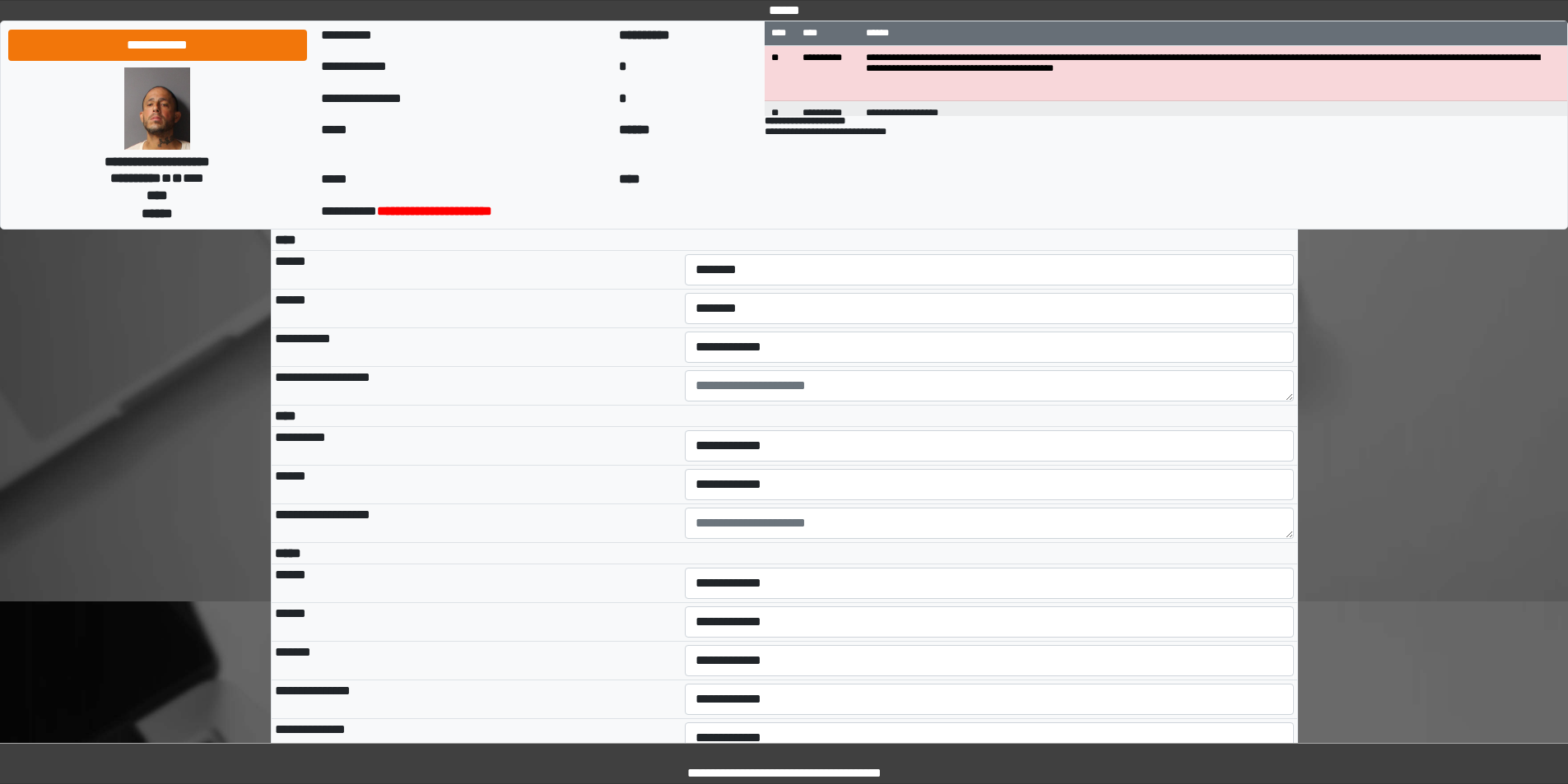 click on "**********" at bounding box center (477, 347) 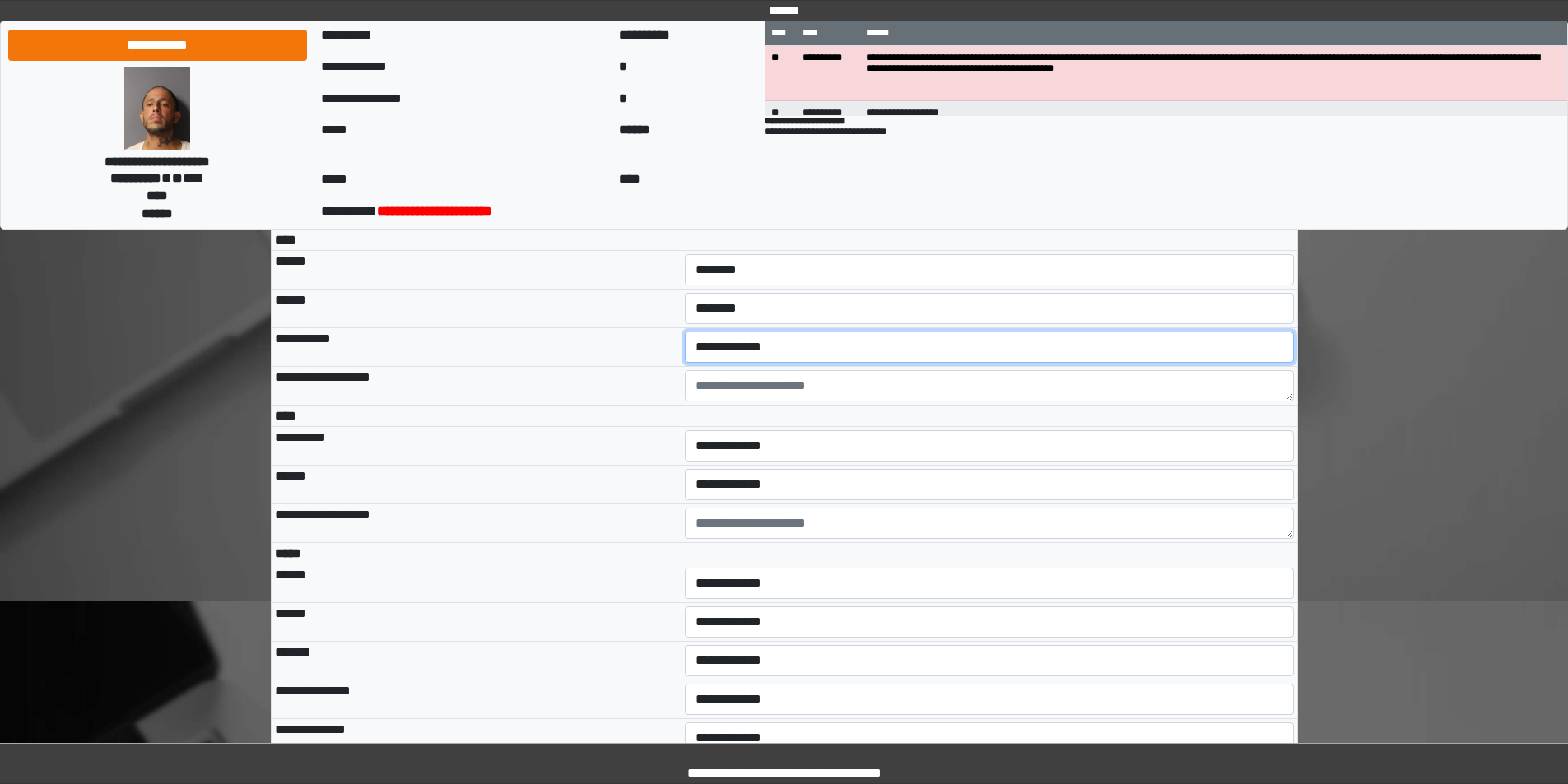 click on "**********" at bounding box center [989, 347] 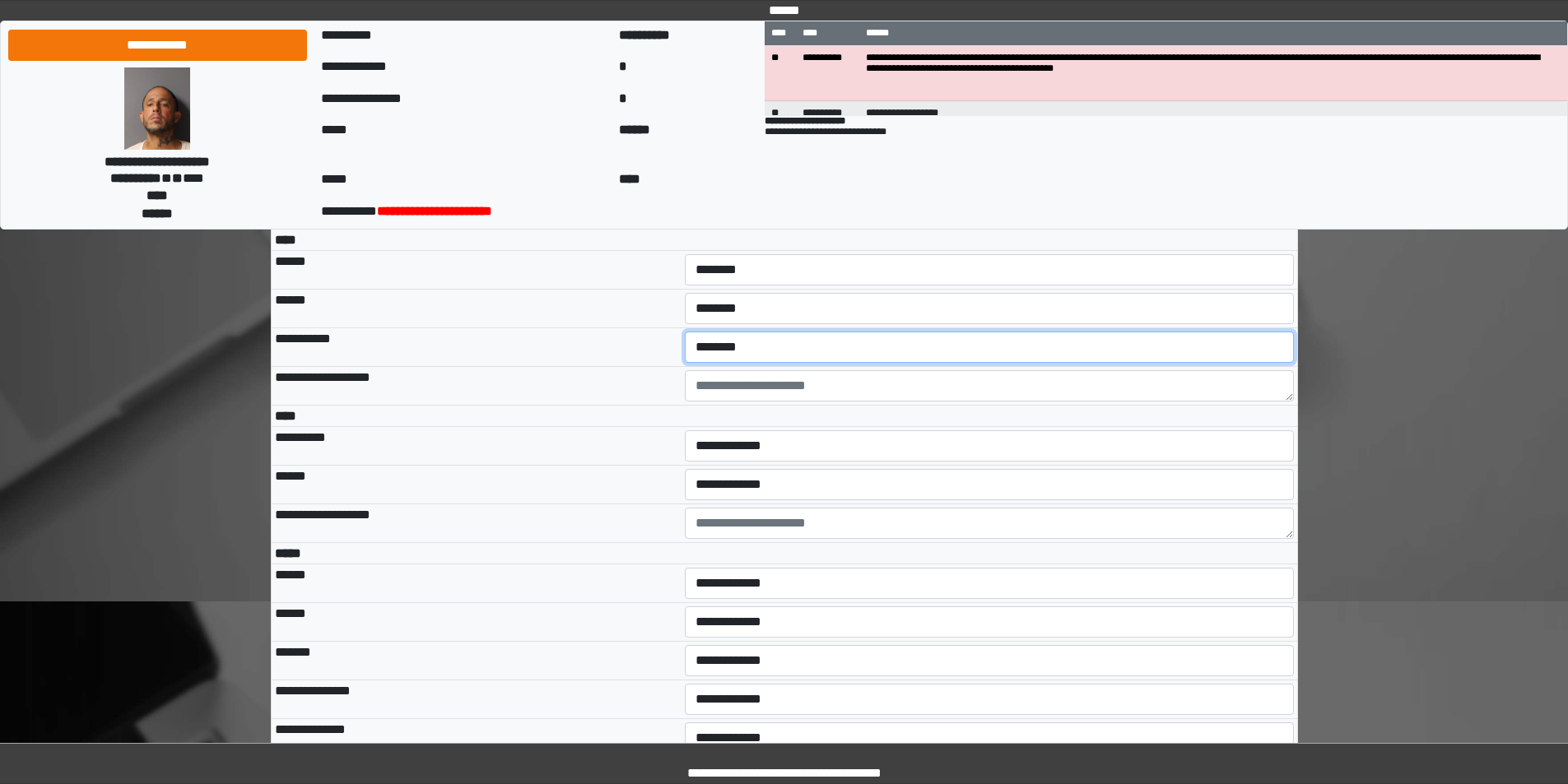 click on "**********" at bounding box center (989, 347) 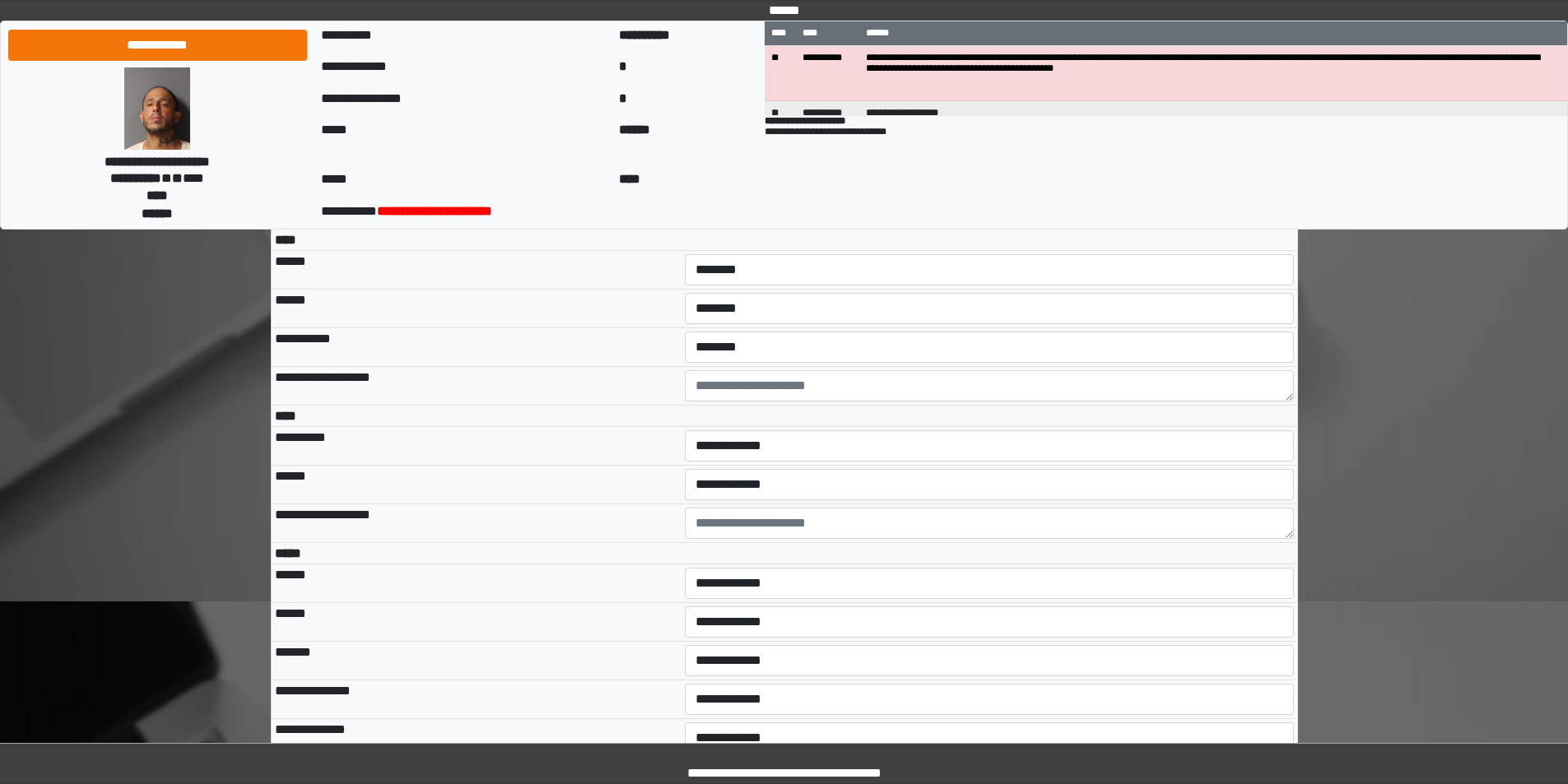 click on "**********" at bounding box center (477, 347) 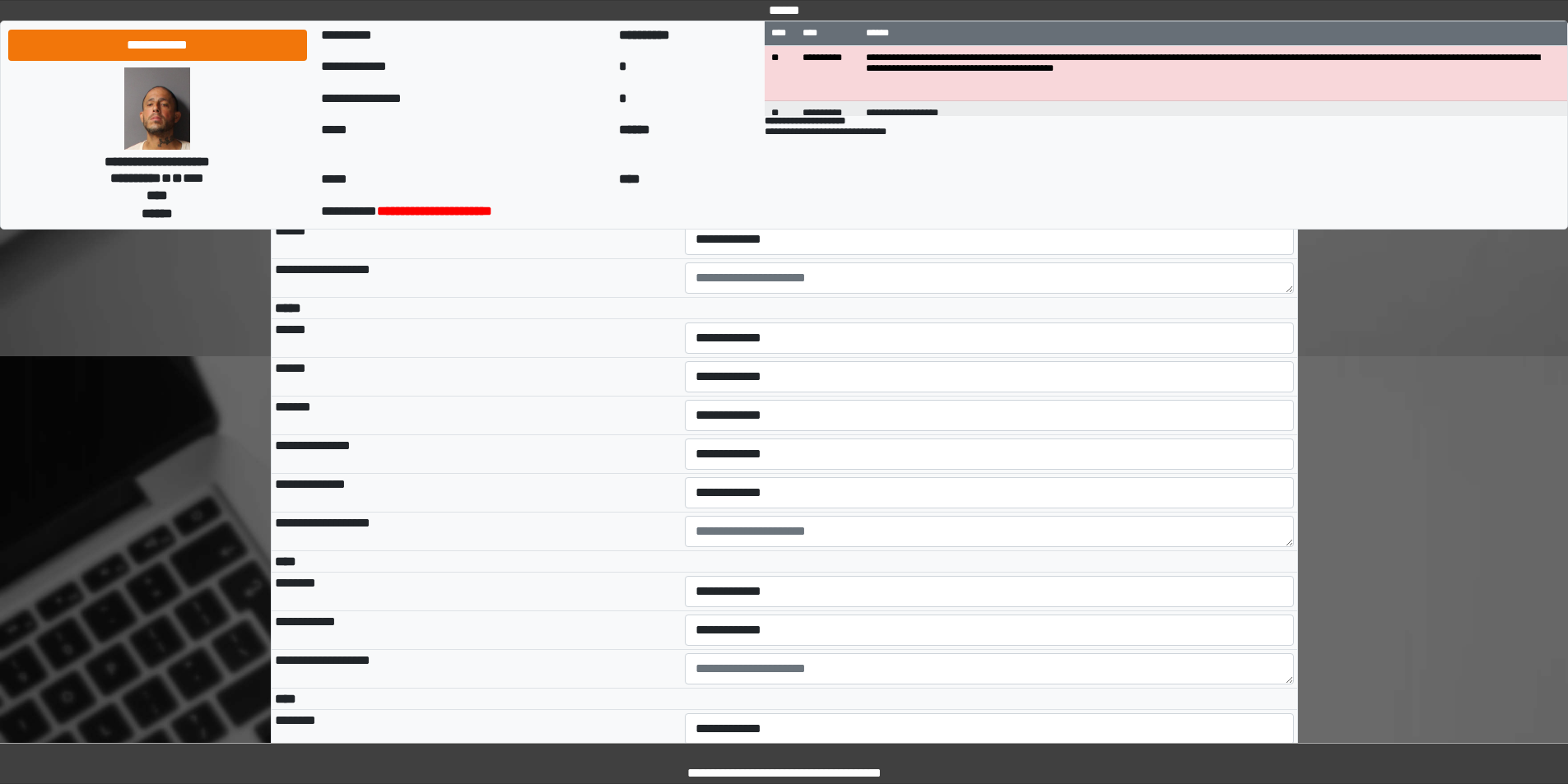 scroll, scrollTop: 3537, scrollLeft: 0, axis: vertical 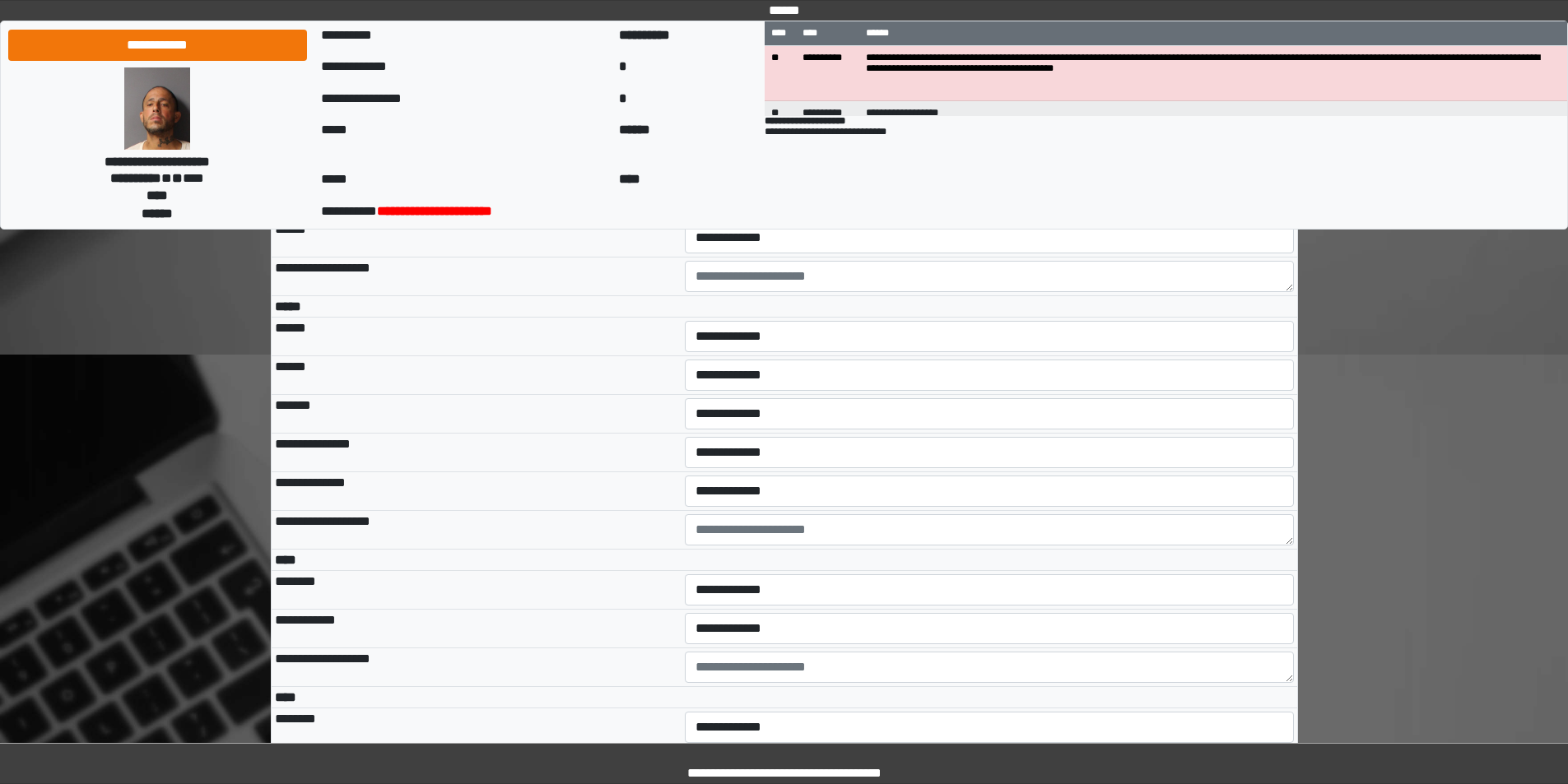 click on "**********" at bounding box center [989, 199] 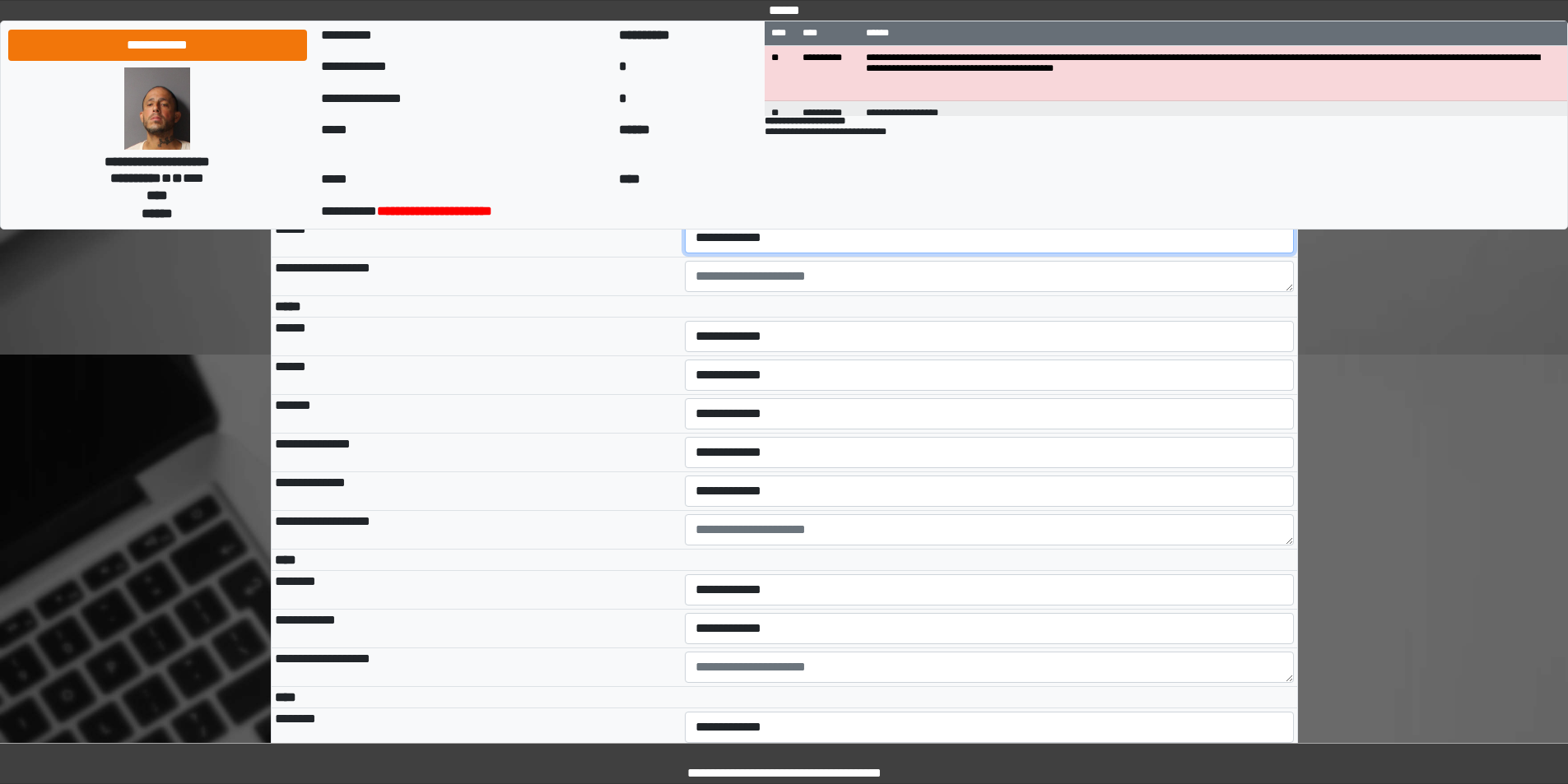 drag, startPoint x: 728, startPoint y: 348, endPoint x: 730, endPoint y: 361, distance: 13.152946 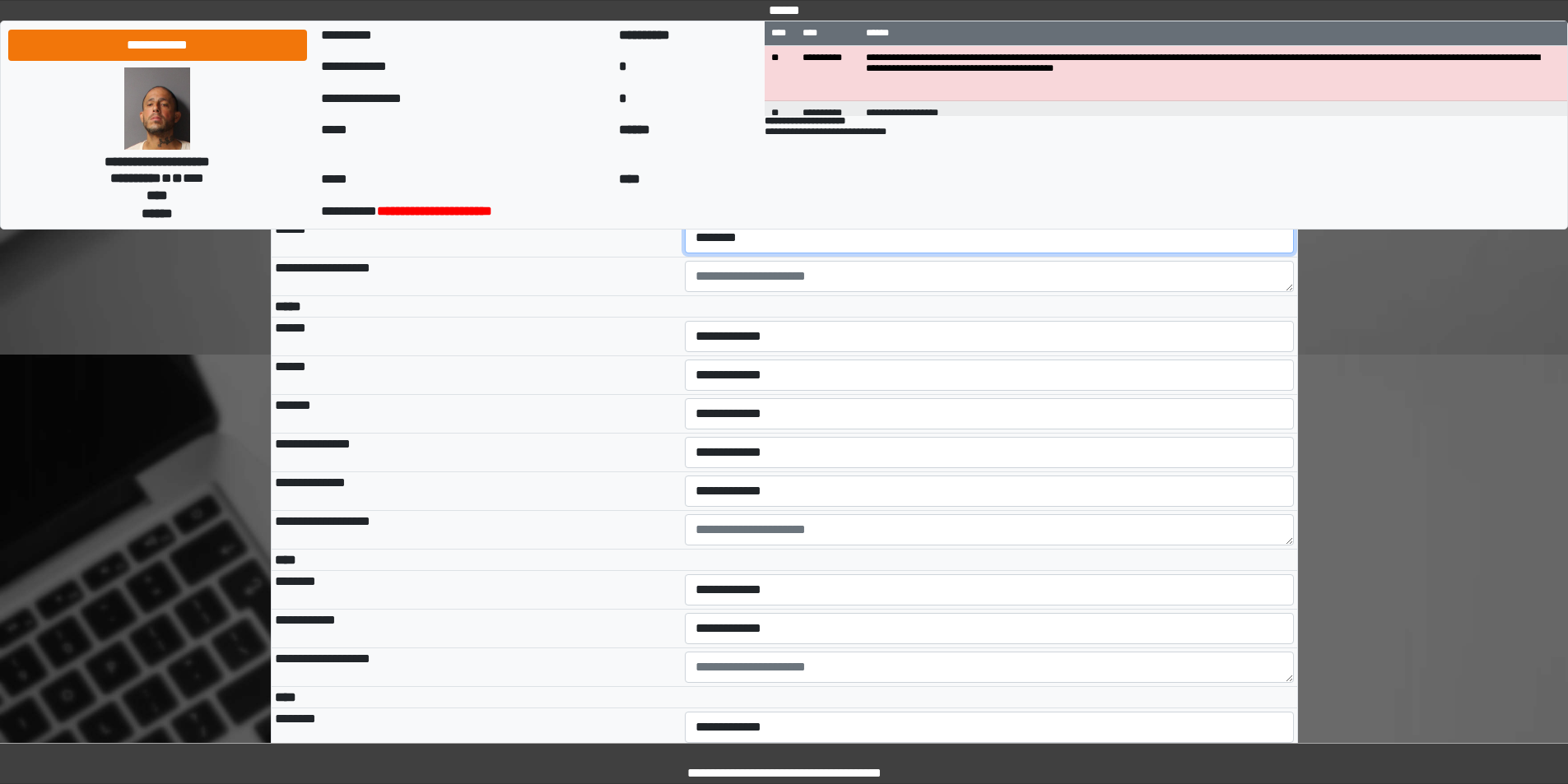 click on "**********" at bounding box center [989, 238] 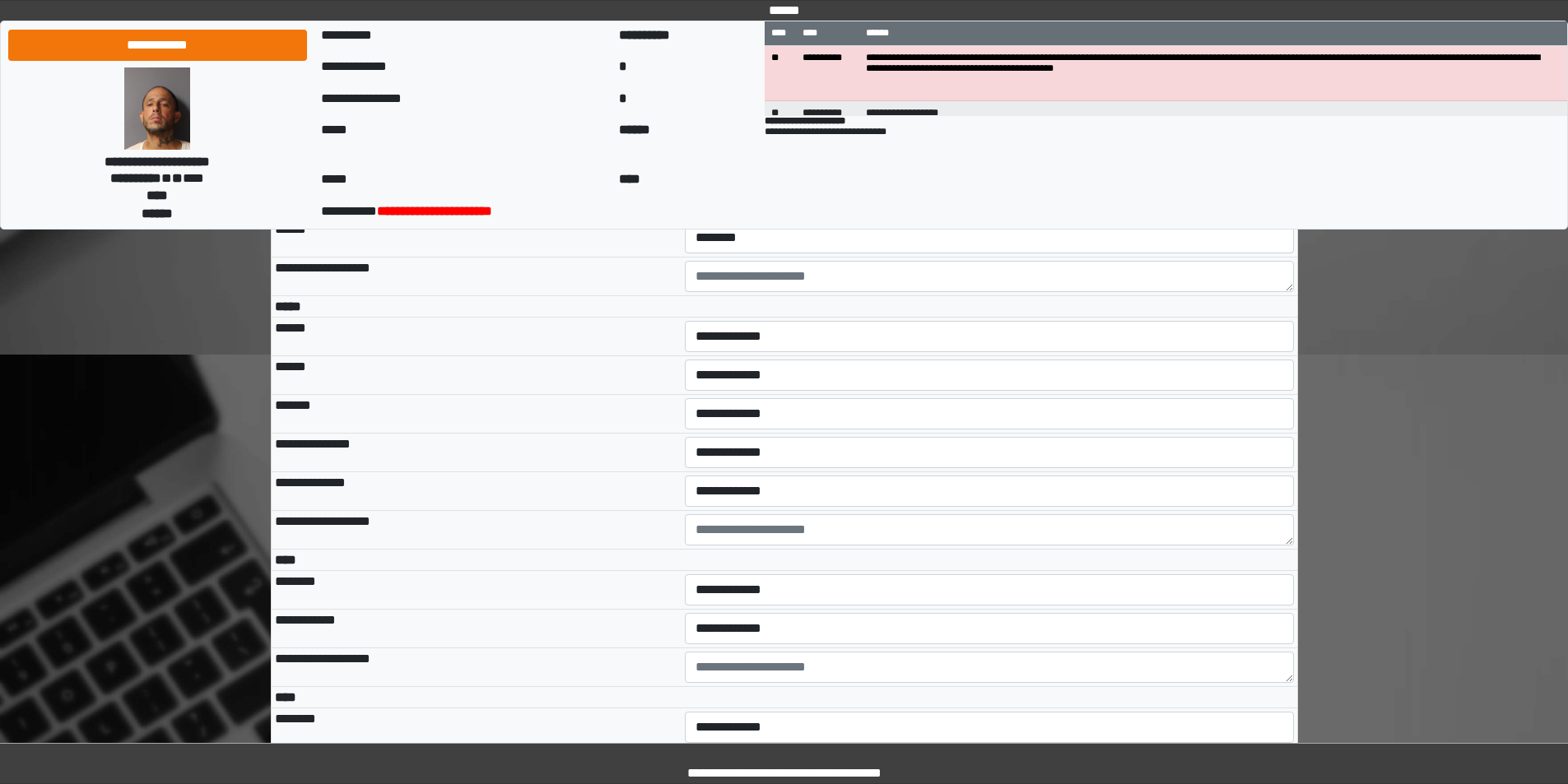 click on "******" at bounding box center (477, 238) 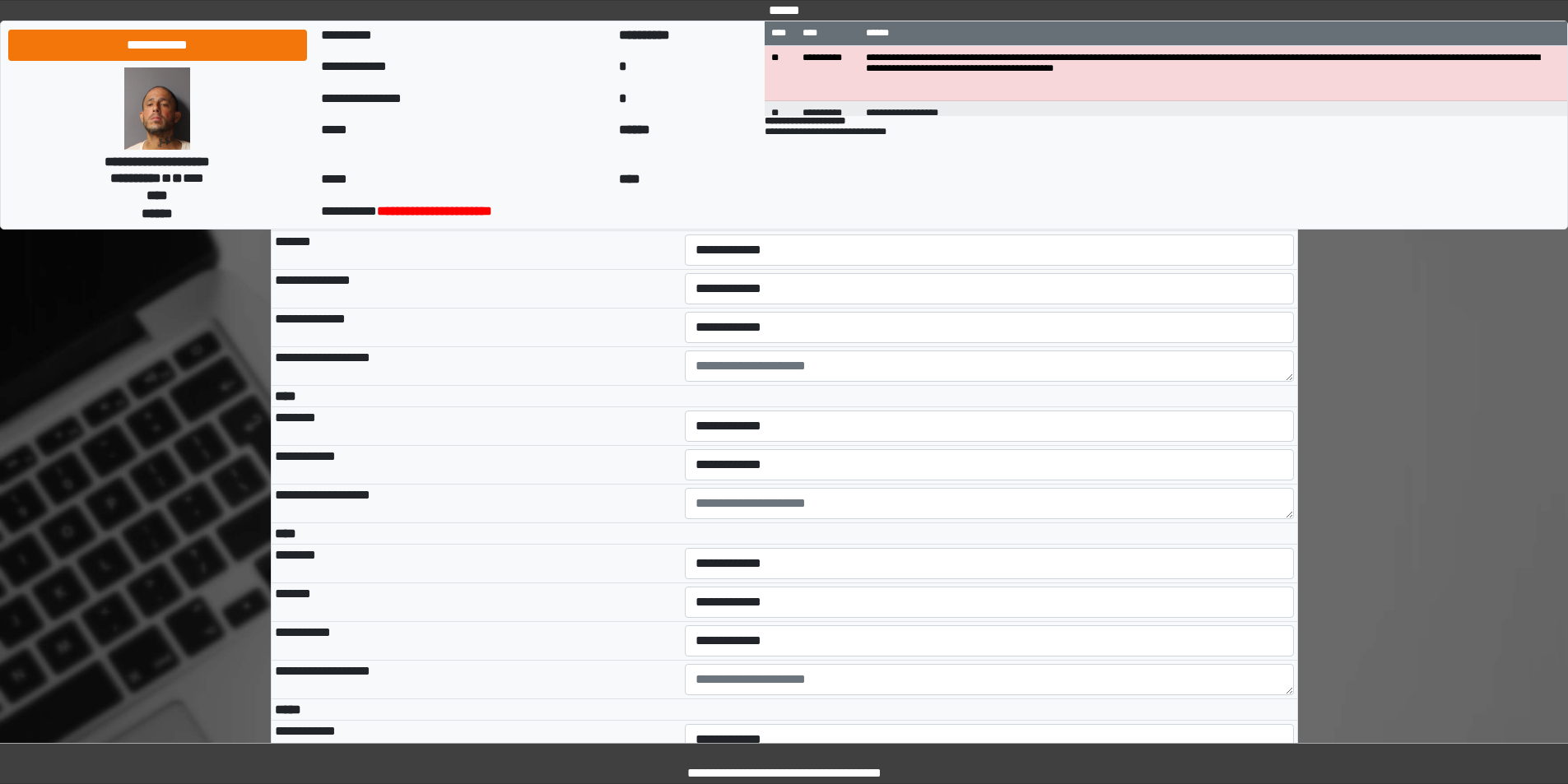 scroll, scrollTop: 3702, scrollLeft: 0, axis: vertical 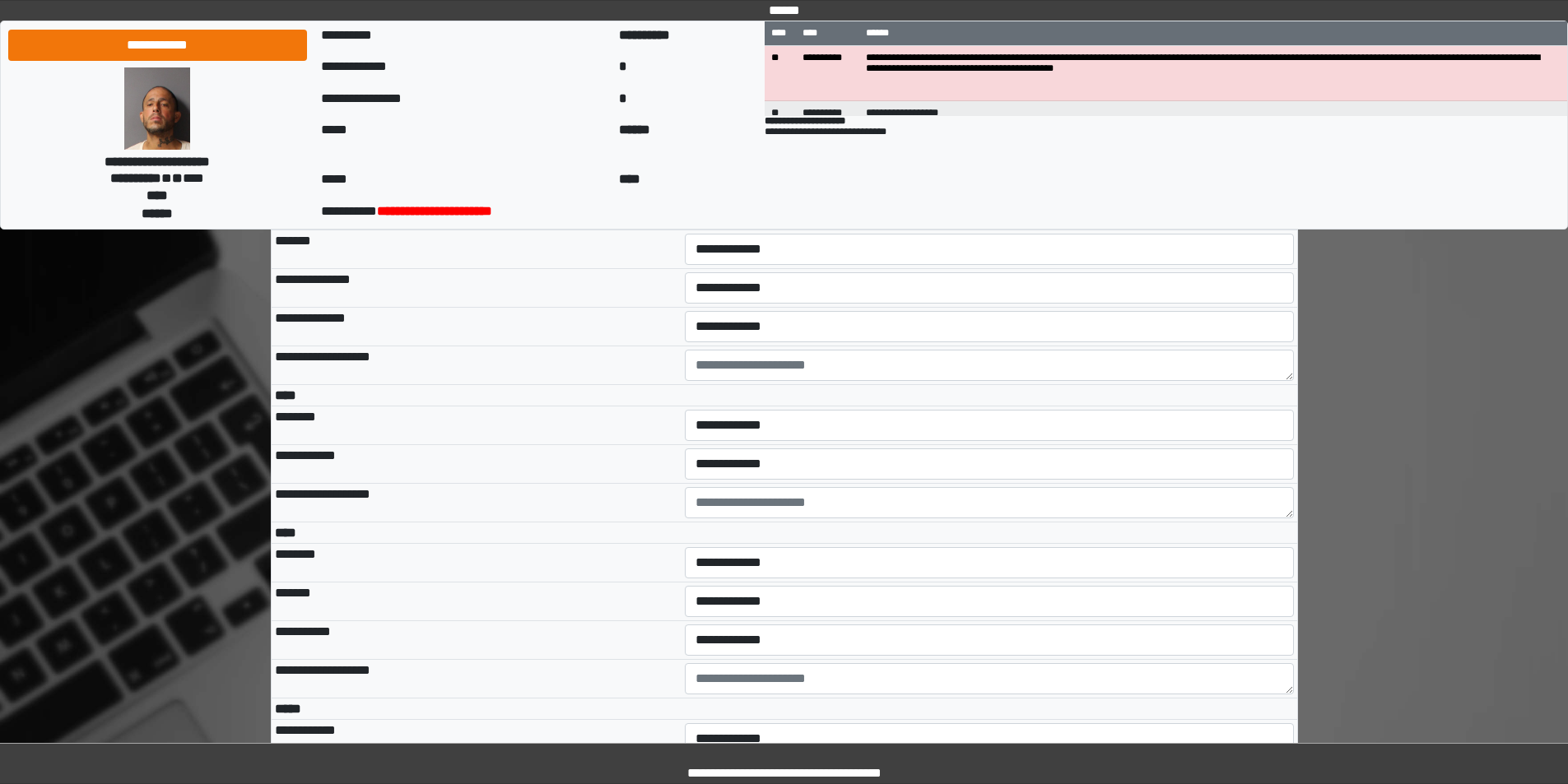 drag, startPoint x: 747, startPoint y: 278, endPoint x: 737, endPoint y: 300, distance: 24.166092 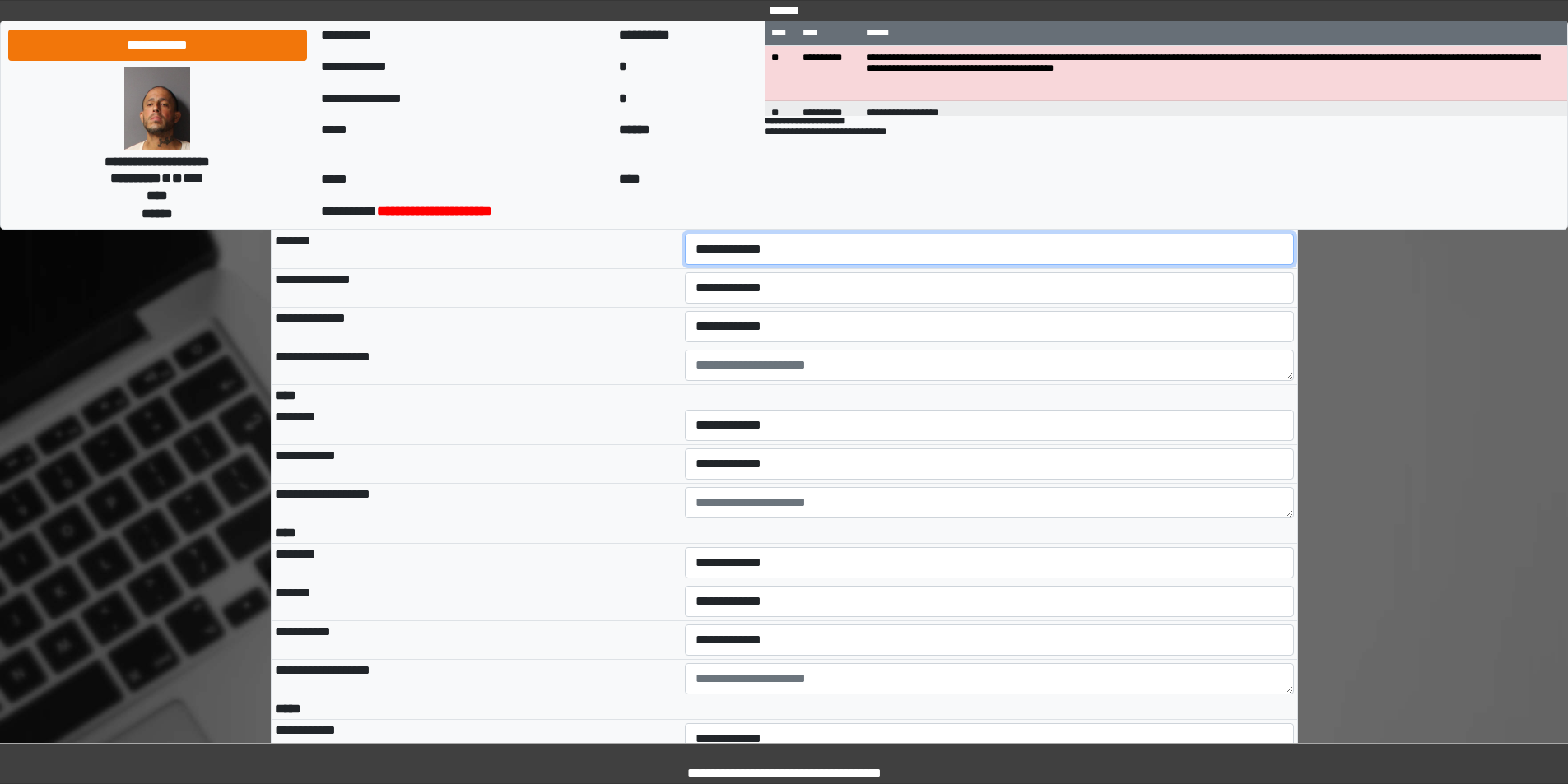click on "**********" at bounding box center (989, 249) 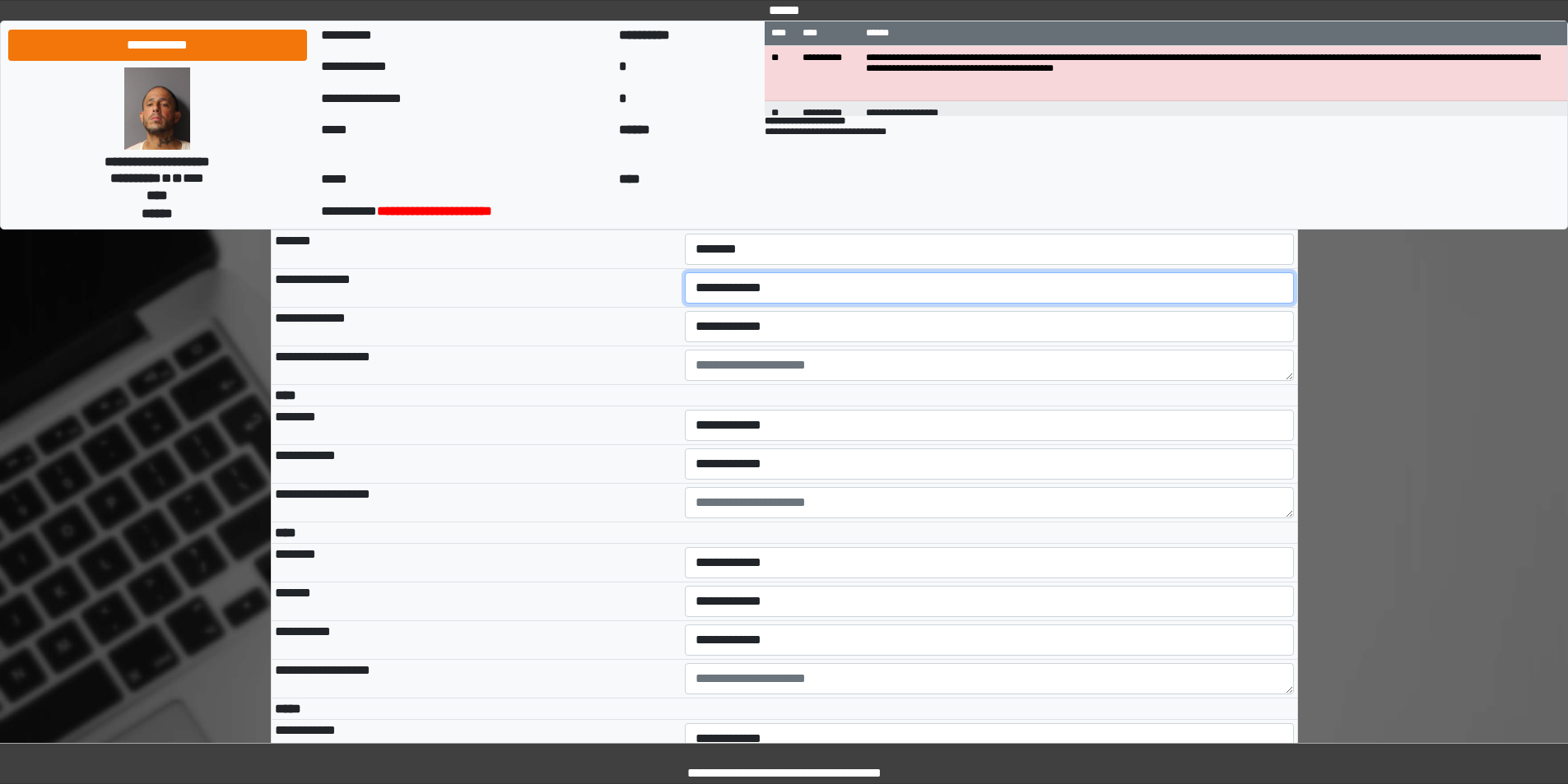 drag, startPoint x: 718, startPoint y: 405, endPoint x: 719, endPoint y: 415, distance: 10.0498756 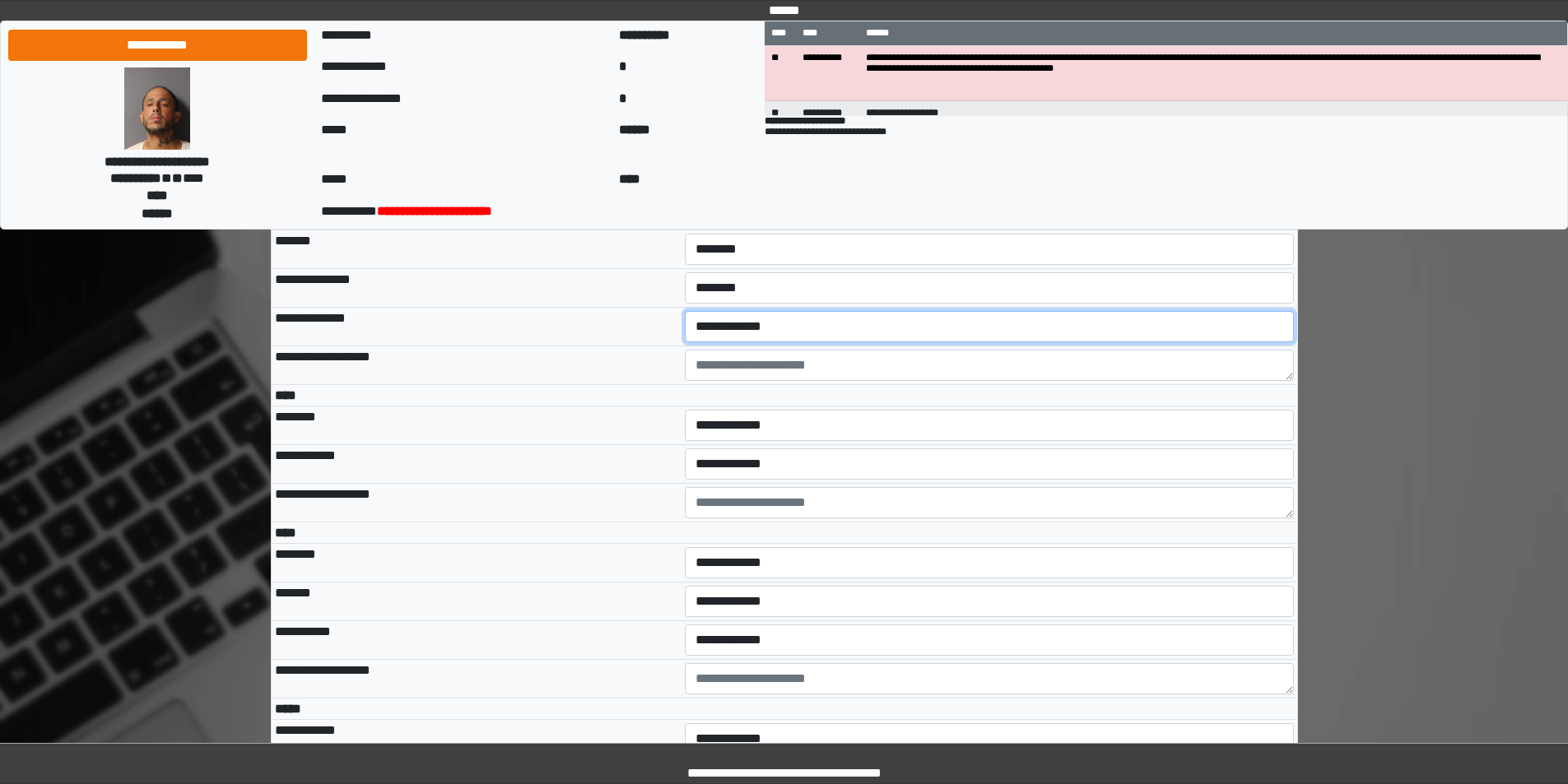click on "**********" at bounding box center (989, 327) 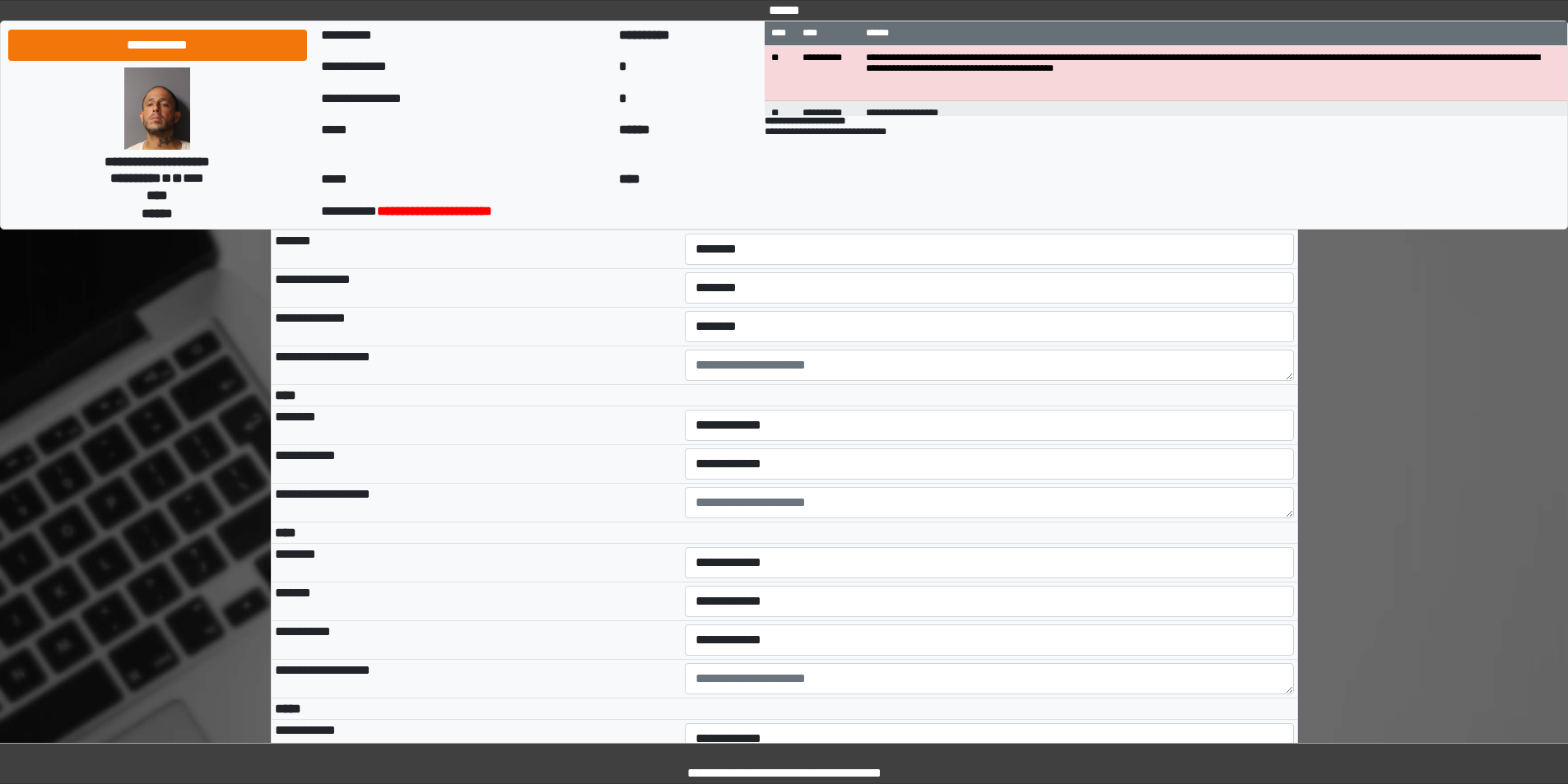 click on "**********" at bounding box center [477, 327] 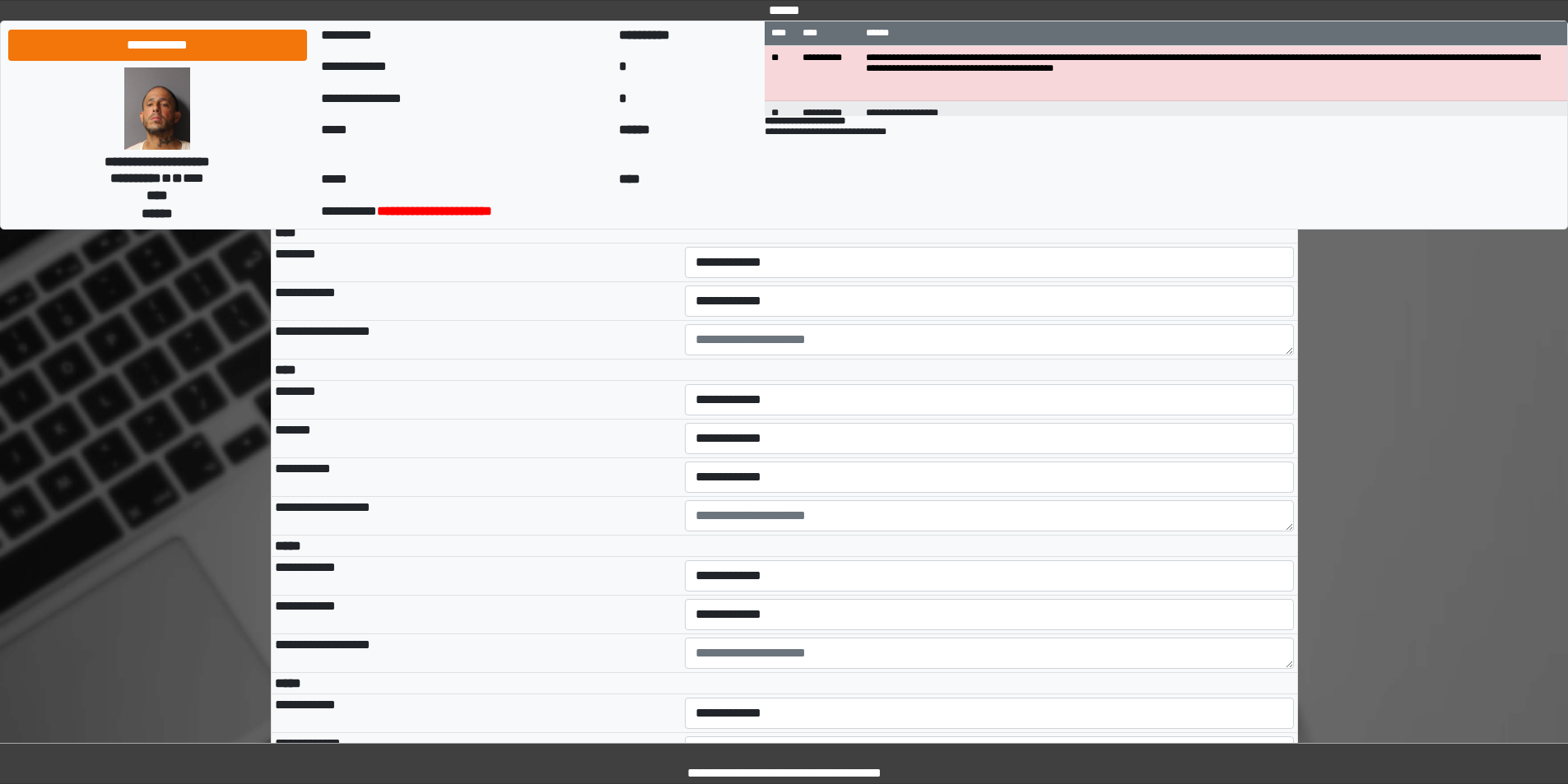 scroll, scrollTop: 3867, scrollLeft: 0, axis: vertical 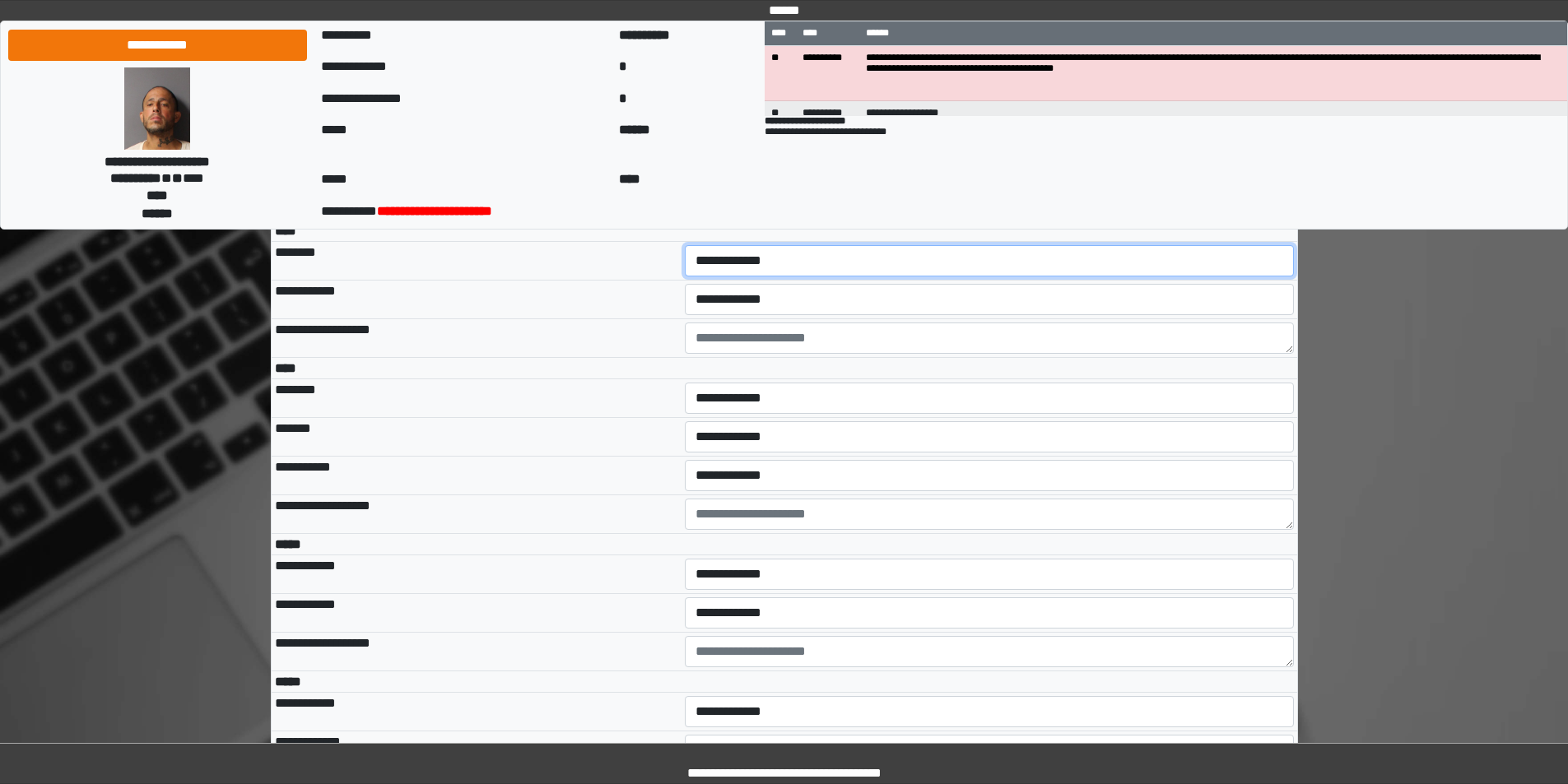 drag, startPoint x: 719, startPoint y: 372, endPoint x: 718, endPoint y: 390, distance: 18.027756 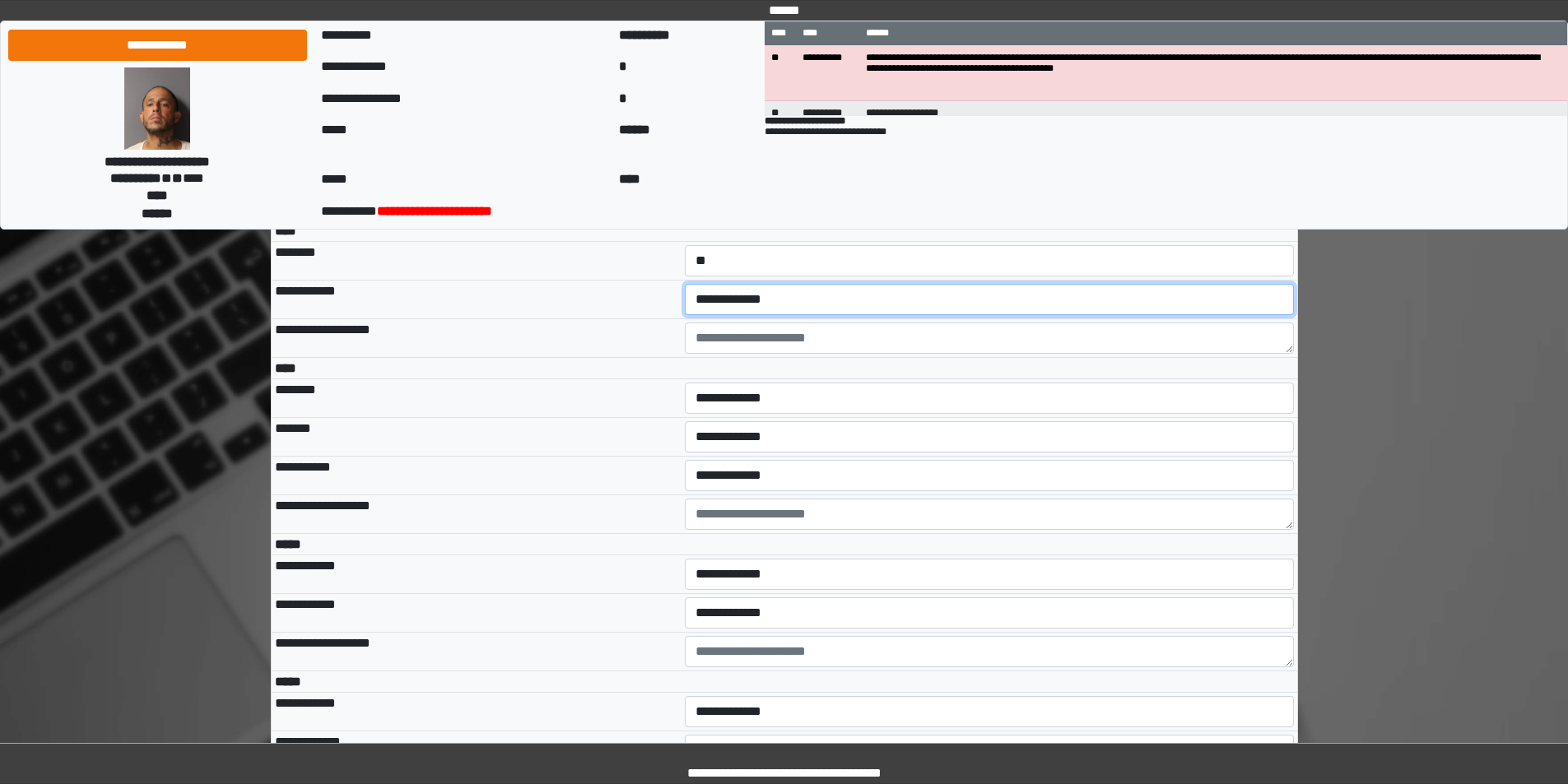 click on "**********" at bounding box center (989, 299) 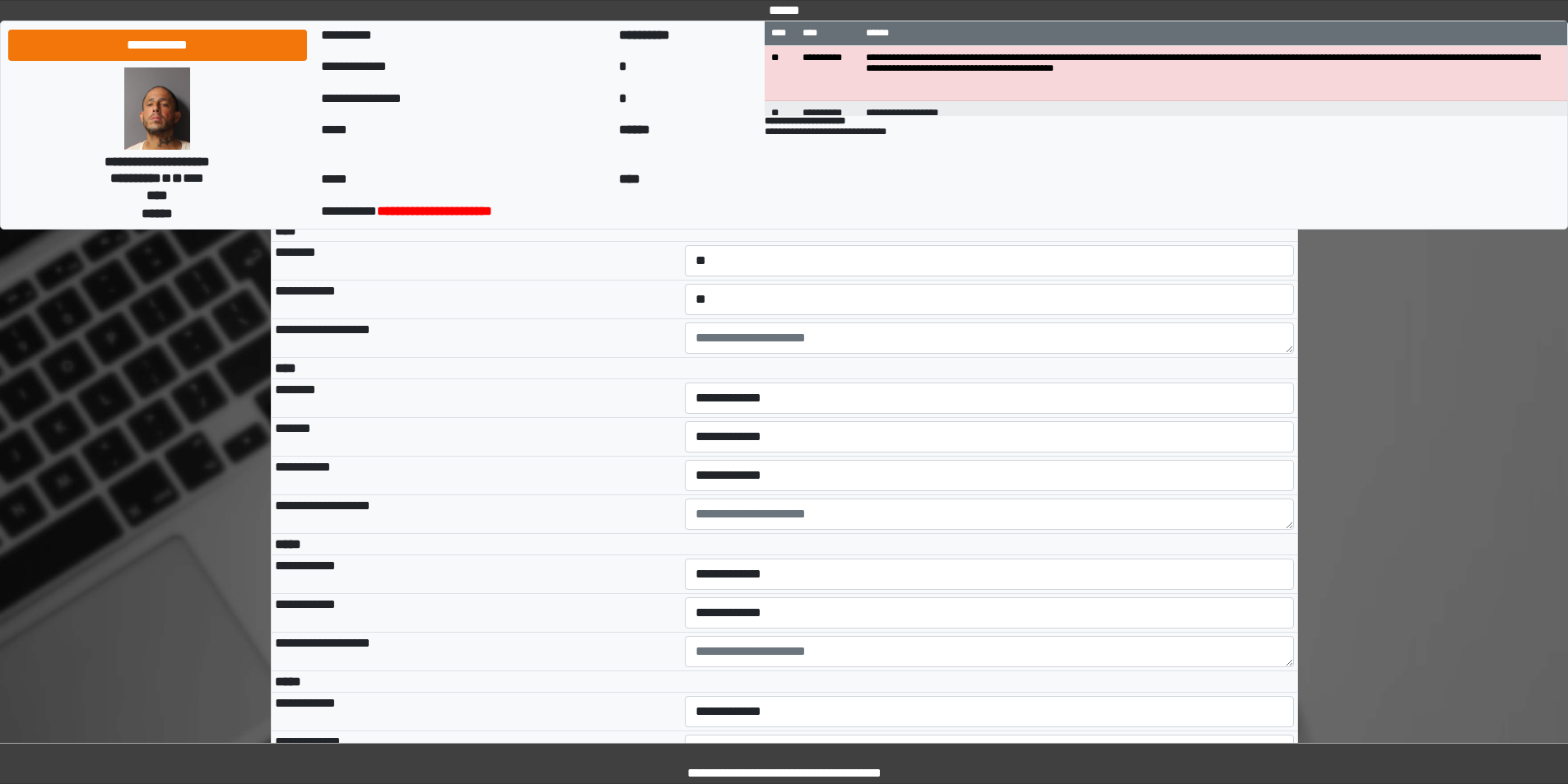 click on "********" at bounding box center (477, 261) 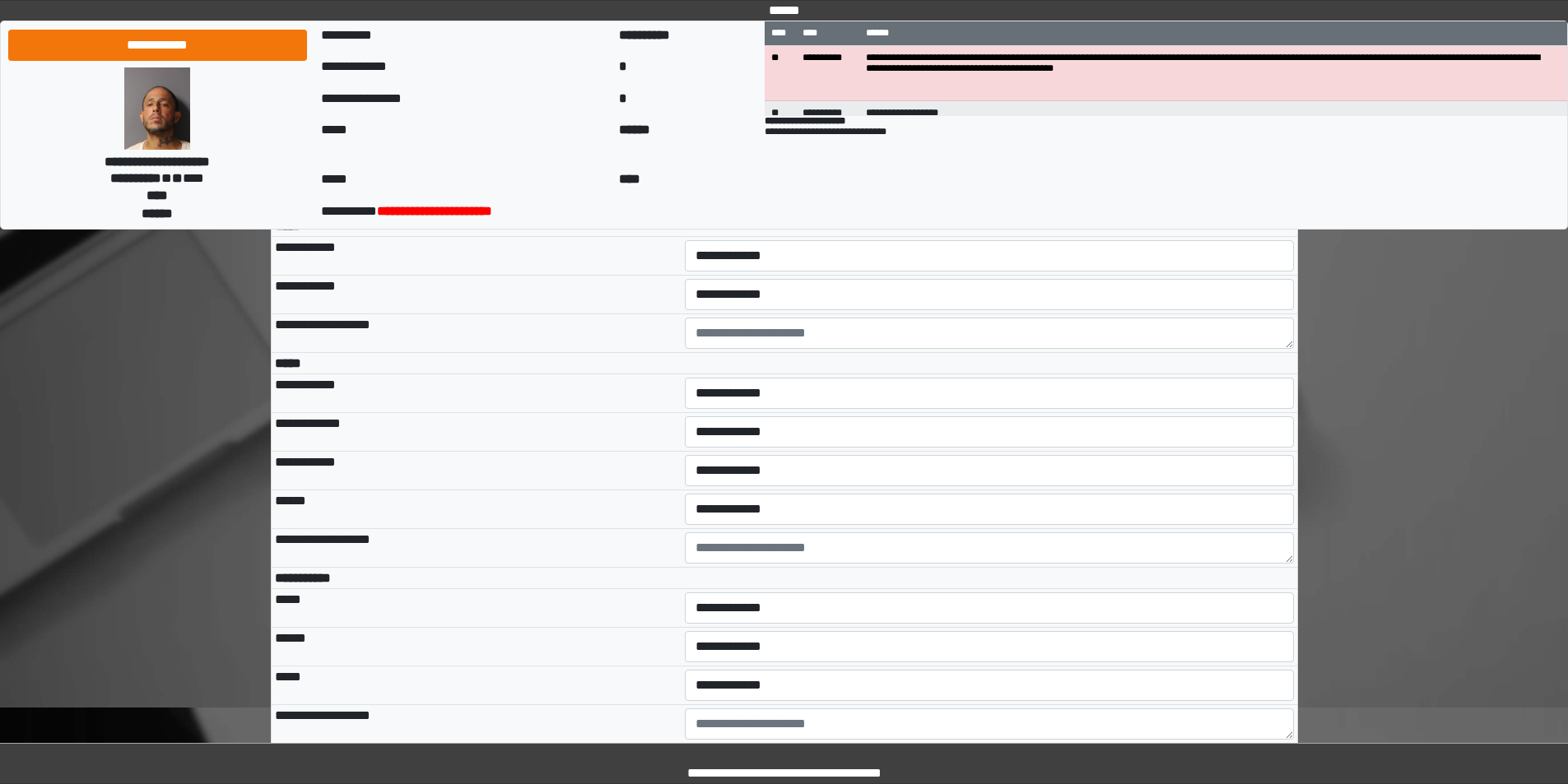 scroll, scrollTop: 4113, scrollLeft: 0, axis: vertical 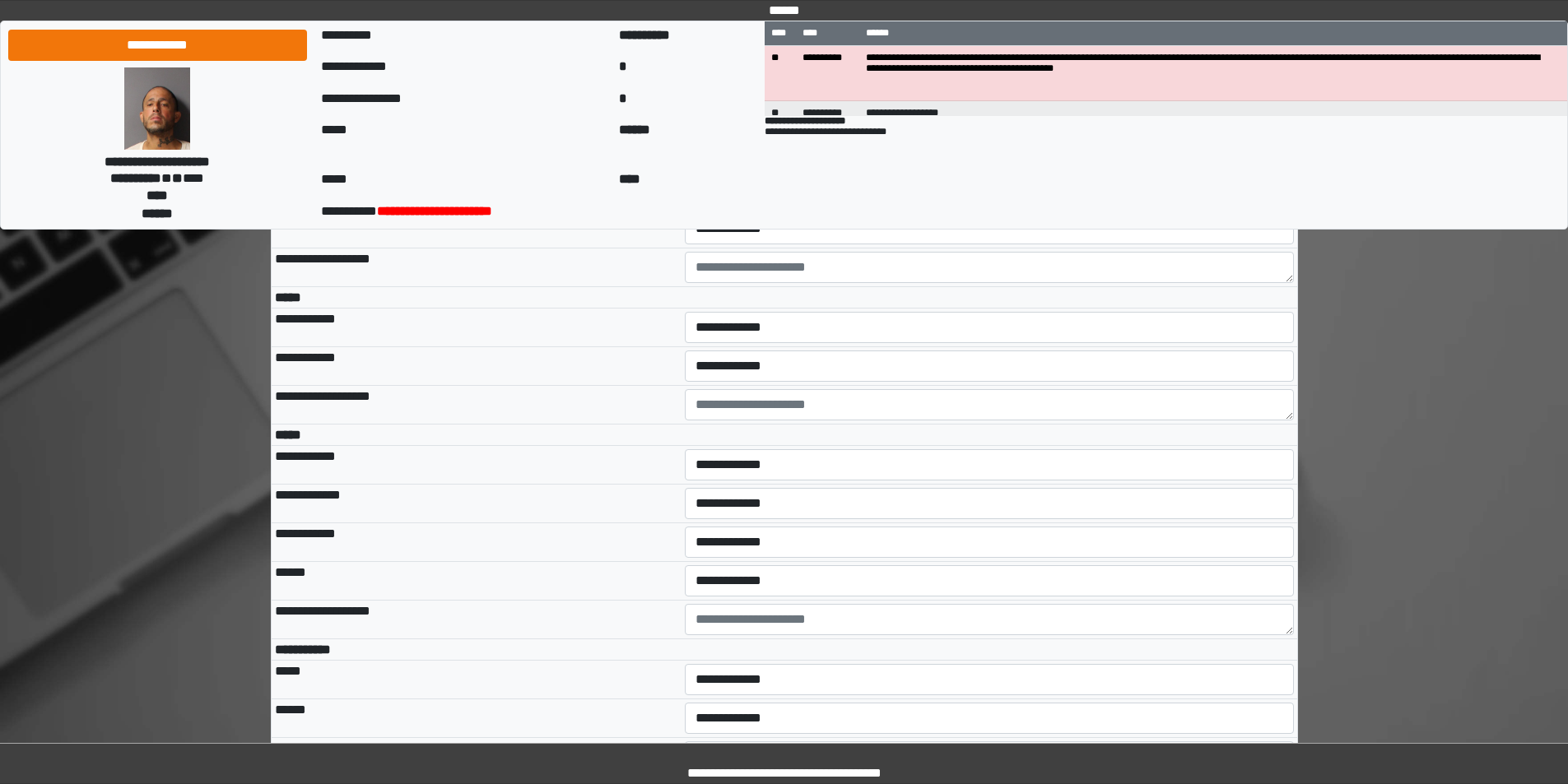 click on "**********" at bounding box center [989, 151] 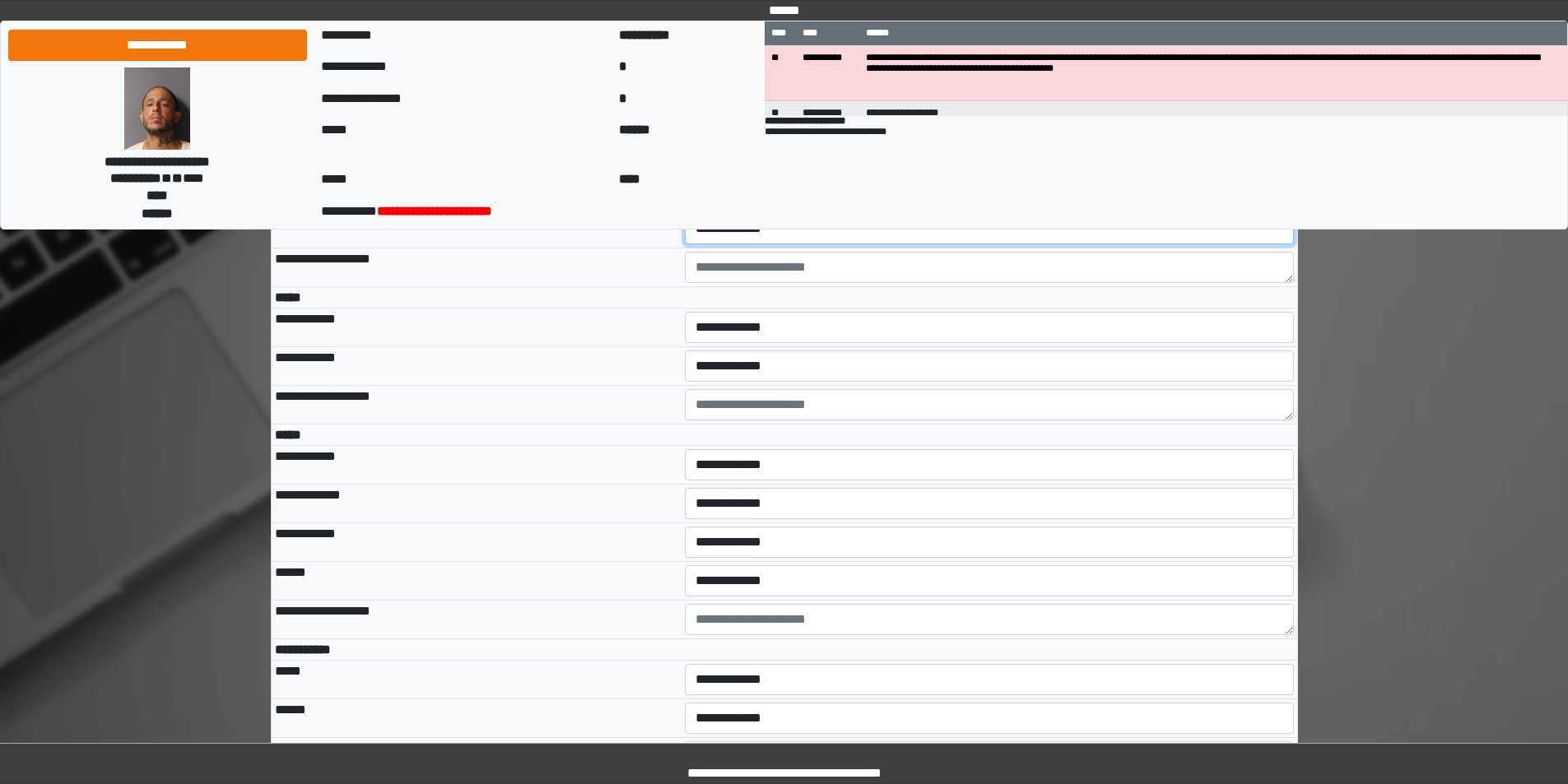 drag, startPoint x: 724, startPoint y: 346, endPoint x: 725, endPoint y: 360, distance: 14.035669 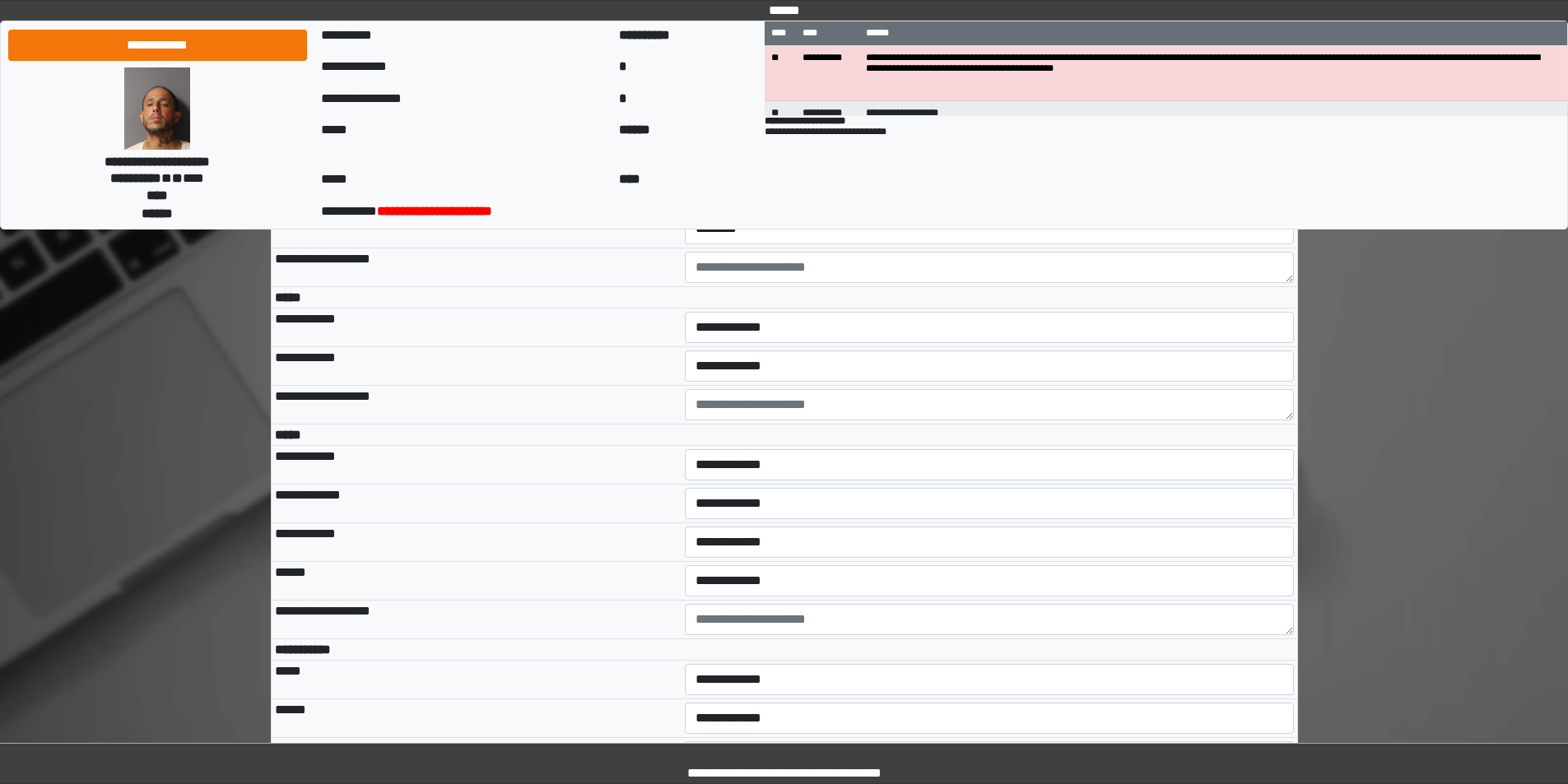 click on "*******" at bounding box center [477, 190] 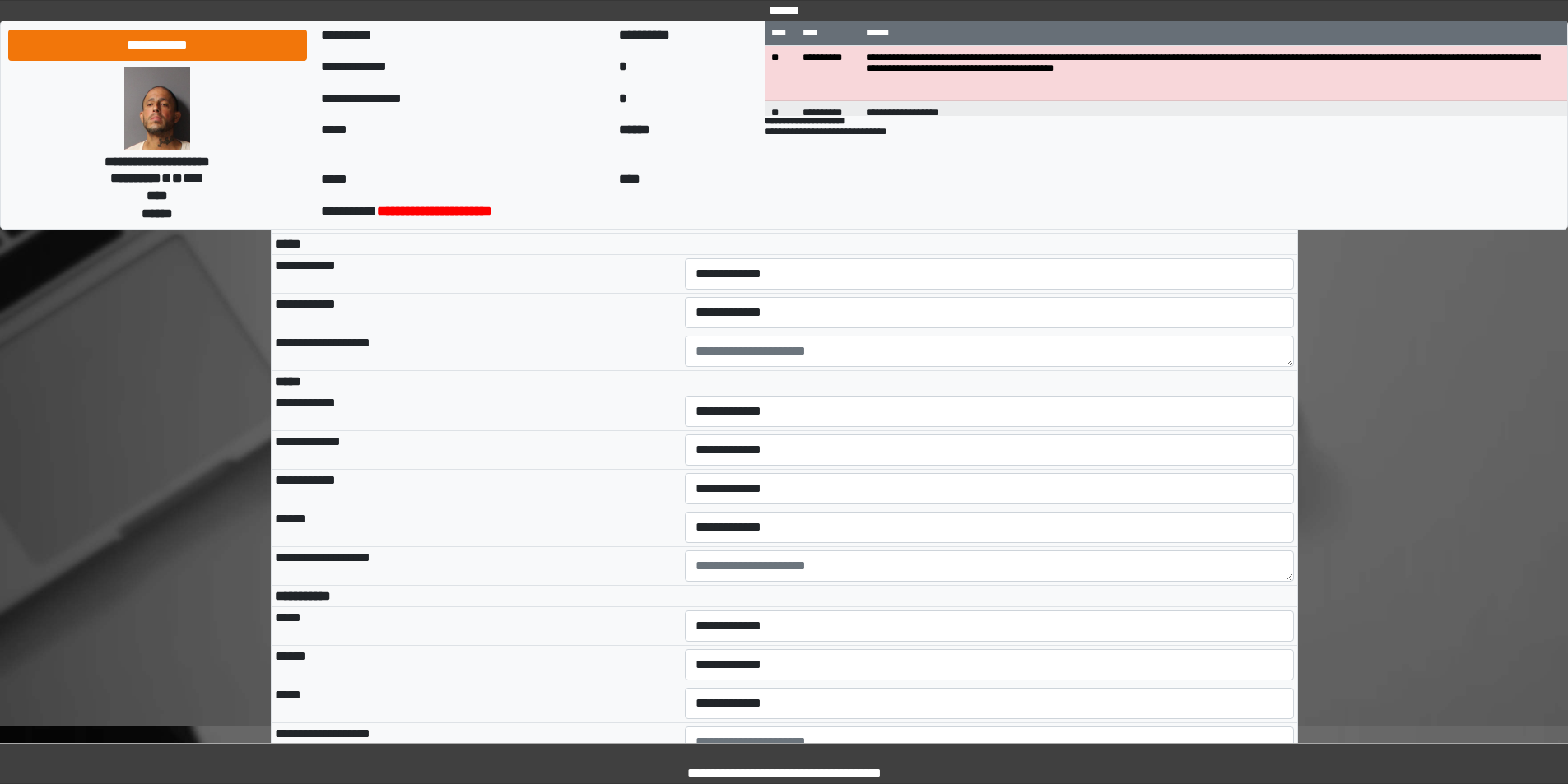 scroll, scrollTop: 4196, scrollLeft: 0, axis: vertical 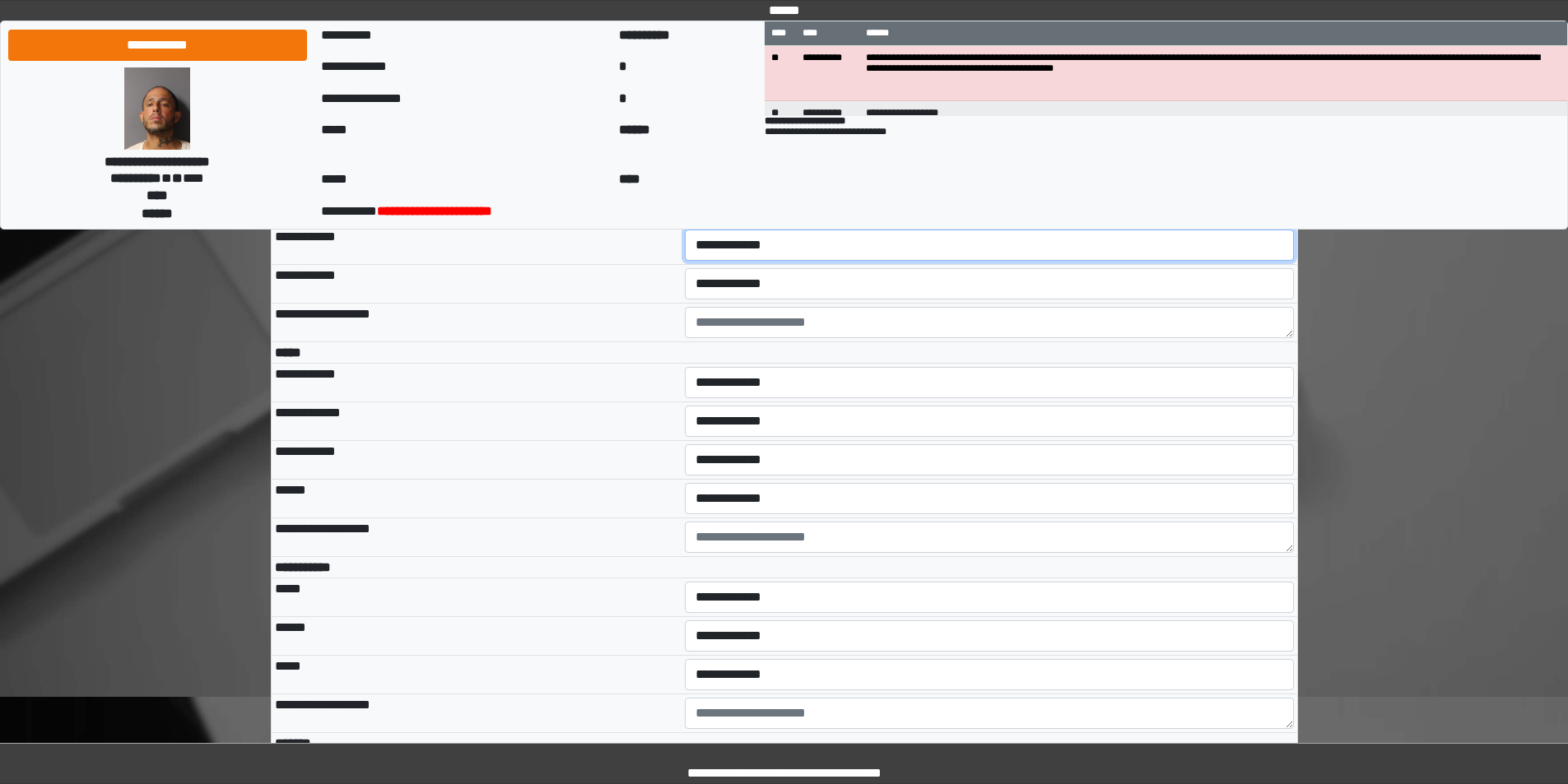 drag, startPoint x: 698, startPoint y: 369, endPoint x: 704, endPoint y: 382, distance: 14.317821 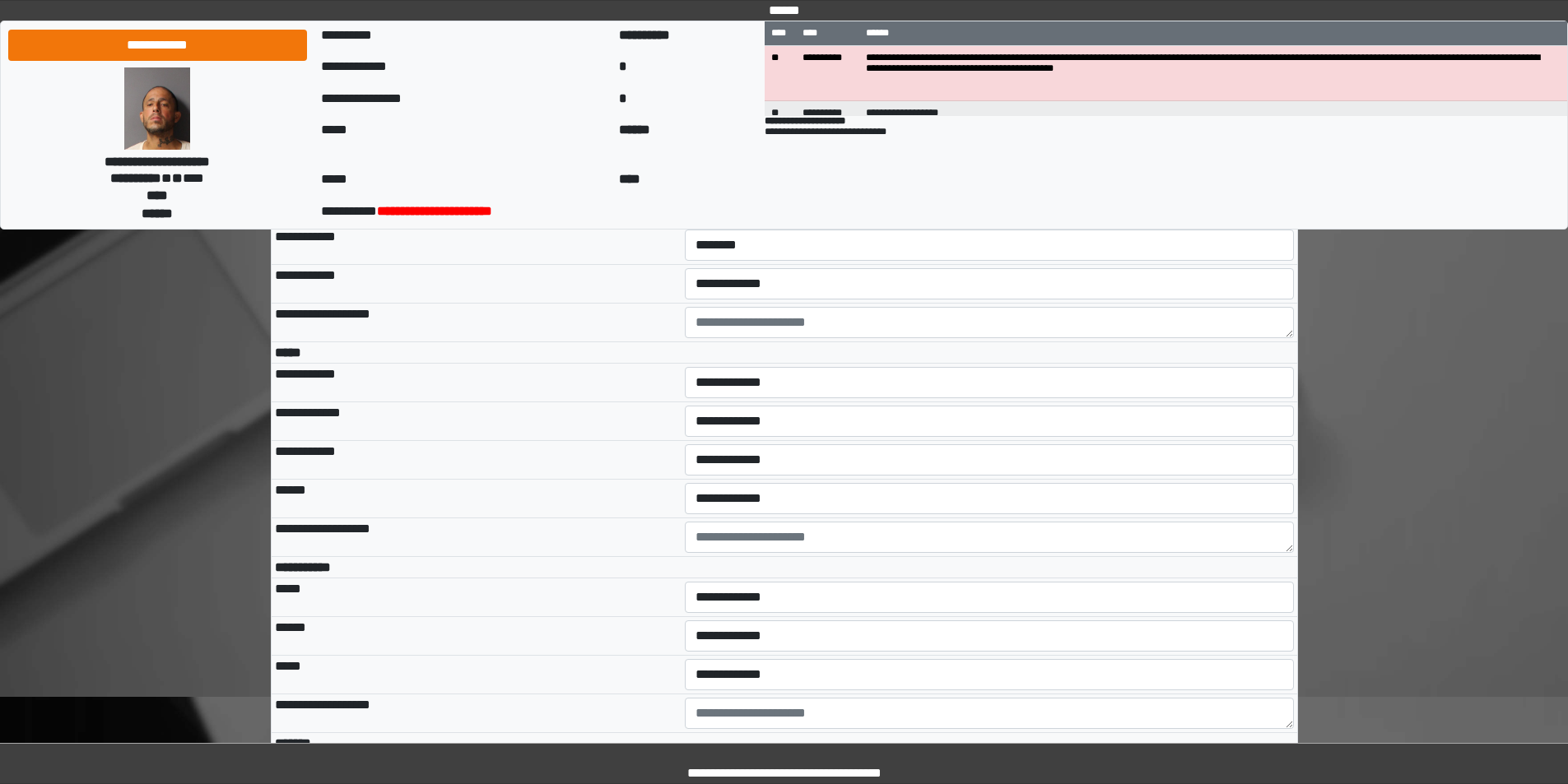 click on "**********" at bounding box center (477, 245) 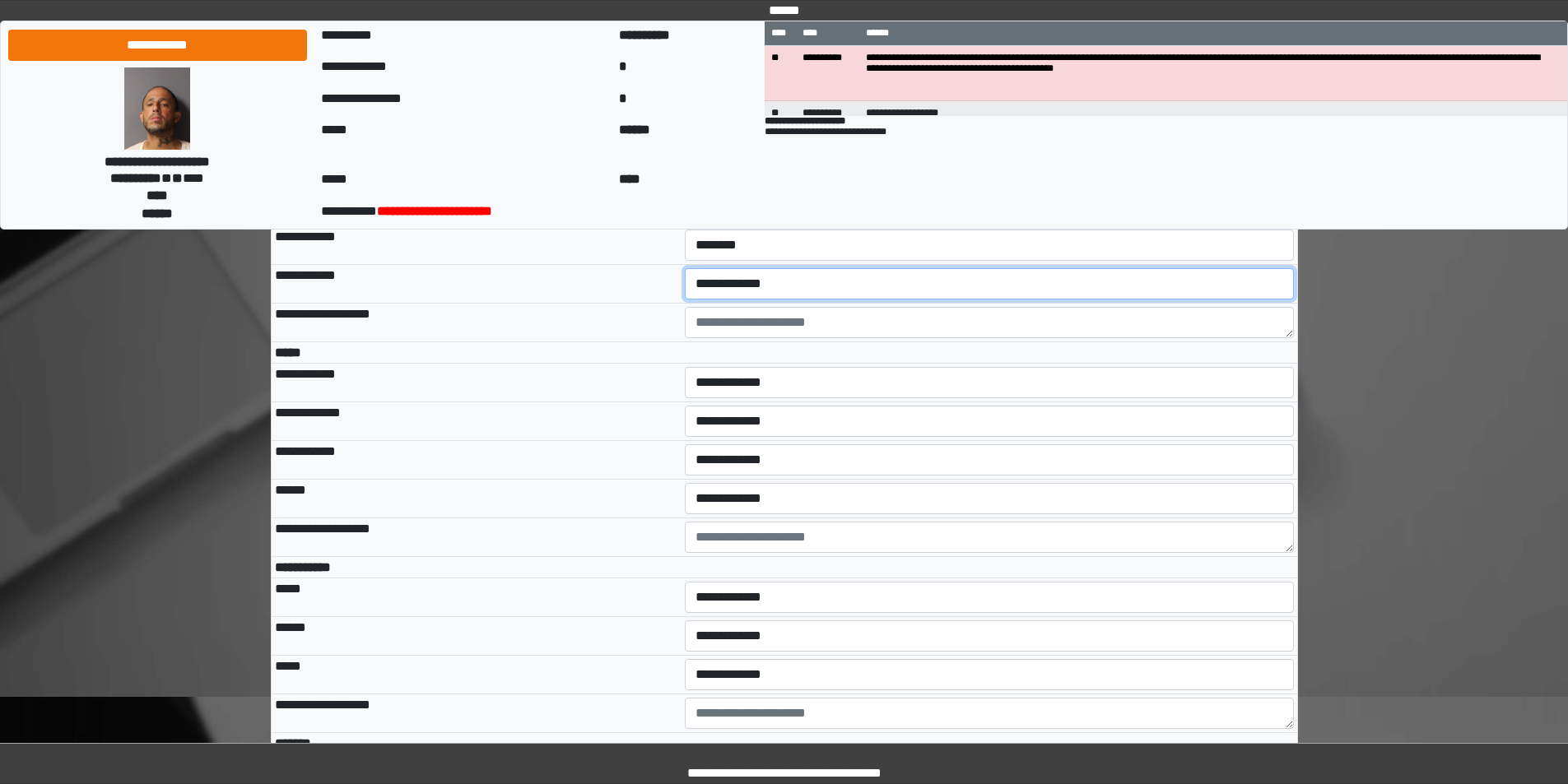 click on "**********" at bounding box center [989, 284] 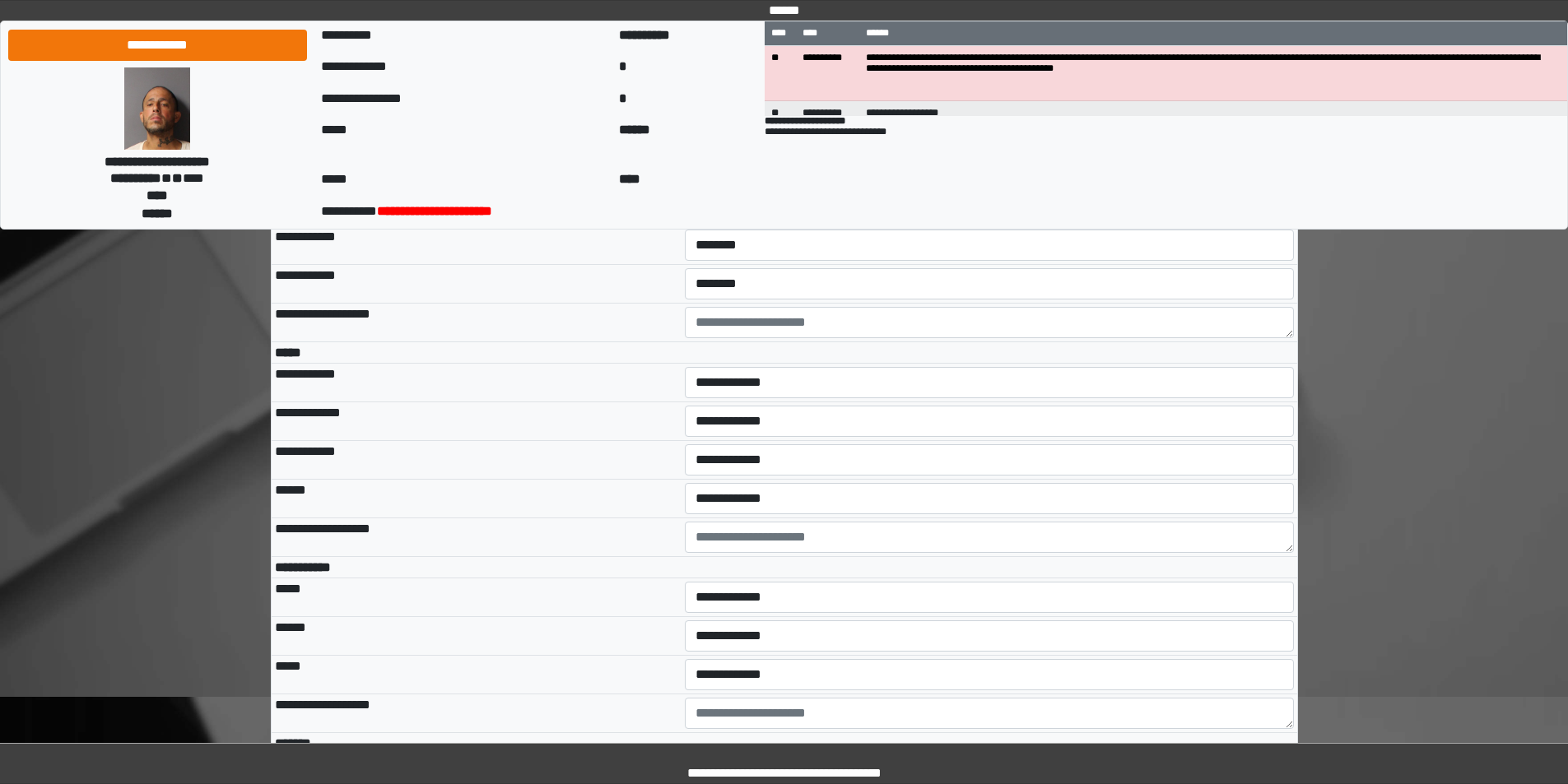 click on "**********" at bounding box center [477, 284] 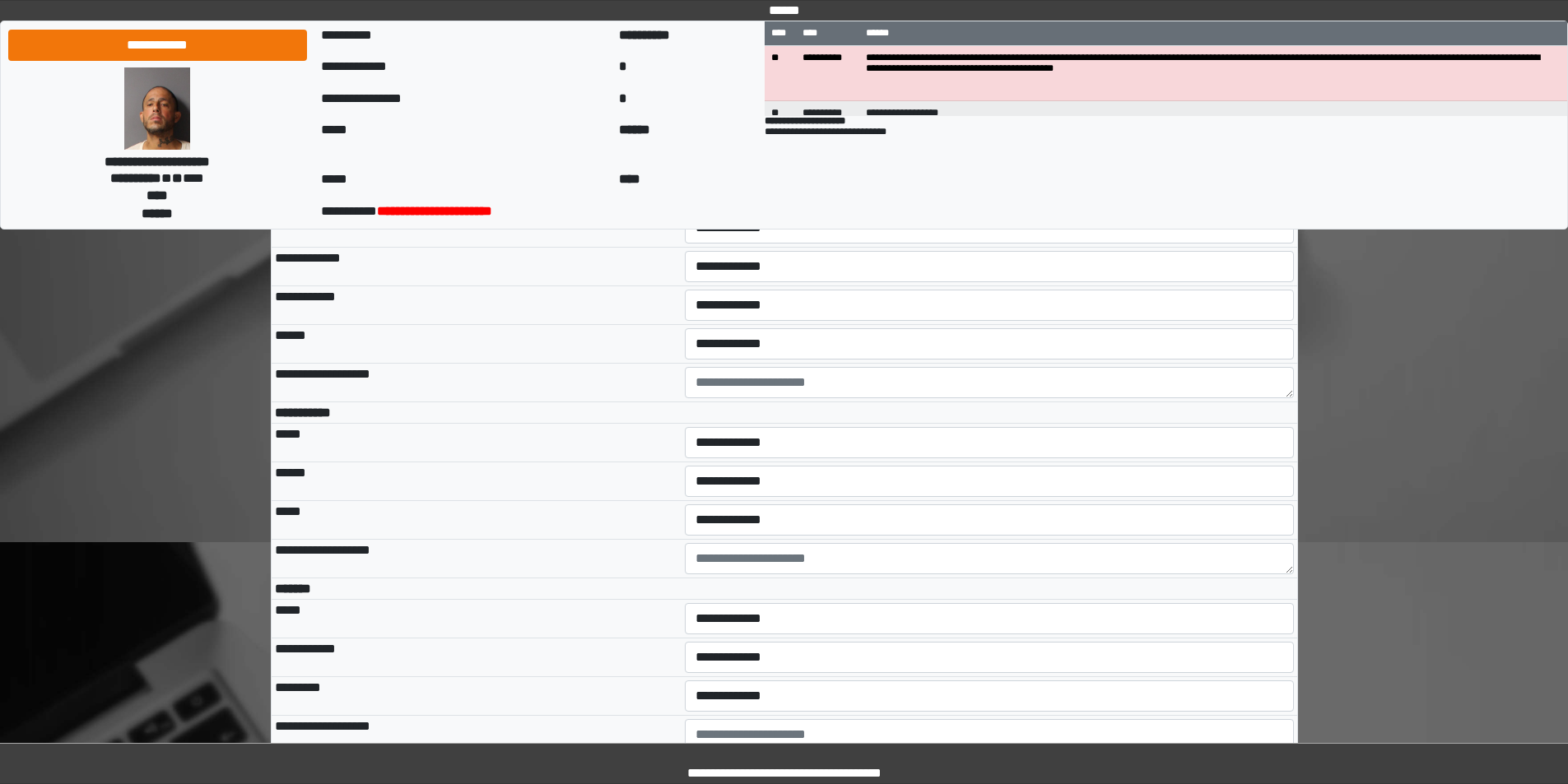 scroll, scrollTop: 4360, scrollLeft: 0, axis: vertical 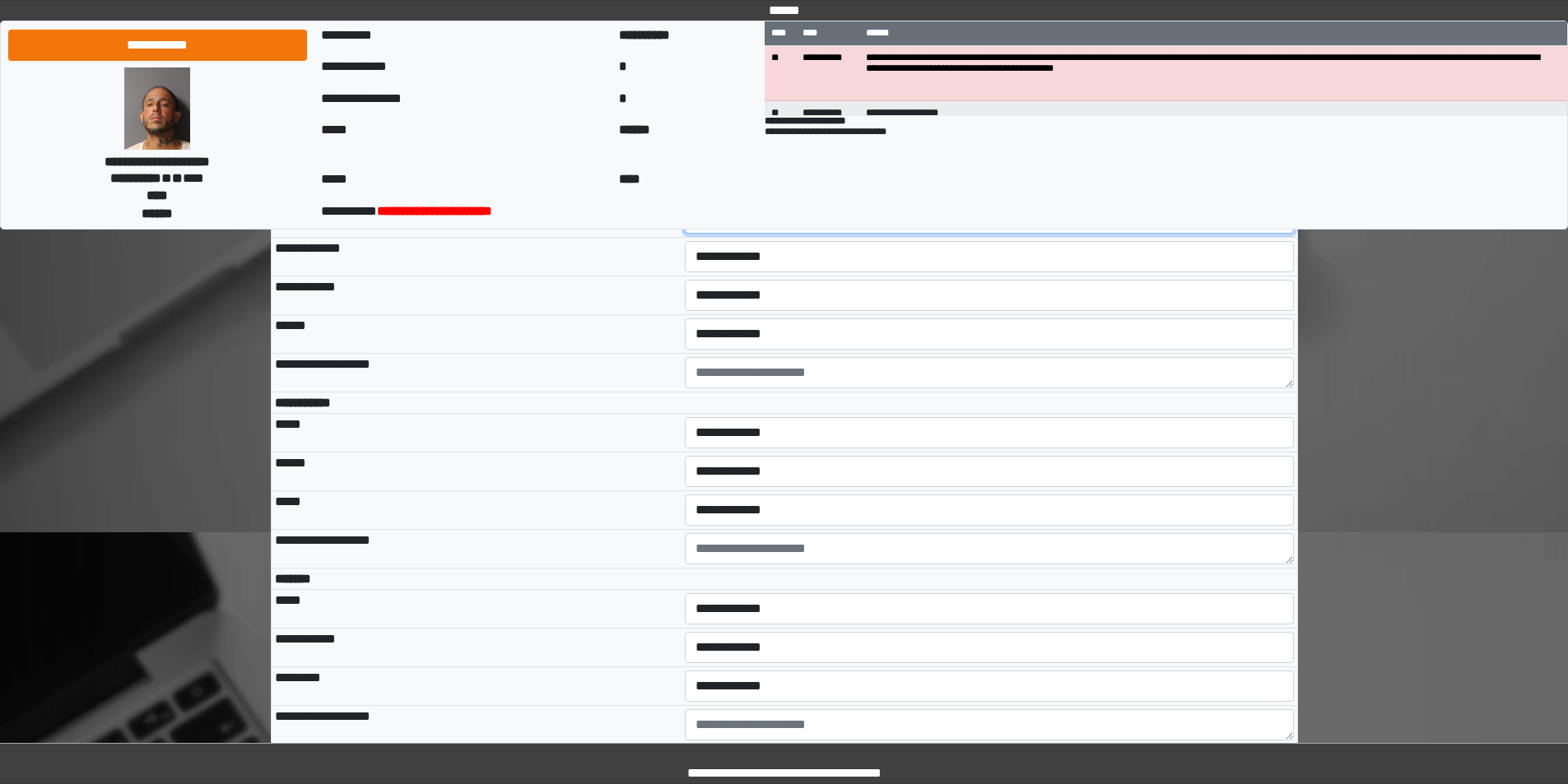 drag, startPoint x: 728, startPoint y: 340, endPoint x: 726, endPoint y: 357, distance: 17.117243 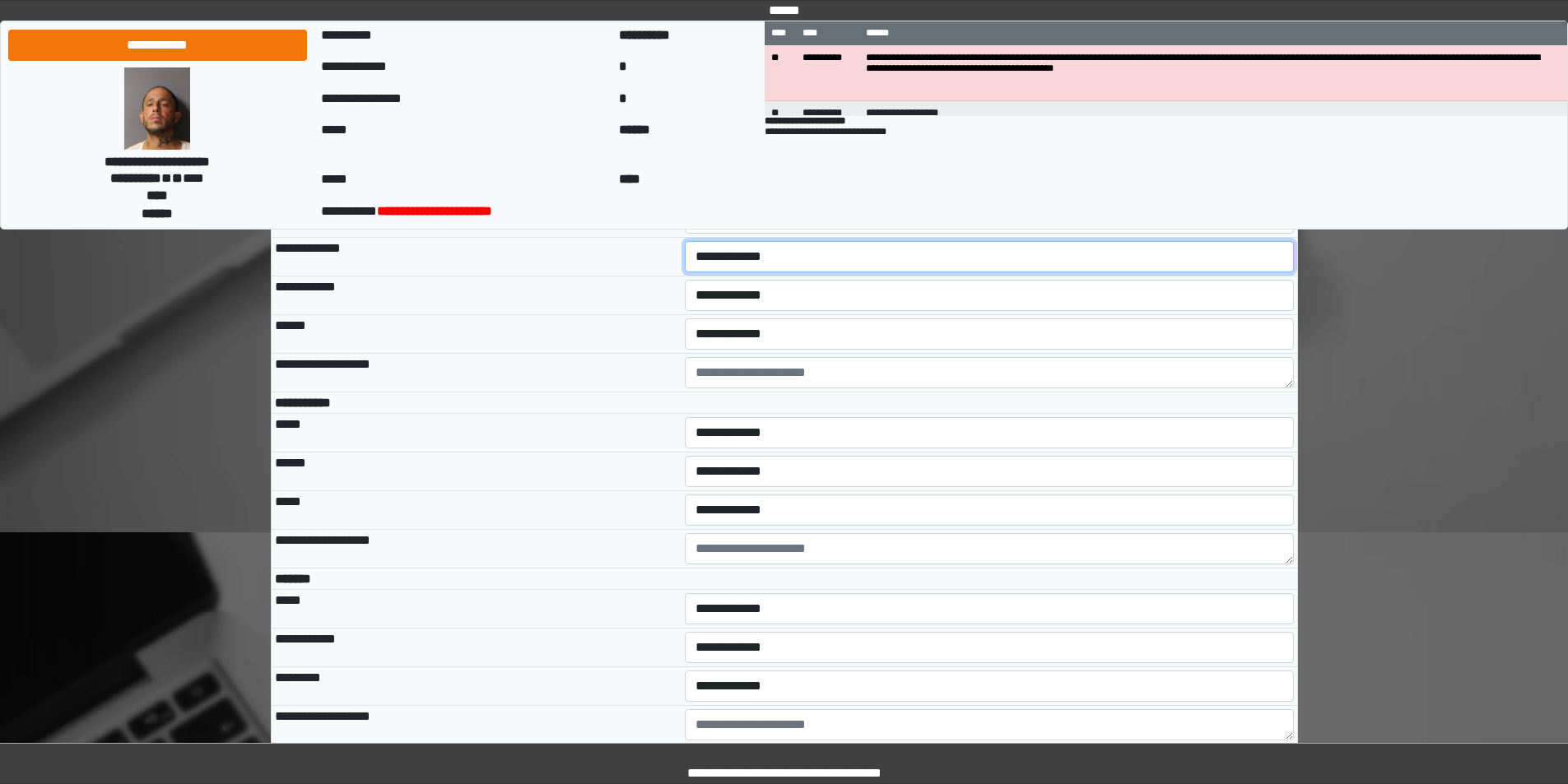 click on "**********" at bounding box center (989, 257) 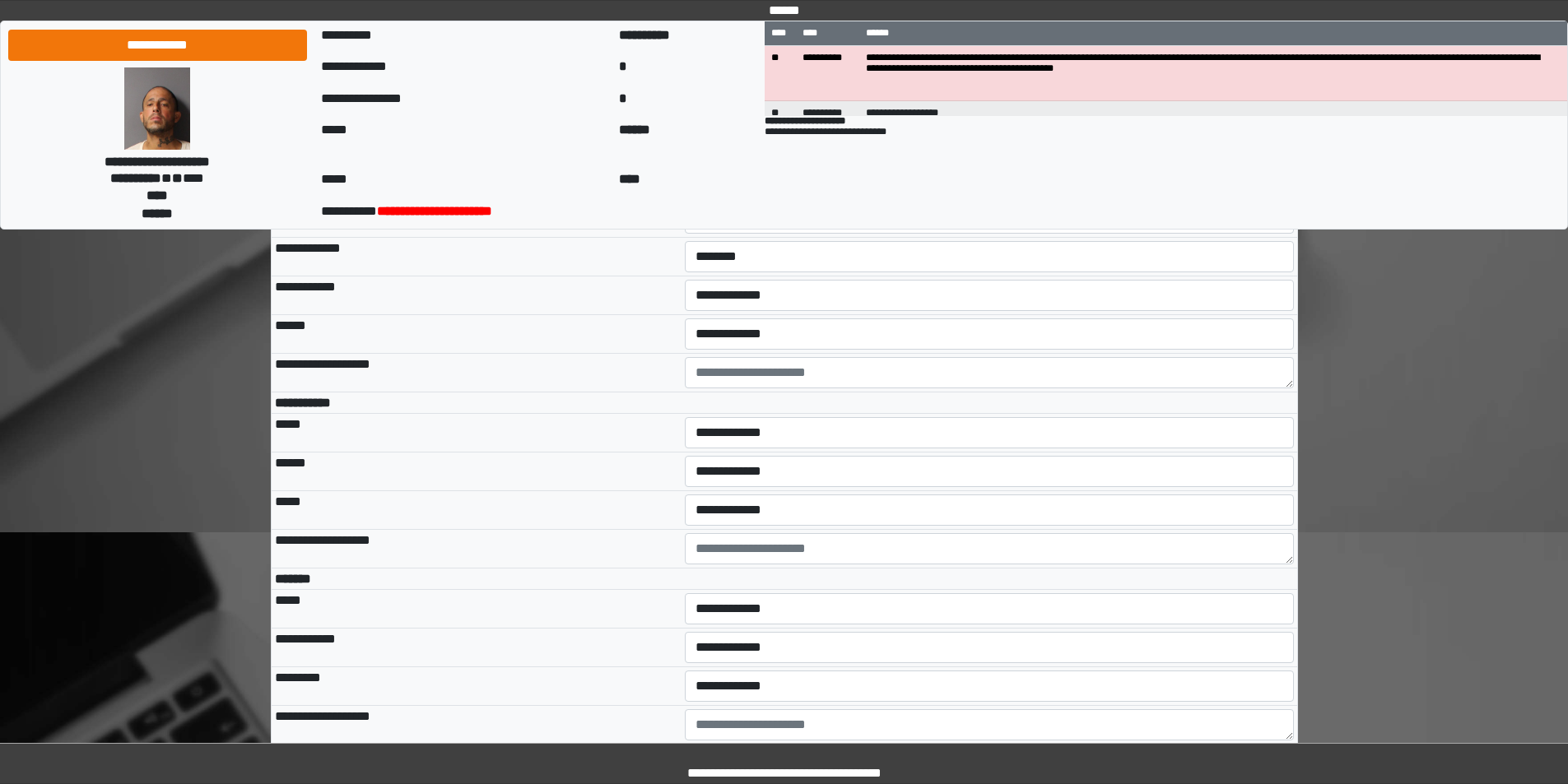 drag, startPoint x: 572, startPoint y: 401, endPoint x: 584, endPoint y: 401, distance: 12 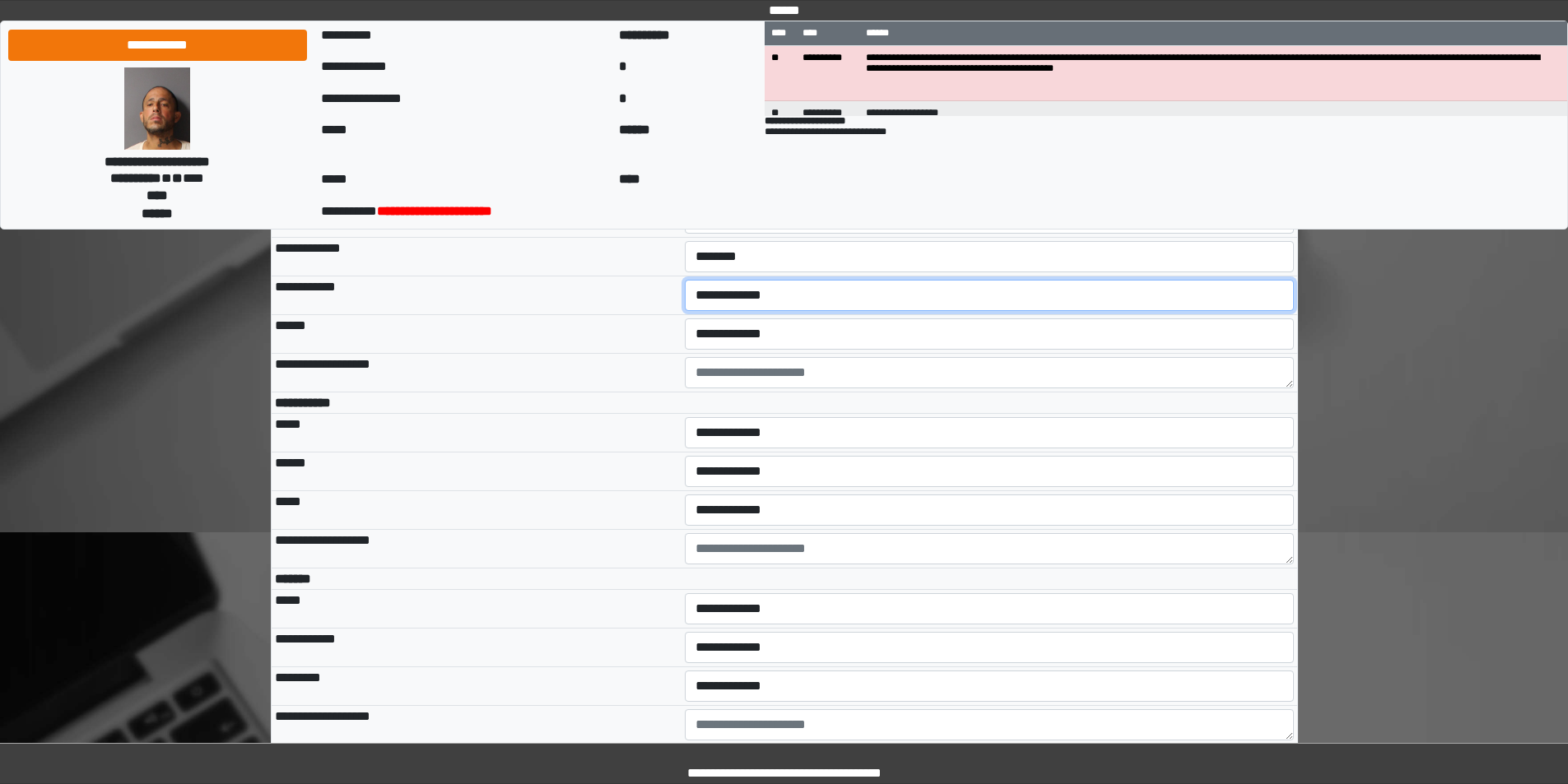 drag, startPoint x: 711, startPoint y: 417, endPoint x: 711, endPoint y: 437, distance: 20 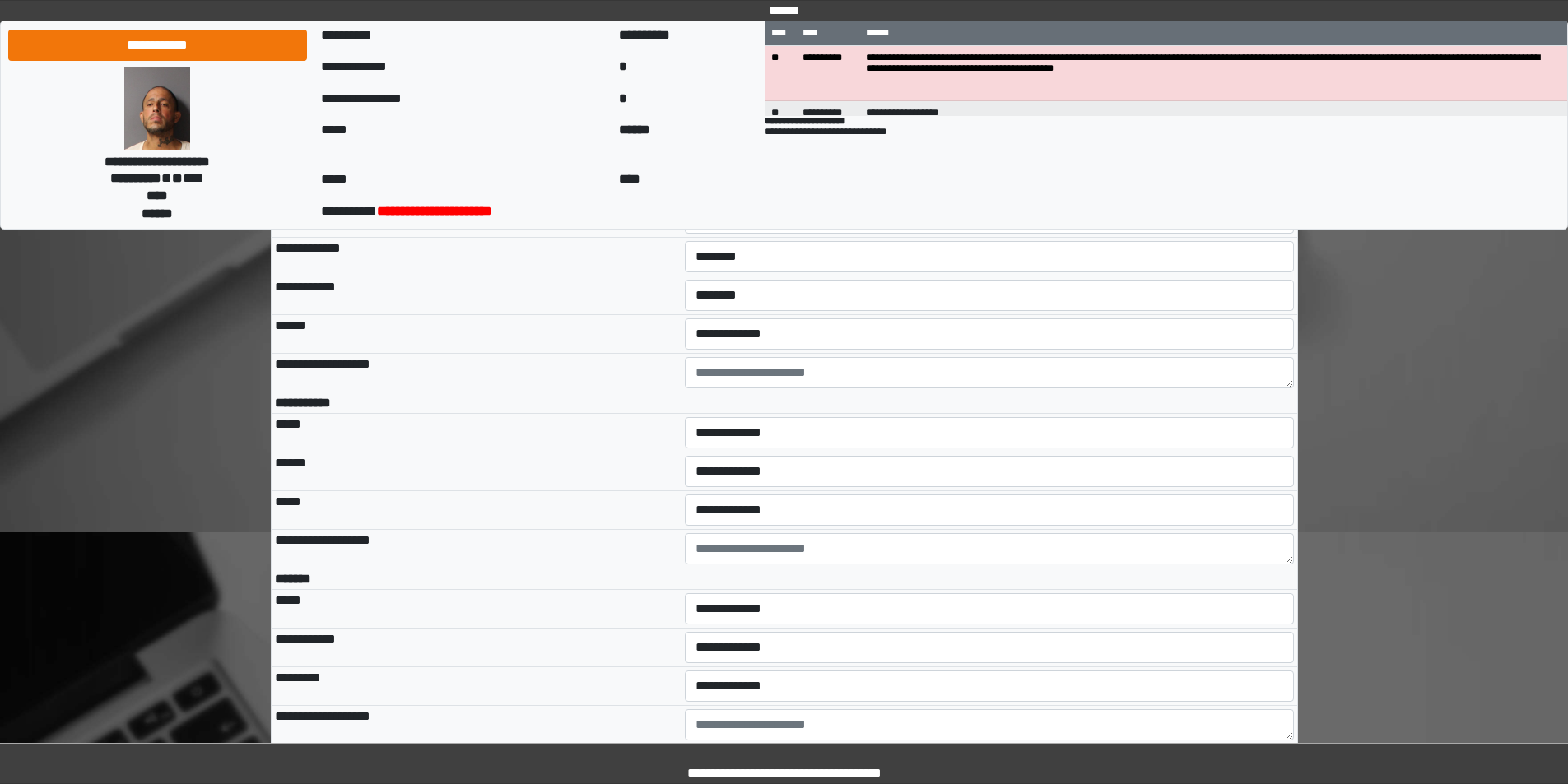 click on "**********" at bounding box center [477, 295] 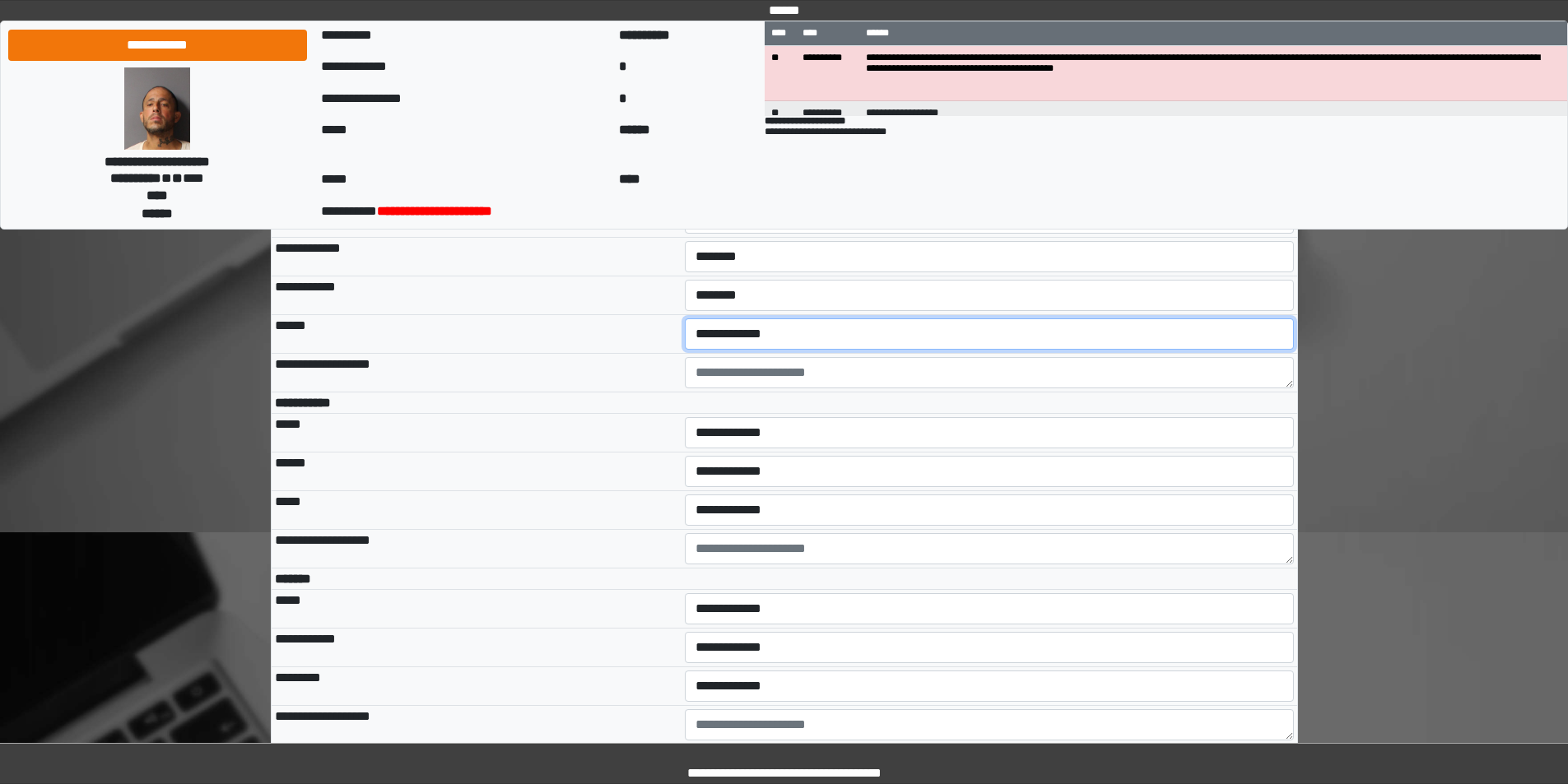 drag, startPoint x: 700, startPoint y: 463, endPoint x: 703, endPoint y: 474, distance: 11.401754 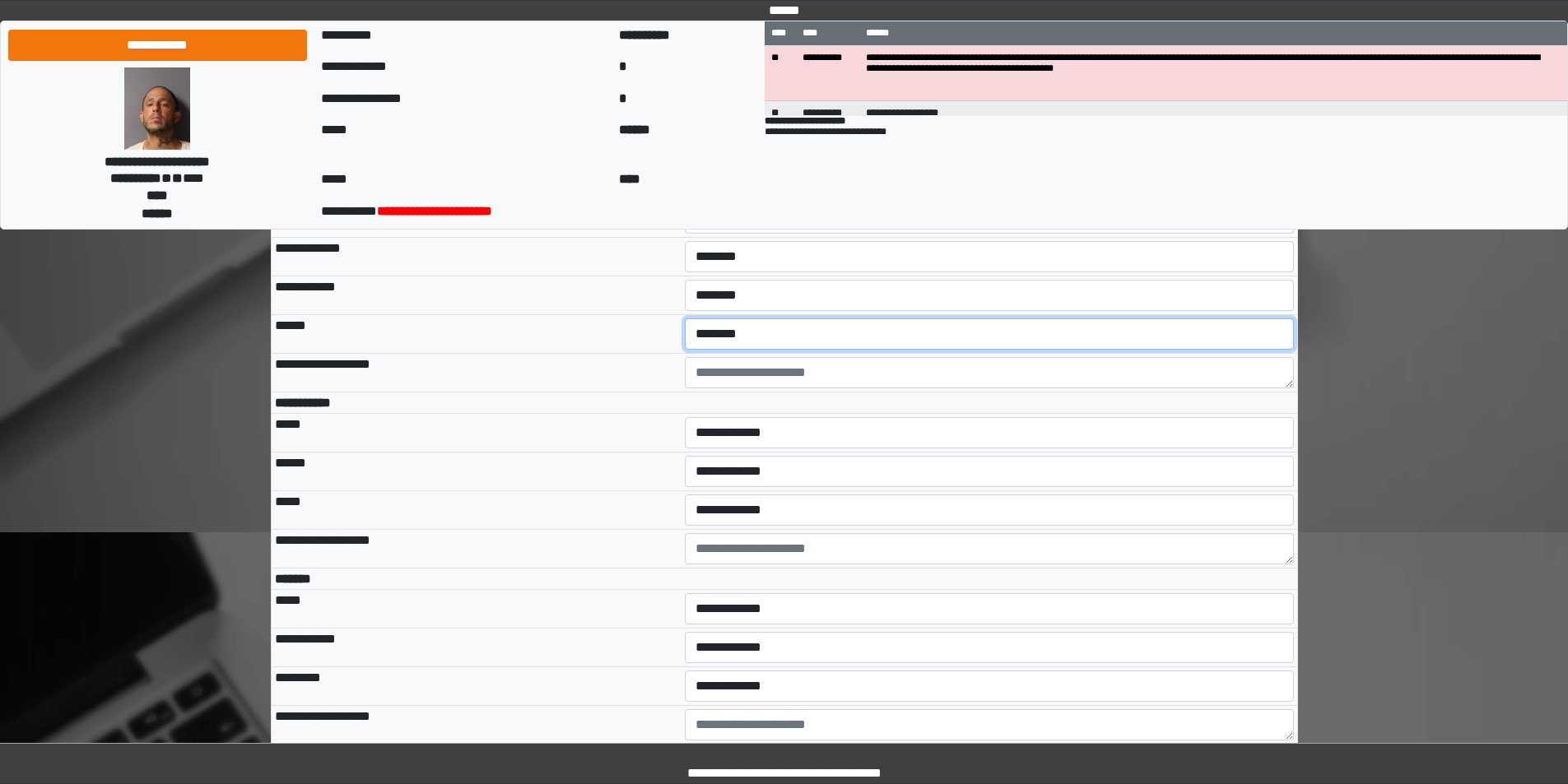 click on "**********" at bounding box center [989, 334] 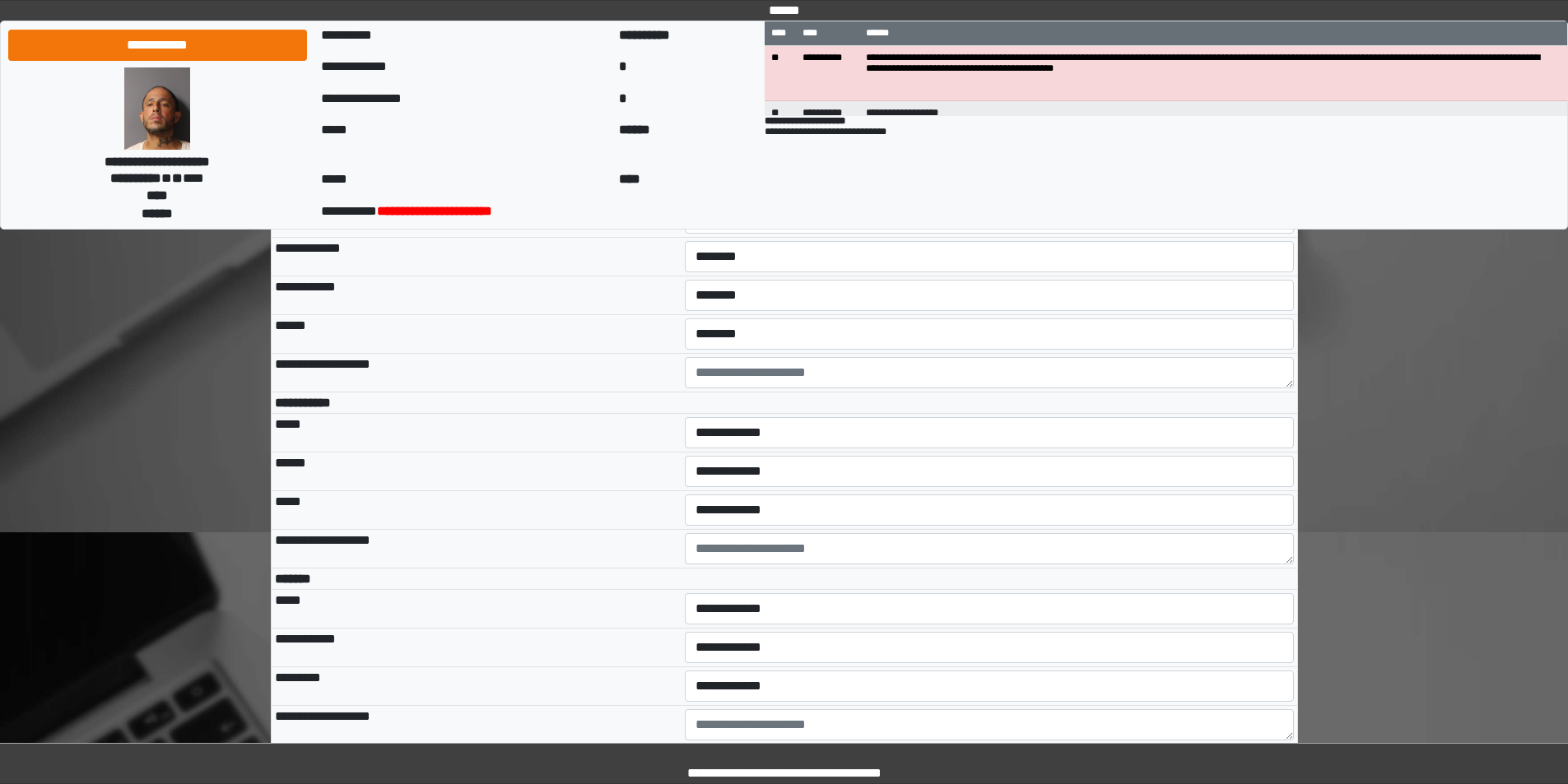 click on "******" at bounding box center (477, 334) 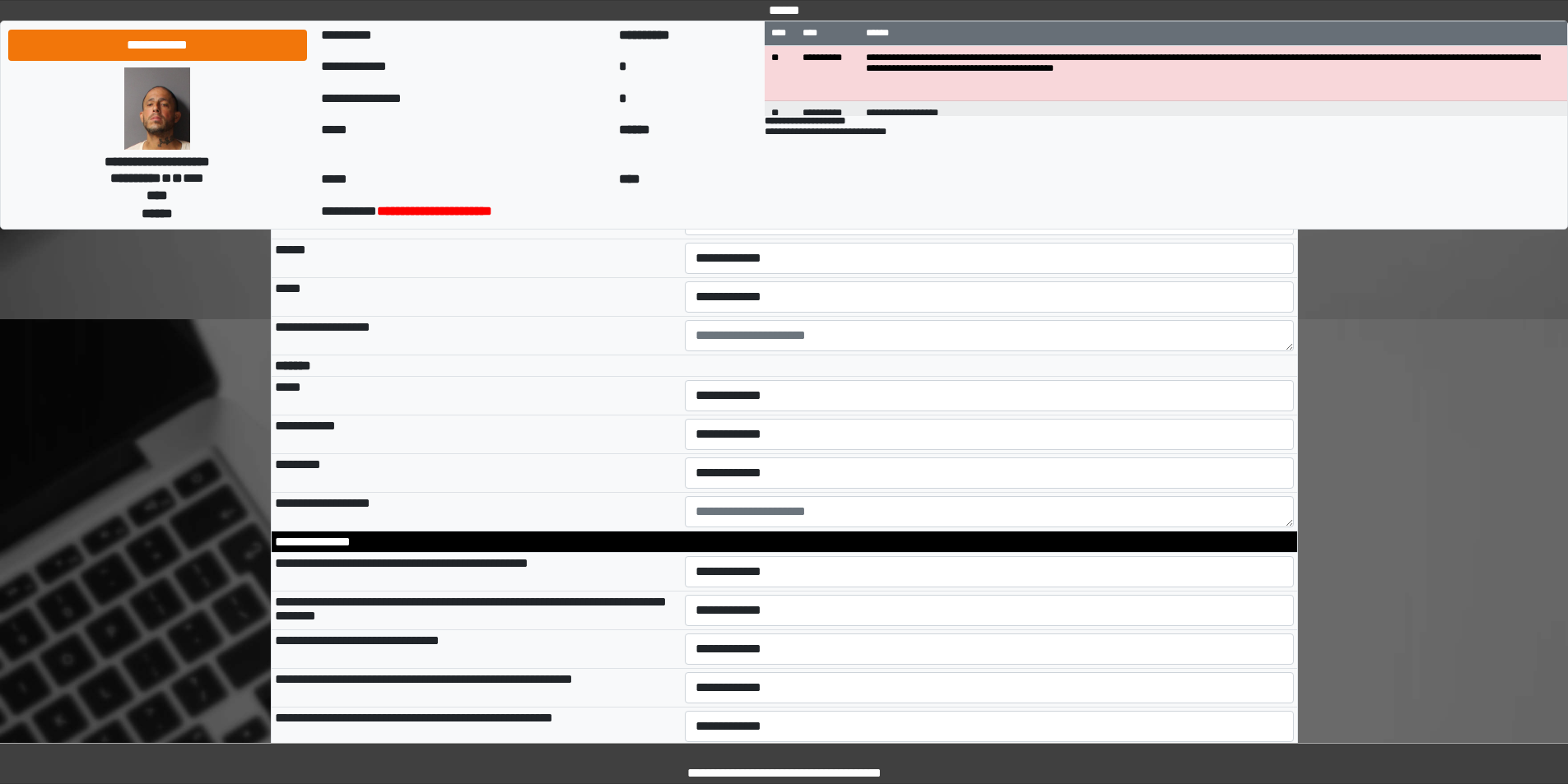 scroll, scrollTop: 4607, scrollLeft: 0, axis: vertical 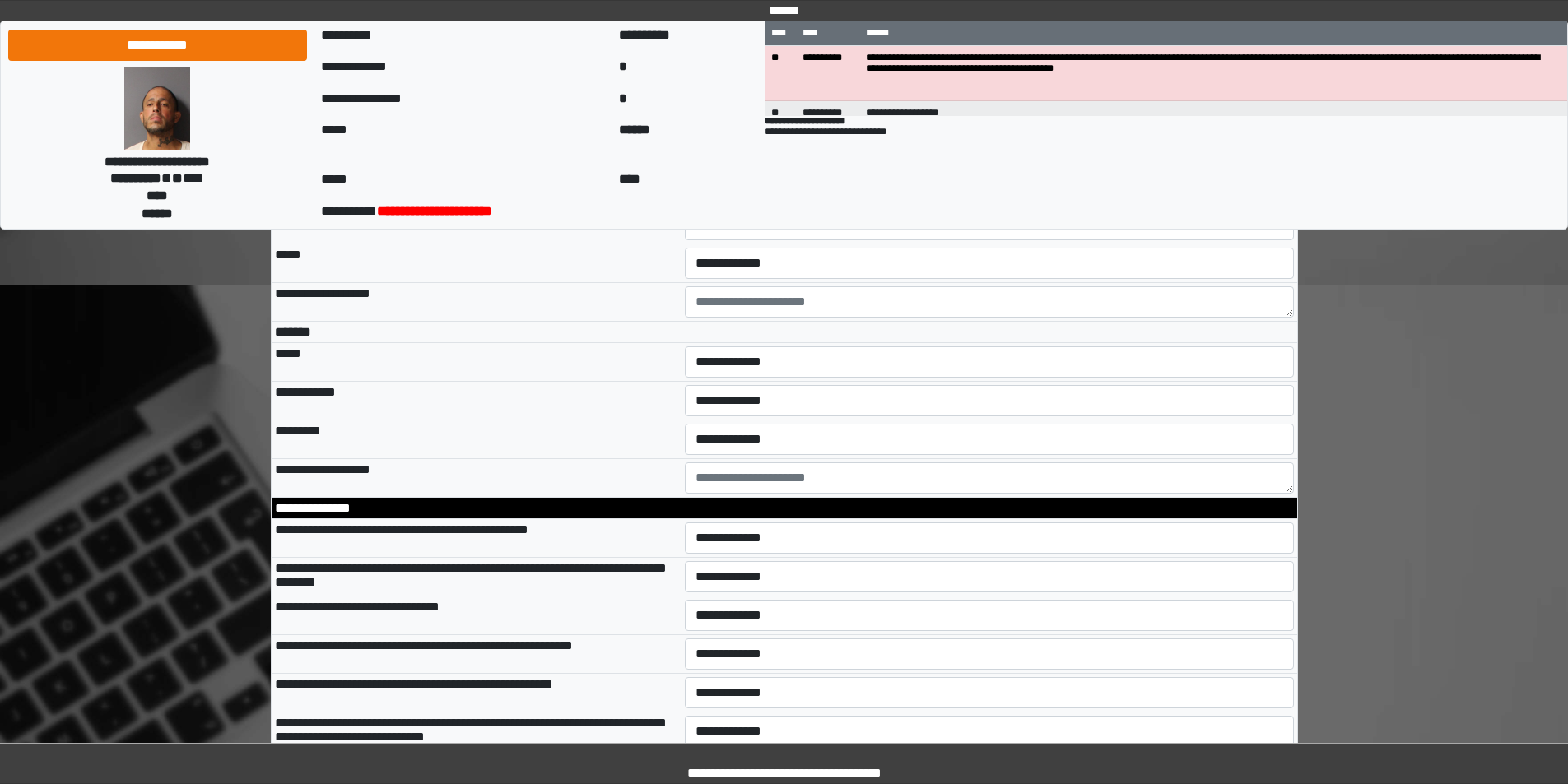 click on "**********" at bounding box center (989, 186) 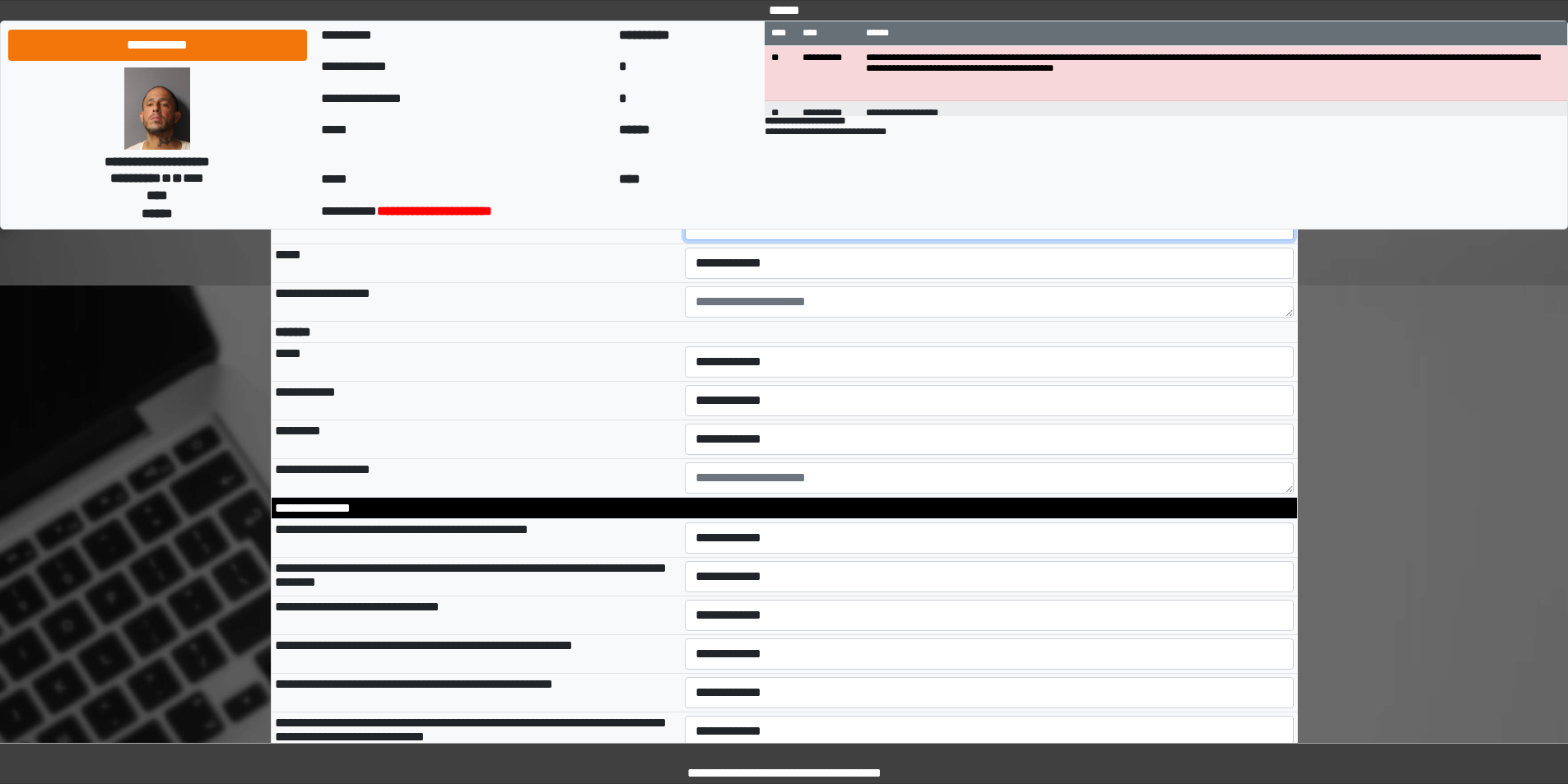 click on "**********" at bounding box center (989, 225) 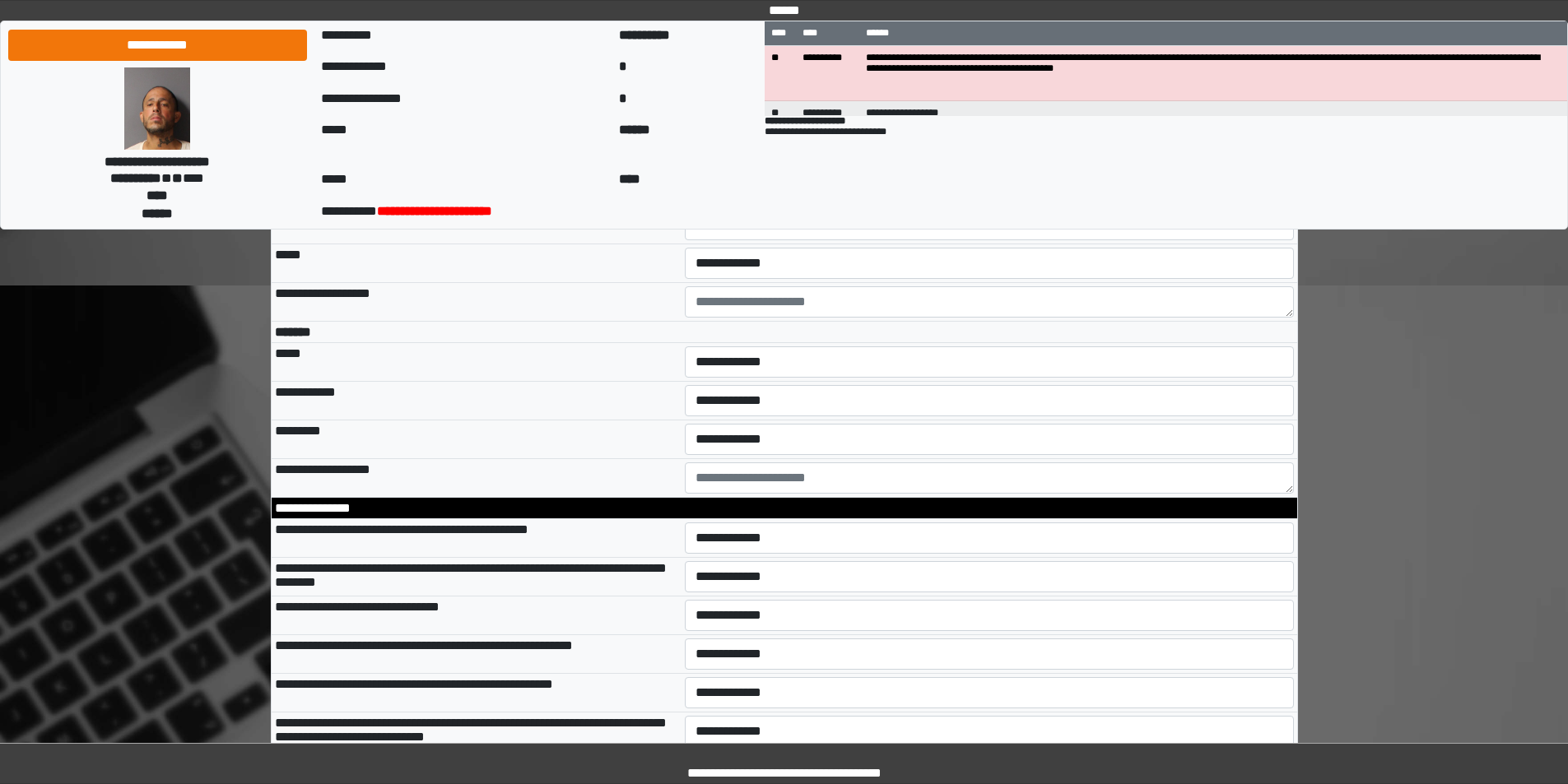 click on "******" at bounding box center [477, 225] 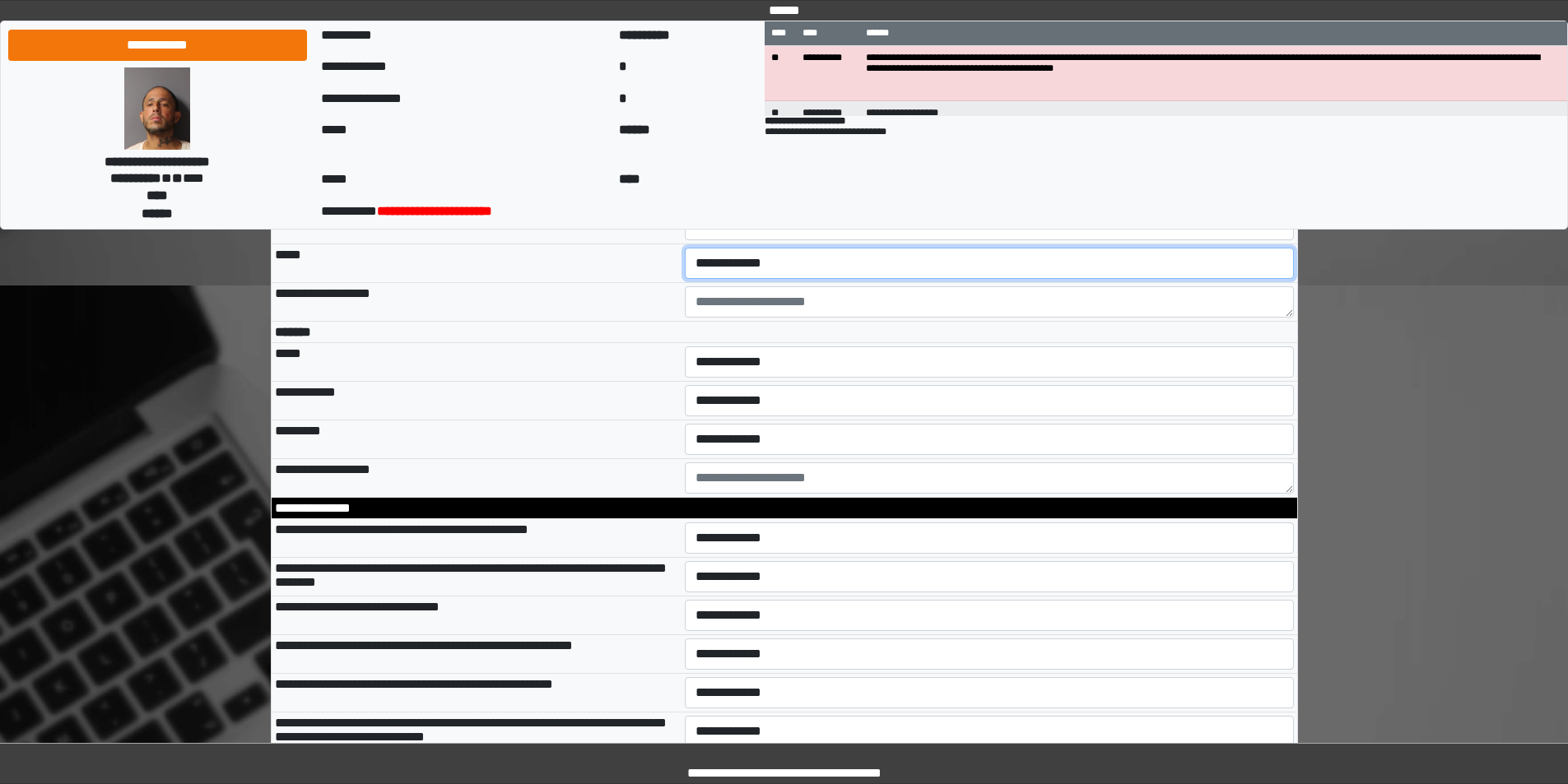 click on "**********" at bounding box center (989, 263) 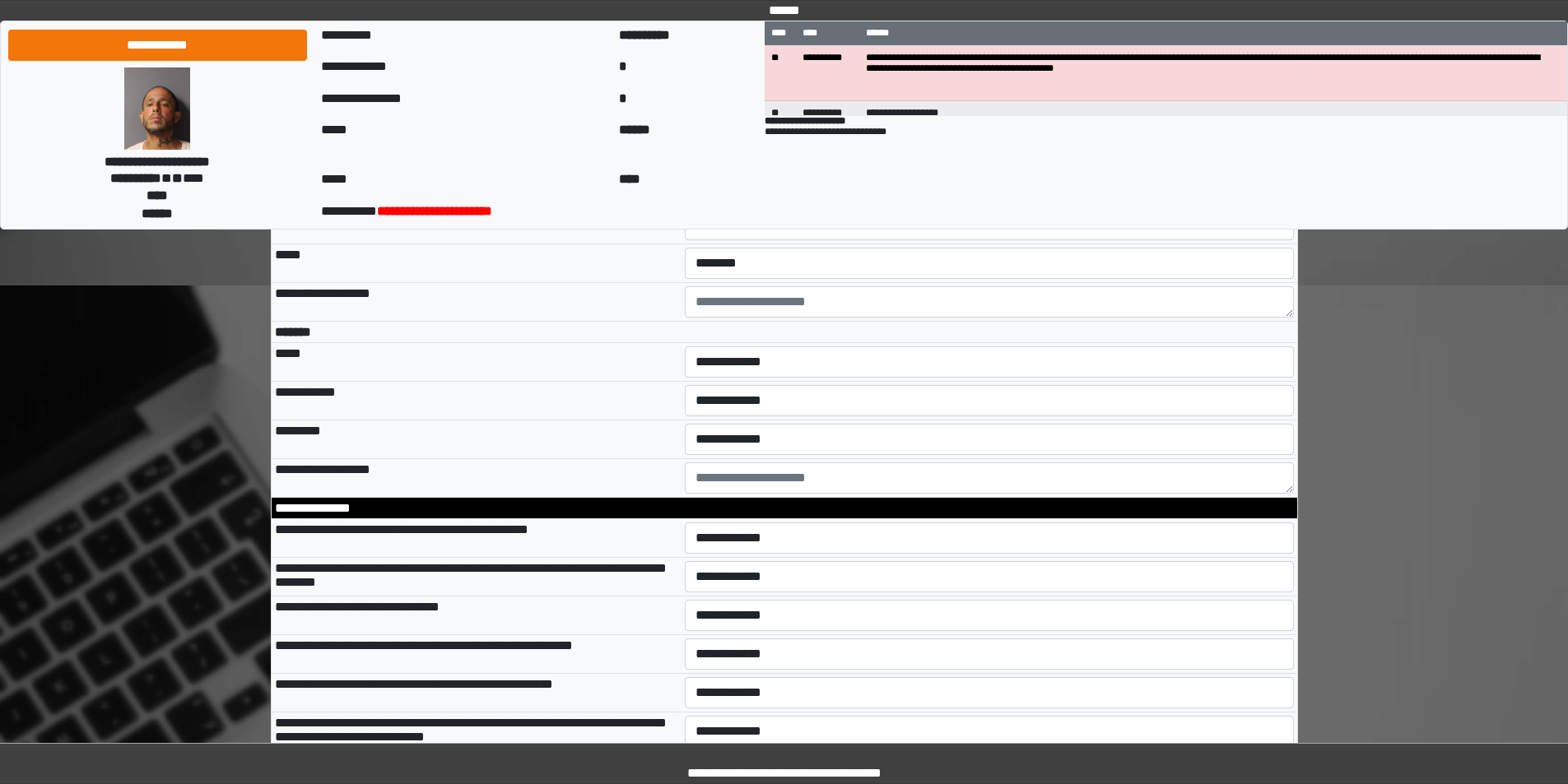 click on "*****" at bounding box center (477, 263) 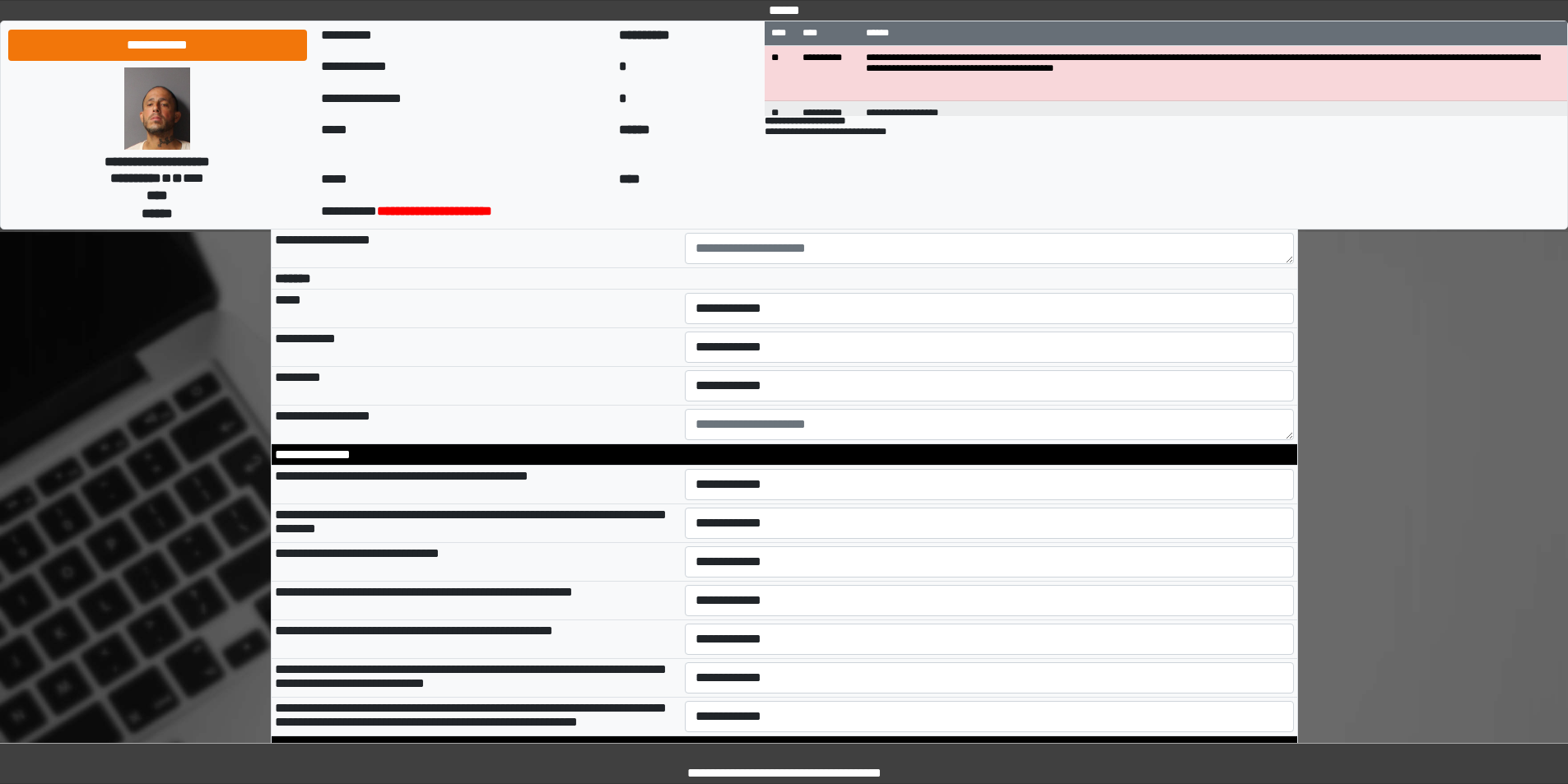 scroll, scrollTop: 4689, scrollLeft: 0, axis: vertical 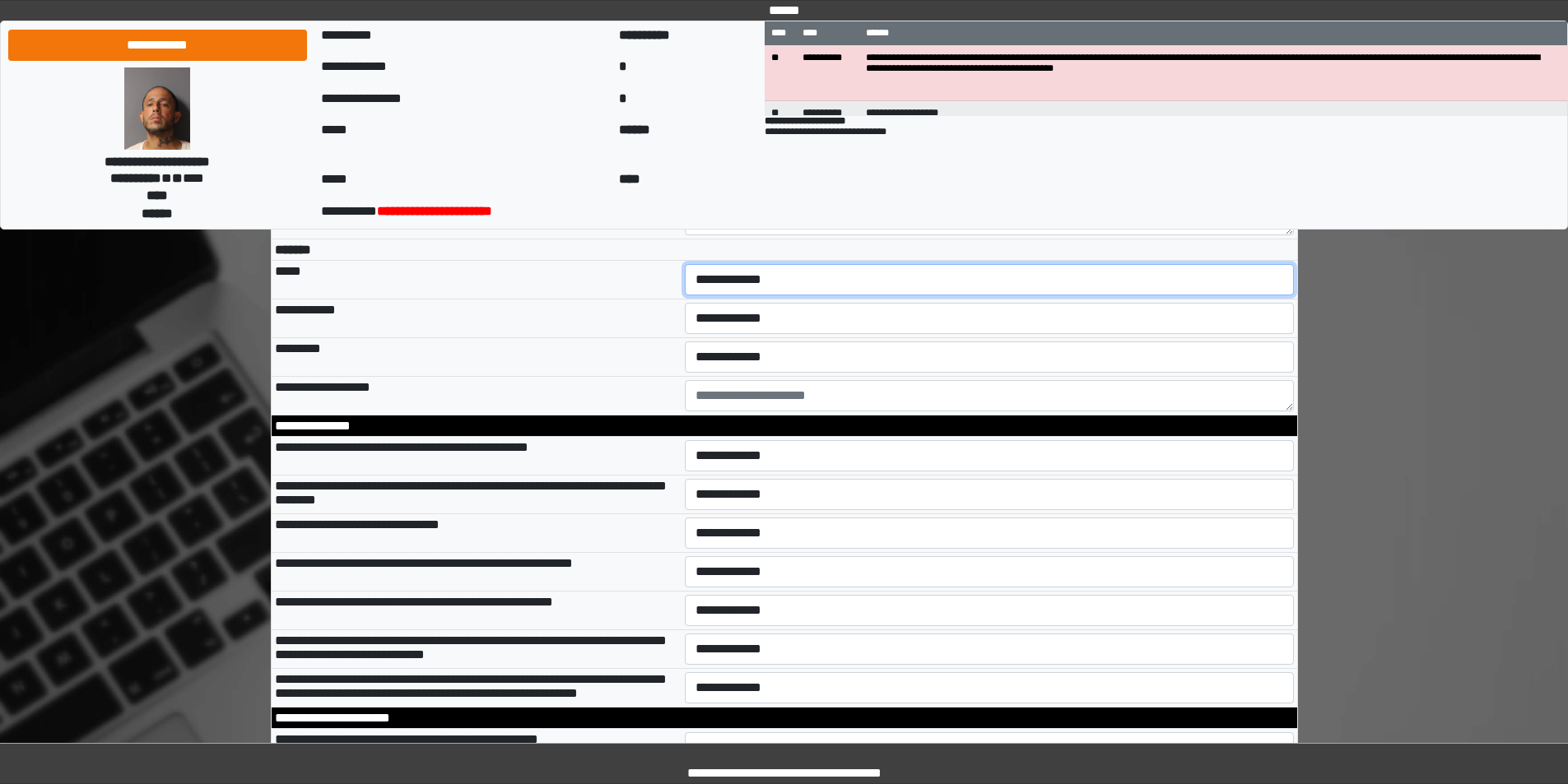 click on "**********" at bounding box center [989, 280] 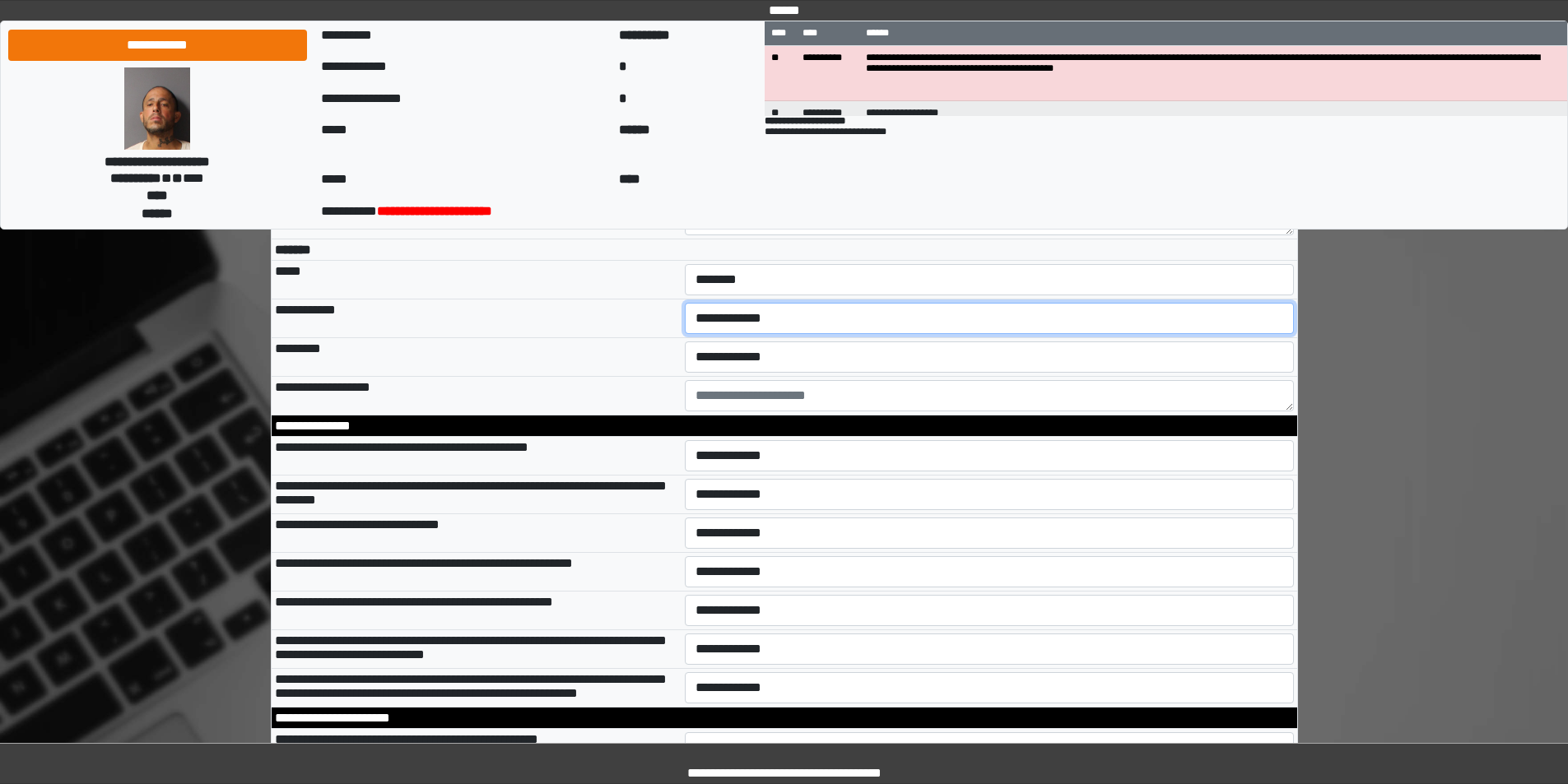 click on "**********" at bounding box center (989, 318) 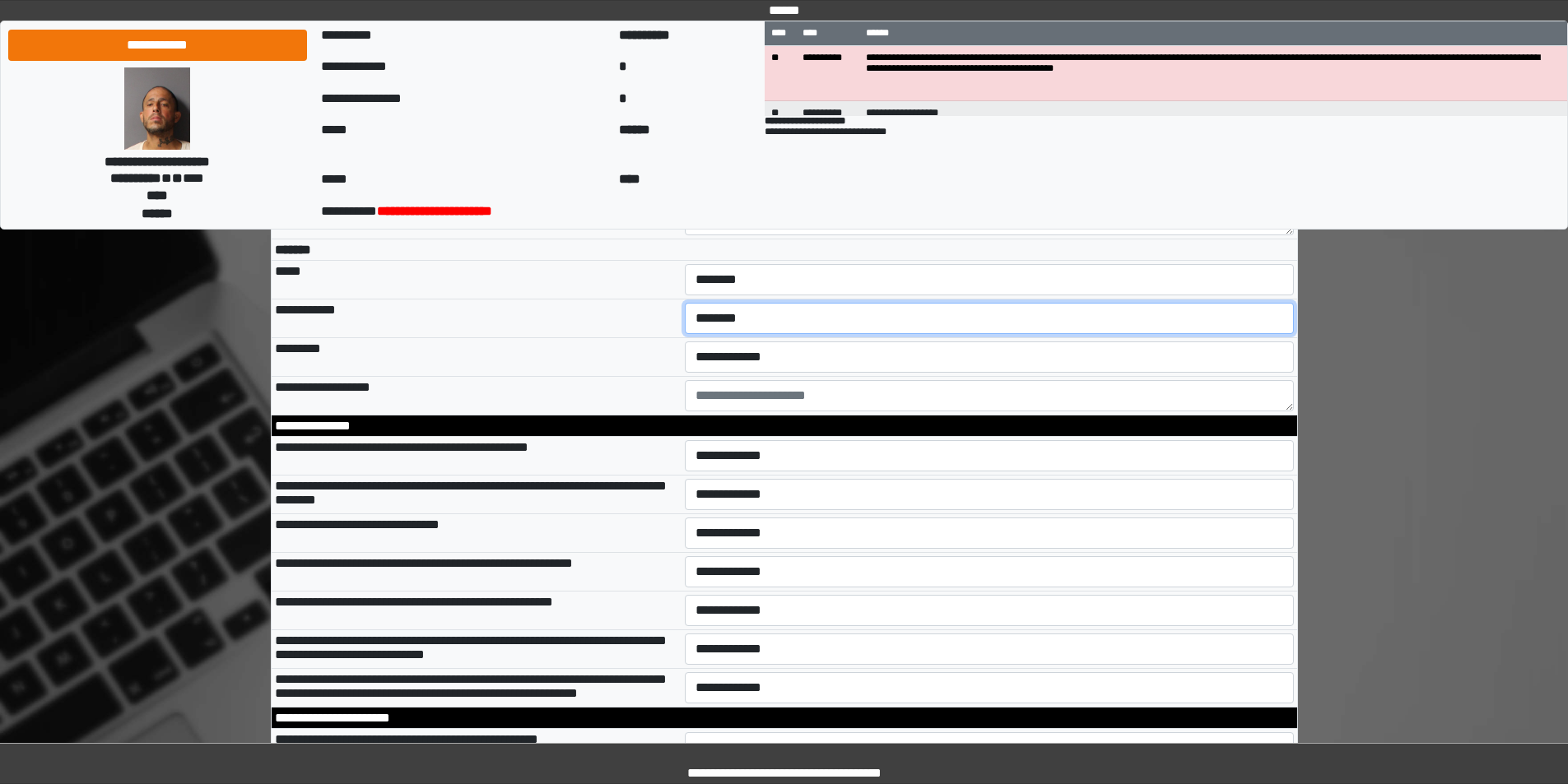 click on "**********" at bounding box center [989, 318] 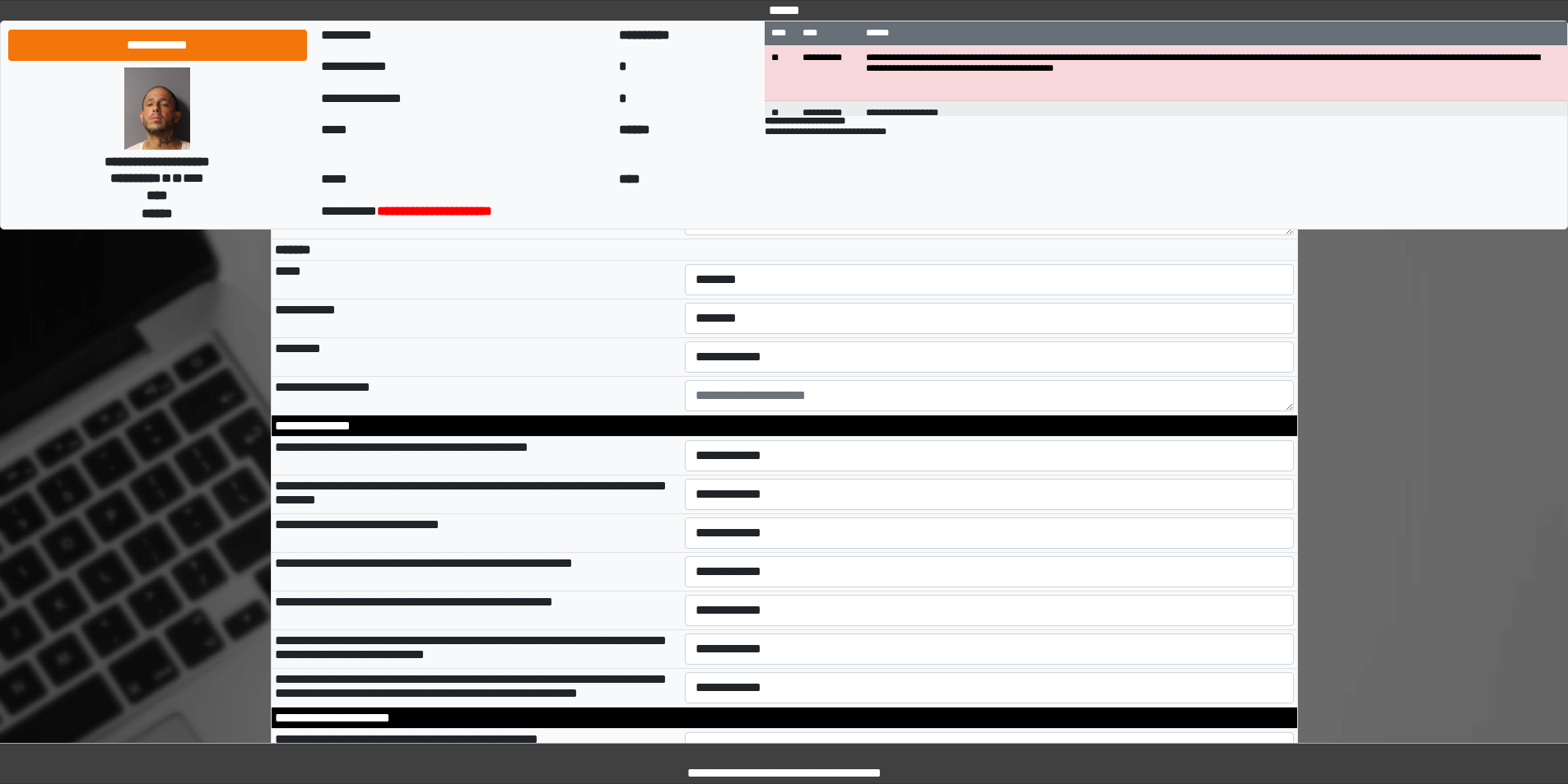 click on "*********" at bounding box center [477, 357] 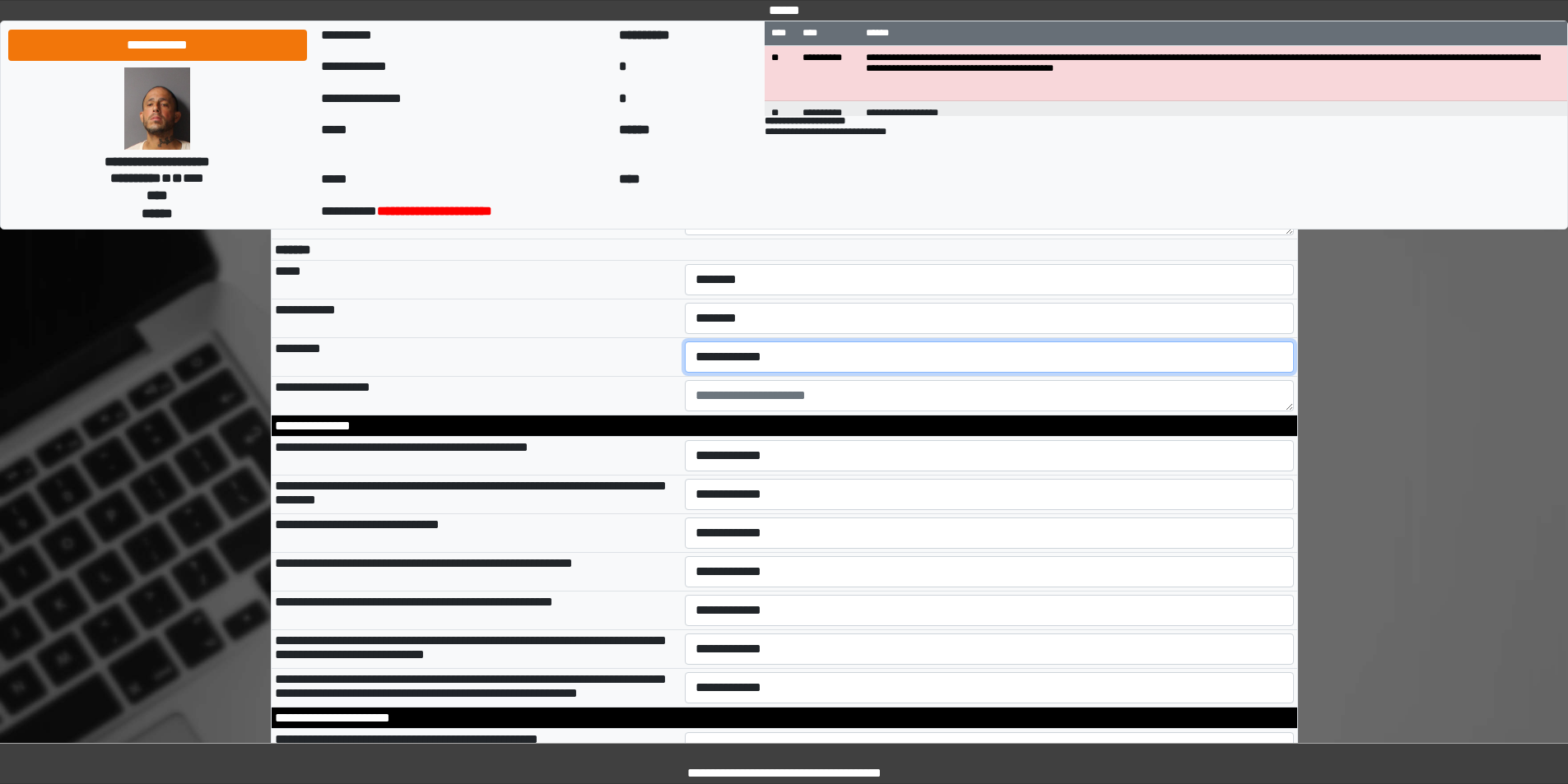 click on "**********" at bounding box center (989, 357) 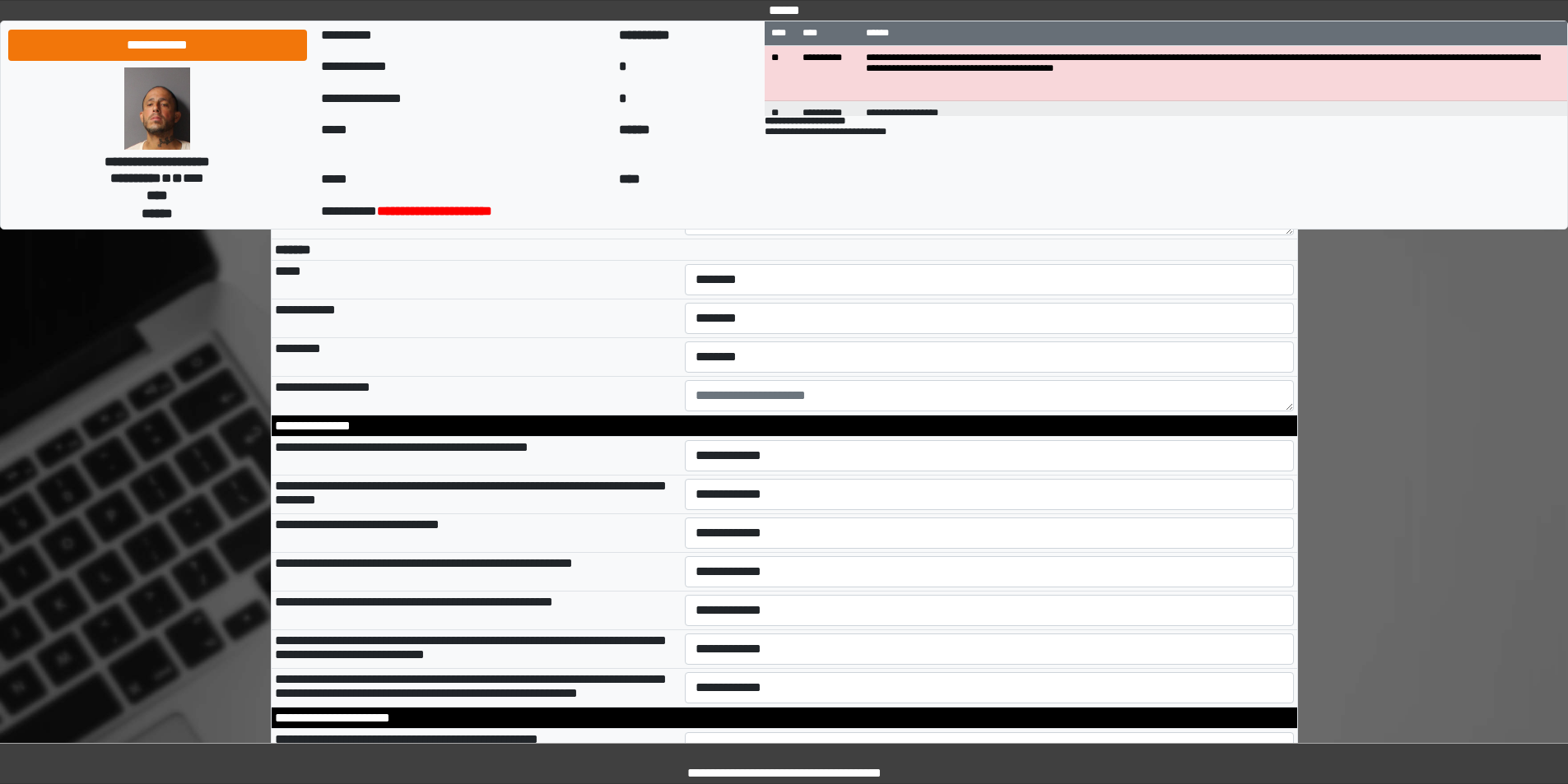 click on "*********" at bounding box center (477, 357) 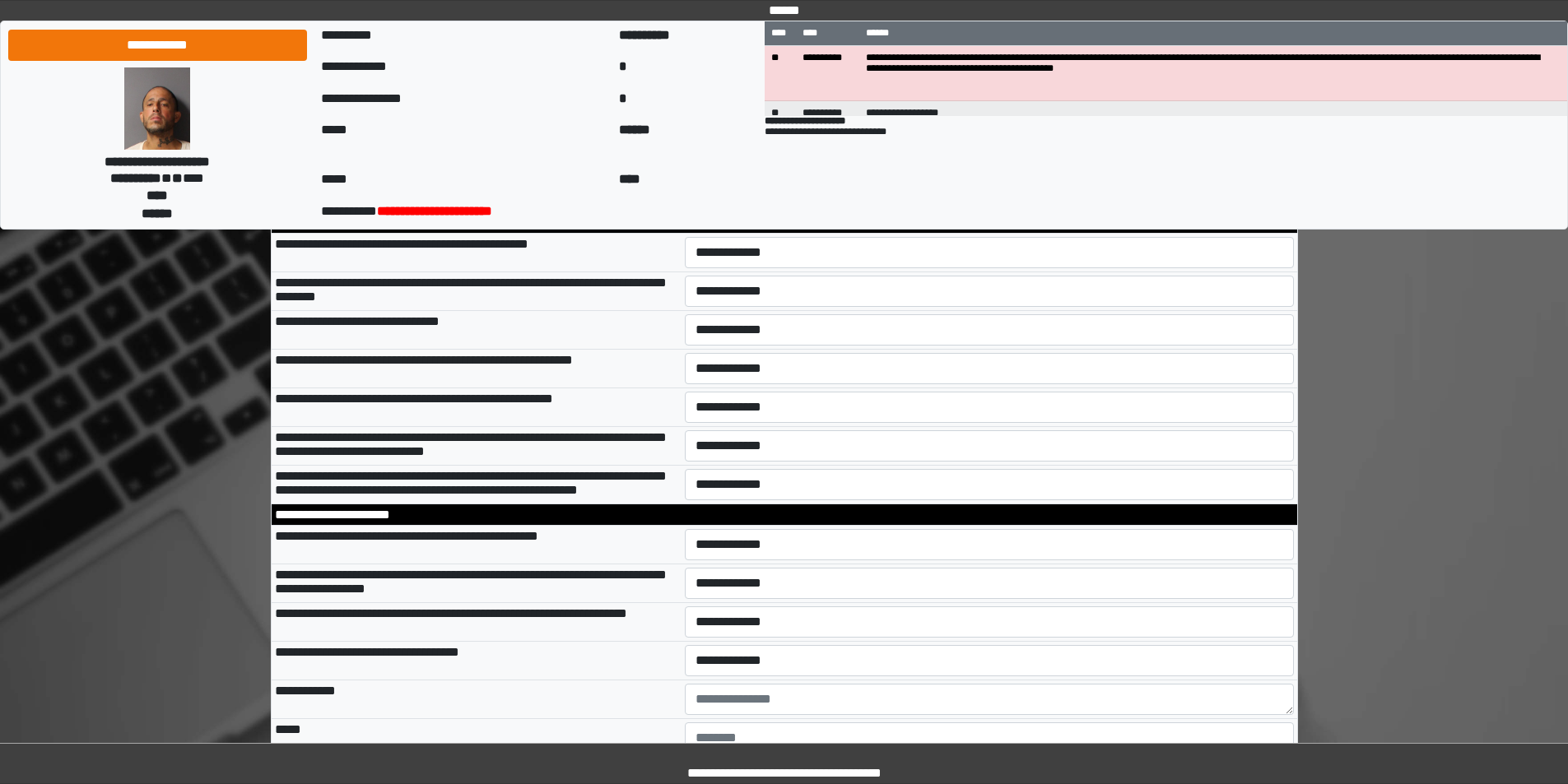 scroll, scrollTop: 4936, scrollLeft: 0, axis: vertical 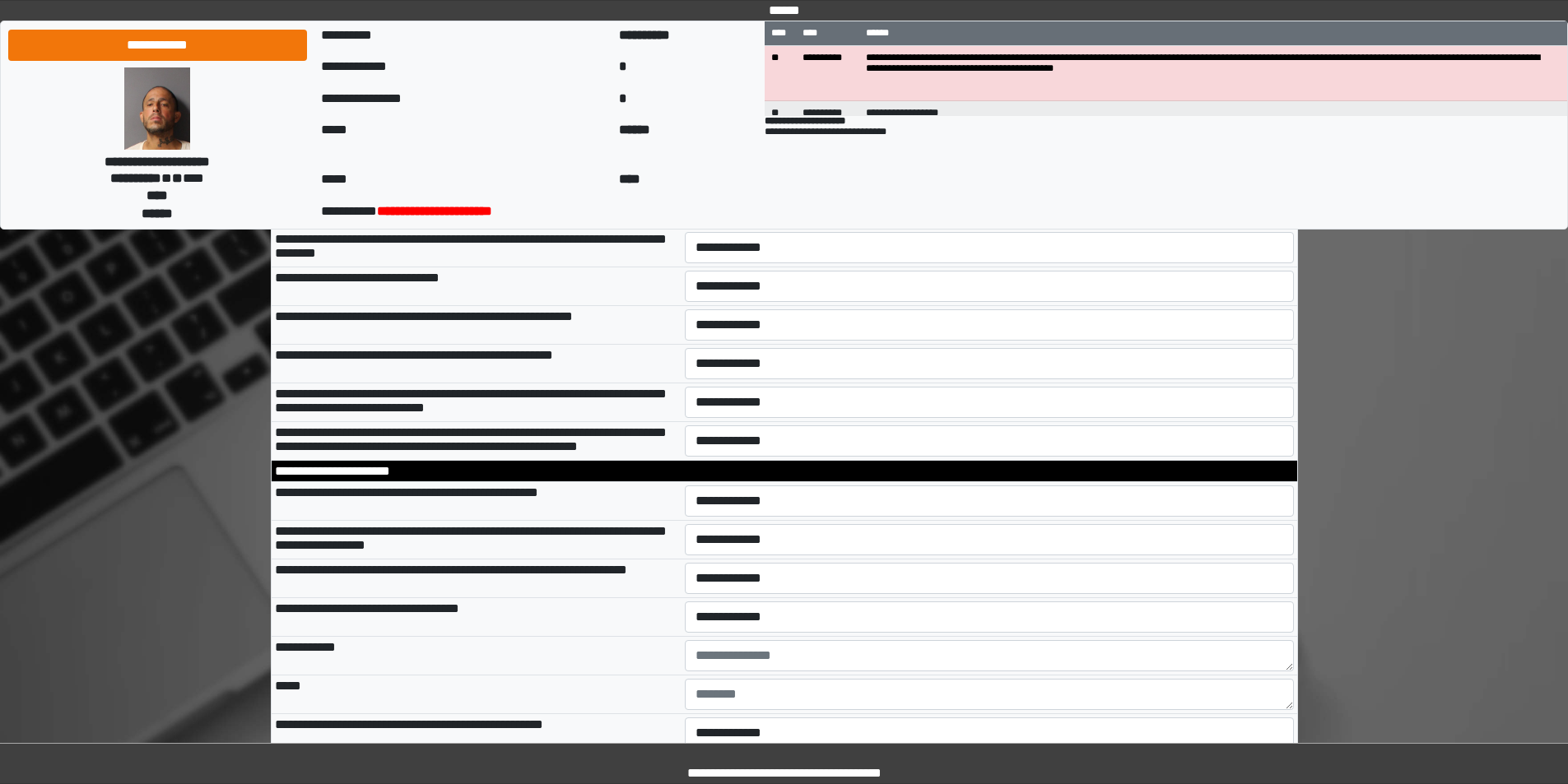 click on "**********" at bounding box center [989, 209] 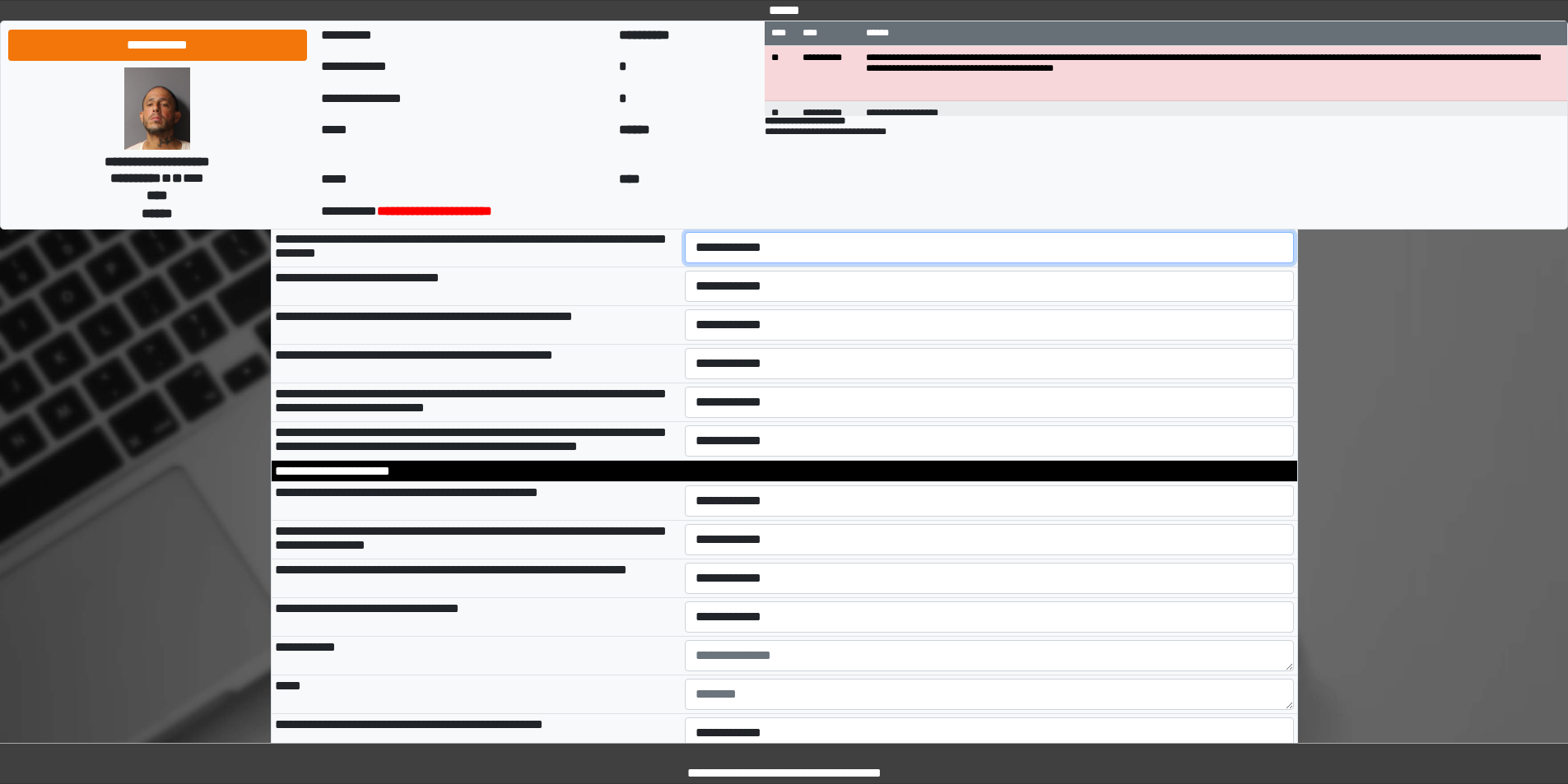 click on "**********" at bounding box center (989, 248) 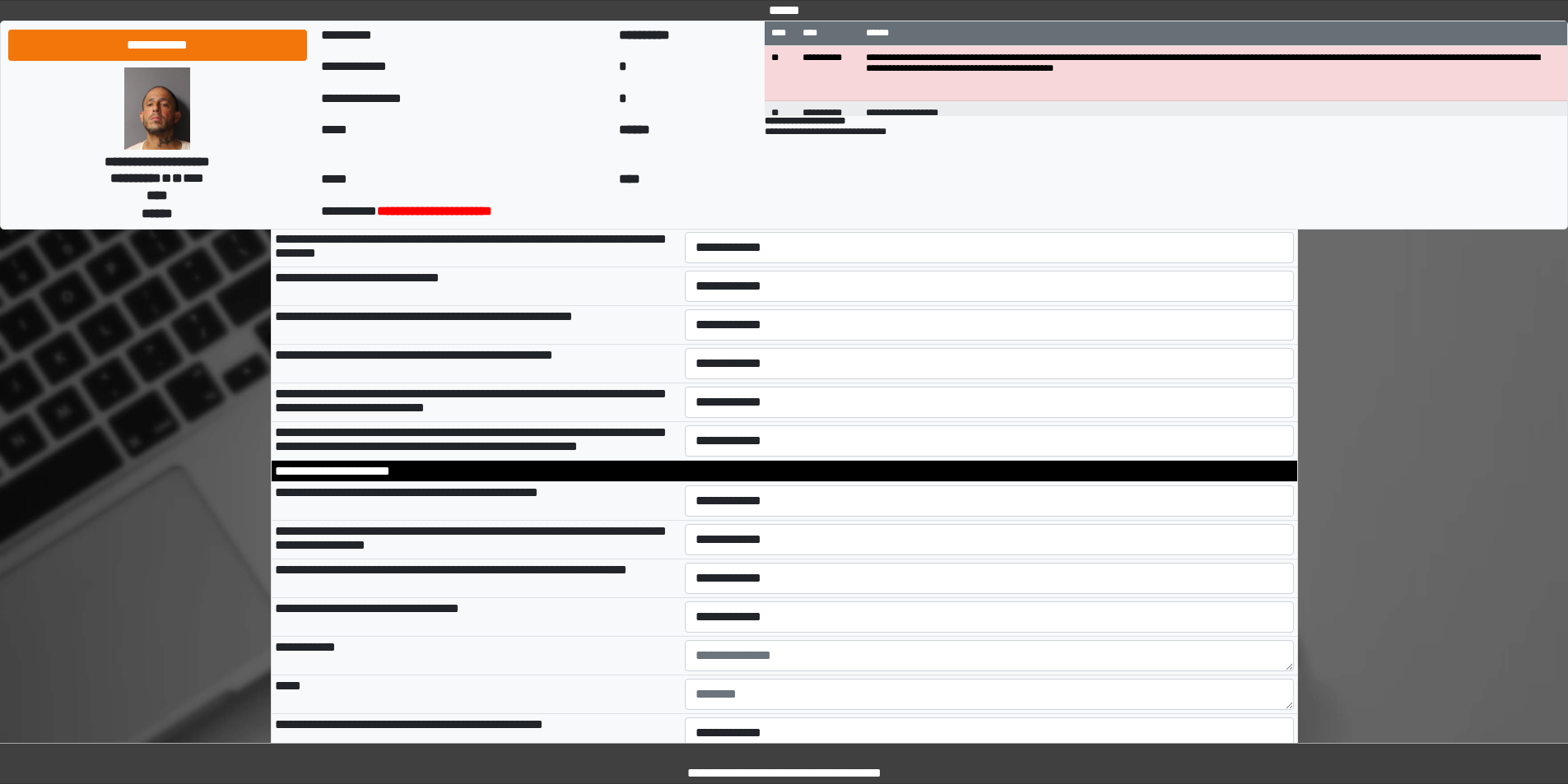 drag, startPoint x: 644, startPoint y: 417, endPoint x: 704, endPoint y: 422, distance: 60.207973 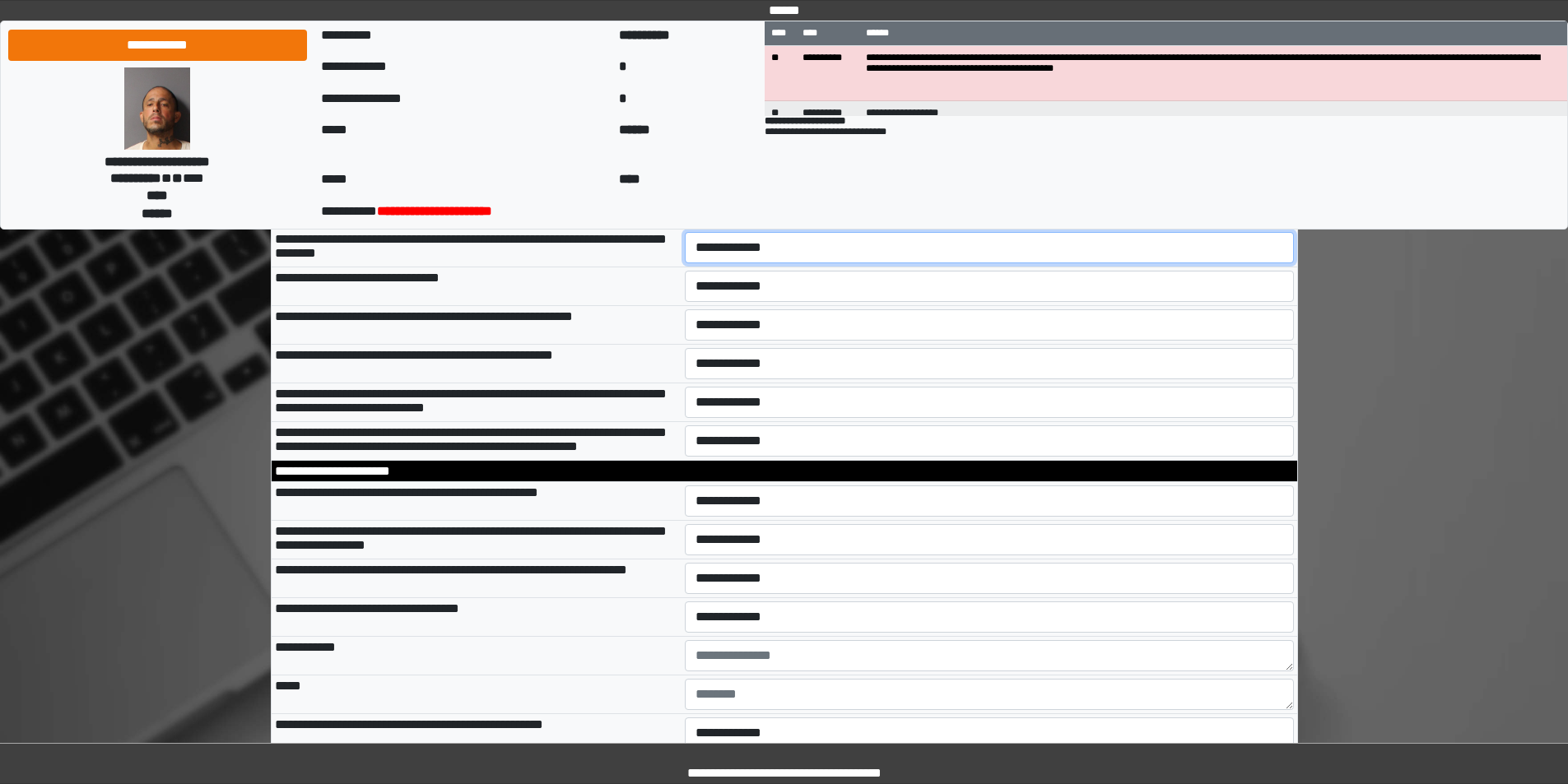 click on "**********" at bounding box center (989, 248) 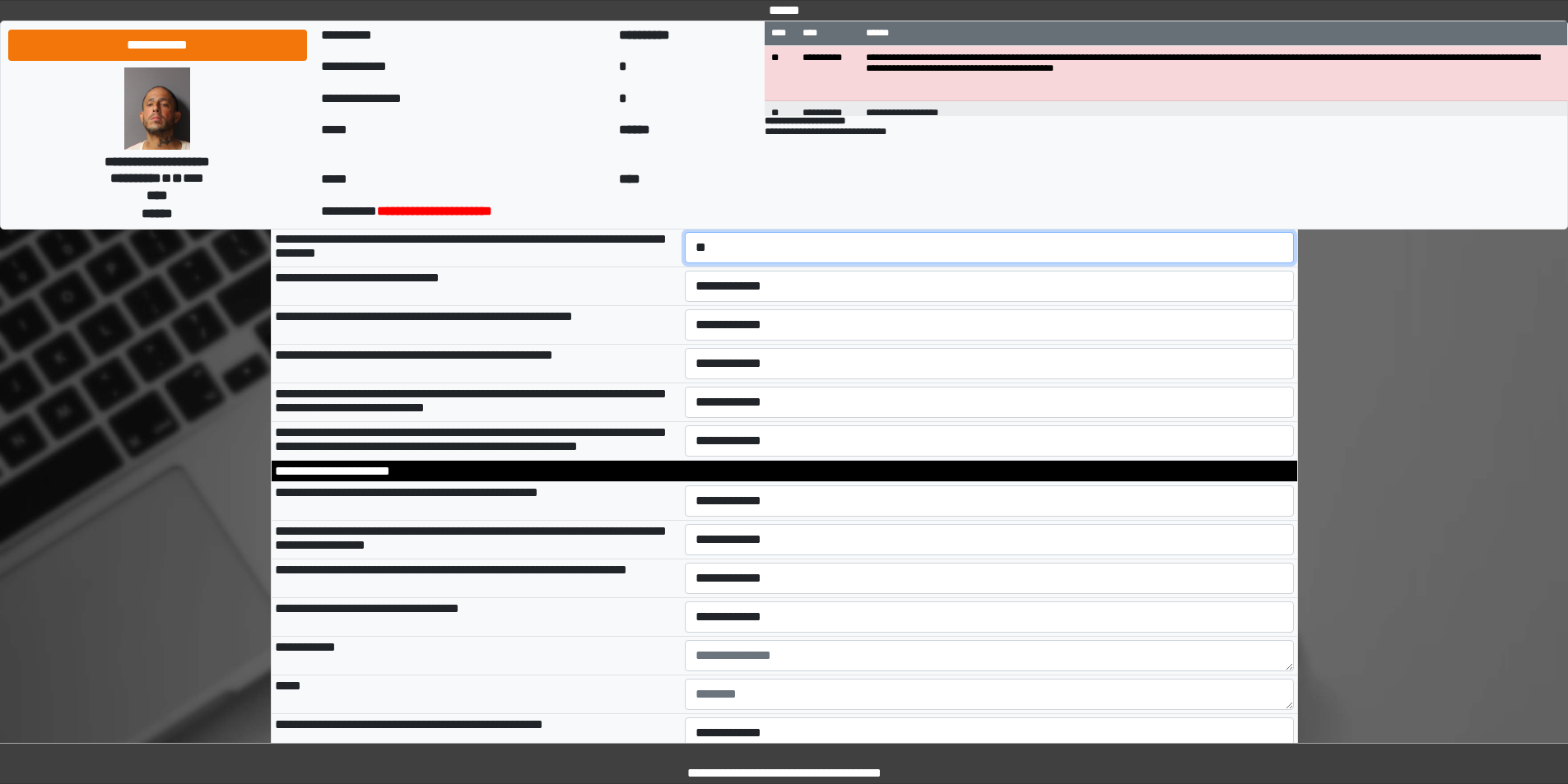 click on "**********" at bounding box center [989, 248] 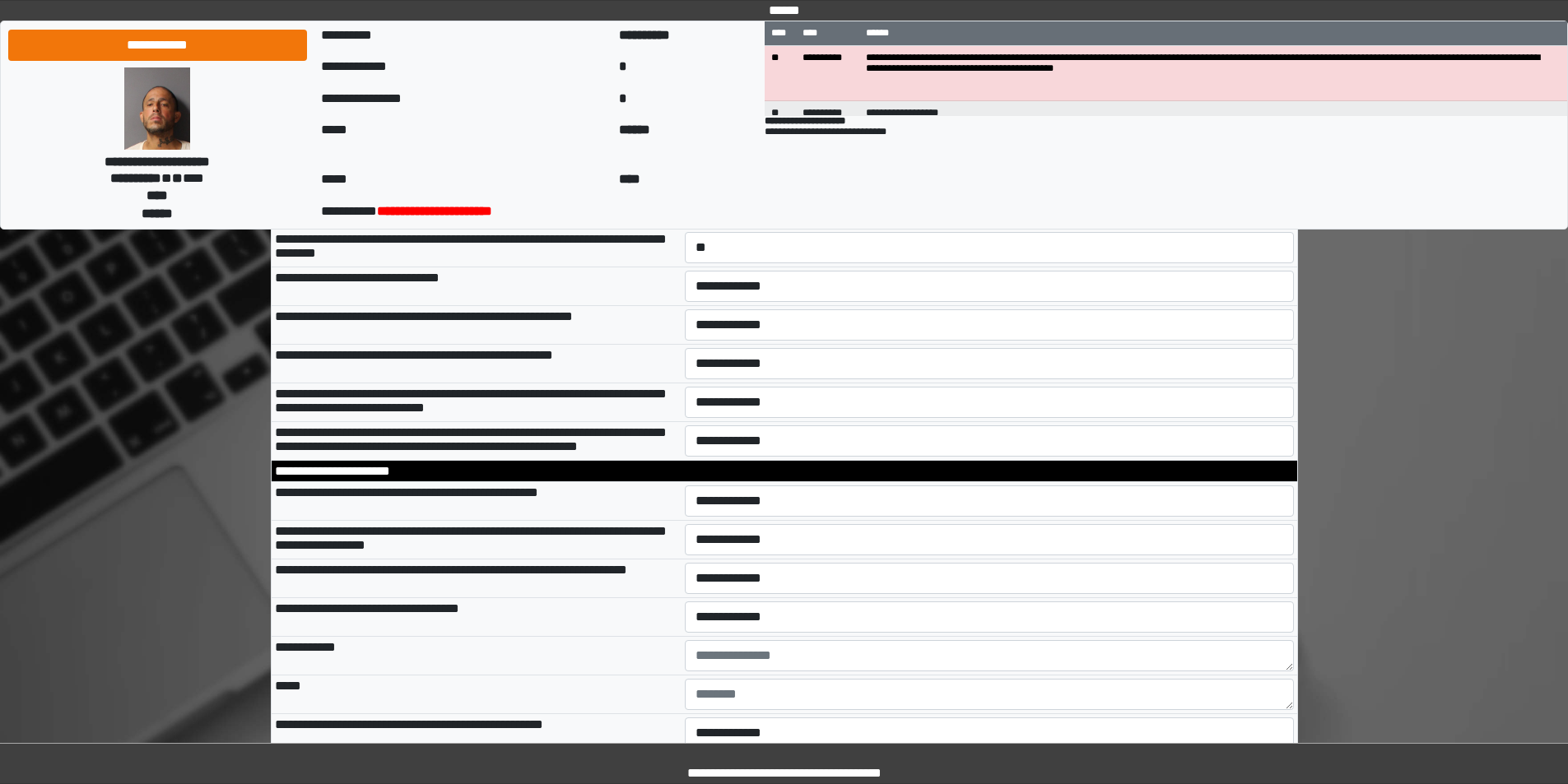 click on "**********" at bounding box center [477, 248] 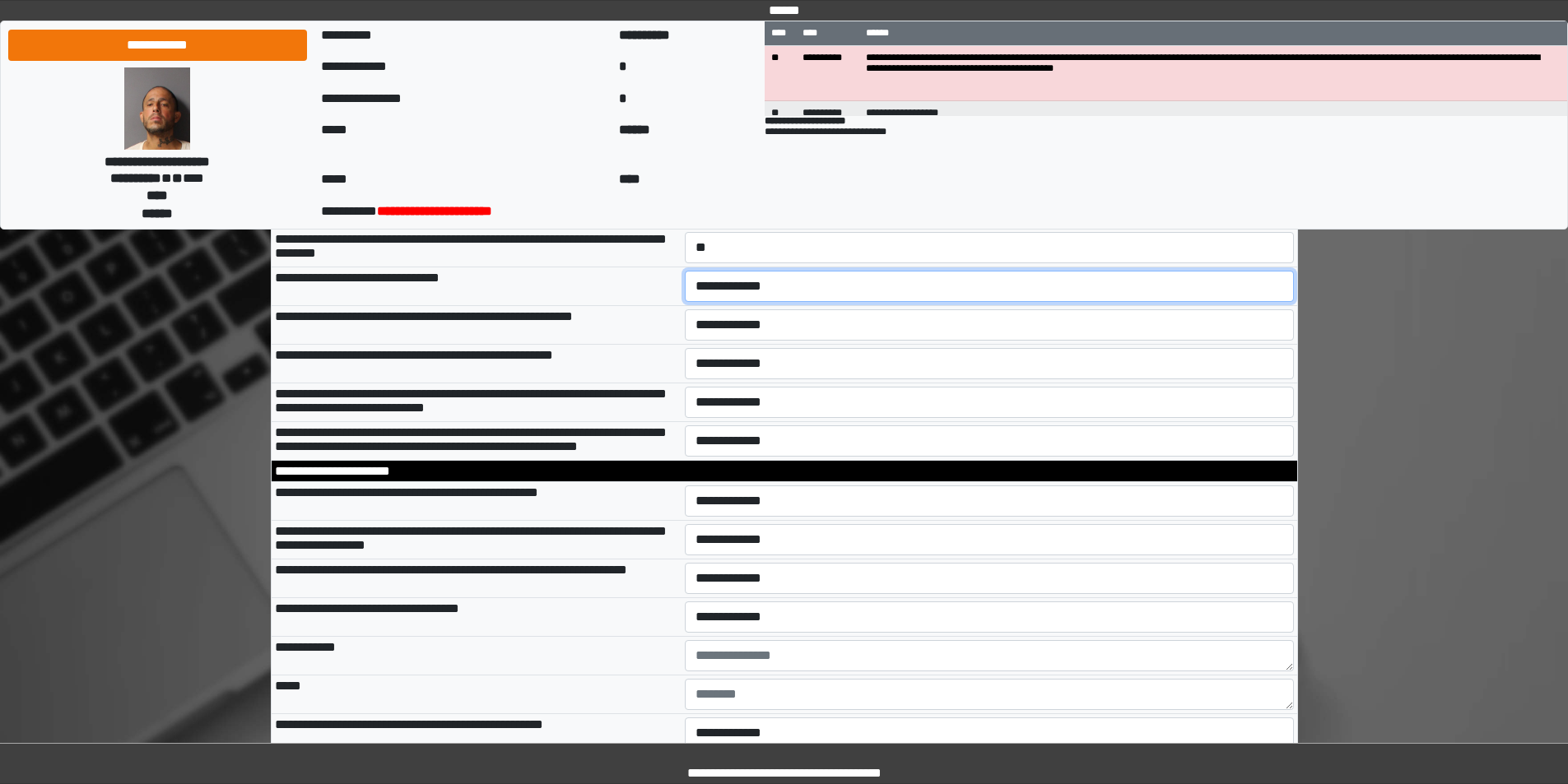 click on "**********" at bounding box center [989, 286] 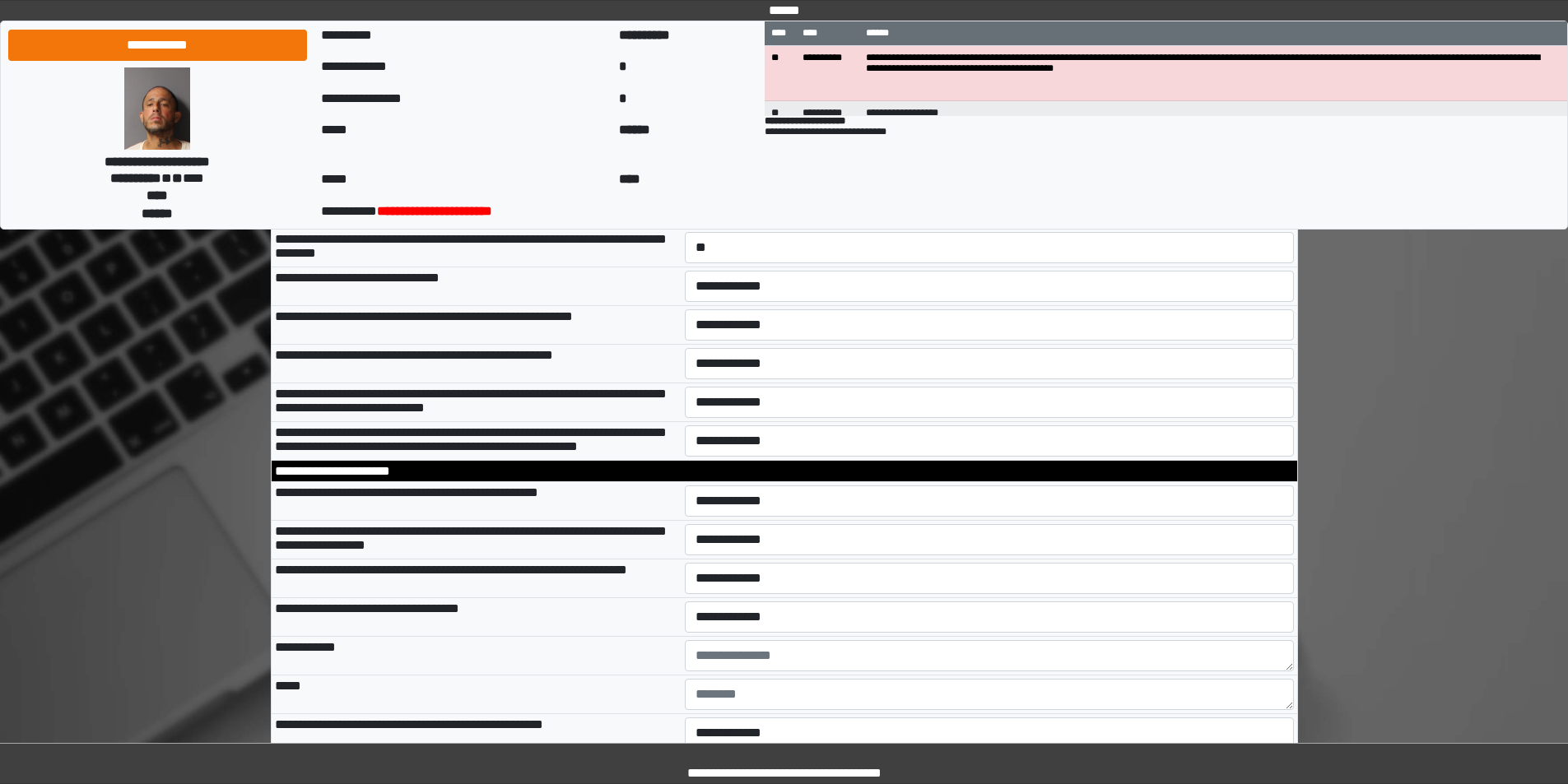 click on "**********" at bounding box center [477, 286] 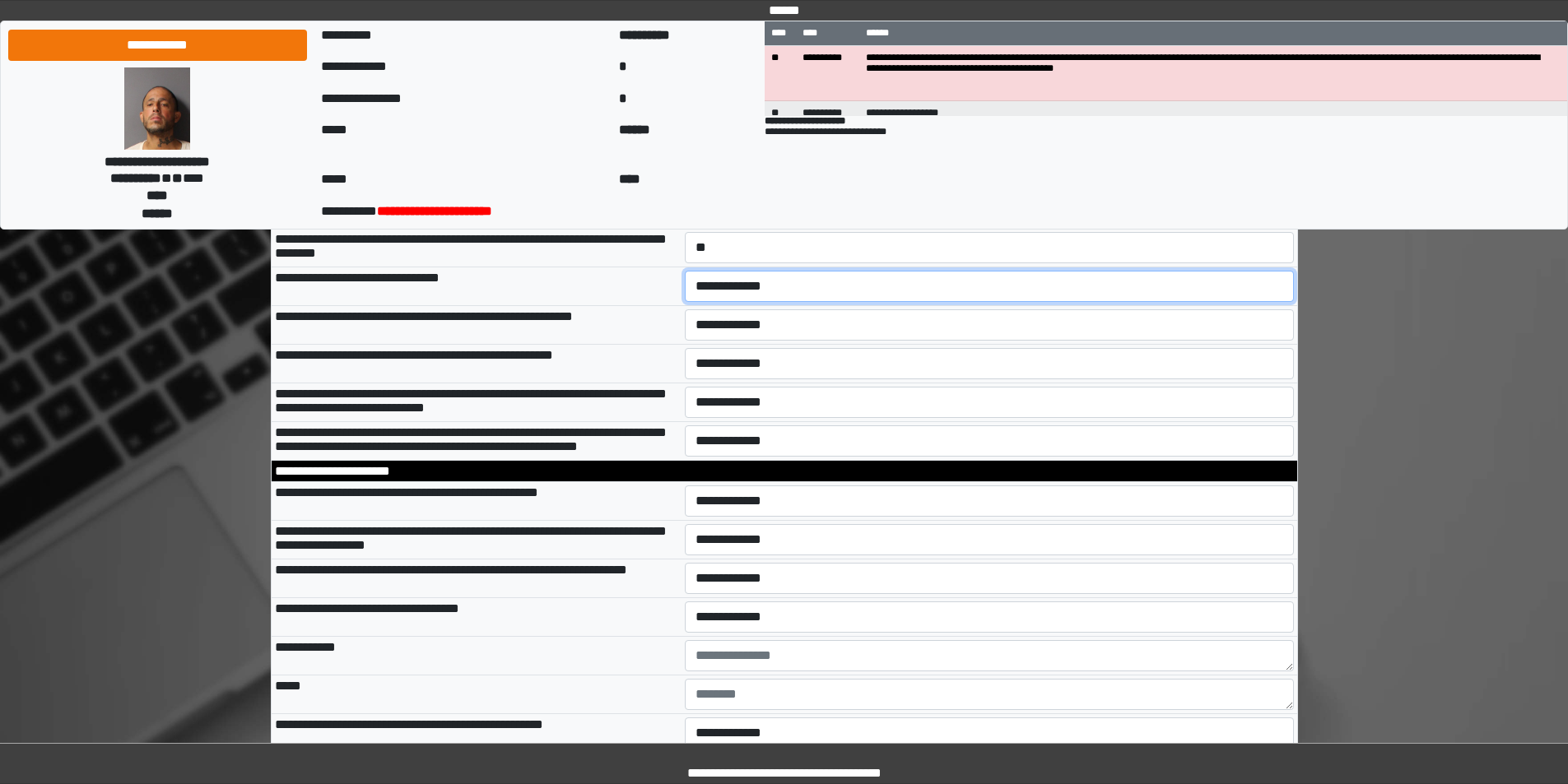 drag, startPoint x: 701, startPoint y: 429, endPoint x: 704, endPoint y: 438, distance: 9.486833 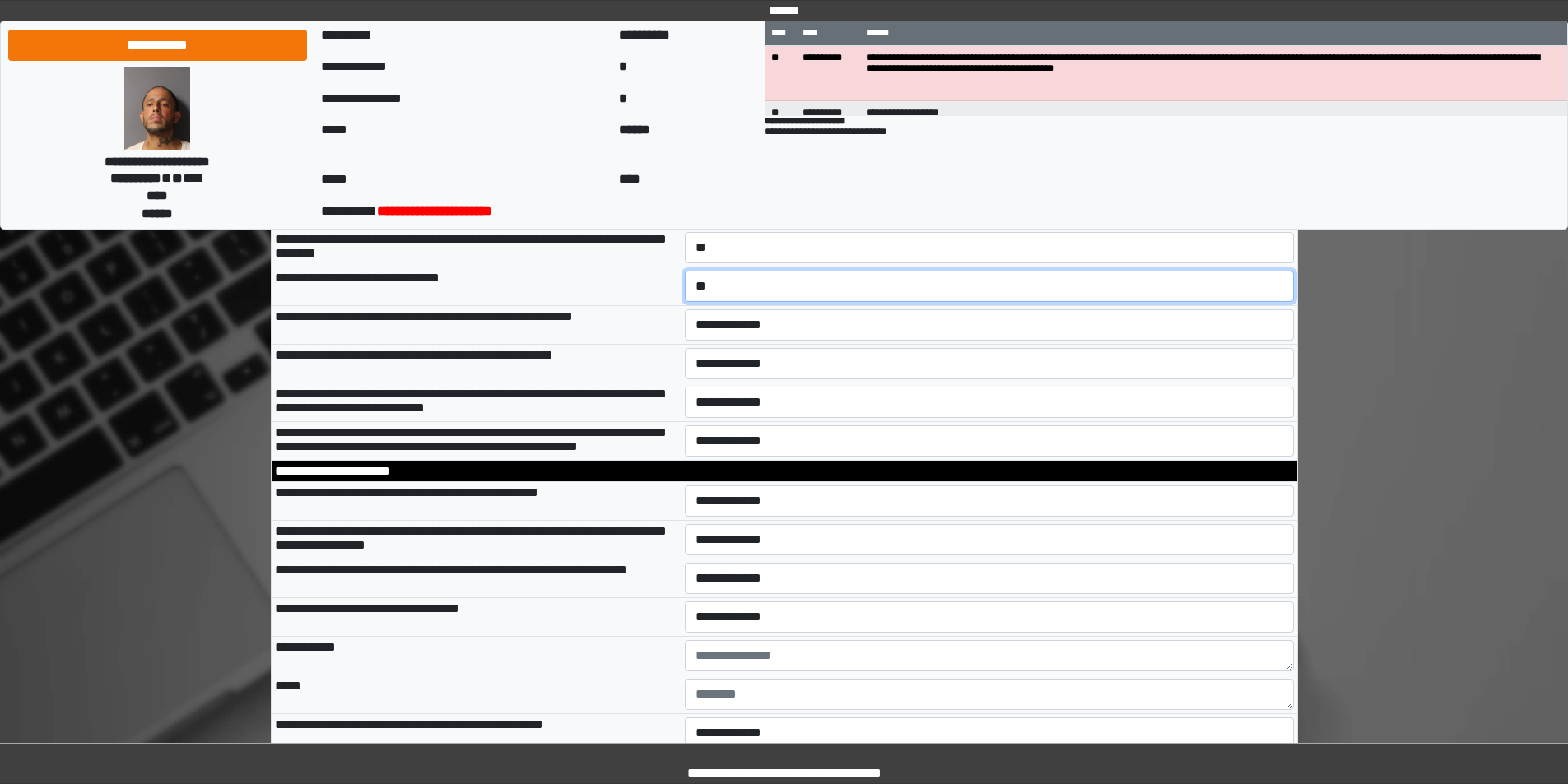 click on "**********" at bounding box center [989, 286] 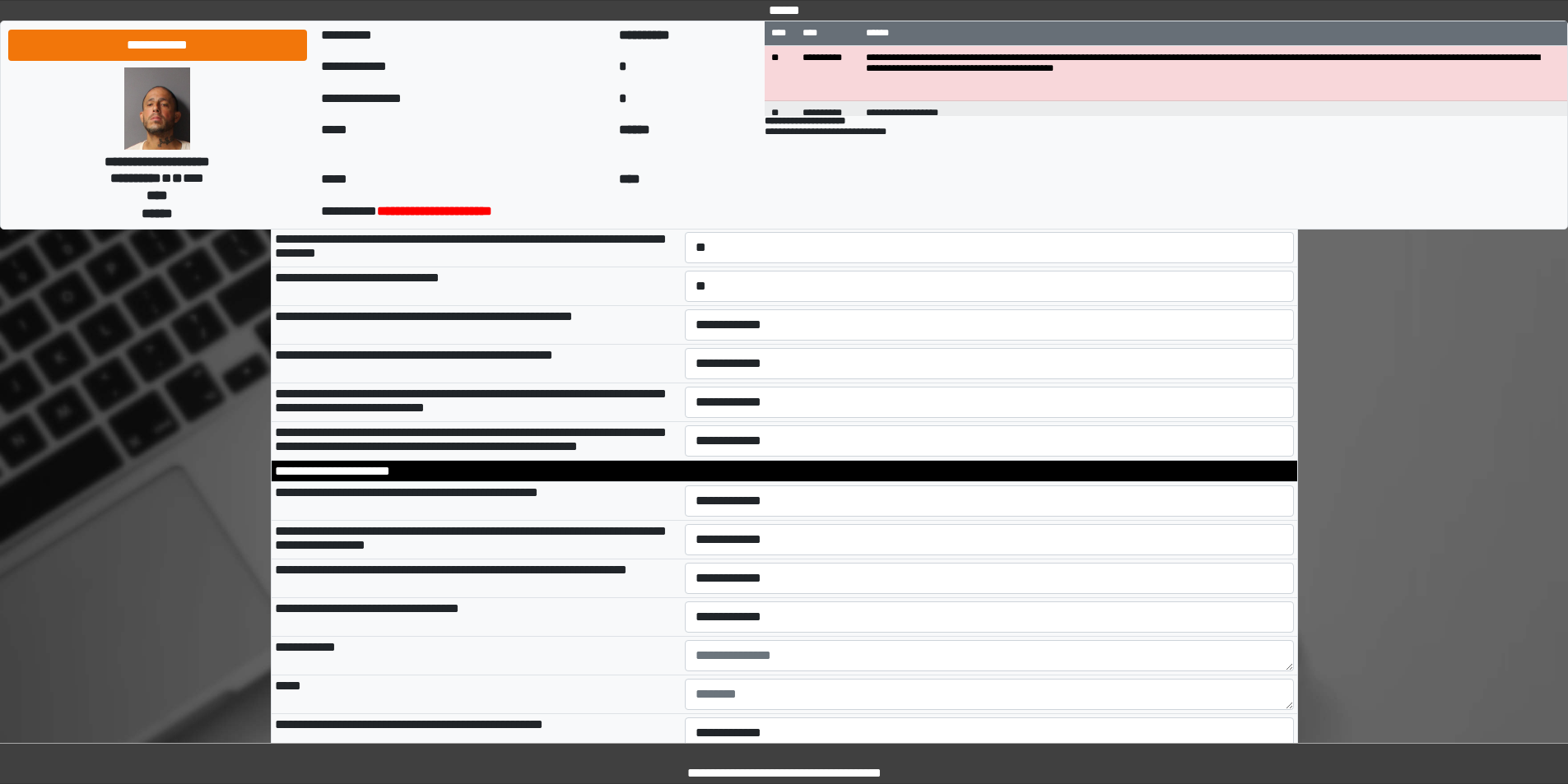 drag, startPoint x: 607, startPoint y: 456, endPoint x: 619, endPoint y: 456, distance: 12 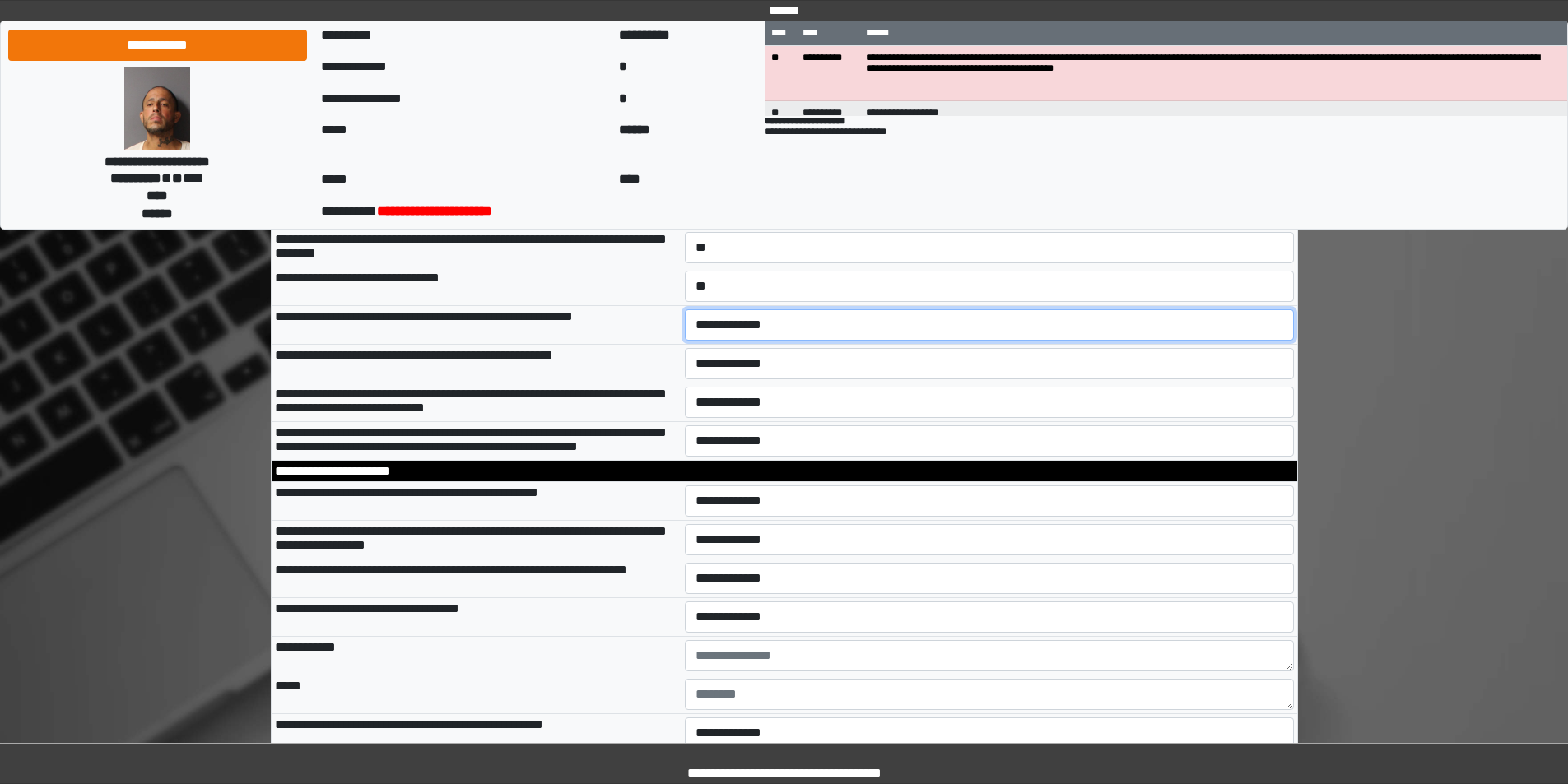 click on "**********" at bounding box center [989, 325] 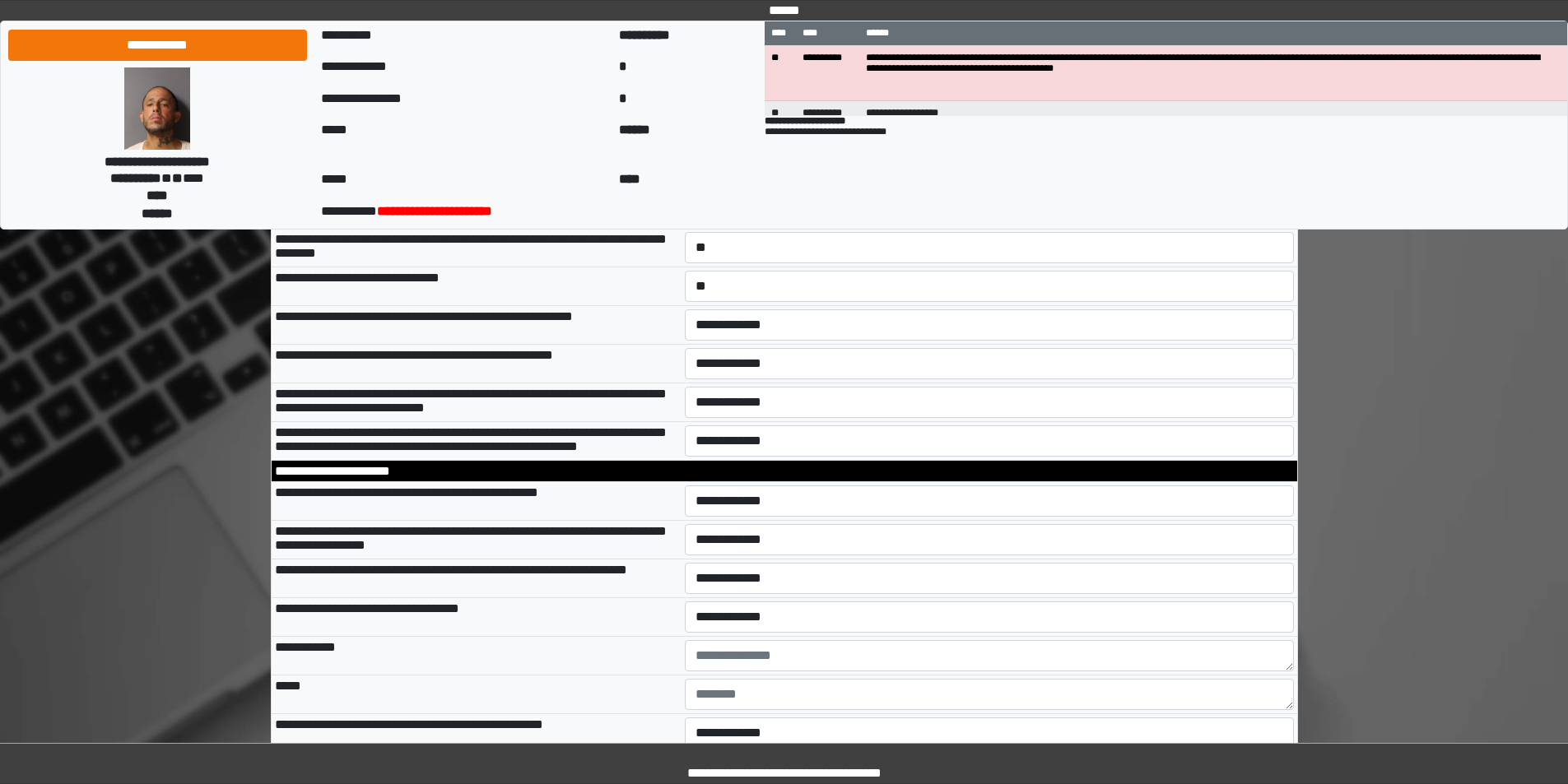 click on "**********" at bounding box center (477, 325) 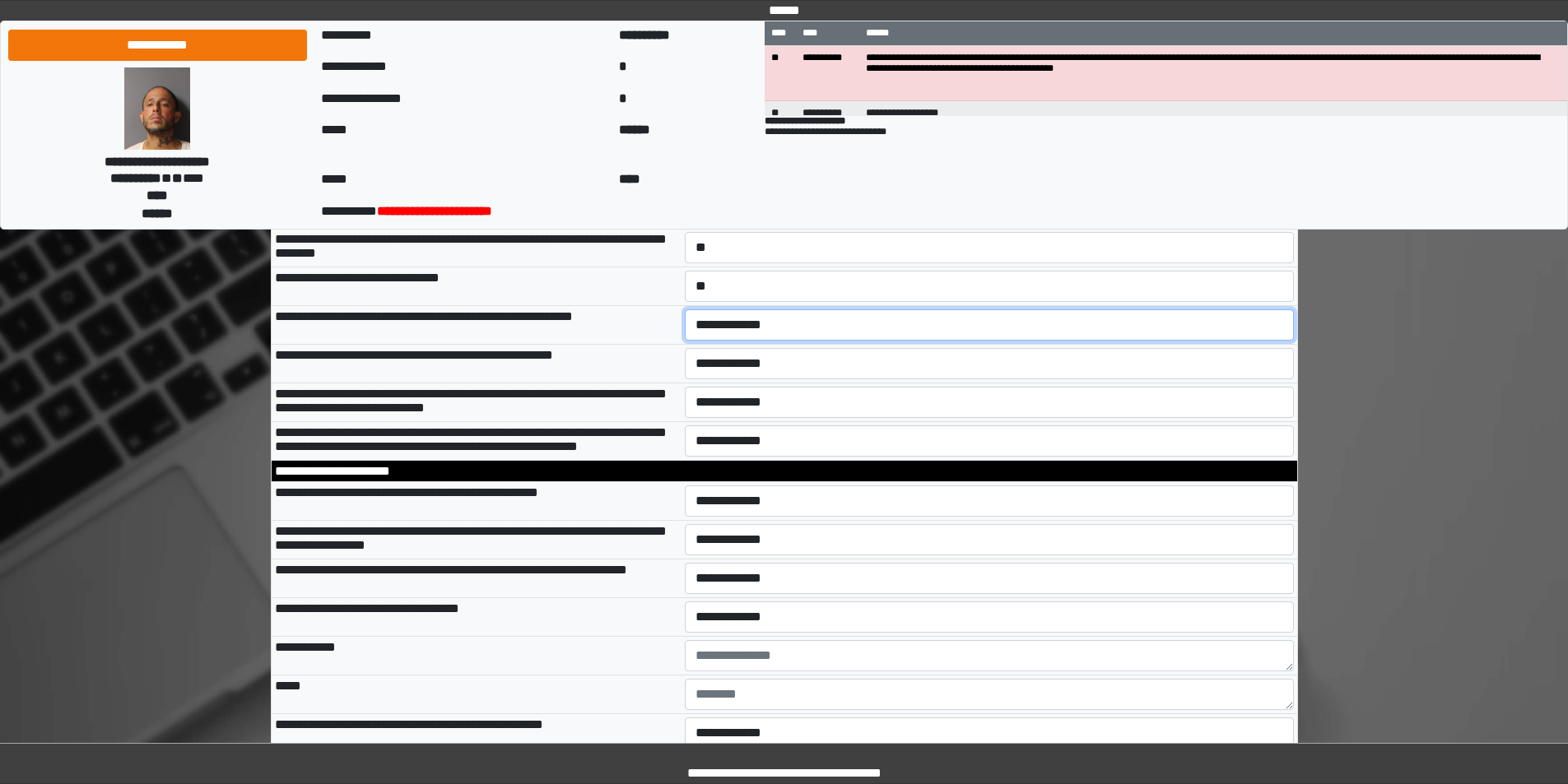 click on "**********" at bounding box center [989, 325] 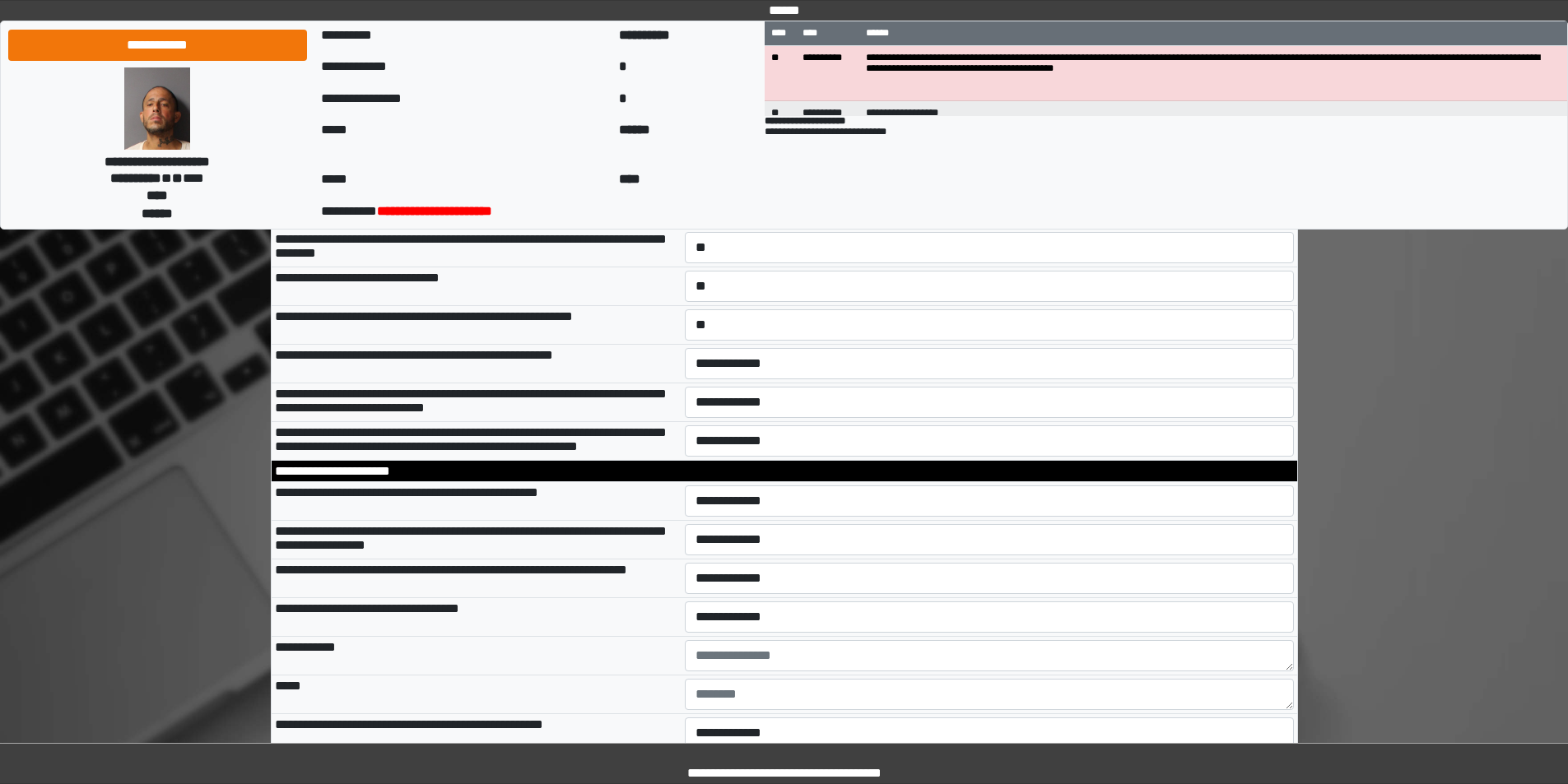 click on "**********" at bounding box center (477, 325) 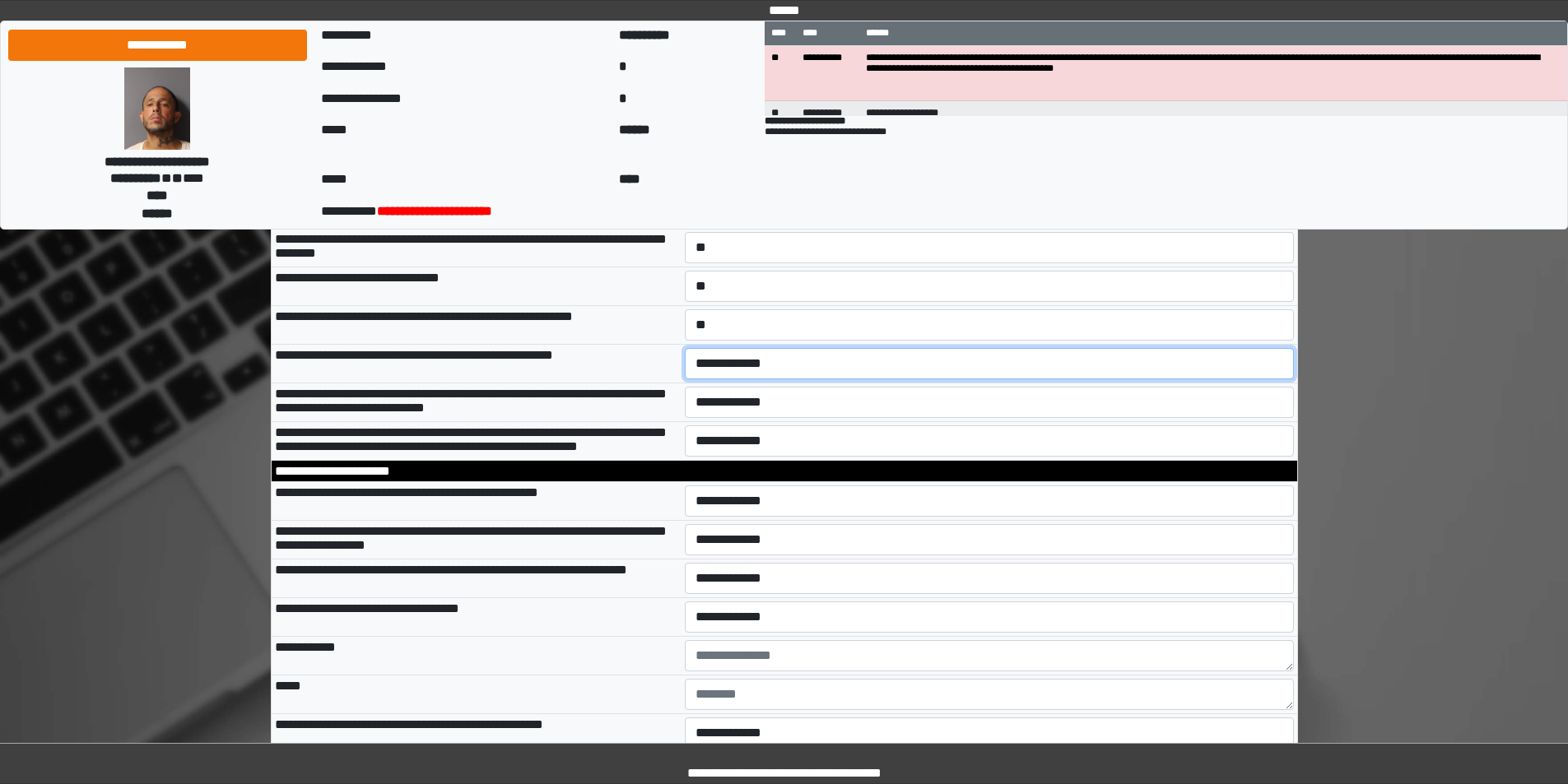click on "**********" at bounding box center (989, 364) 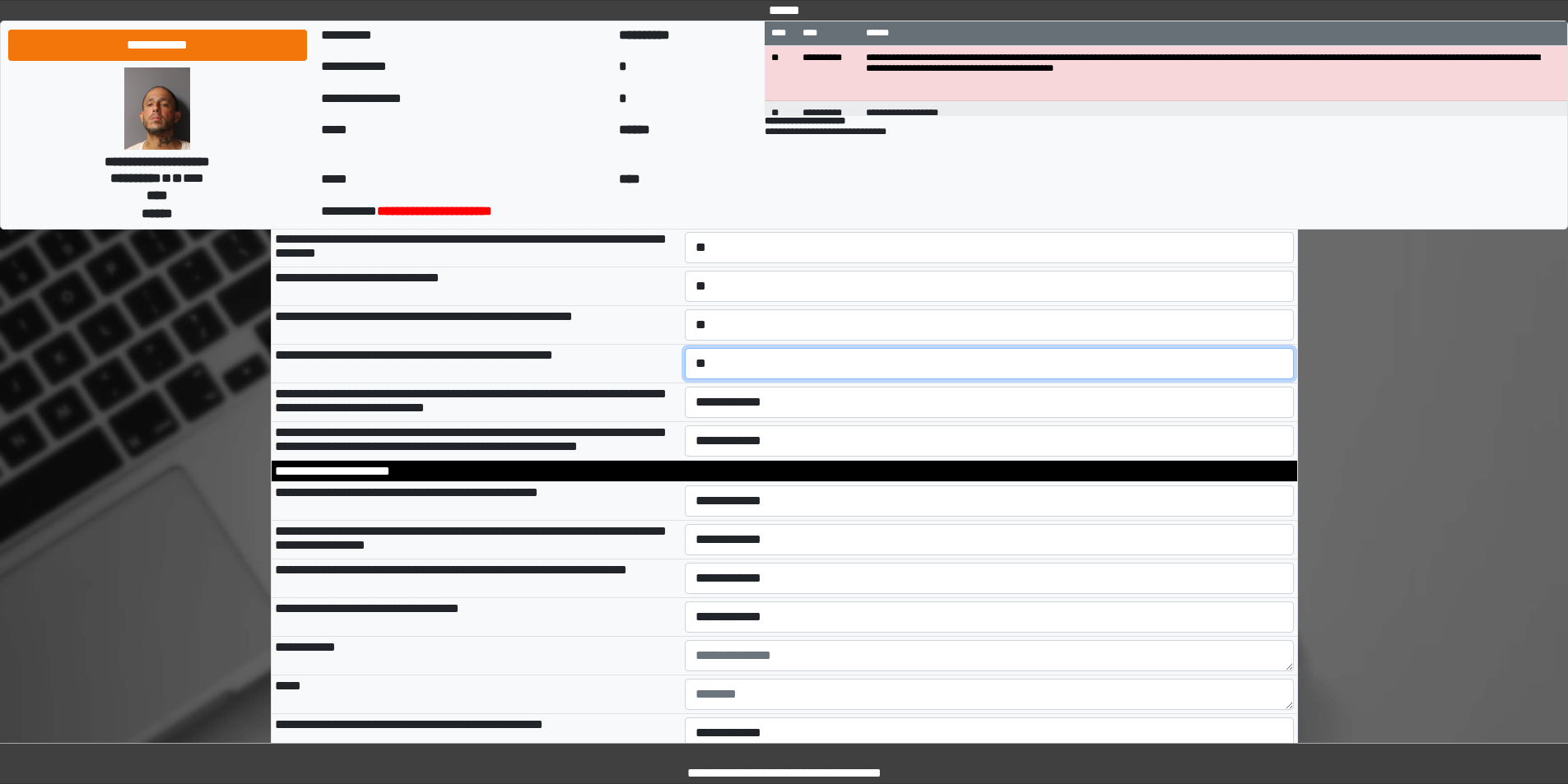 click on "**********" at bounding box center (989, 364) 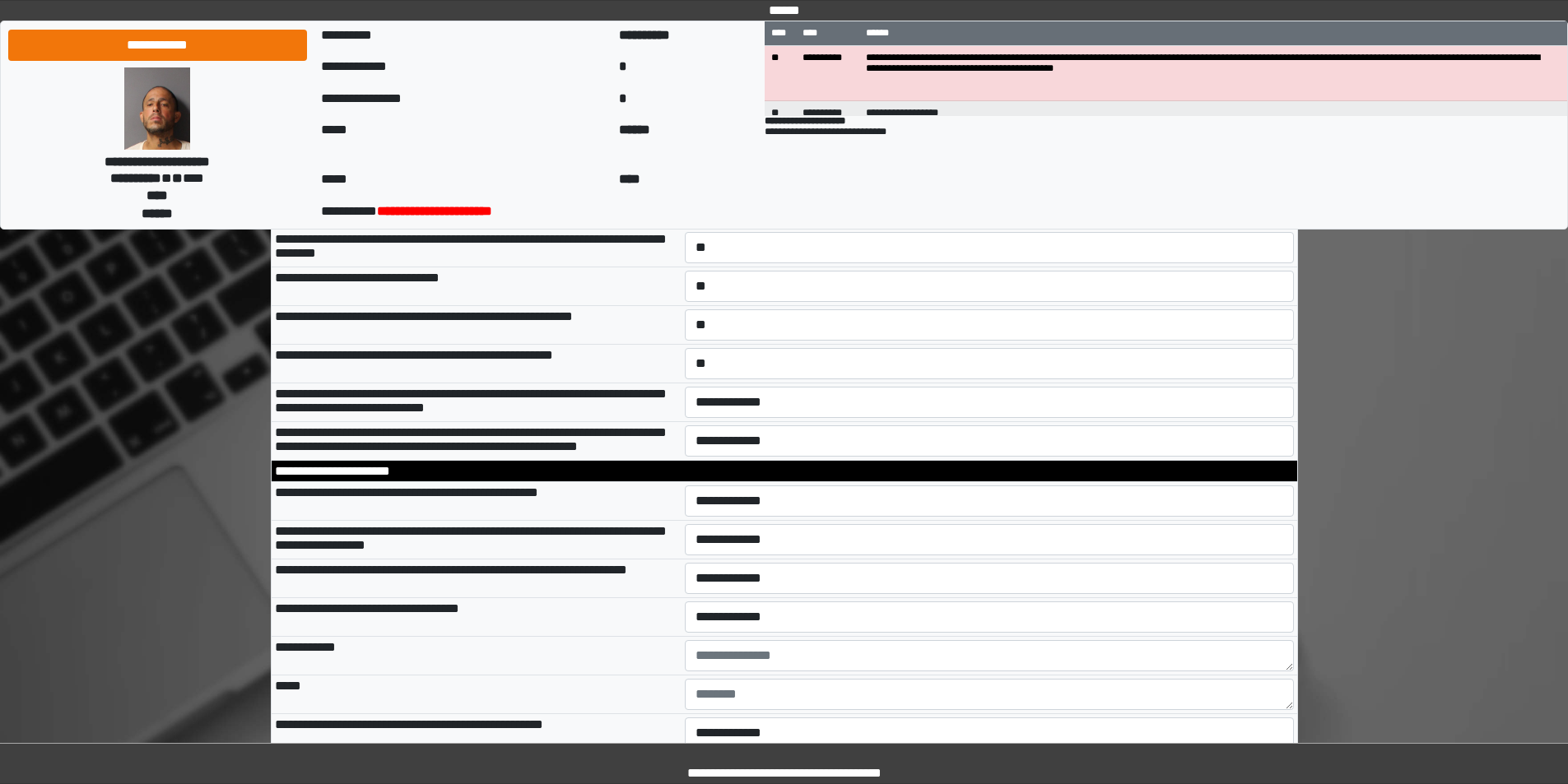 click on "**********" at bounding box center [477, 402] 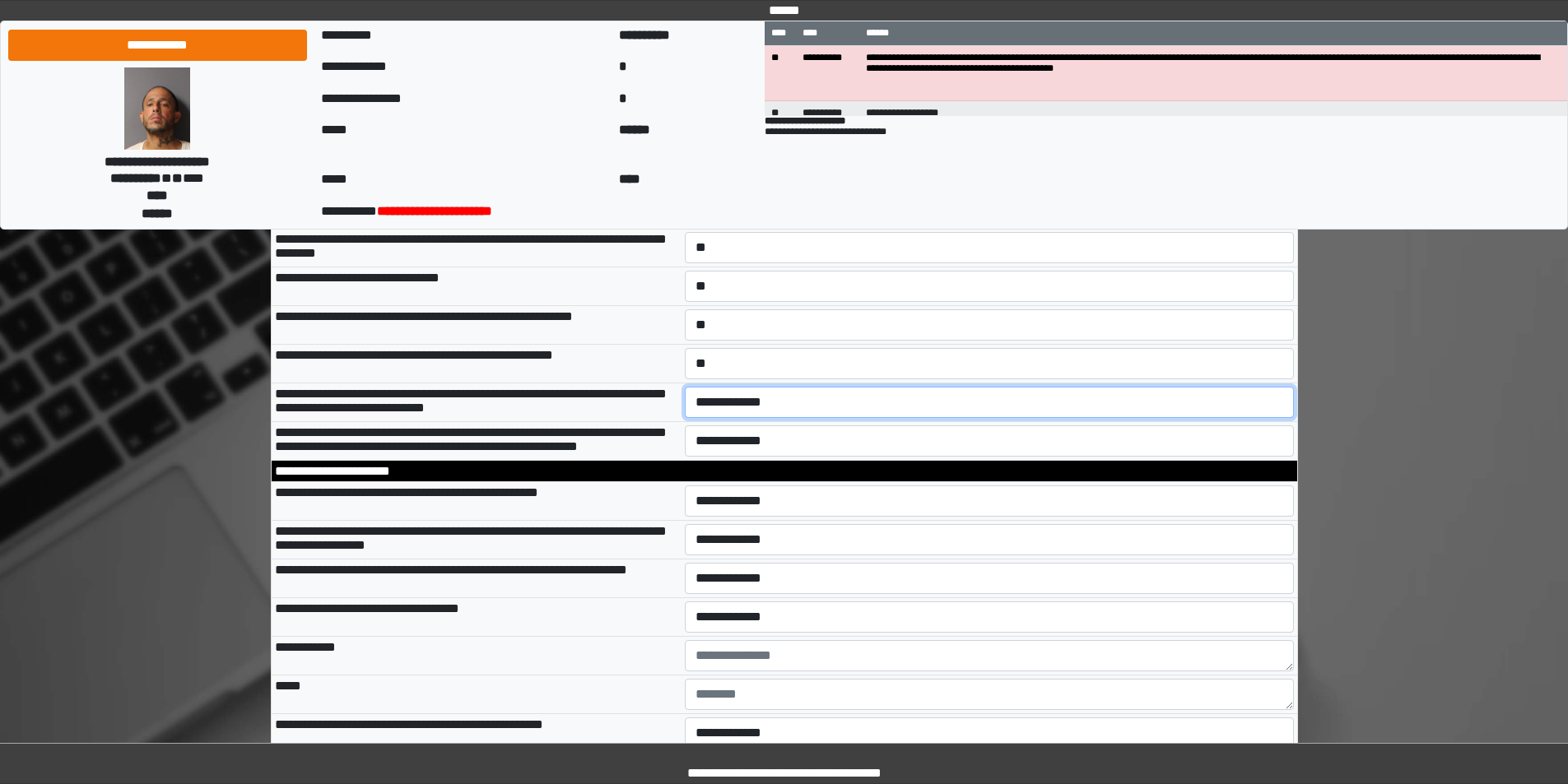 click on "**********" at bounding box center (989, 402) 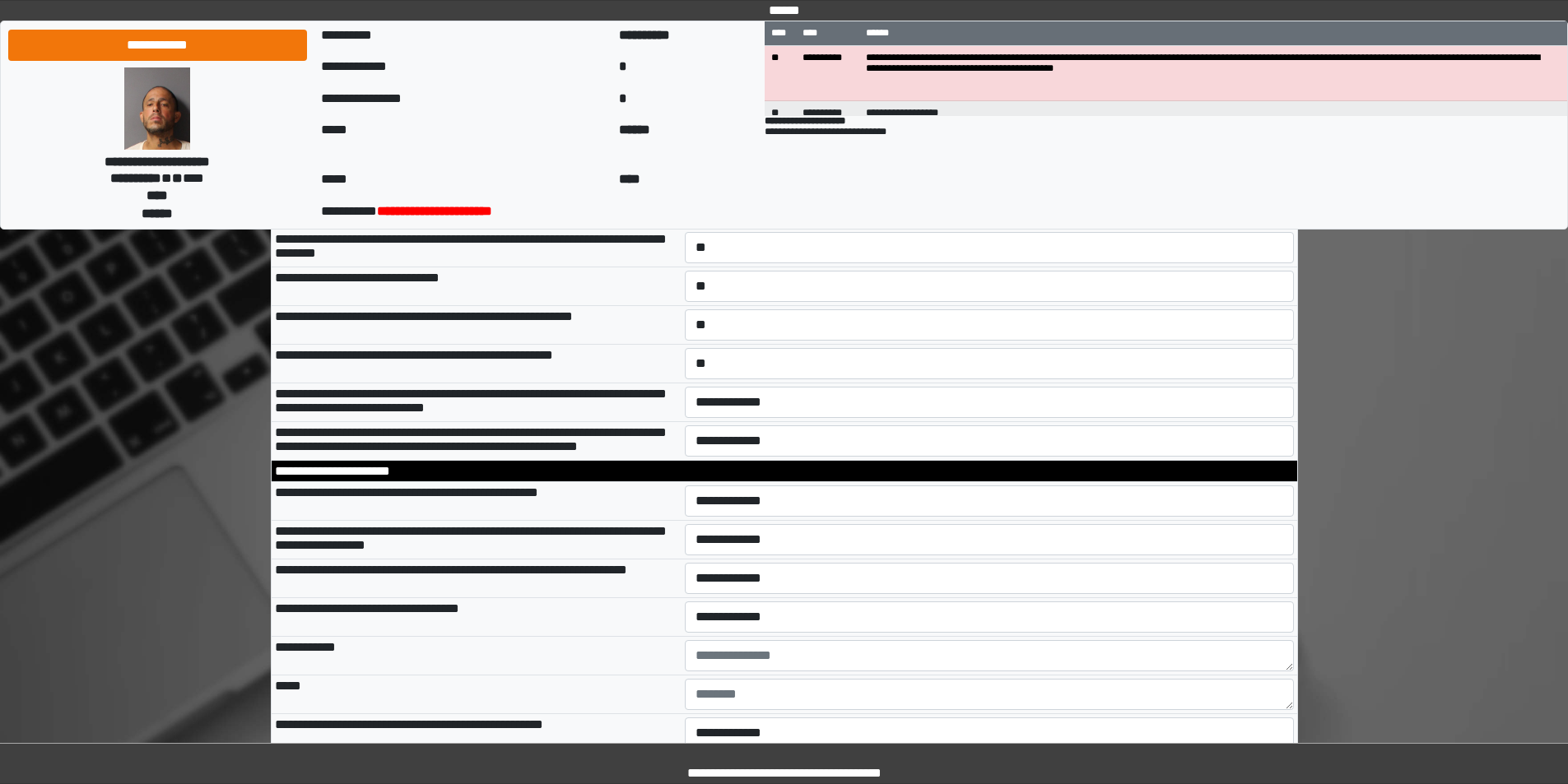 click on "**********" at bounding box center [784, -649] 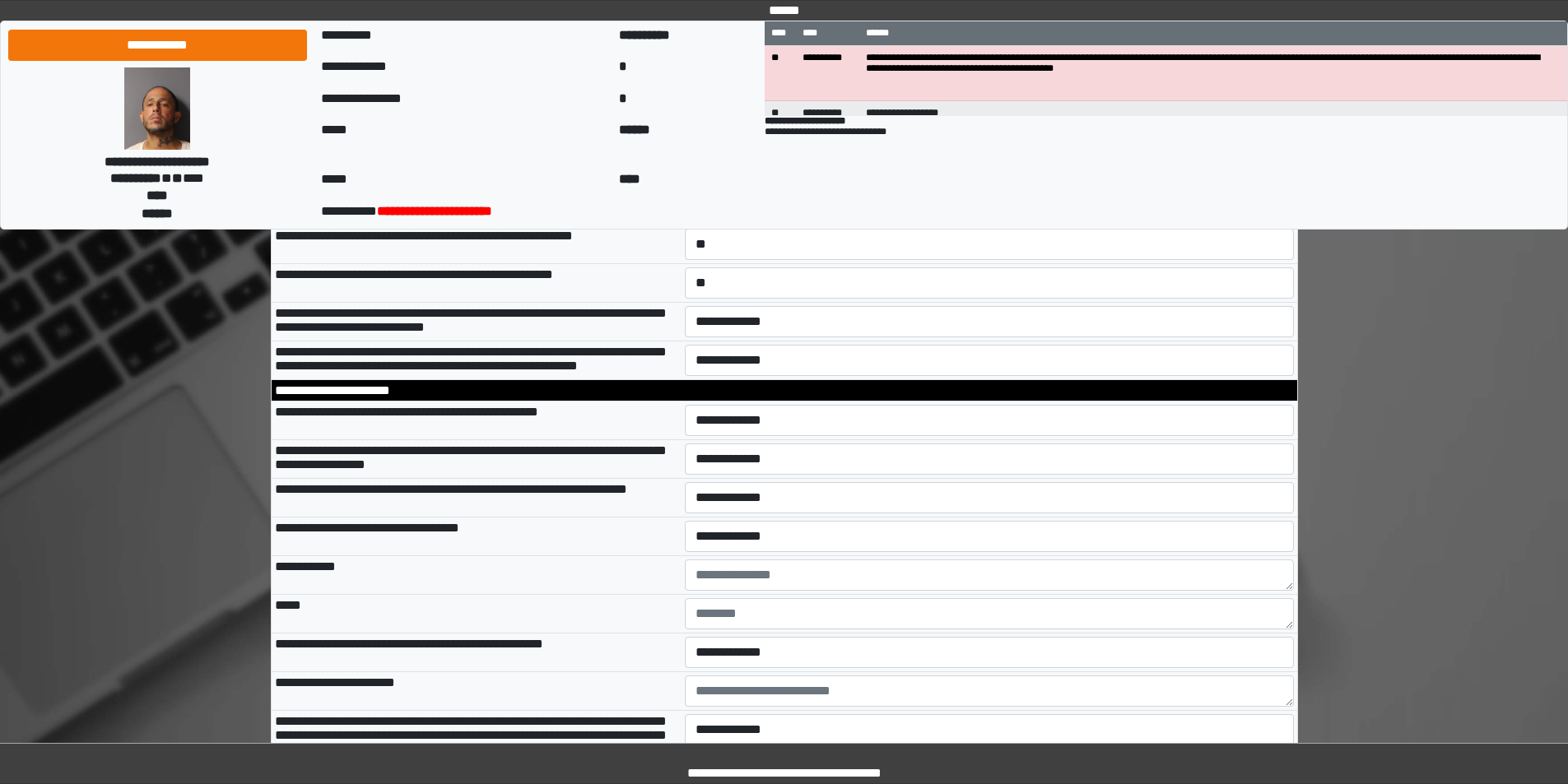 scroll, scrollTop: 5018, scrollLeft: 0, axis: vertical 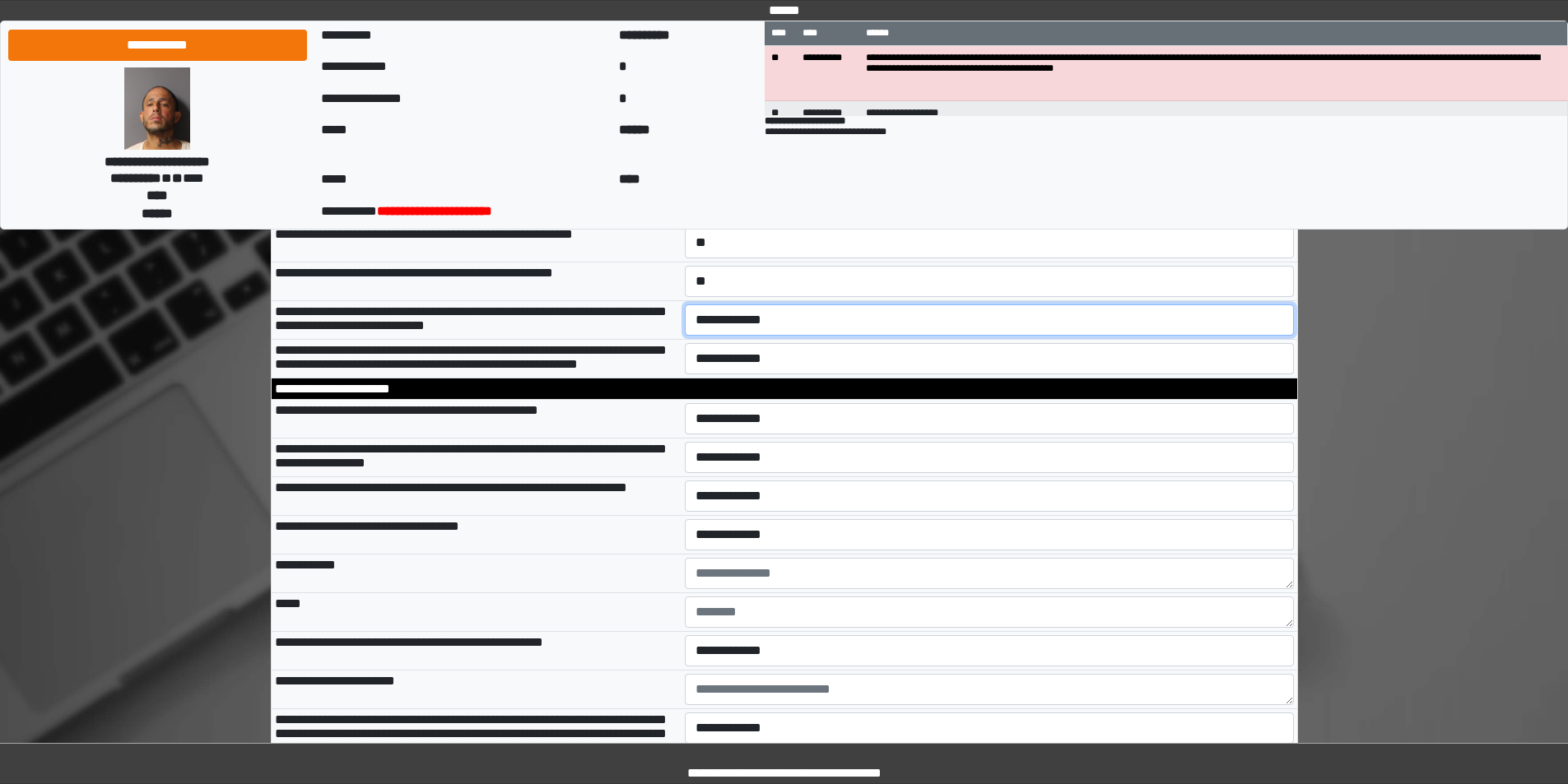 click on "**********" at bounding box center (989, 320) 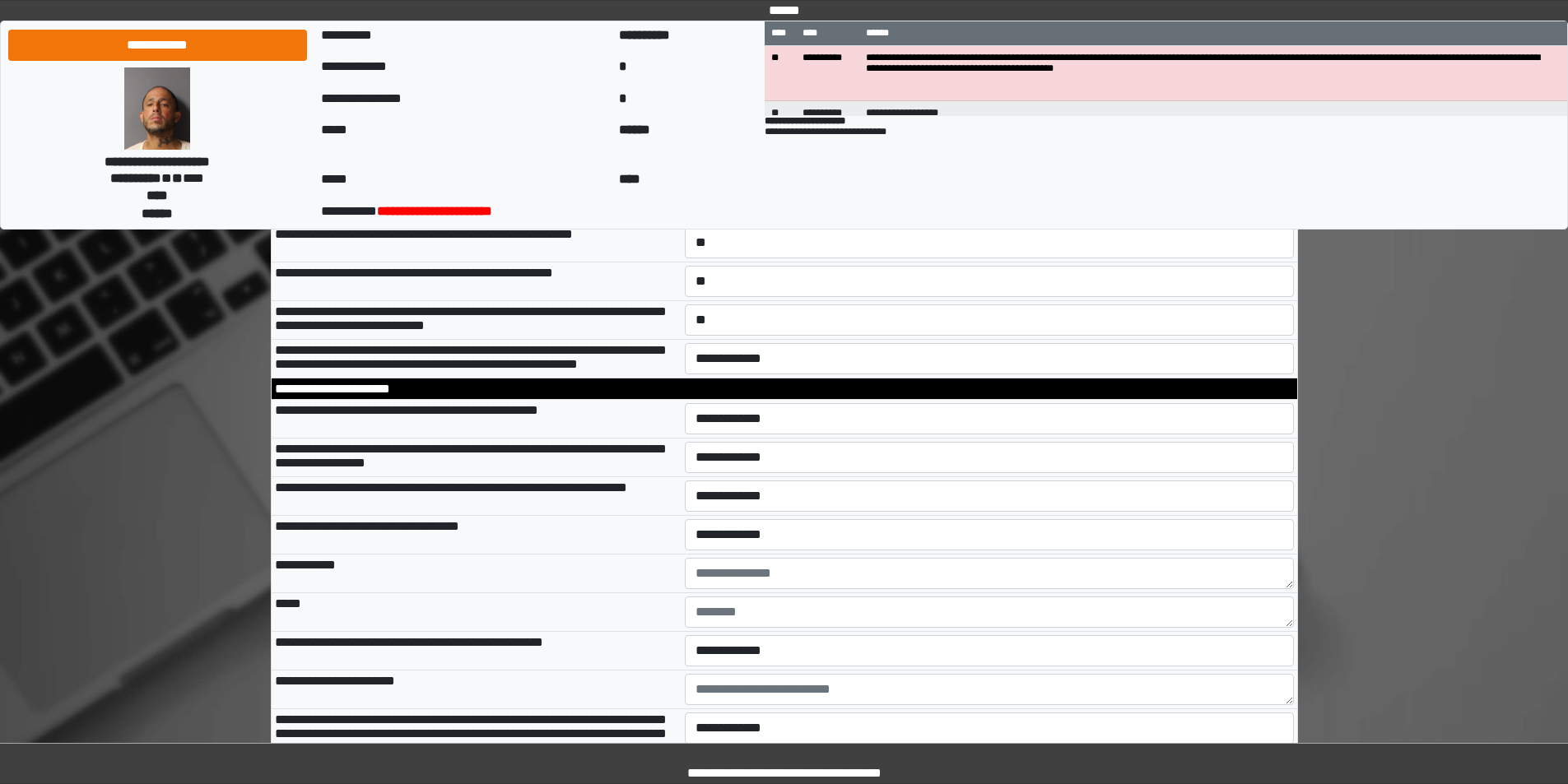 click on "**********" at bounding box center [477, 320] 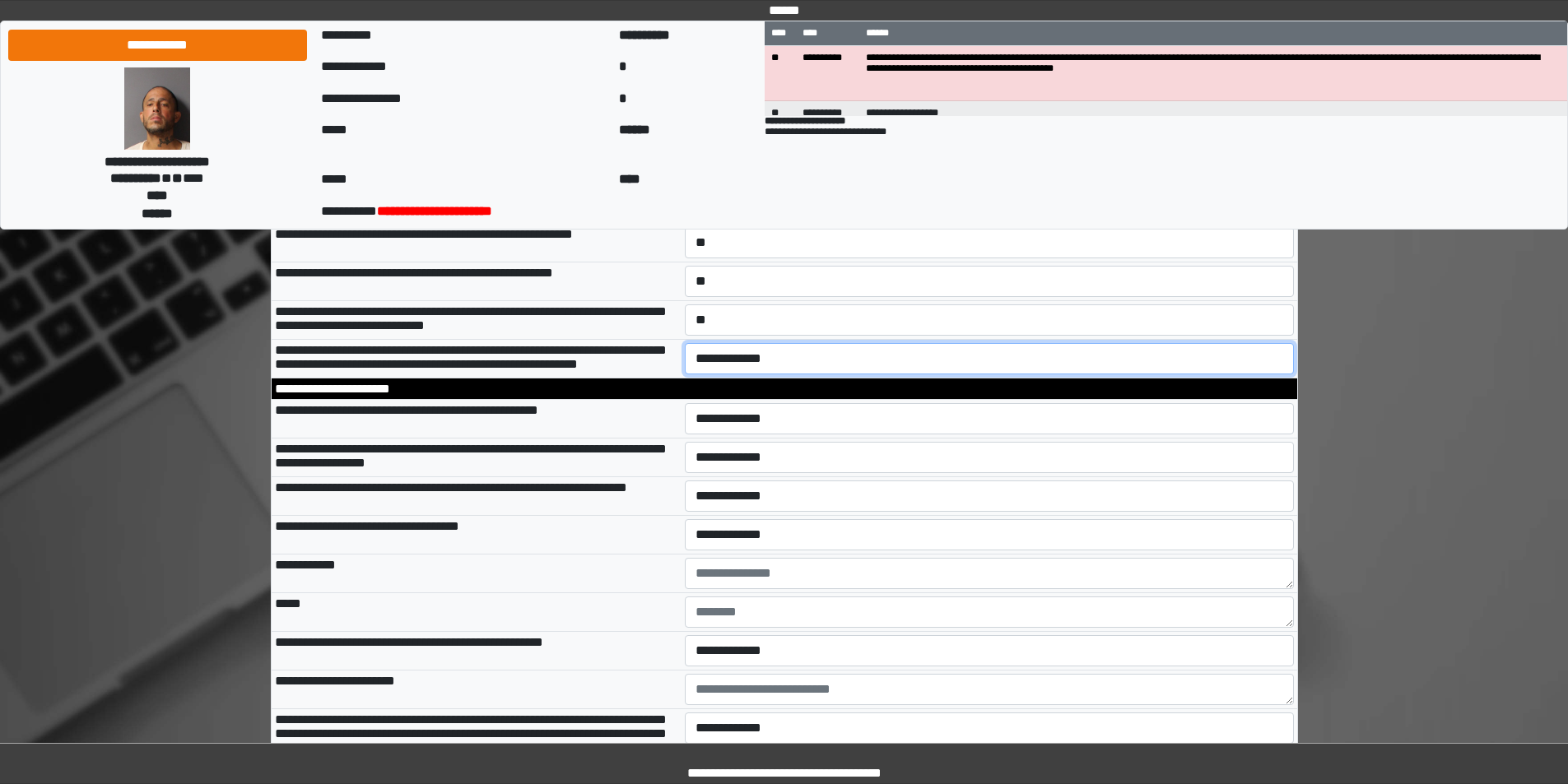 drag, startPoint x: 697, startPoint y: 505, endPoint x: 704, endPoint y: 517, distance: 13.892444 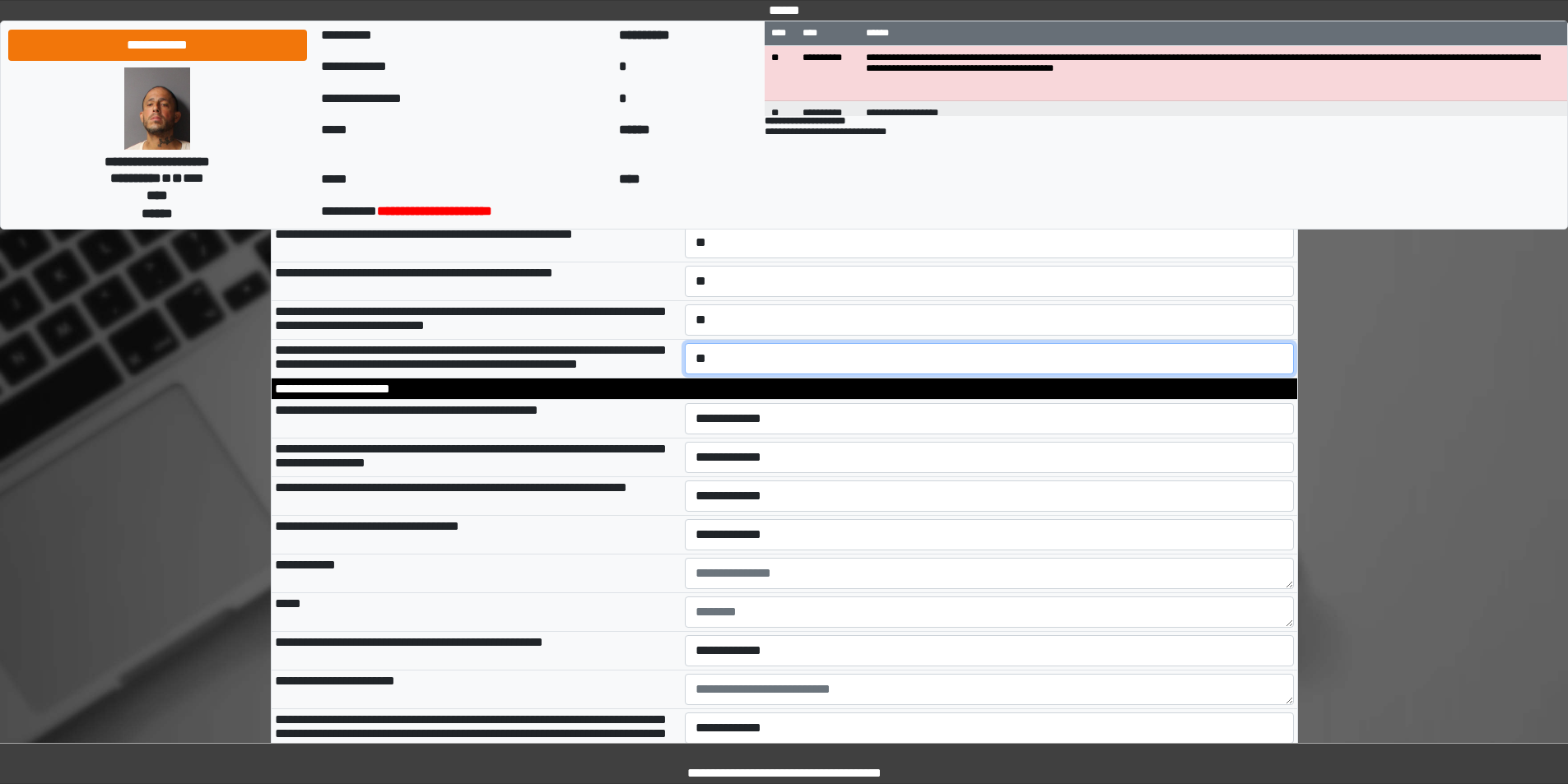 click on "**********" at bounding box center [989, 359] 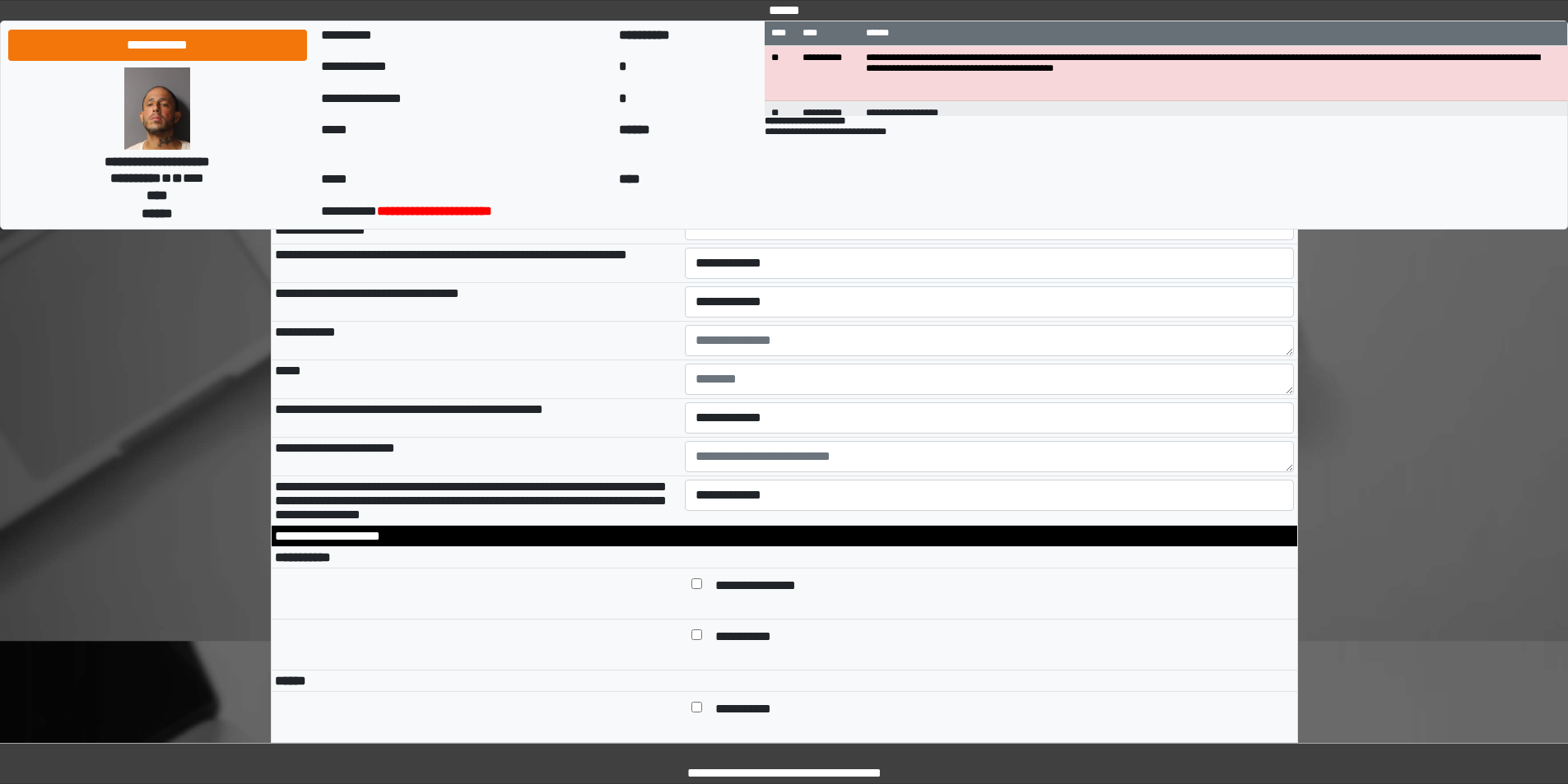 scroll, scrollTop: 5265, scrollLeft: 0, axis: vertical 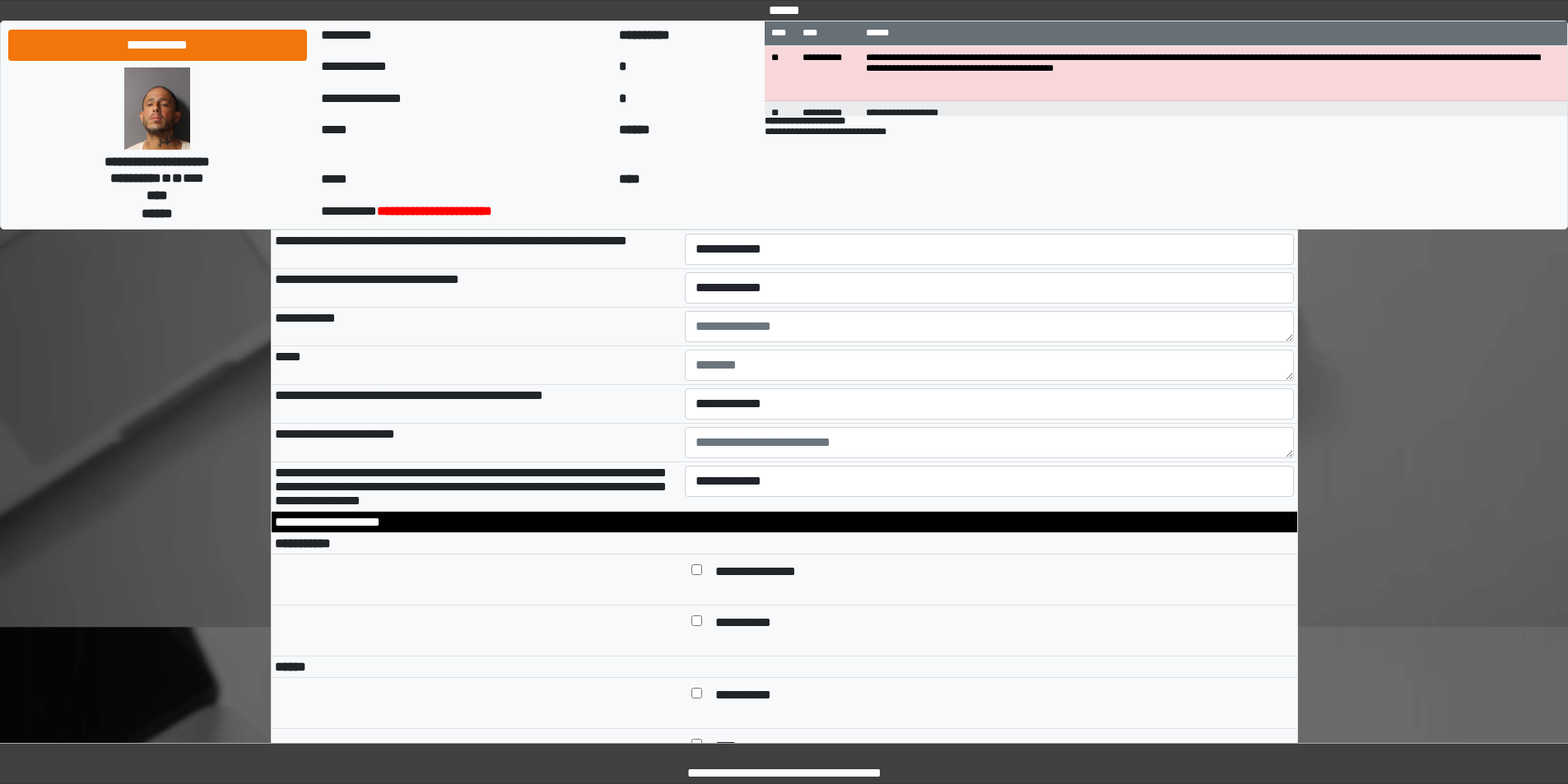 click on "**********" at bounding box center (989, 172) 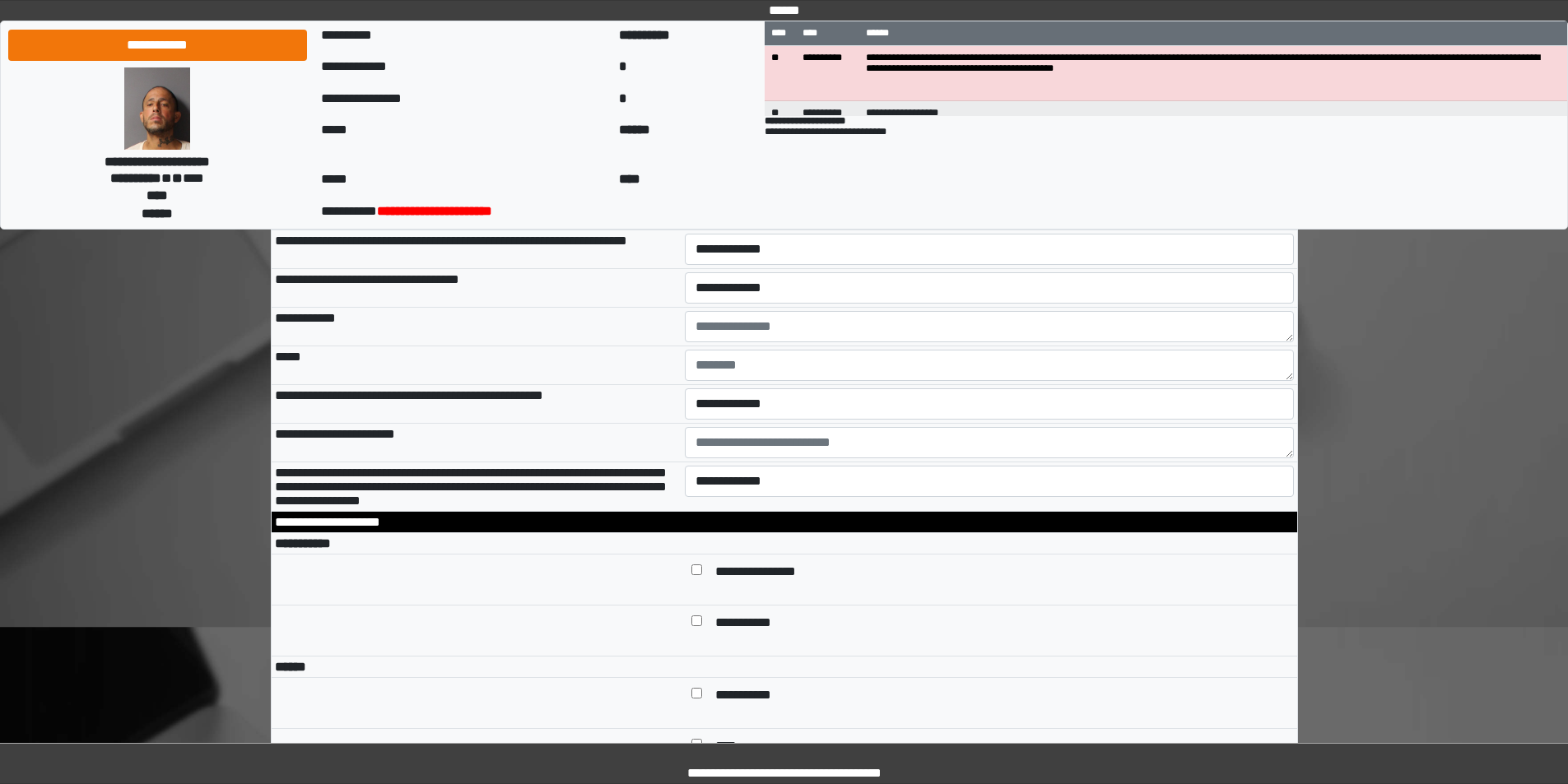 click on "**********" at bounding box center [477, 172] 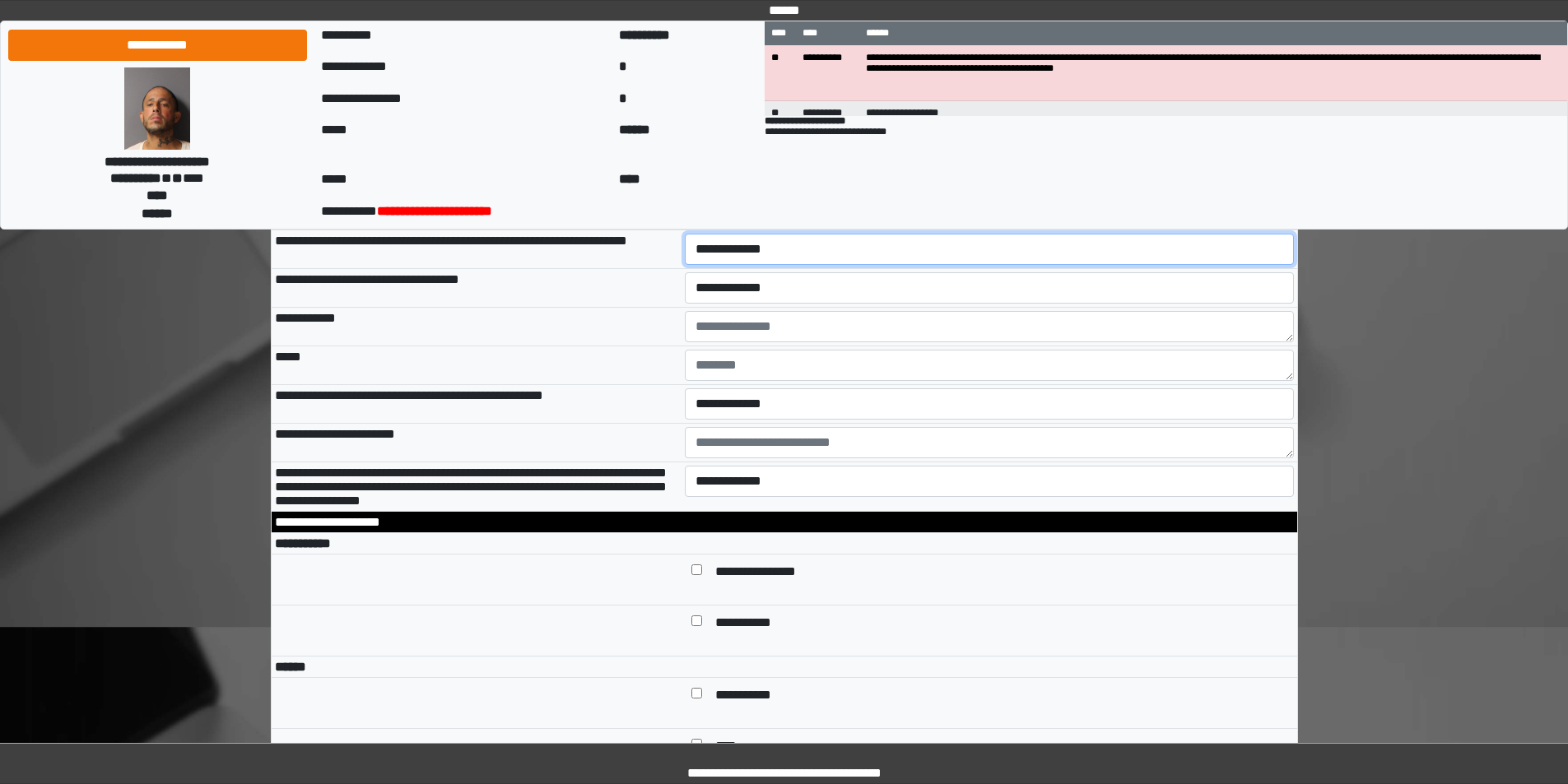 click on "**********" at bounding box center [989, 249] 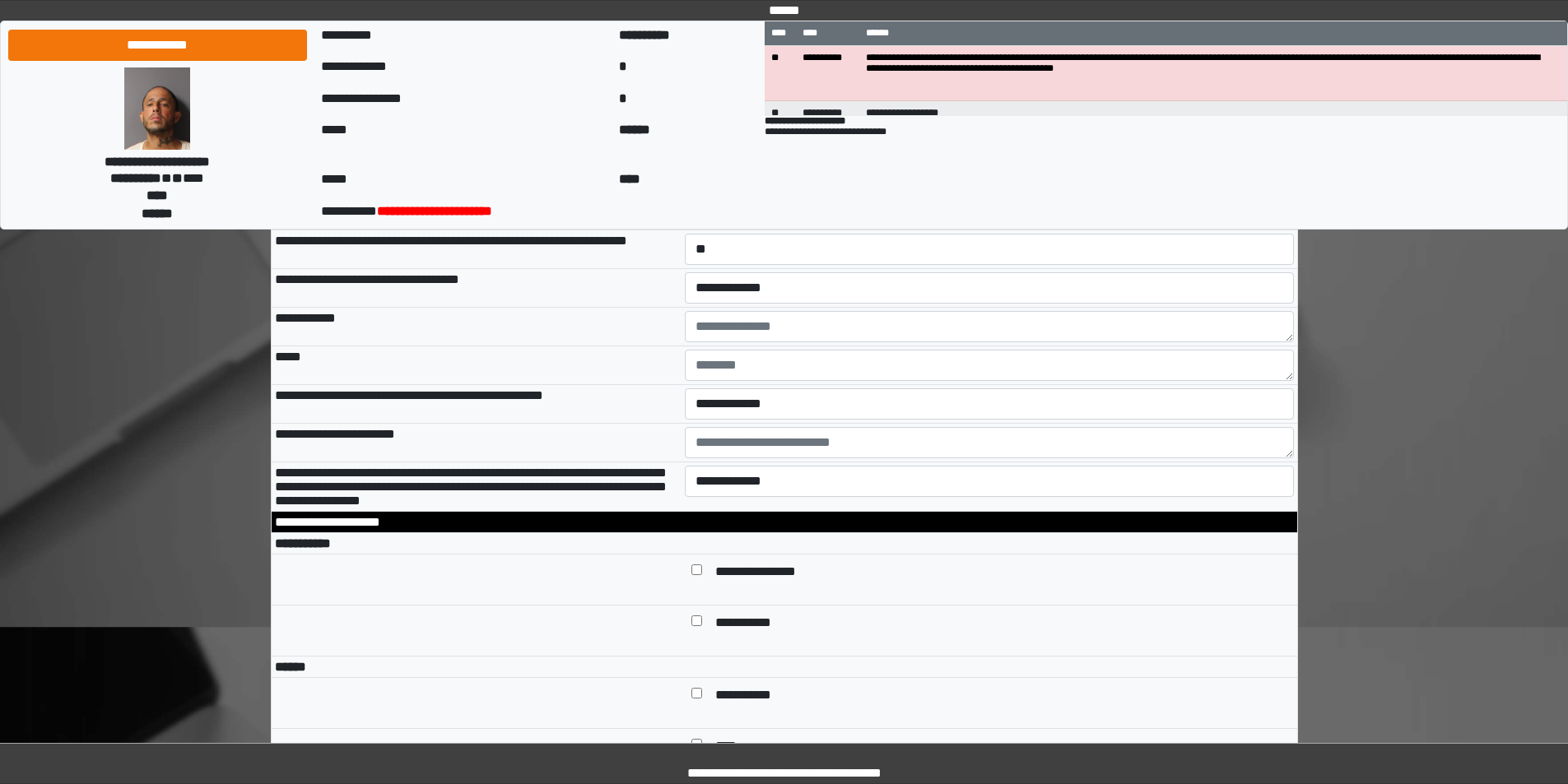 click on "**********" at bounding box center [477, 288] 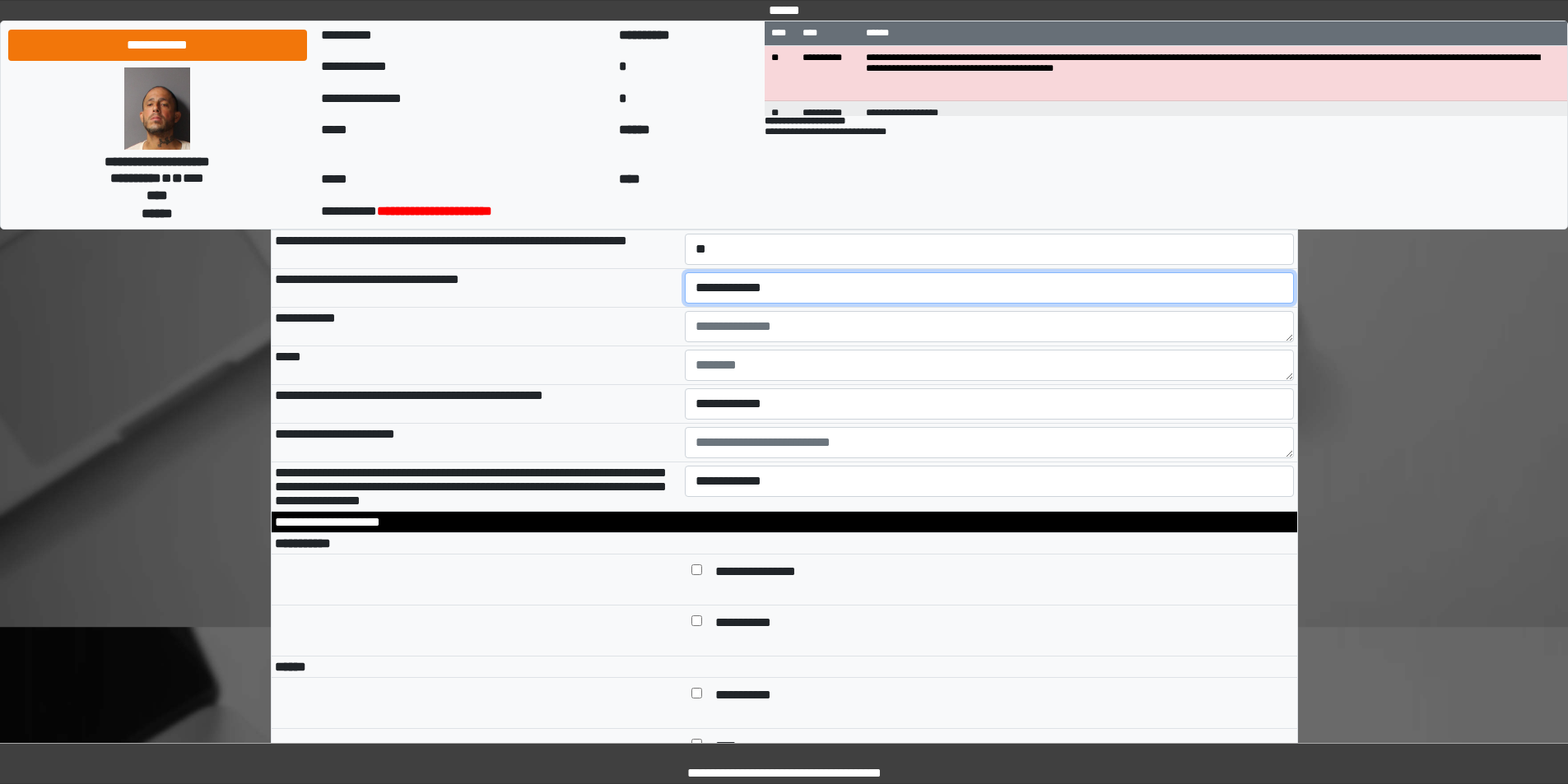 drag, startPoint x: 719, startPoint y: 466, endPoint x: 727, endPoint y: 476, distance: 12.8062 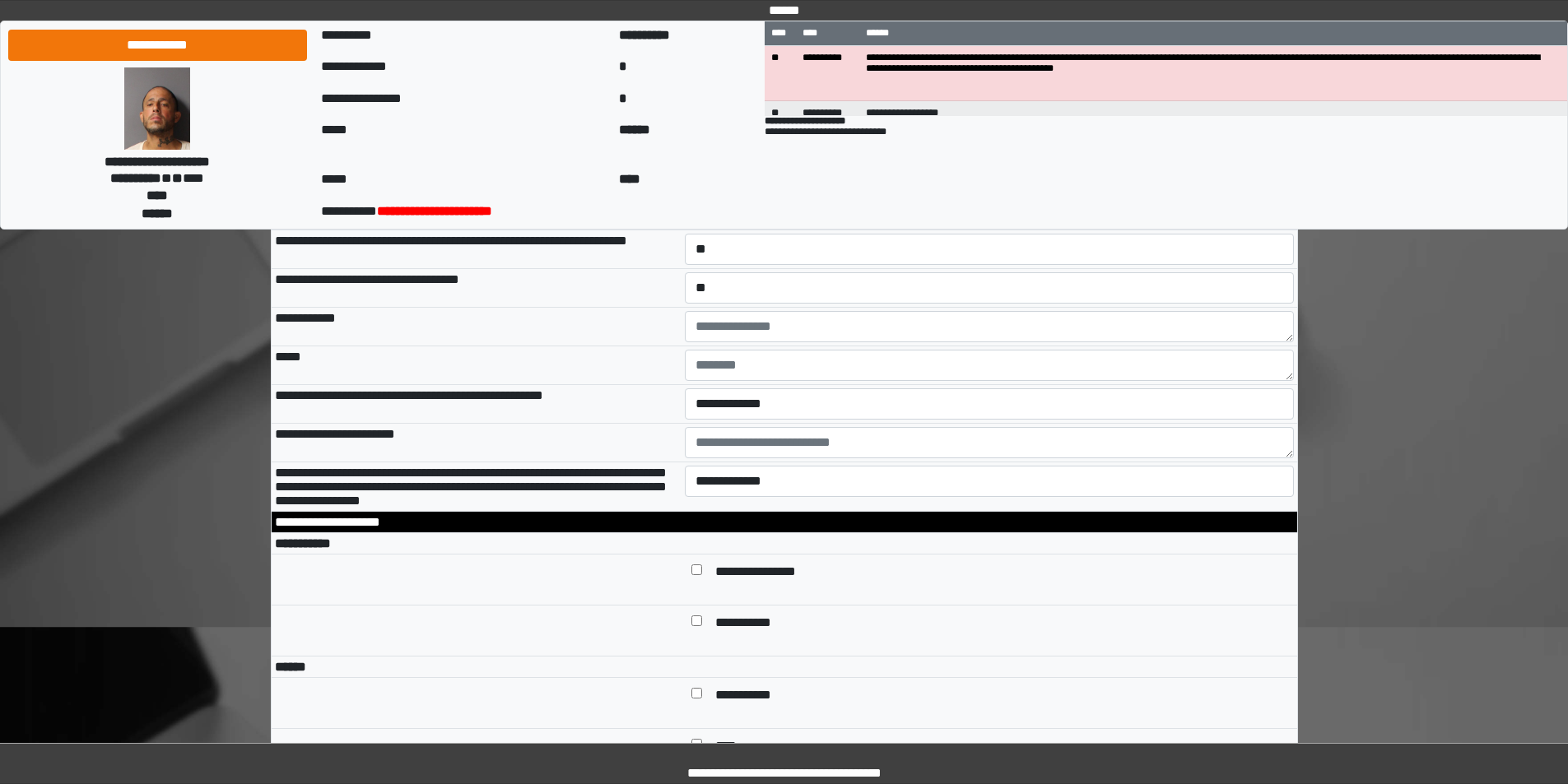 click on "**********" at bounding box center [477, 288] 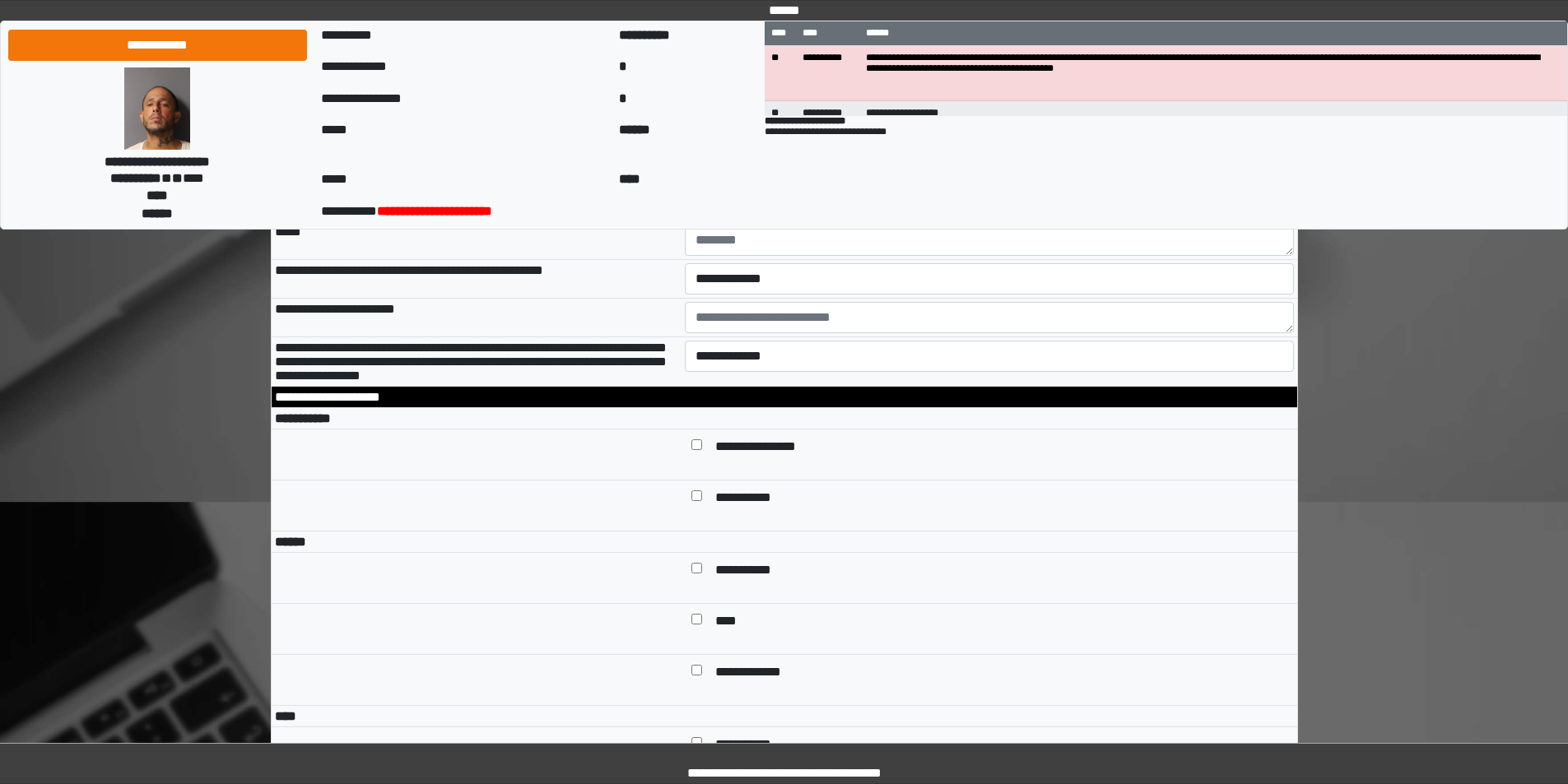 scroll, scrollTop: 5430, scrollLeft: 0, axis: vertical 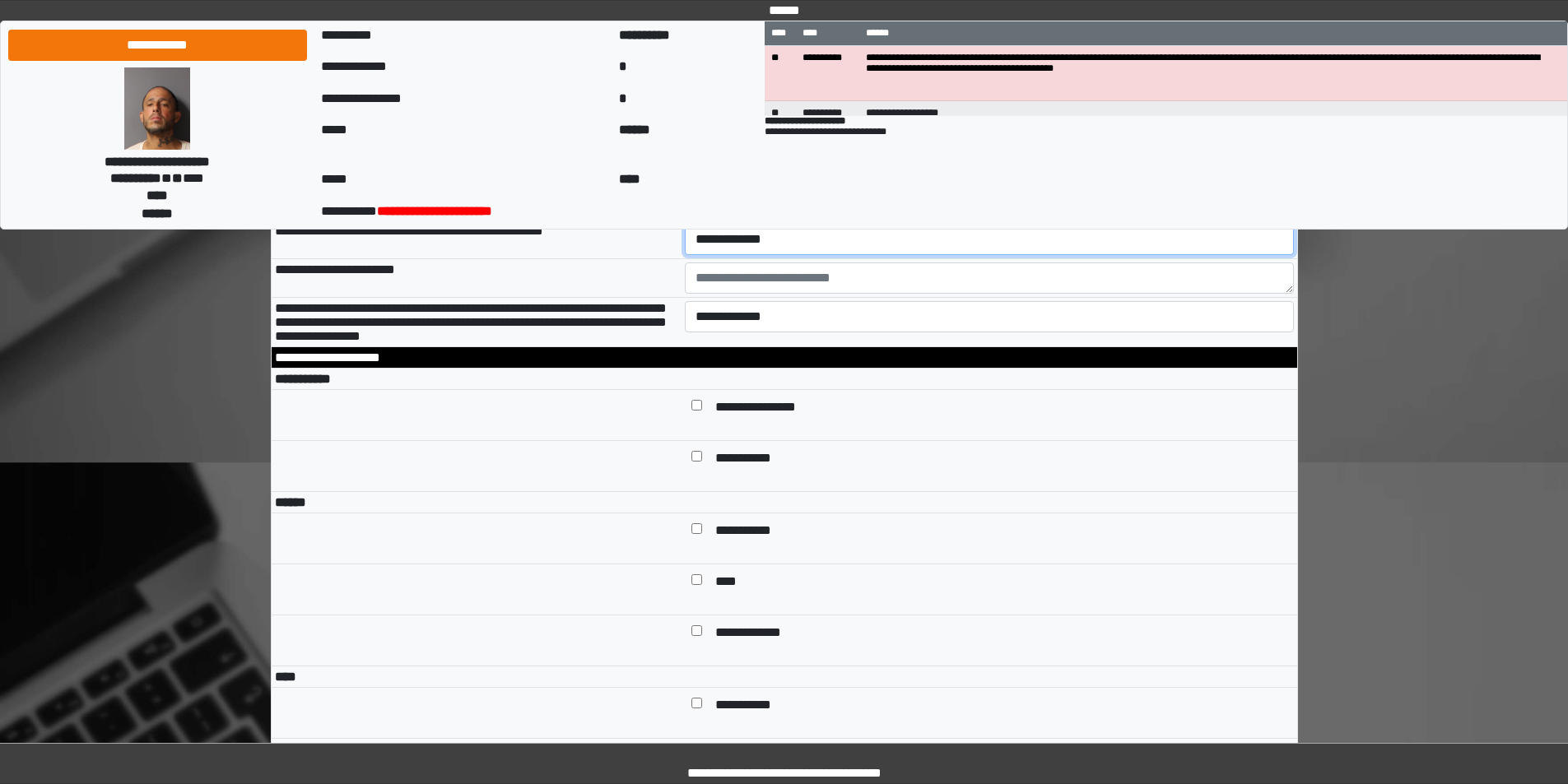 click on "**********" at bounding box center [989, 239] 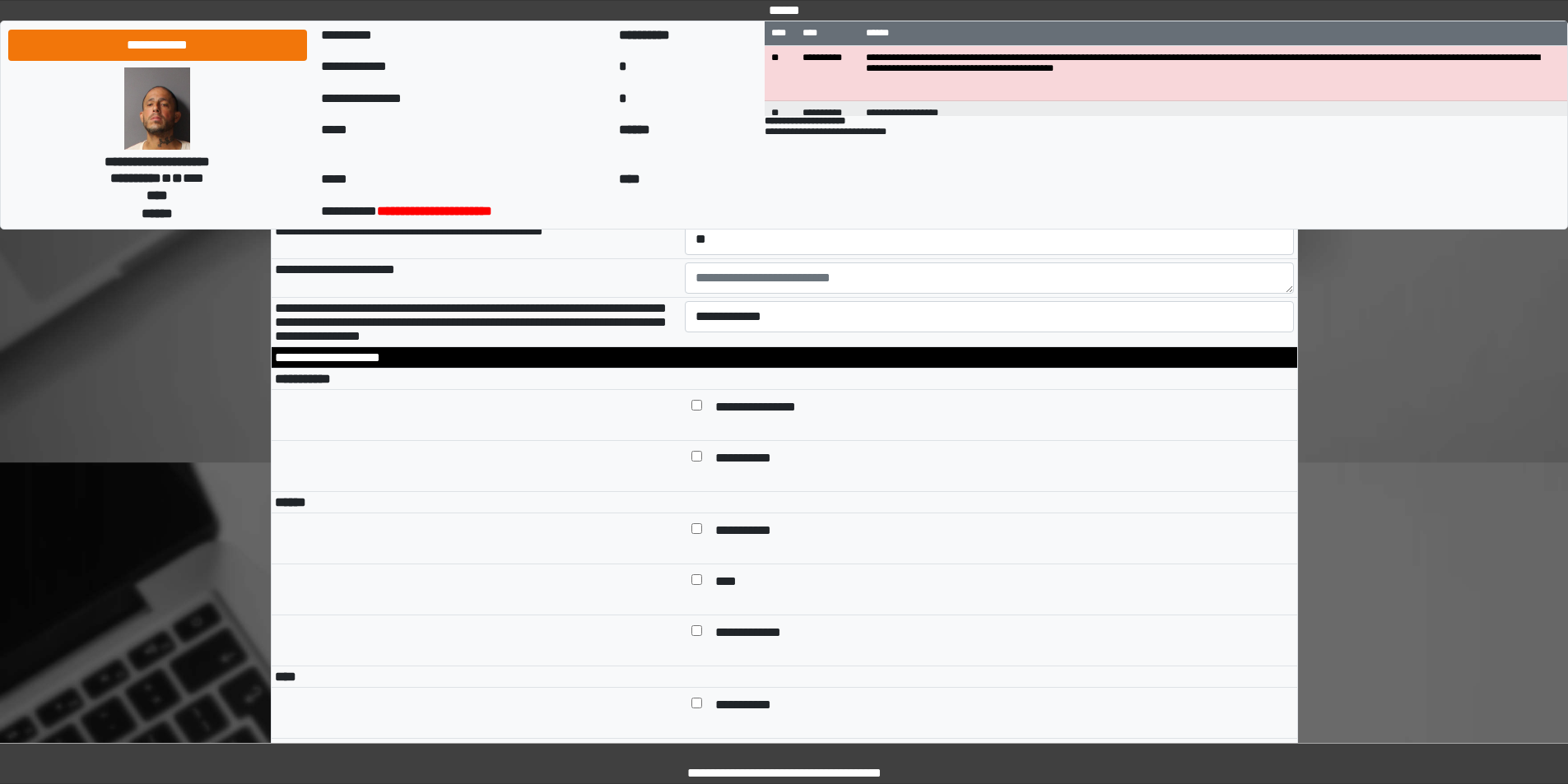 click on "**********" at bounding box center (477, 239) 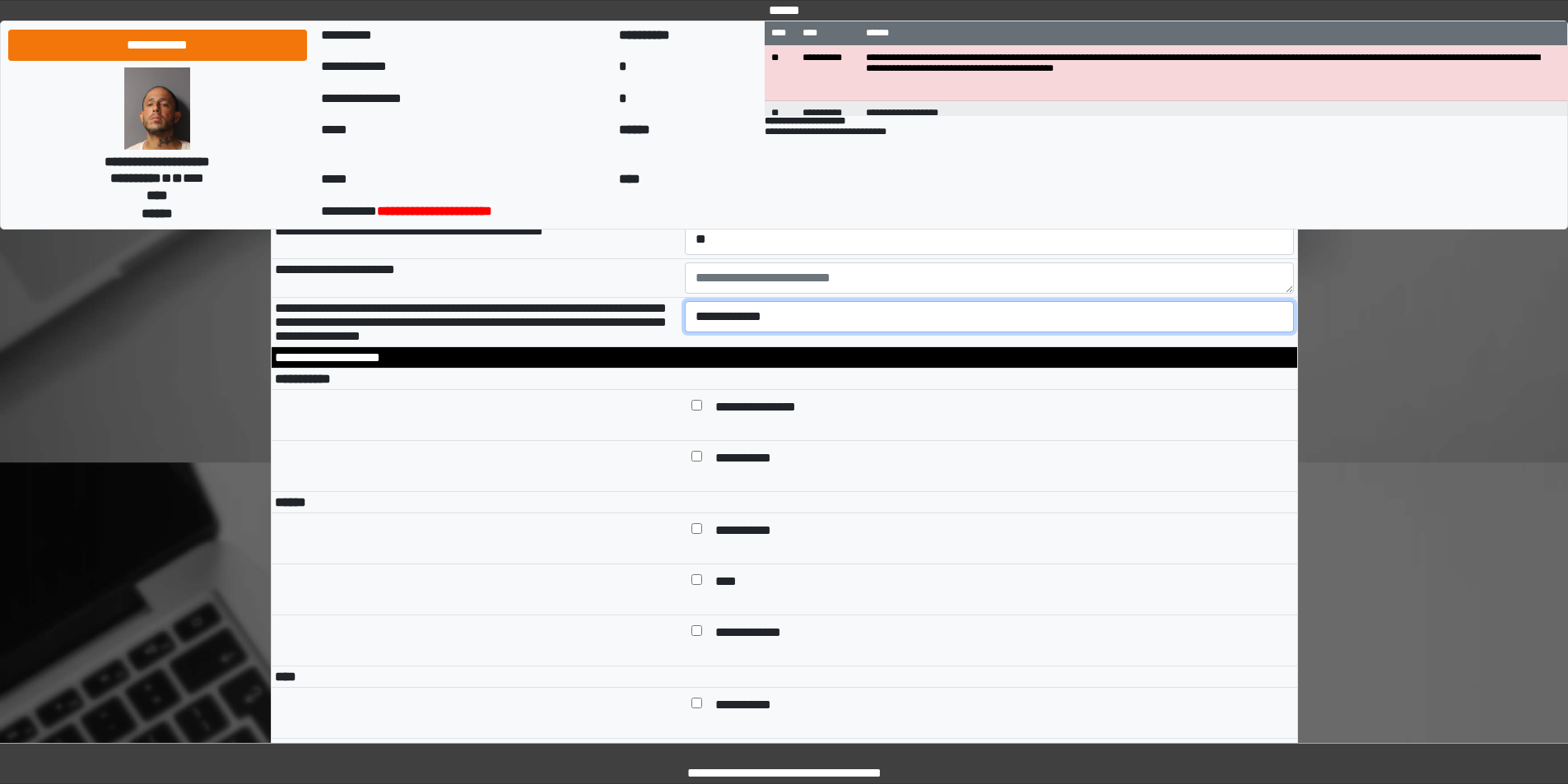 click on "**********" at bounding box center [989, 317] 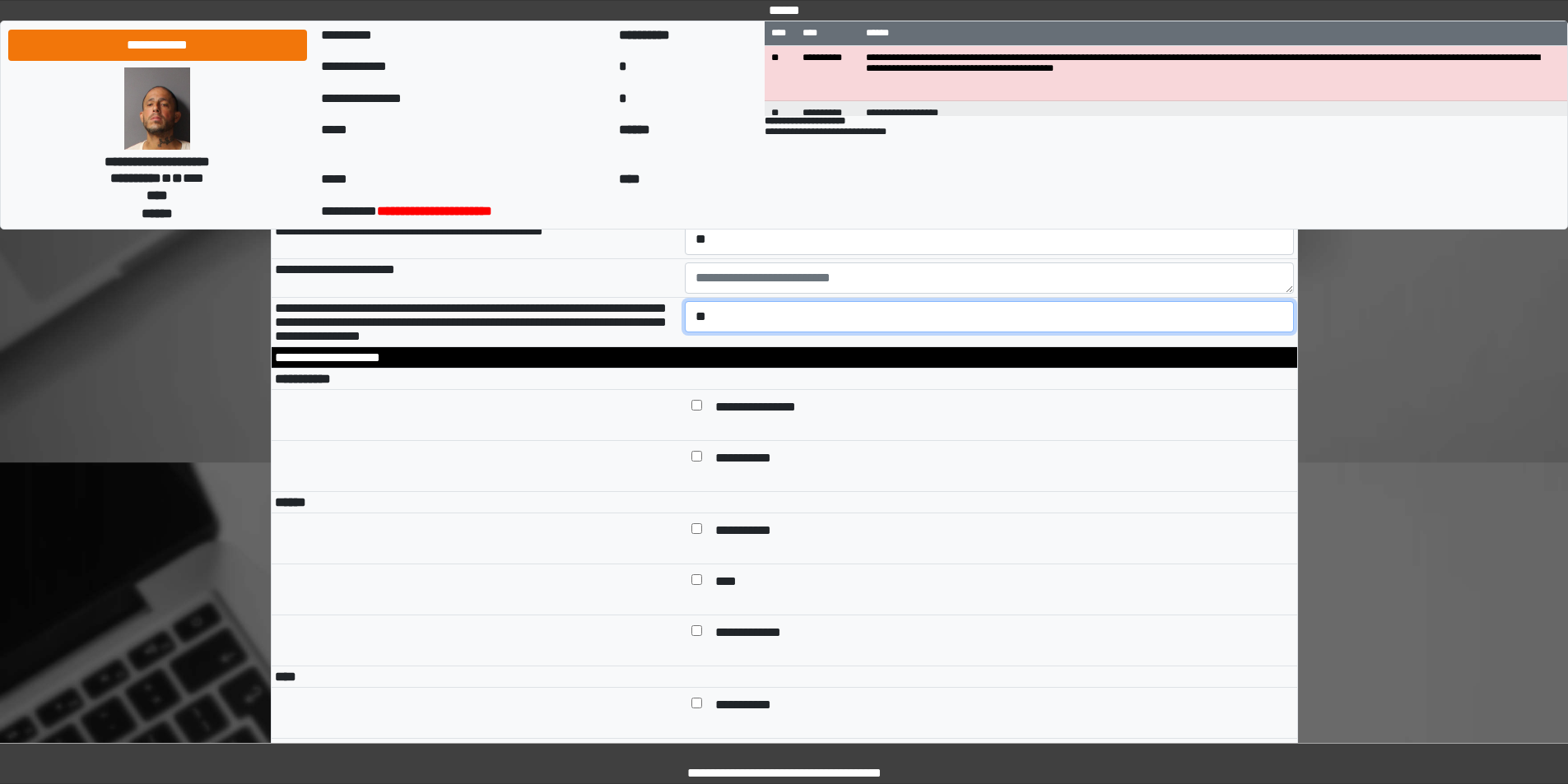 click on "**********" at bounding box center [989, 317] 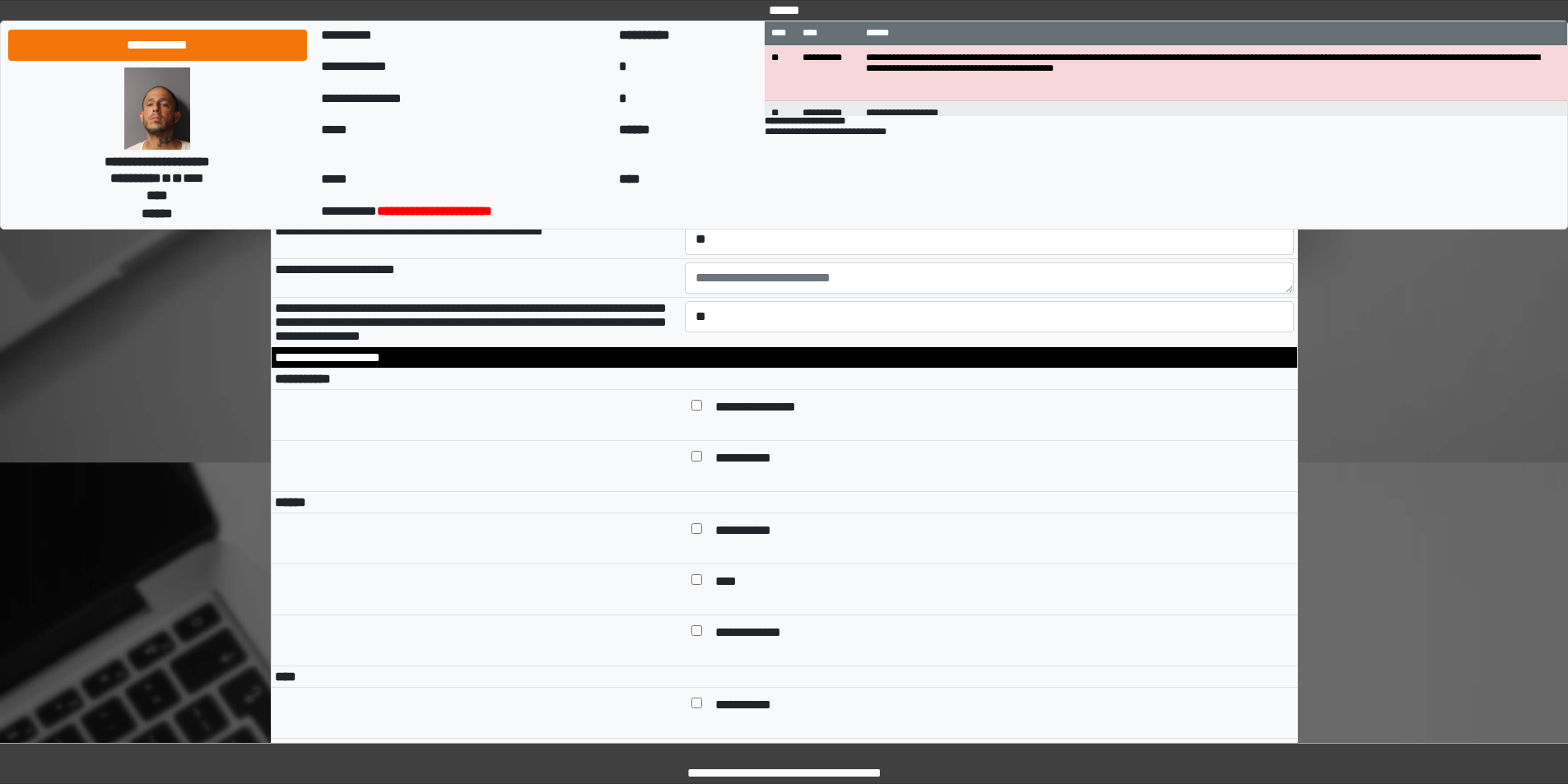 click on "**********" at bounding box center [477, 322] 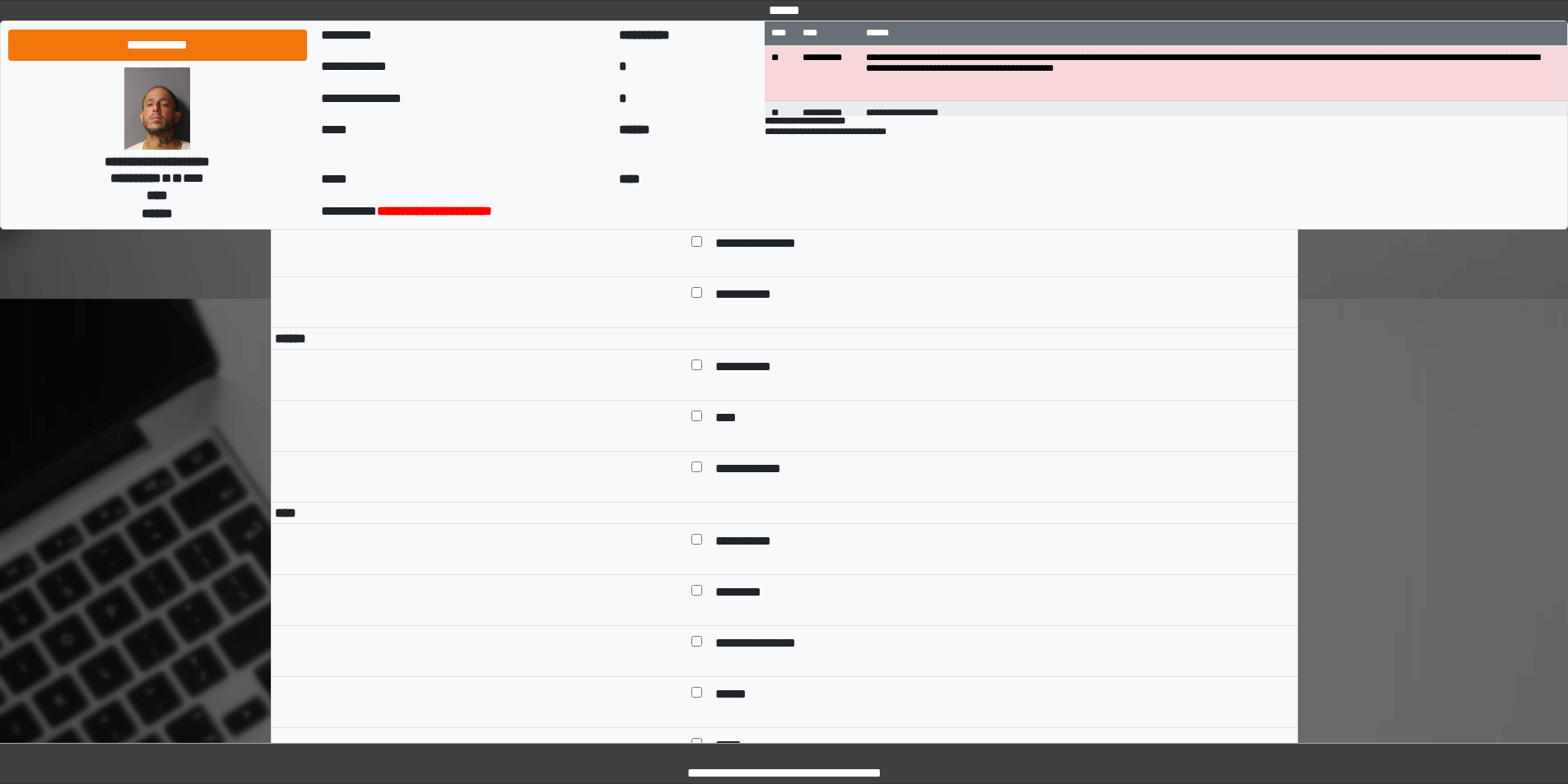 scroll, scrollTop: 5594, scrollLeft: 0, axis: vertical 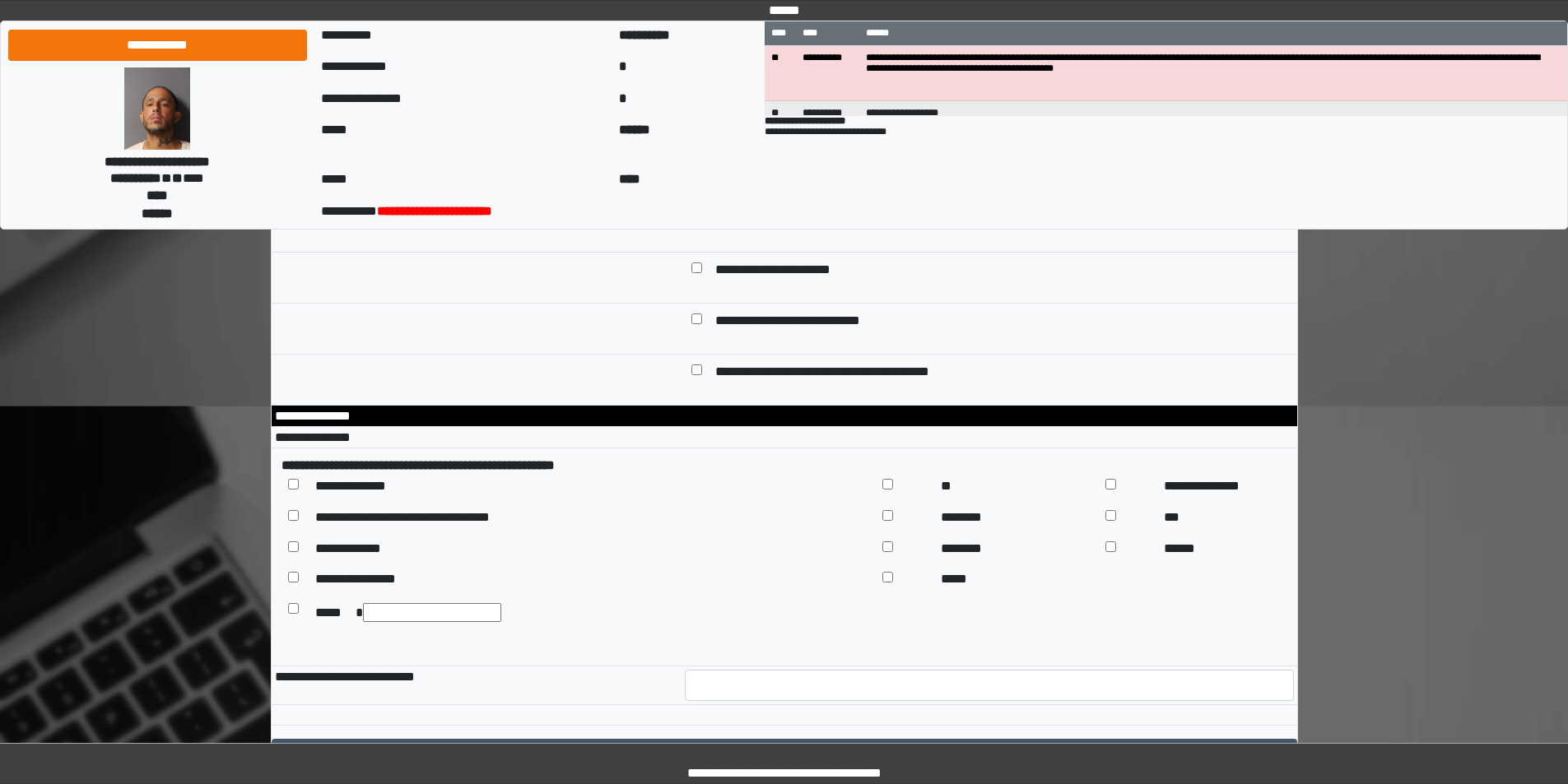 click on "**********" at bounding box center [989, 160] 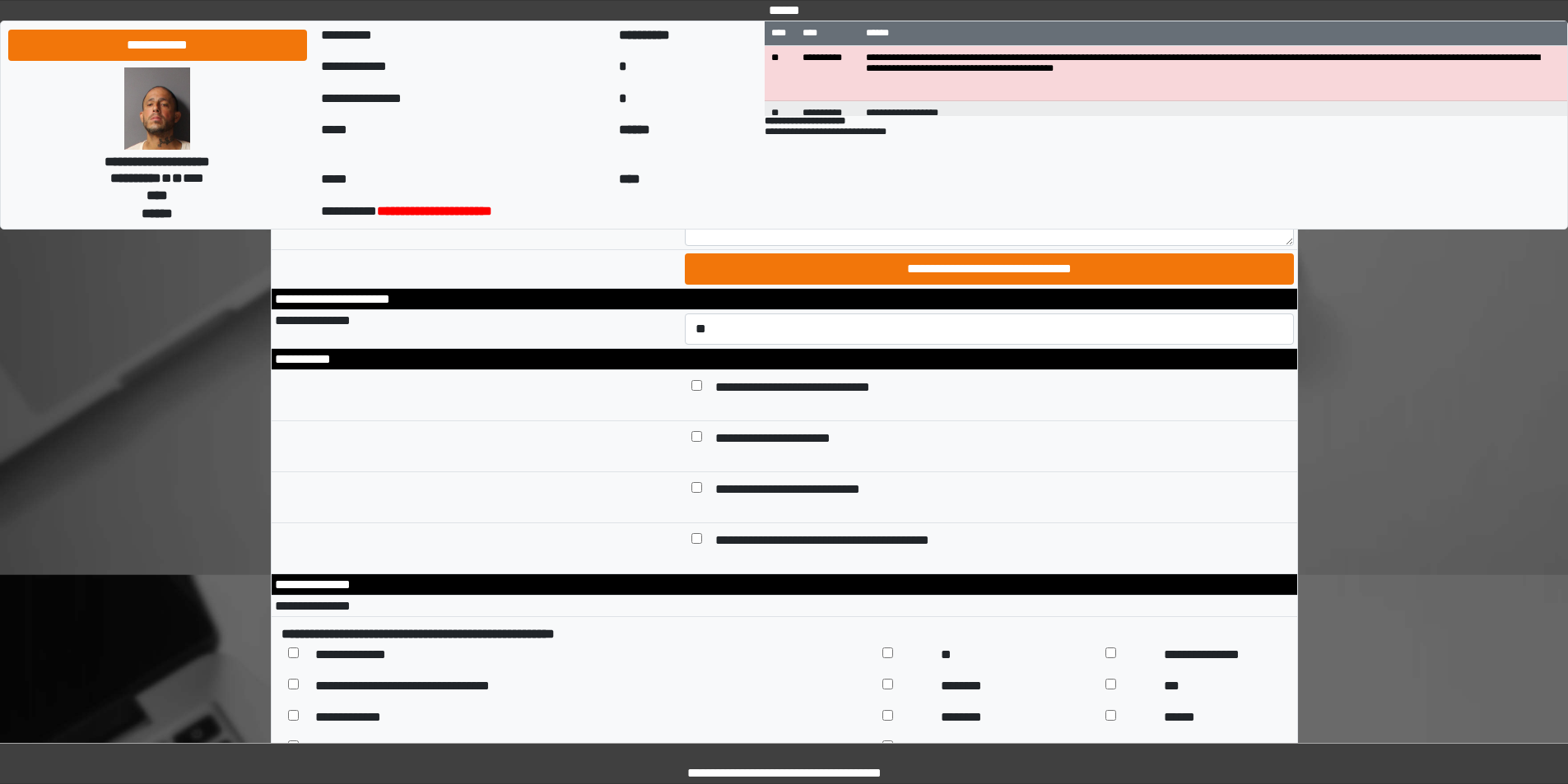 scroll, scrollTop: 7153, scrollLeft: 0, axis: vertical 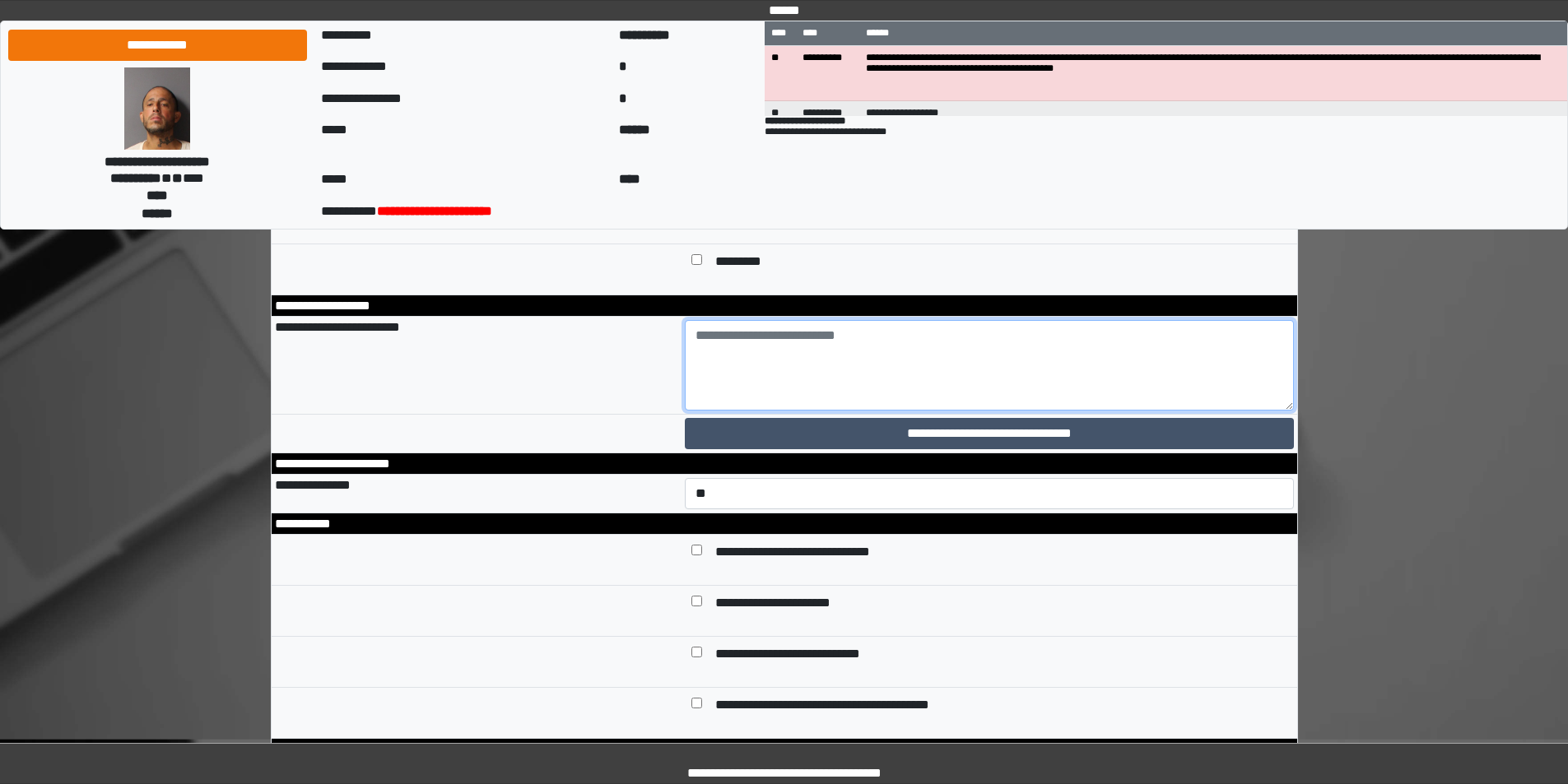 click at bounding box center [989, 365] 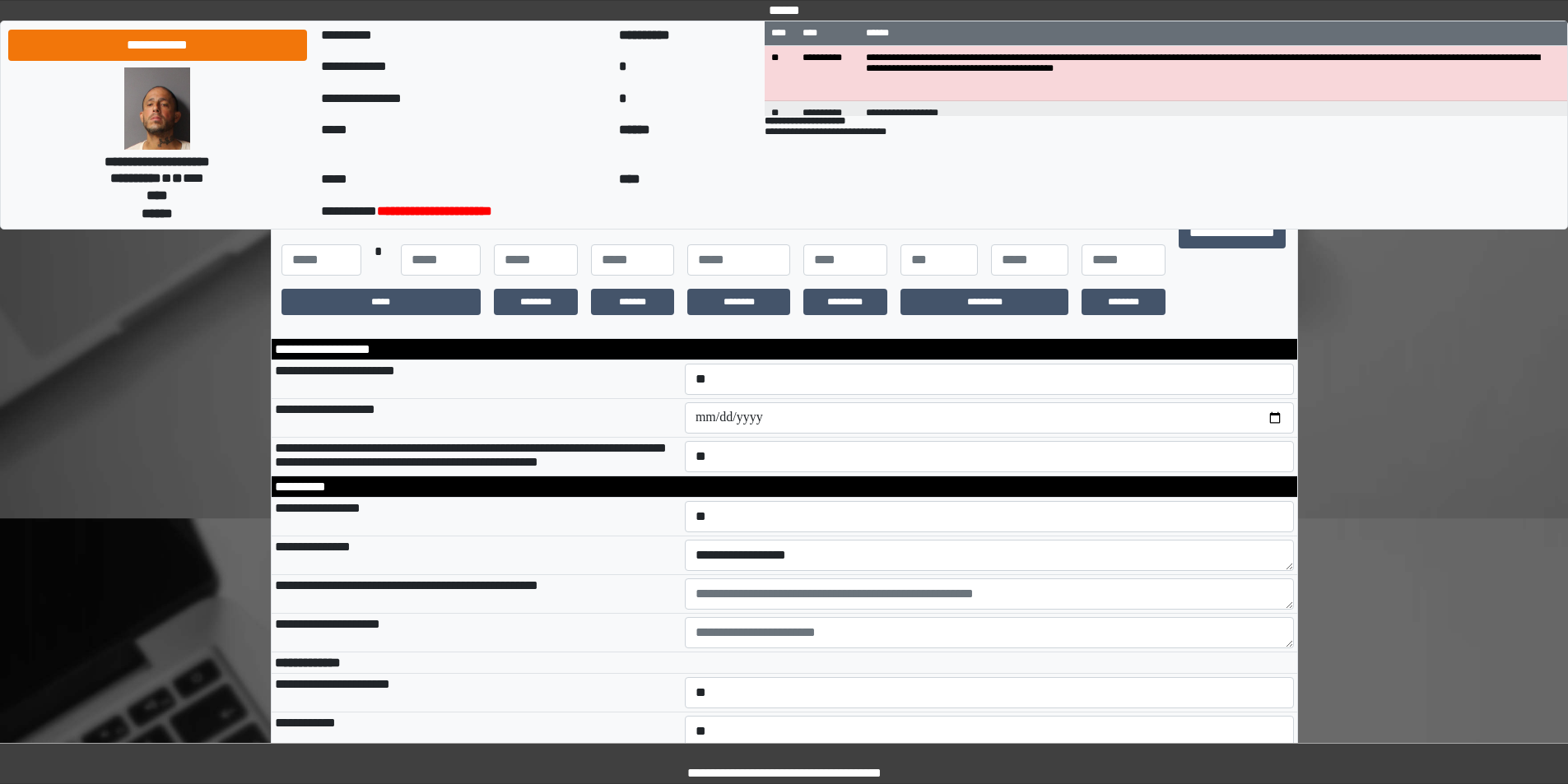 scroll, scrollTop: 233, scrollLeft: 0, axis: vertical 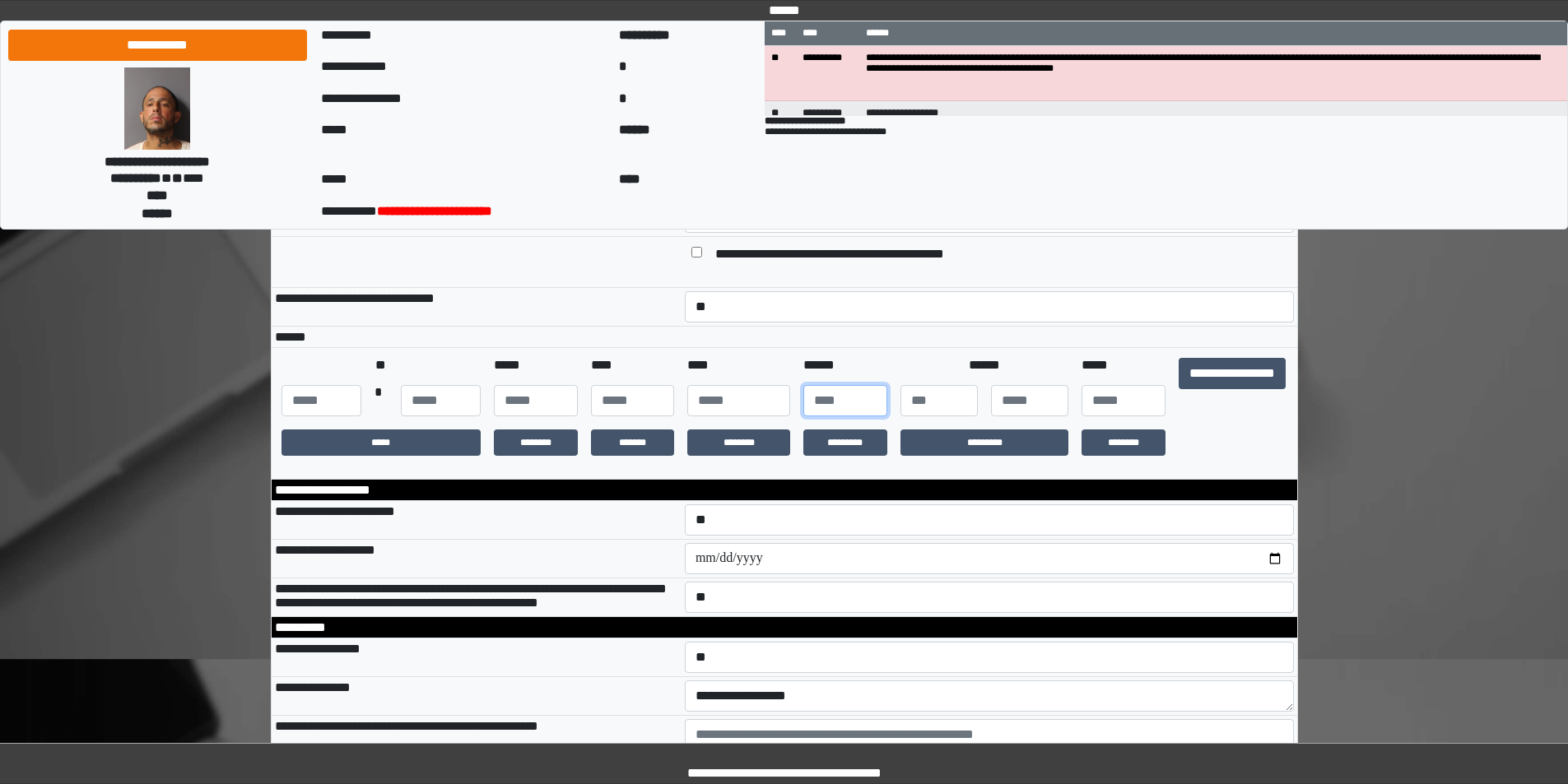 click on "***" at bounding box center (845, 401) 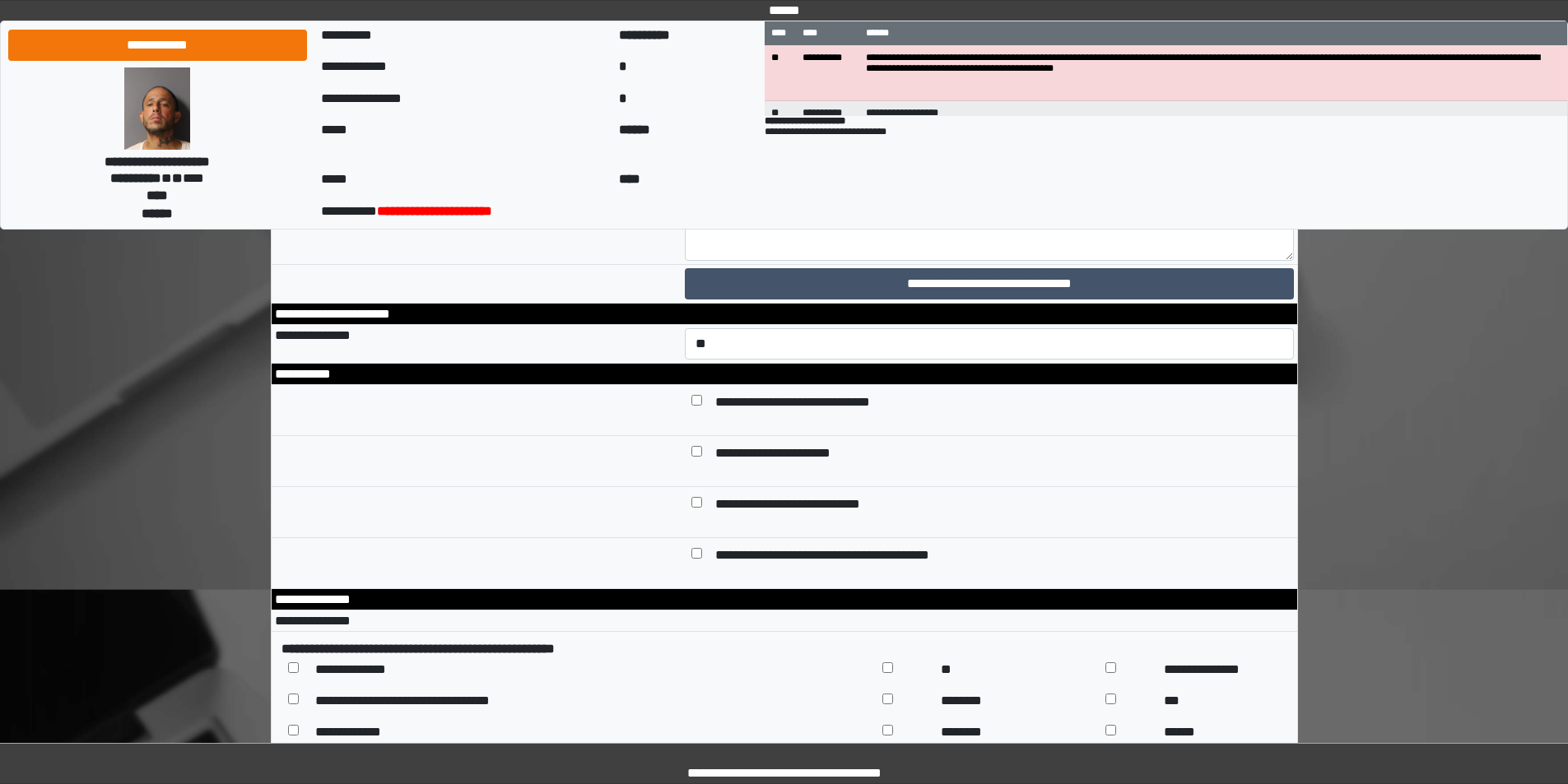 scroll, scrollTop: 7294, scrollLeft: 0, axis: vertical 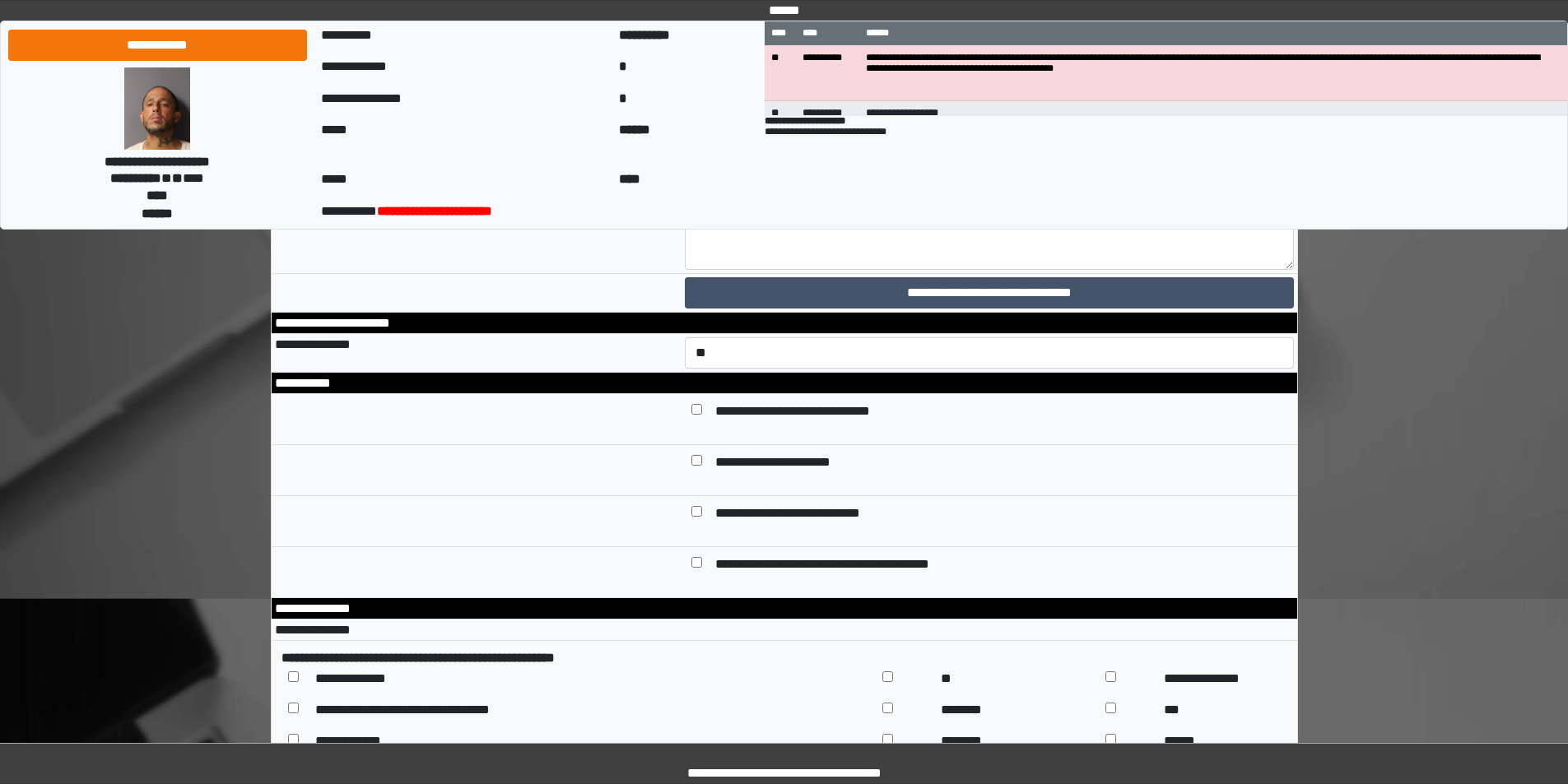 type on "***" 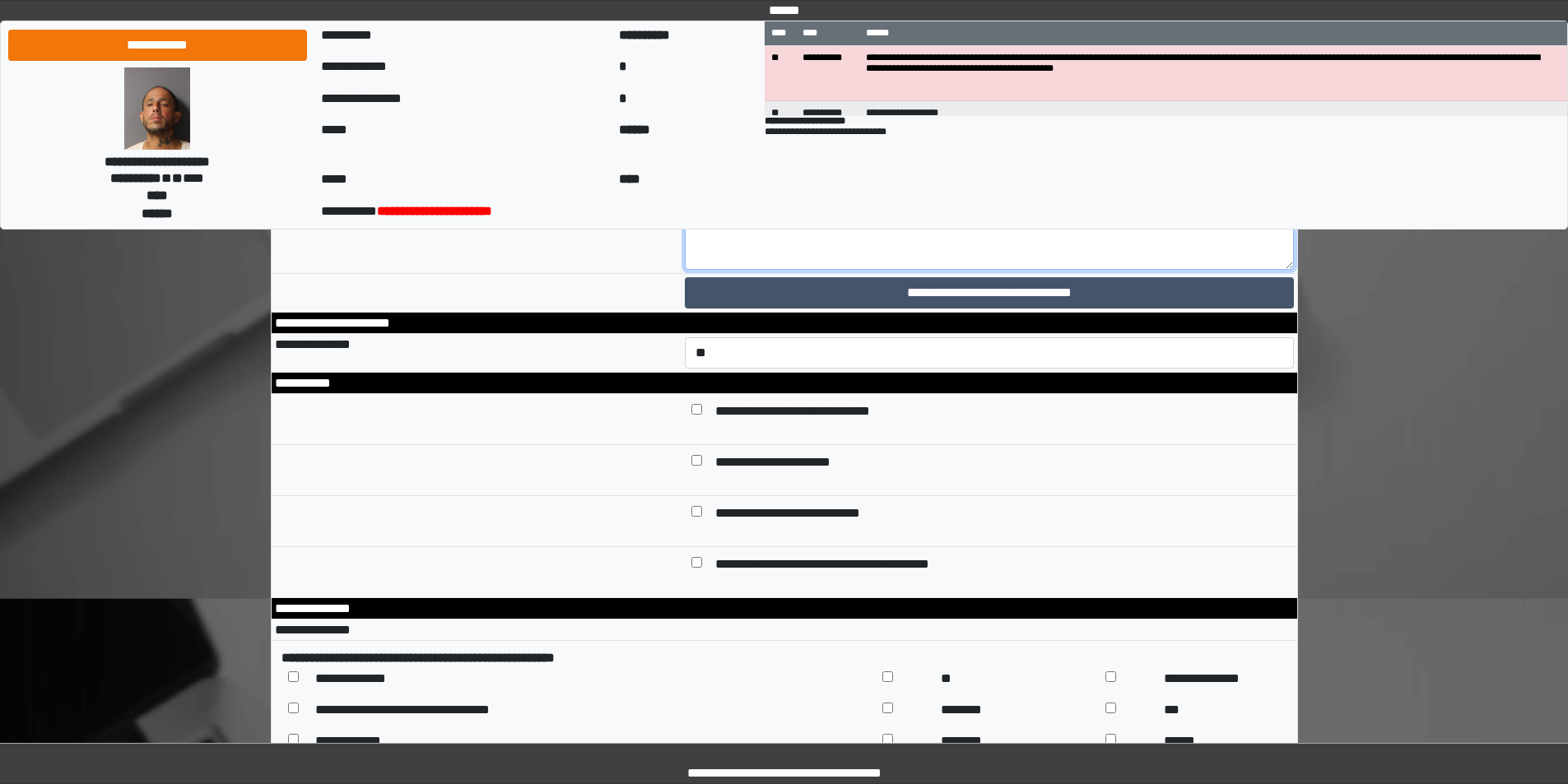 click at bounding box center [989, 225] 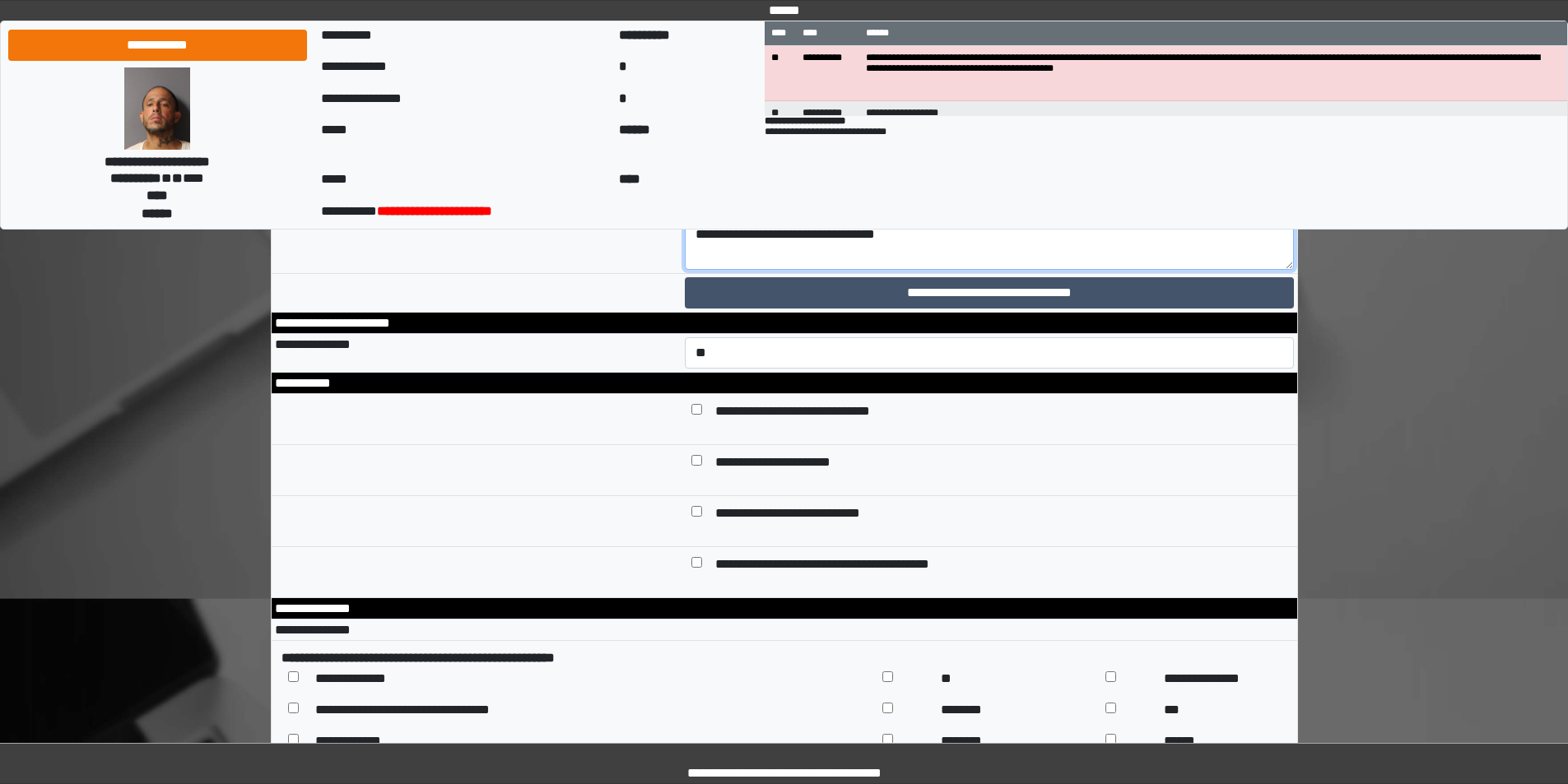 click on "**********" at bounding box center (989, 225) 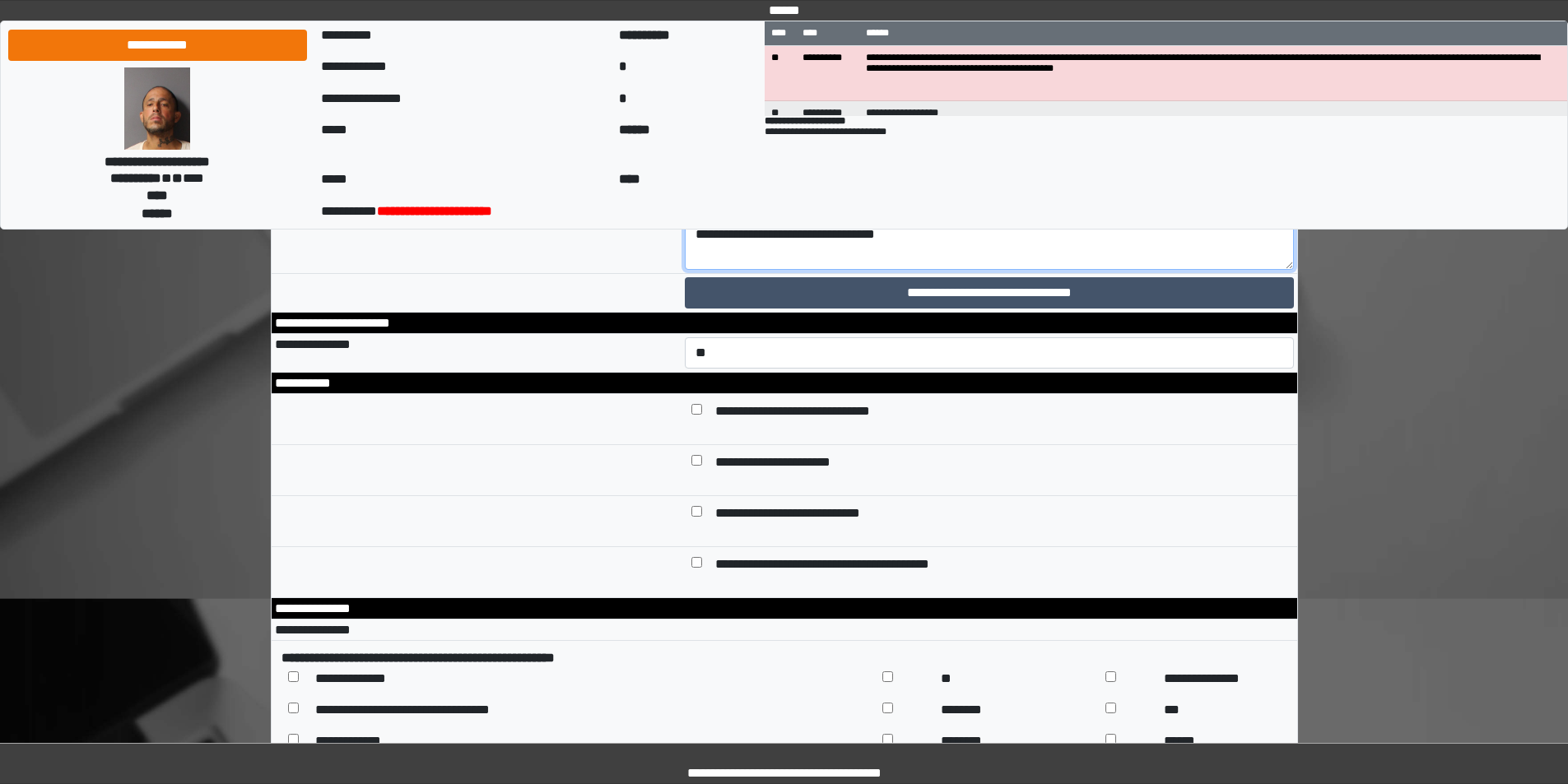 drag, startPoint x: 1054, startPoint y: 431, endPoint x: 1016, endPoint y: 429, distance: 38.0526 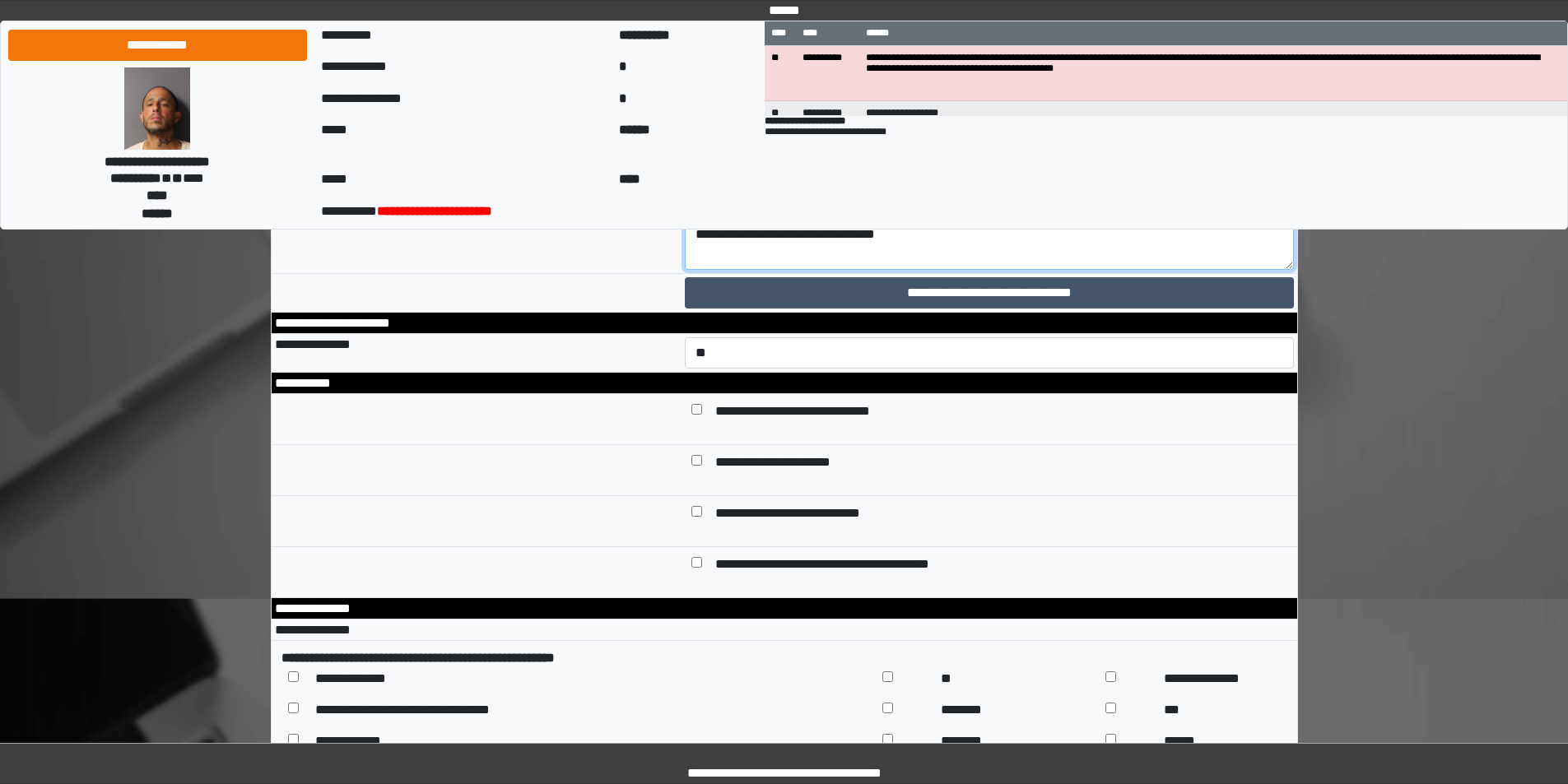 click on "**********" at bounding box center (989, 225) 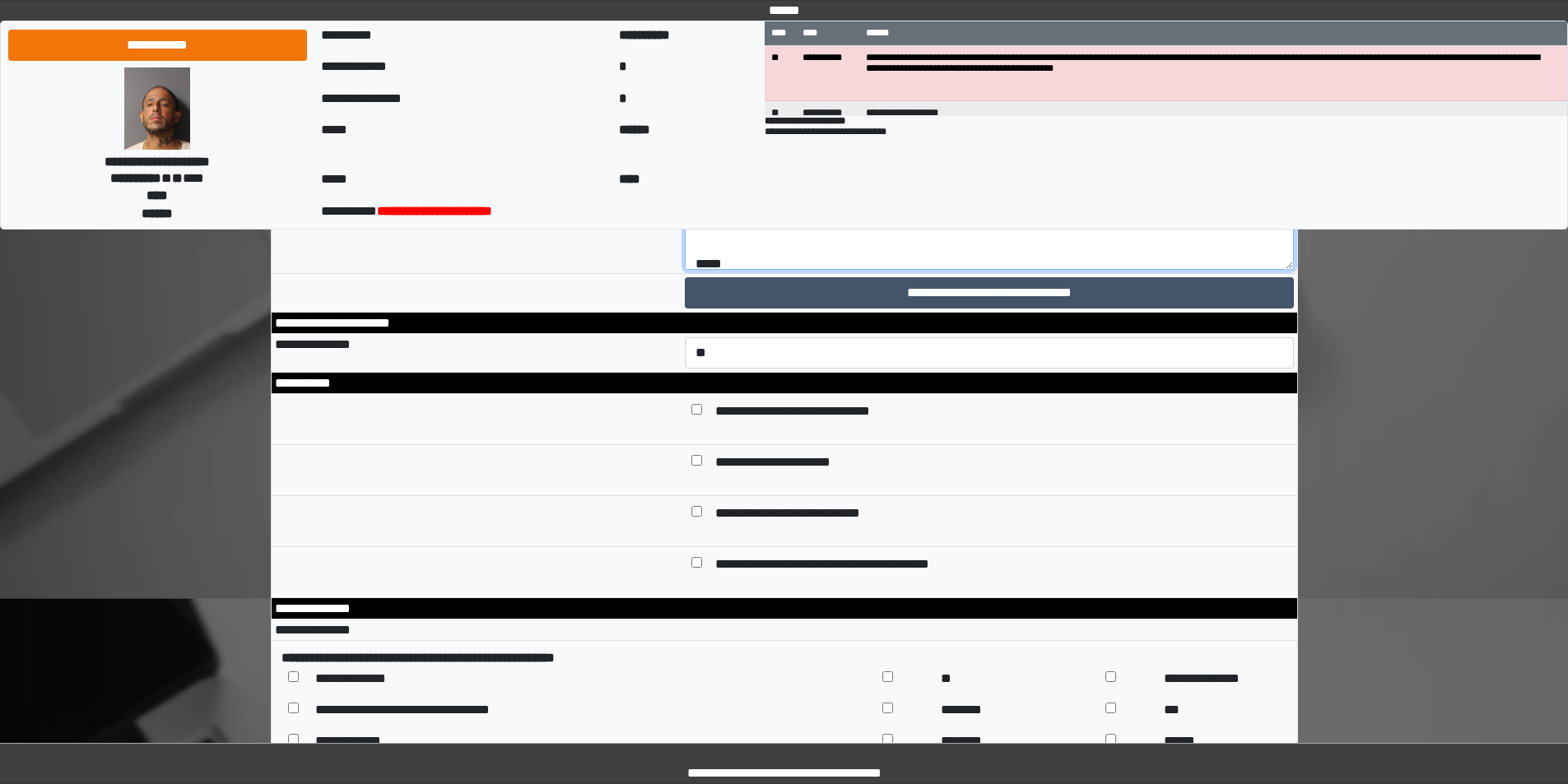scroll, scrollTop: 0, scrollLeft: 0, axis: both 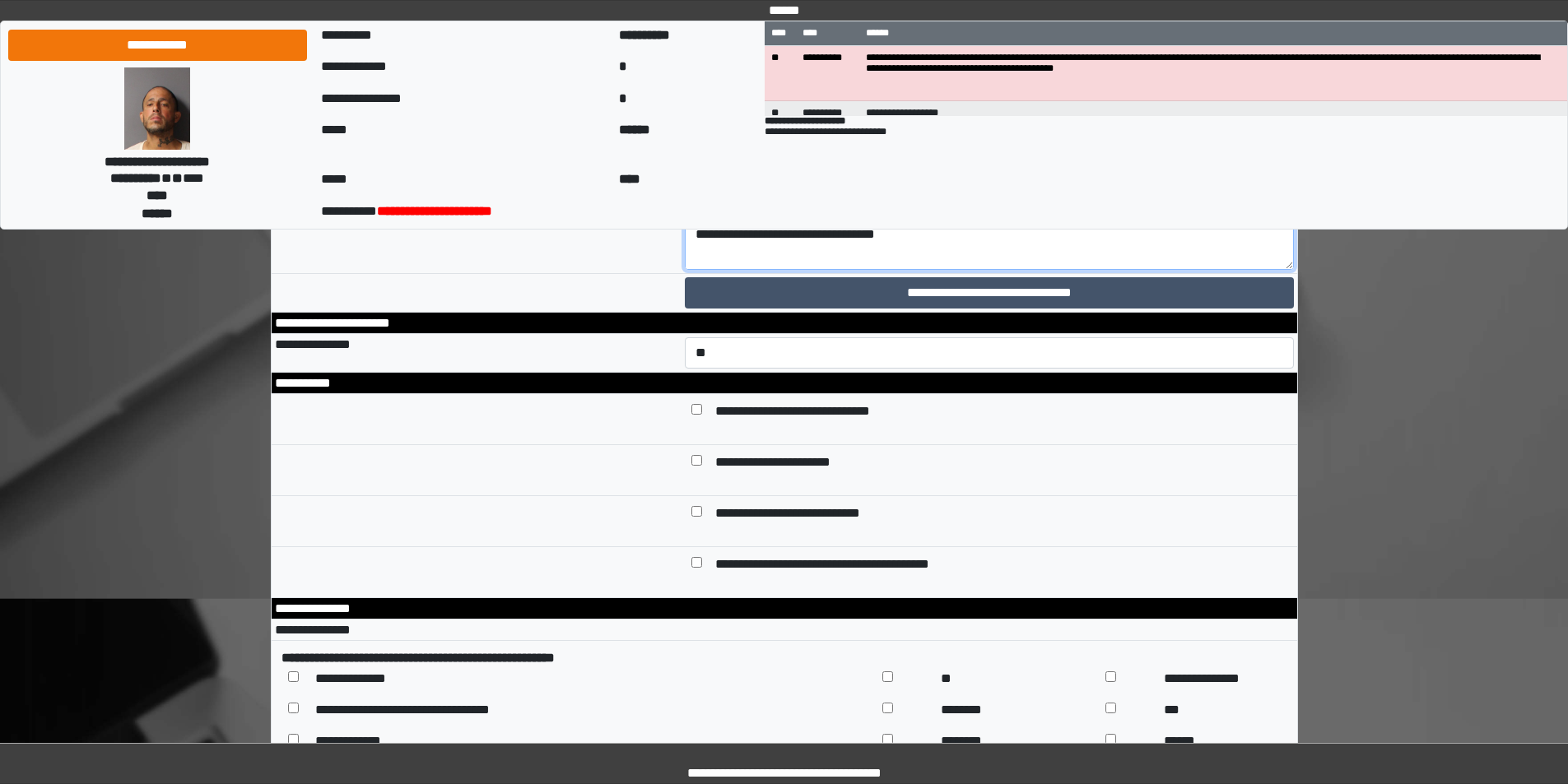 drag, startPoint x: 1221, startPoint y: 415, endPoint x: 1198, endPoint y: 417, distance: 23.086793 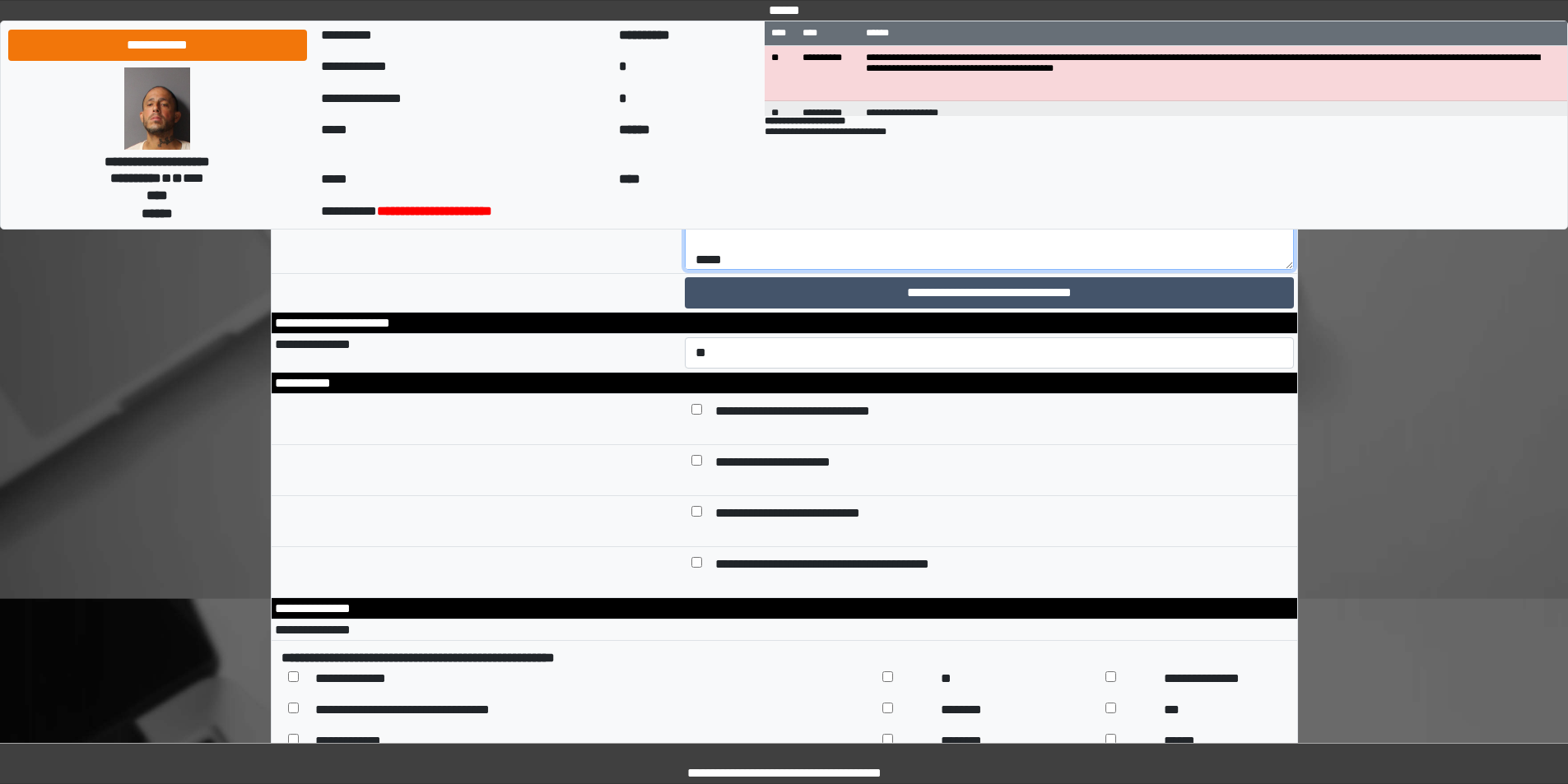 scroll, scrollTop: 39, scrollLeft: 0, axis: vertical 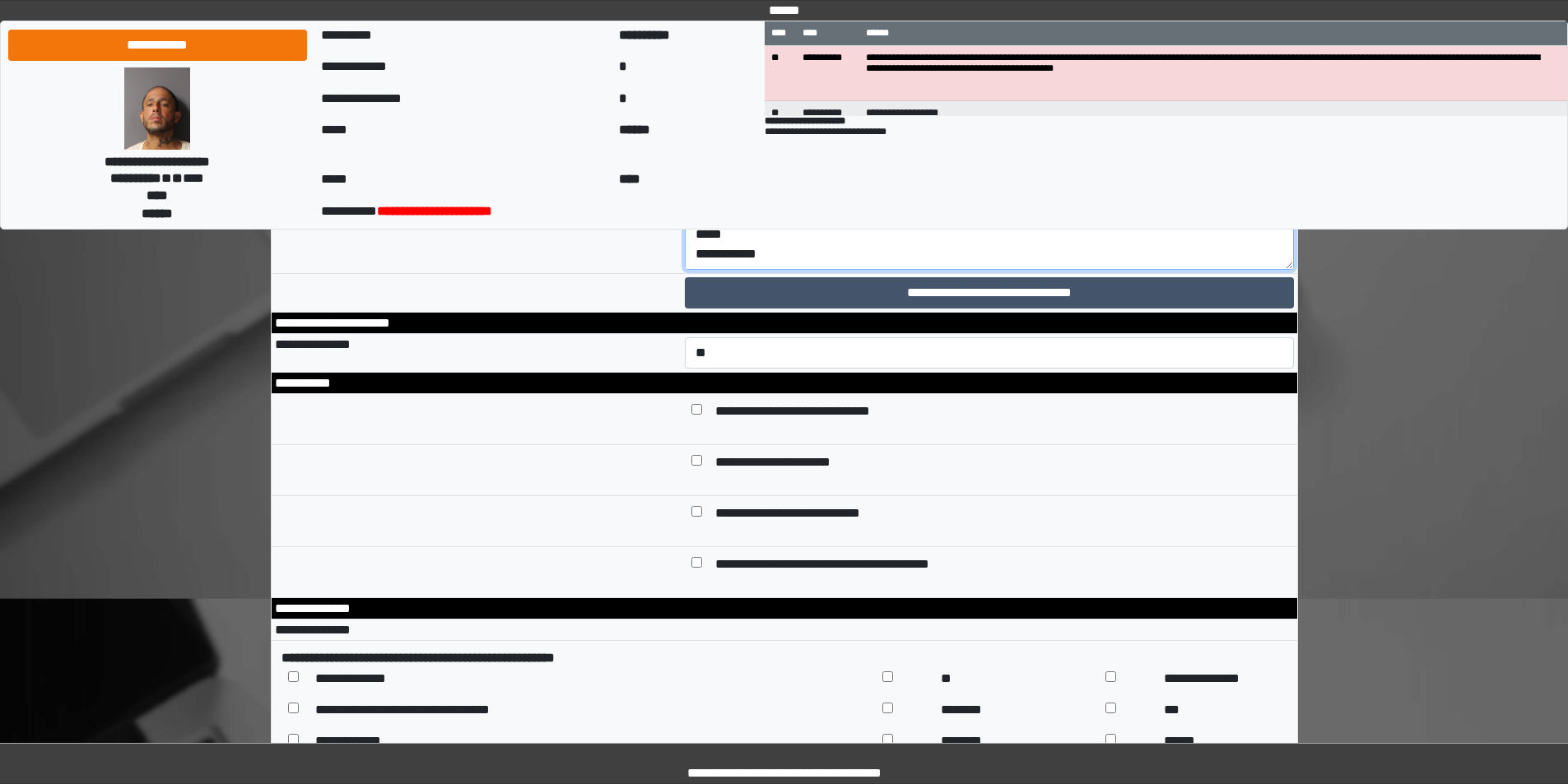 click on "**********" at bounding box center (989, 225) 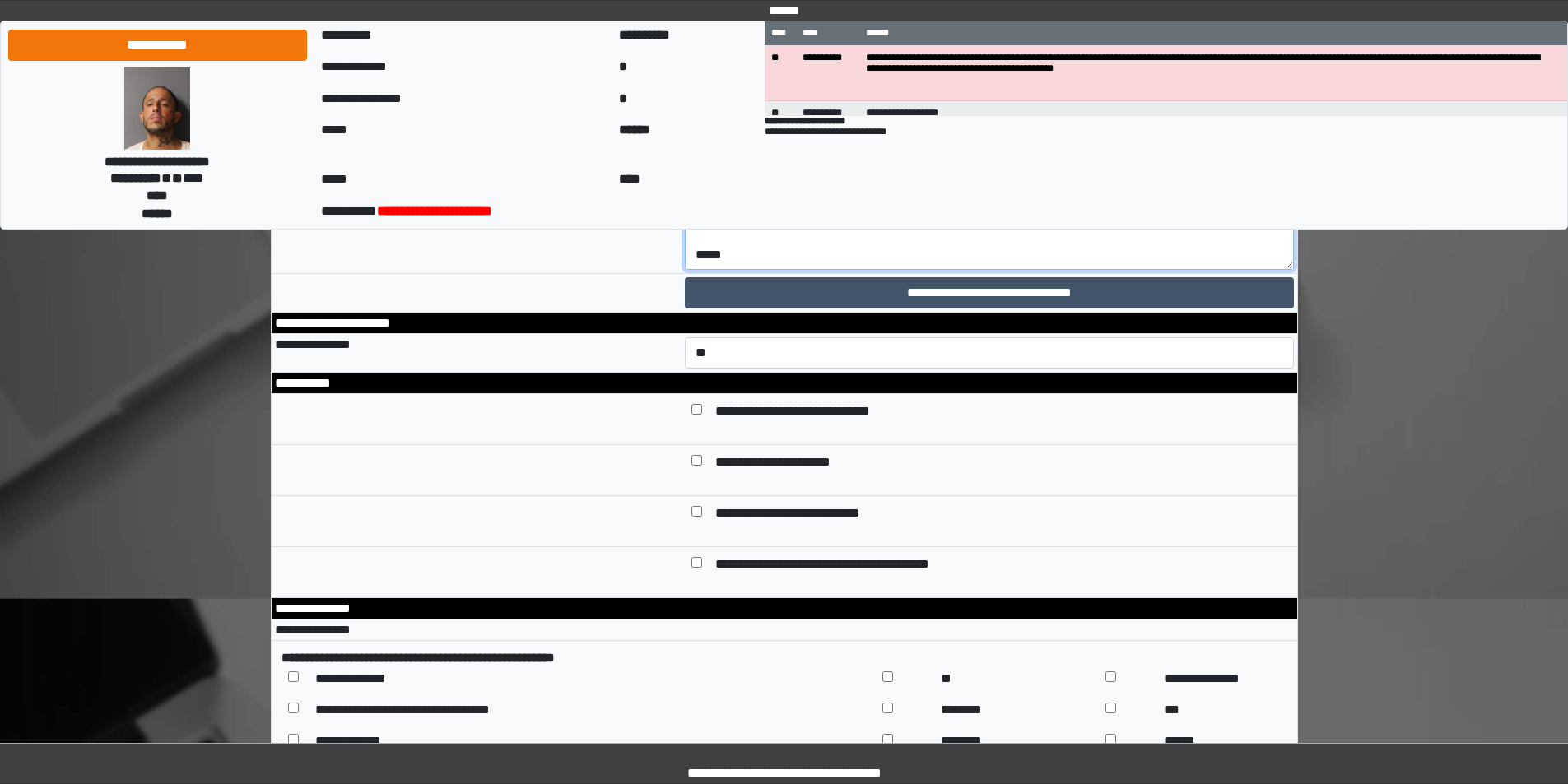 scroll, scrollTop: 0, scrollLeft: 0, axis: both 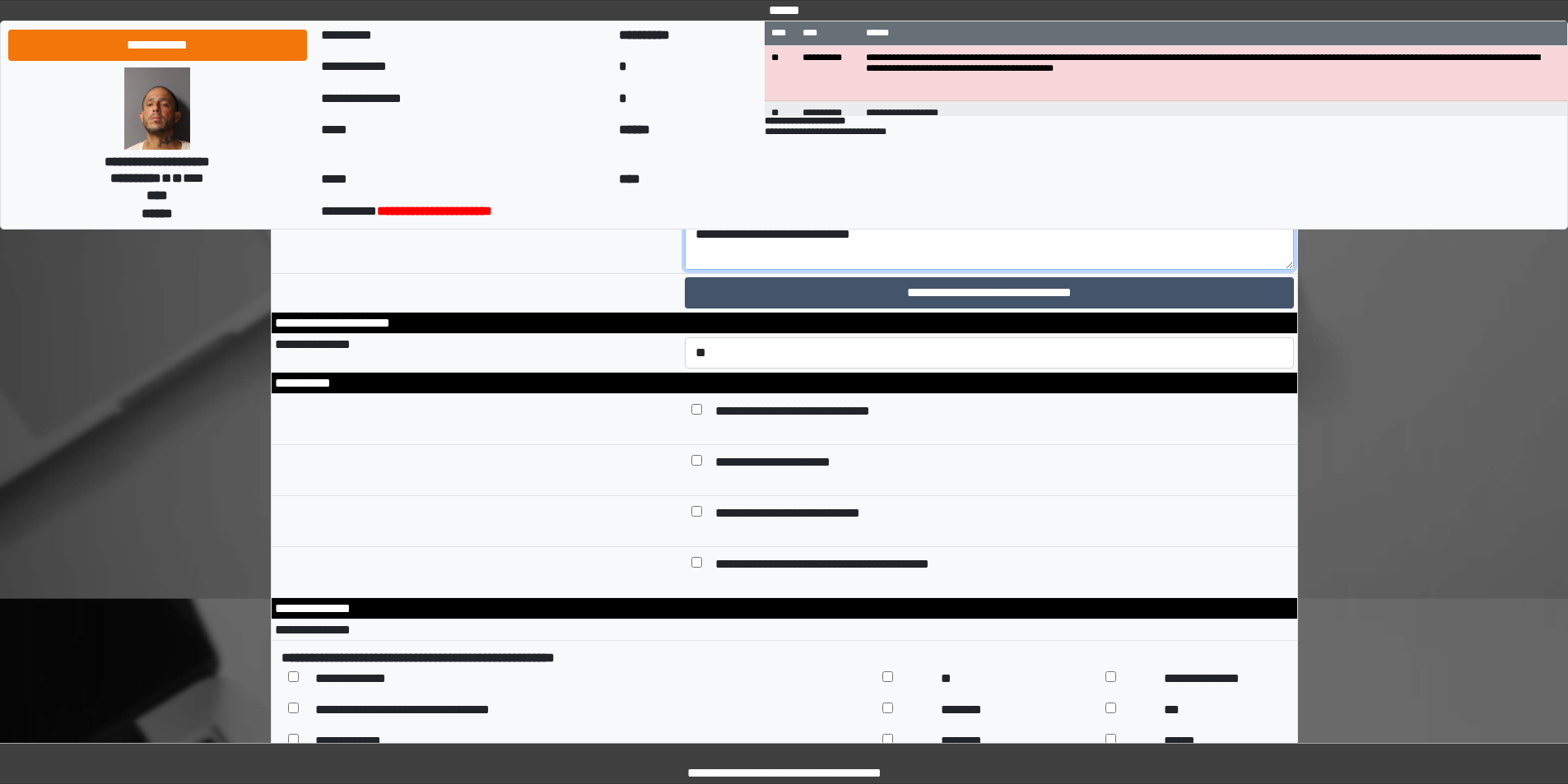 click on "**********" at bounding box center [989, 225] 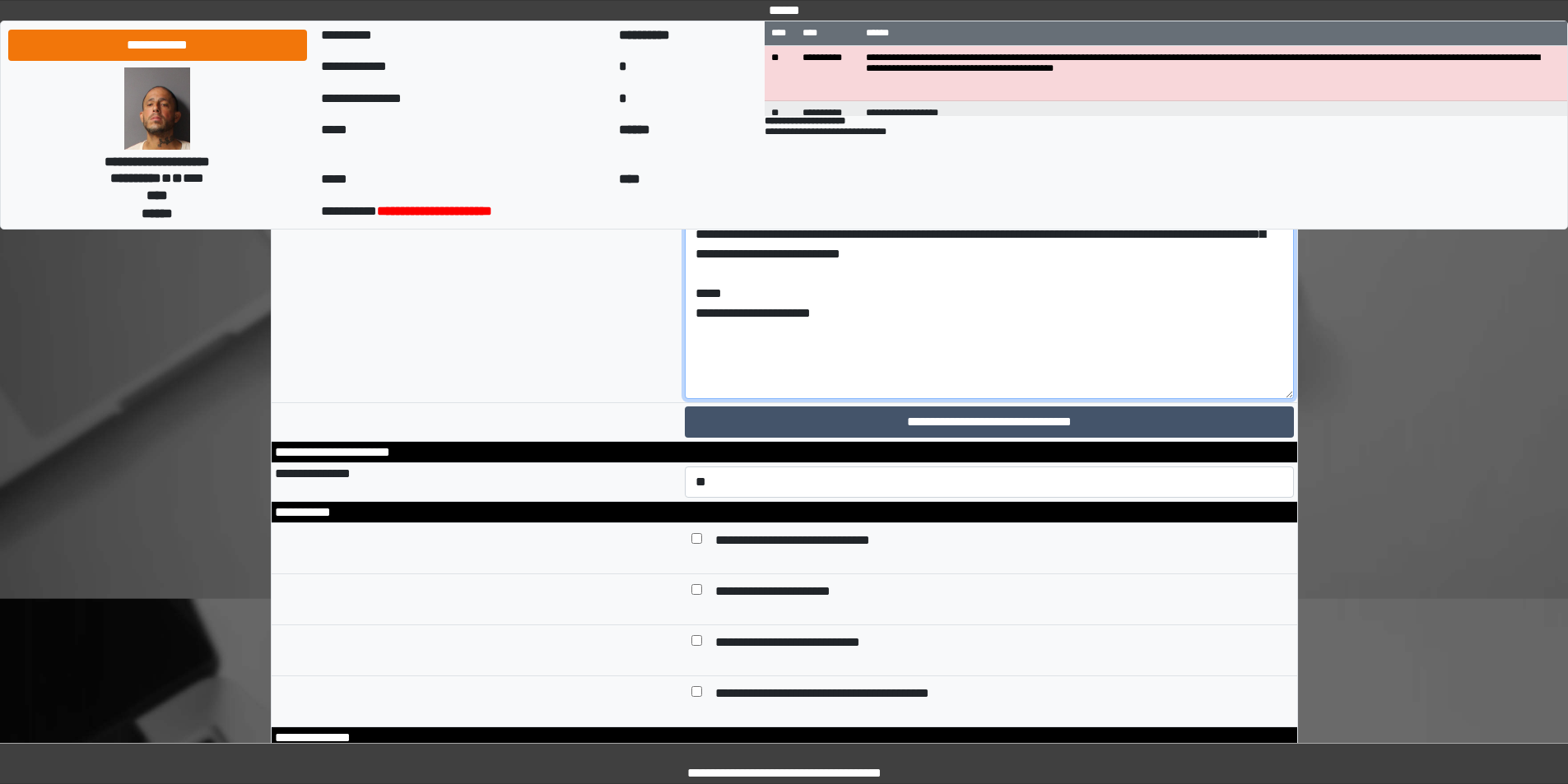 drag, startPoint x: 1292, startPoint y: 484, endPoint x: 1314, endPoint y: 651, distance: 168.44287 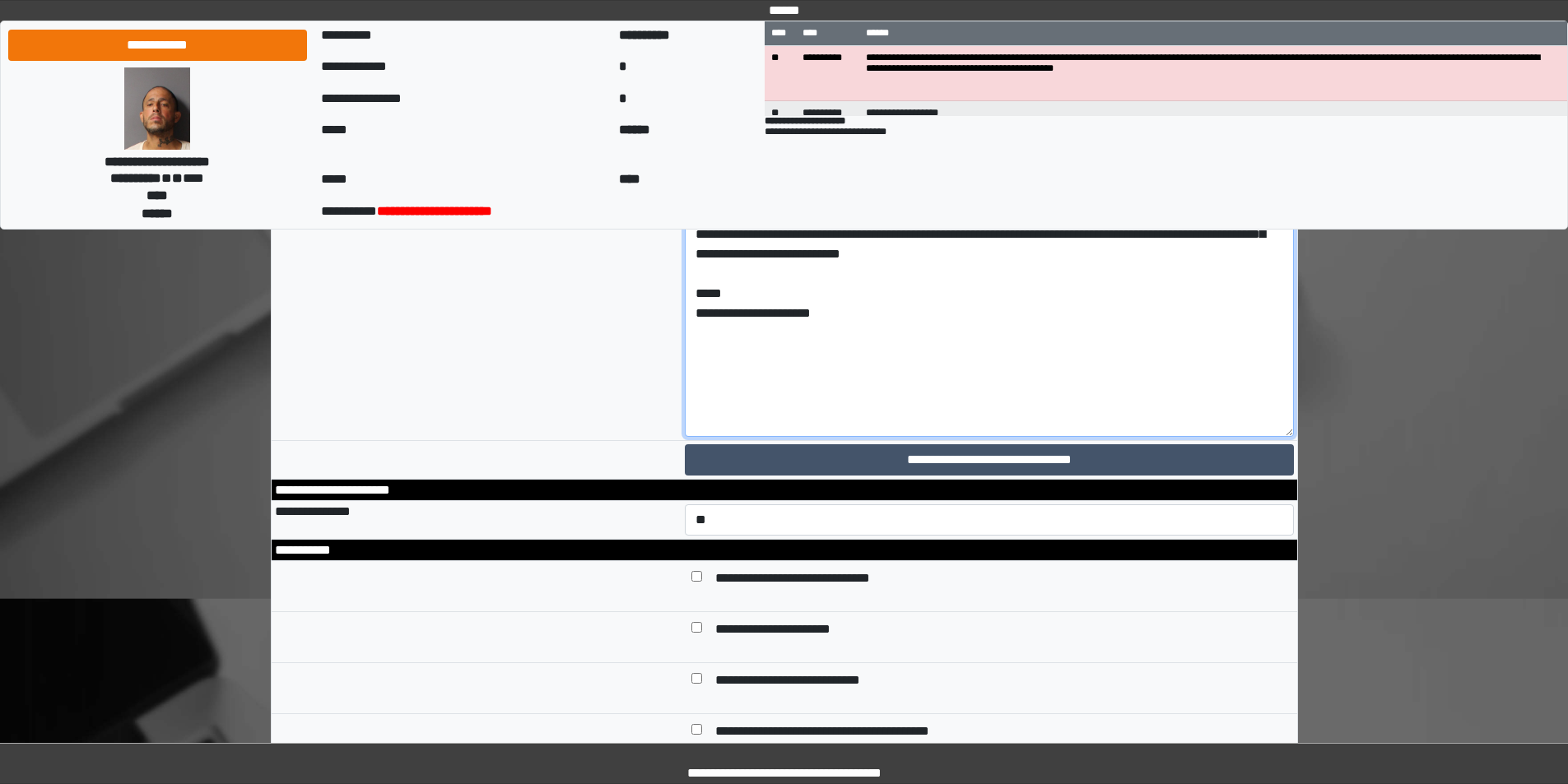 click on "**********" at bounding box center (989, 308) 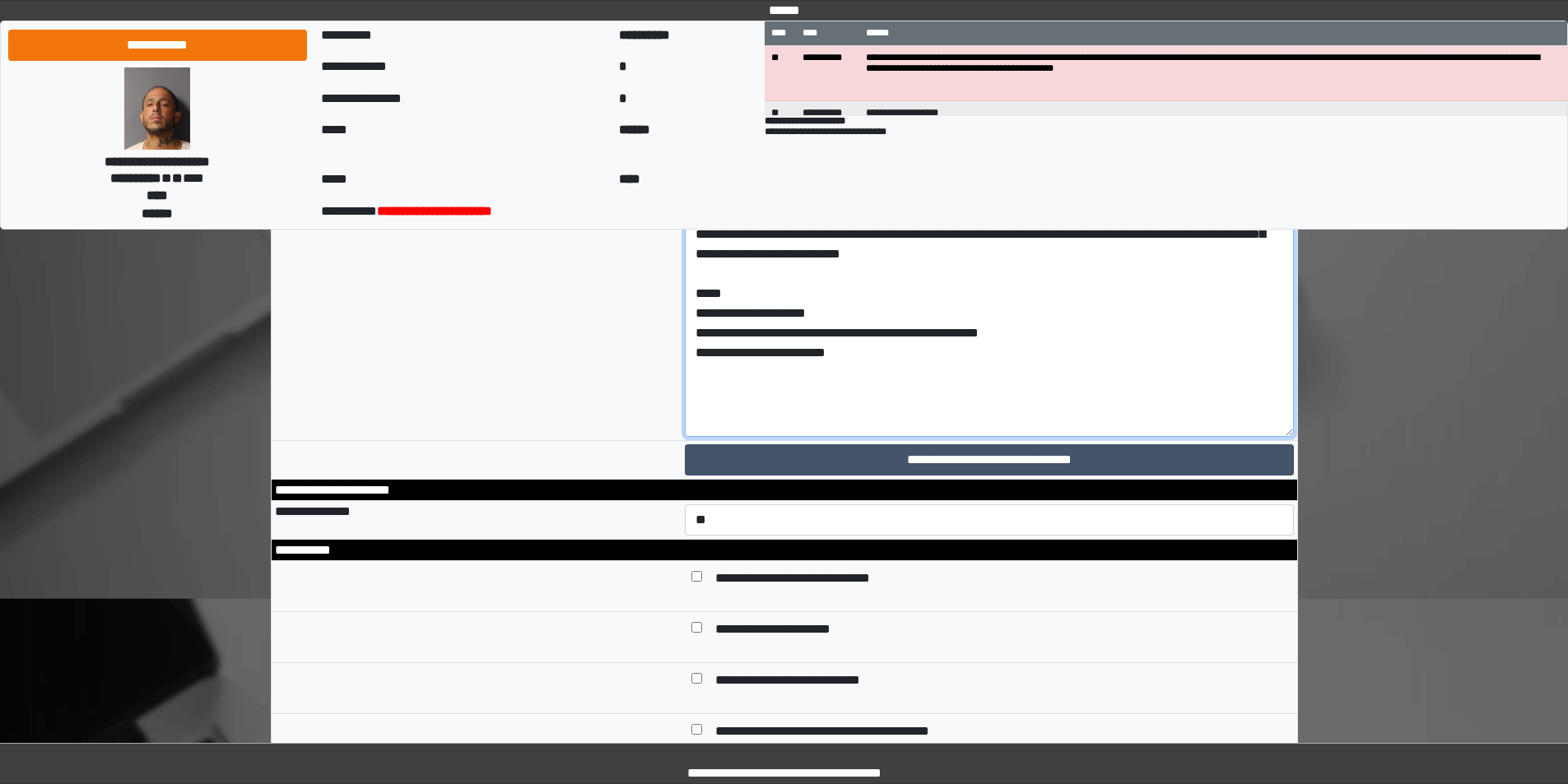 click on "**********" at bounding box center [989, 308] 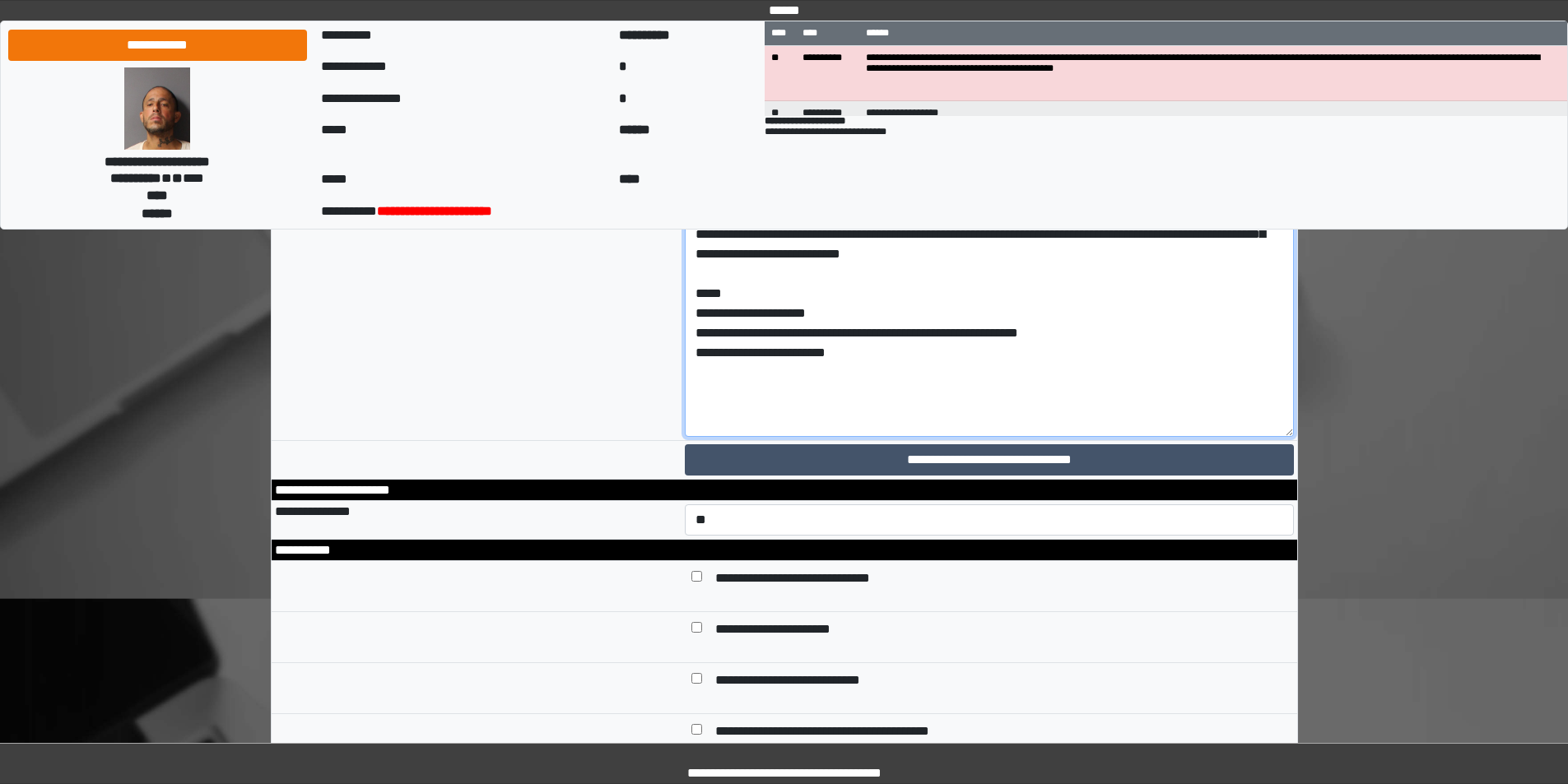 click on "**********" at bounding box center (989, 308) 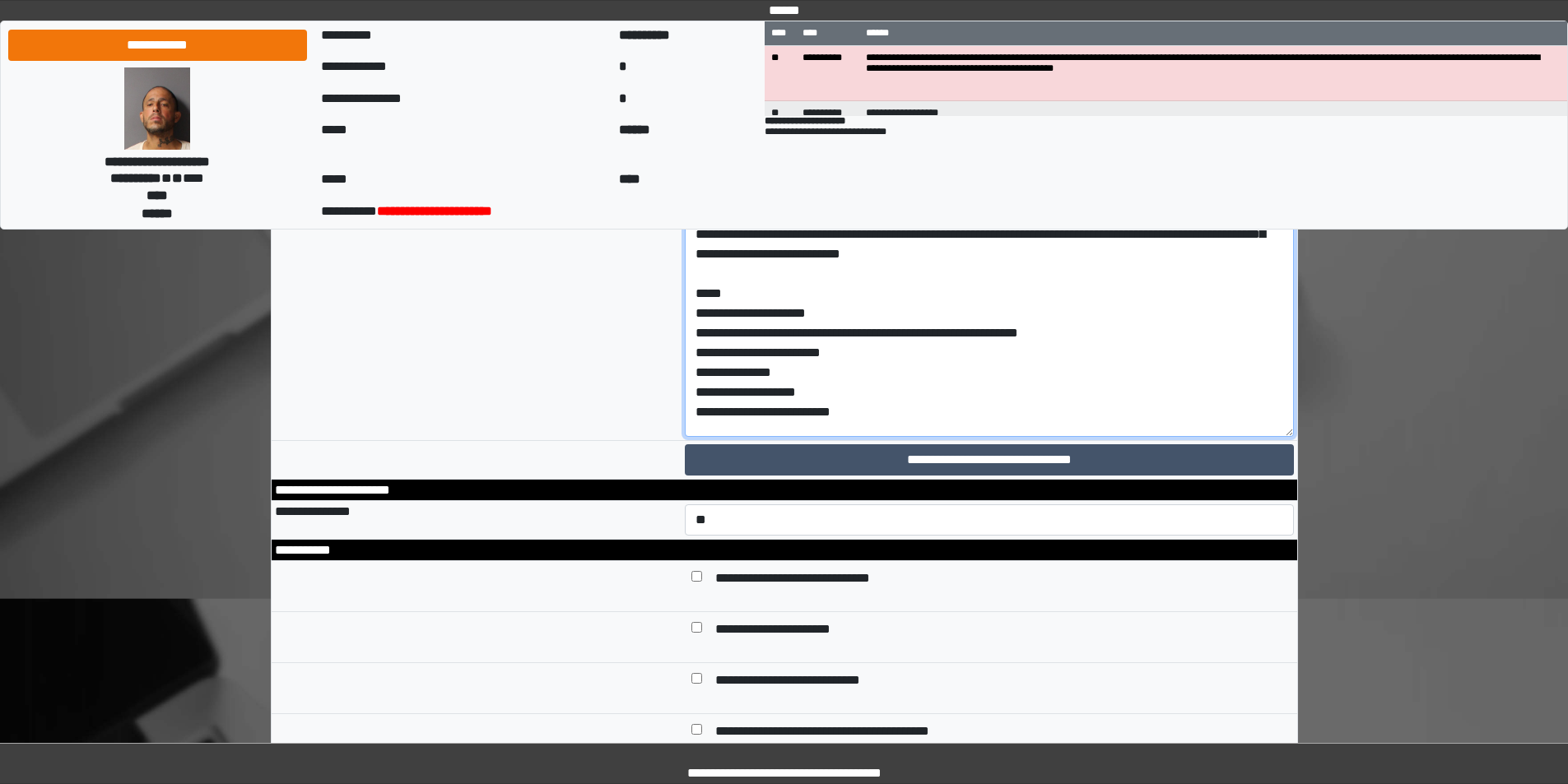 scroll, scrollTop: 11, scrollLeft: 0, axis: vertical 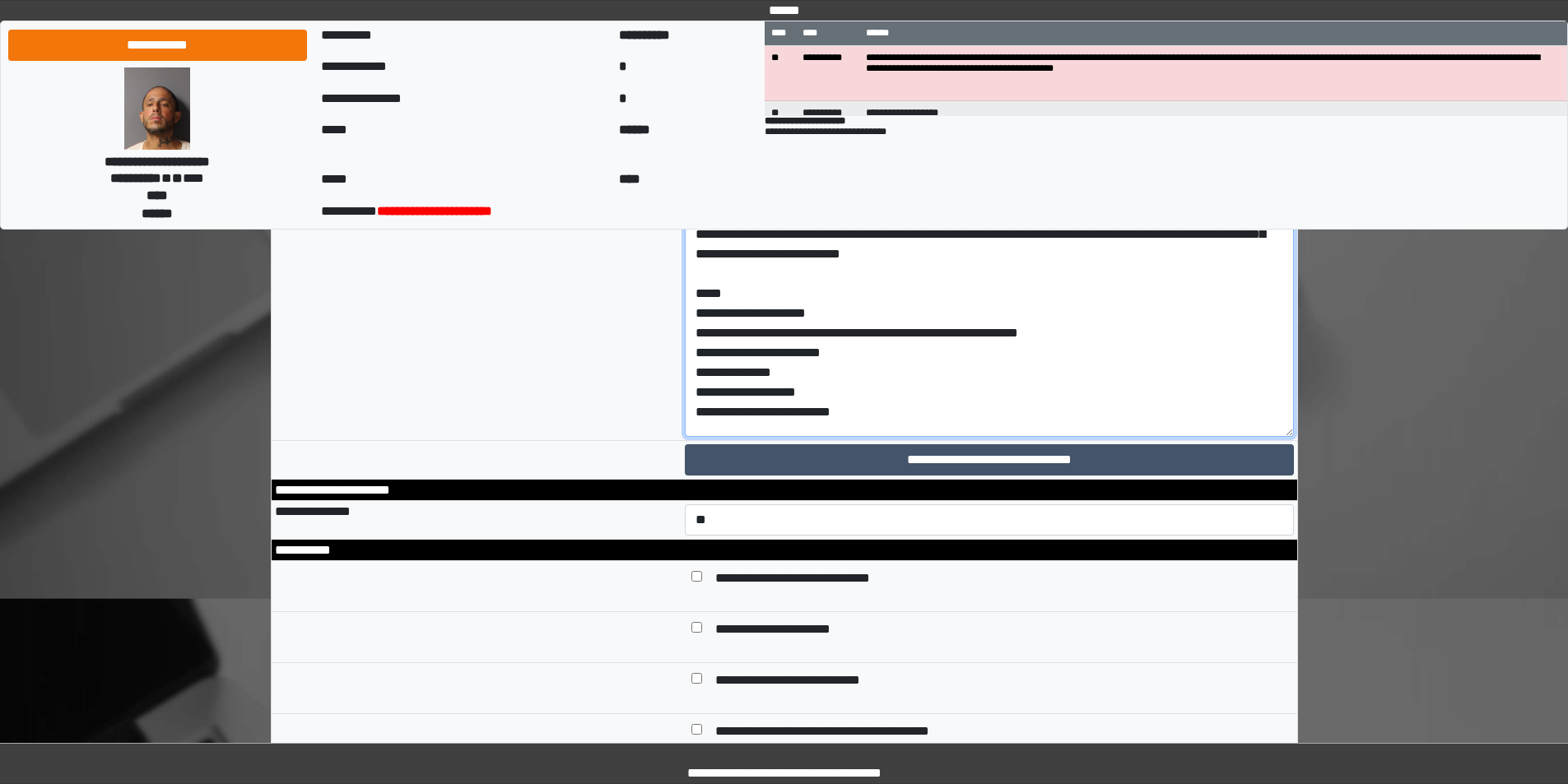 click on "**********" at bounding box center (989, 308) 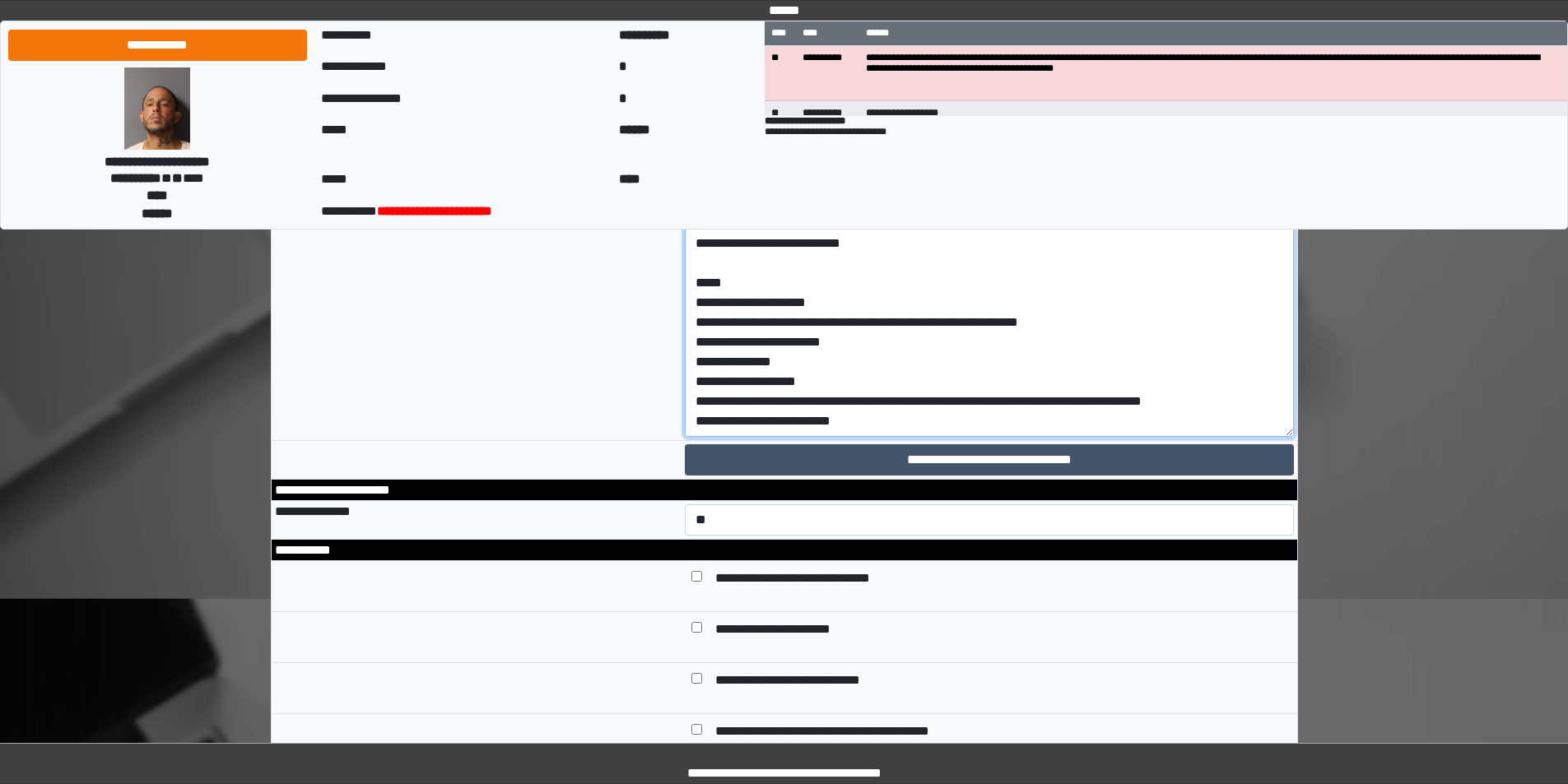 click on "**********" at bounding box center (989, 308) 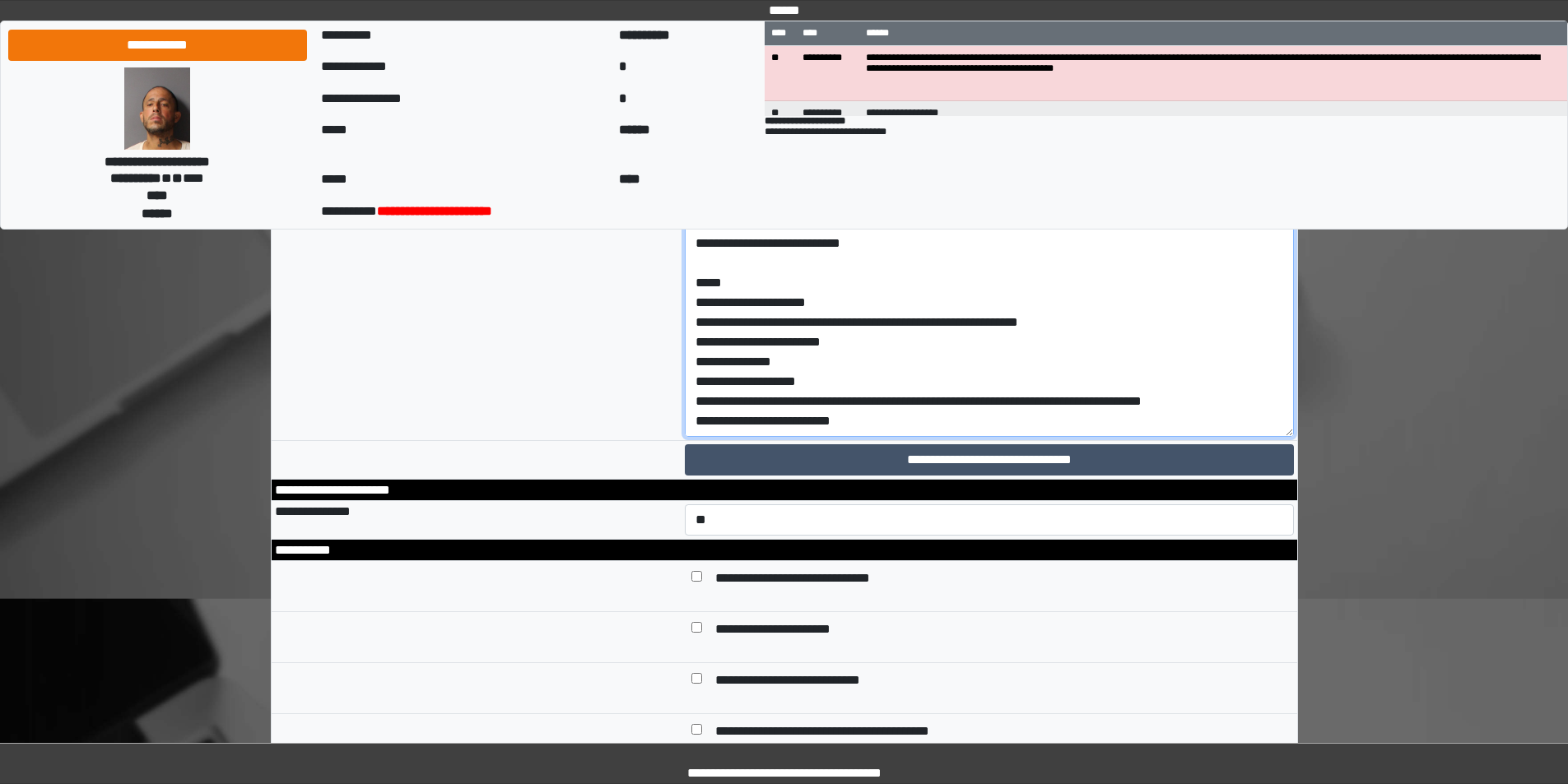 click on "**********" at bounding box center (989, 308) 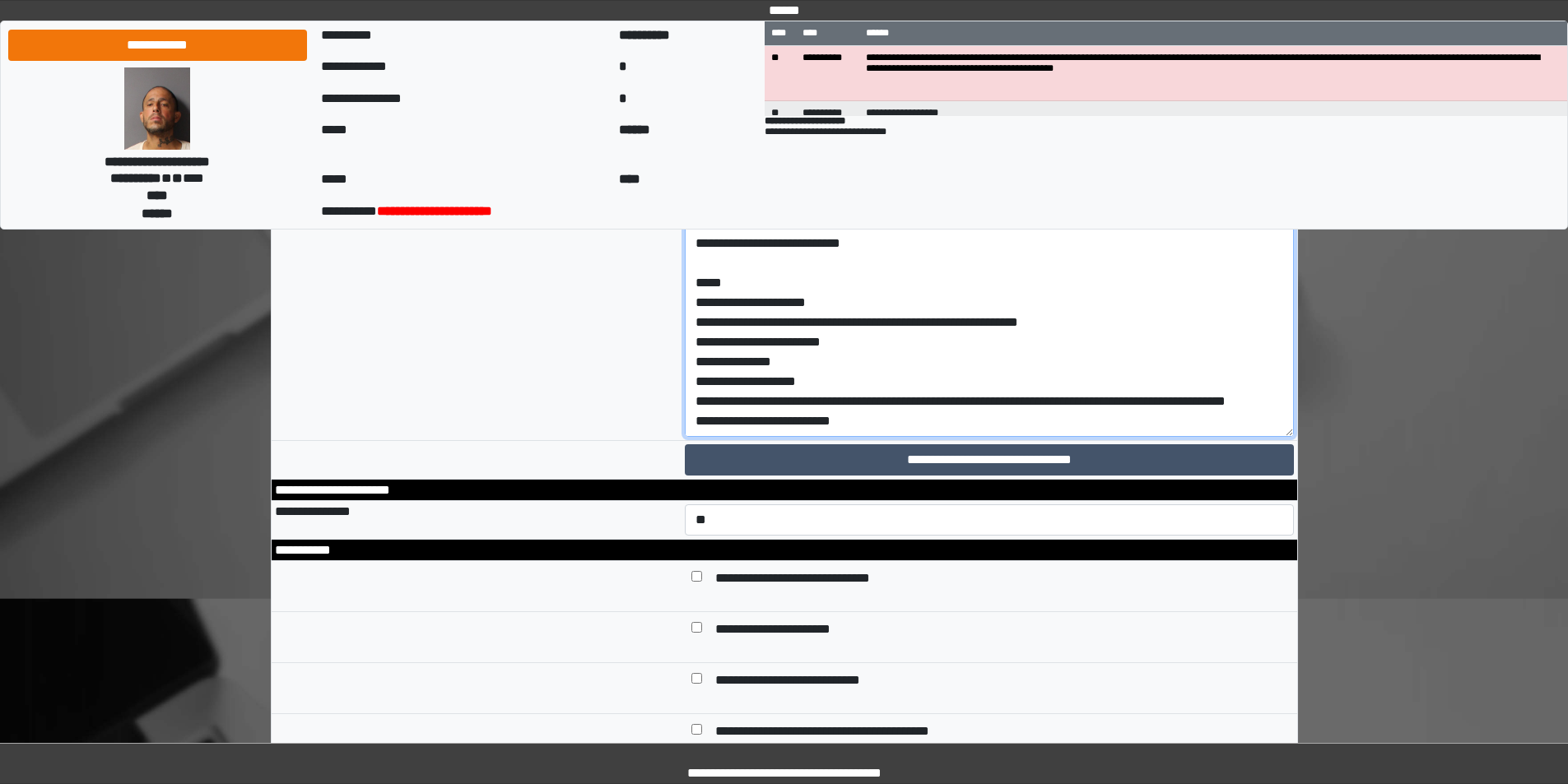 scroll, scrollTop: 50, scrollLeft: 0, axis: vertical 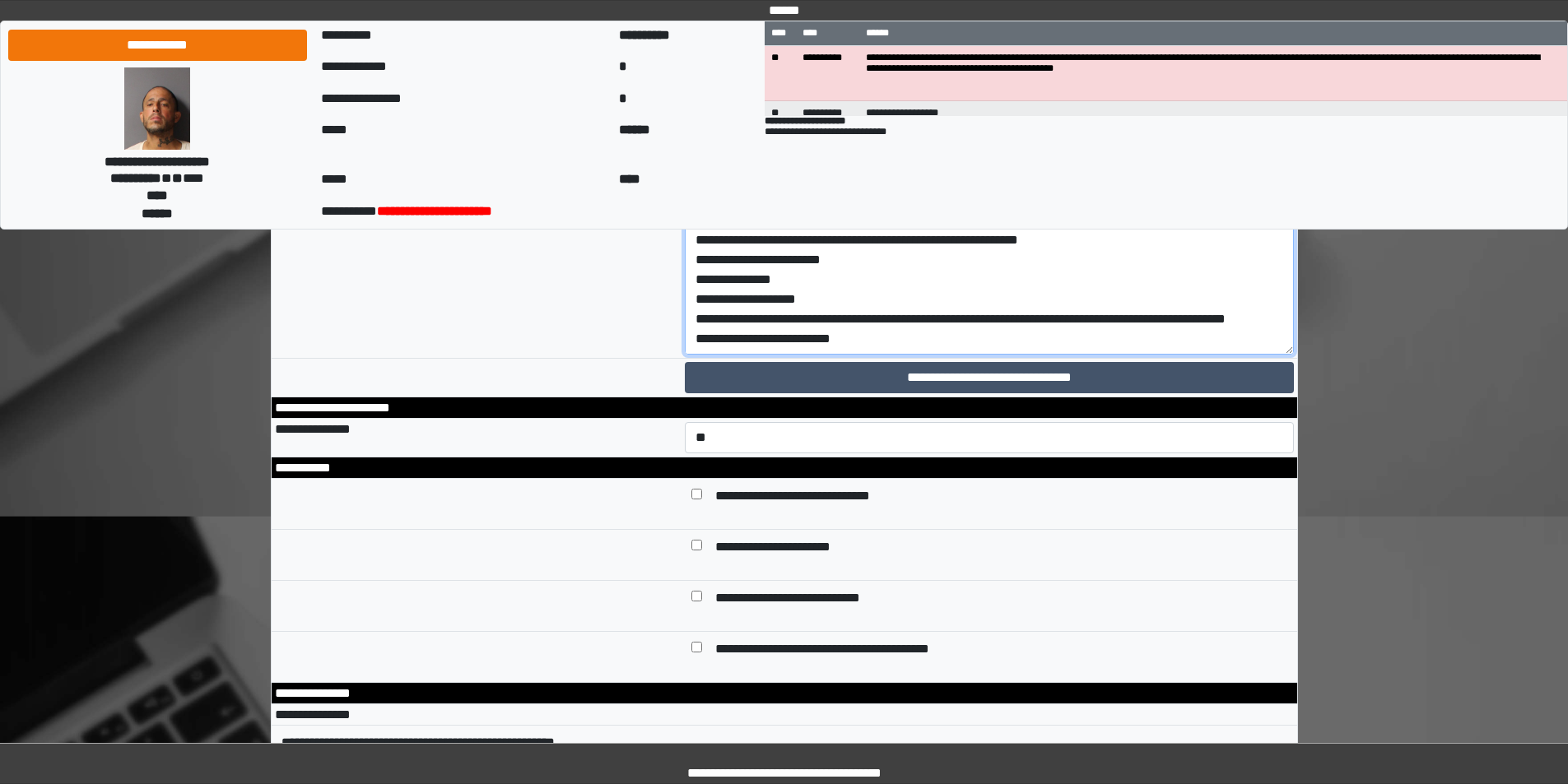 click on "**********" at bounding box center [989, 225] 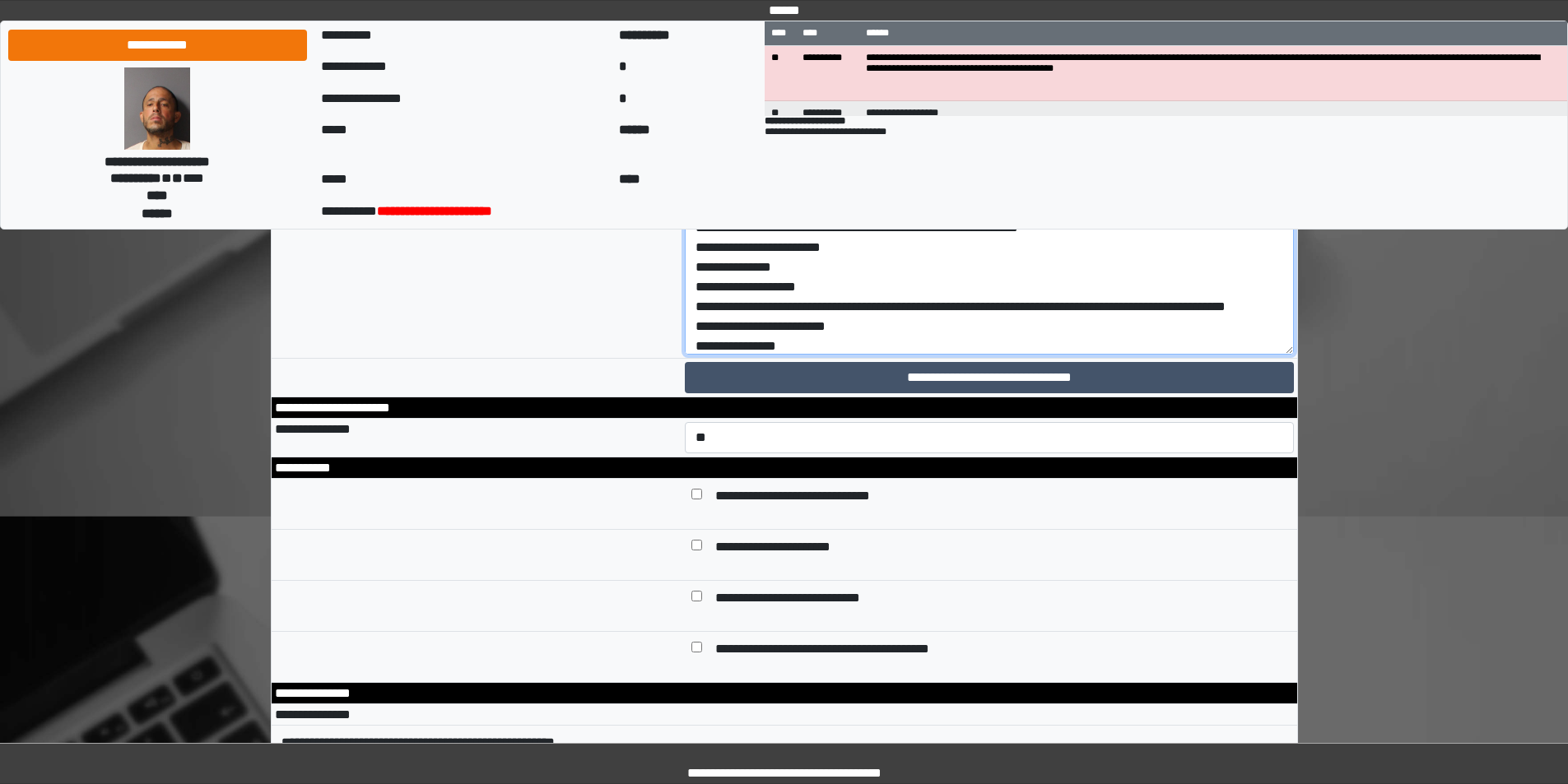 scroll, scrollTop: 0, scrollLeft: 0, axis: both 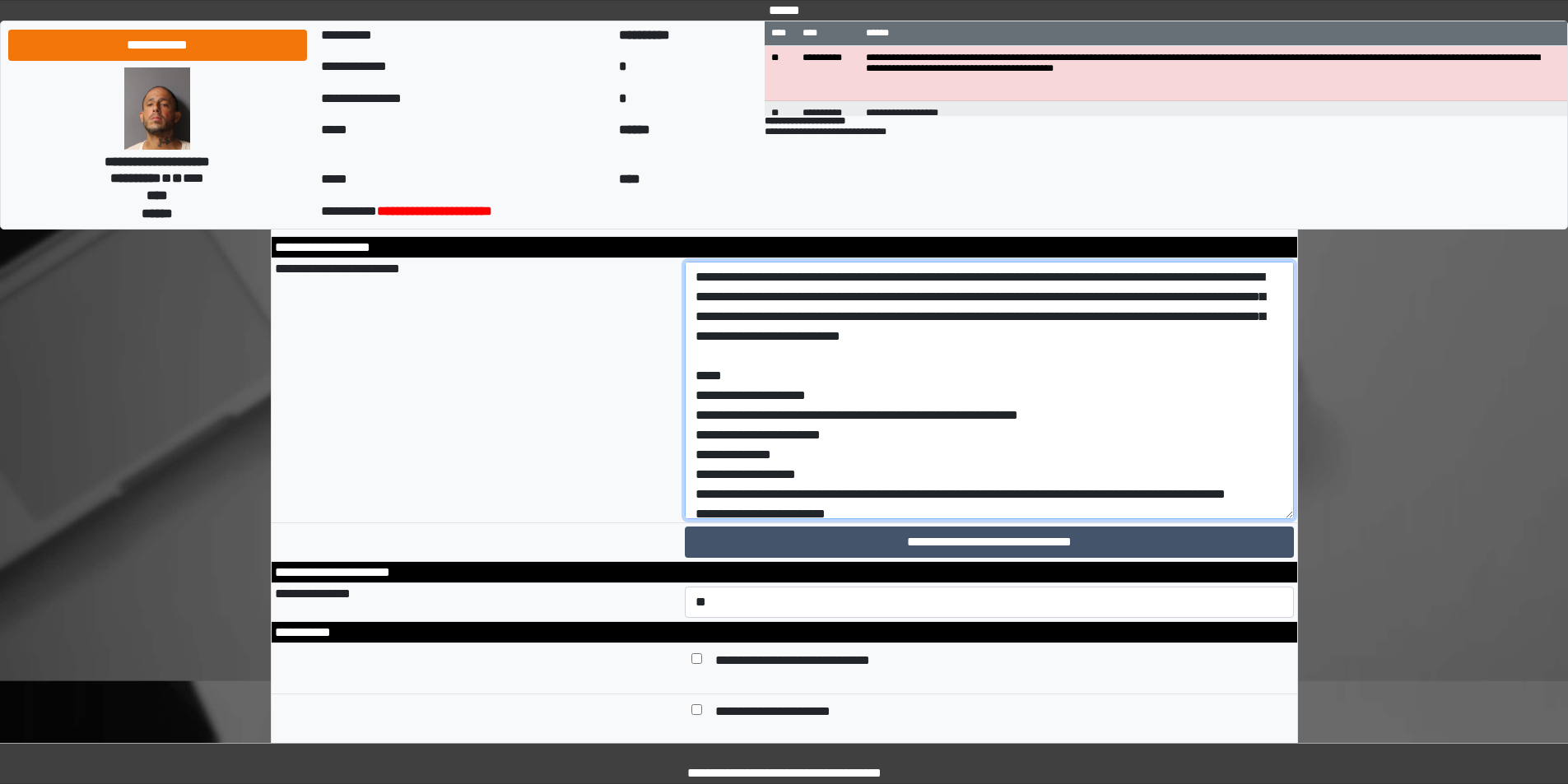 click on "**********" at bounding box center (989, 390) 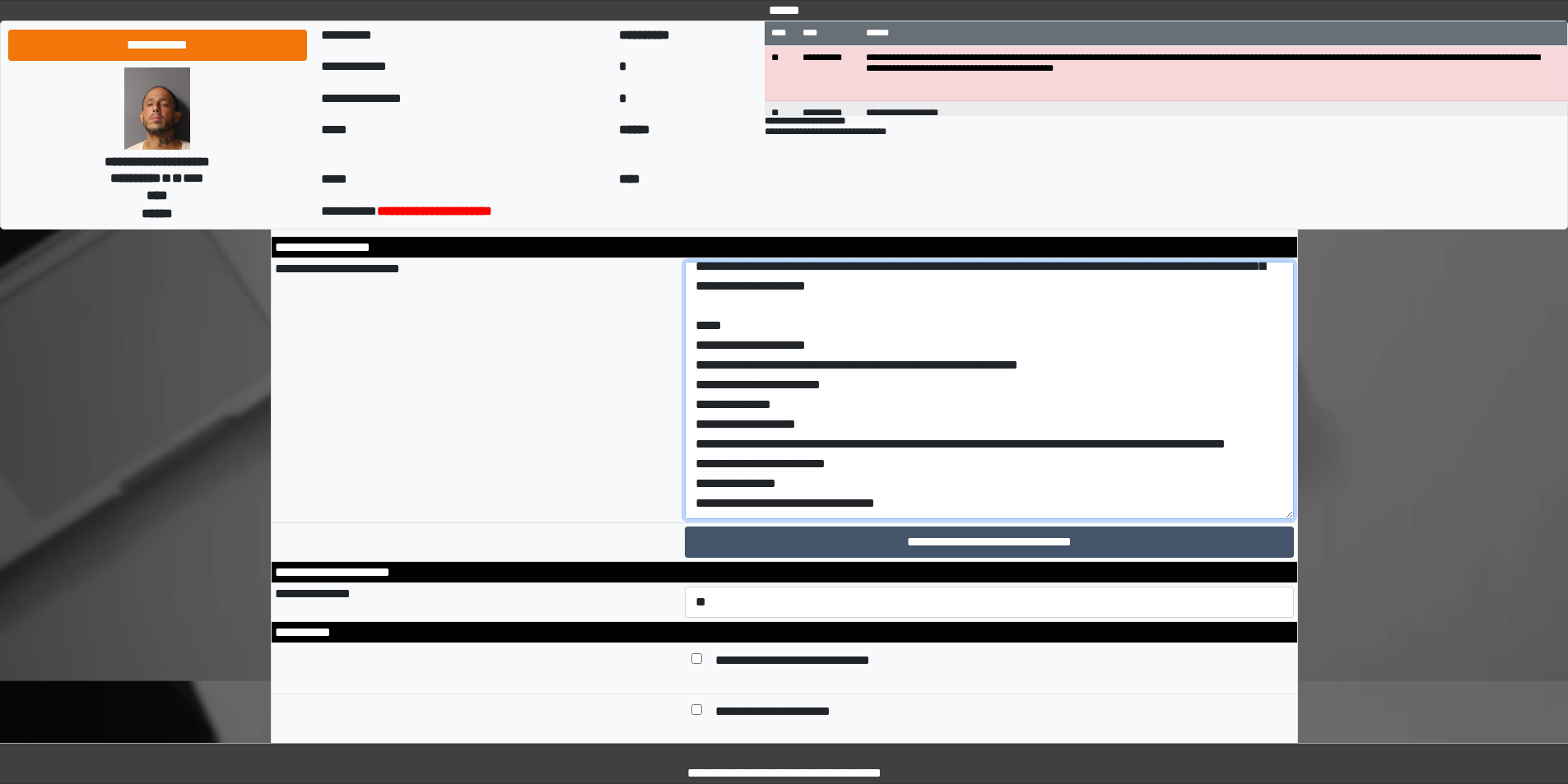 scroll, scrollTop: 109, scrollLeft: 0, axis: vertical 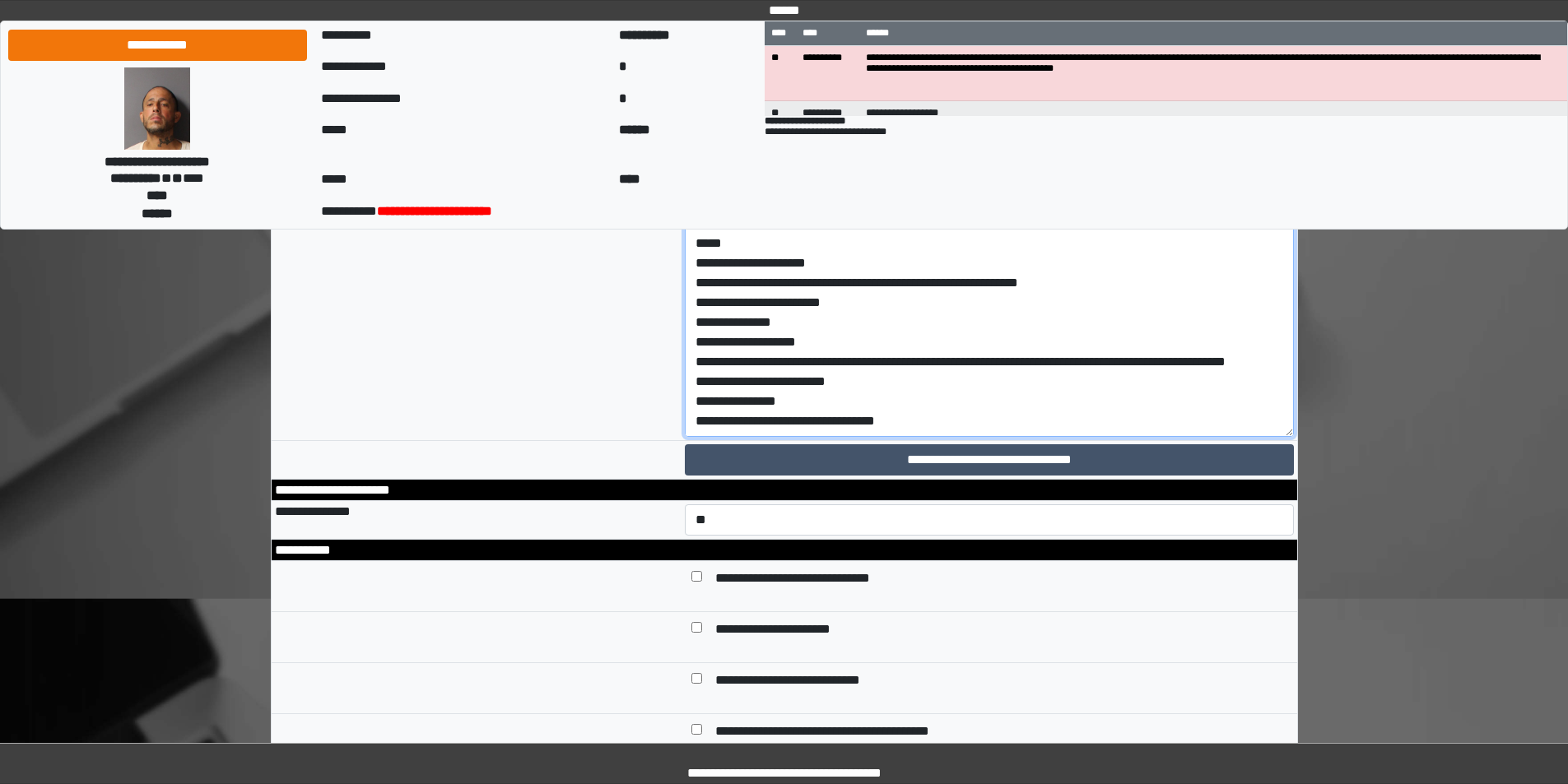 click on "**********" at bounding box center [989, 308] 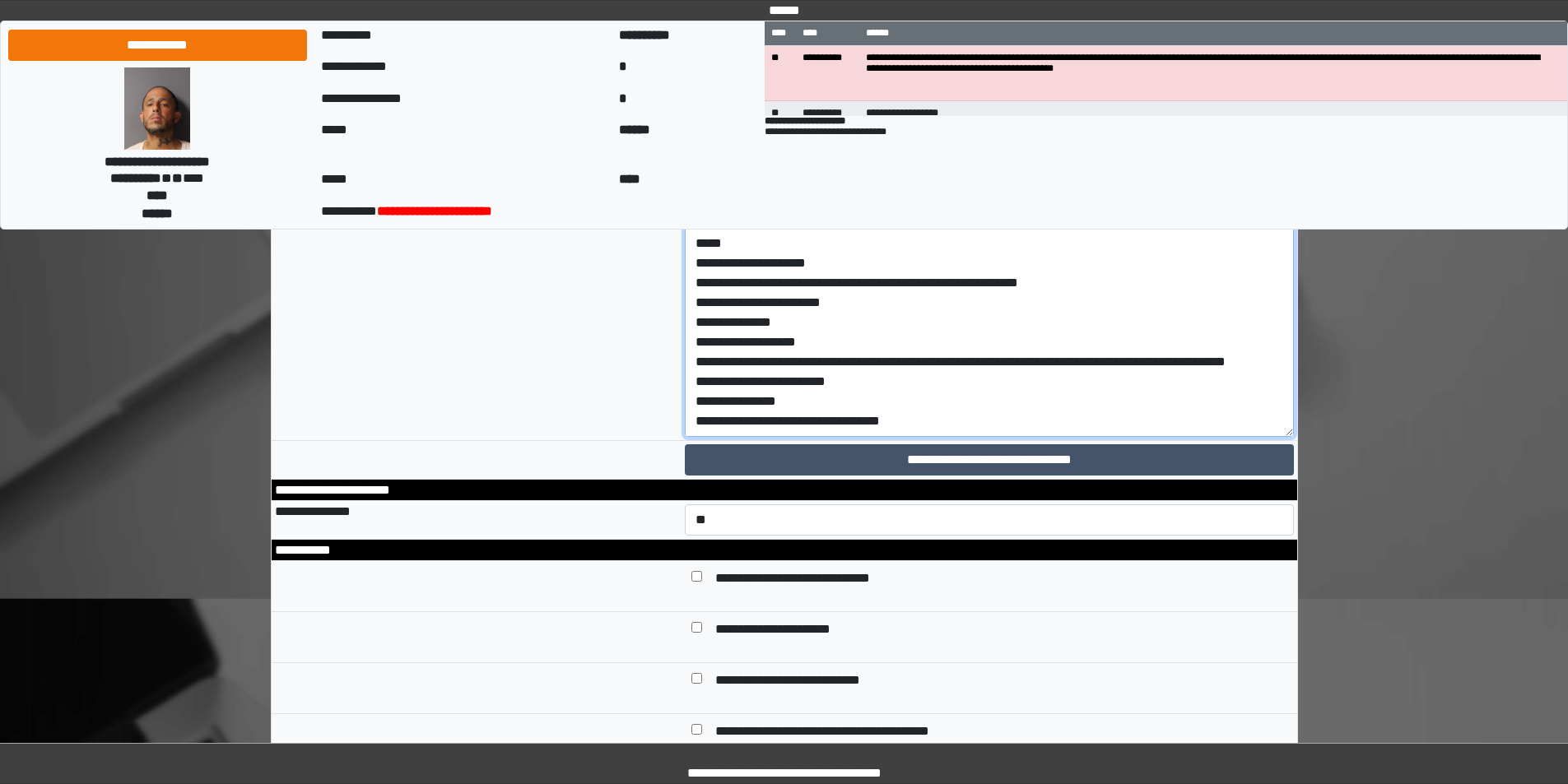 scroll, scrollTop: 123, scrollLeft: 0, axis: vertical 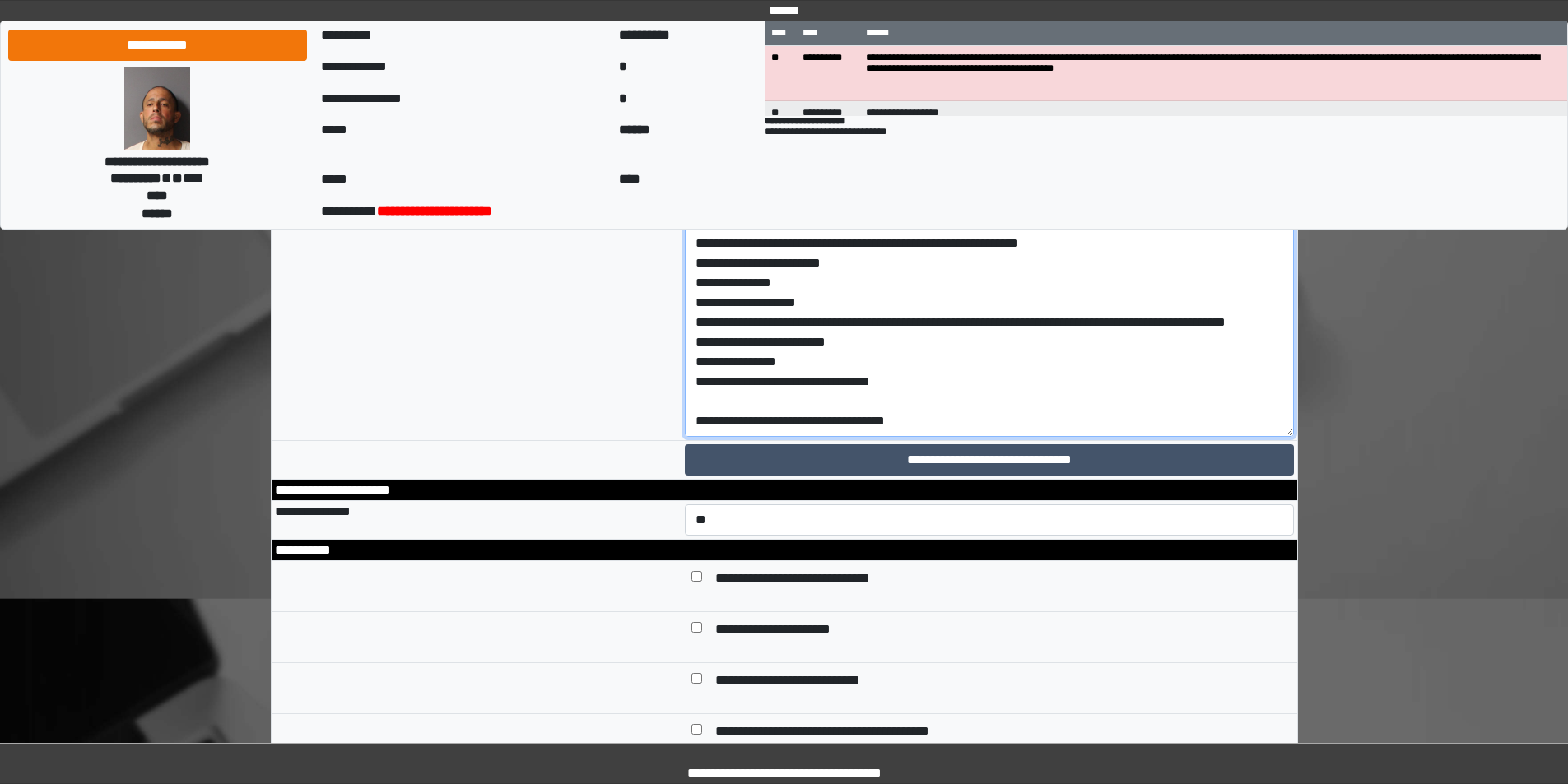 click on "**********" at bounding box center (989, 308) 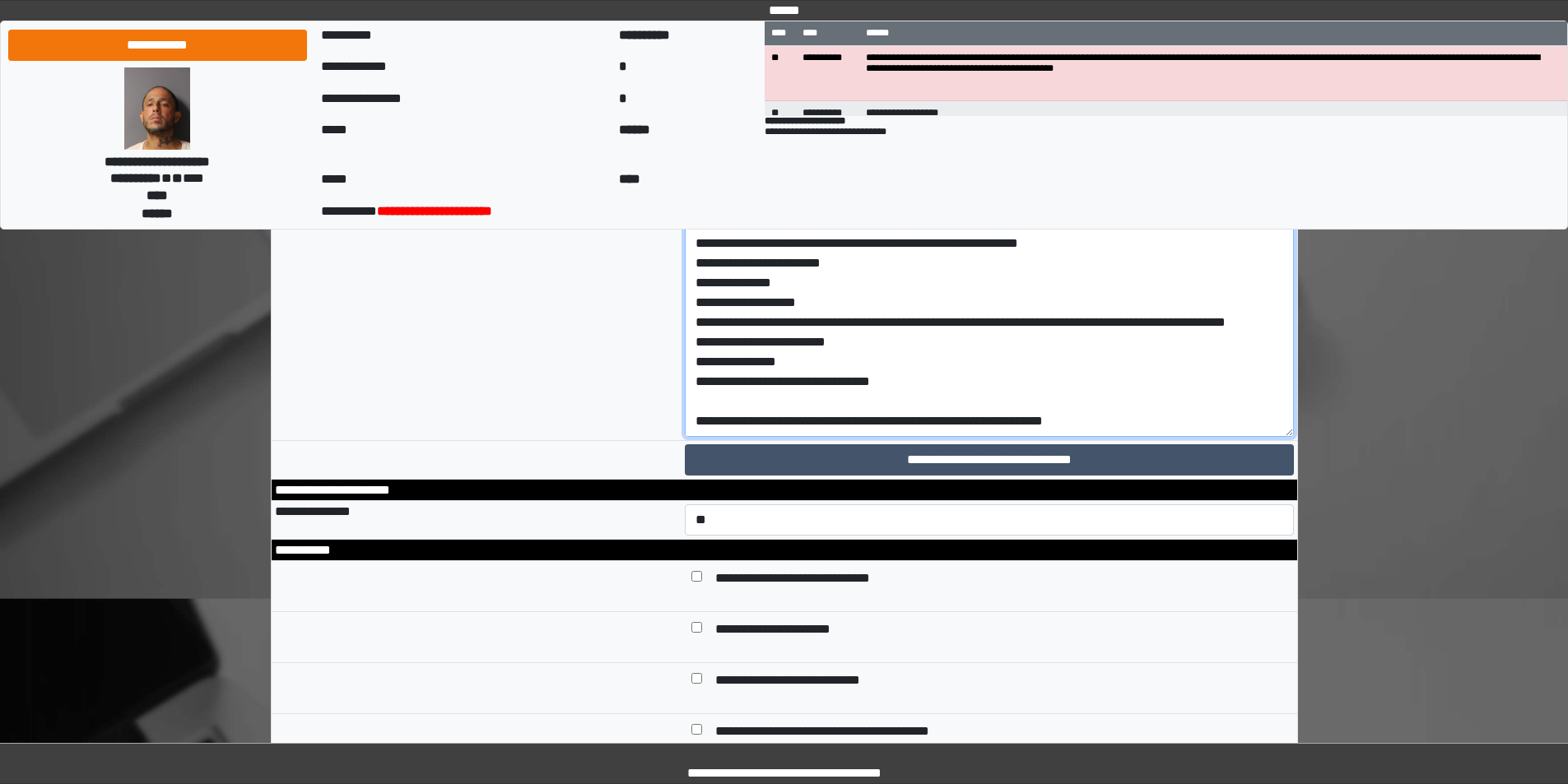 click on "**********" at bounding box center [989, 308] 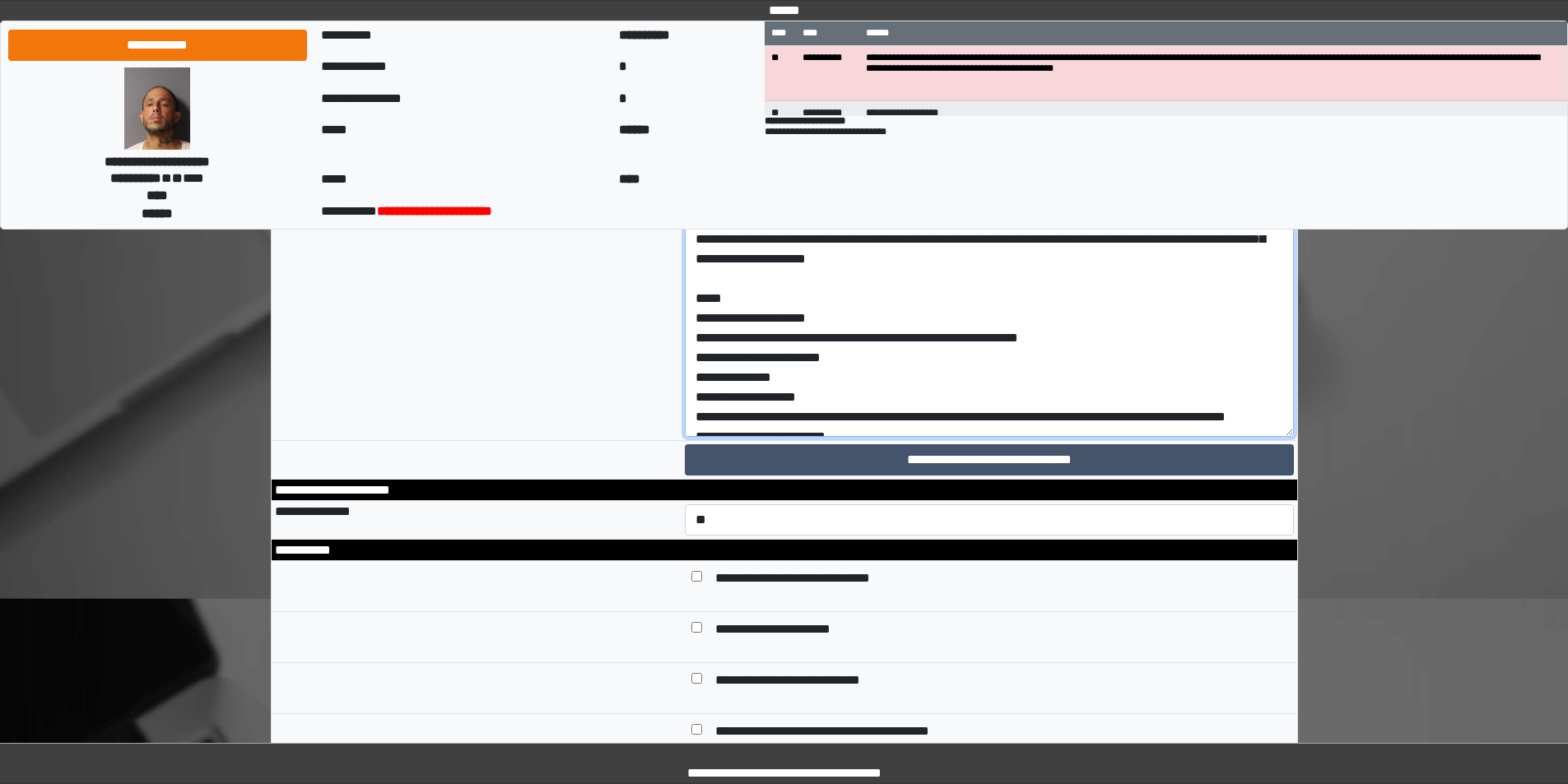 scroll, scrollTop: 0, scrollLeft: 0, axis: both 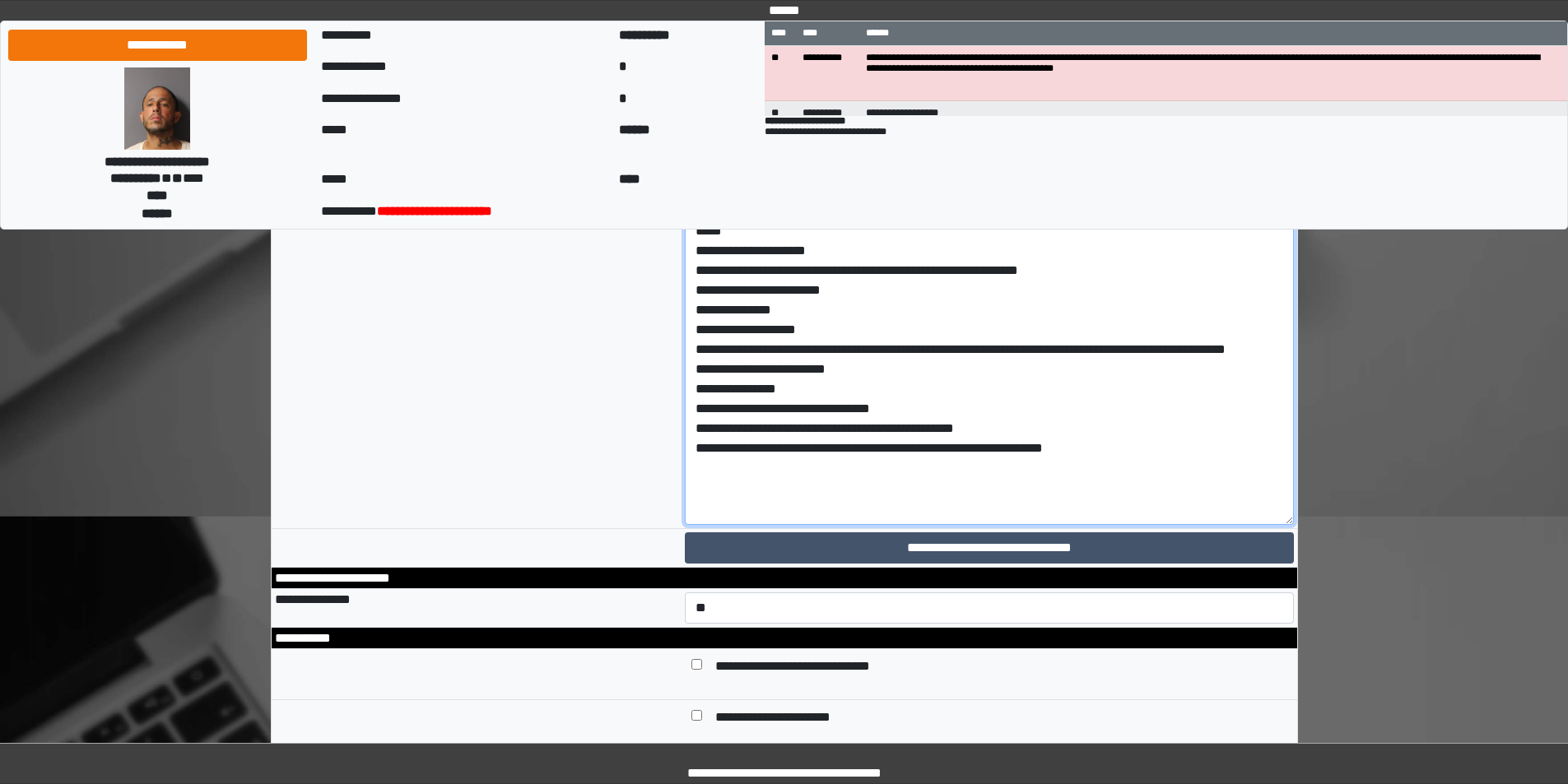 drag, startPoint x: 1291, startPoint y: 568, endPoint x: 1315, endPoint y: 738, distance: 171.68576 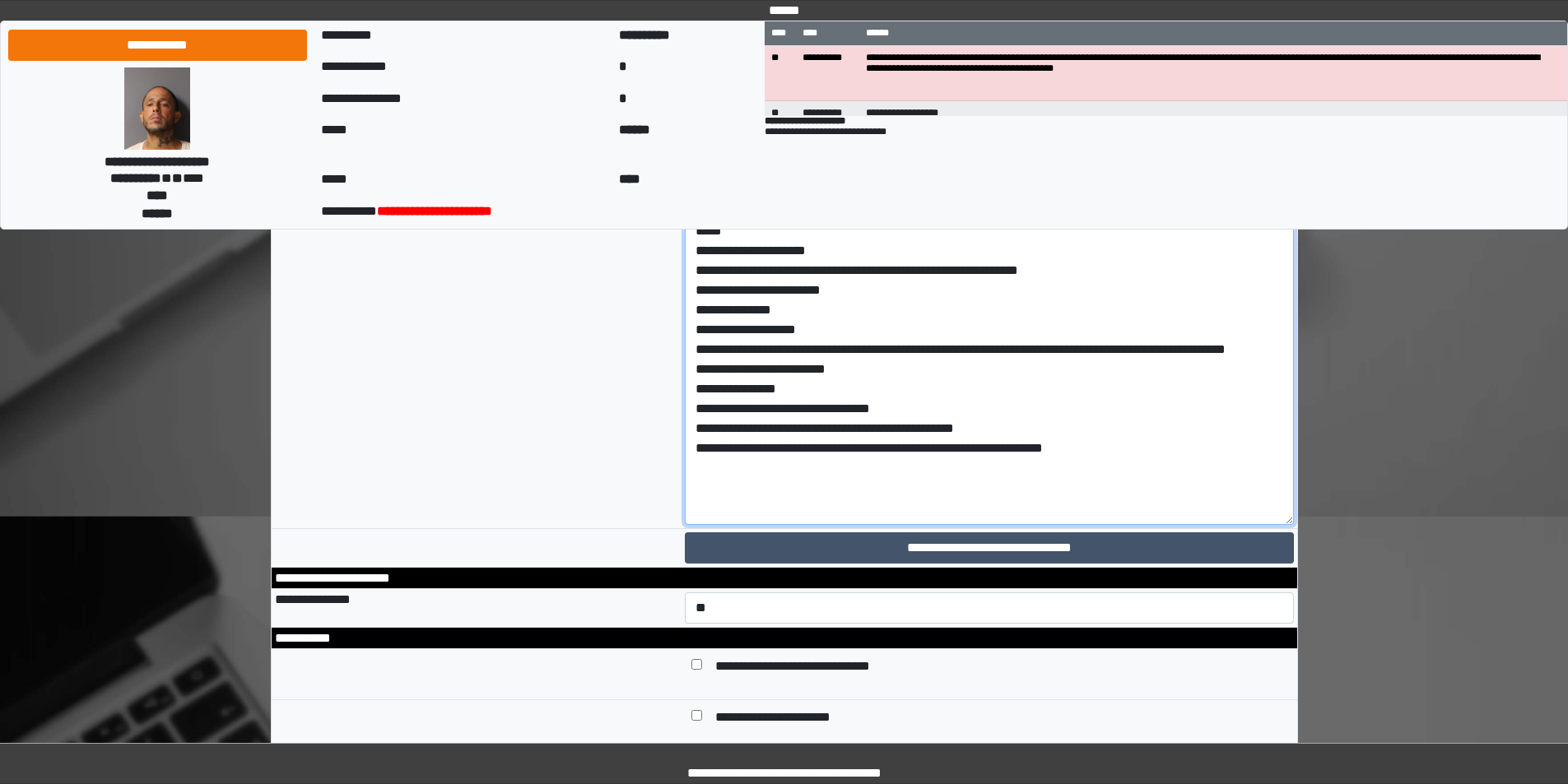 click on "**********" at bounding box center (989, 311) 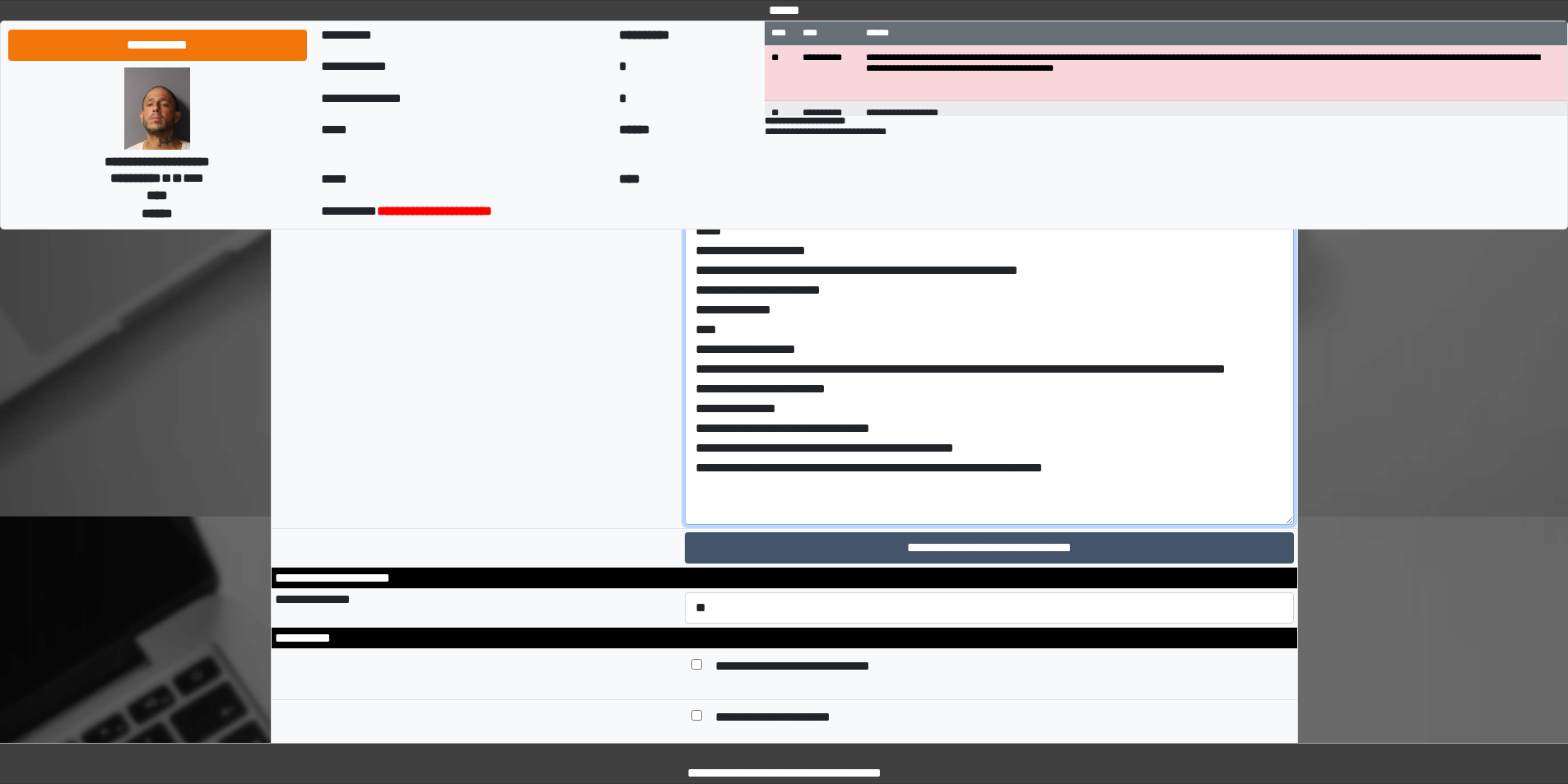drag, startPoint x: 806, startPoint y: 607, endPoint x: 690, endPoint y: 605, distance: 116.01724 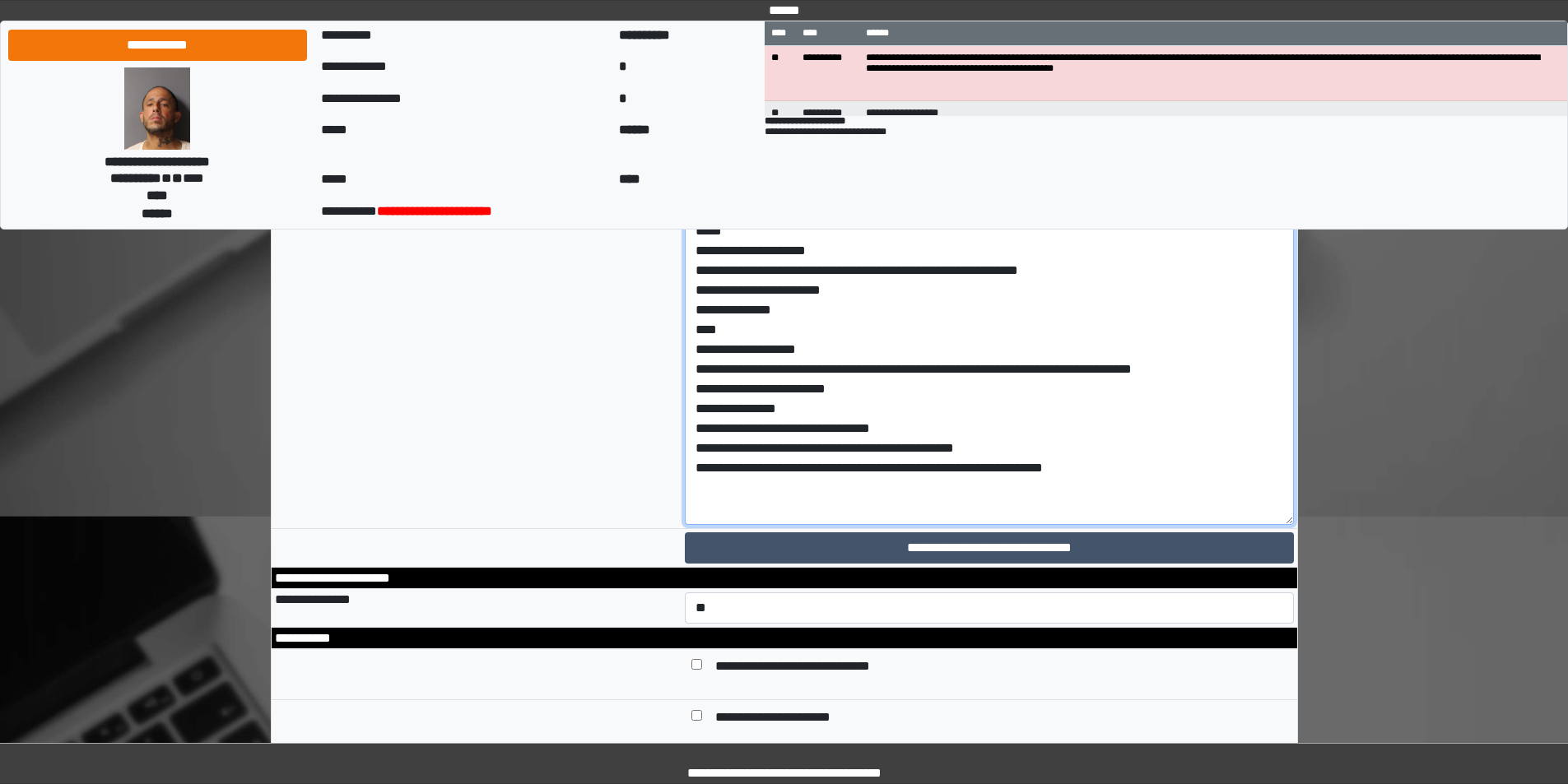 click on "**********" at bounding box center (989, 311) 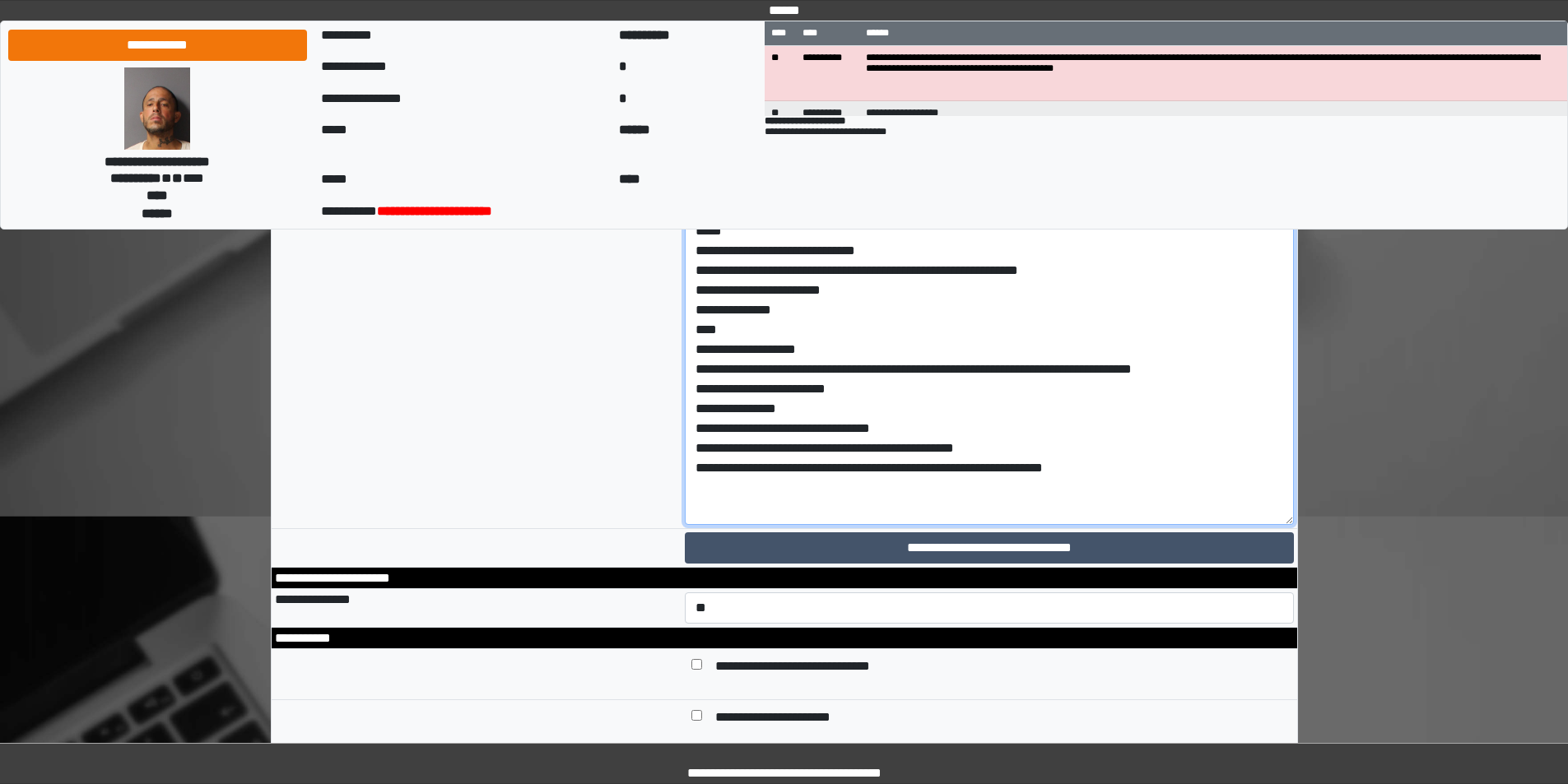click on "**********" at bounding box center (989, 311) 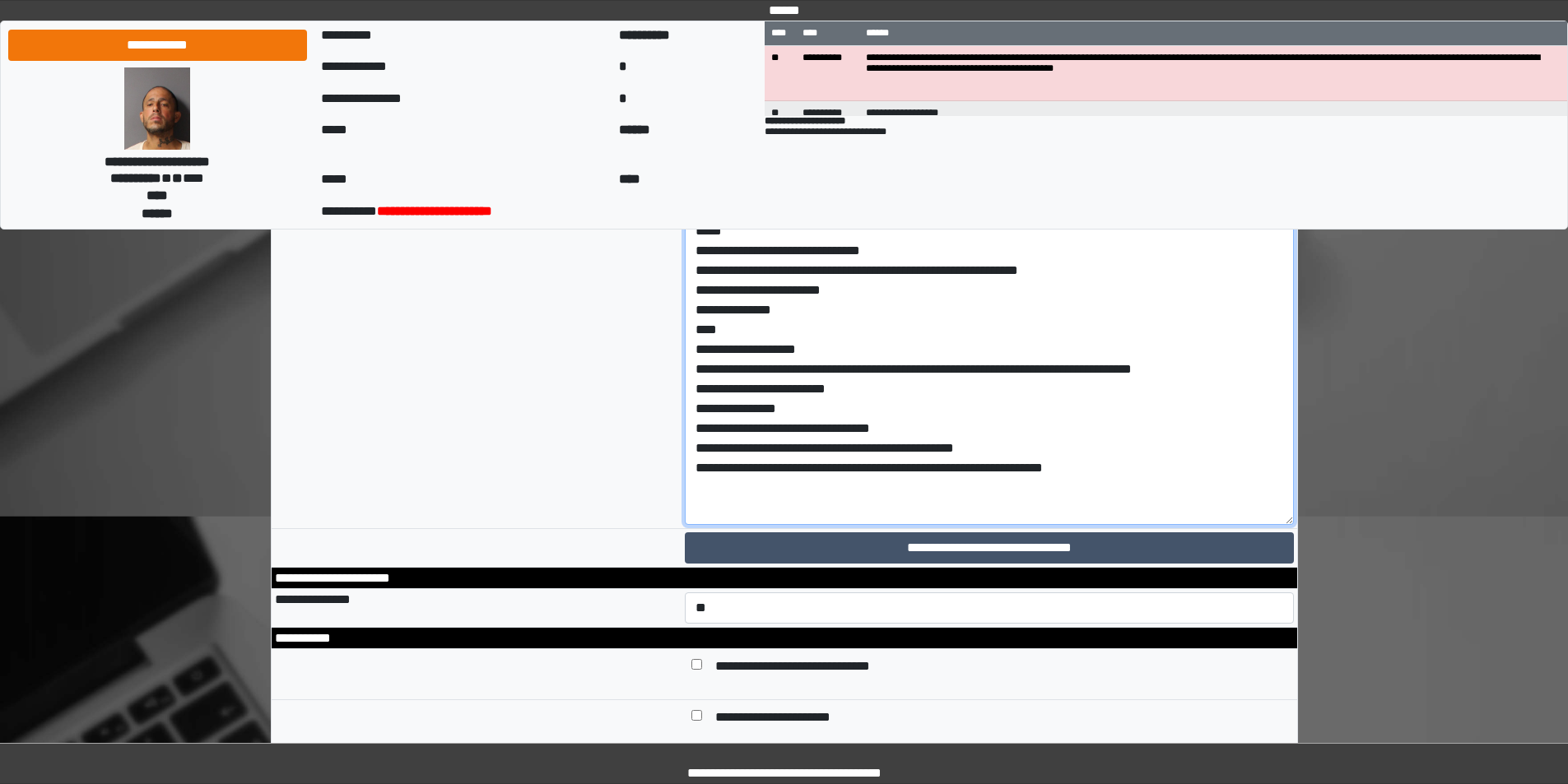 click on "**********" at bounding box center (989, 311) 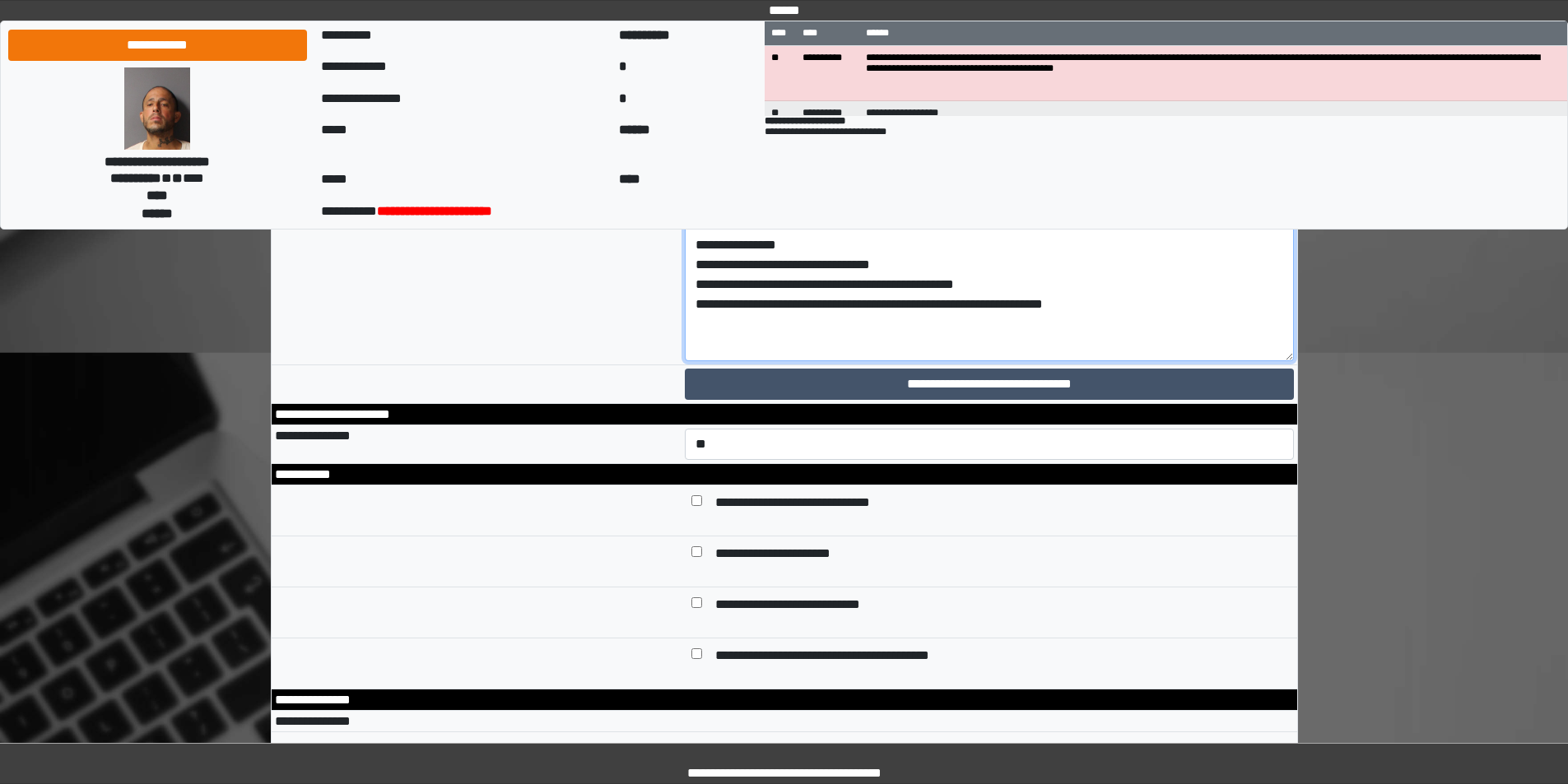 scroll, scrollTop: 7541, scrollLeft: 0, axis: vertical 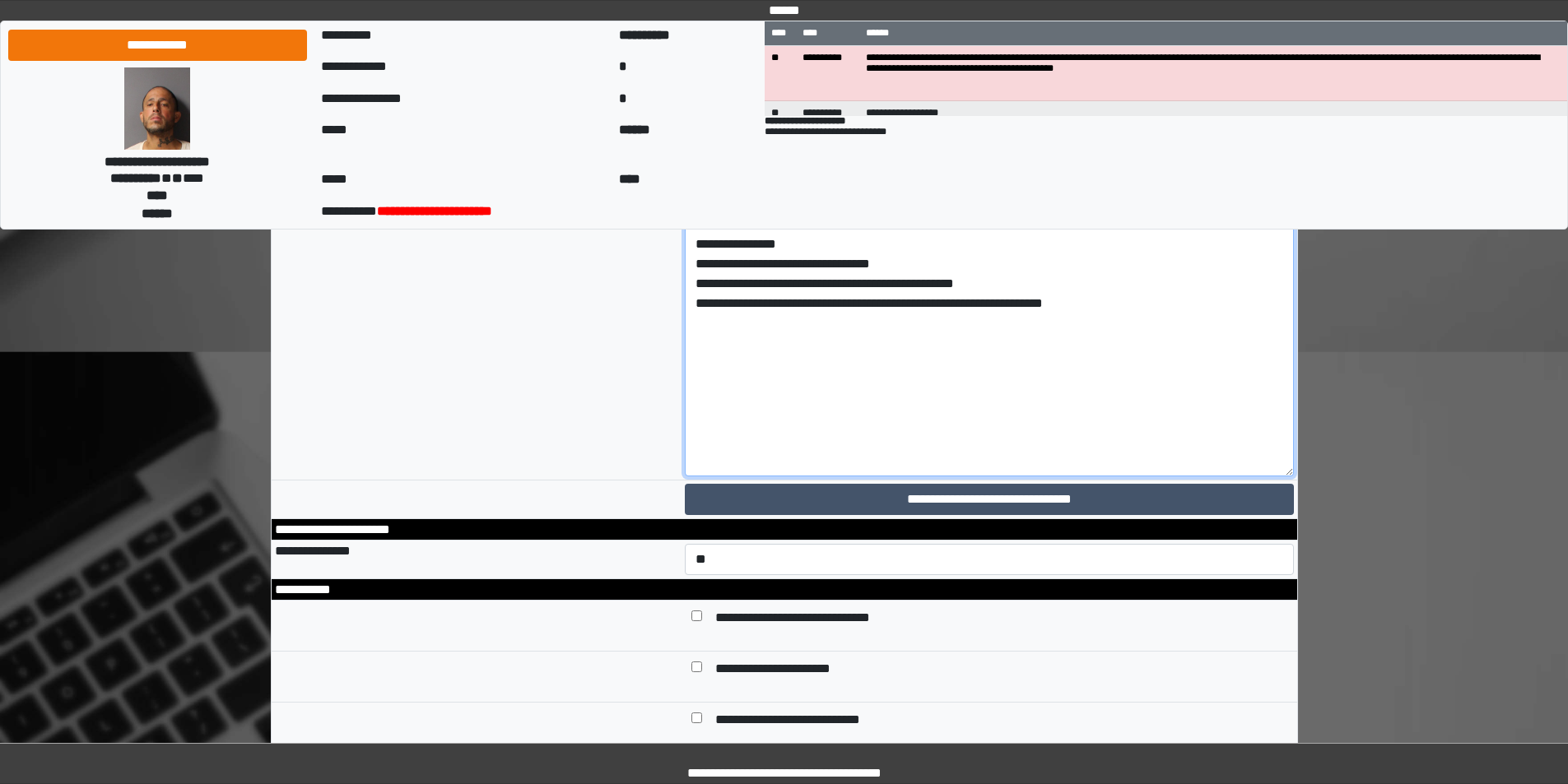 drag, startPoint x: 1289, startPoint y: 573, endPoint x: 1318, endPoint y: 688, distance: 118.60017 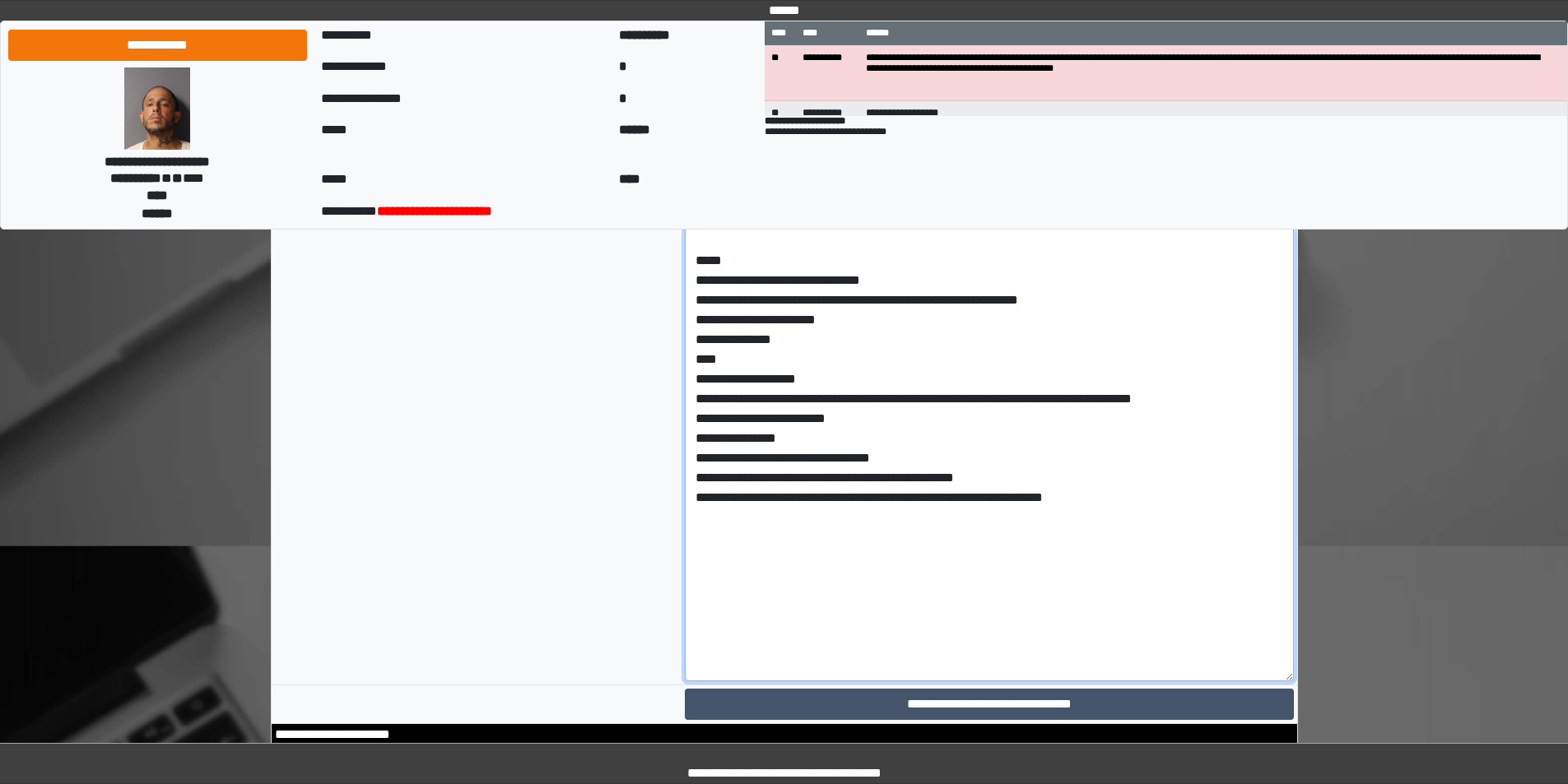 scroll, scrollTop: 7376, scrollLeft: 0, axis: vertical 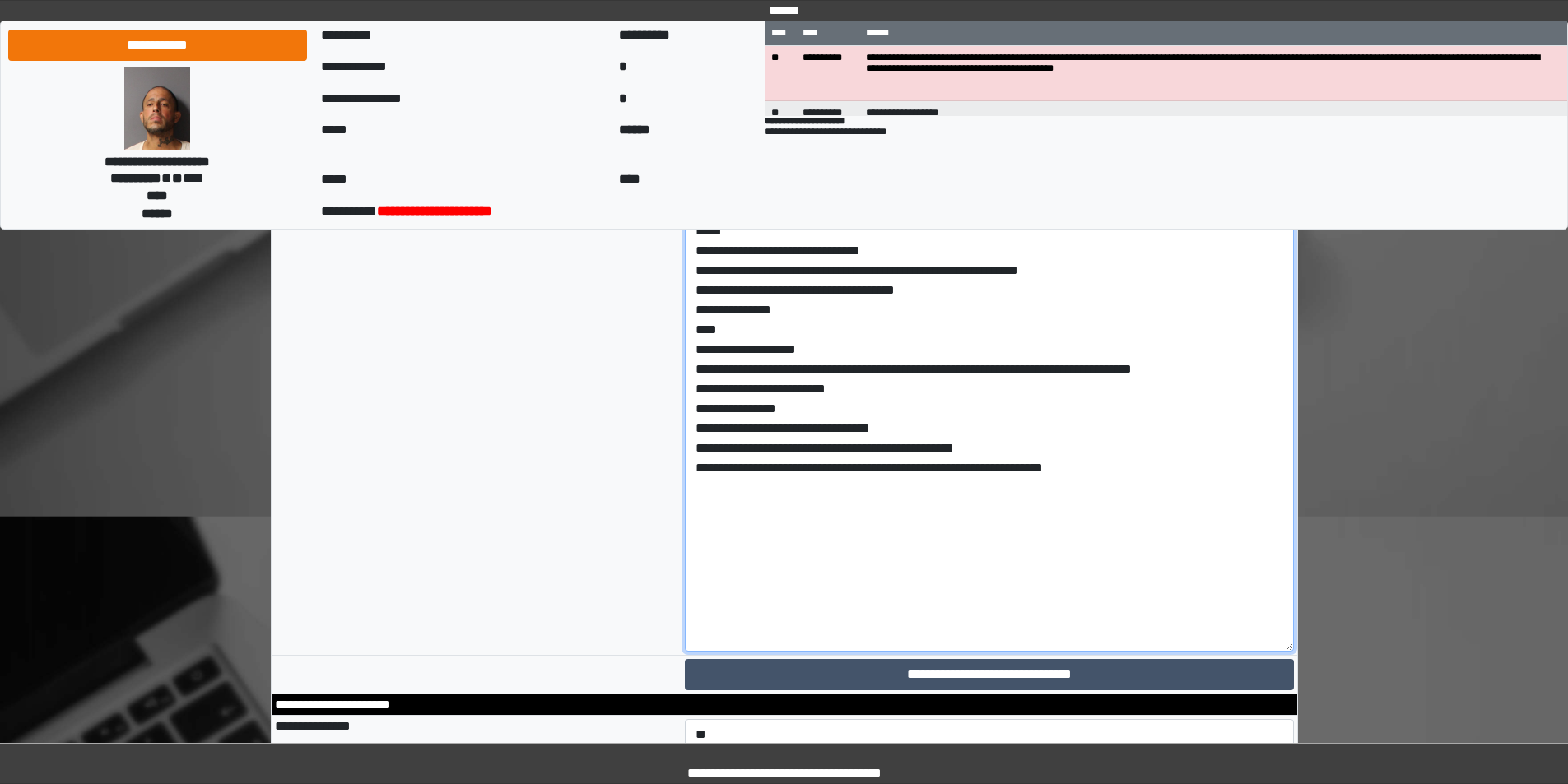 click on "**********" at bounding box center [989, 374] 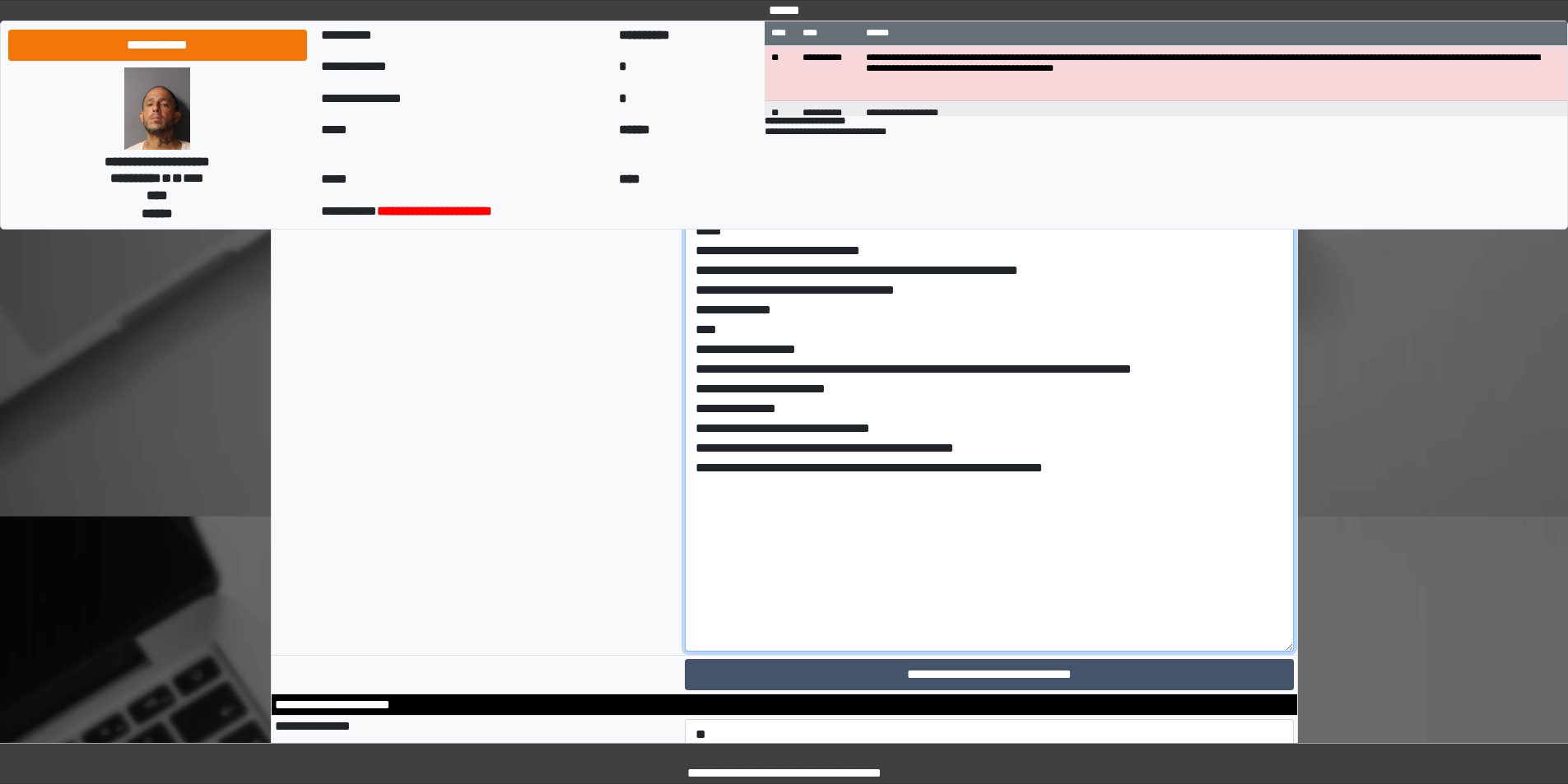 click on "**********" at bounding box center (989, 374) 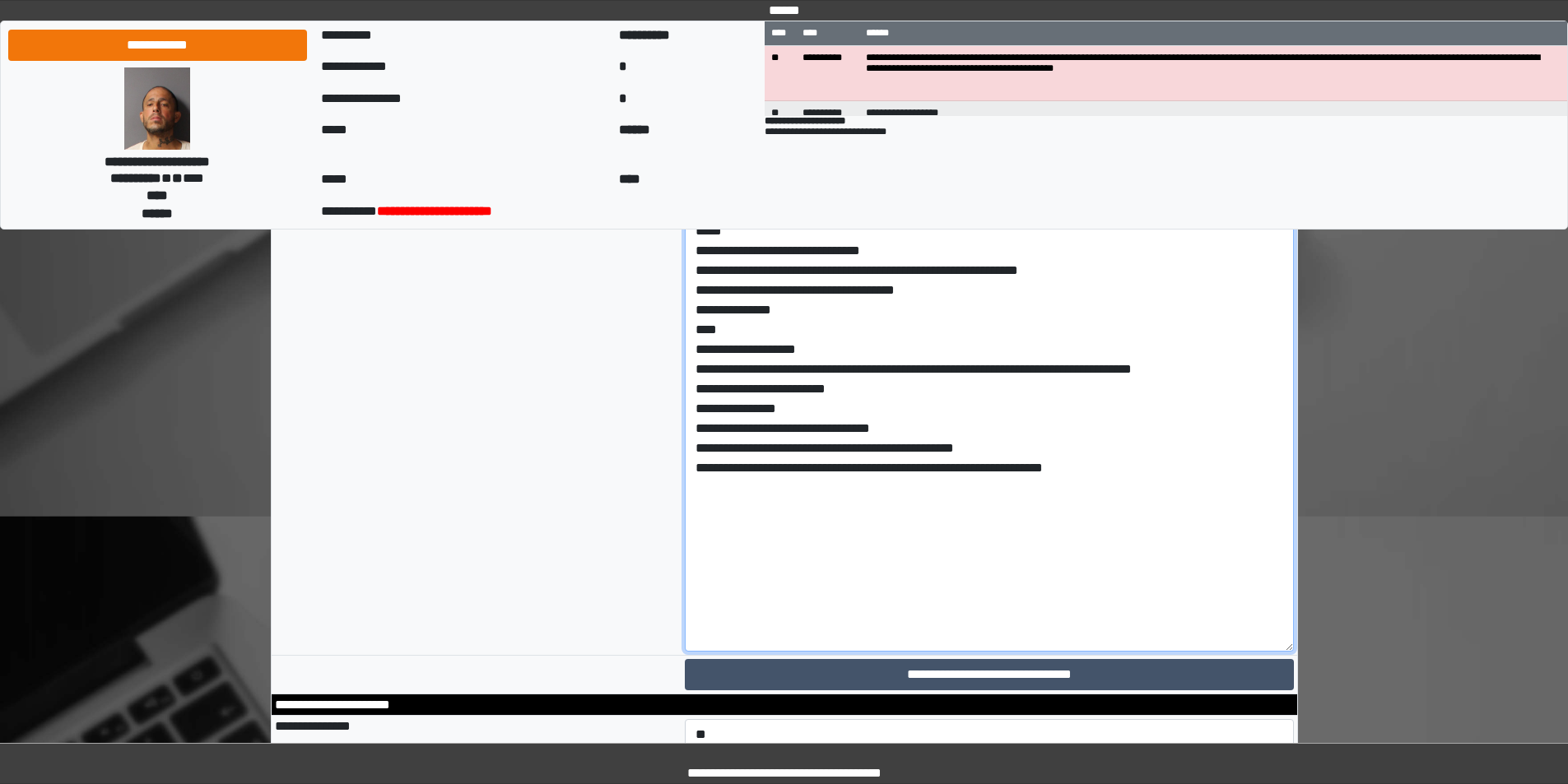click on "**********" at bounding box center [989, 374] 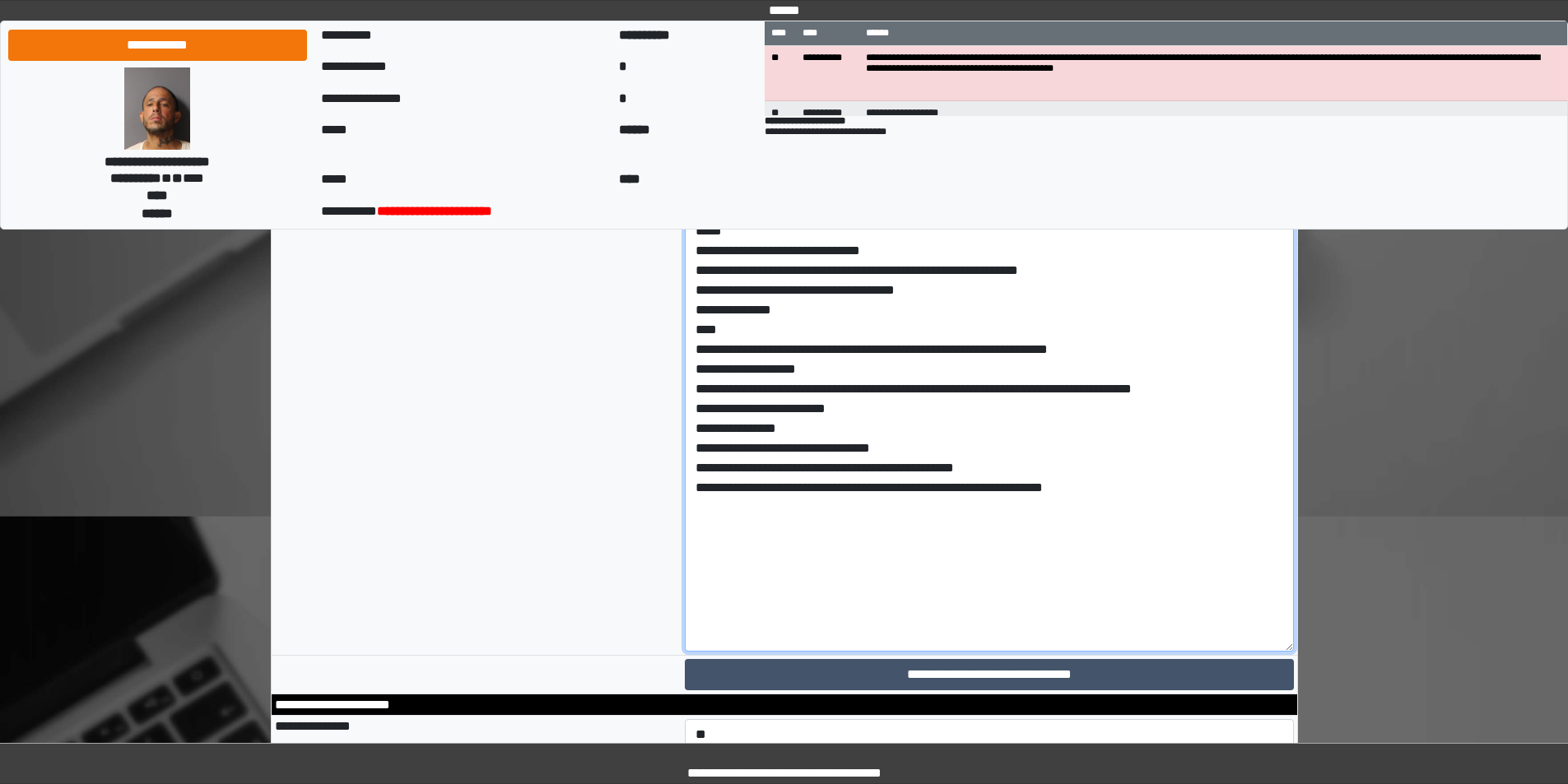 click at bounding box center [989, 374] 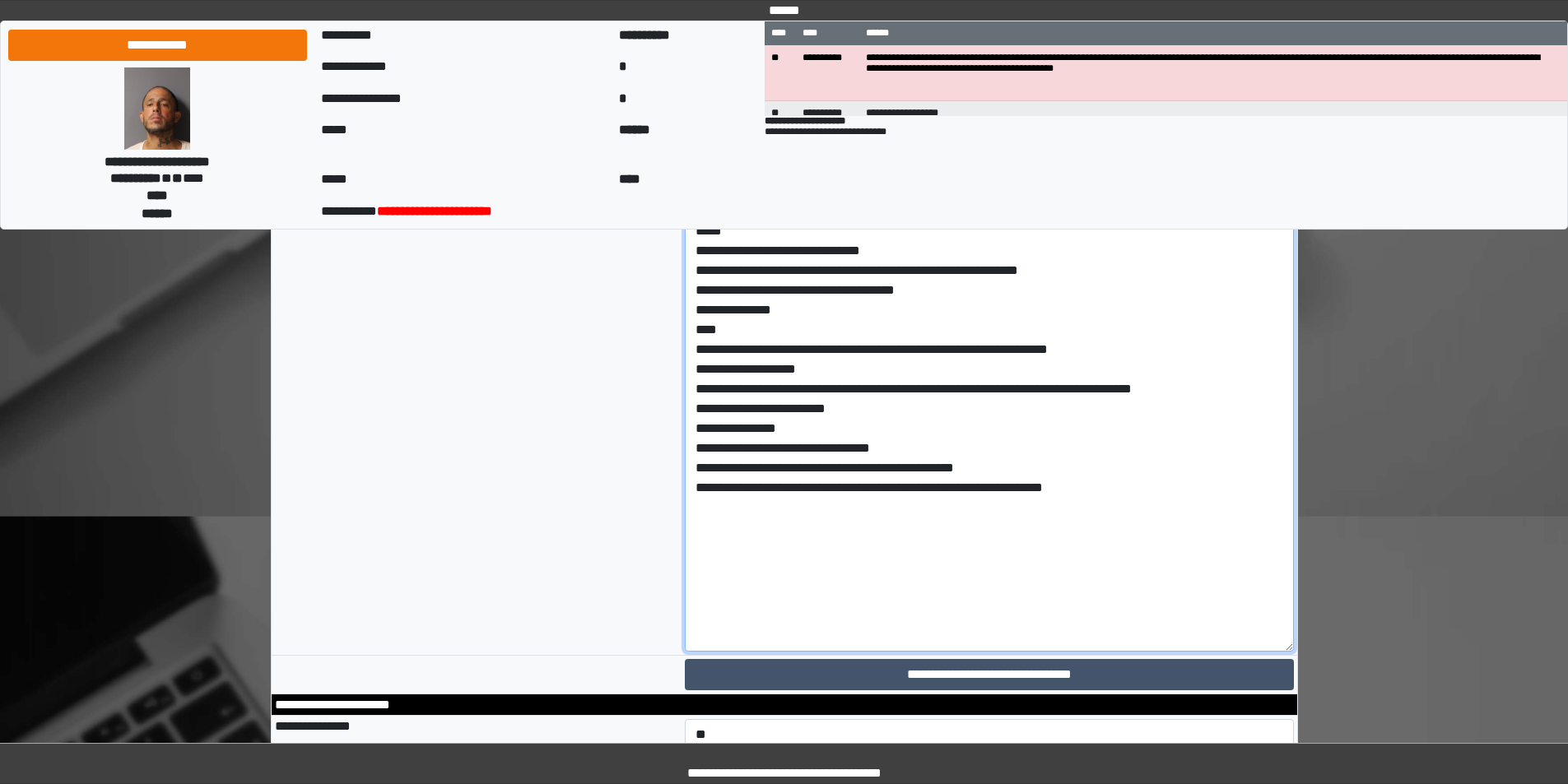 click at bounding box center (989, 374) 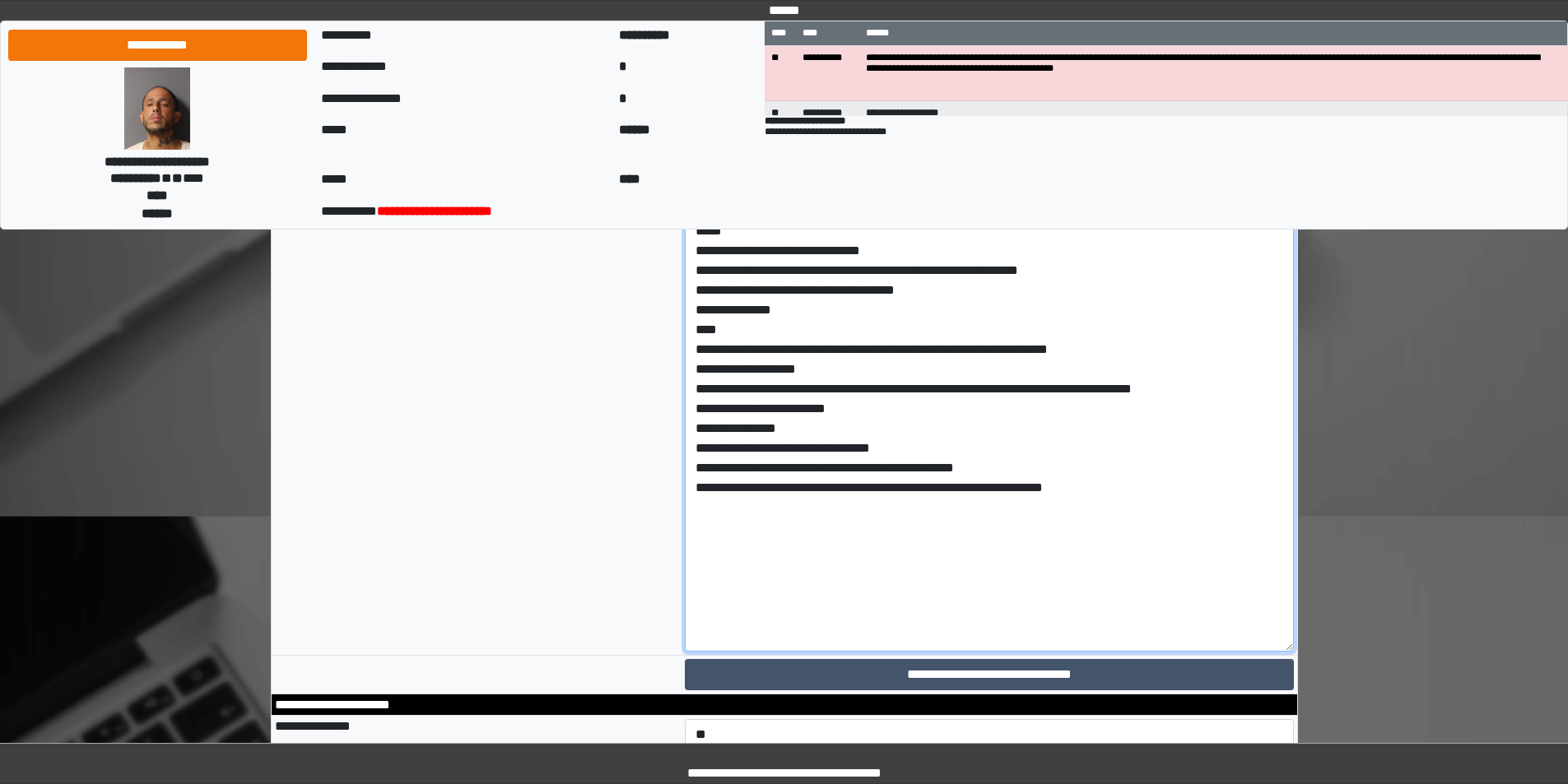 click at bounding box center [989, 374] 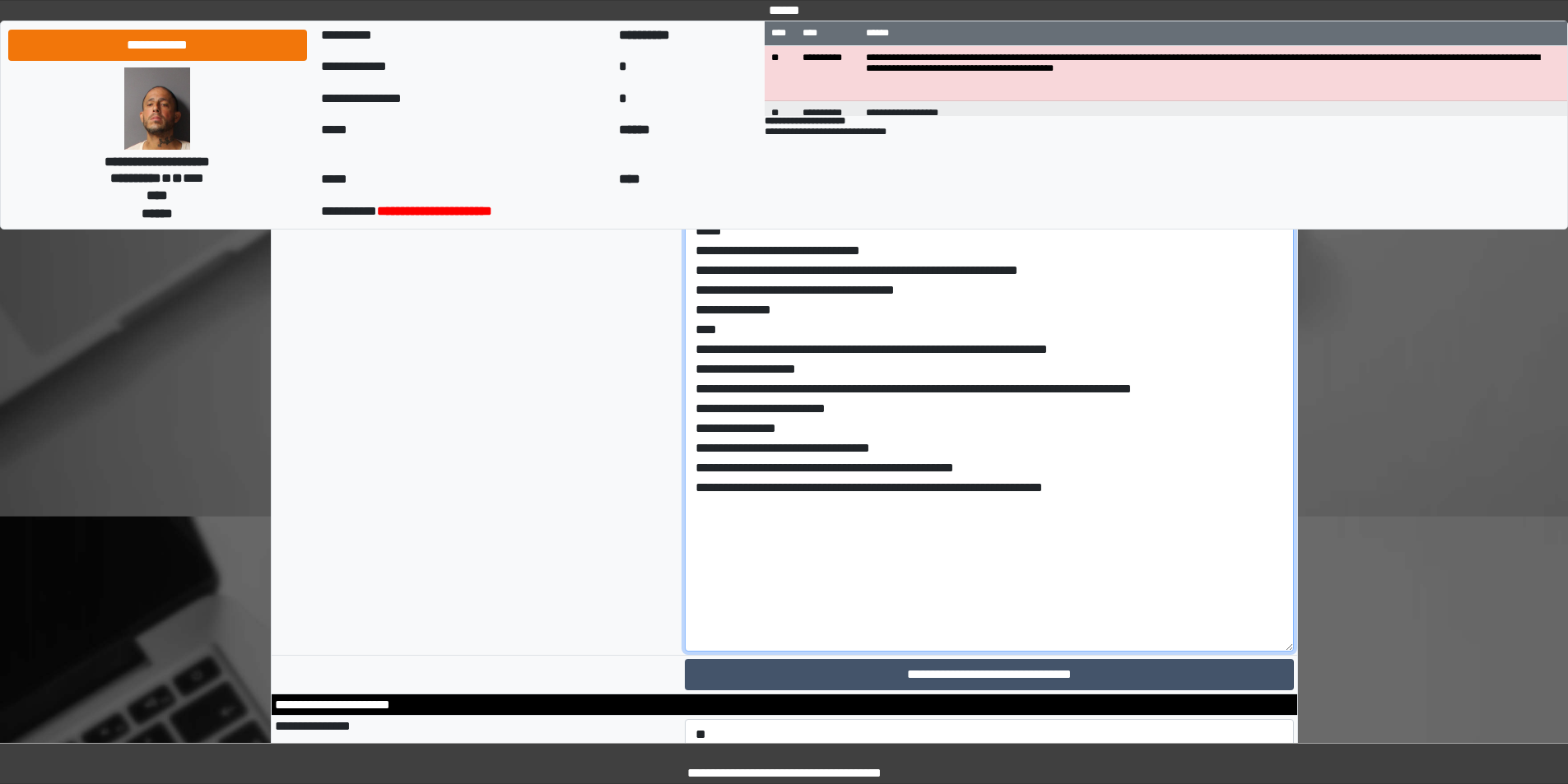 click at bounding box center (989, 374) 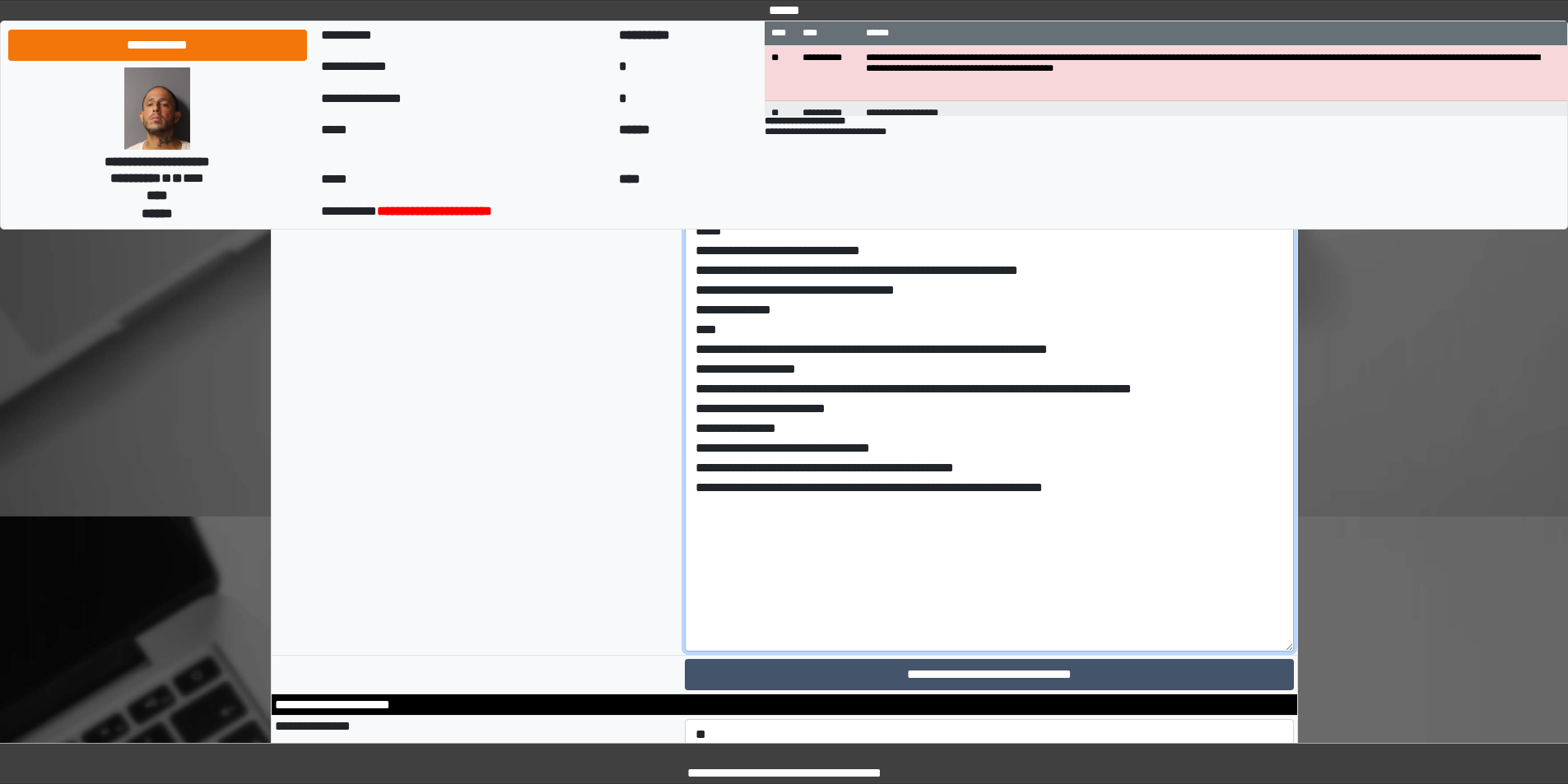 drag, startPoint x: 1167, startPoint y: 350, endPoint x: 977, endPoint y: 370, distance: 191.04973 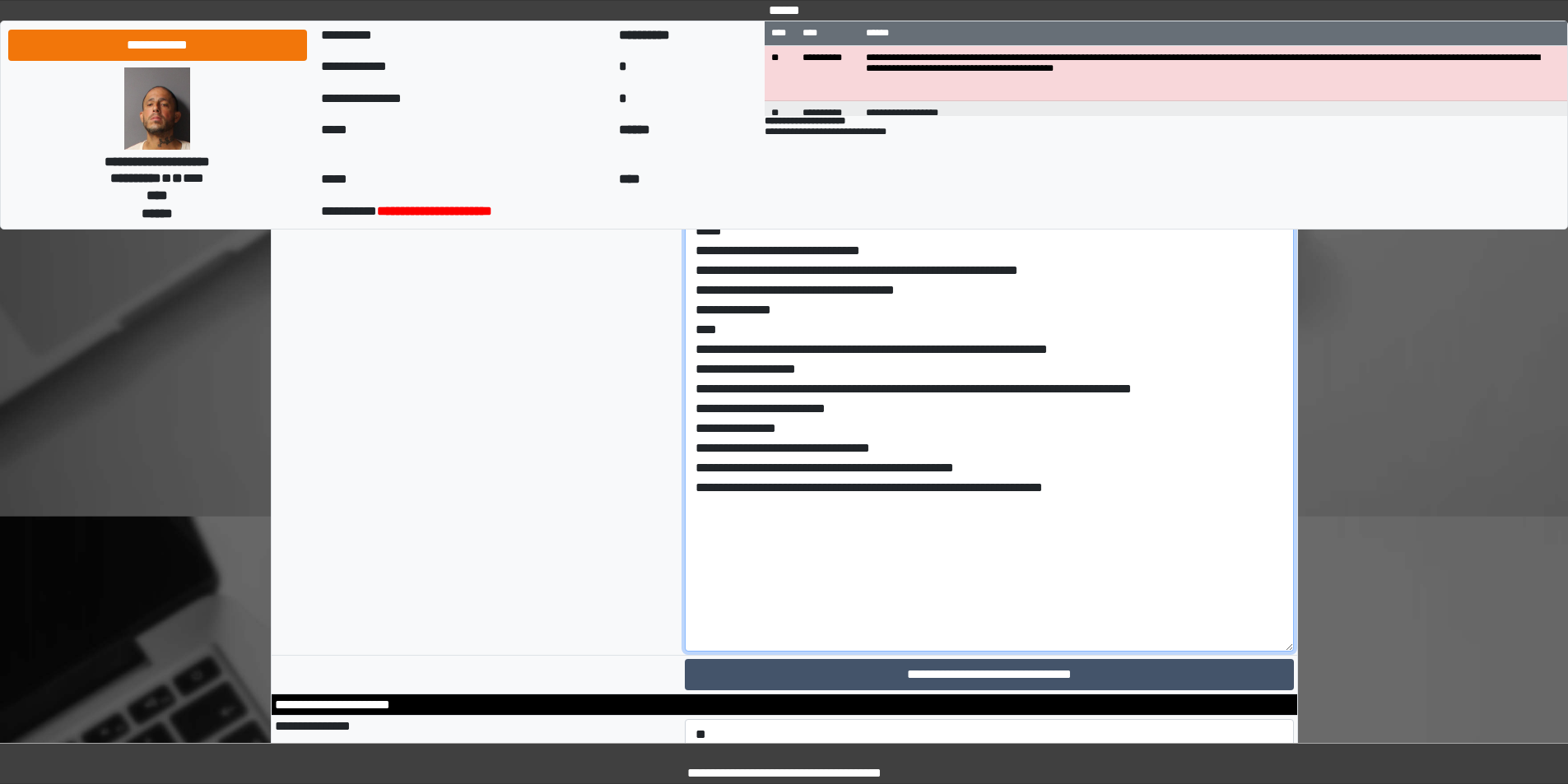 click at bounding box center (989, 374) 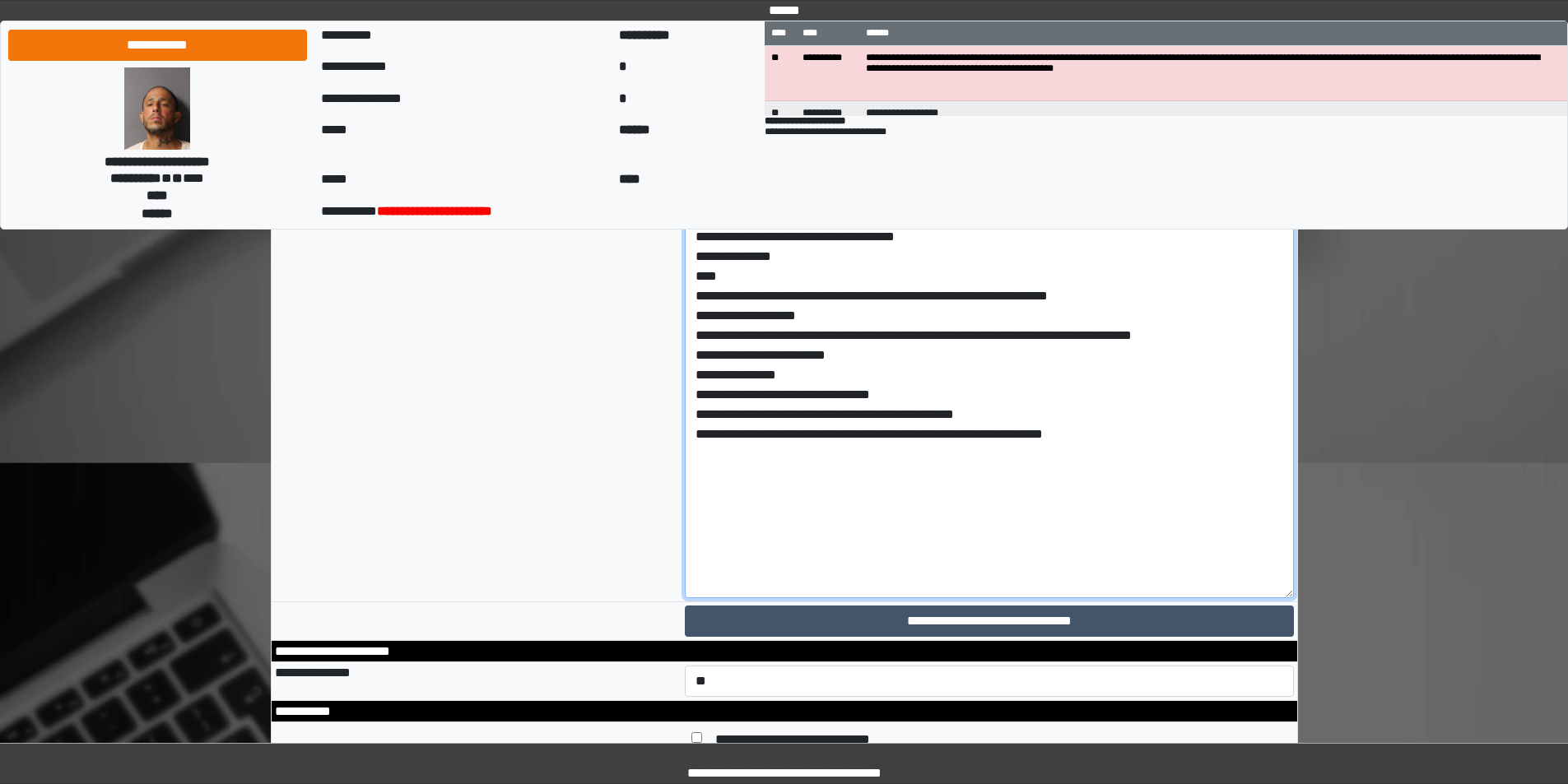 scroll, scrollTop: 7458, scrollLeft: 0, axis: vertical 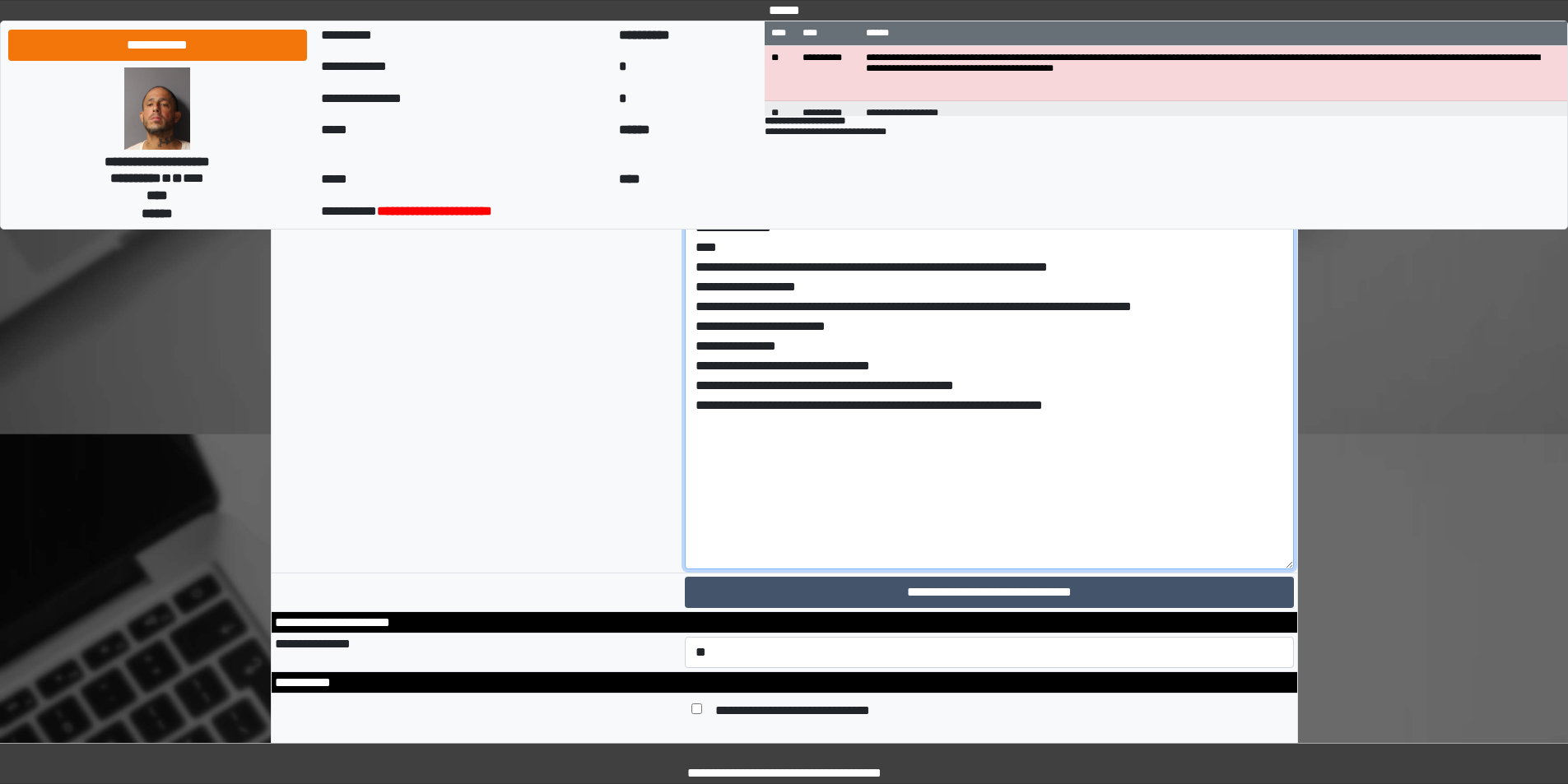 drag, startPoint x: 1138, startPoint y: 544, endPoint x: 1047, endPoint y: 543, distance: 91.00549 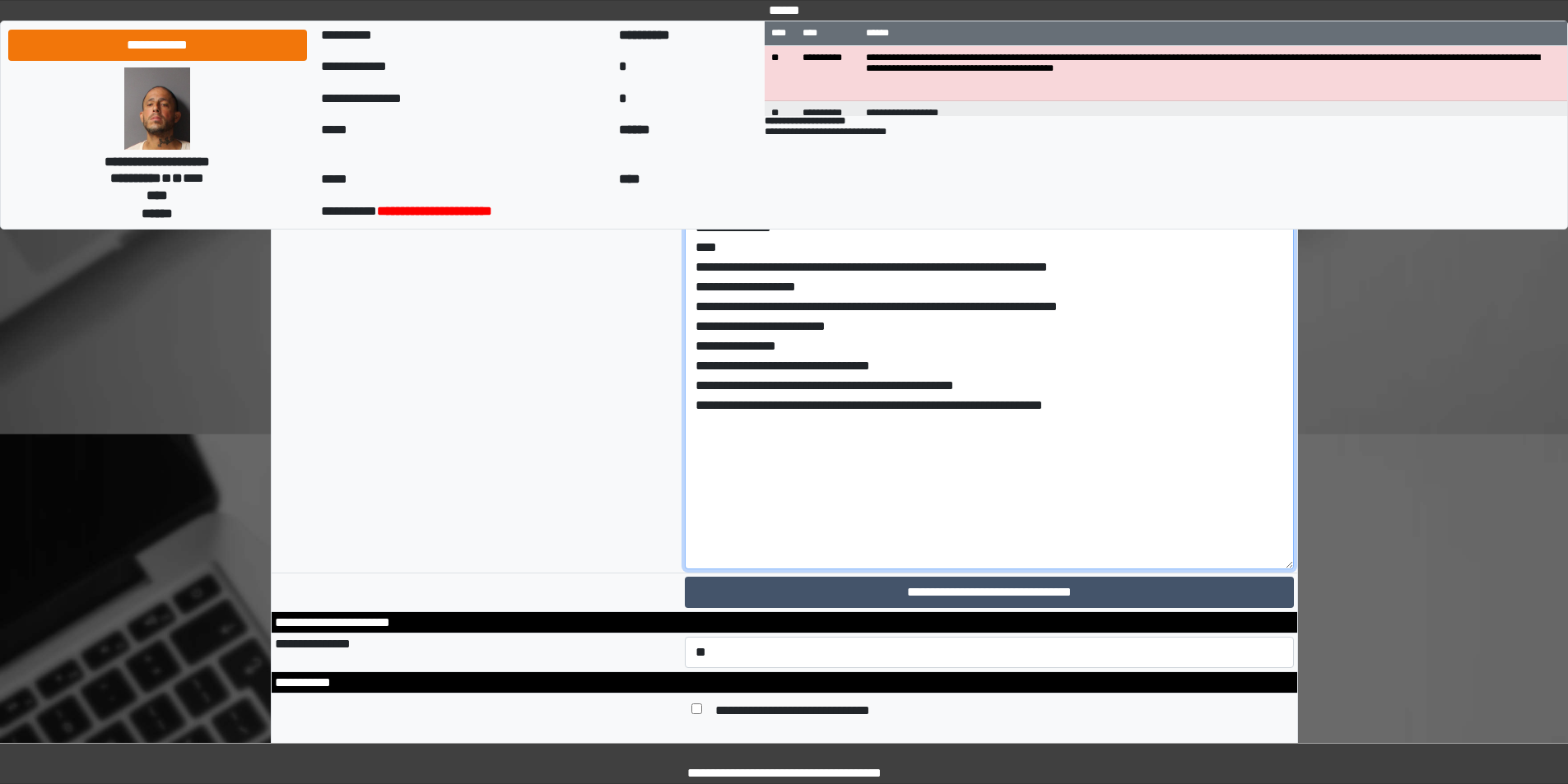 click at bounding box center (989, 292) 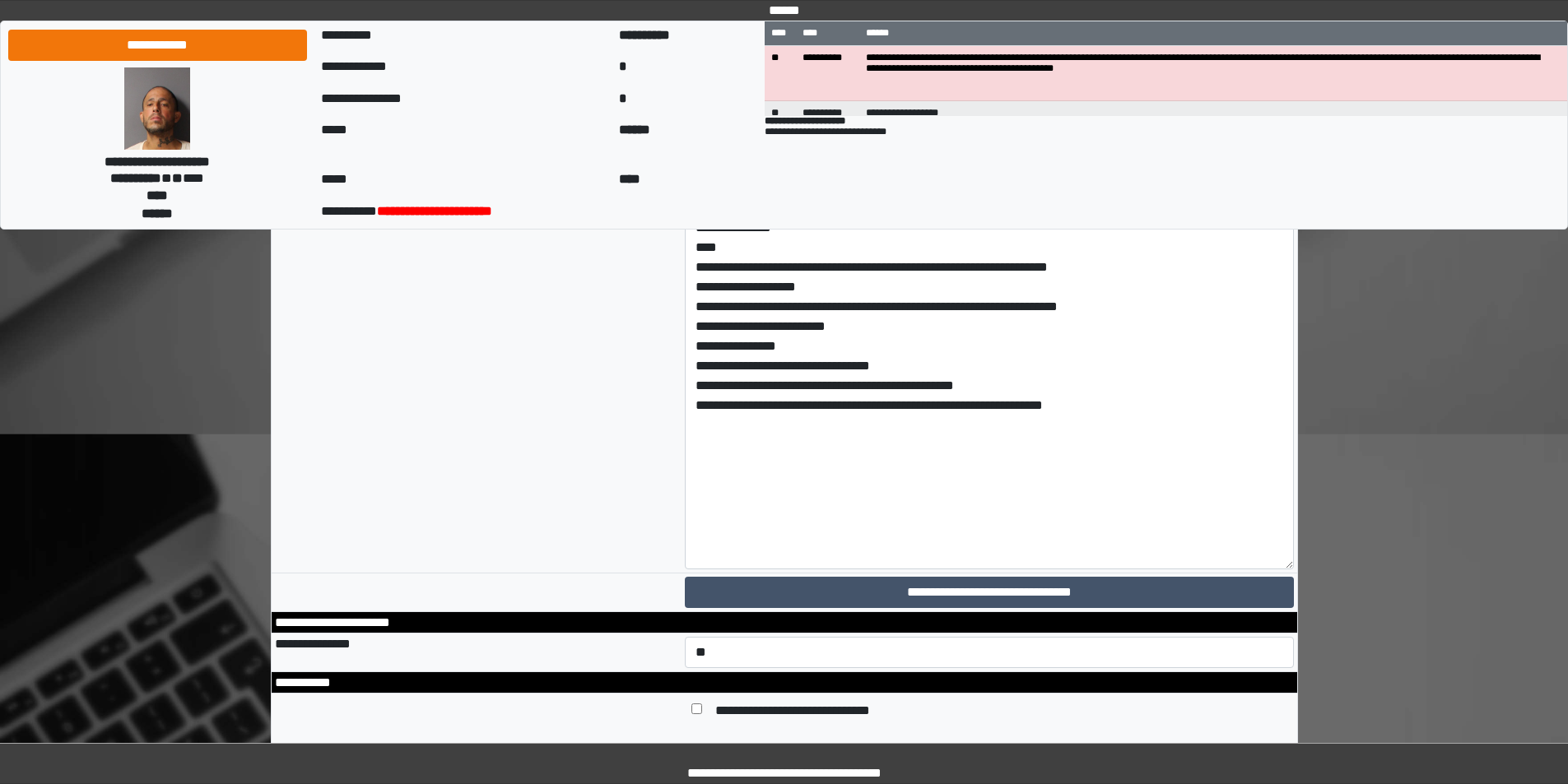 click on "**********" at bounding box center [784, -2939] 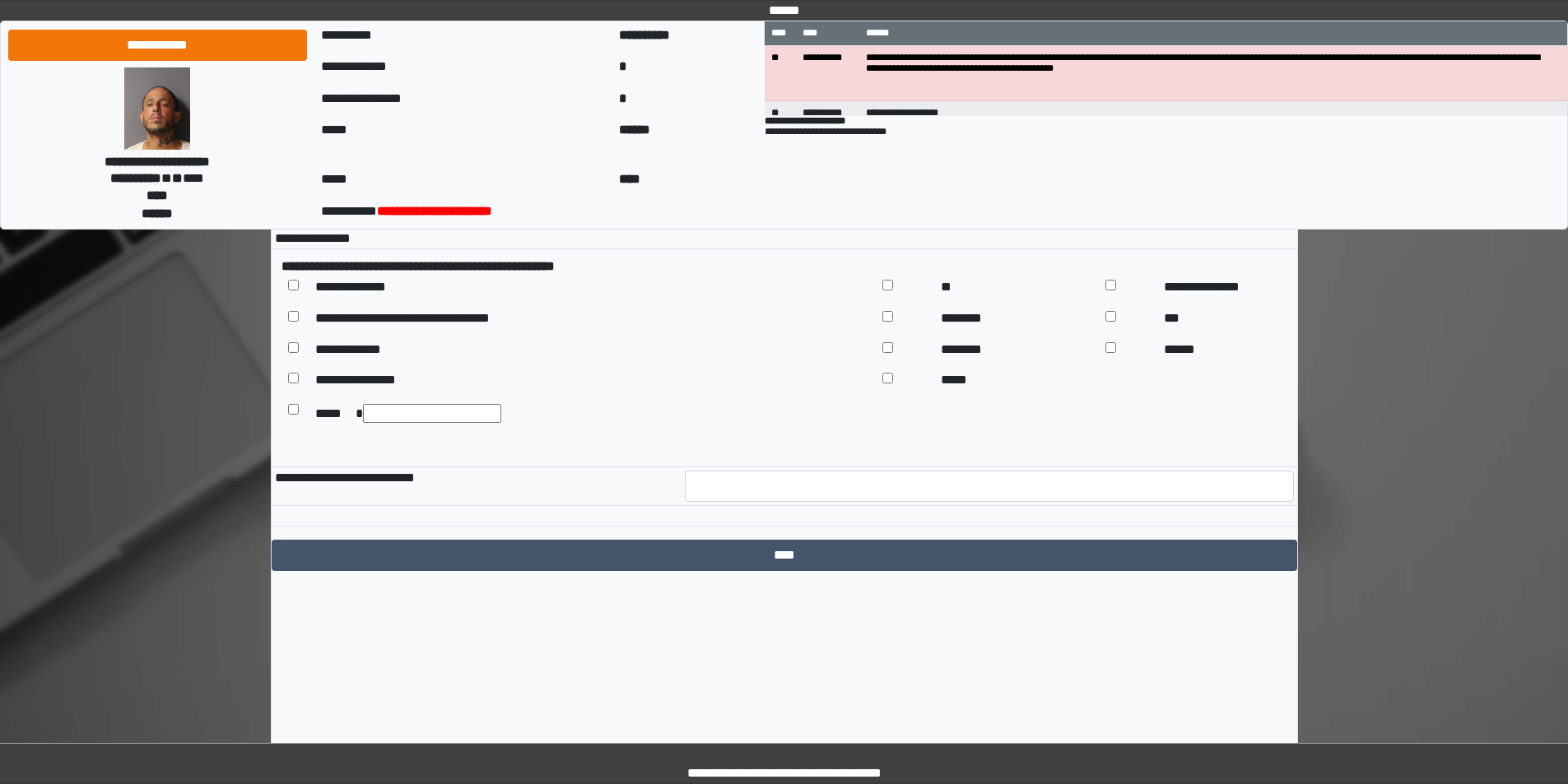 scroll, scrollTop: 8275, scrollLeft: 0, axis: vertical 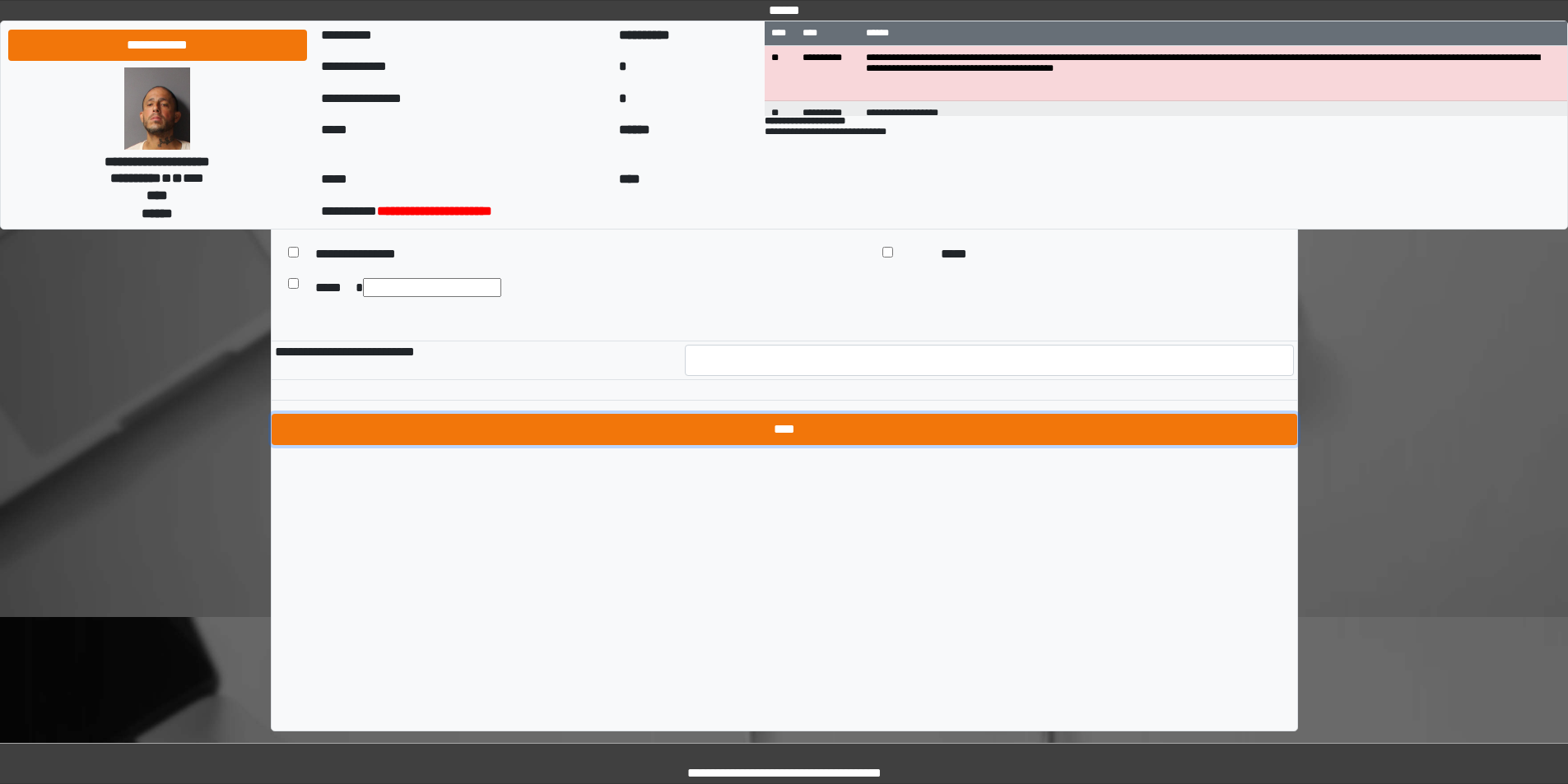 click on "****" at bounding box center (784, 429) 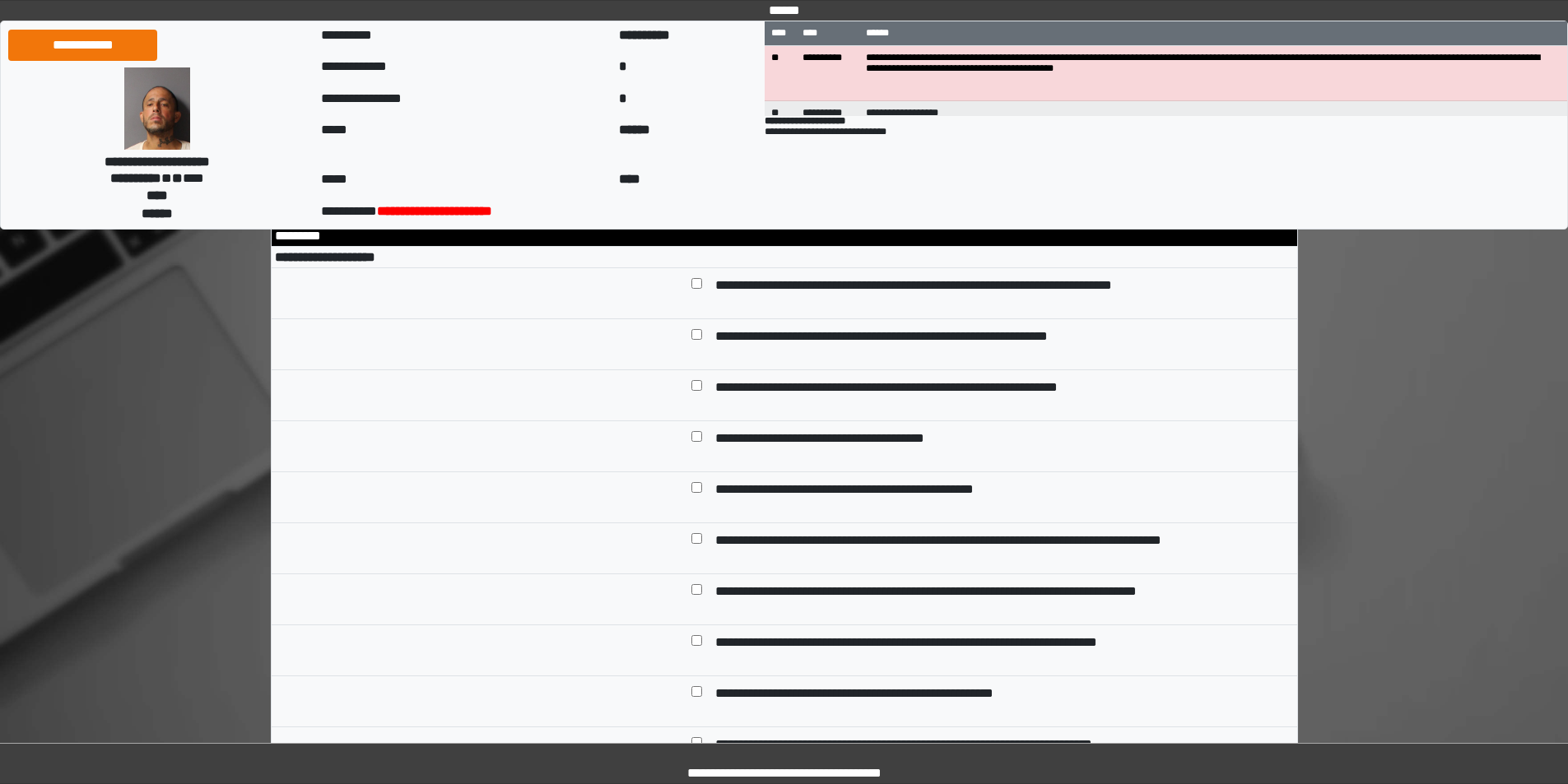 scroll, scrollTop: 165, scrollLeft: 0, axis: vertical 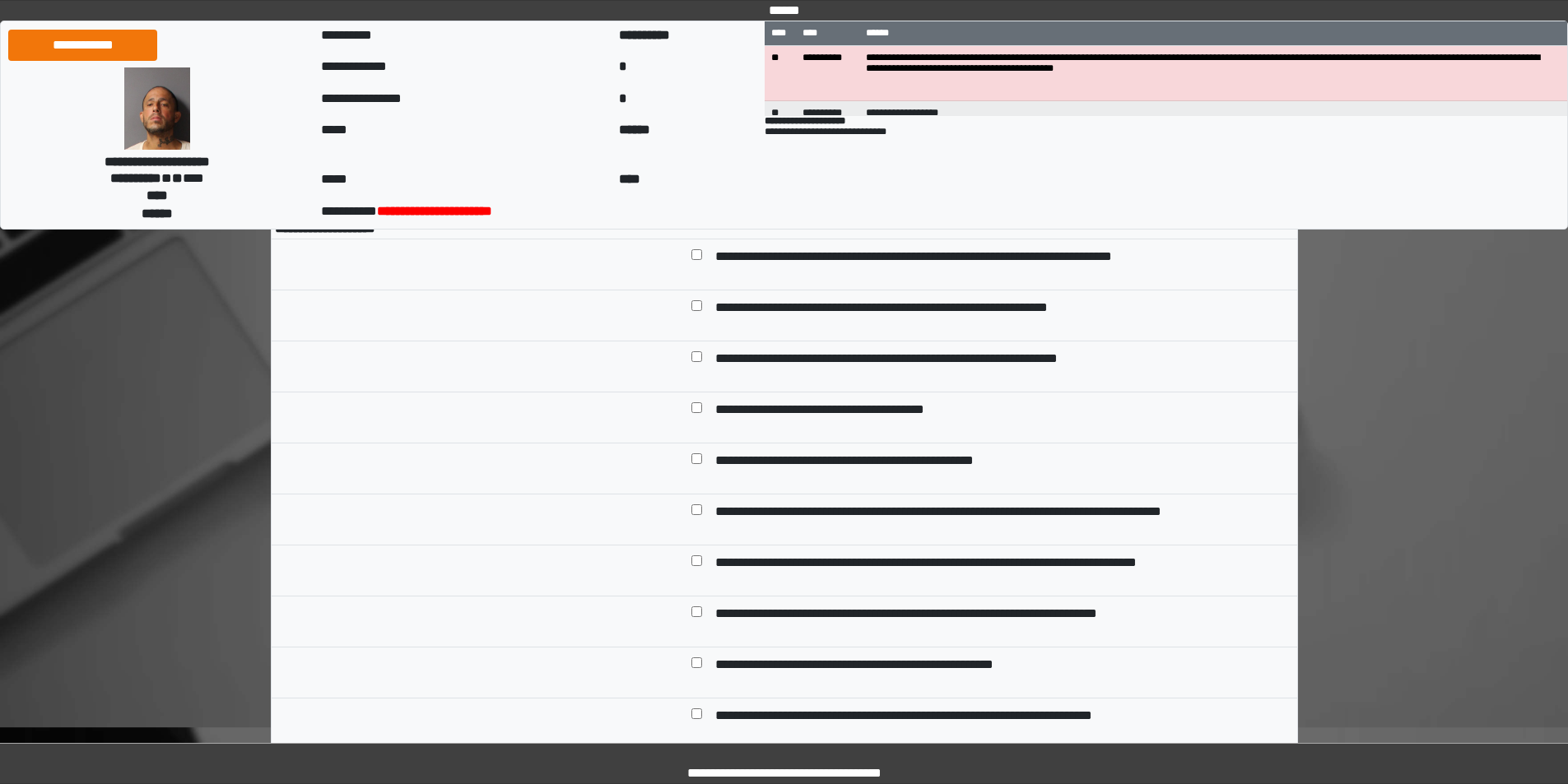 click on "**********" at bounding box center (952, 257) 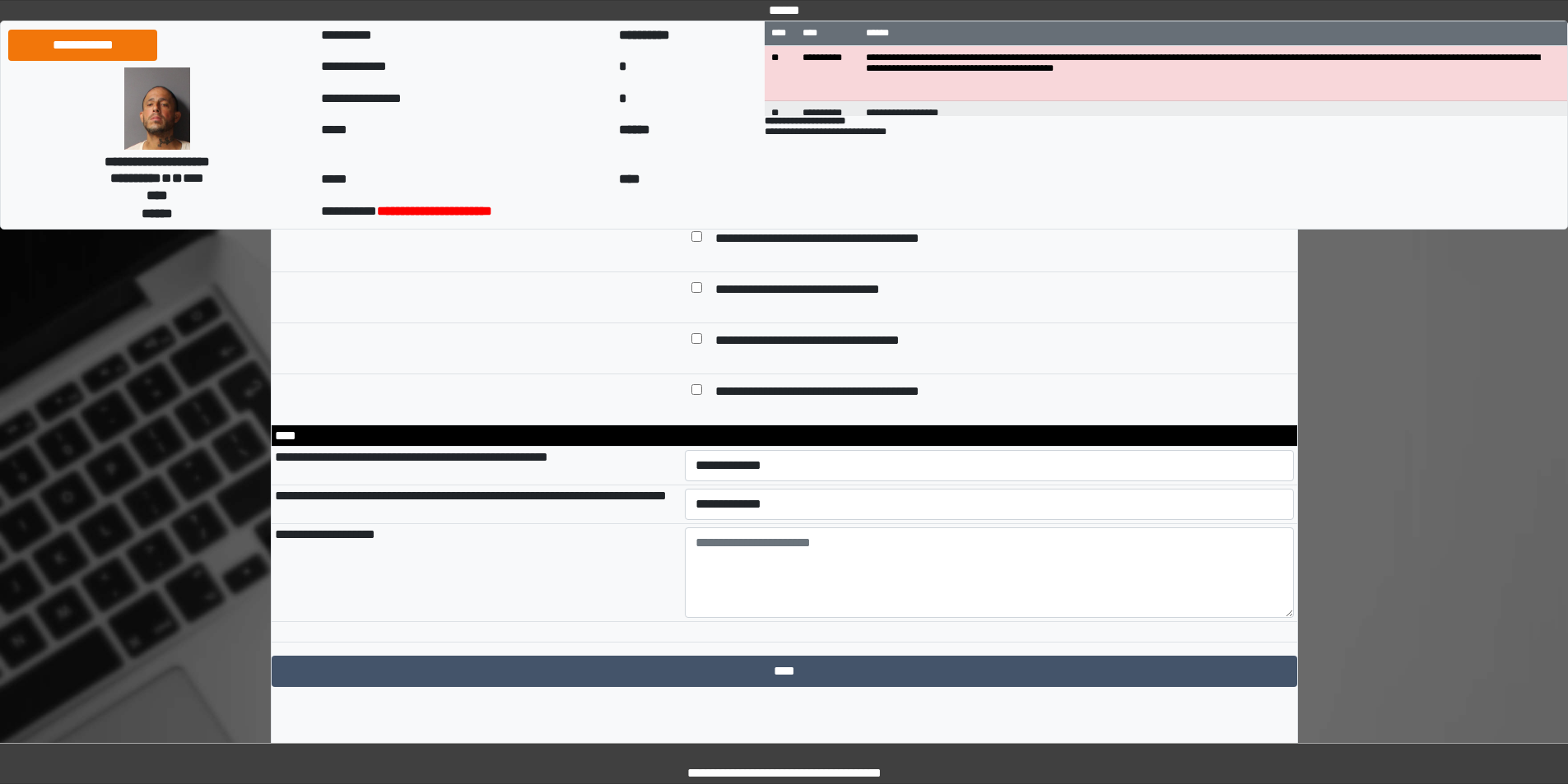 scroll, scrollTop: 740, scrollLeft: 0, axis: vertical 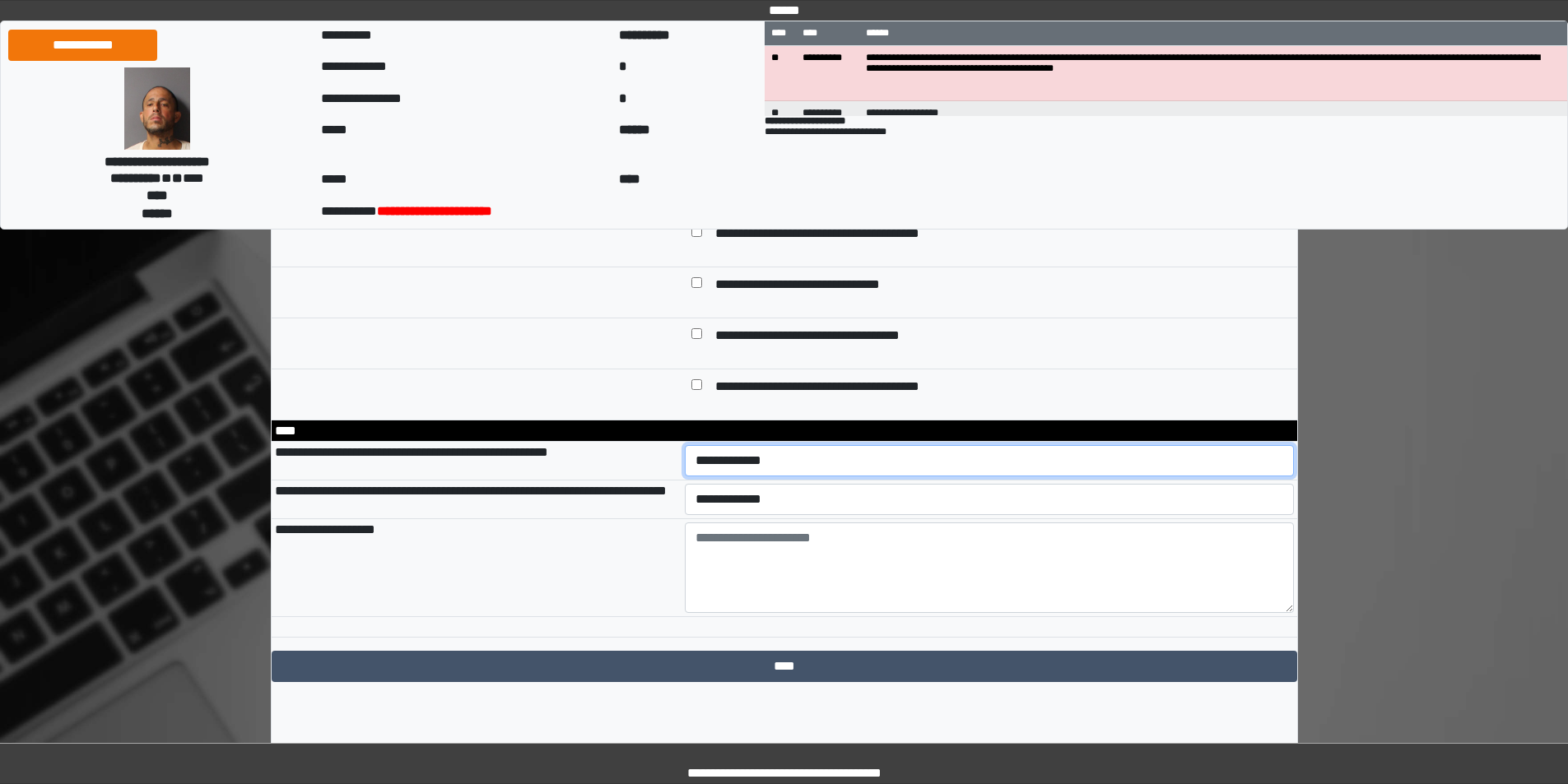 click on "**********" at bounding box center [989, 461] 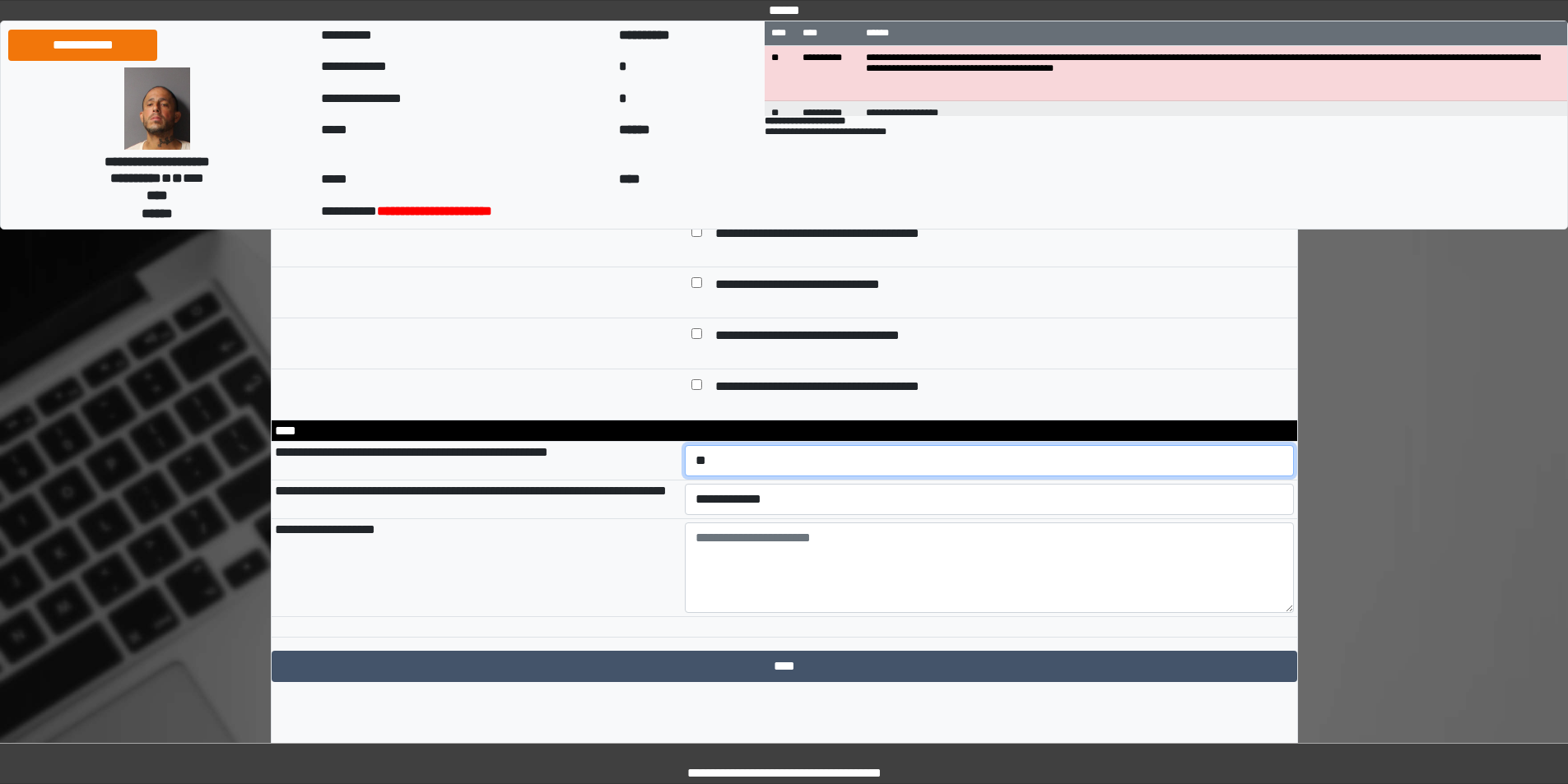 click on "**********" at bounding box center (989, 461) 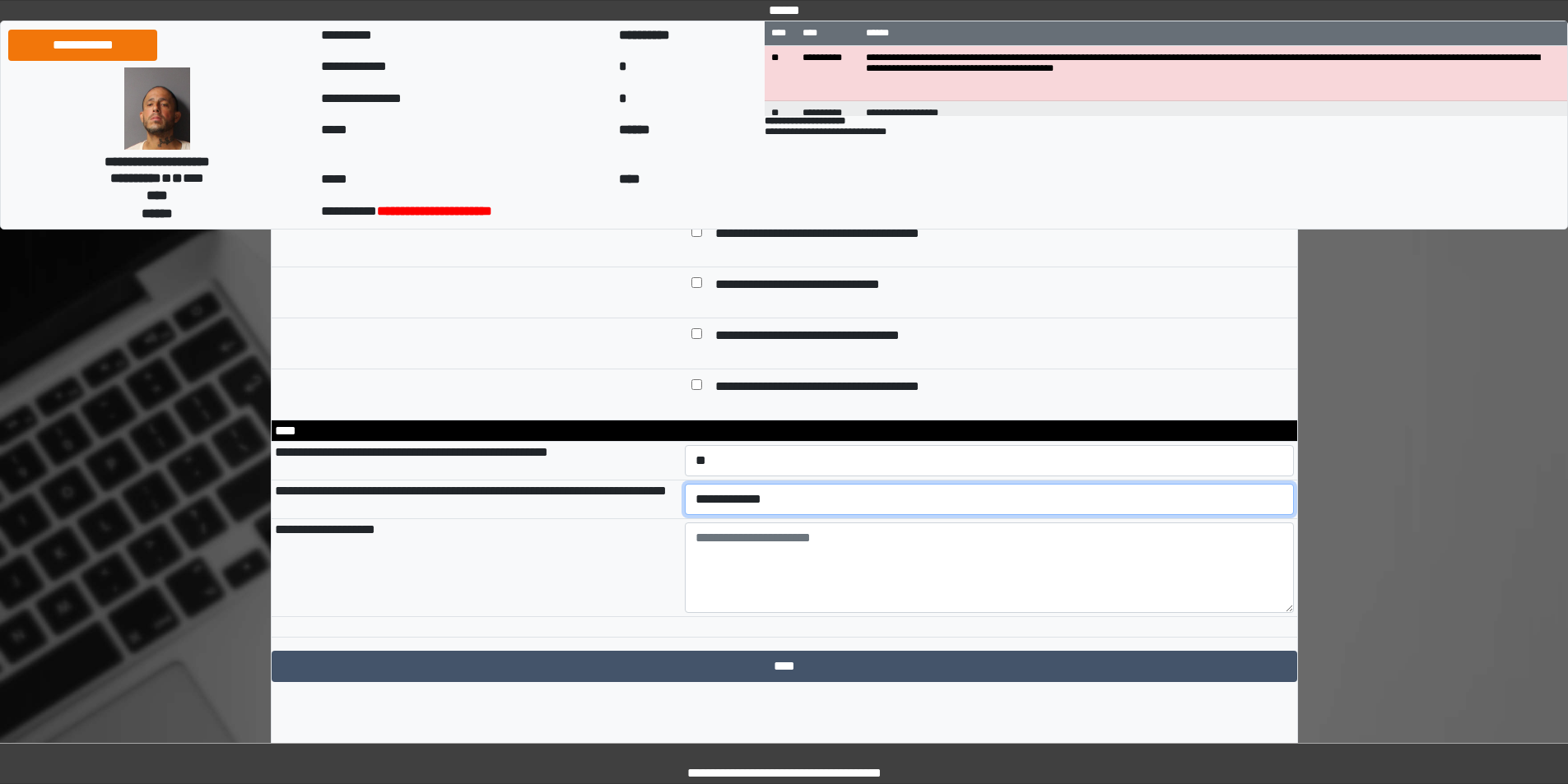 click on "**********" at bounding box center [989, 499] 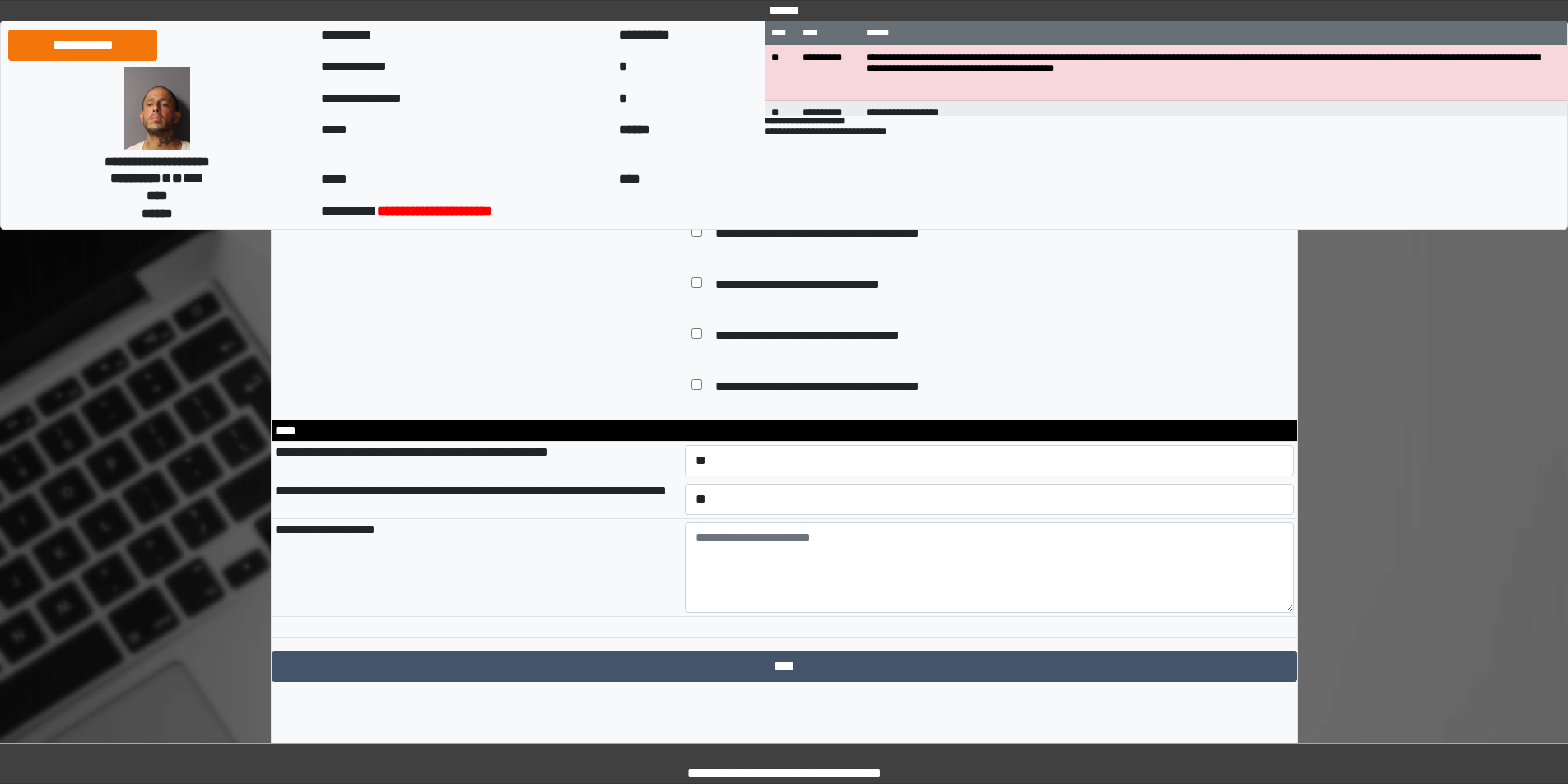click on "**********" at bounding box center [477, 499] 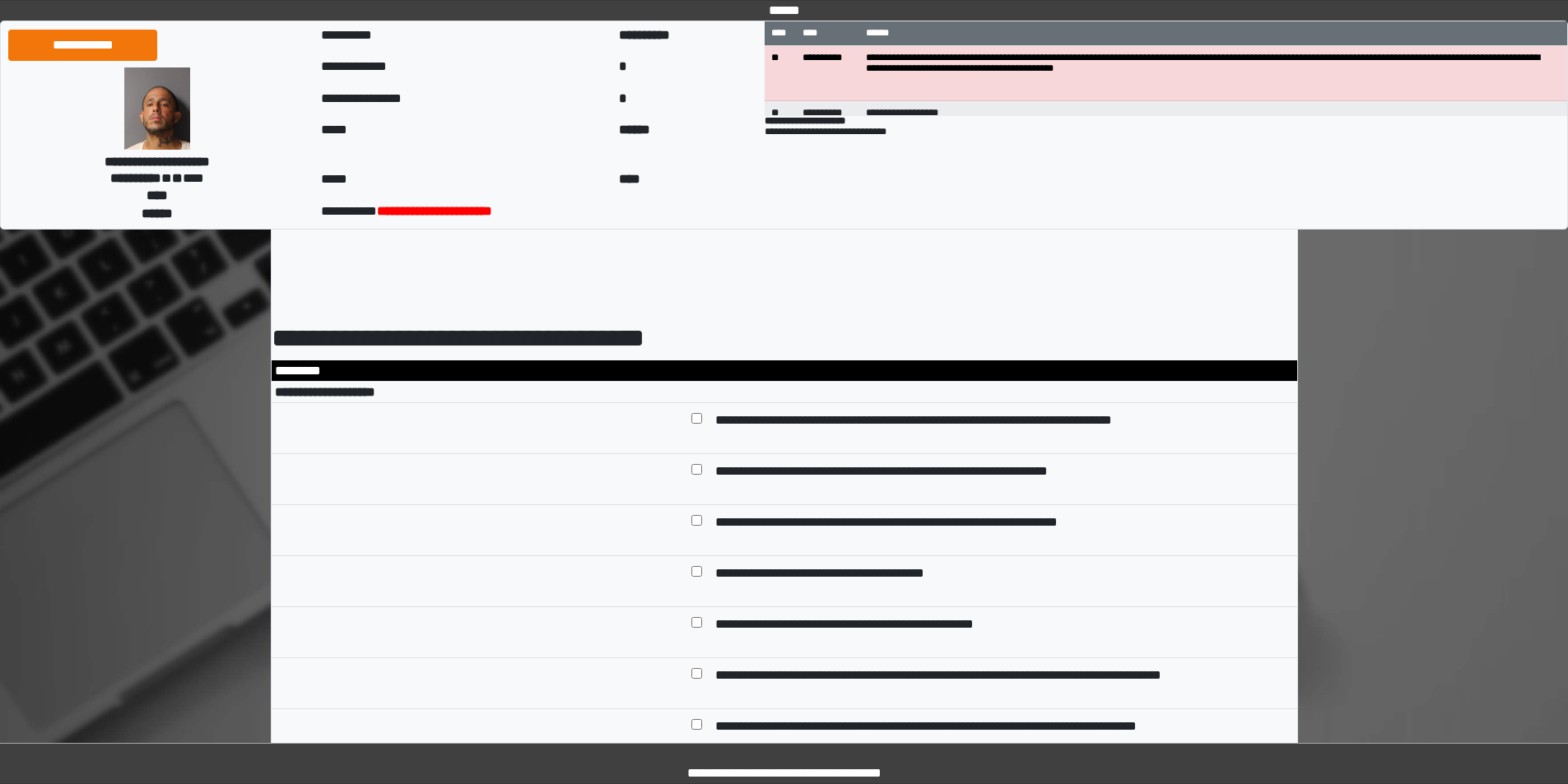scroll, scrollTop: 0, scrollLeft: 0, axis: both 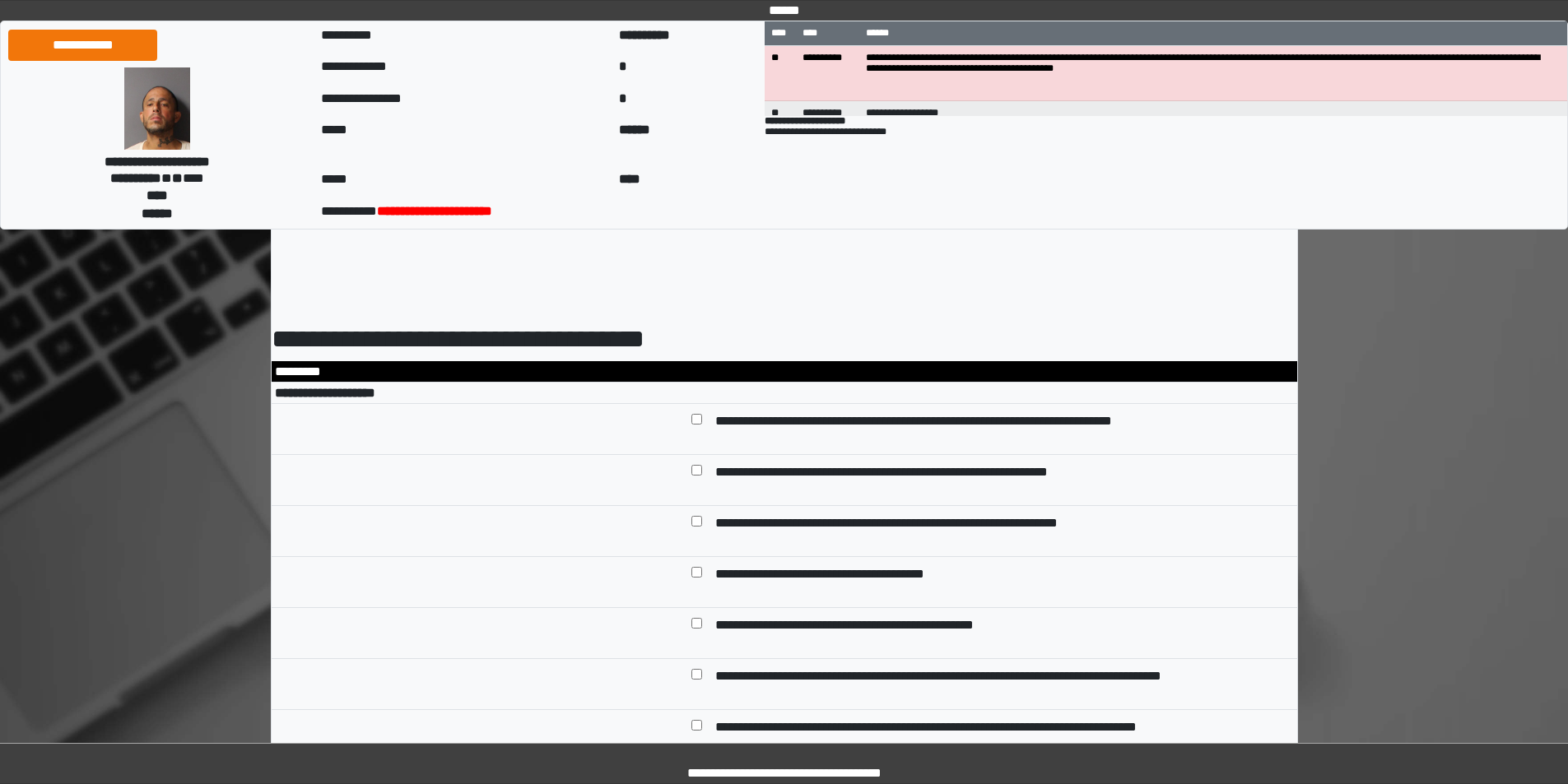 click on "**********" at bounding box center (921, 473) 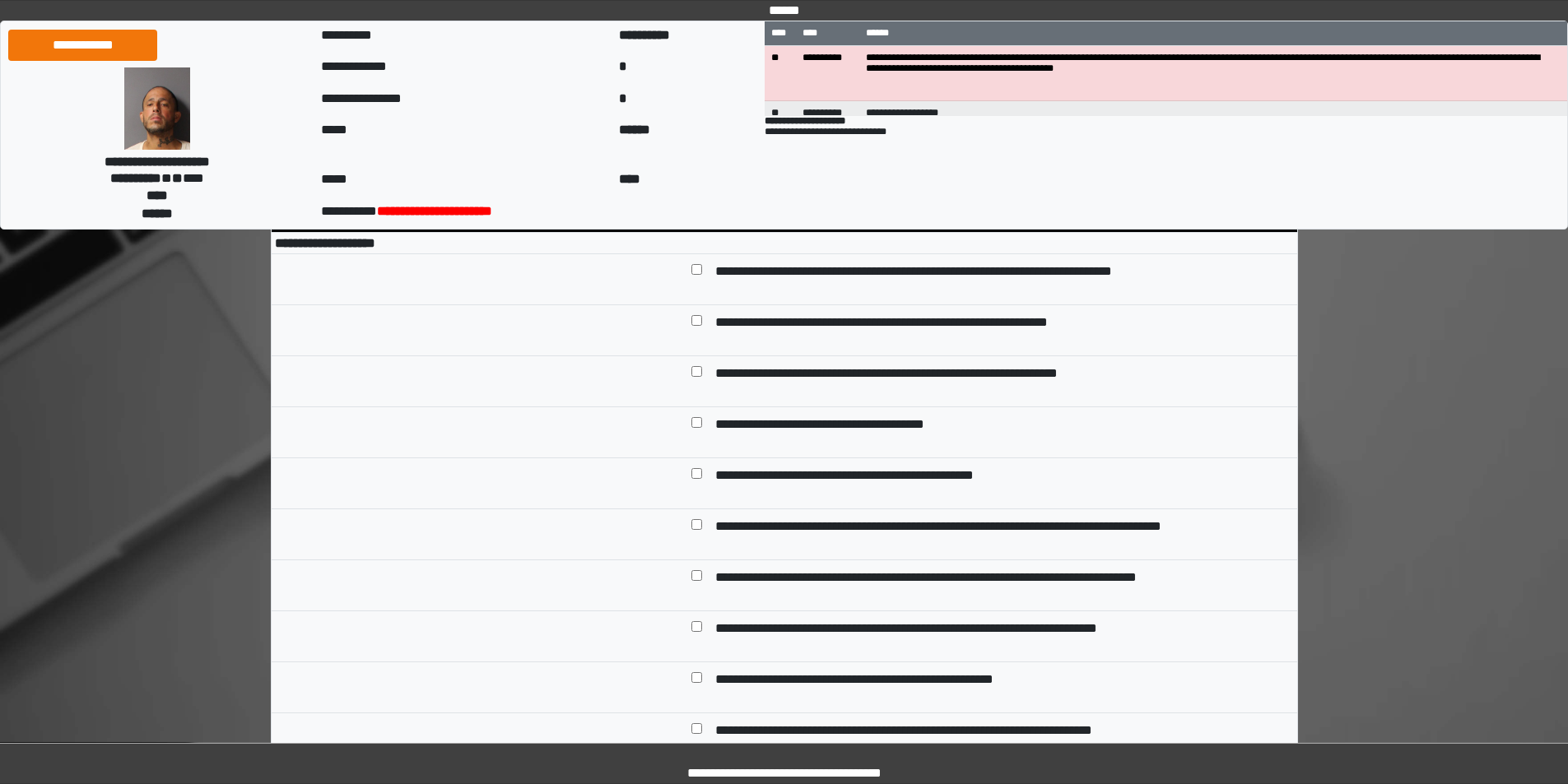 scroll, scrollTop: 165, scrollLeft: 0, axis: vertical 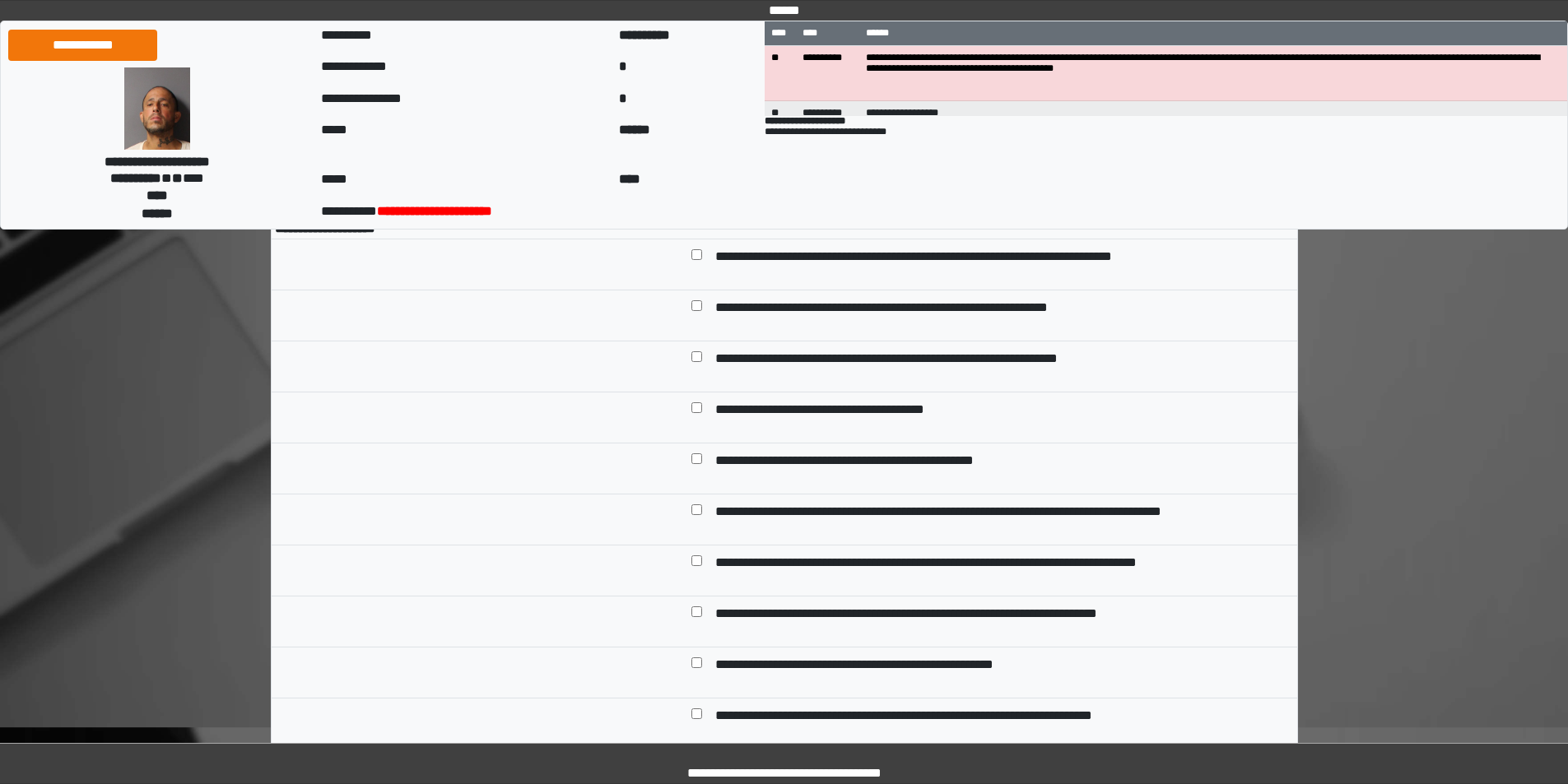 click on "**********" at bounding box center [868, 462] 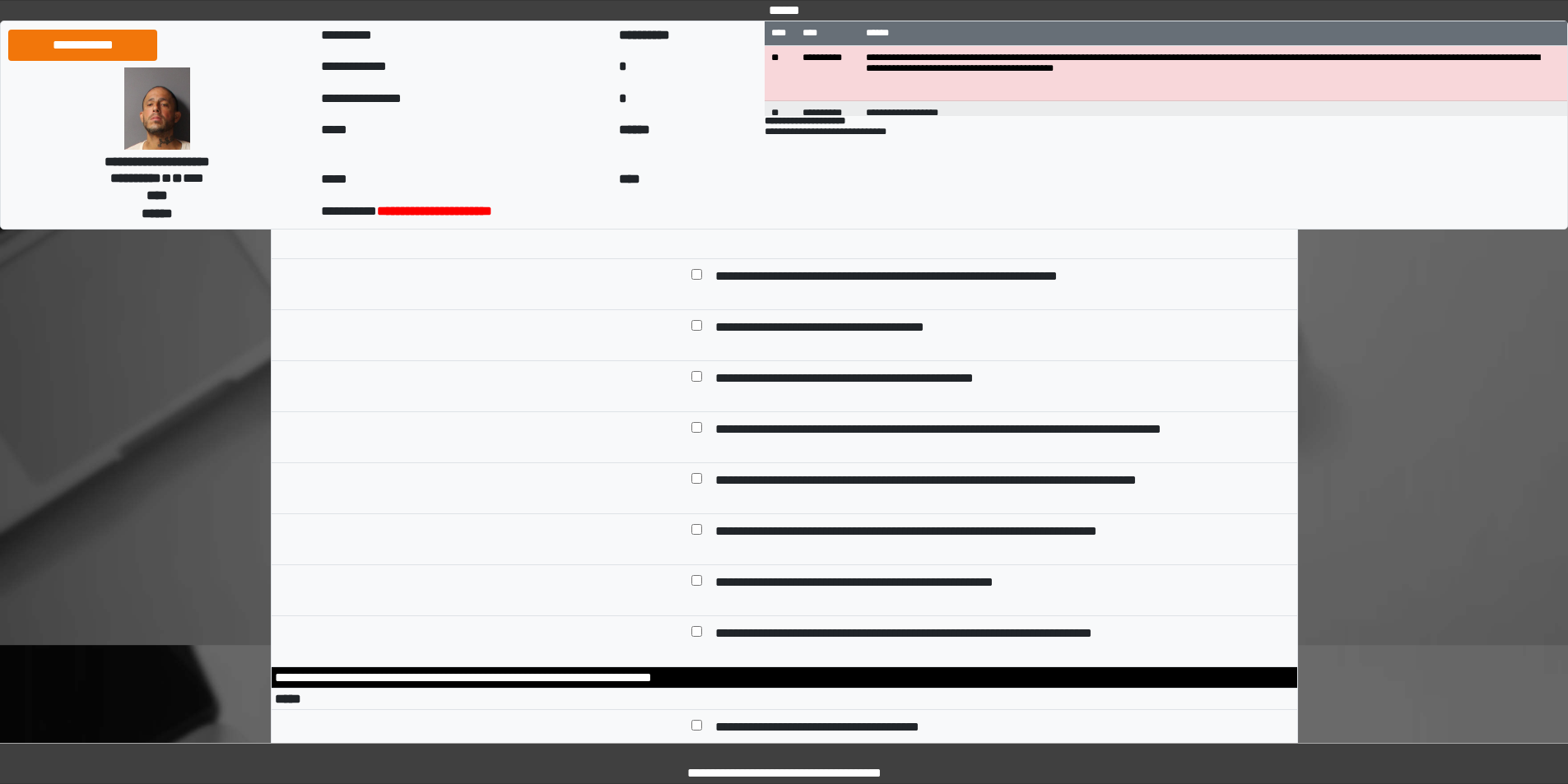 click on "**********" at bounding box center [962, 481] 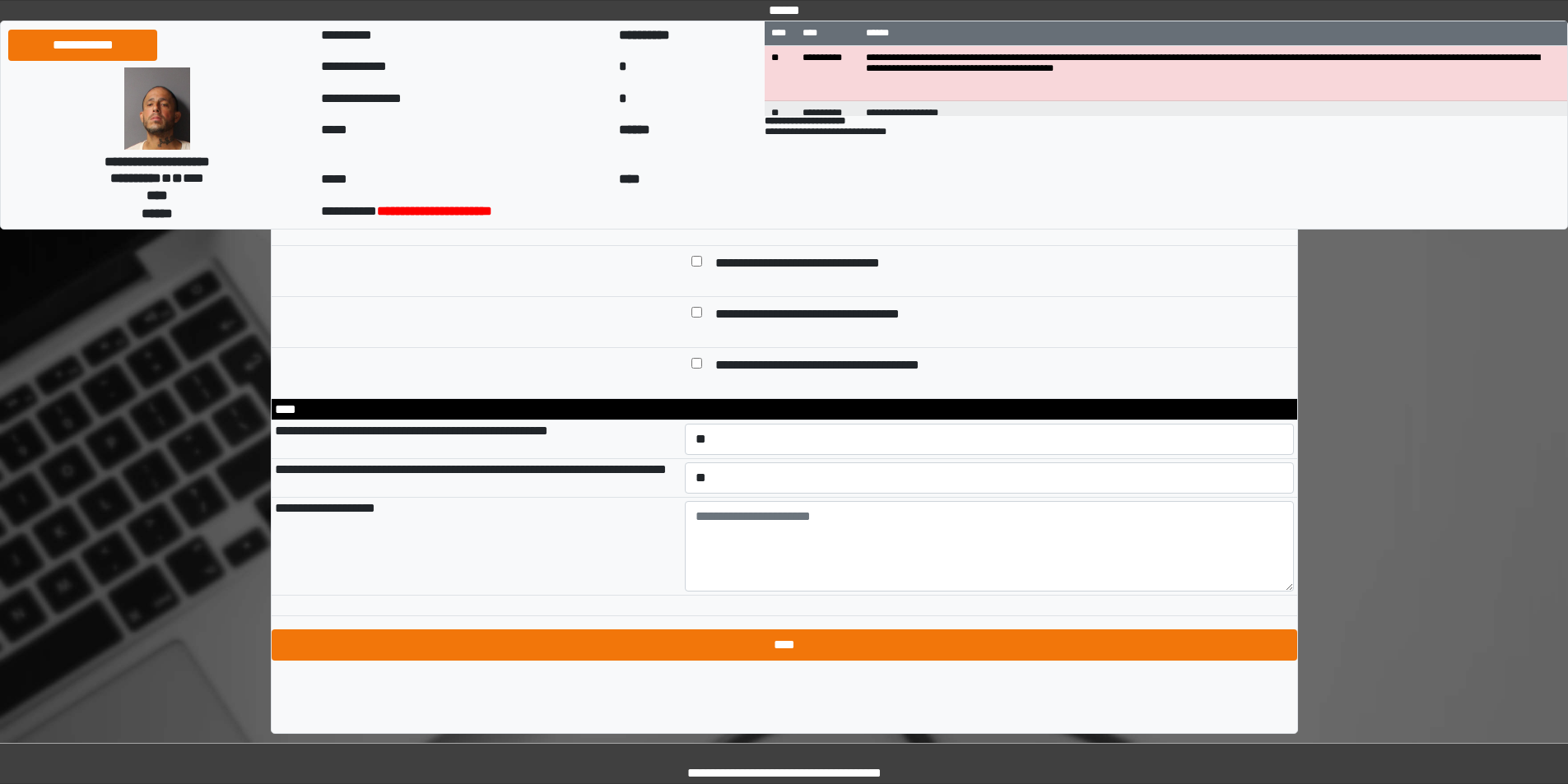 scroll, scrollTop: 764, scrollLeft: 0, axis: vertical 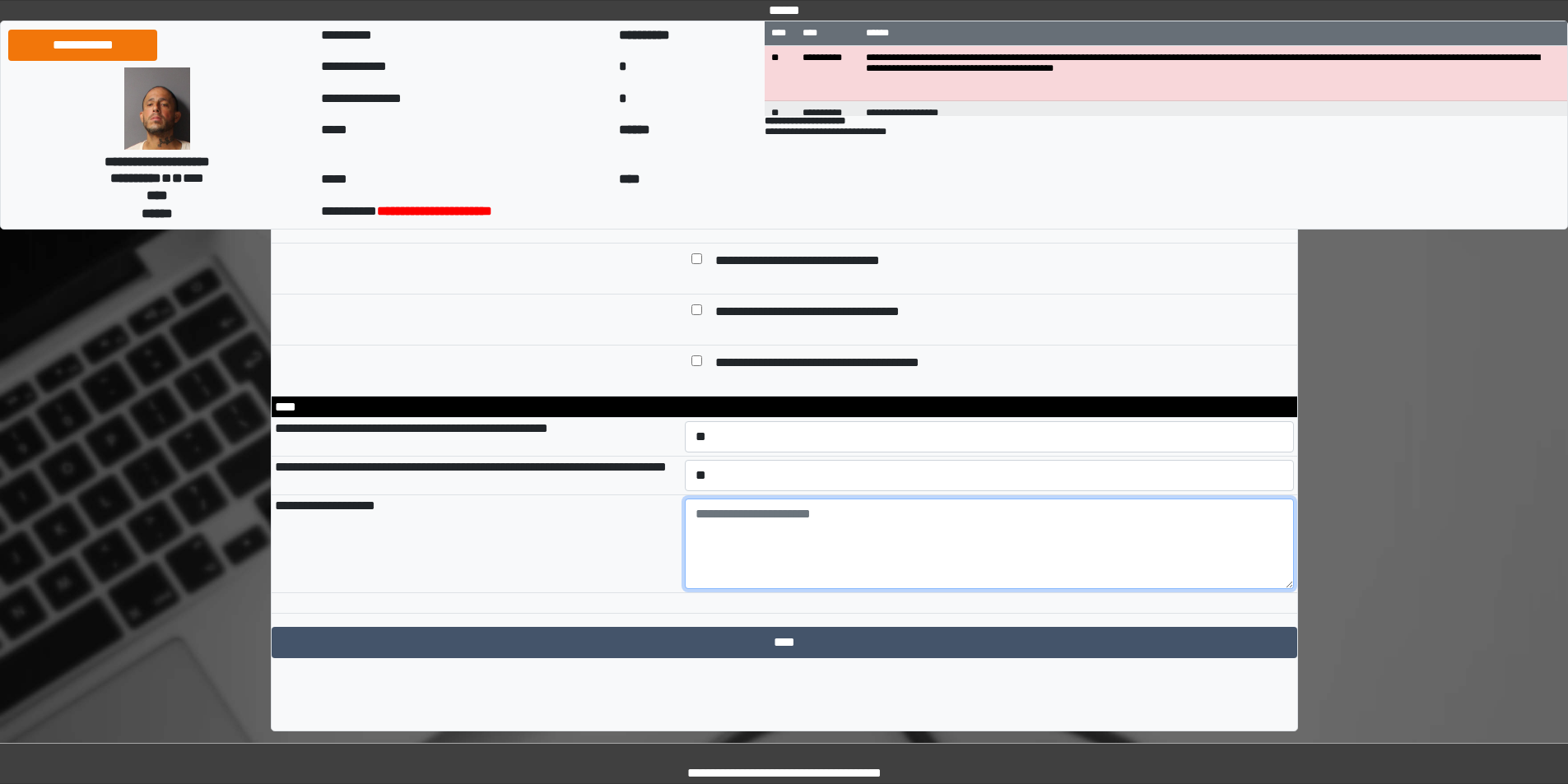 click at bounding box center [989, 544] 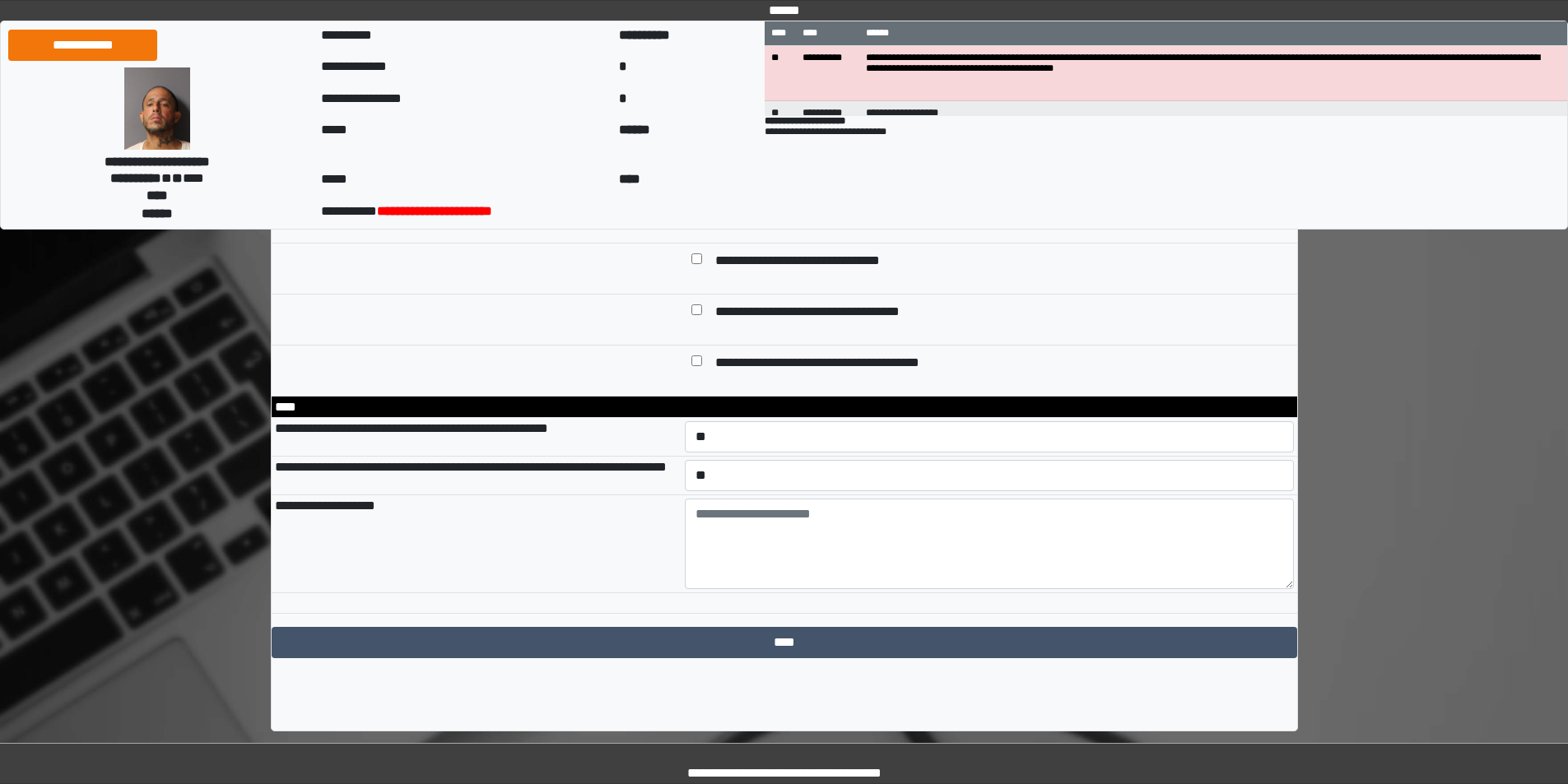 click on "**********" at bounding box center (477, 544) 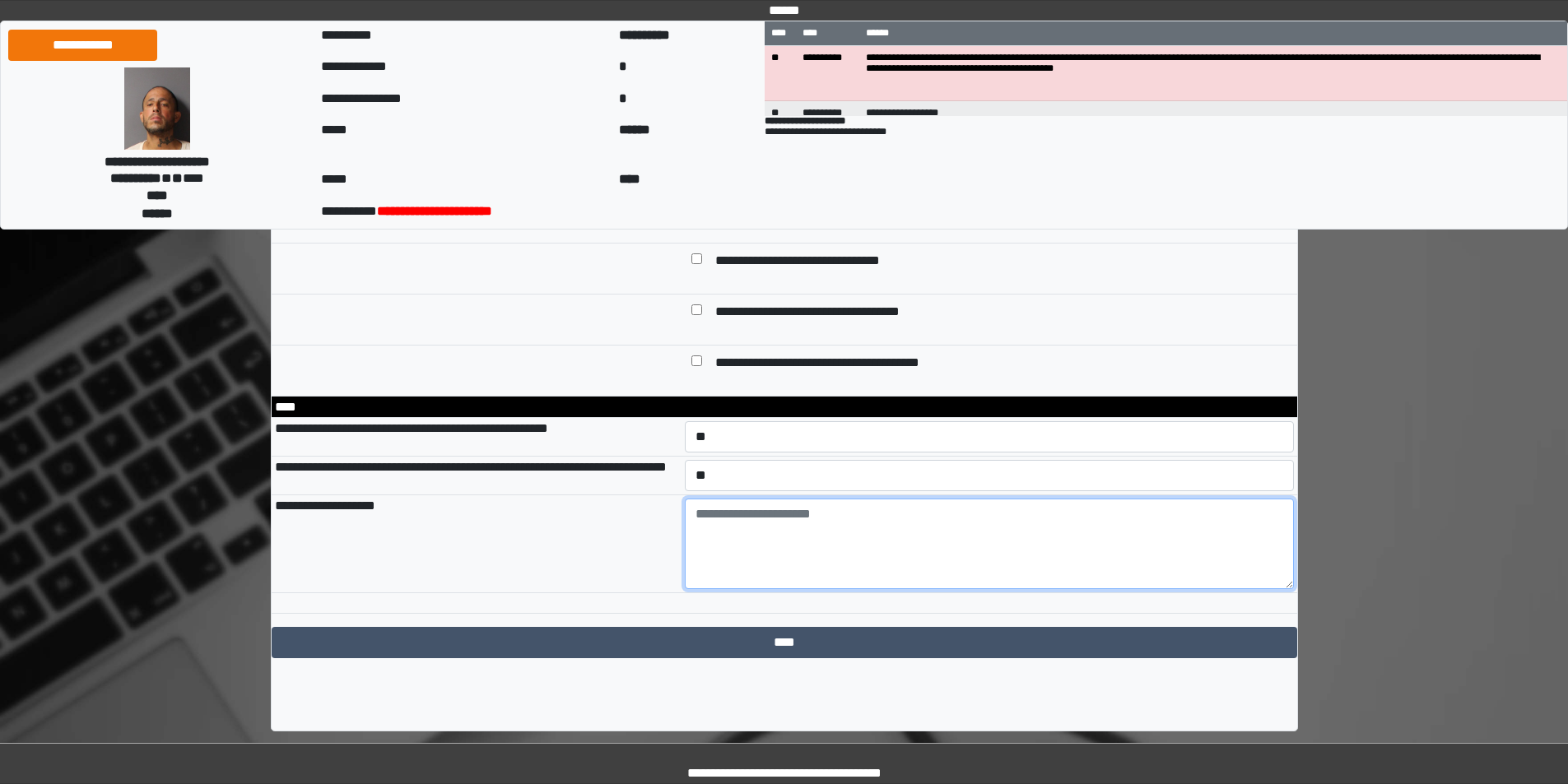 click at bounding box center [989, 544] 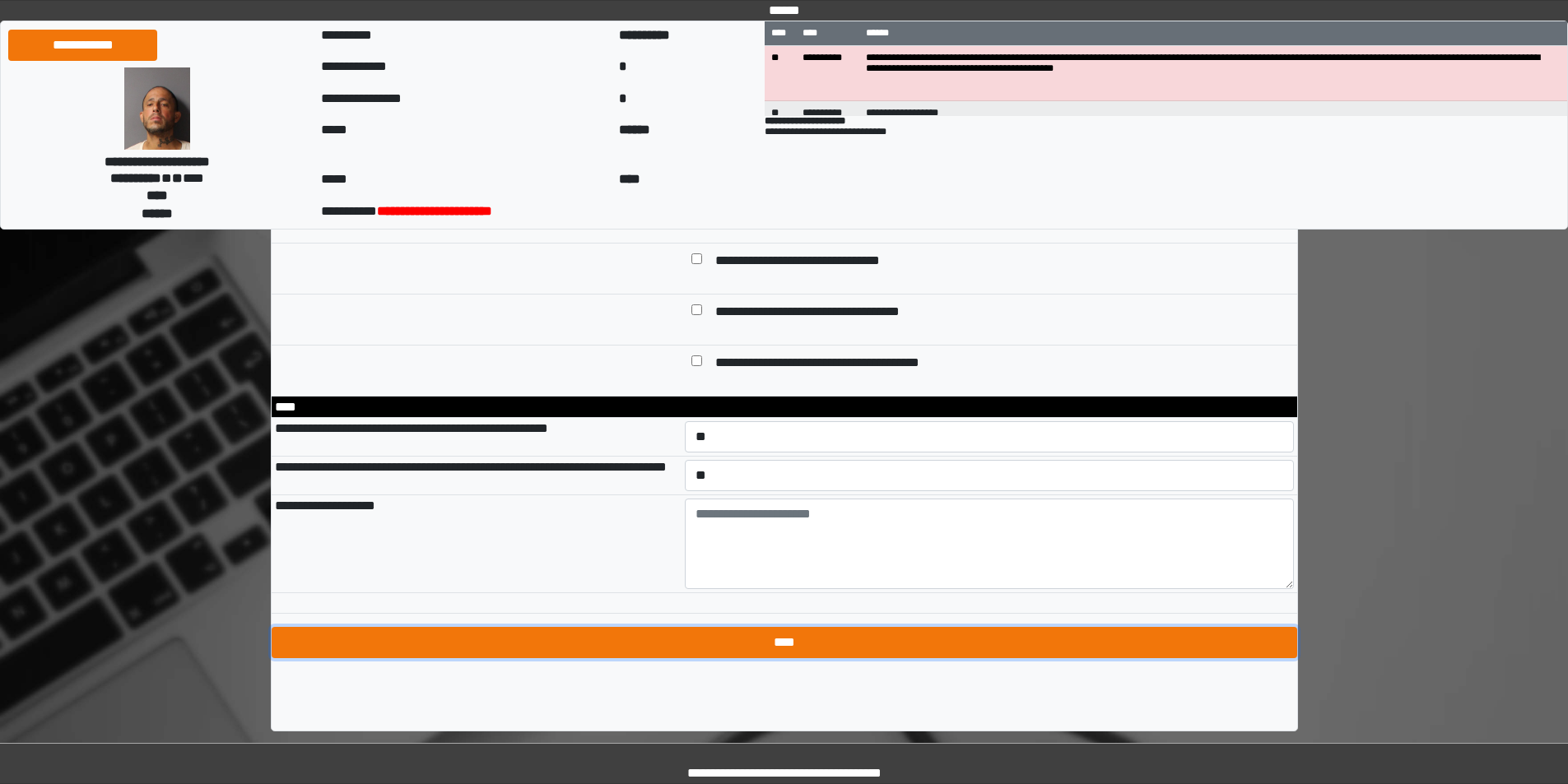 click on "****" at bounding box center (784, 643) 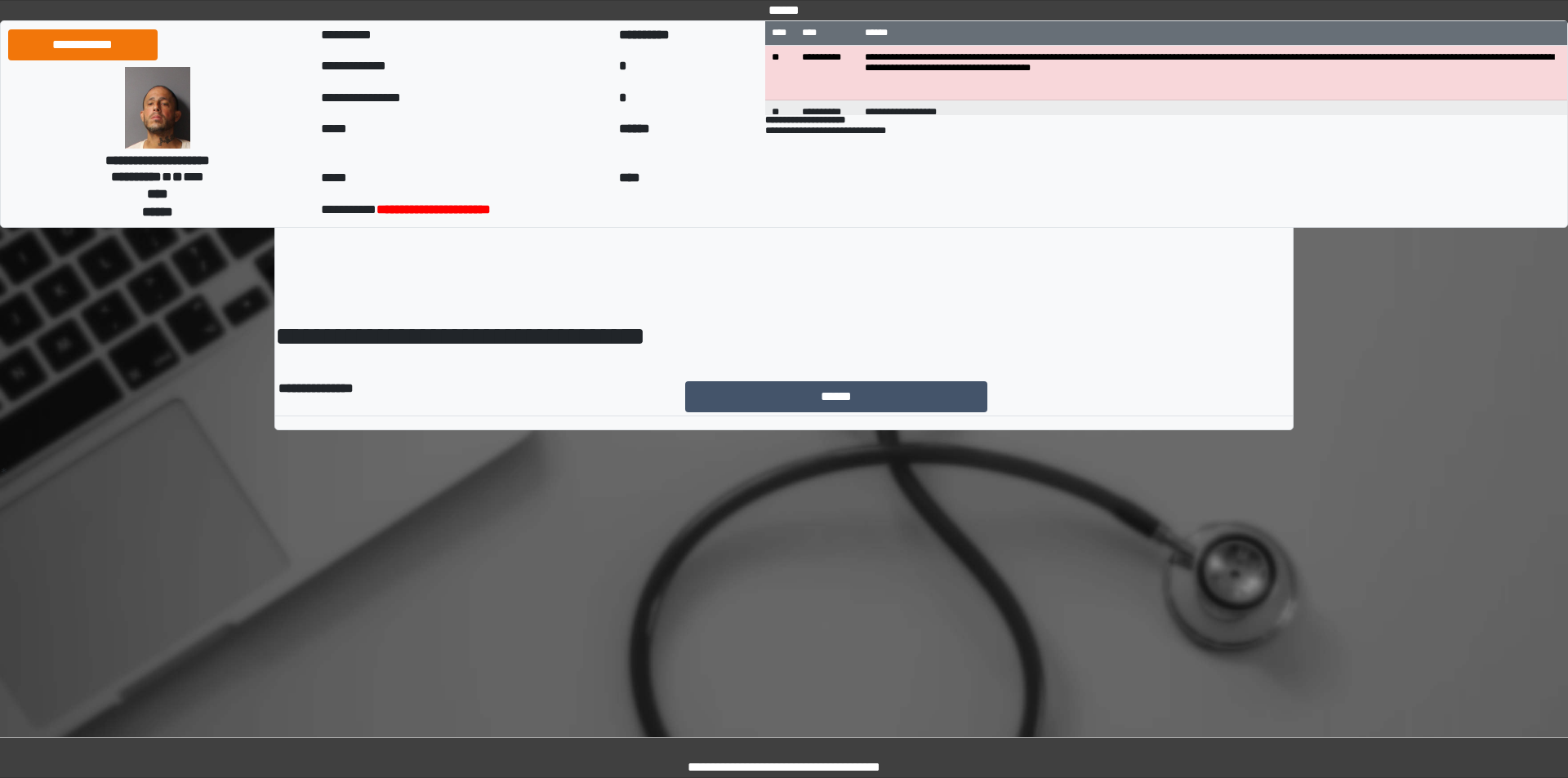 scroll, scrollTop: 0, scrollLeft: 0, axis: both 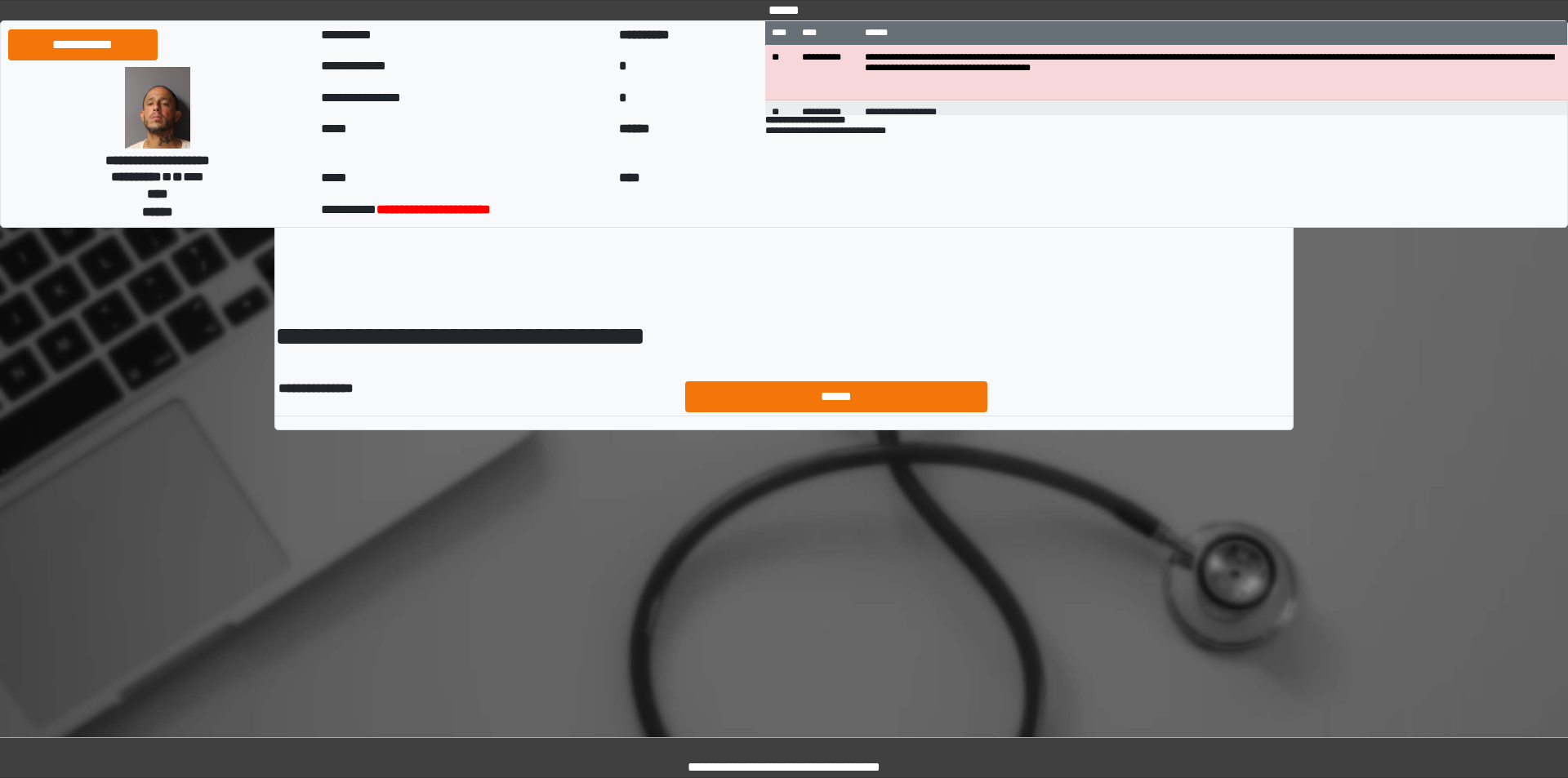 click on "******" at bounding box center (836, 397) 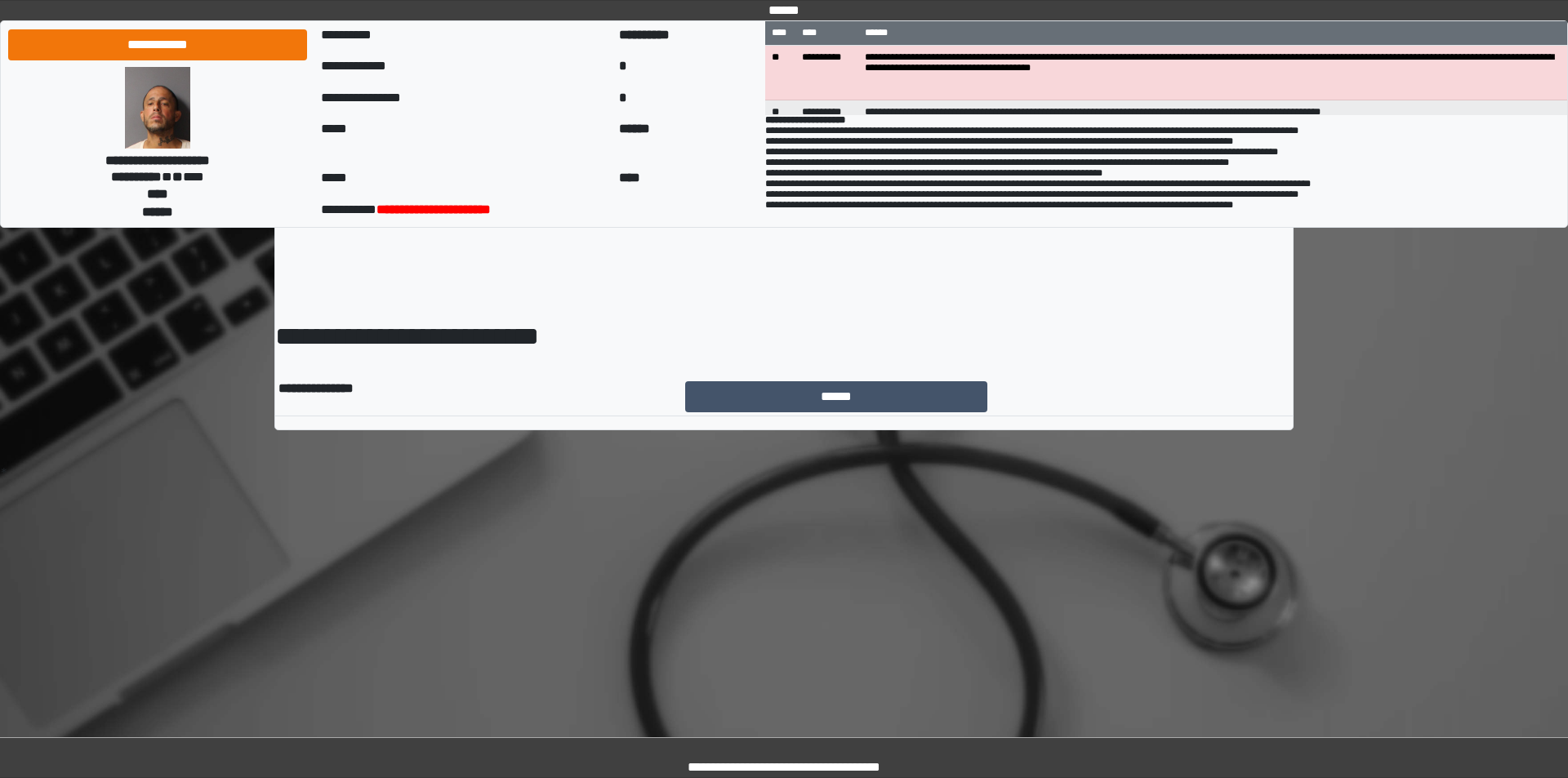scroll, scrollTop: 0, scrollLeft: 0, axis: both 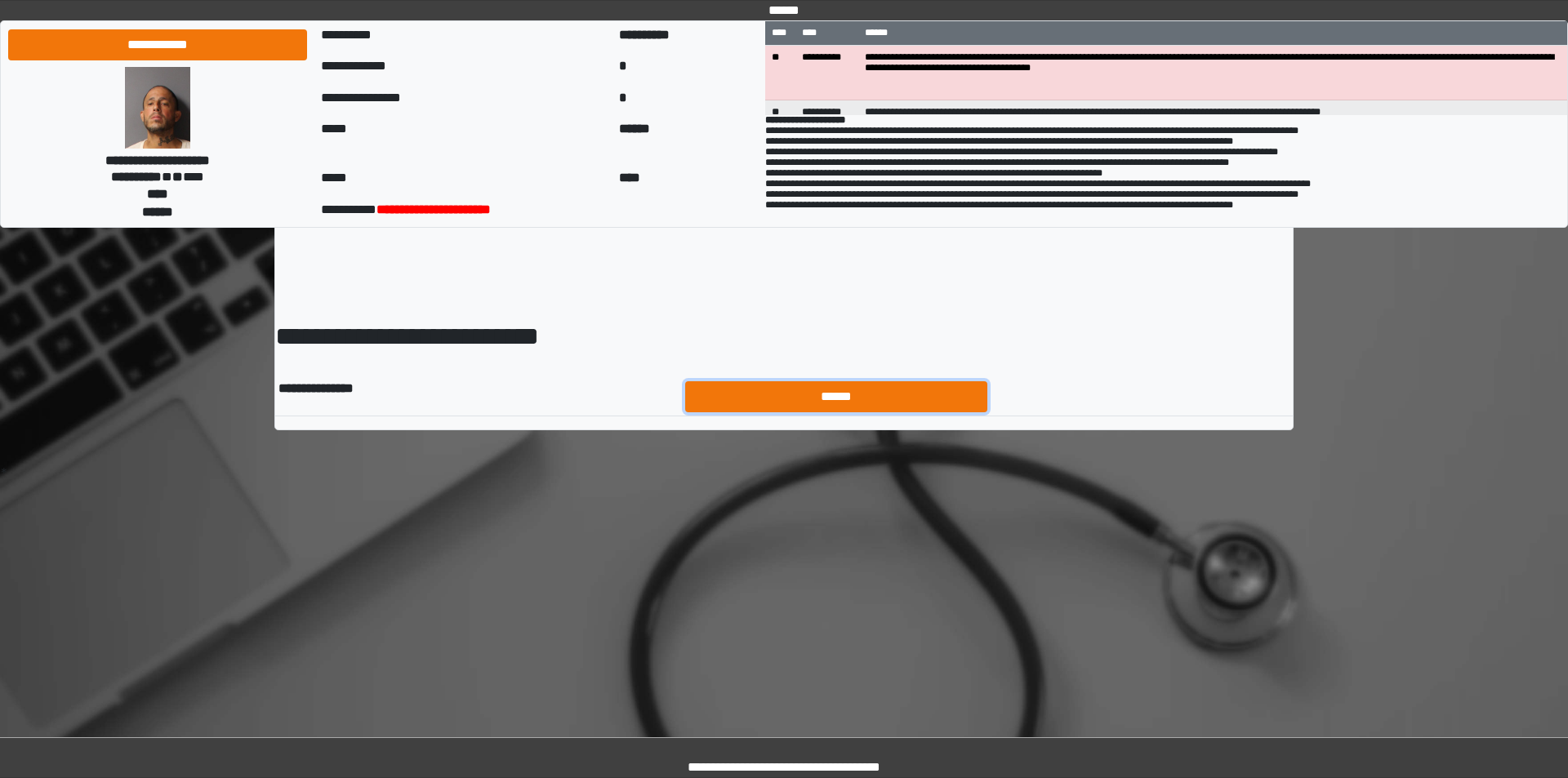 click on "******" at bounding box center [836, 397] 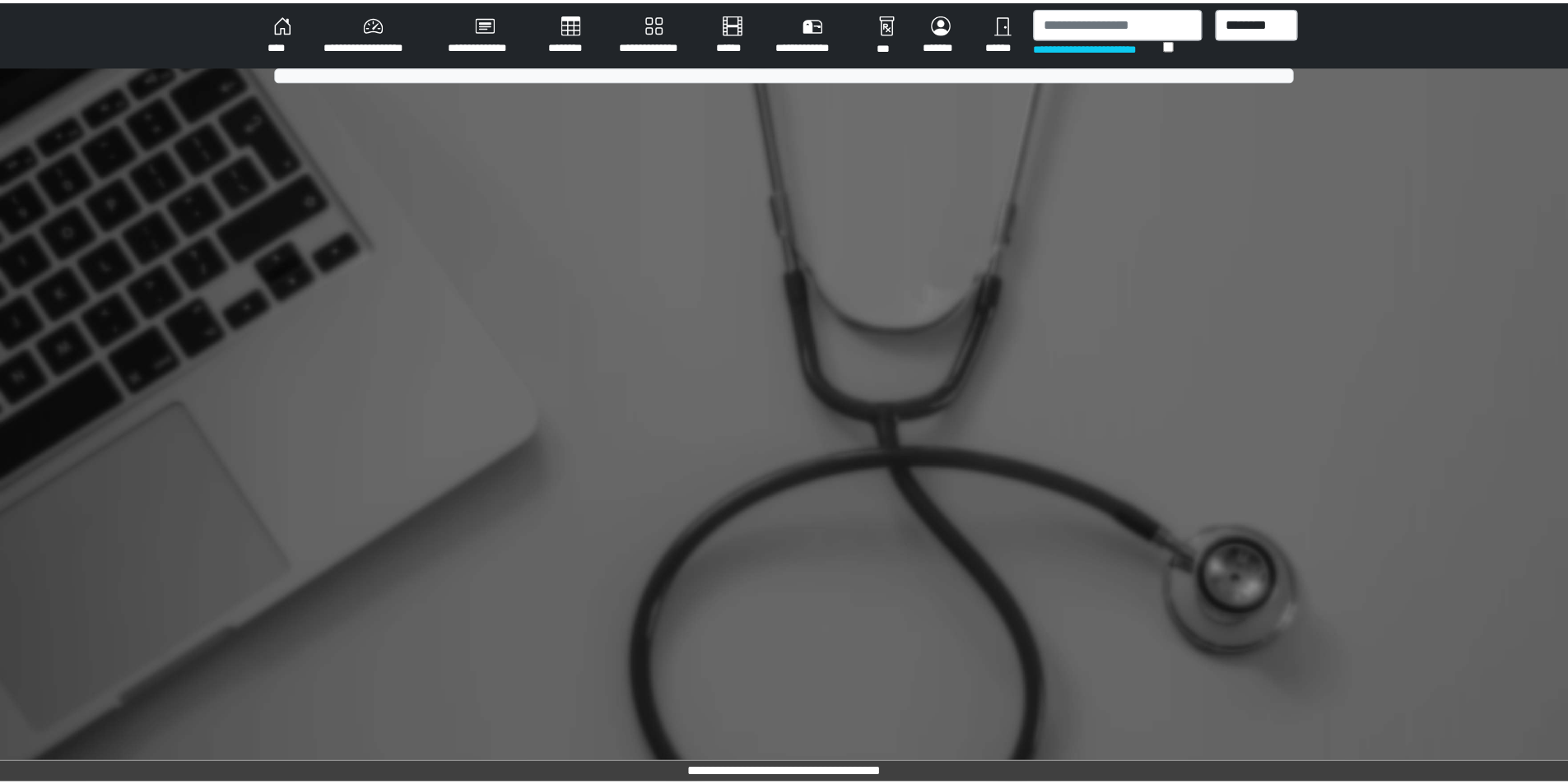 scroll, scrollTop: 0, scrollLeft: 0, axis: both 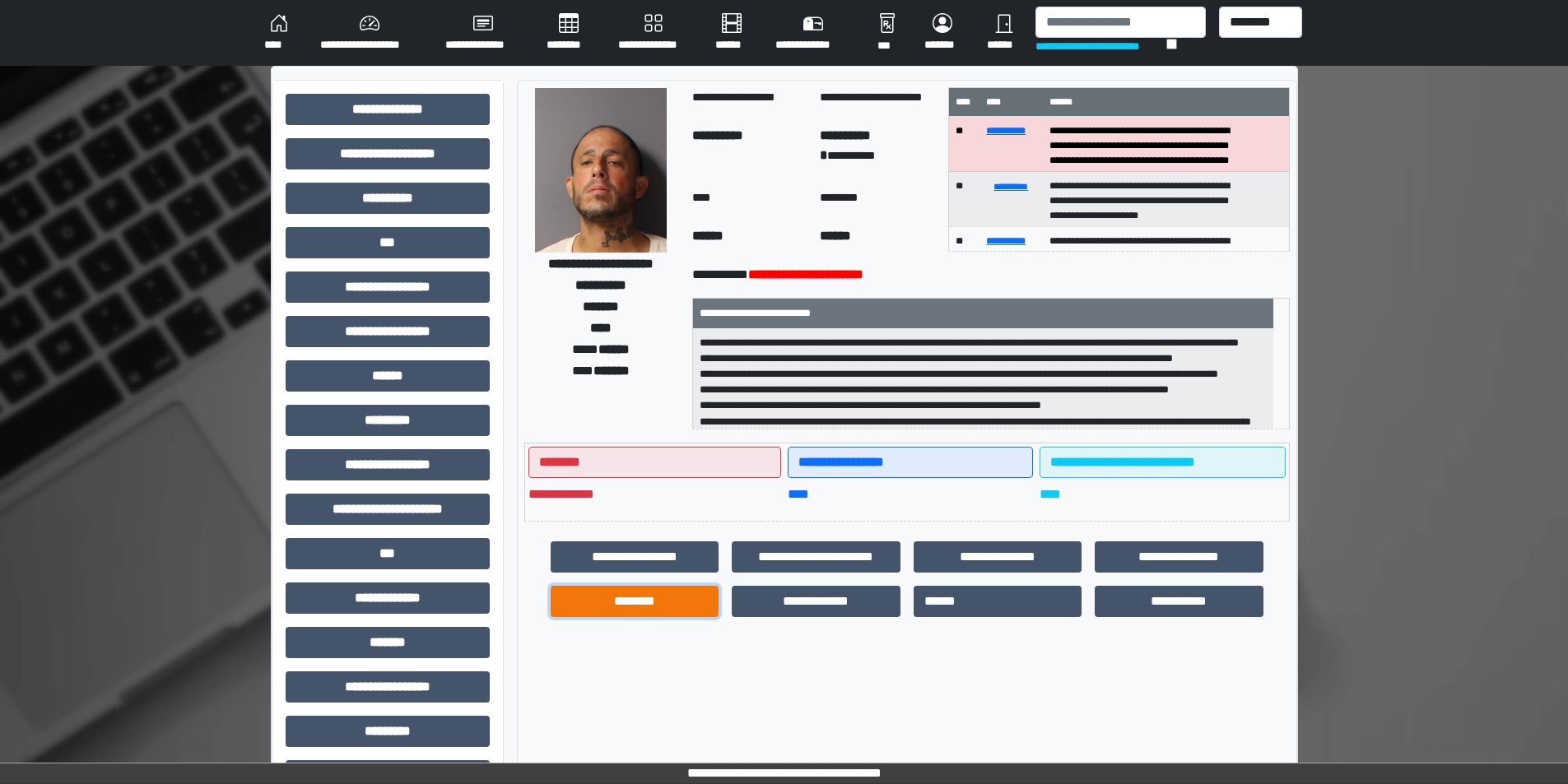 click on "********" at bounding box center [635, 601] 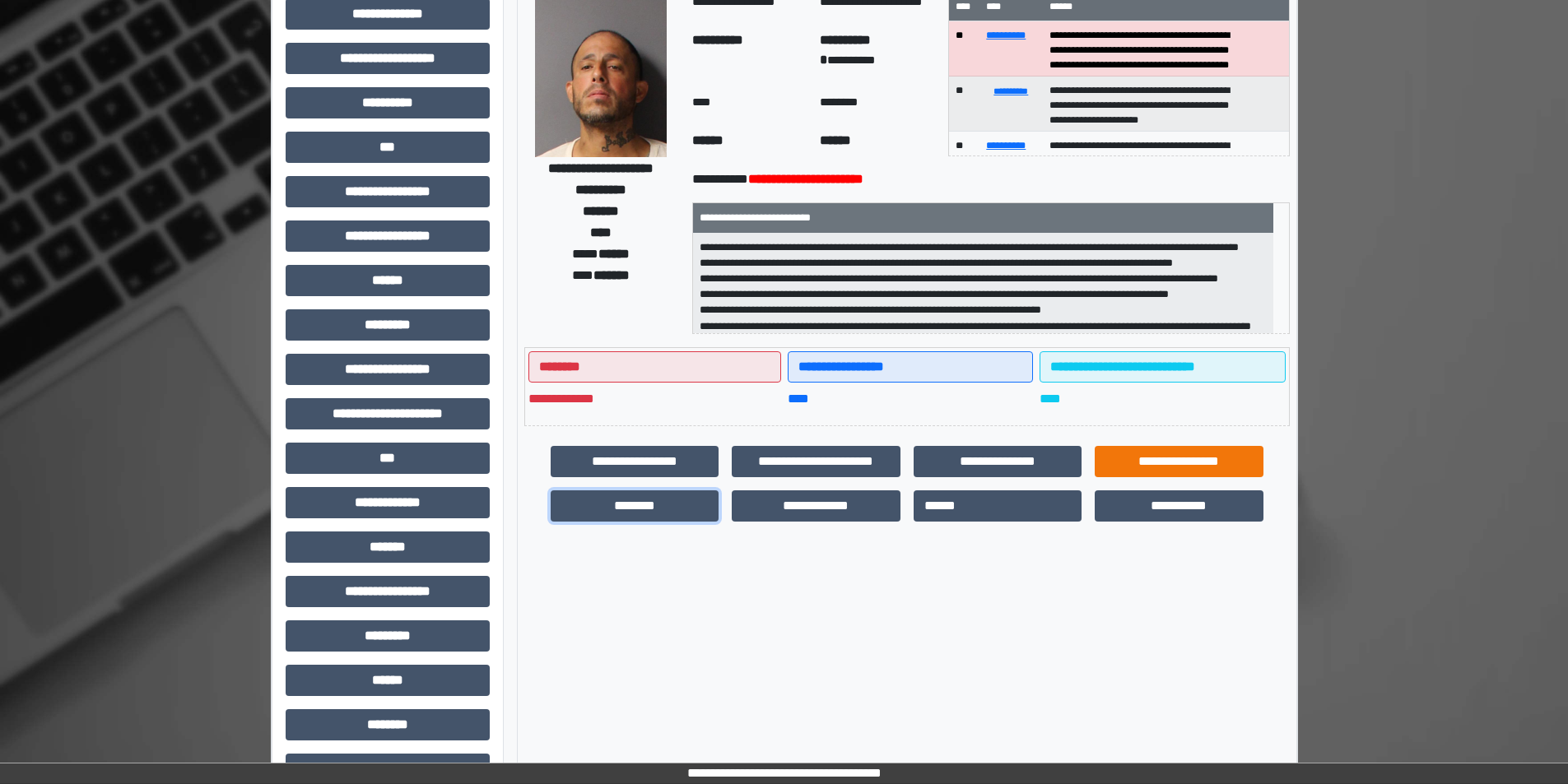 scroll, scrollTop: 182, scrollLeft: 0, axis: vertical 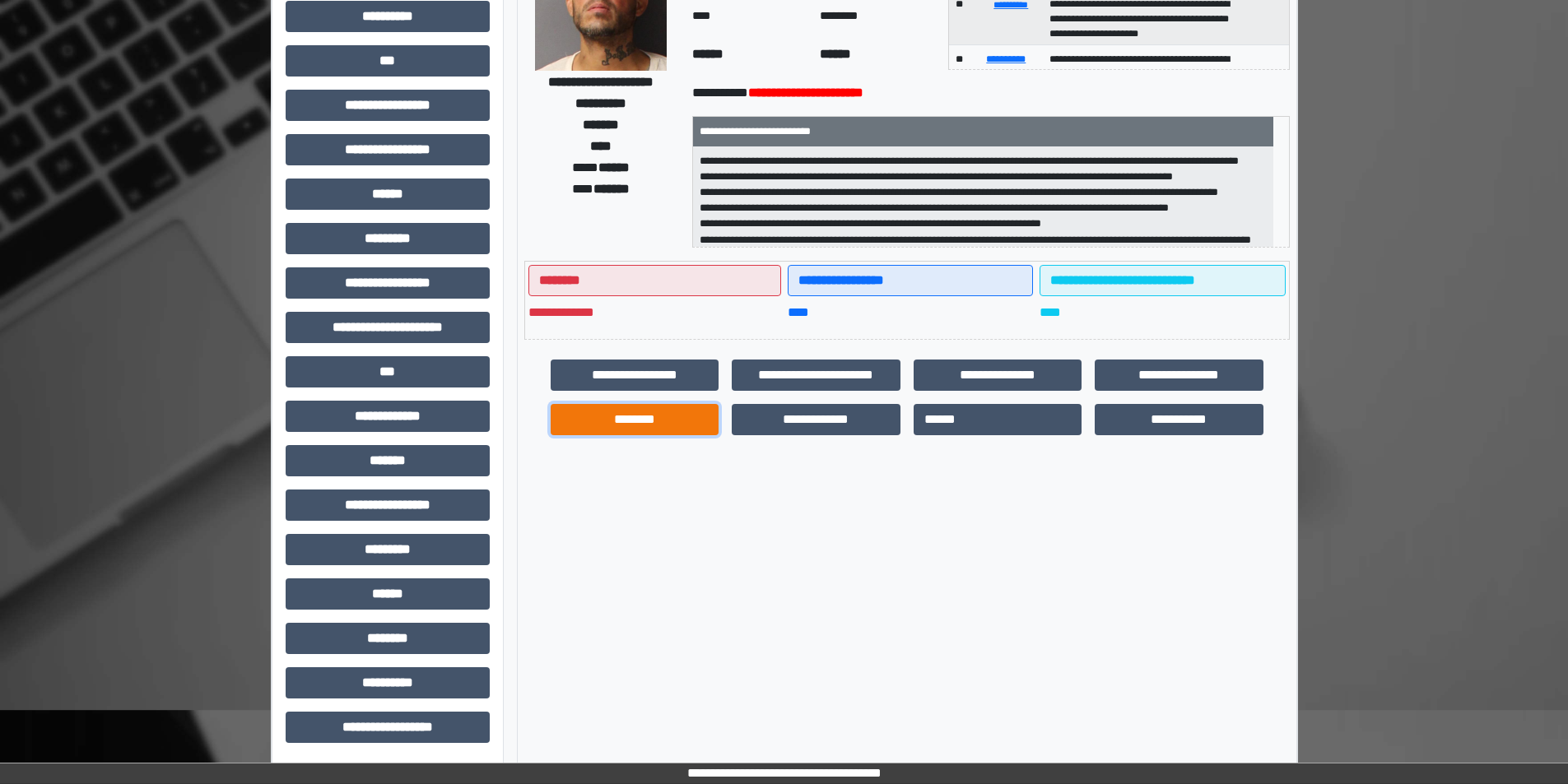 click on "********" at bounding box center (635, 420) 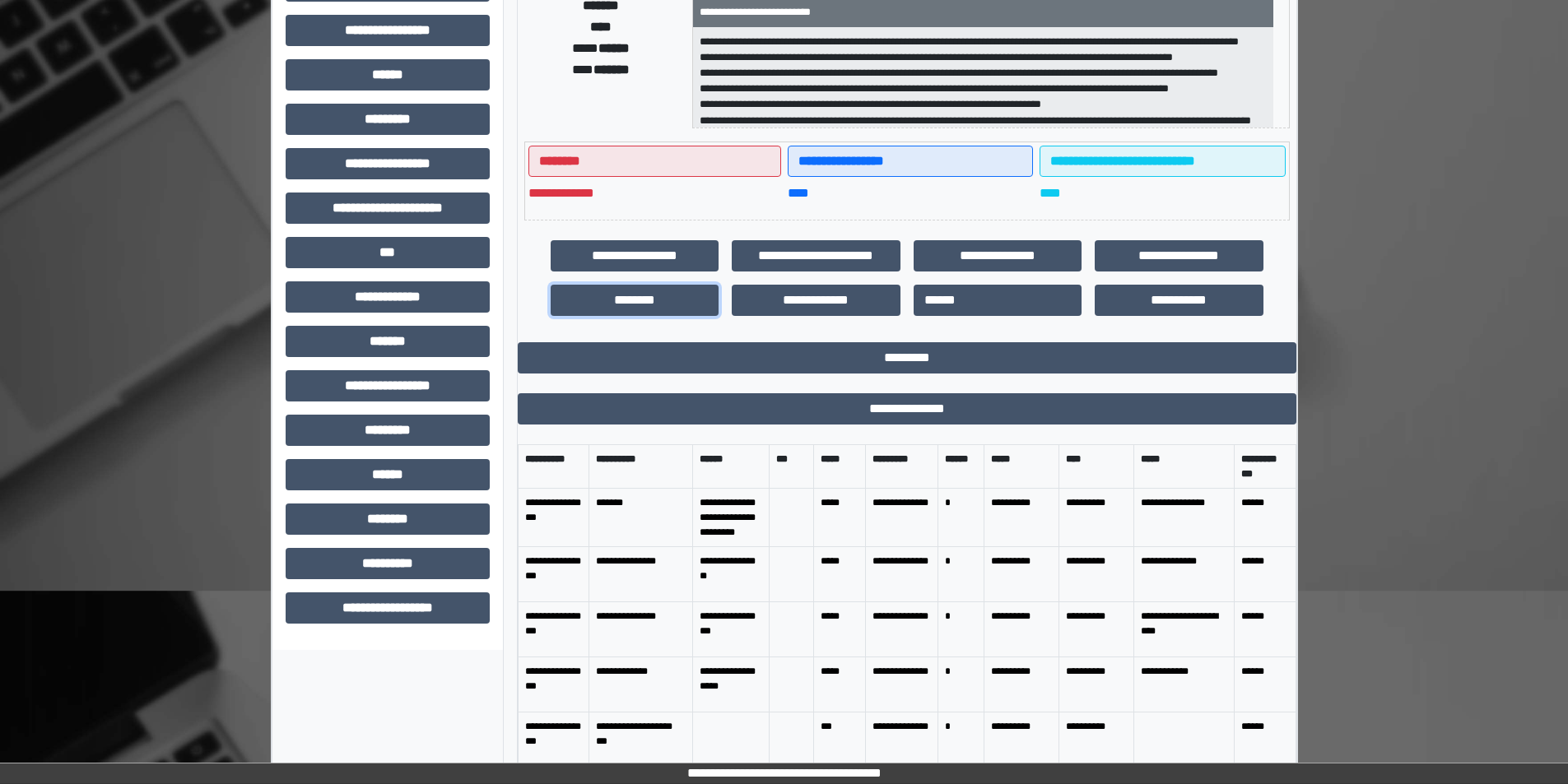 scroll, scrollTop: 346, scrollLeft: 0, axis: vertical 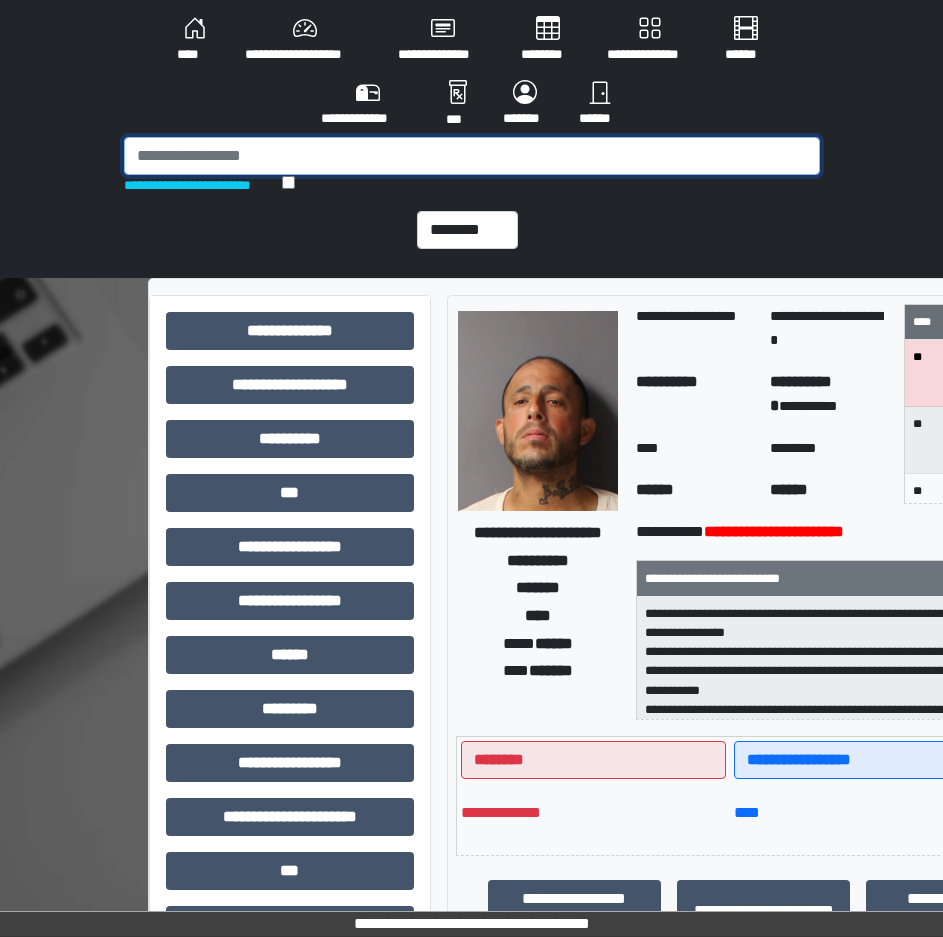 click at bounding box center [472, 156] 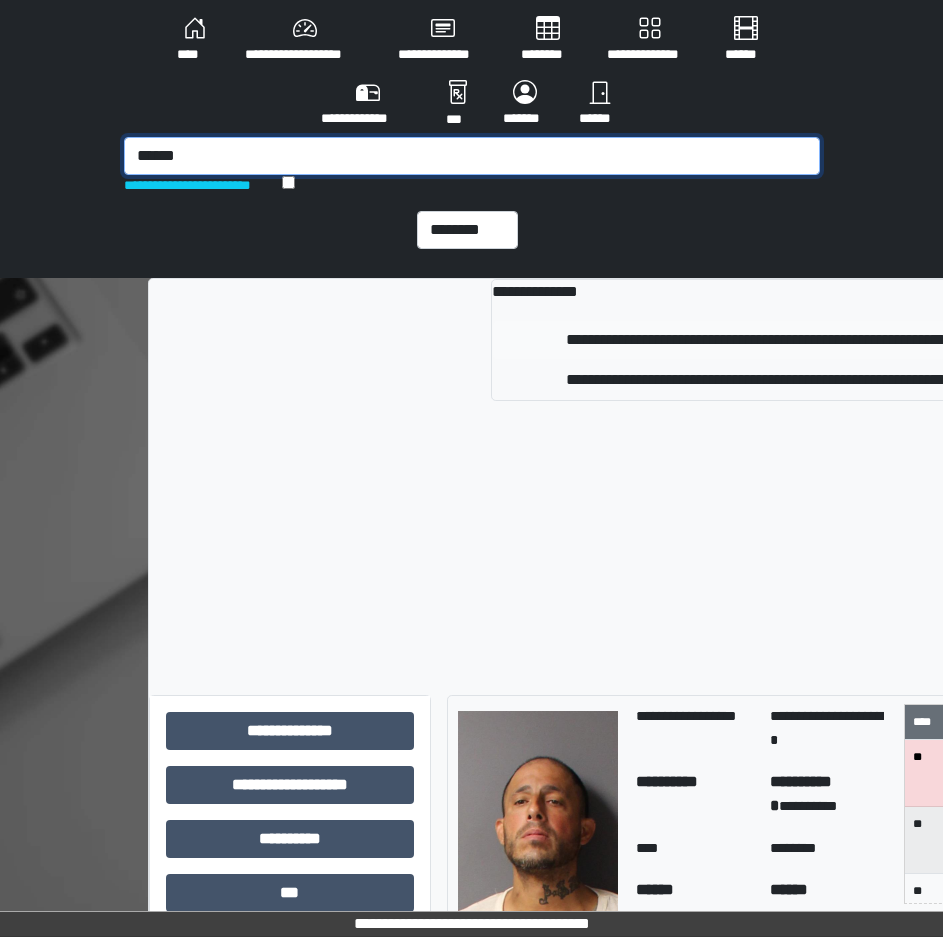 type on "******" 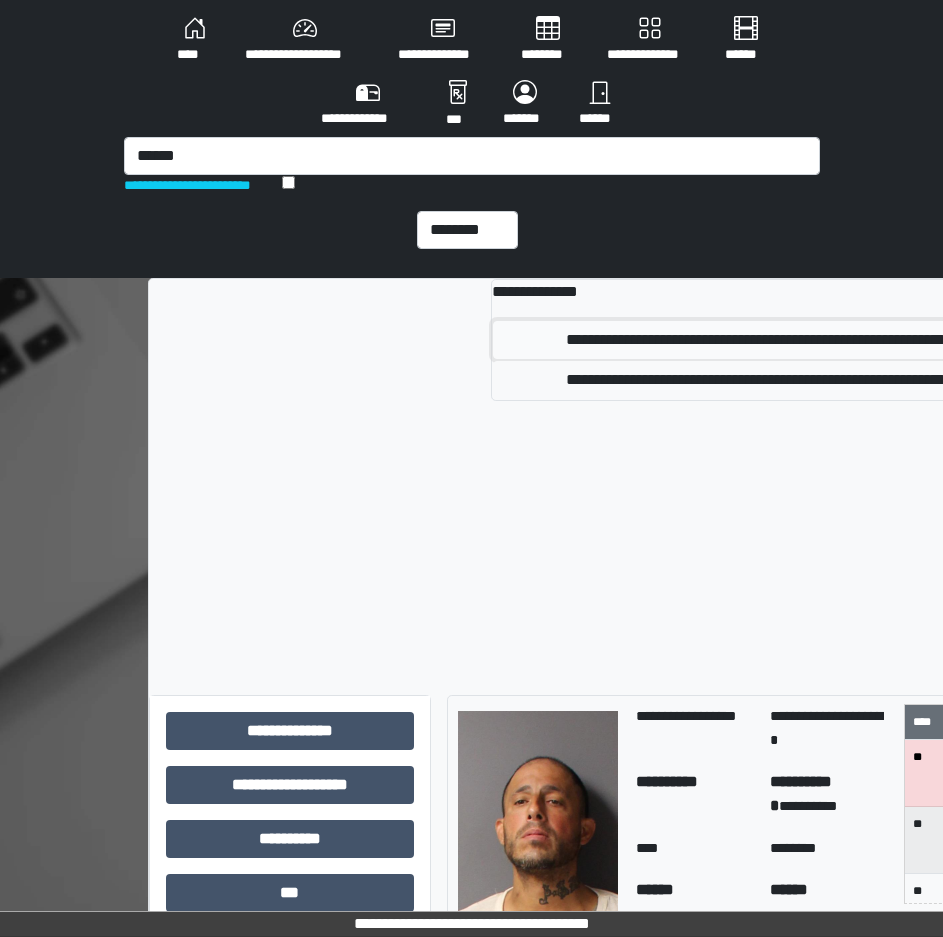 click on "**********" at bounding box center (756, 340) 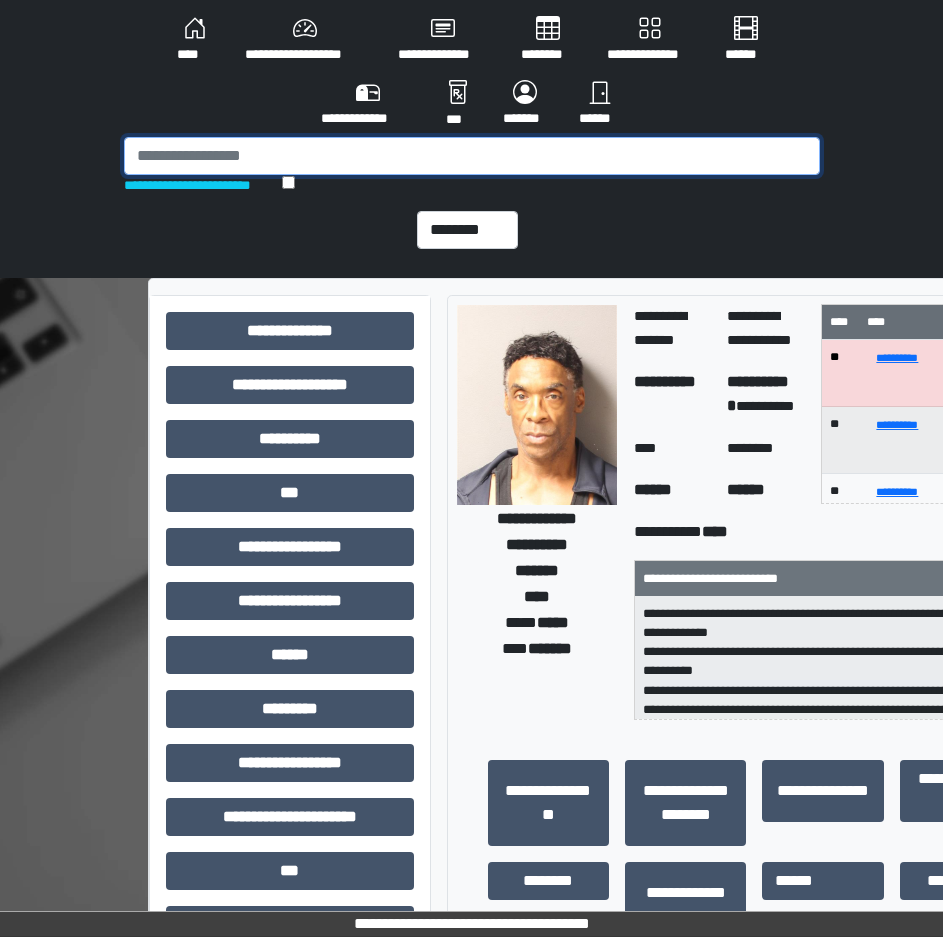click at bounding box center [472, 156] 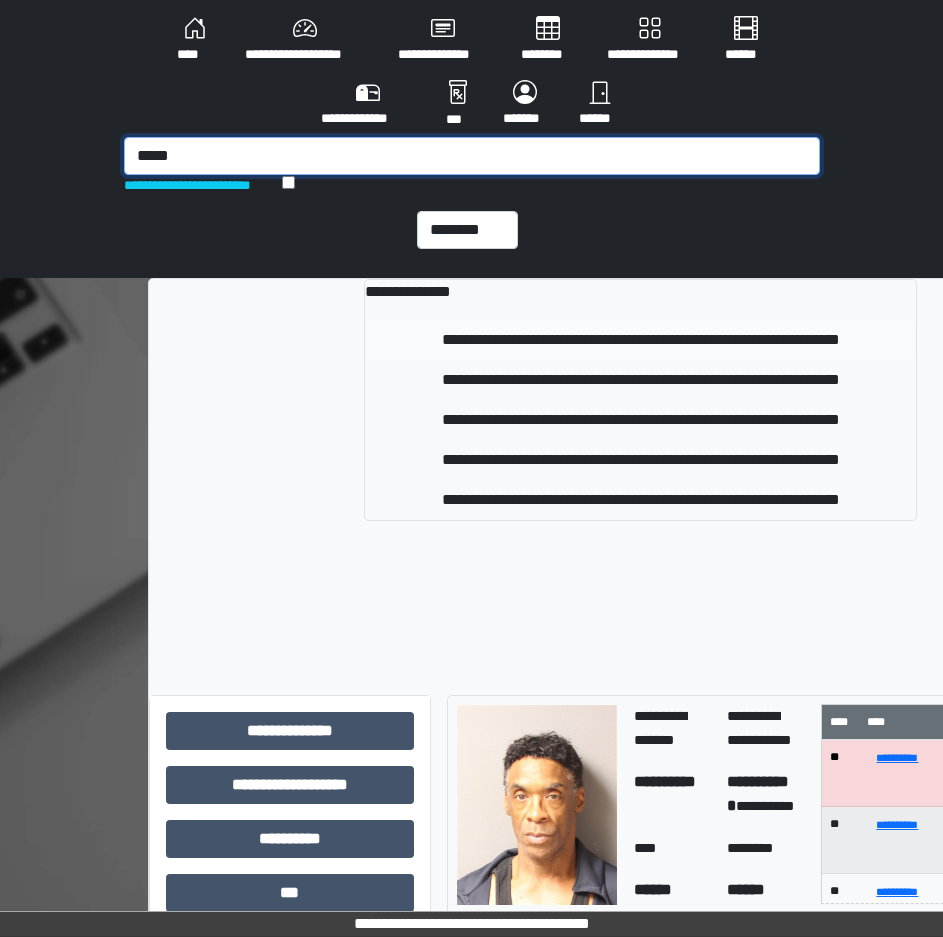 type on "*****" 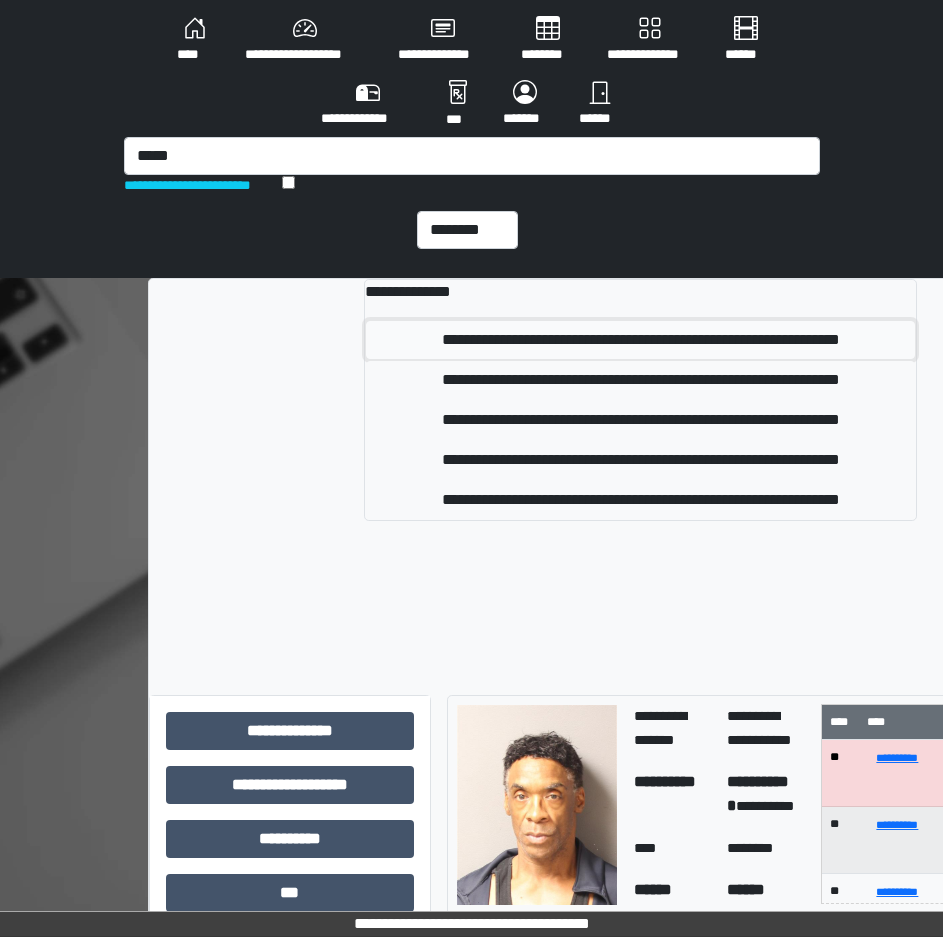 click on "**********" at bounding box center [640, 340] 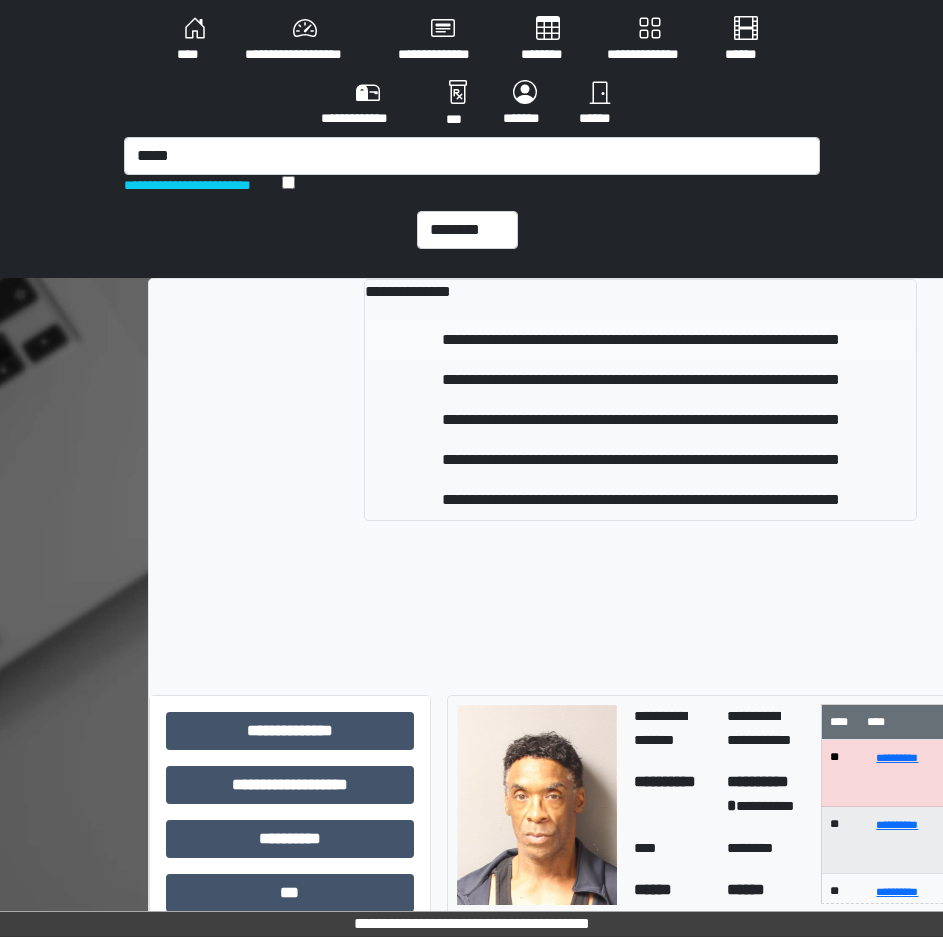 type 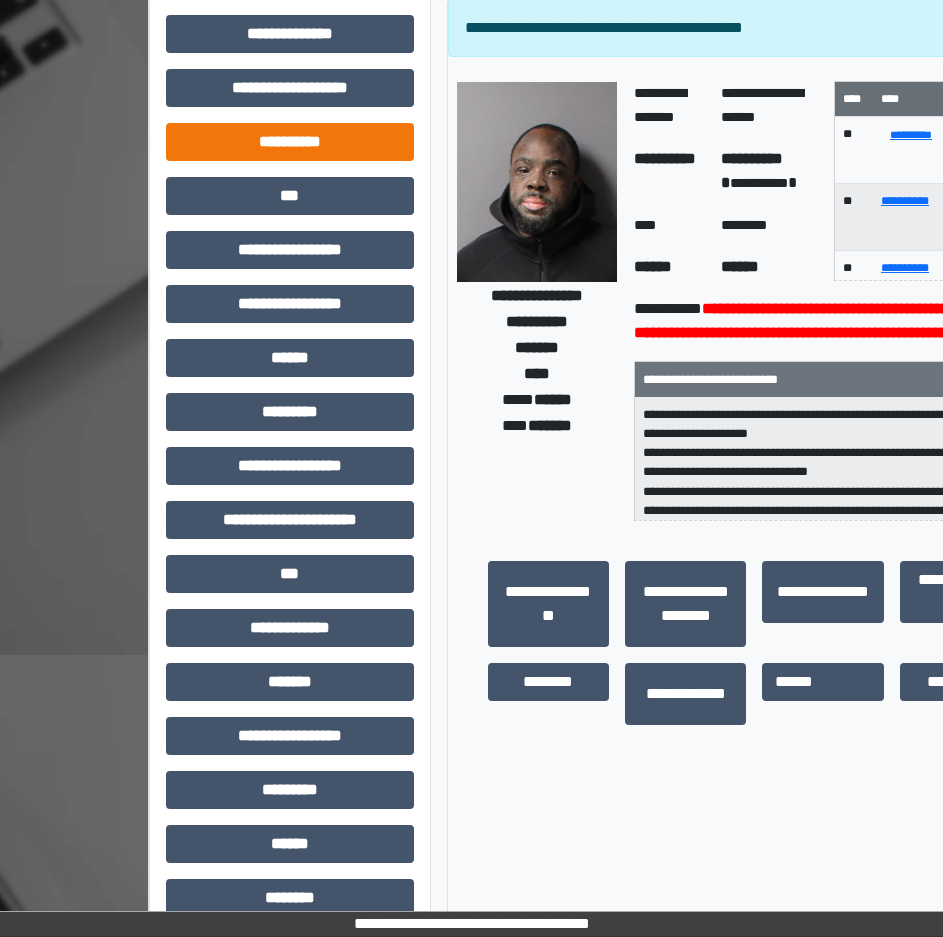scroll, scrollTop: 200, scrollLeft: 0, axis: vertical 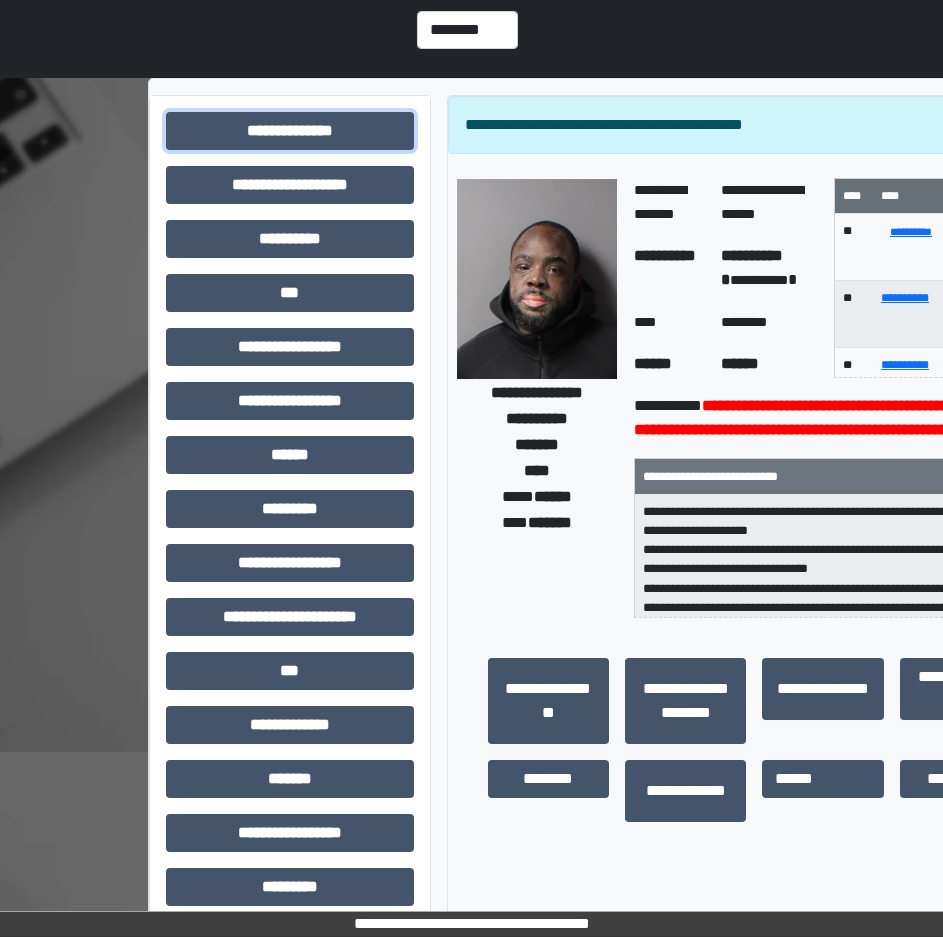 drag, startPoint x: 313, startPoint y: 141, endPoint x: 310, endPoint y: 154, distance: 13.341664 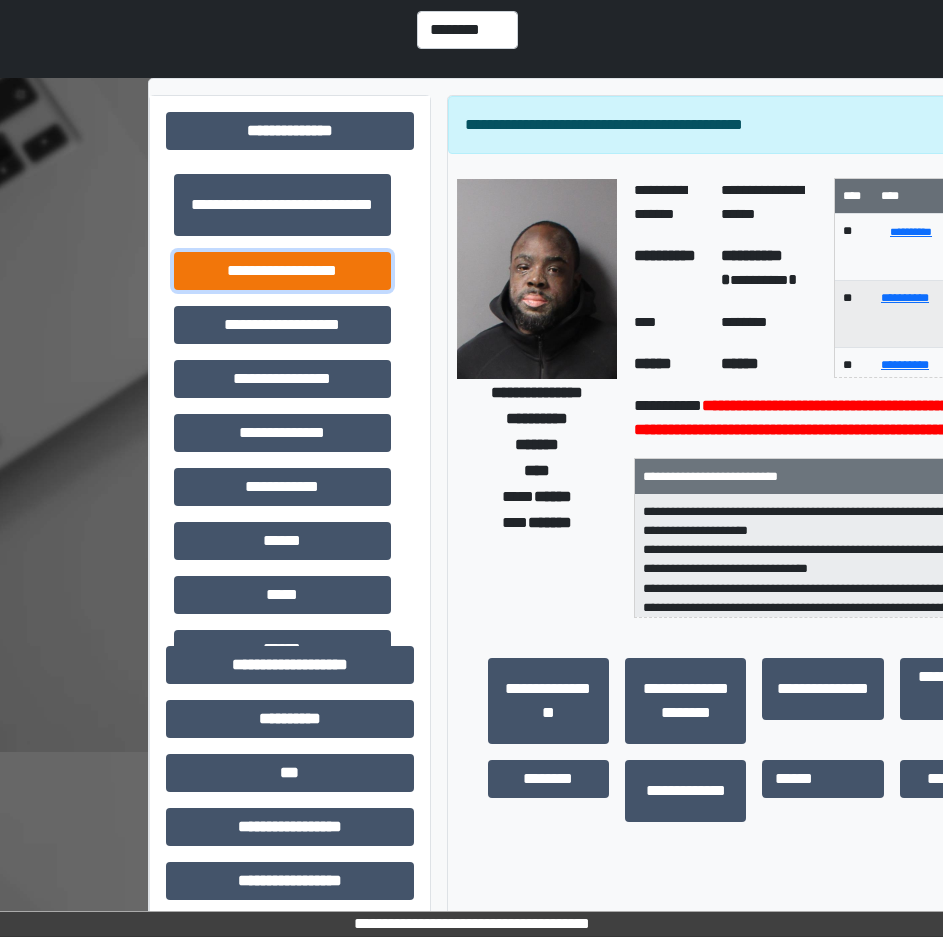 click on "**********" at bounding box center [282, 271] 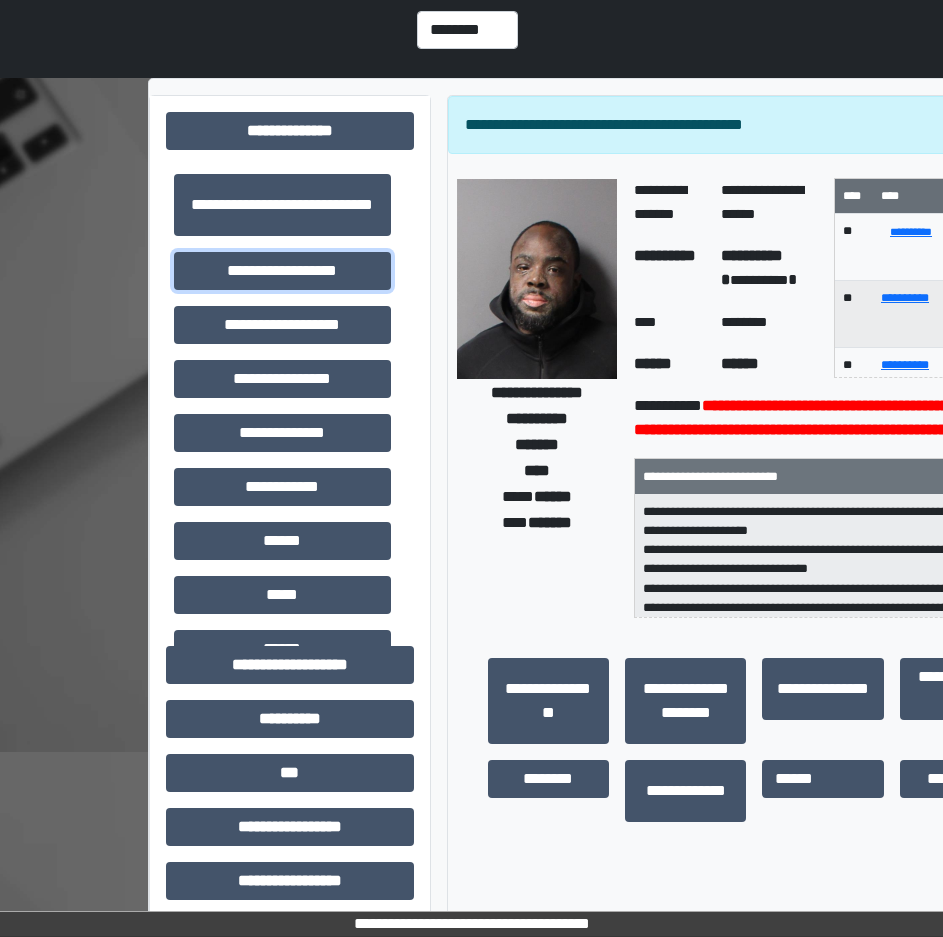 scroll, scrollTop: 2, scrollLeft: 0, axis: vertical 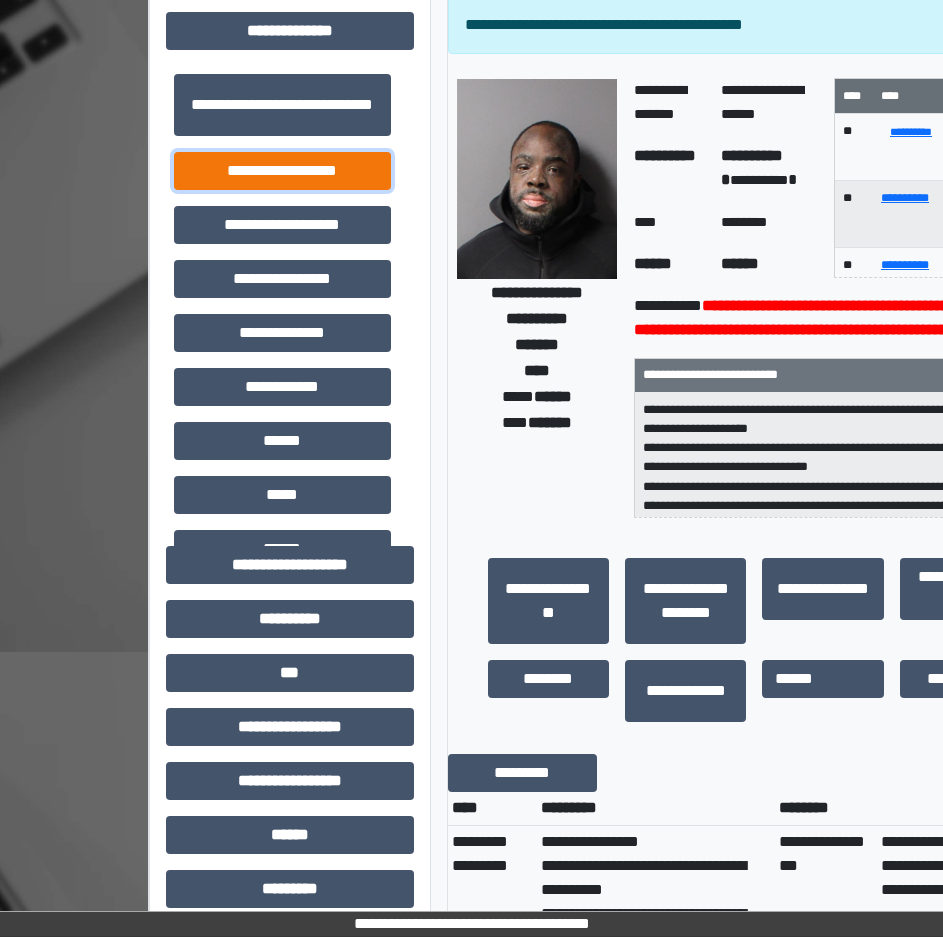 click on "**********" at bounding box center [282, 171] 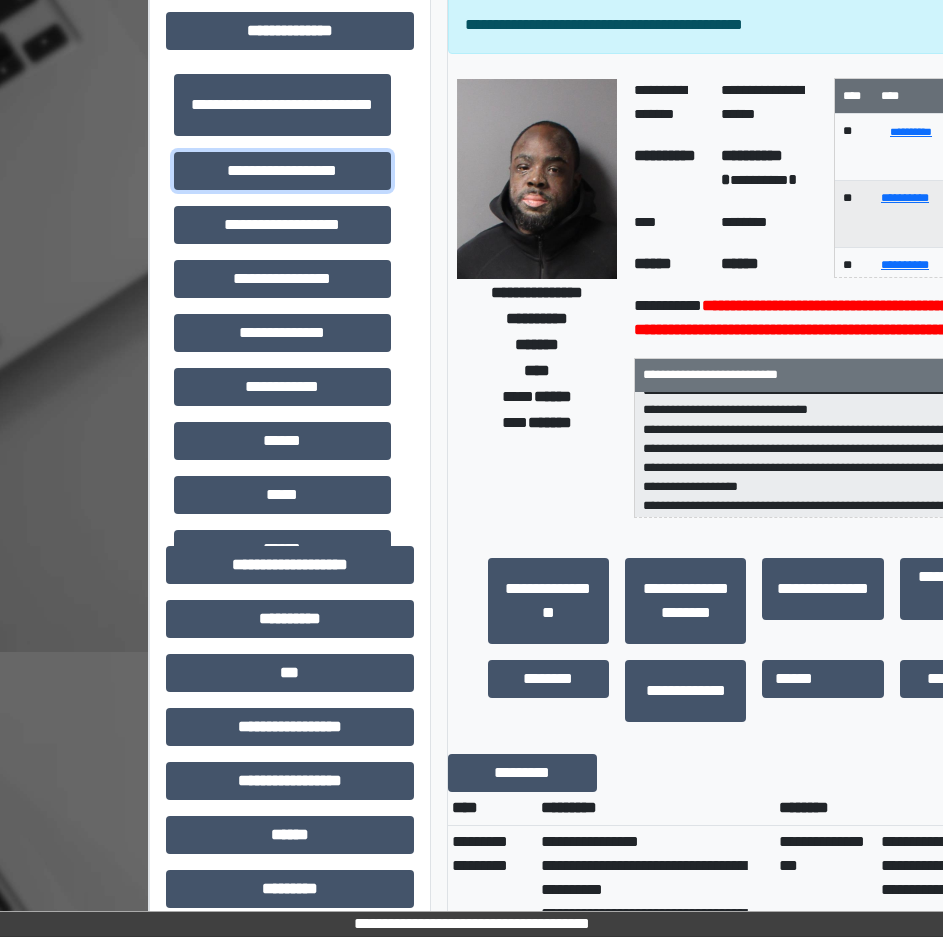 scroll, scrollTop: 102, scrollLeft: 0, axis: vertical 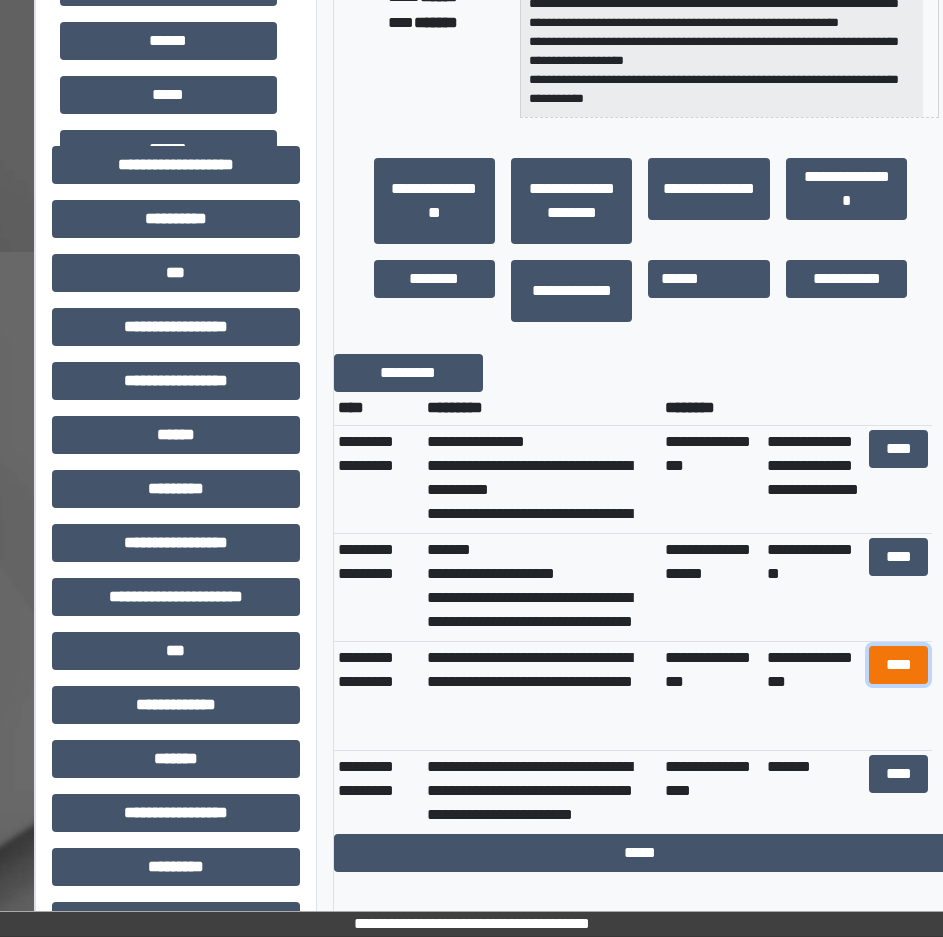click on "****" at bounding box center [899, 665] 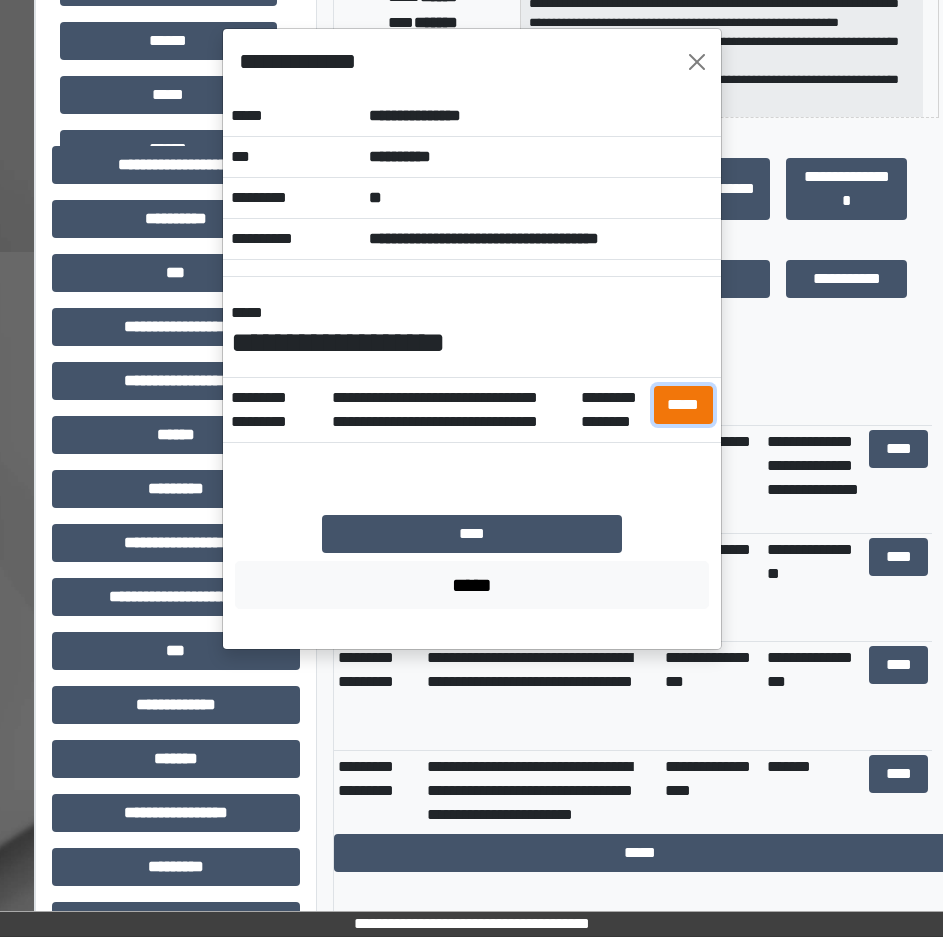 click on "*****" at bounding box center [683, 405] 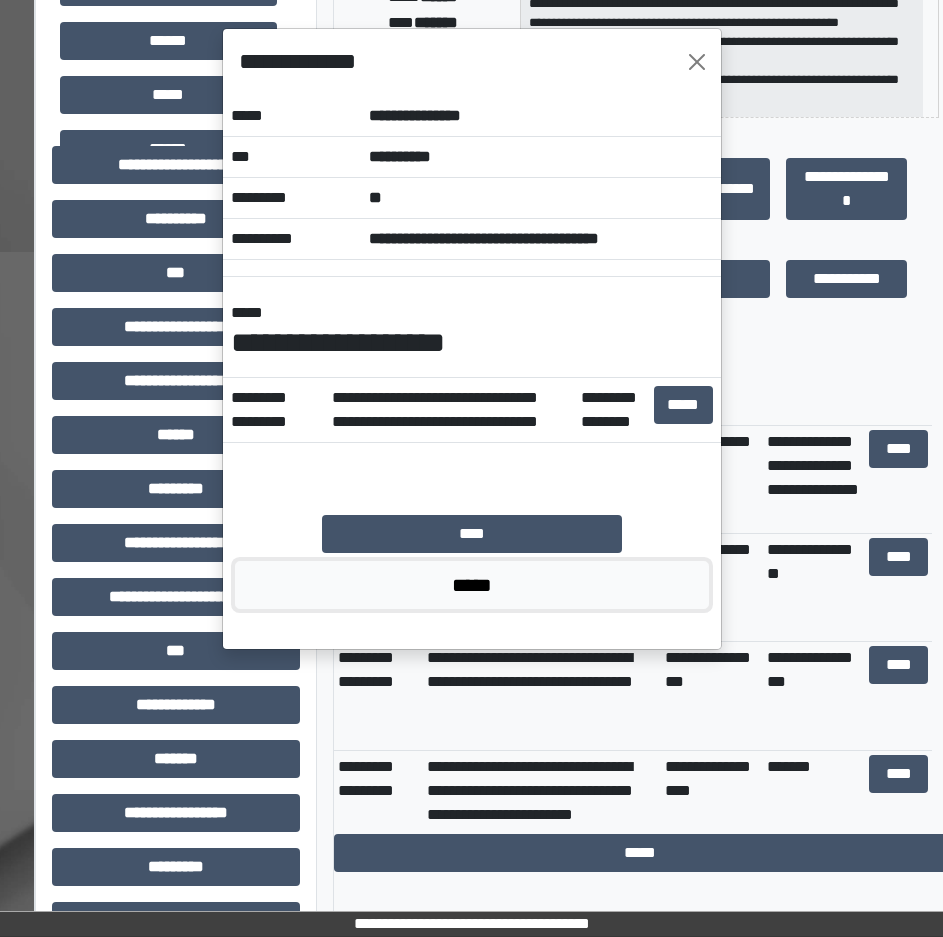 click on "*****" at bounding box center (472, 585) 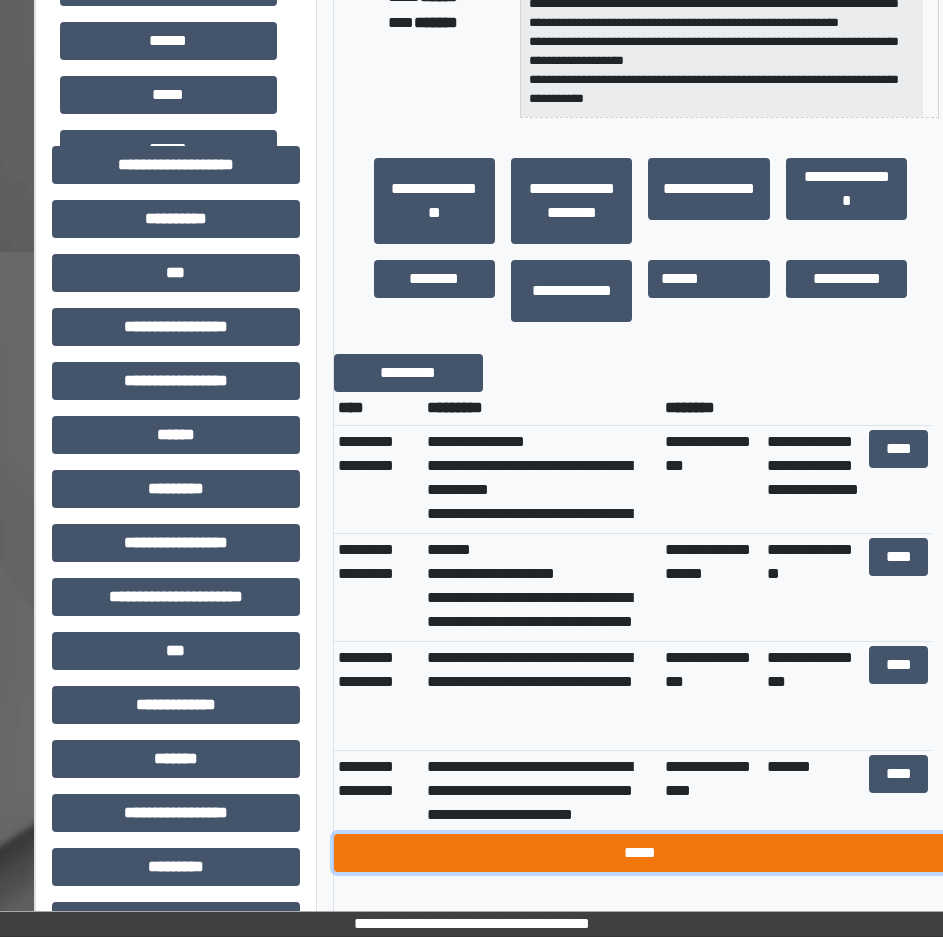 click on "*****" at bounding box center (641, 853) 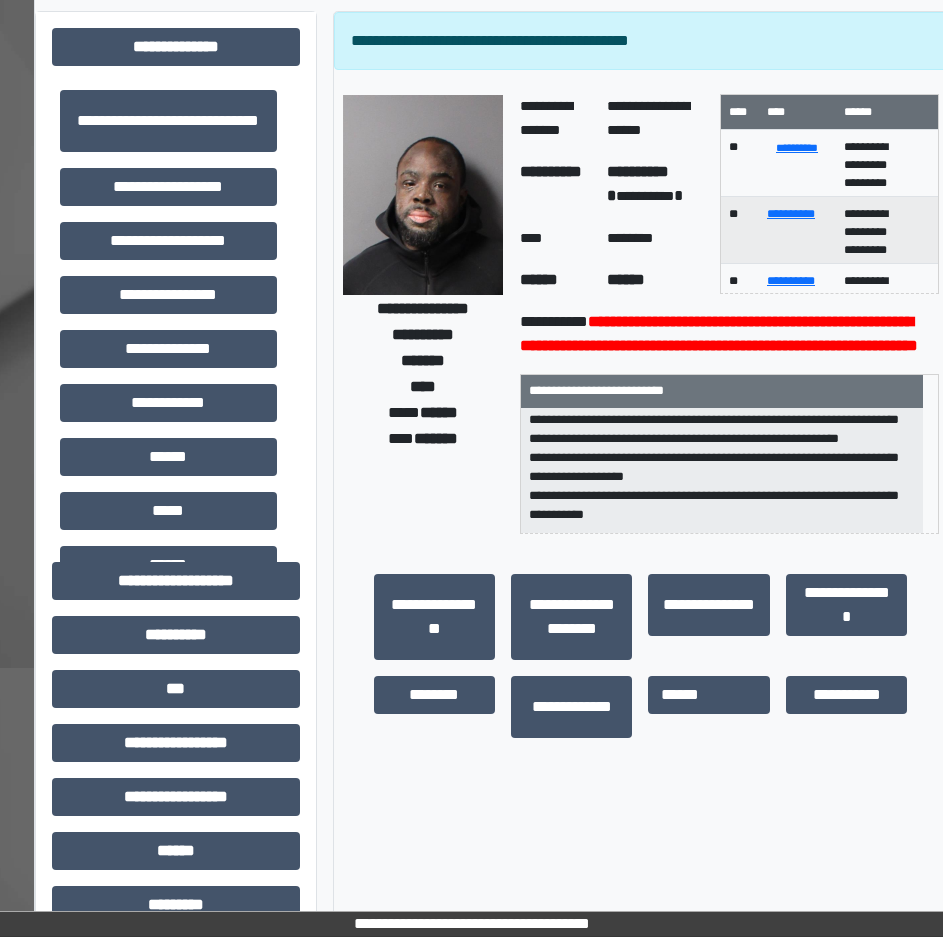 scroll, scrollTop: 100, scrollLeft: 114, axis: both 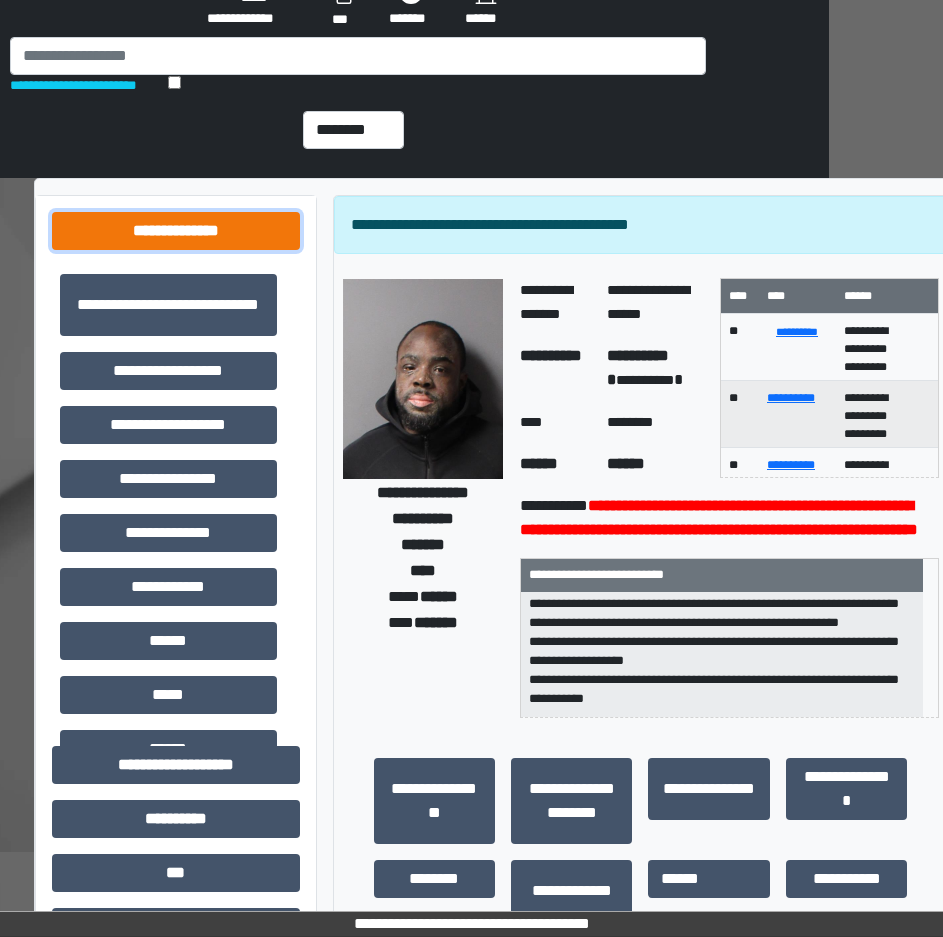 click on "**********" at bounding box center [176, 231] 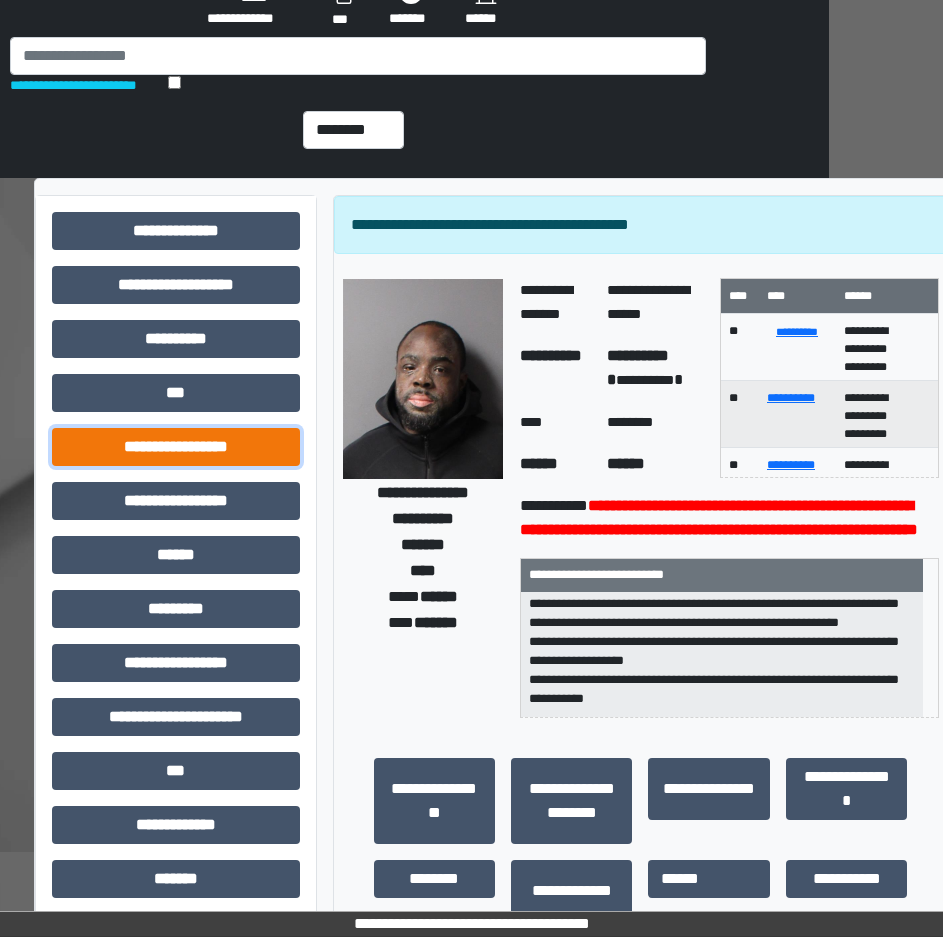 click on "**********" at bounding box center (176, 447) 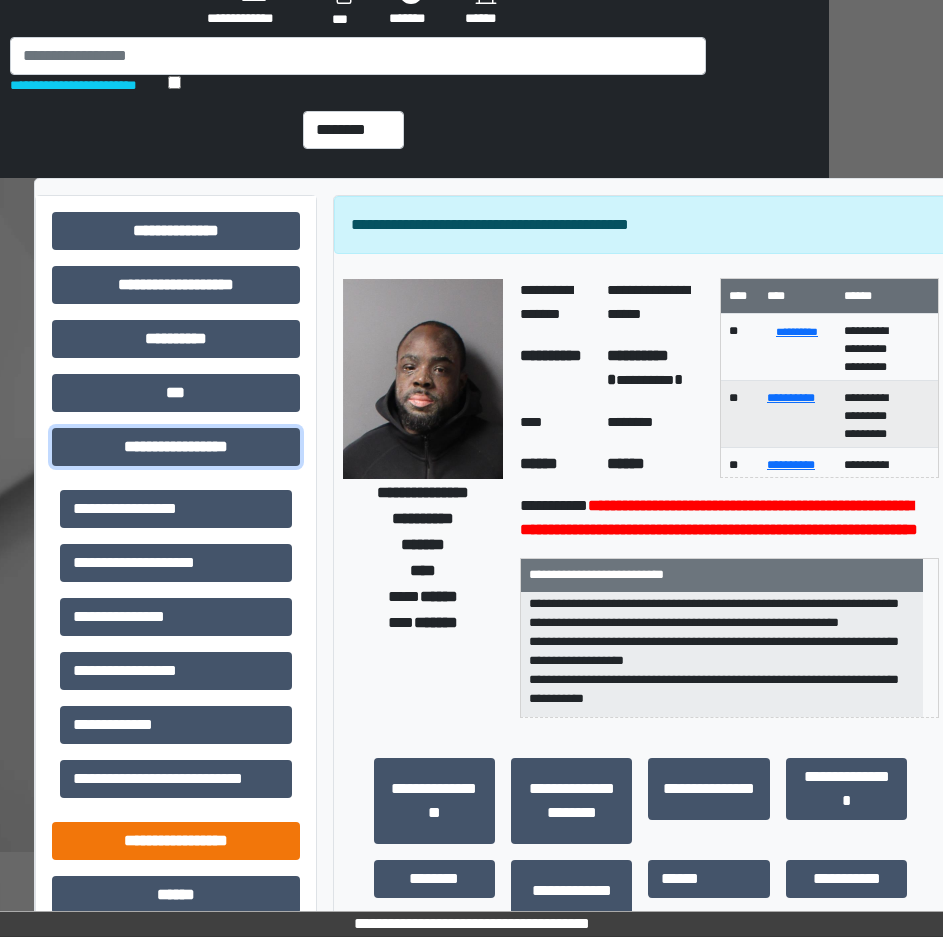 drag, startPoint x: 178, startPoint y: 448, endPoint x: 187, endPoint y: 513, distance: 65.62012 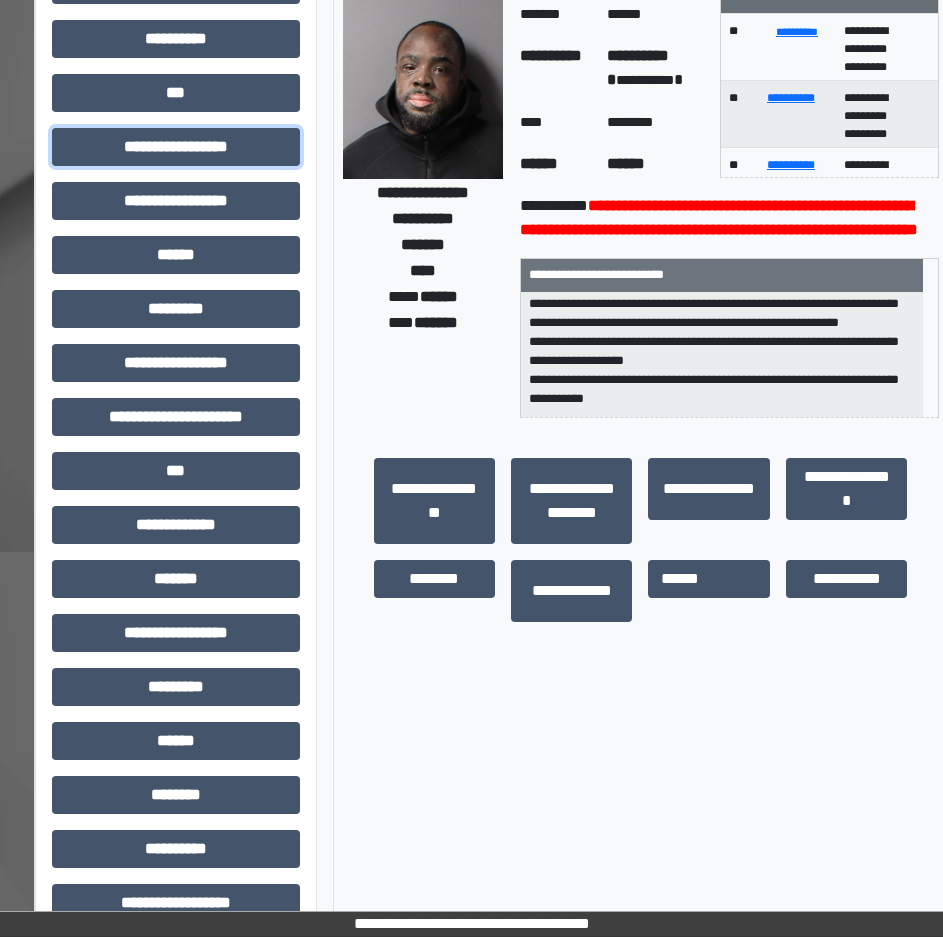 scroll, scrollTop: 435, scrollLeft: 114, axis: both 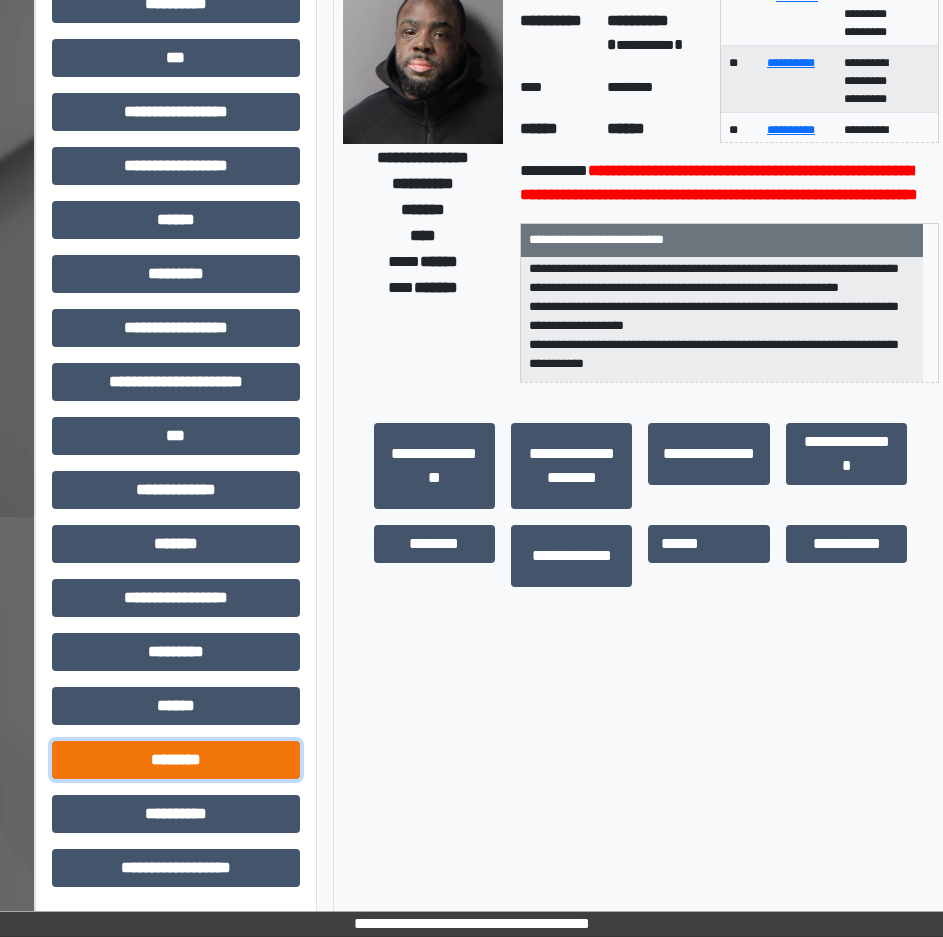 click on "********" at bounding box center [176, 760] 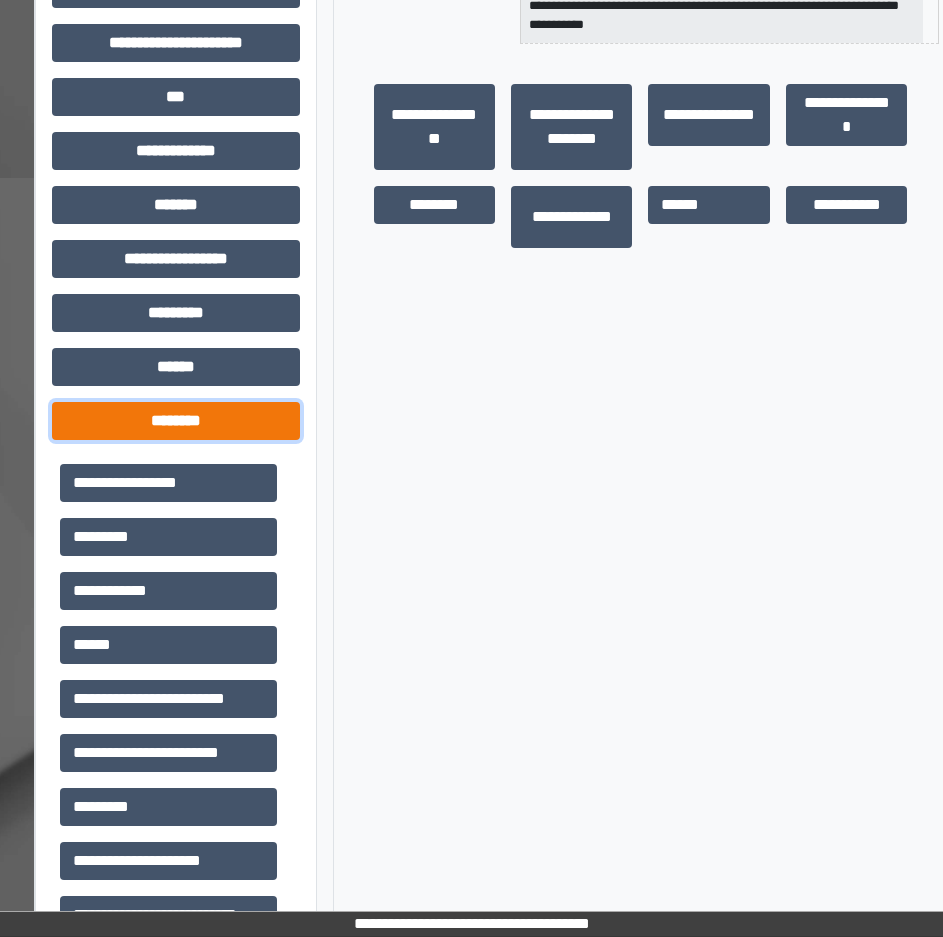 scroll, scrollTop: 835, scrollLeft: 114, axis: both 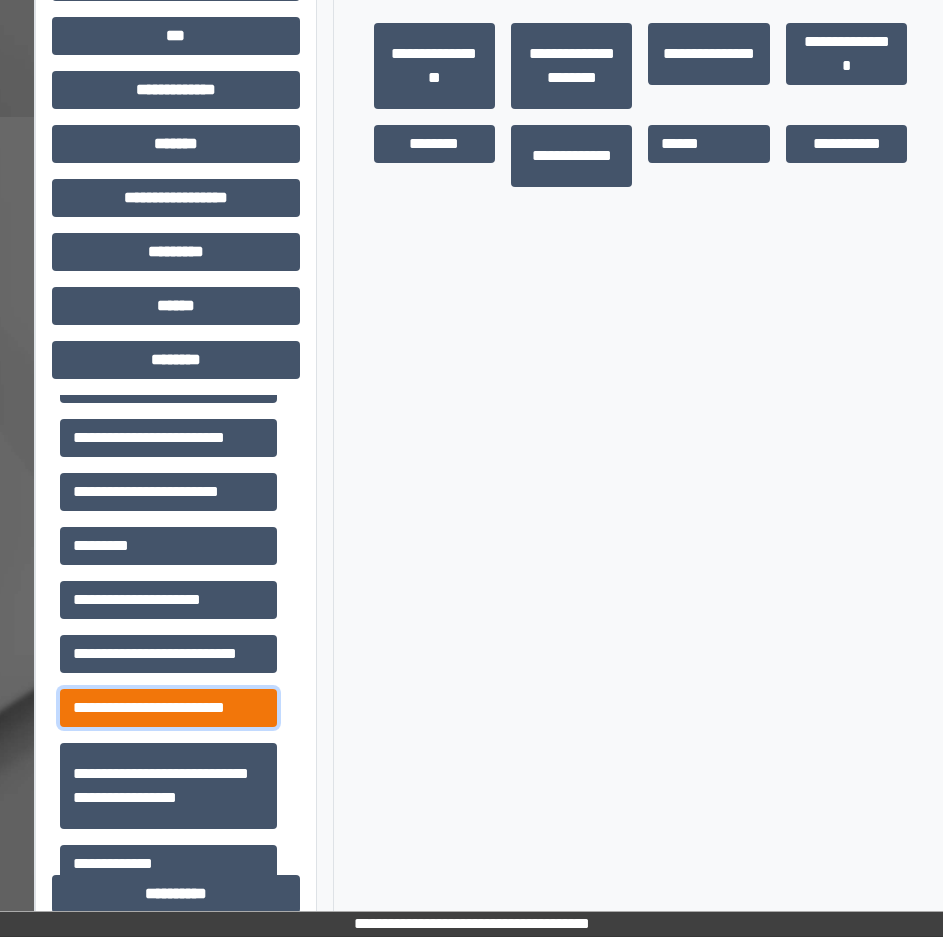 click on "**********" at bounding box center [168, 708] 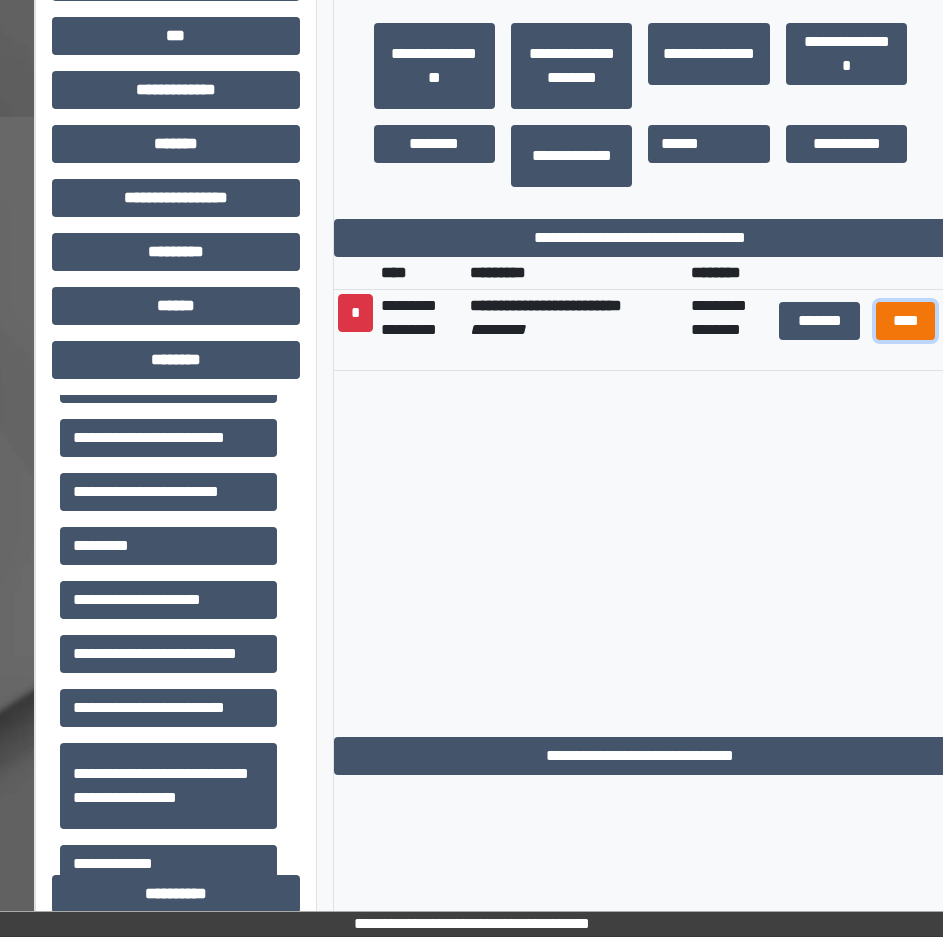 click on "****" at bounding box center (906, 321) 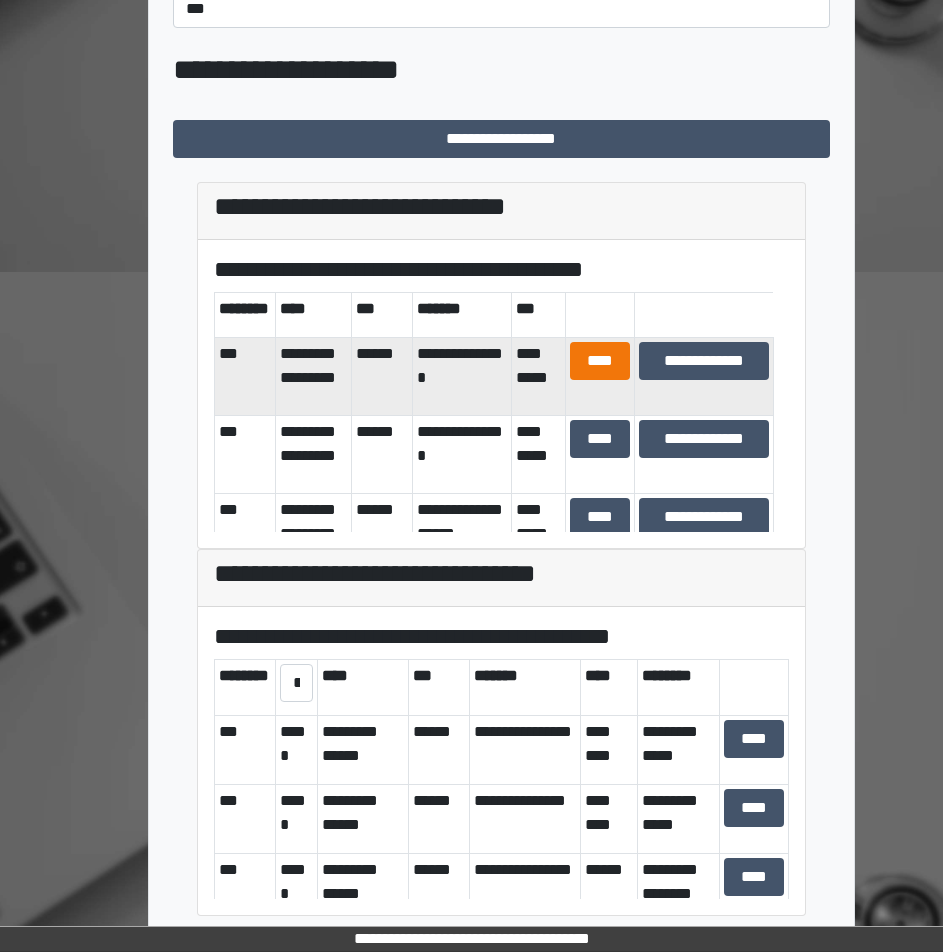 scroll, scrollTop: 685, scrollLeft: 0, axis: vertical 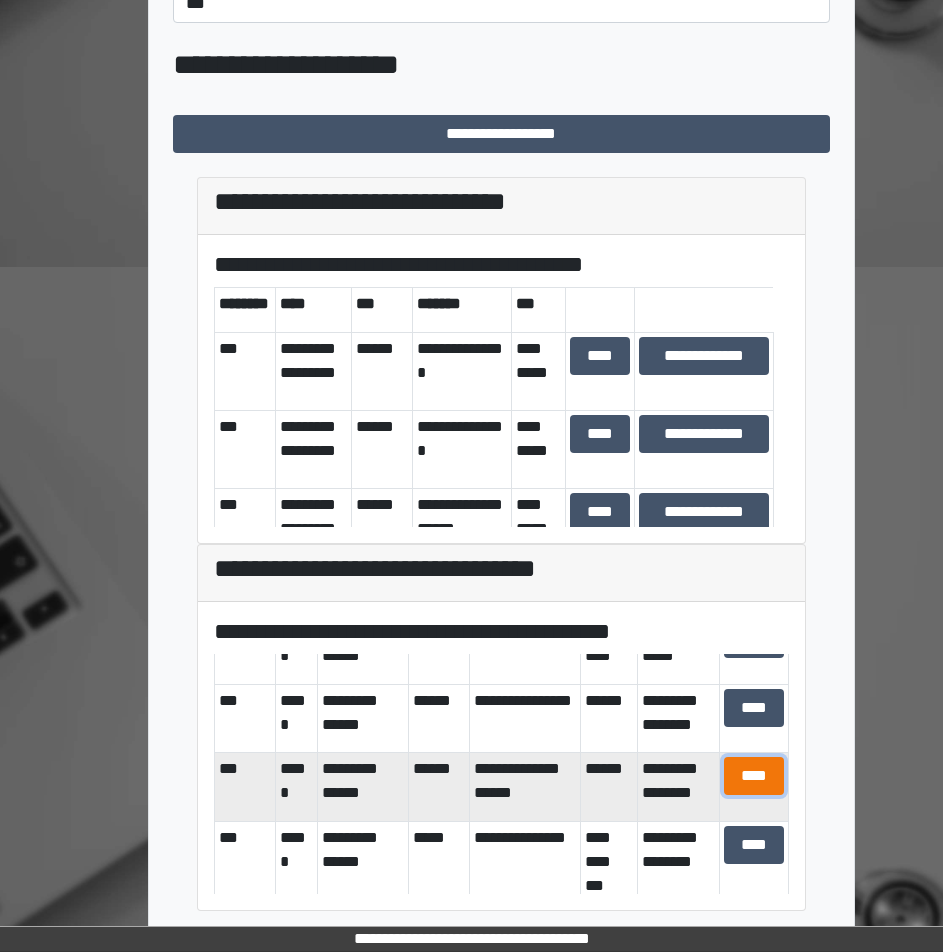 click on "****" at bounding box center [754, 776] 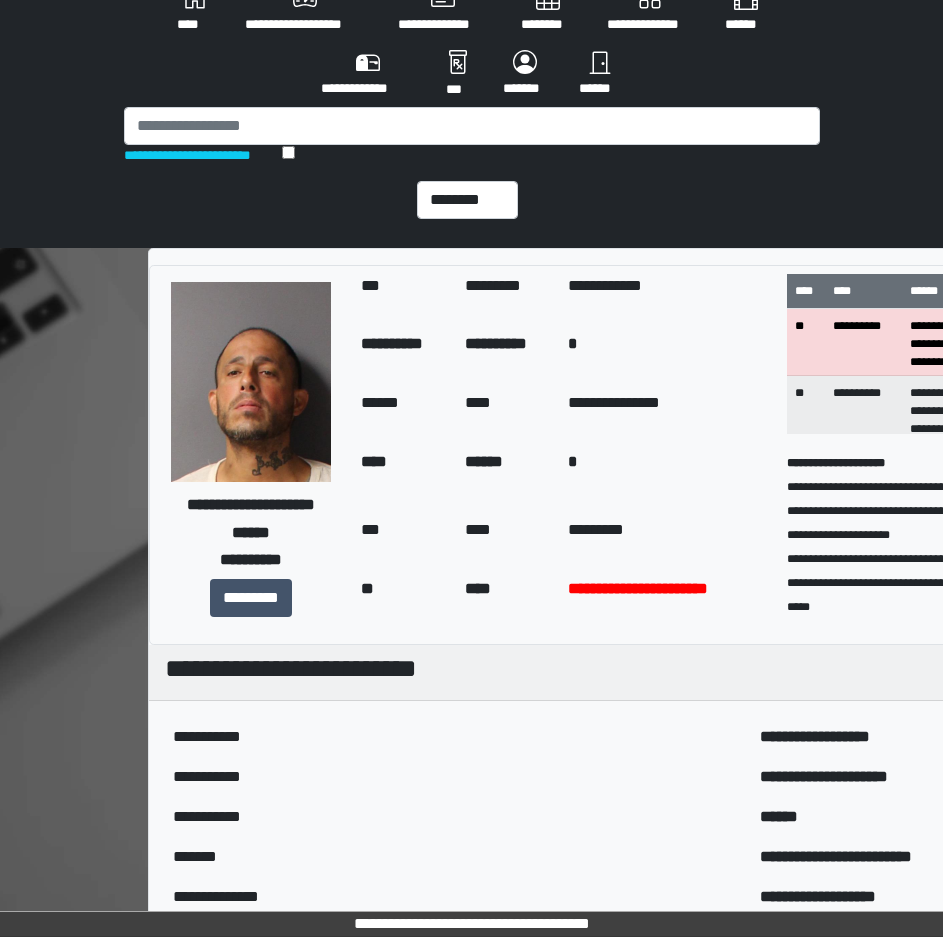scroll, scrollTop: 0, scrollLeft: 0, axis: both 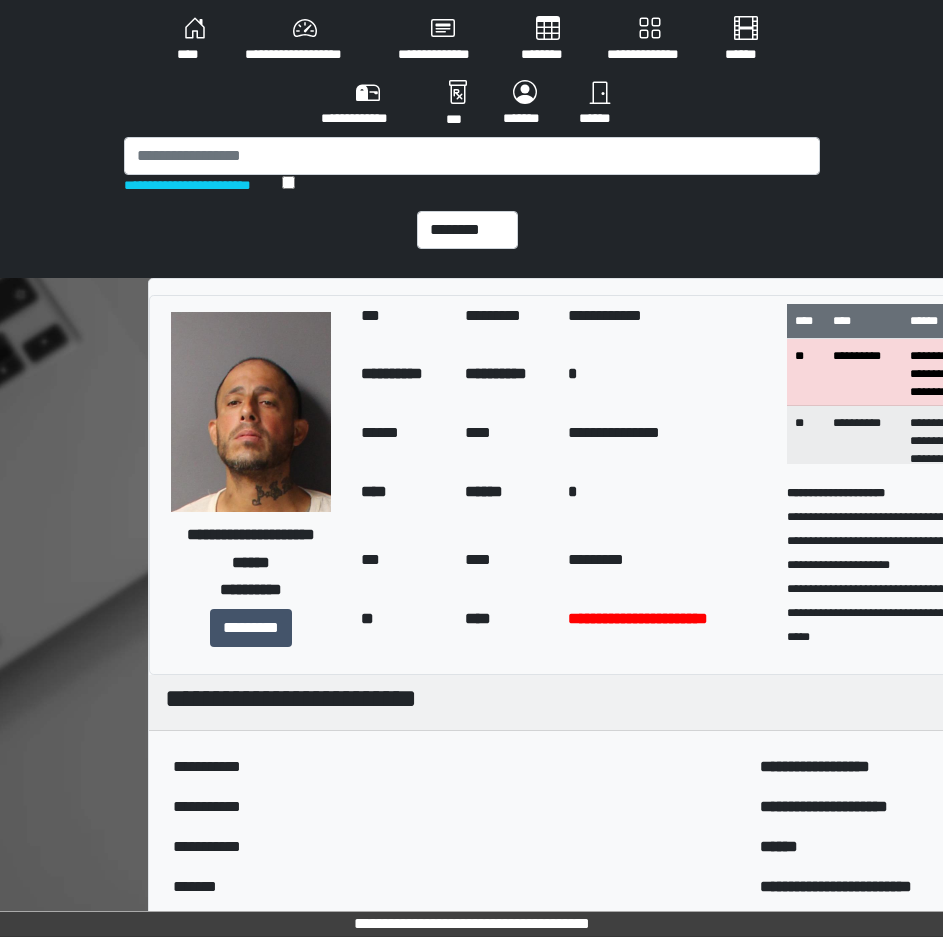 click on "****" at bounding box center [195, 40] 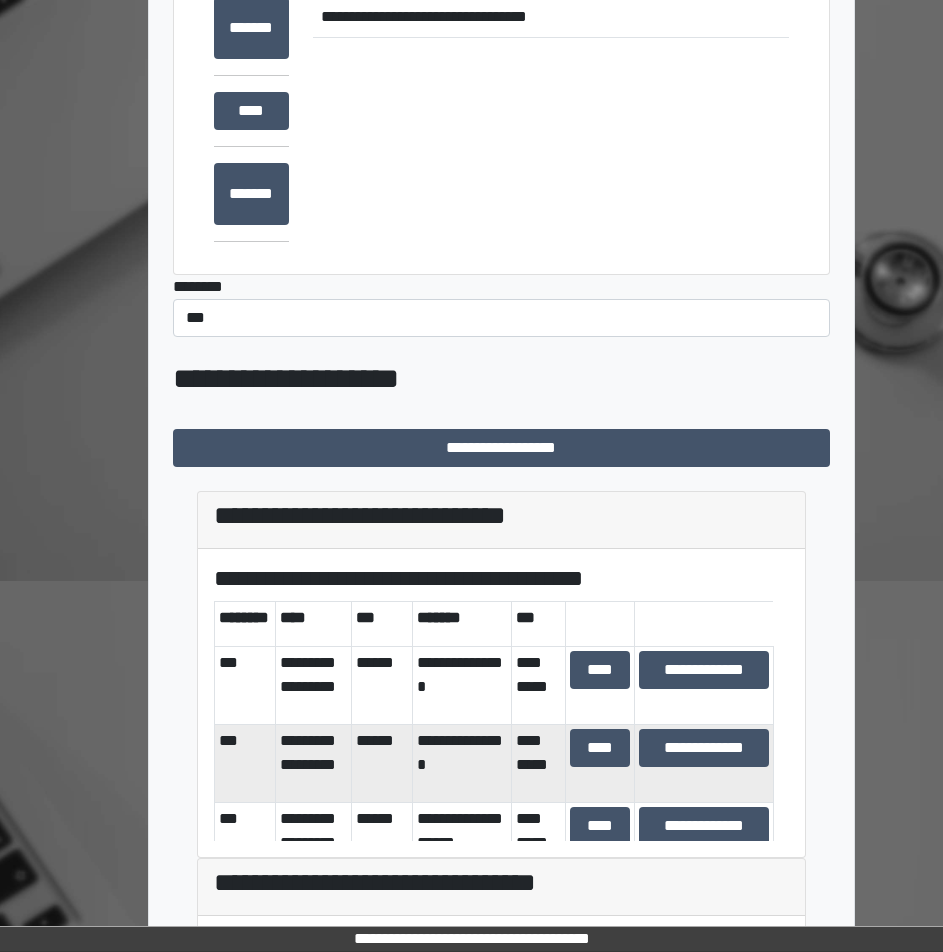 scroll, scrollTop: 500, scrollLeft: 0, axis: vertical 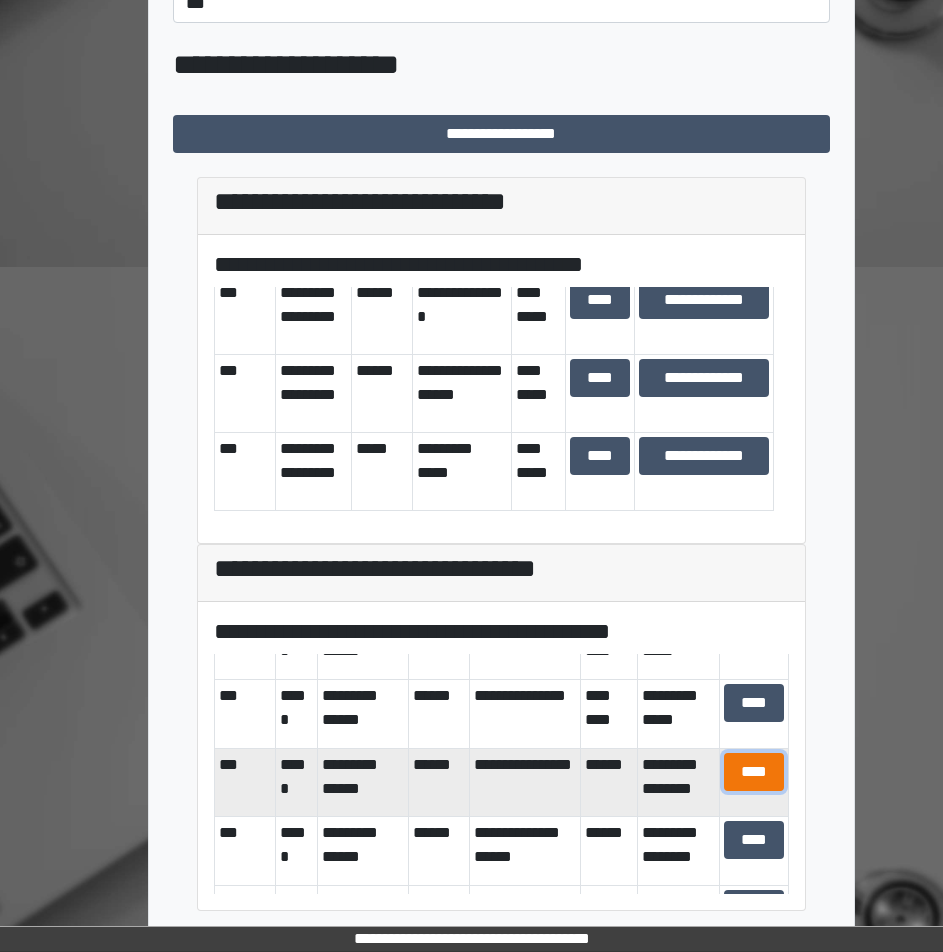 click on "****" at bounding box center (754, 772) 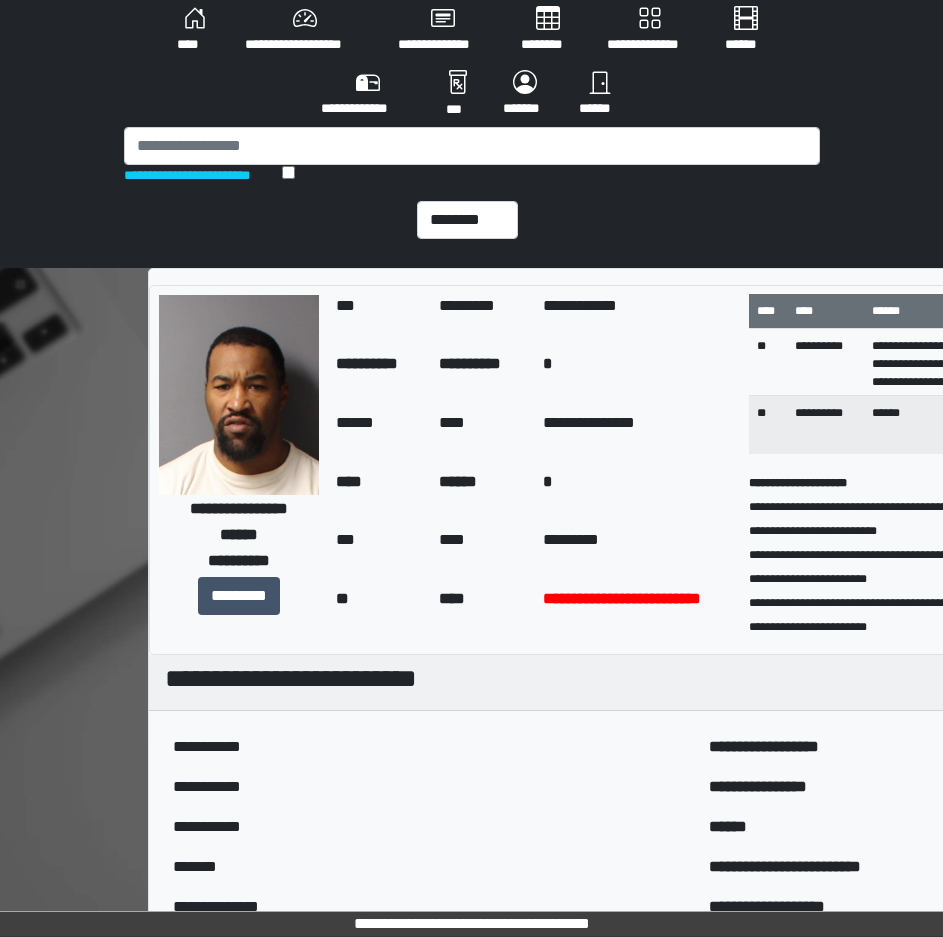 scroll, scrollTop: 0, scrollLeft: 0, axis: both 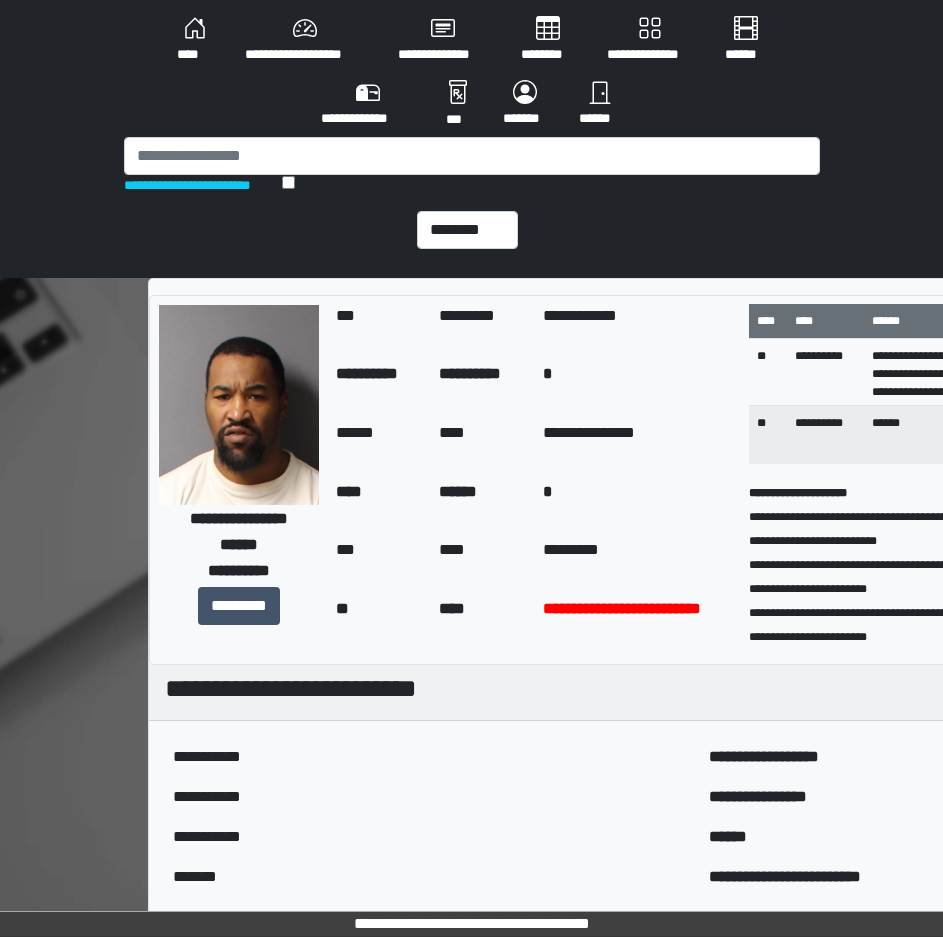 click on "****" at bounding box center (195, 40) 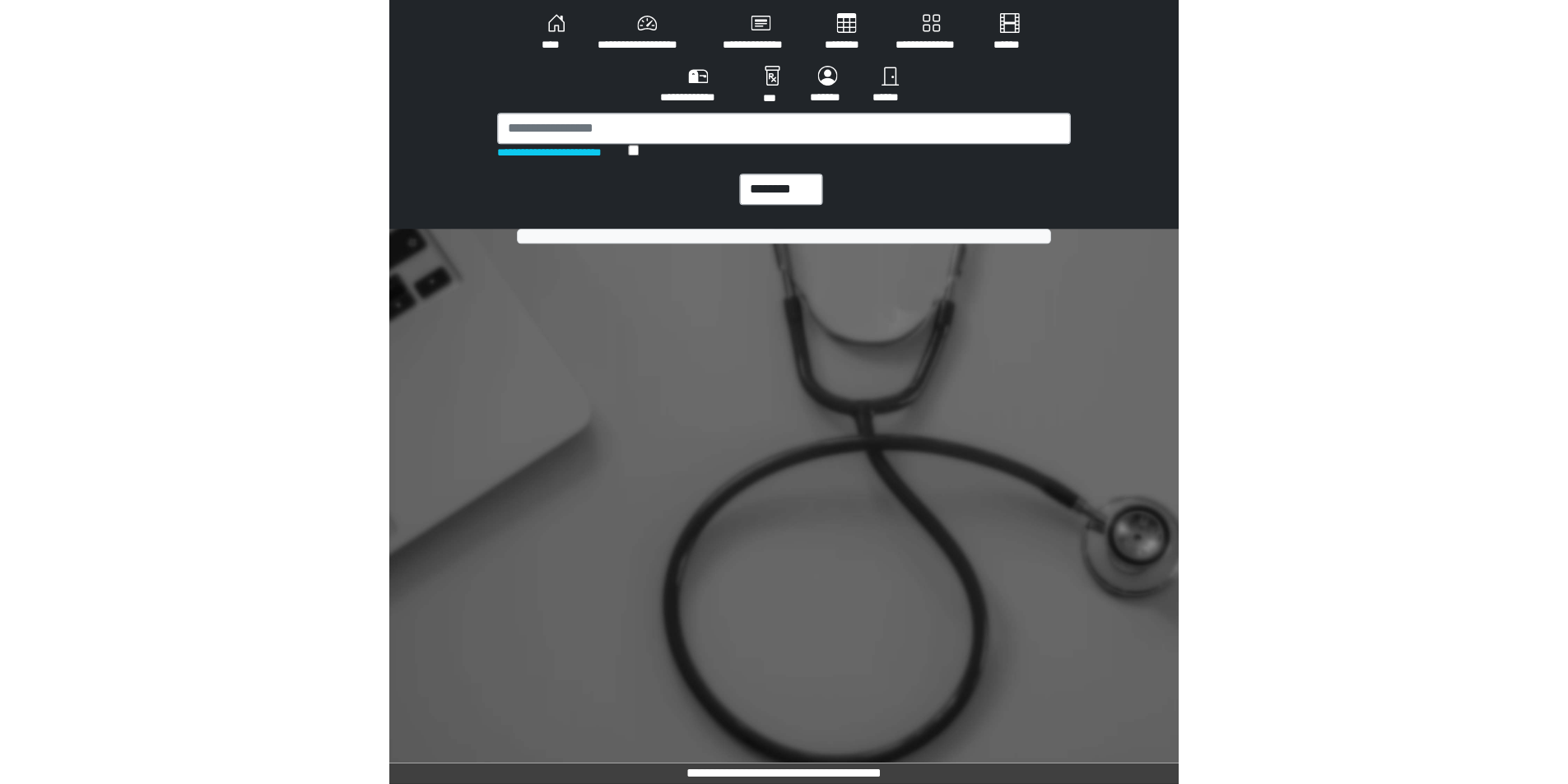 scroll, scrollTop: 0, scrollLeft: 0, axis: both 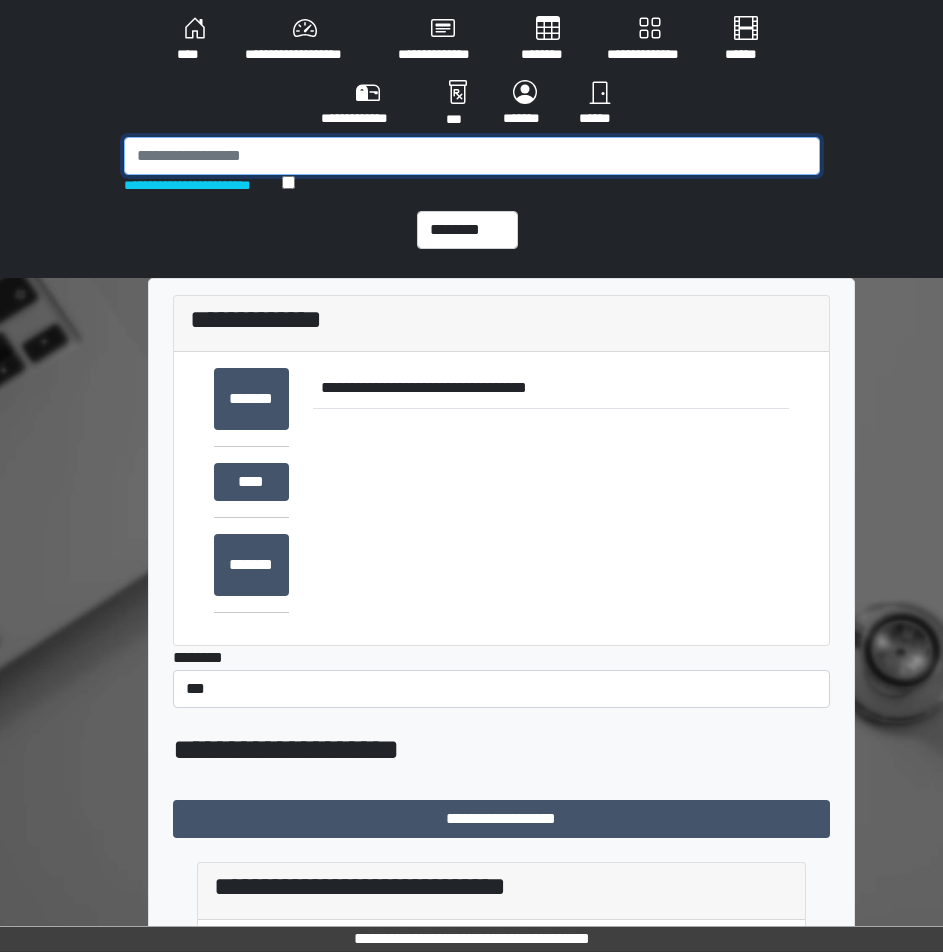 click at bounding box center [472, 156] 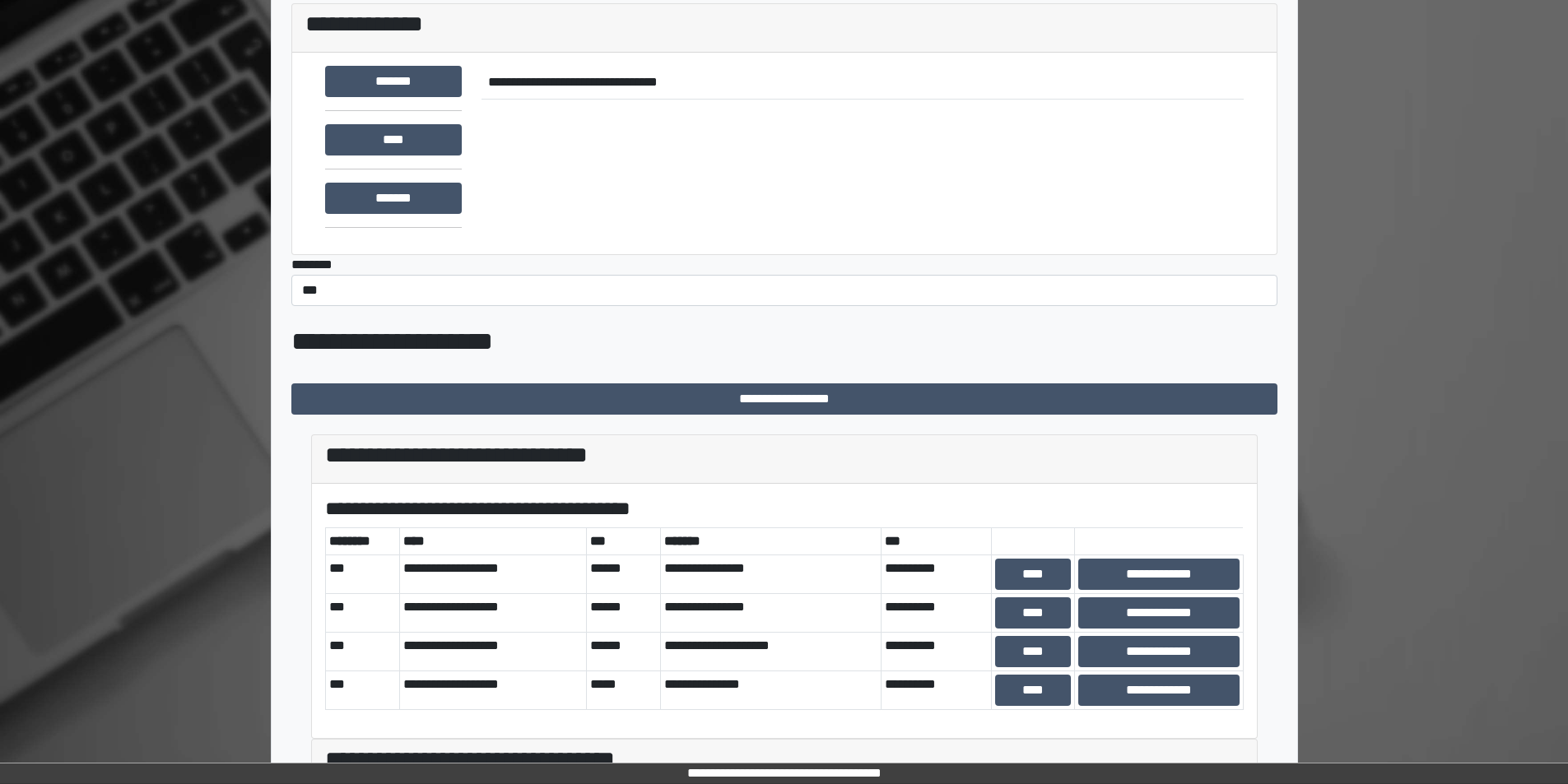 scroll, scrollTop: 247, scrollLeft: 0, axis: vertical 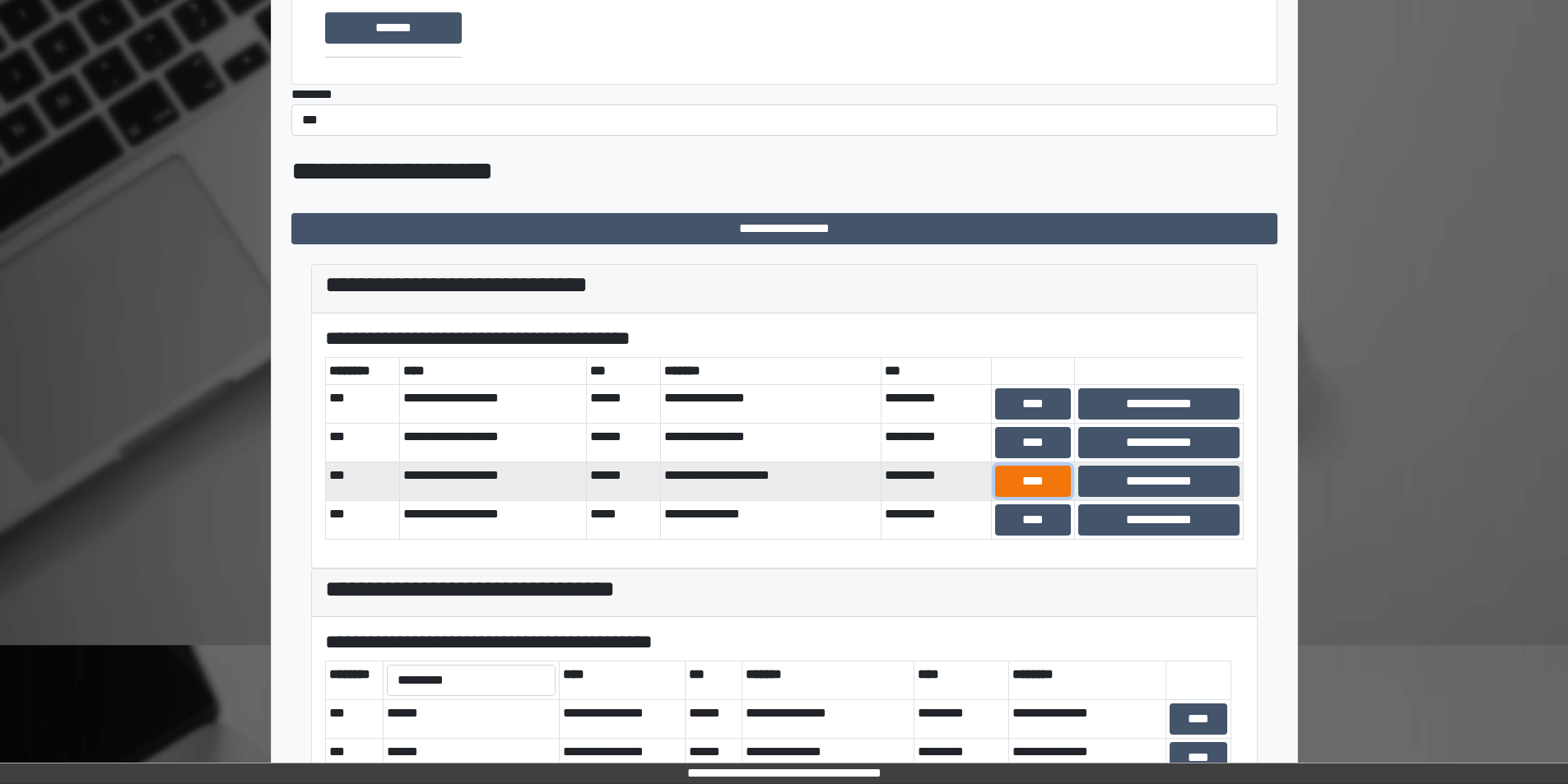 click on "****" at bounding box center [1033, 481] 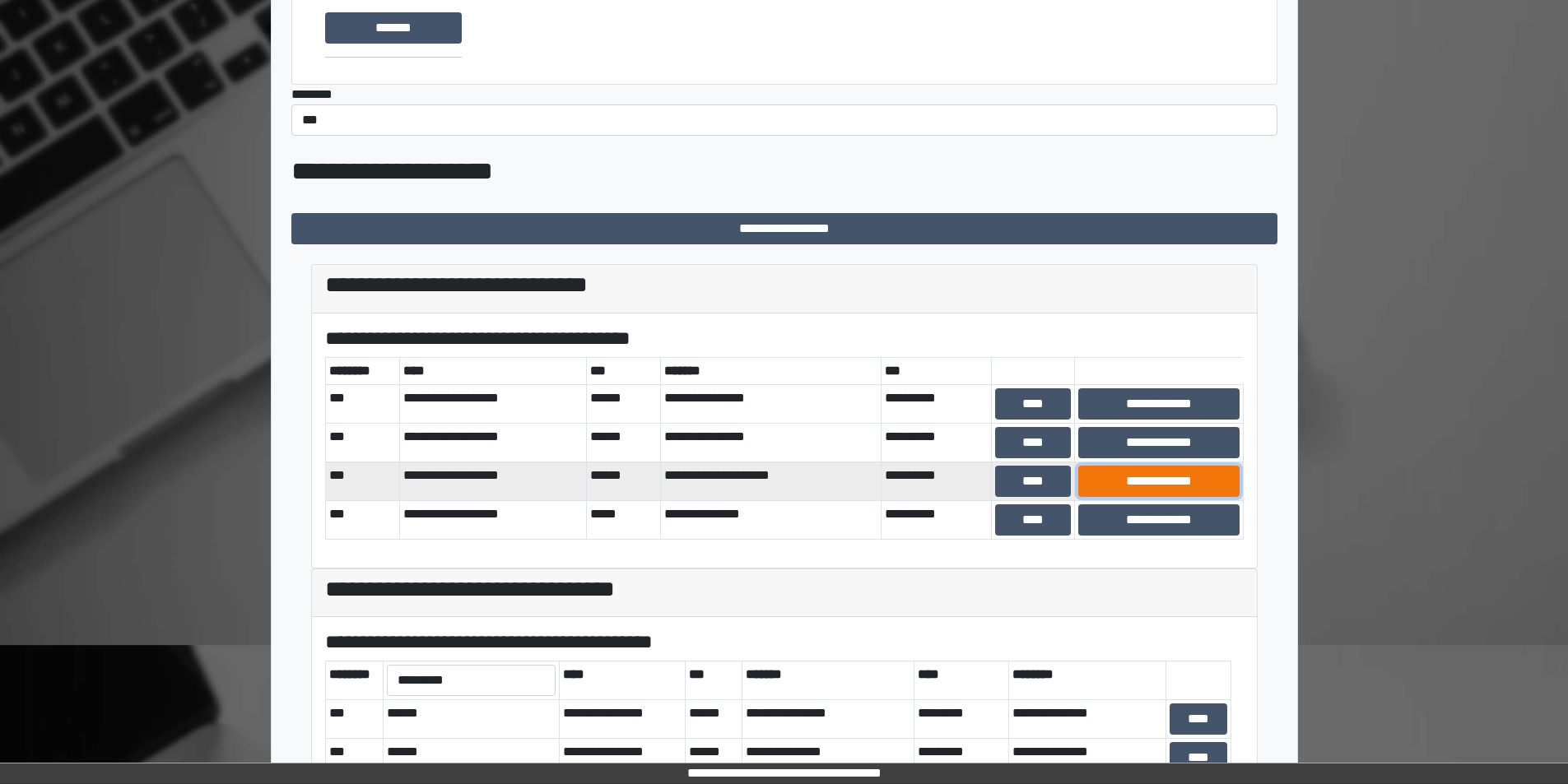 click on "**********" at bounding box center [1158, 481] 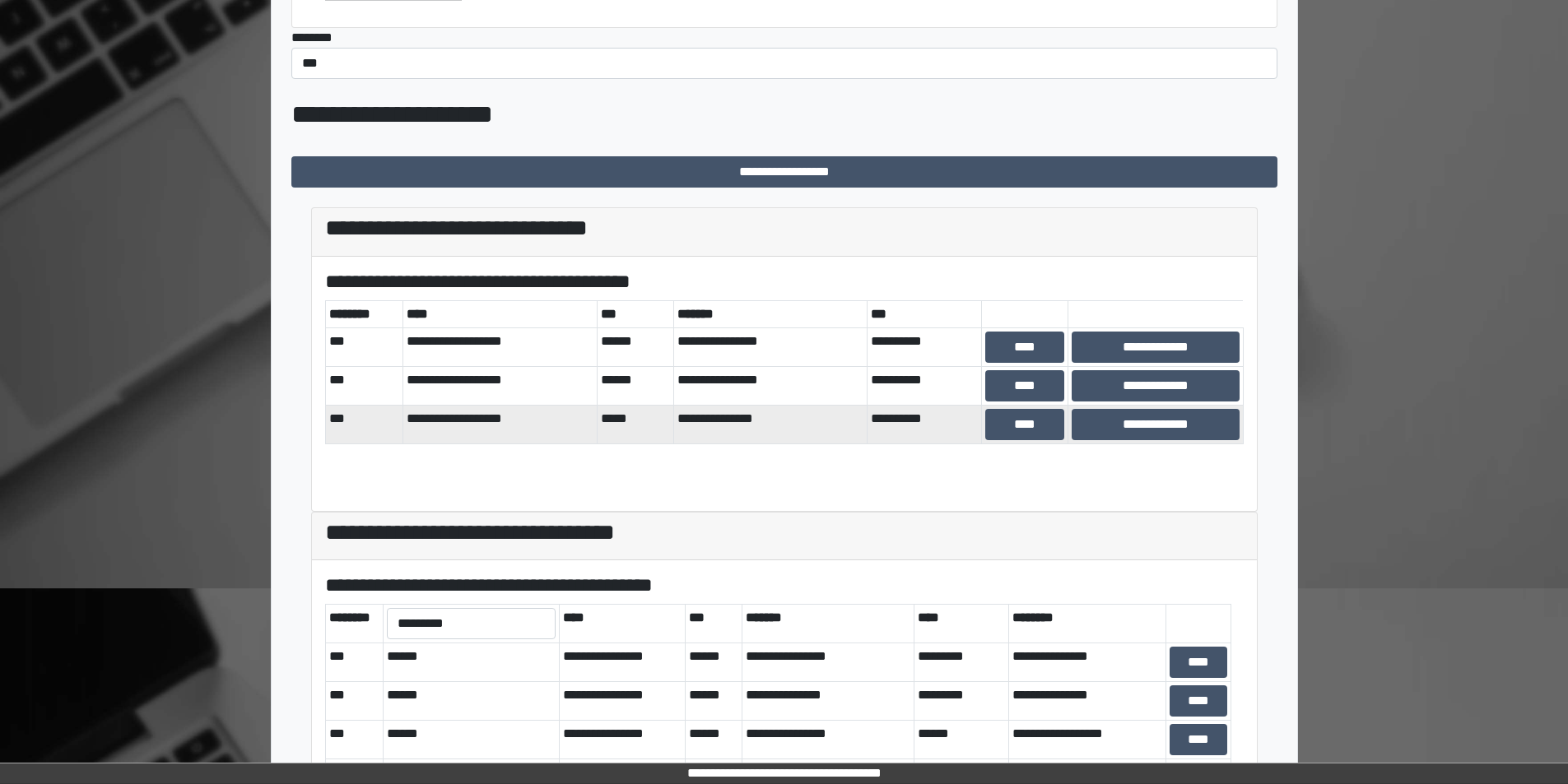scroll, scrollTop: 369, scrollLeft: 0, axis: vertical 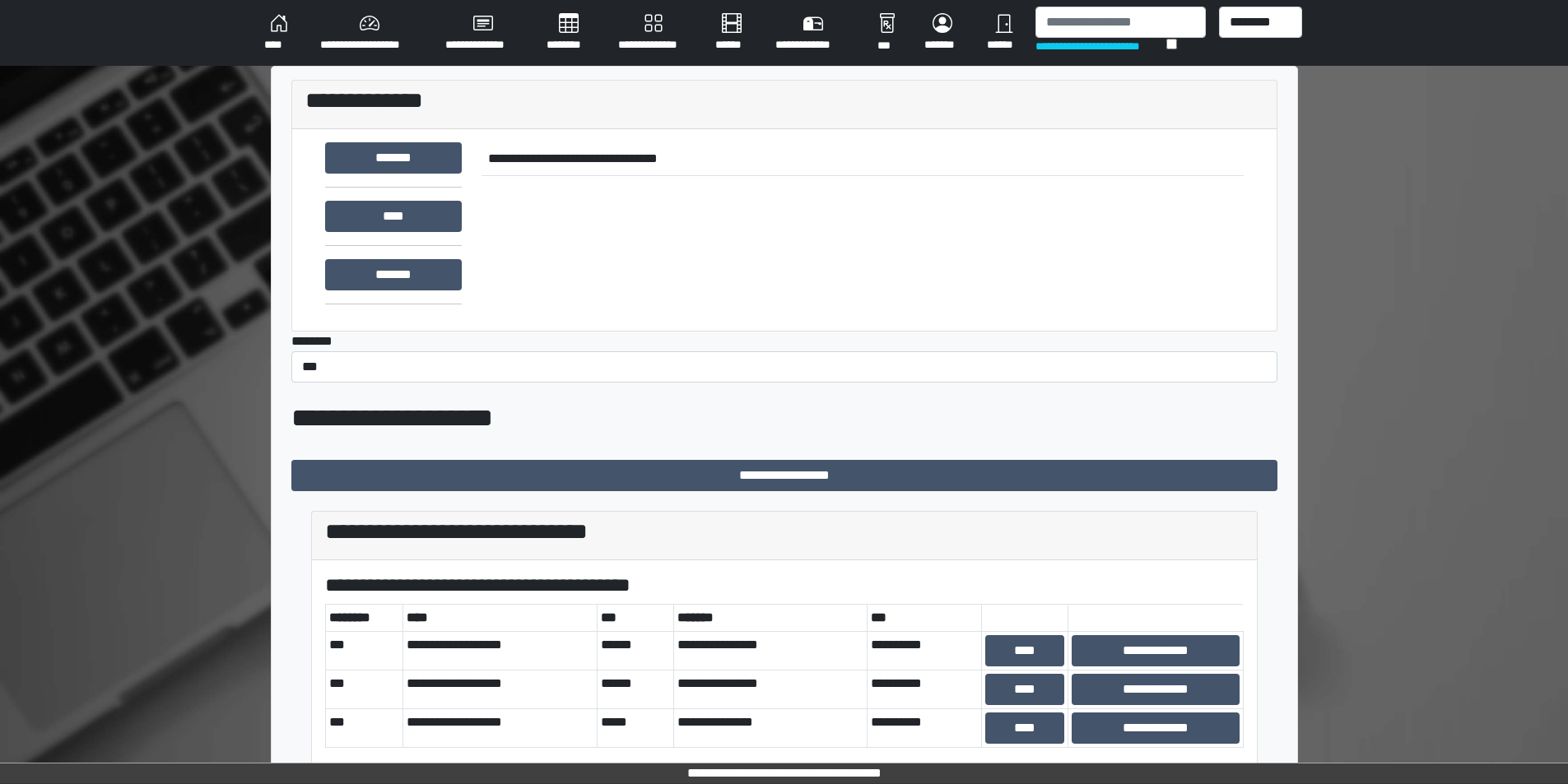 click on "********" at bounding box center (569, 33) 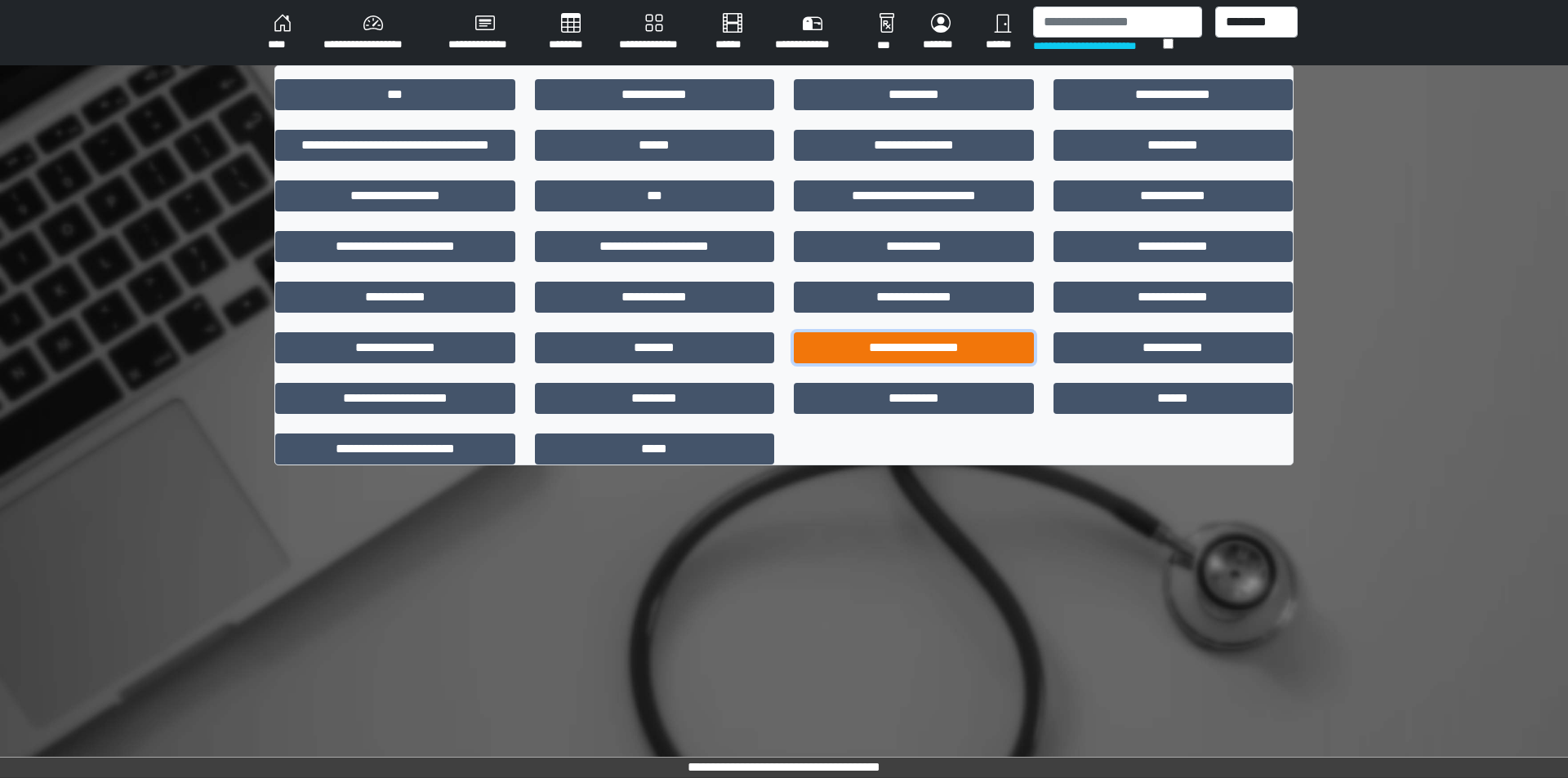 click on "**********" at bounding box center (914, 348) 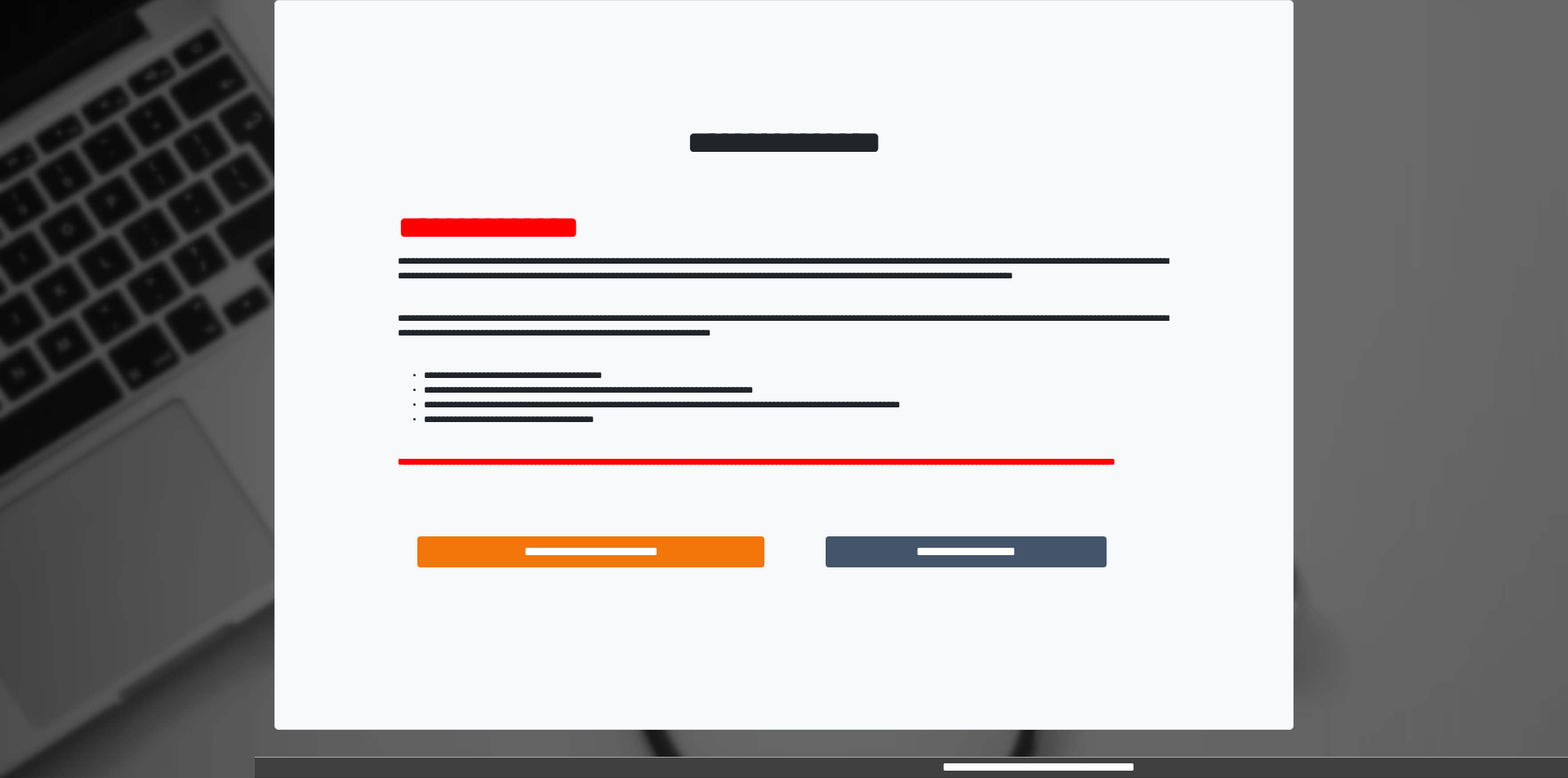scroll, scrollTop: 0, scrollLeft: 0, axis: both 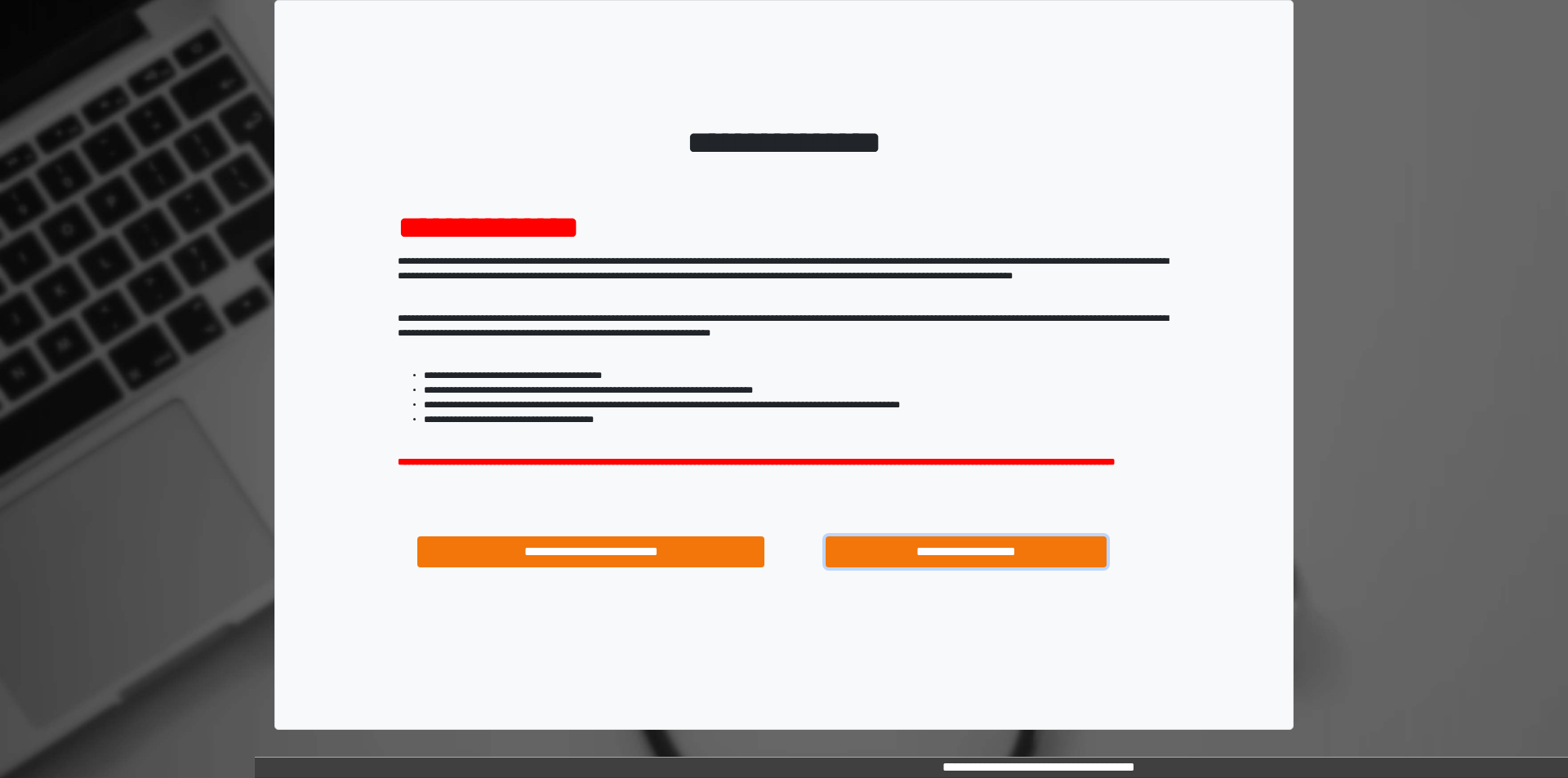 click on "**********" at bounding box center (966, 552) 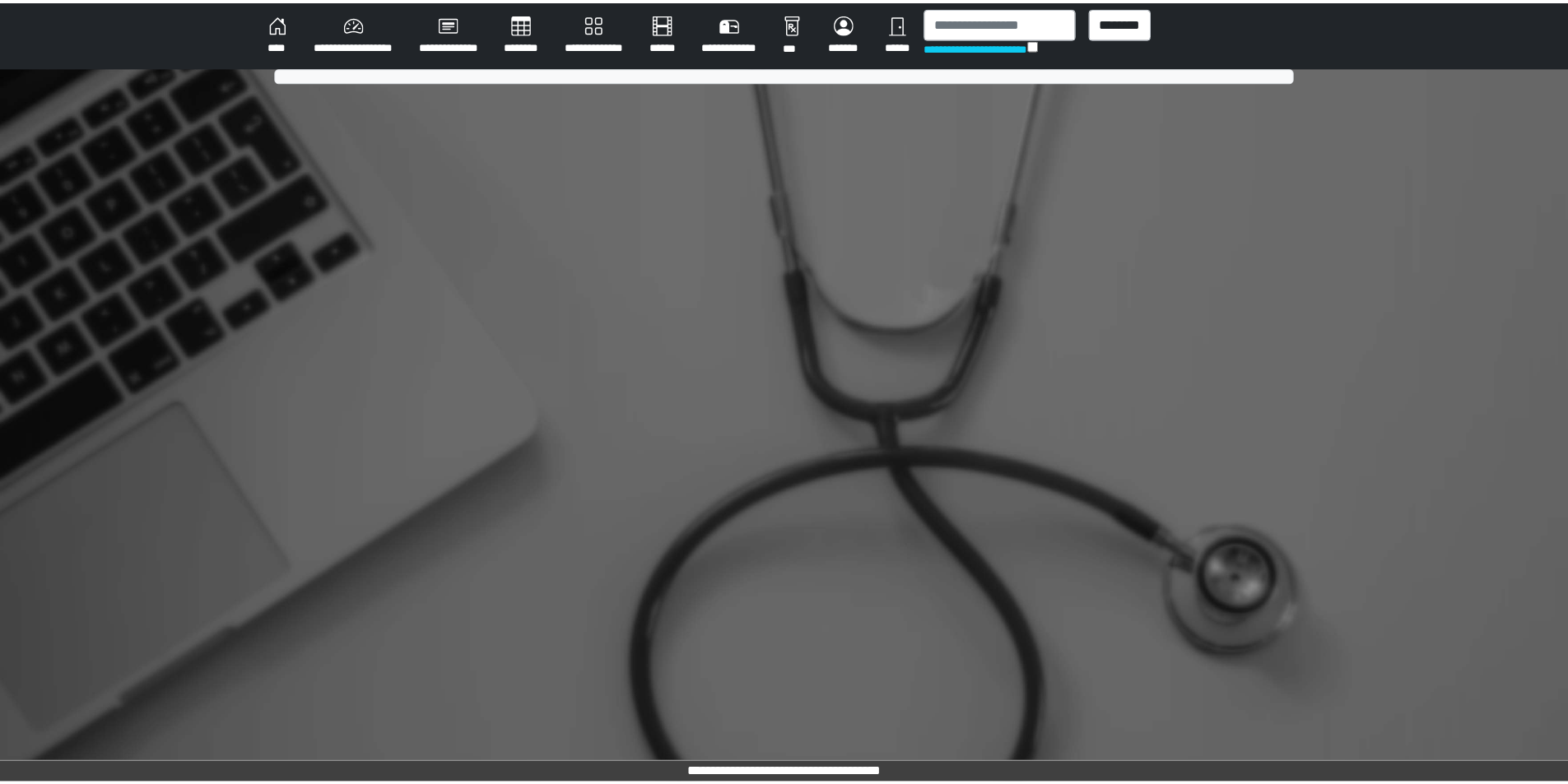 scroll, scrollTop: 0, scrollLeft: 0, axis: both 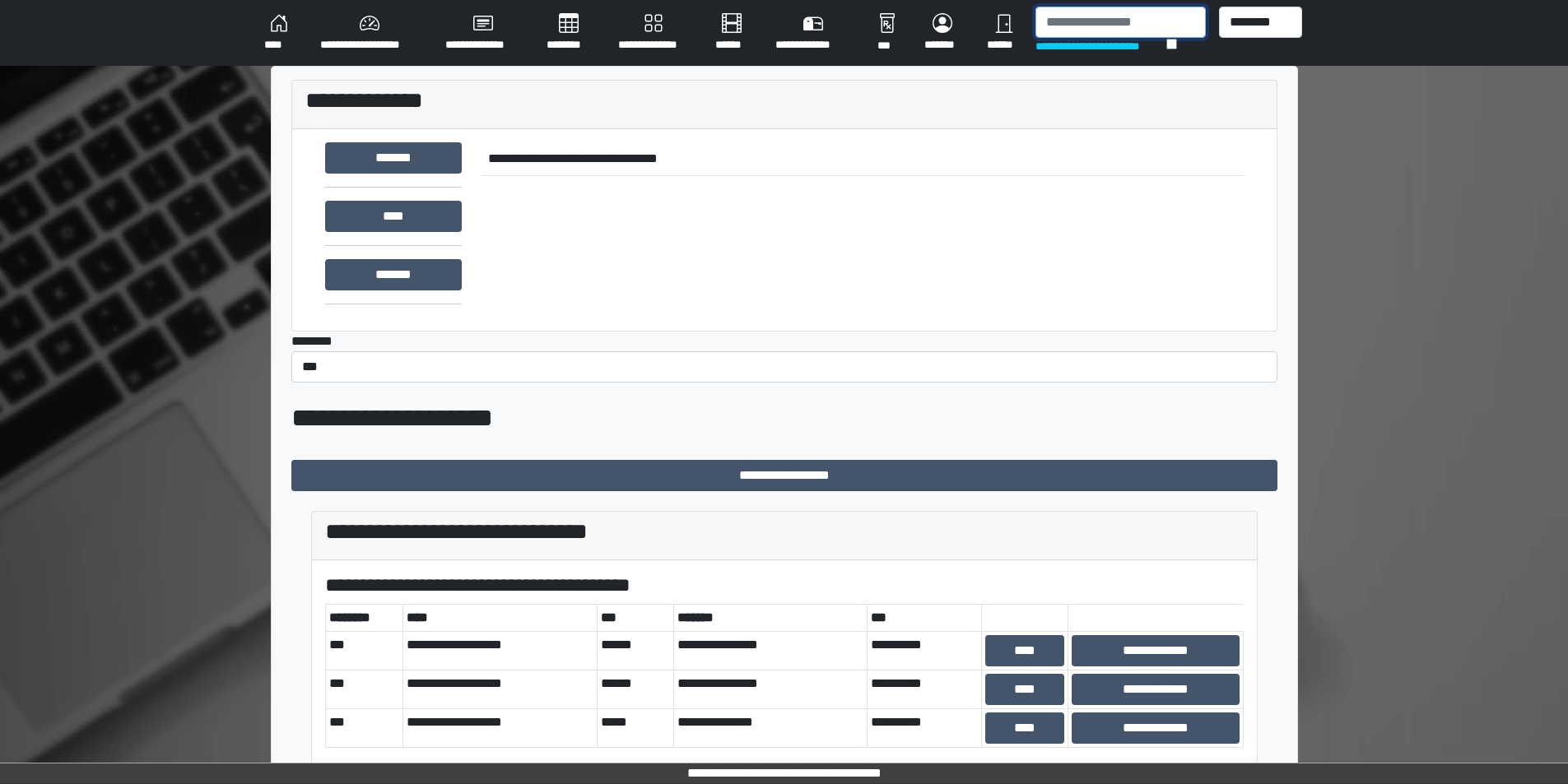 click at bounding box center [1120, 22] 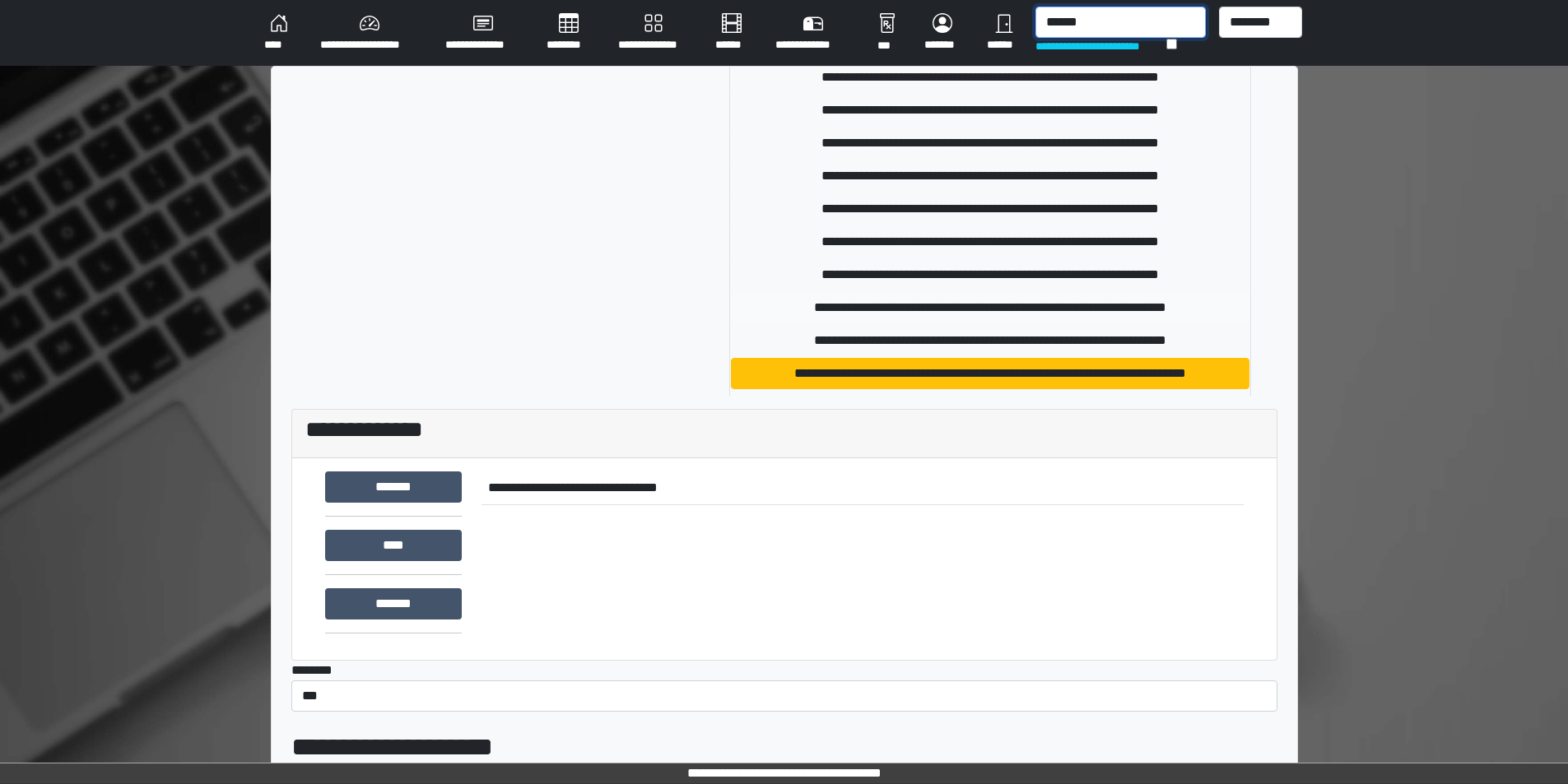 scroll, scrollTop: 740, scrollLeft: 0, axis: vertical 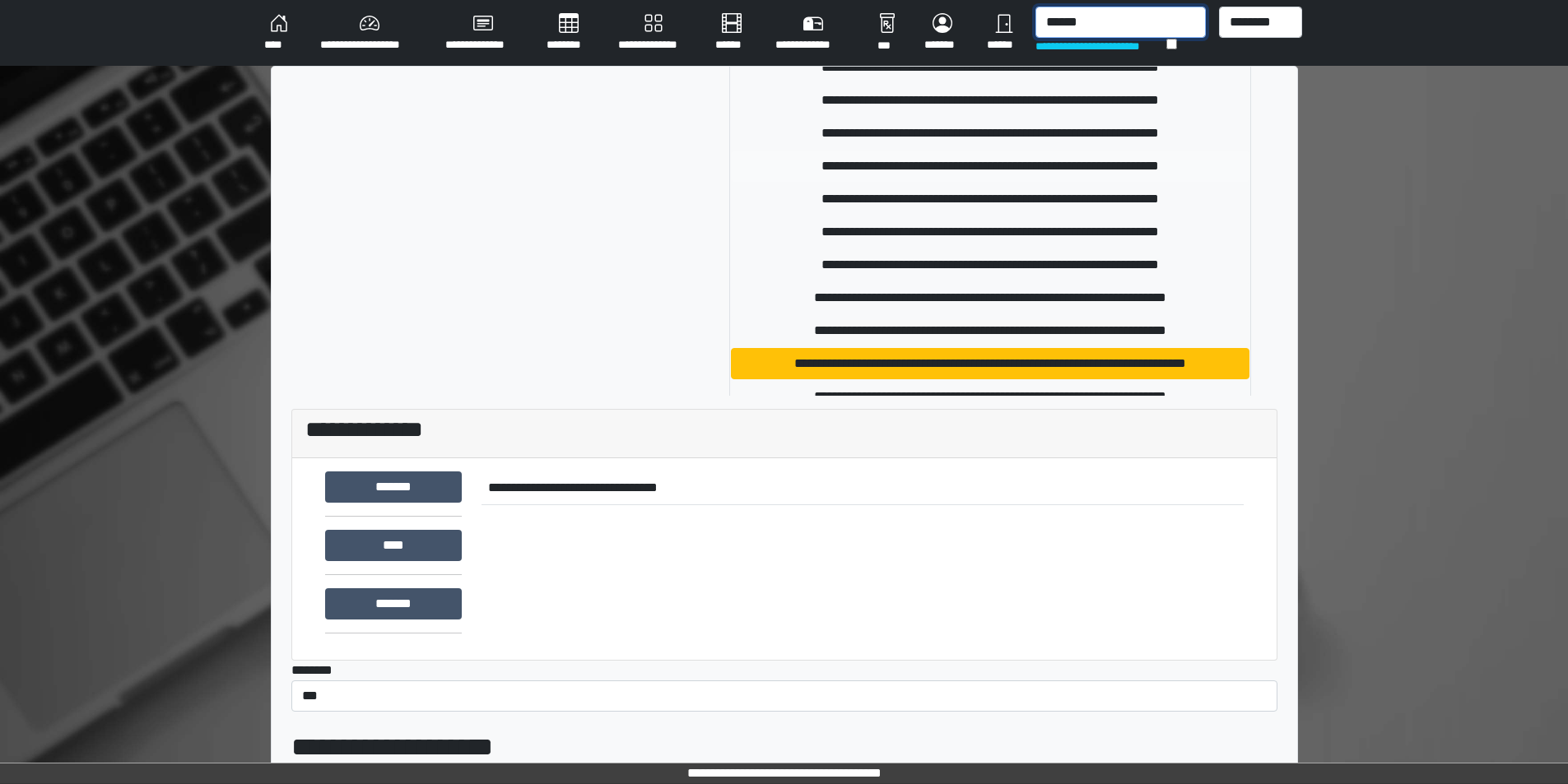 type on "******" 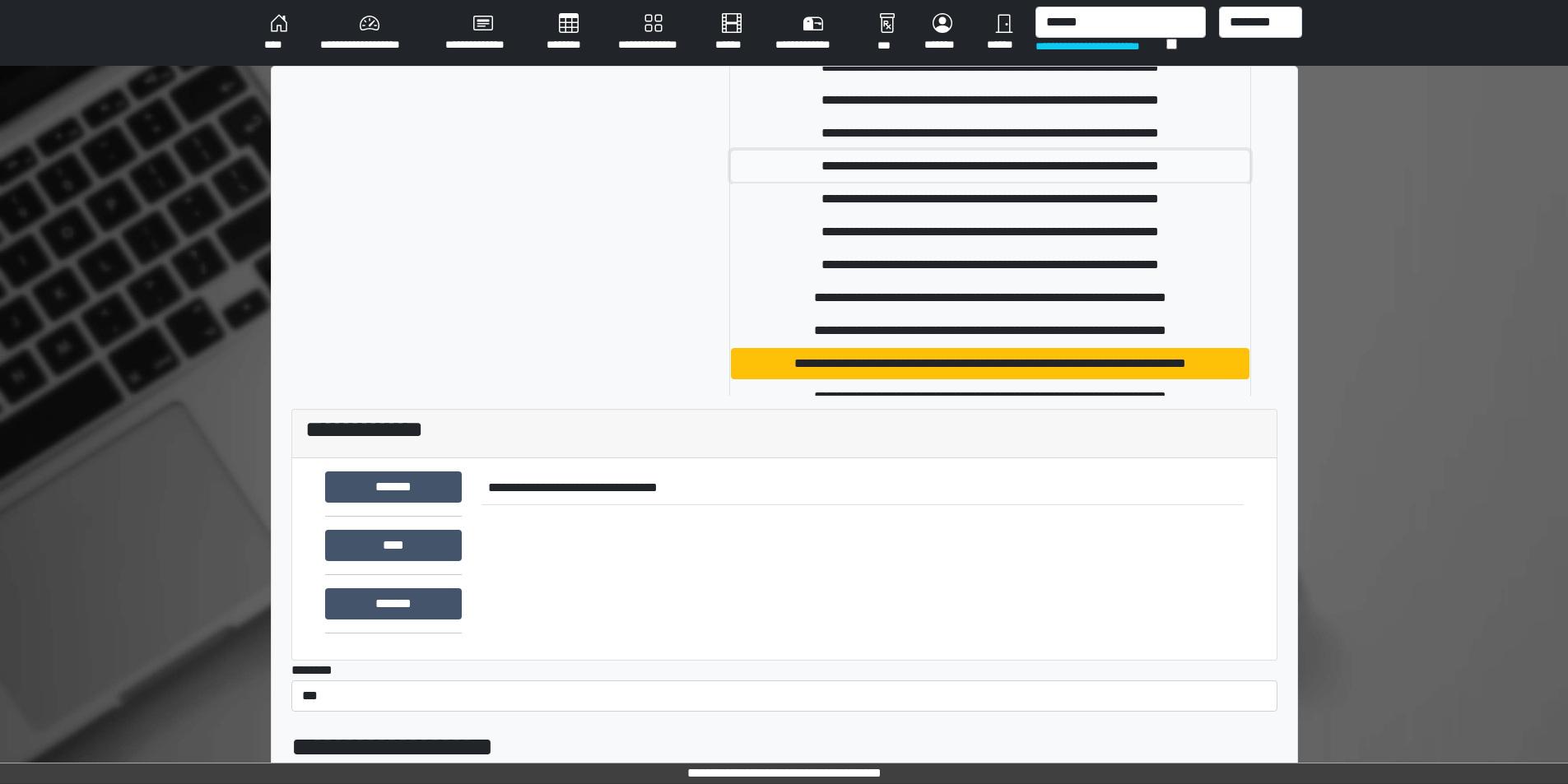 click on "**********" at bounding box center (990, 166) 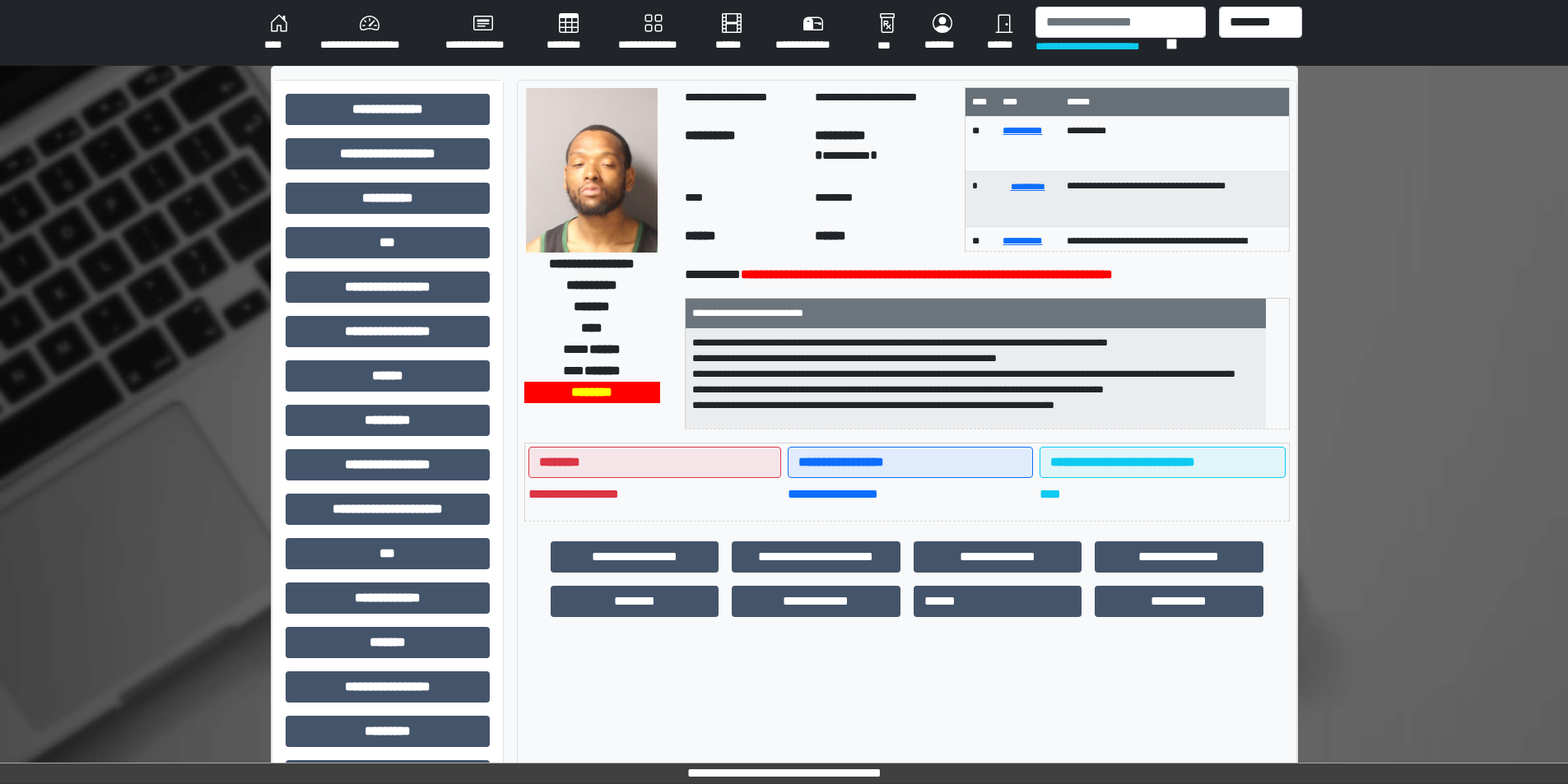 scroll, scrollTop: 0, scrollLeft: 0, axis: both 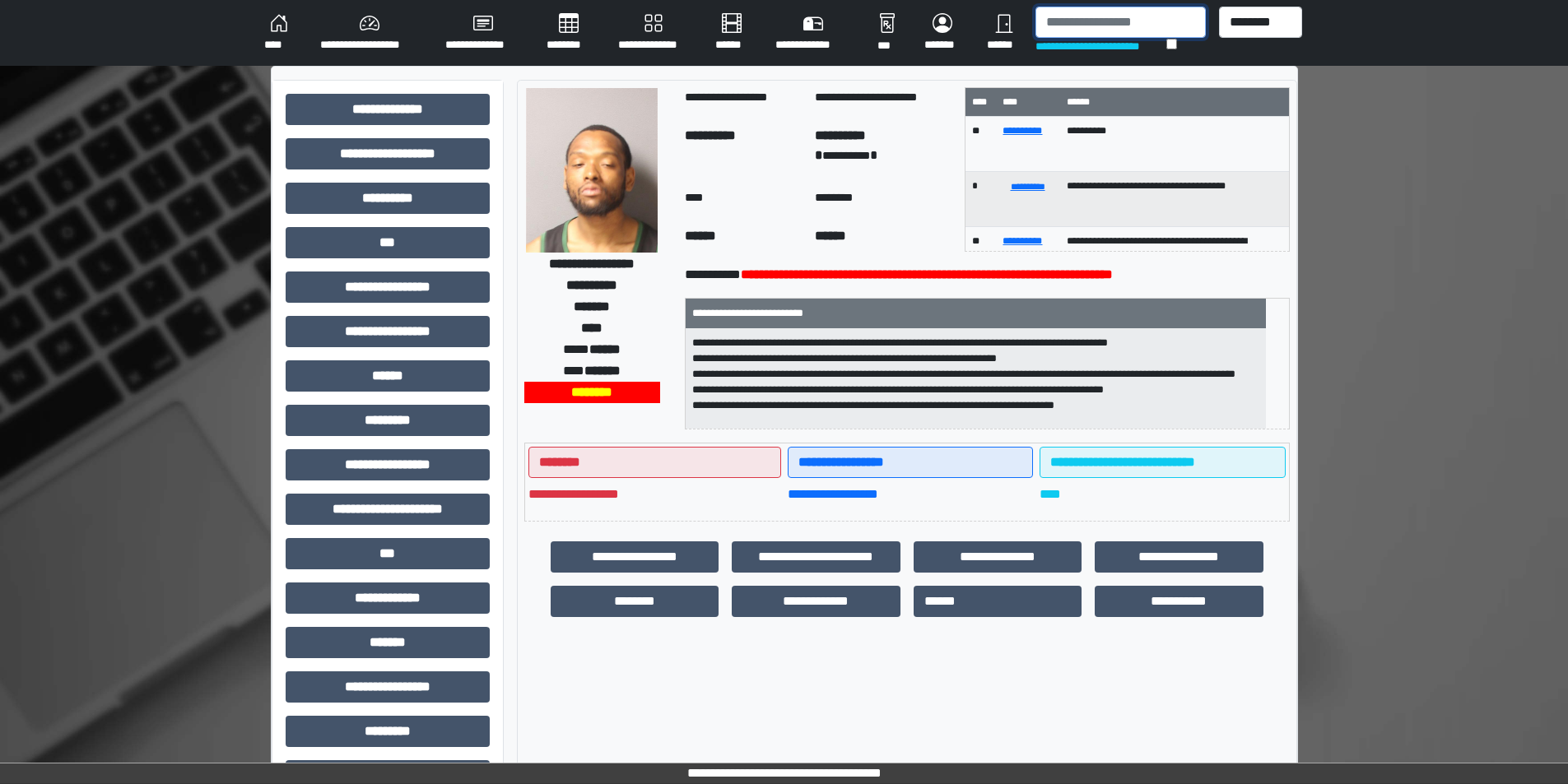 click at bounding box center (1120, 22) 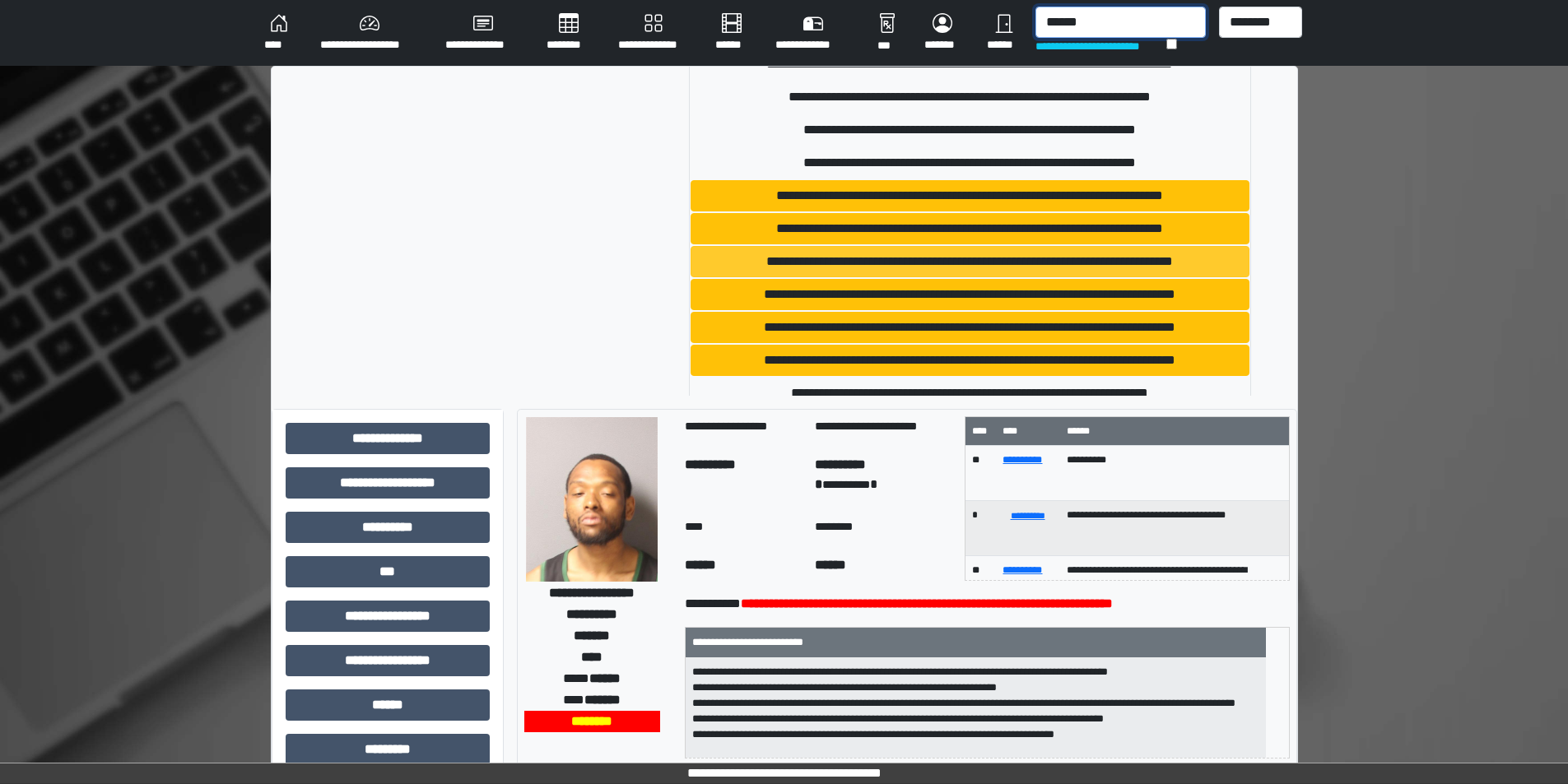 scroll, scrollTop: 247, scrollLeft: 0, axis: vertical 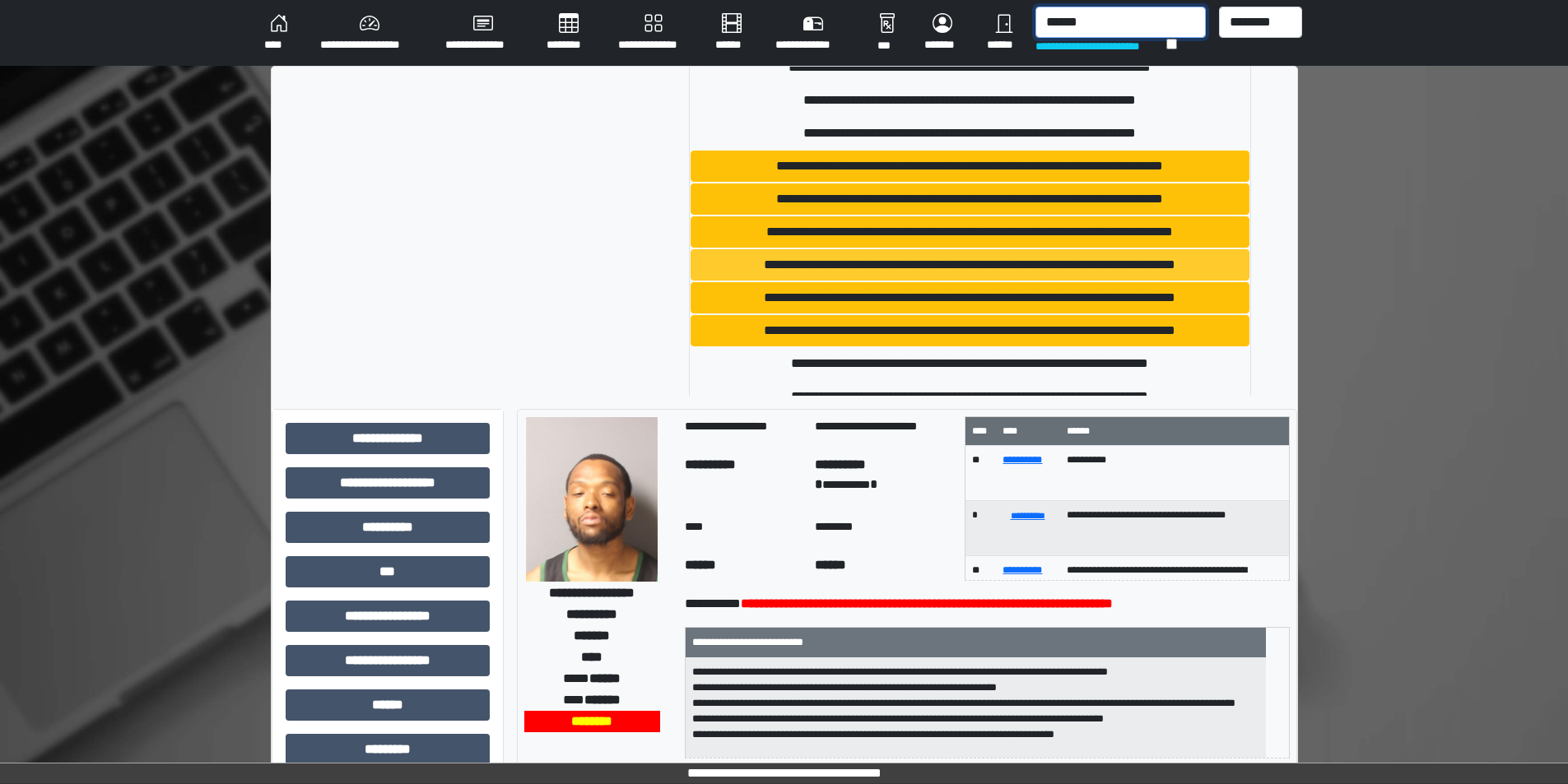 type on "******" 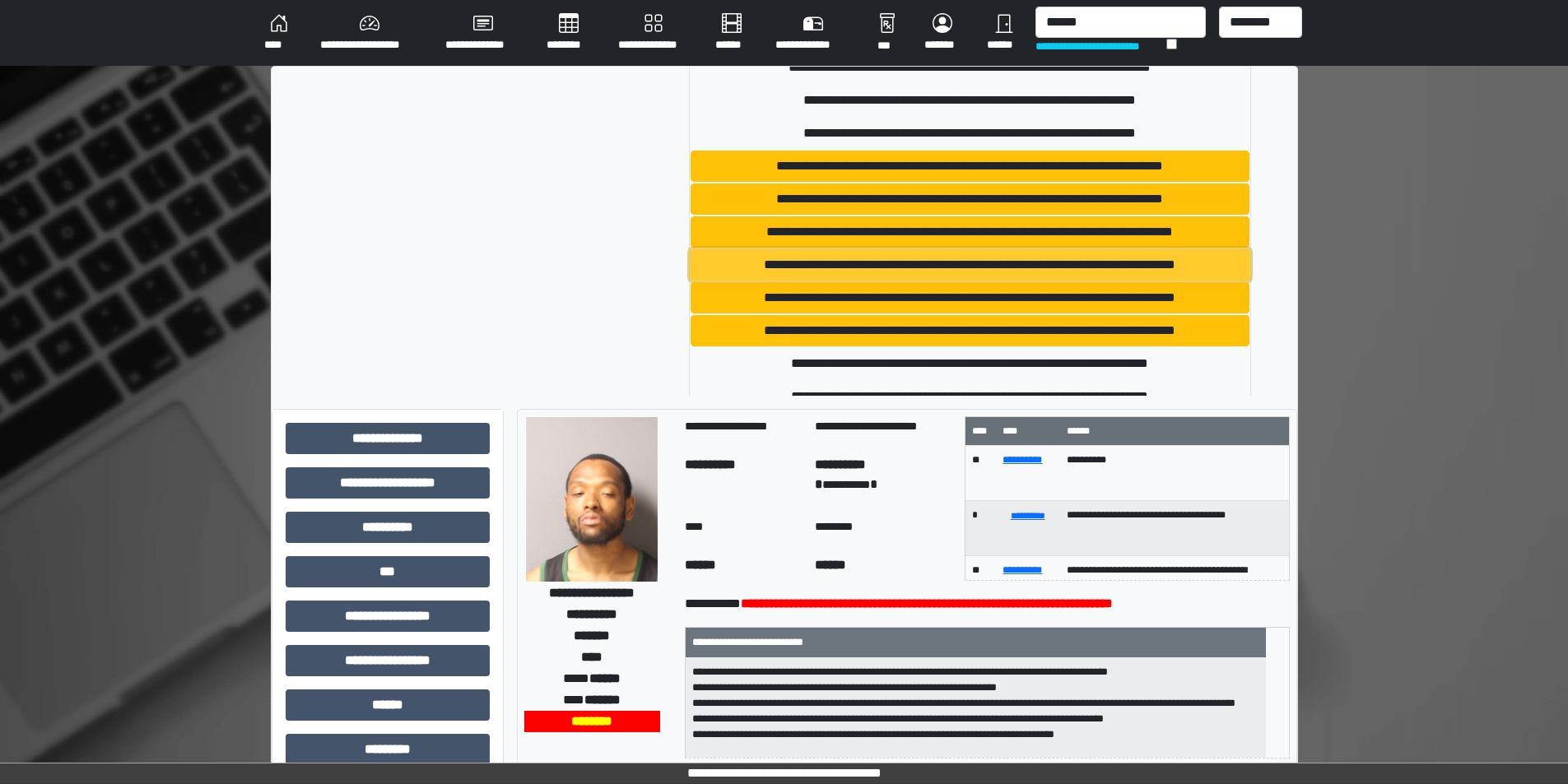 click on "**********" at bounding box center [970, 265] 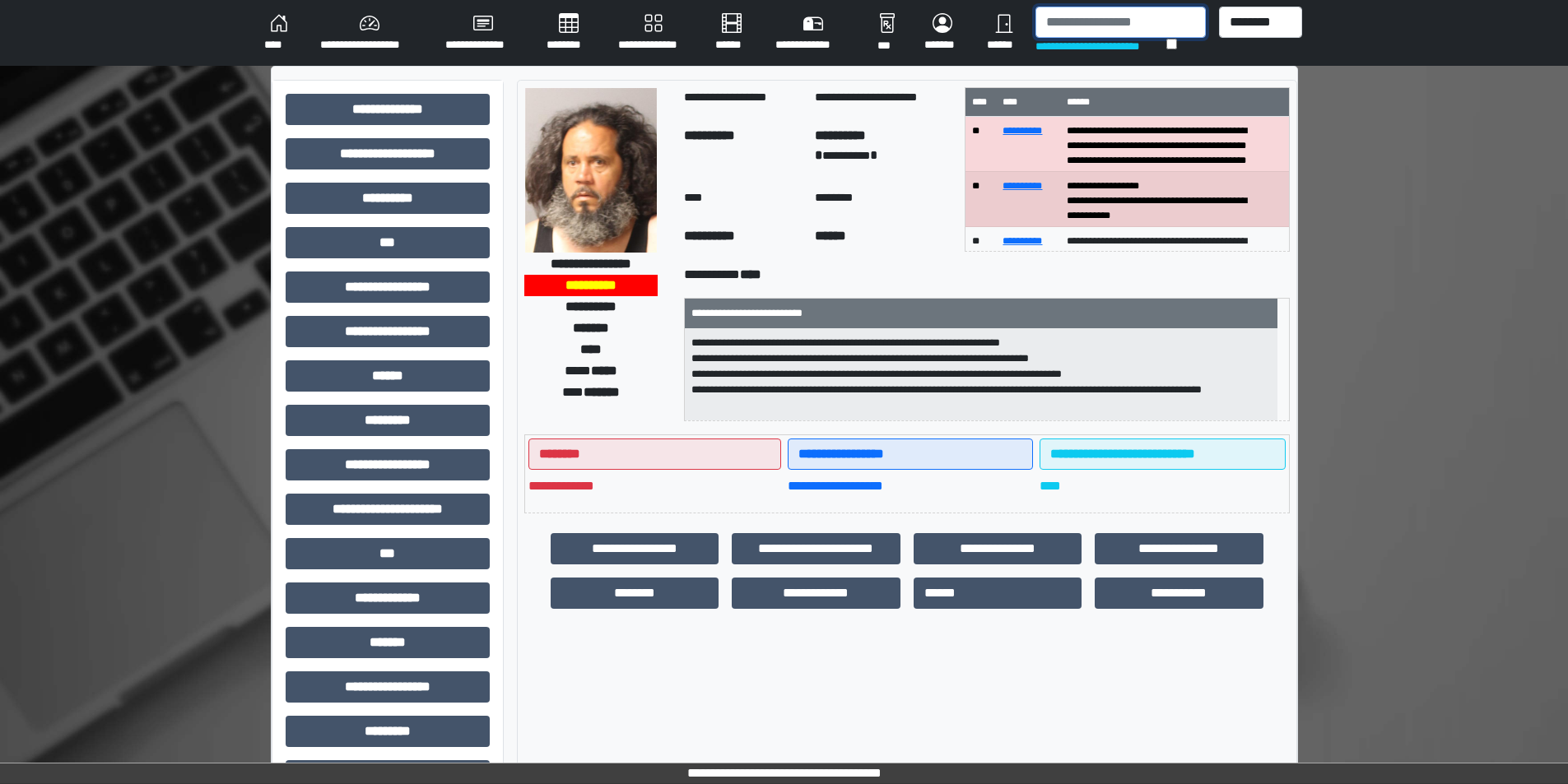 click at bounding box center (1120, 22) 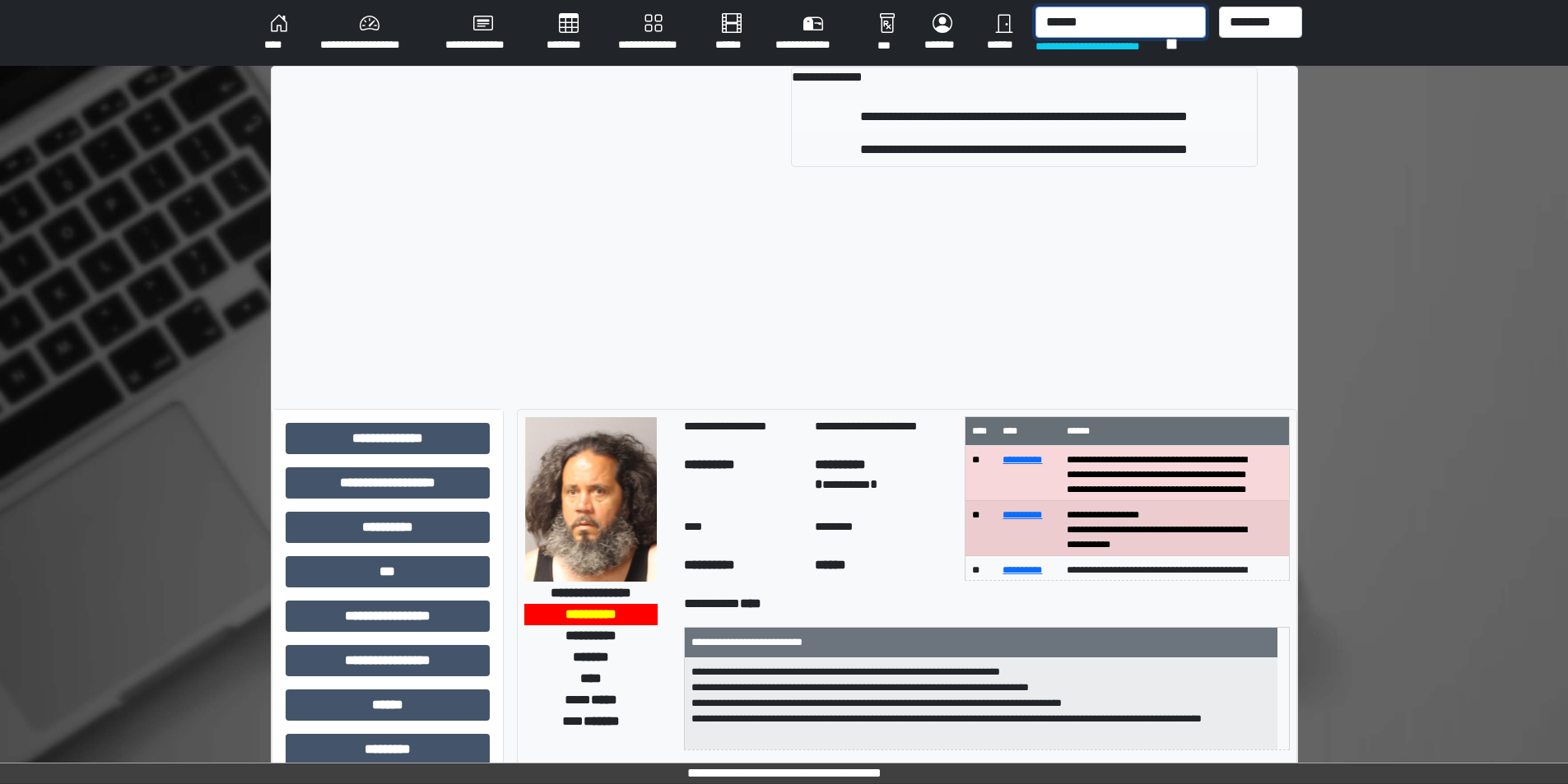 type on "******" 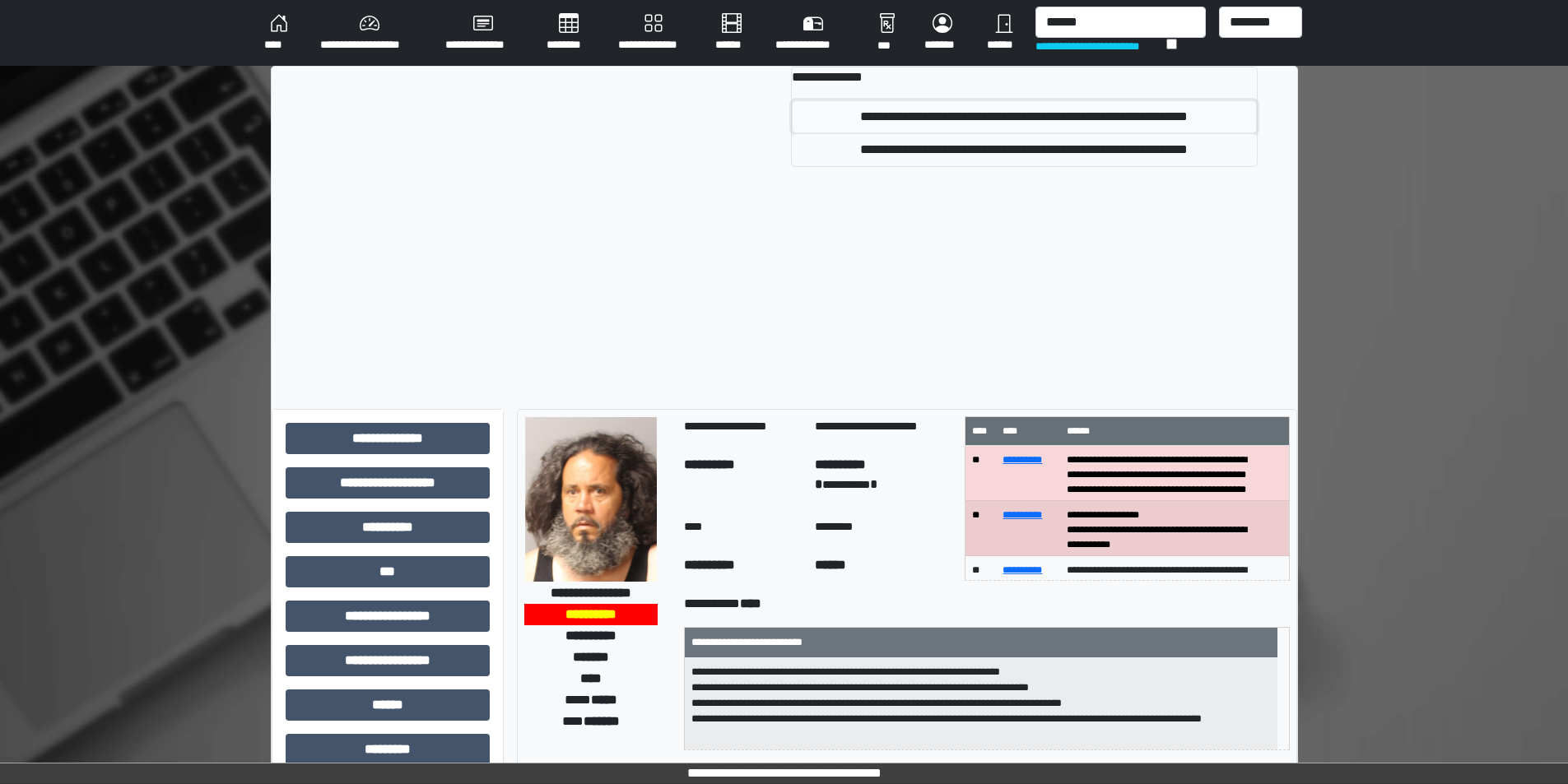 click on "**********" at bounding box center [1024, 117] 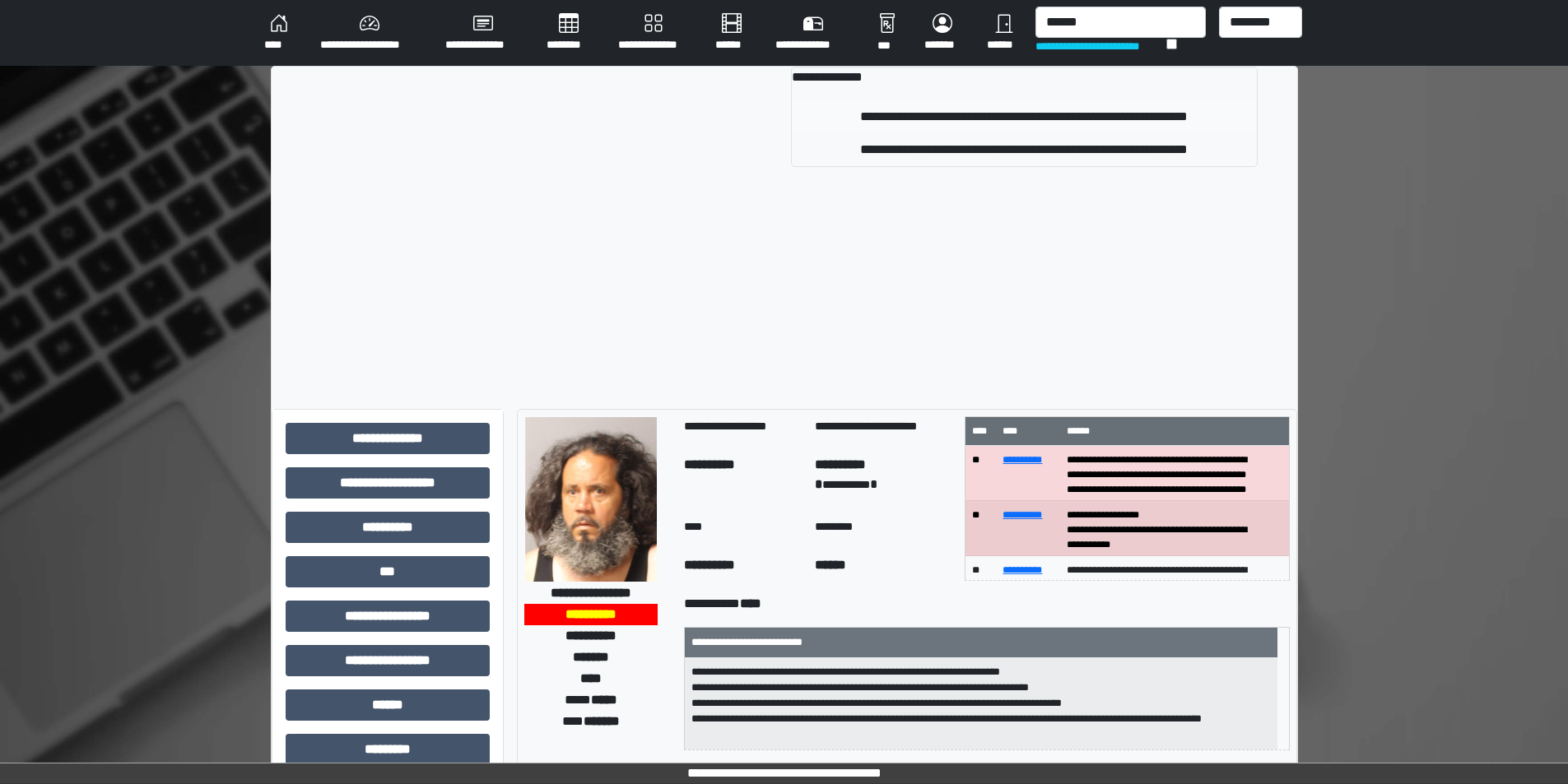 type 